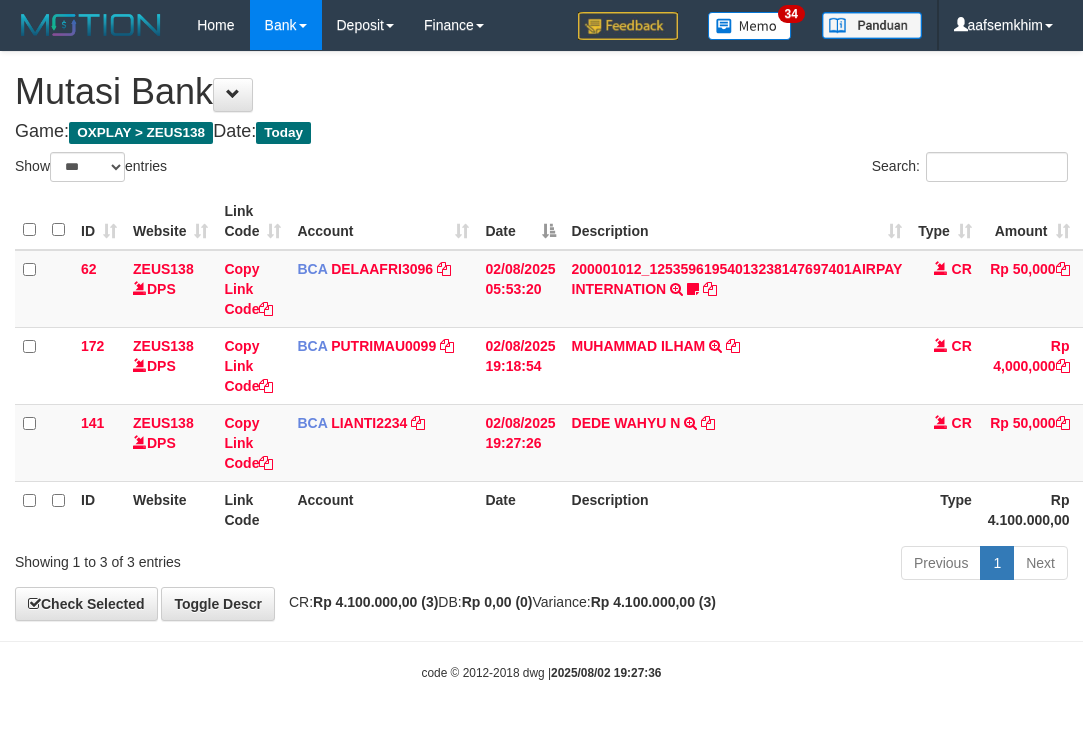 select on "***" 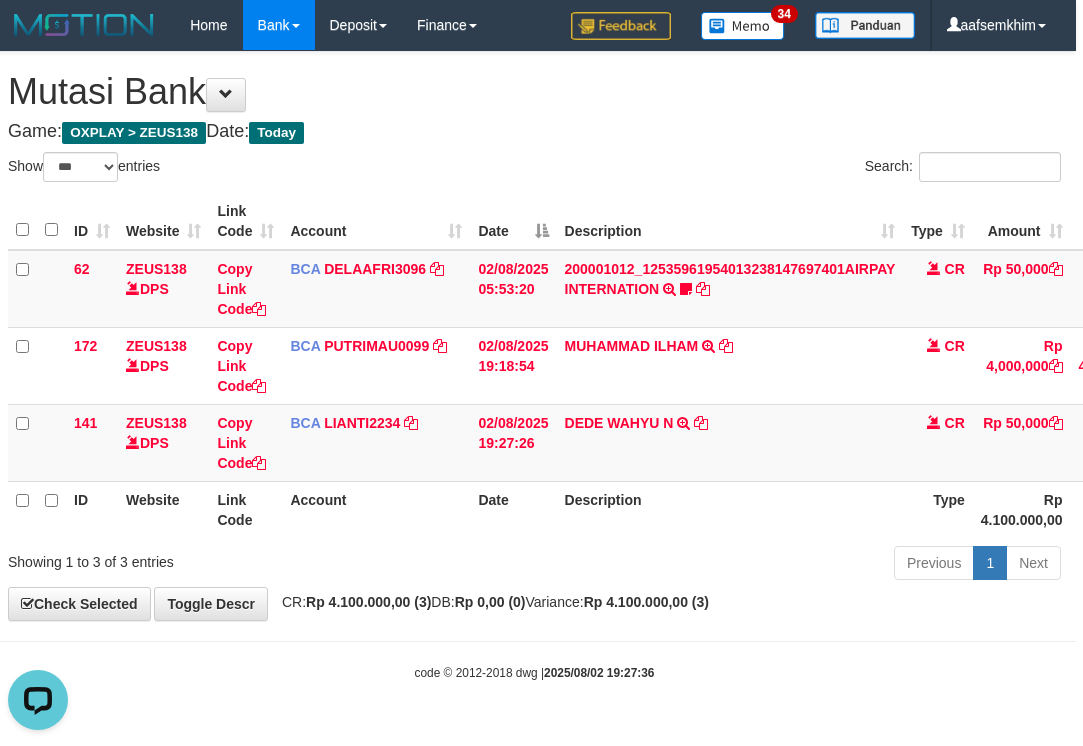 scroll, scrollTop: 0, scrollLeft: 0, axis: both 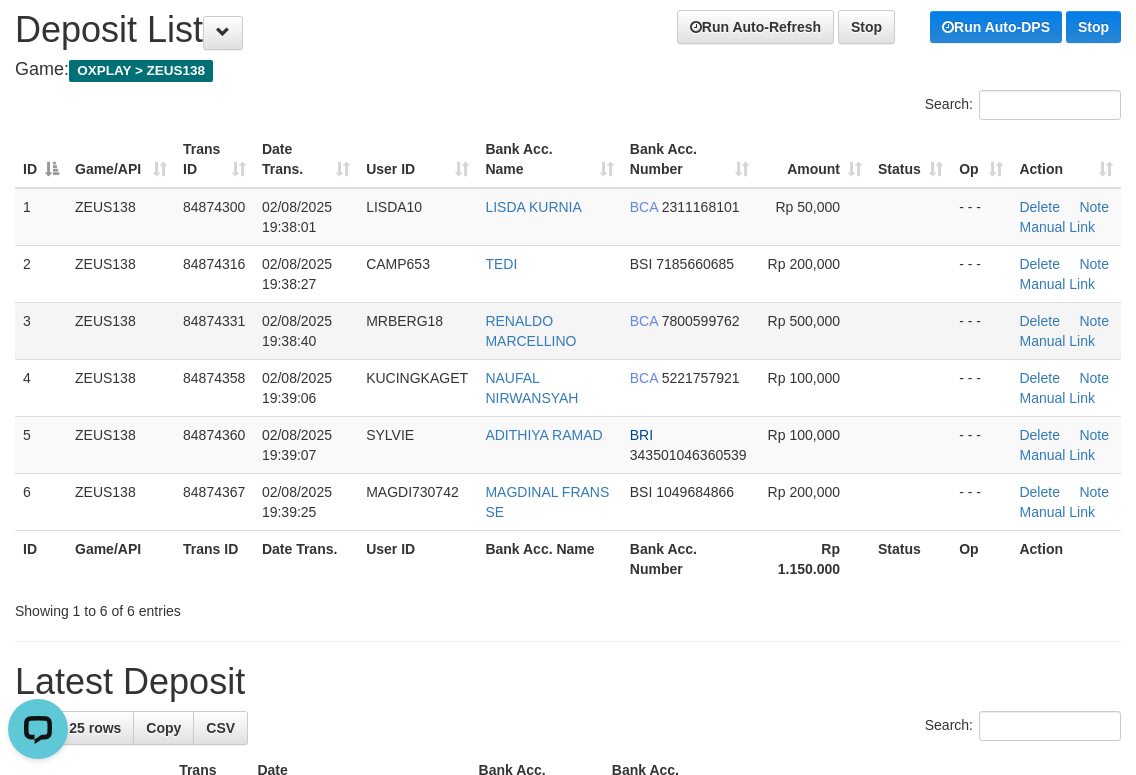 click on "MRBERG18" at bounding box center (417, 330) 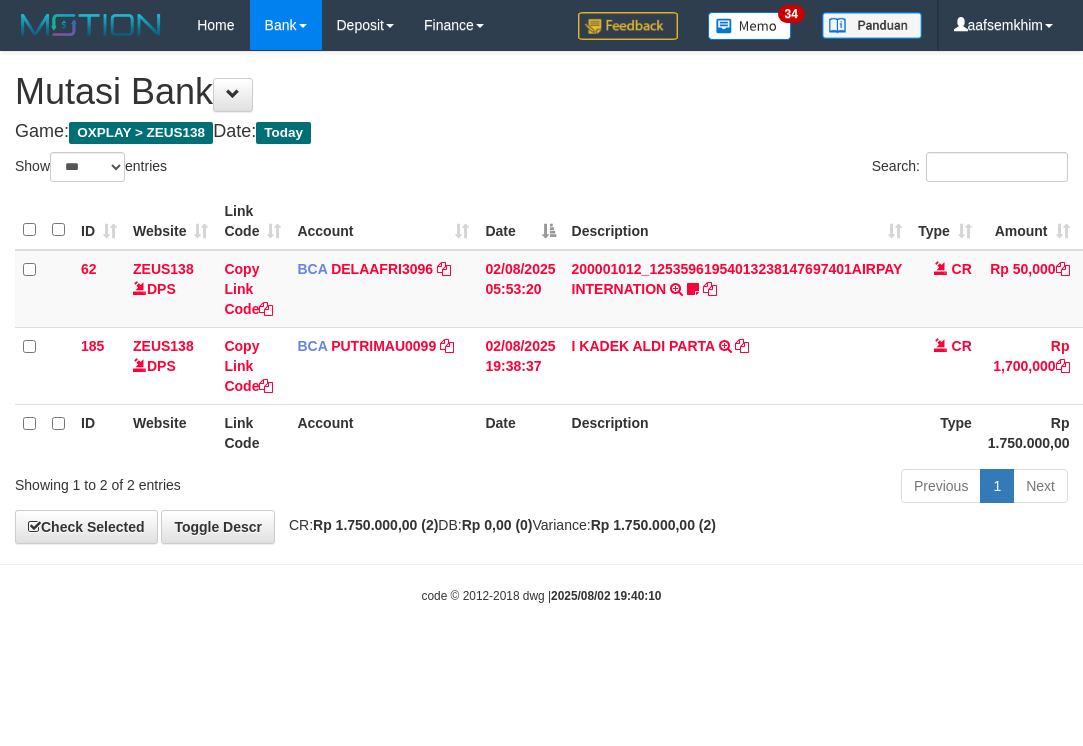 select on "***" 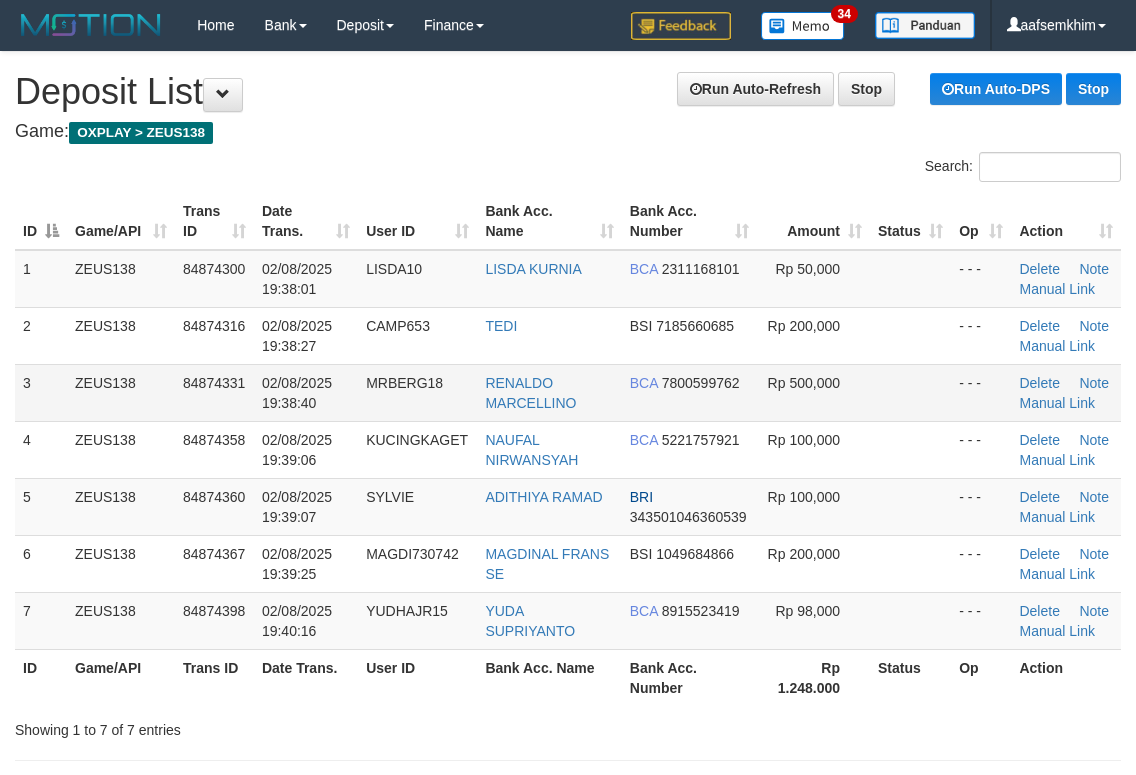 scroll, scrollTop: 62, scrollLeft: 0, axis: vertical 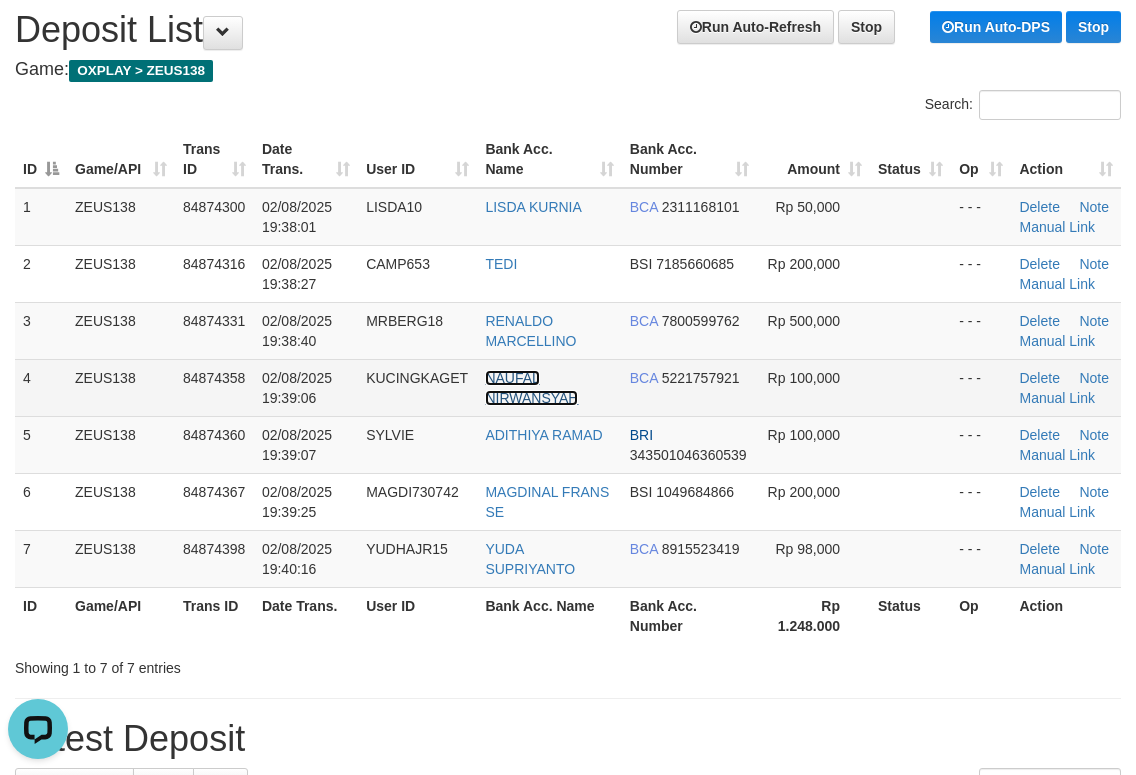 click on "NAUFAL NIRWANSYAH" at bounding box center [531, 388] 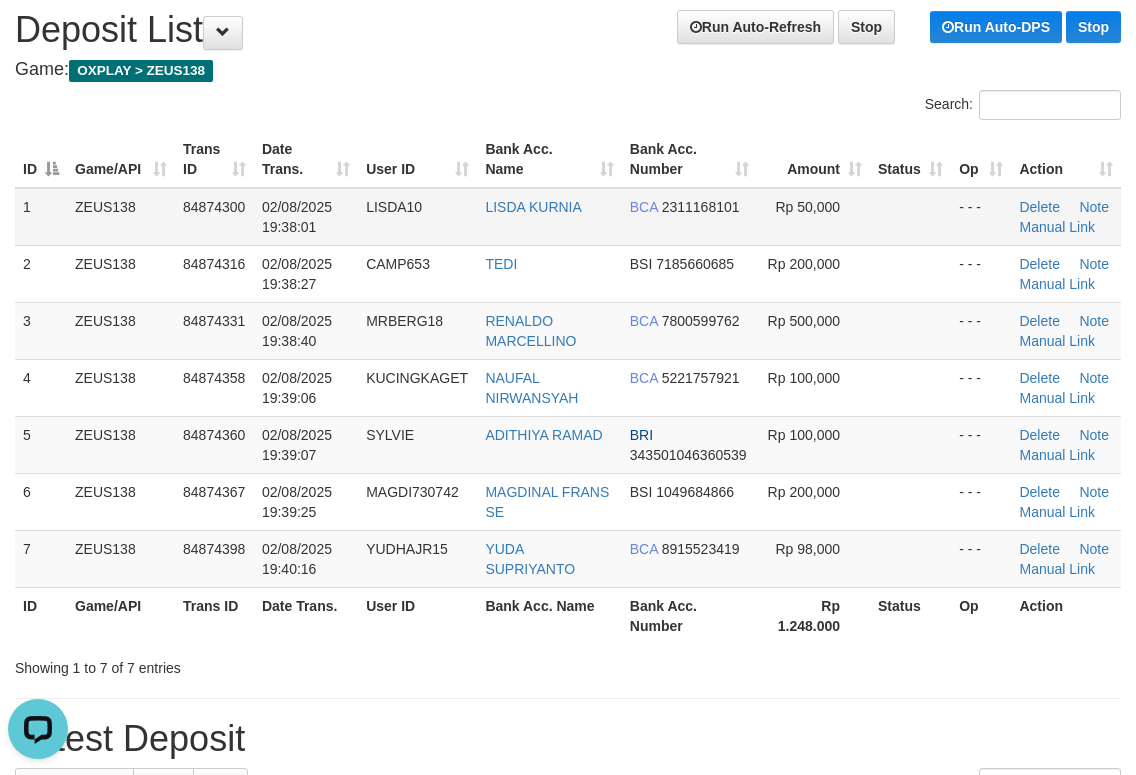 drag, startPoint x: 633, startPoint y: 202, endPoint x: 603, endPoint y: 210, distance: 31.04835 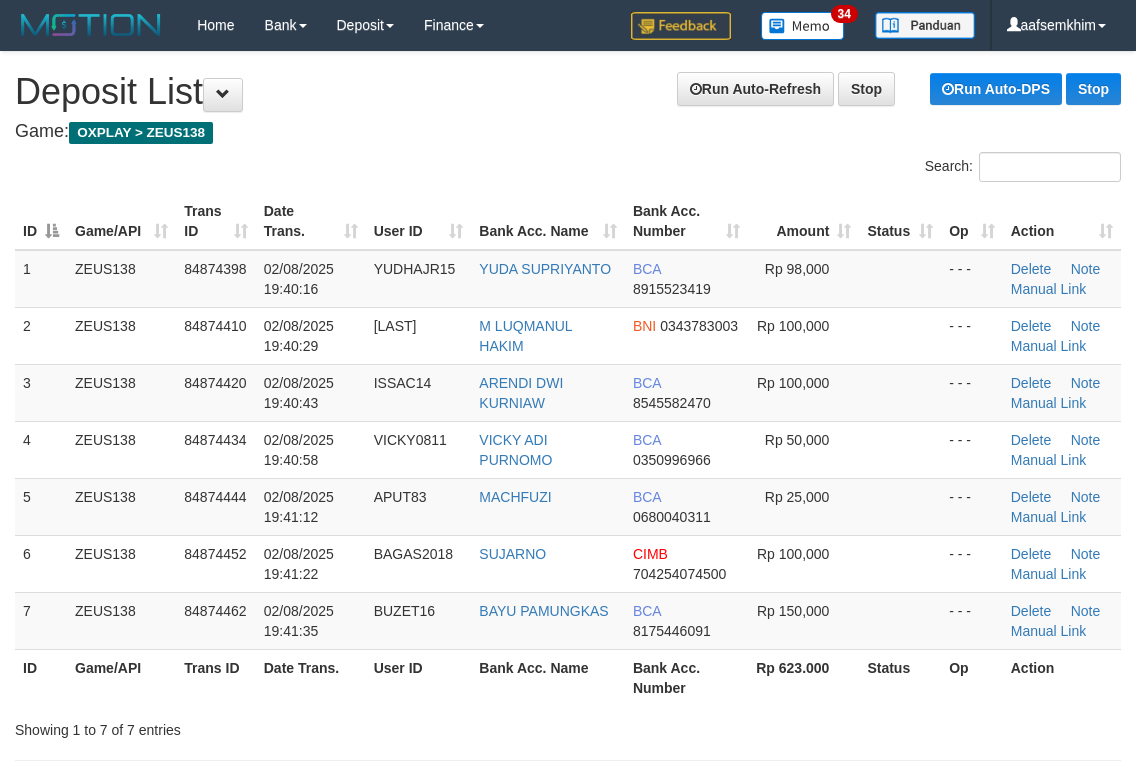 scroll, scrollTop: 62, scrollLeft: 0, axis: vertical 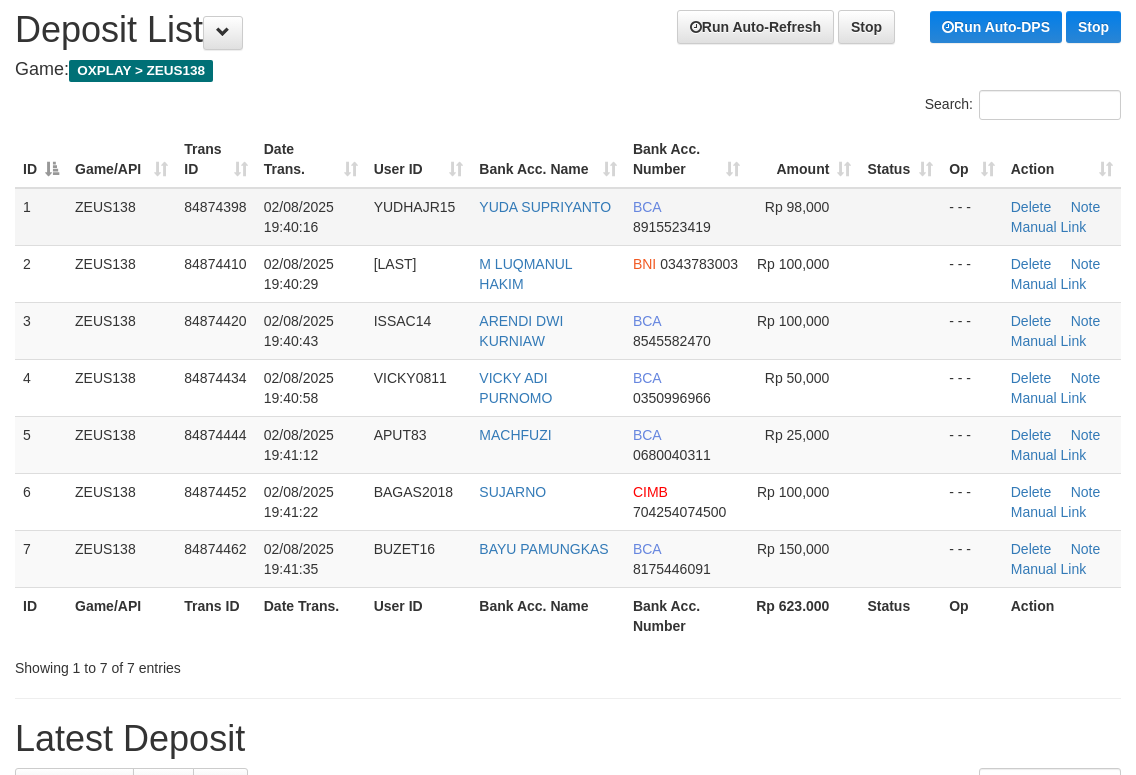 click on "YUDHAJR15" at bounding box center [419, 217] 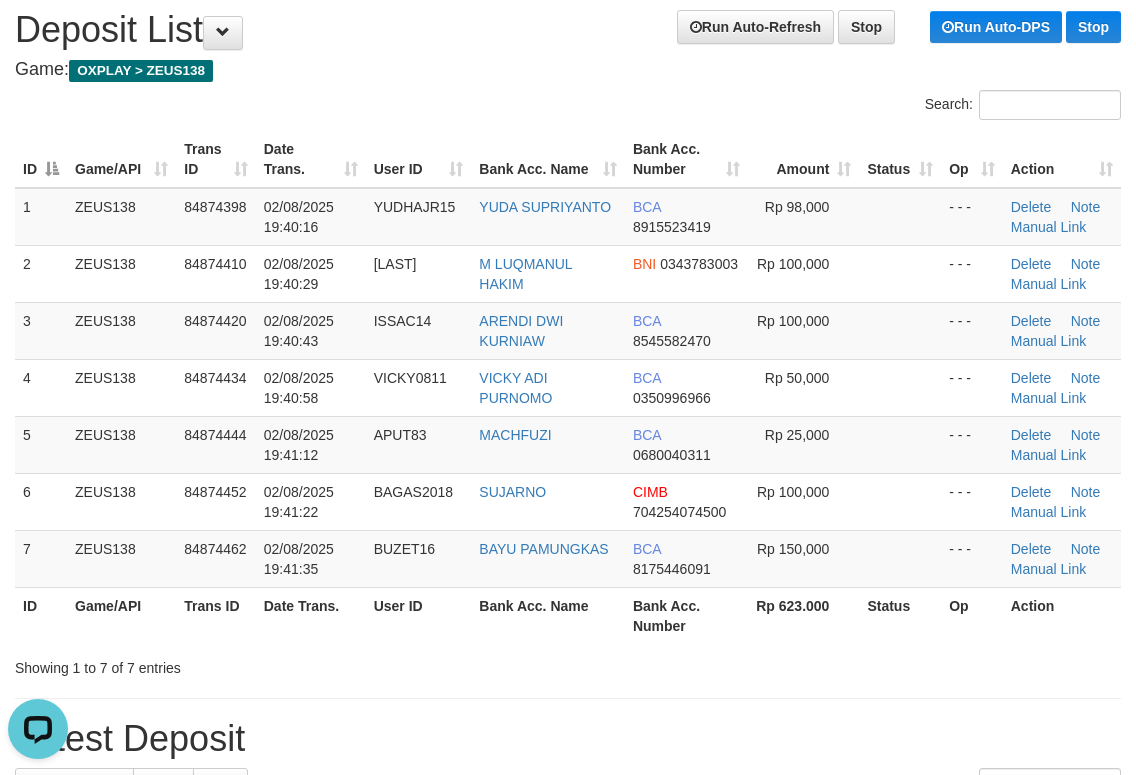 scroll, scrollTop: 0, scrollLeft: 0, axis: both 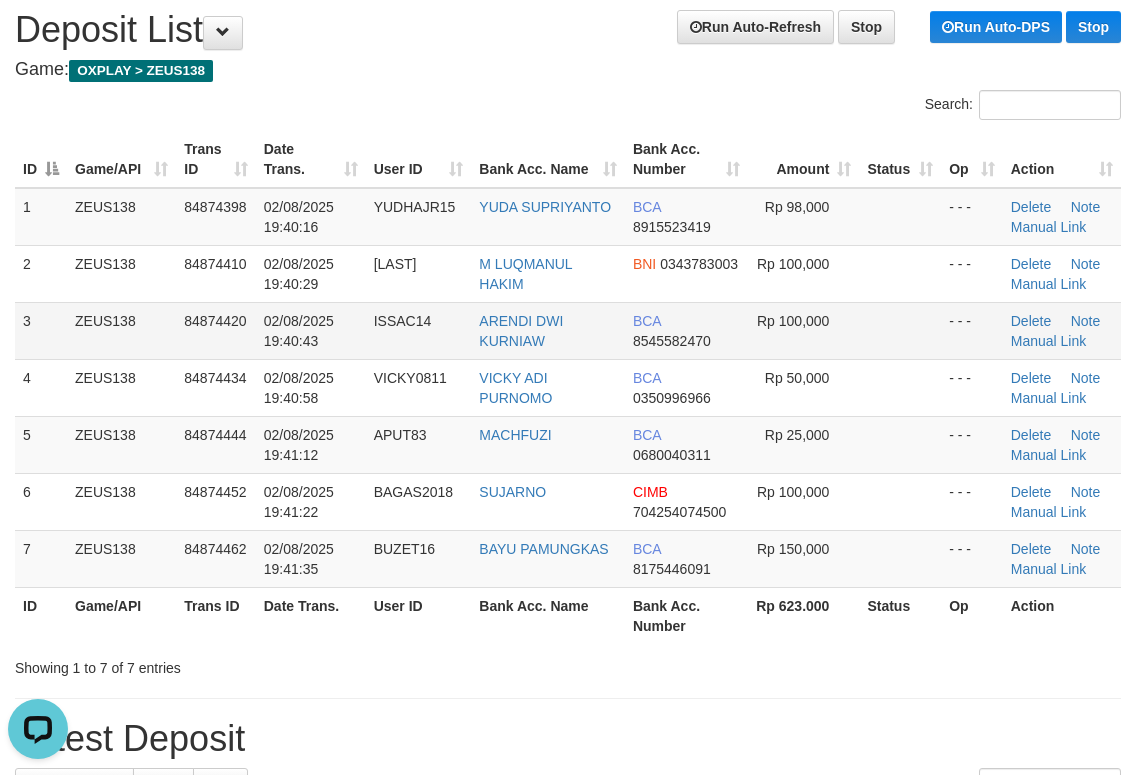 click on "02/08/2025 19:40:43" at bounding box center [311, 330] 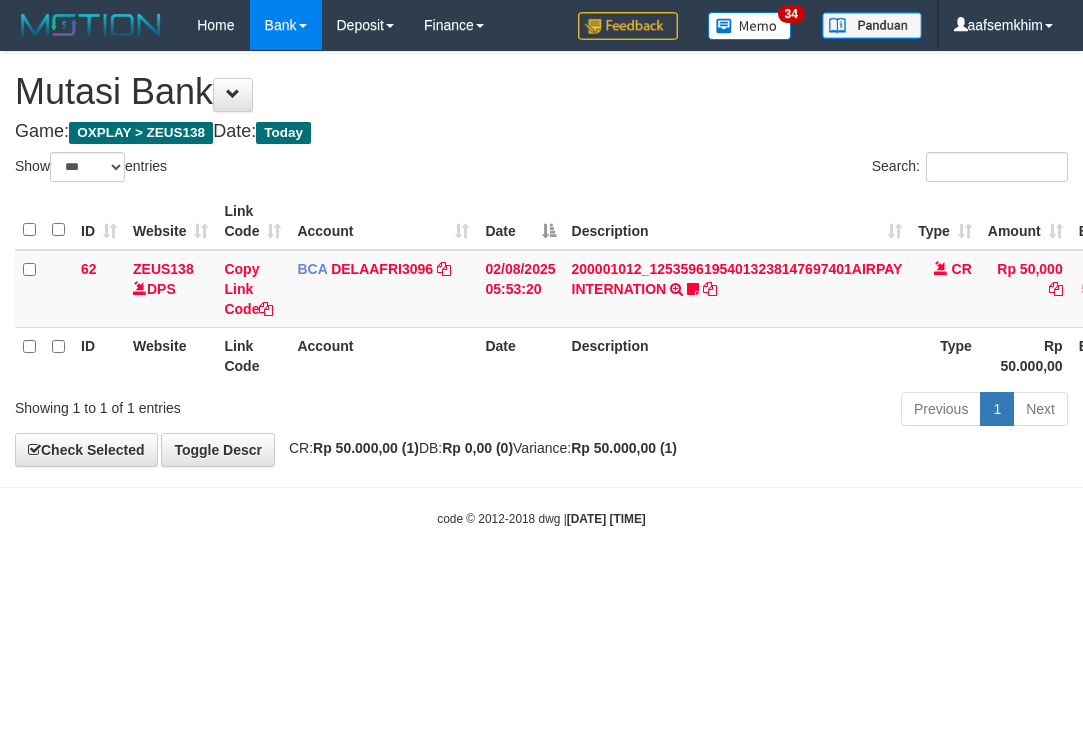 select on "***" 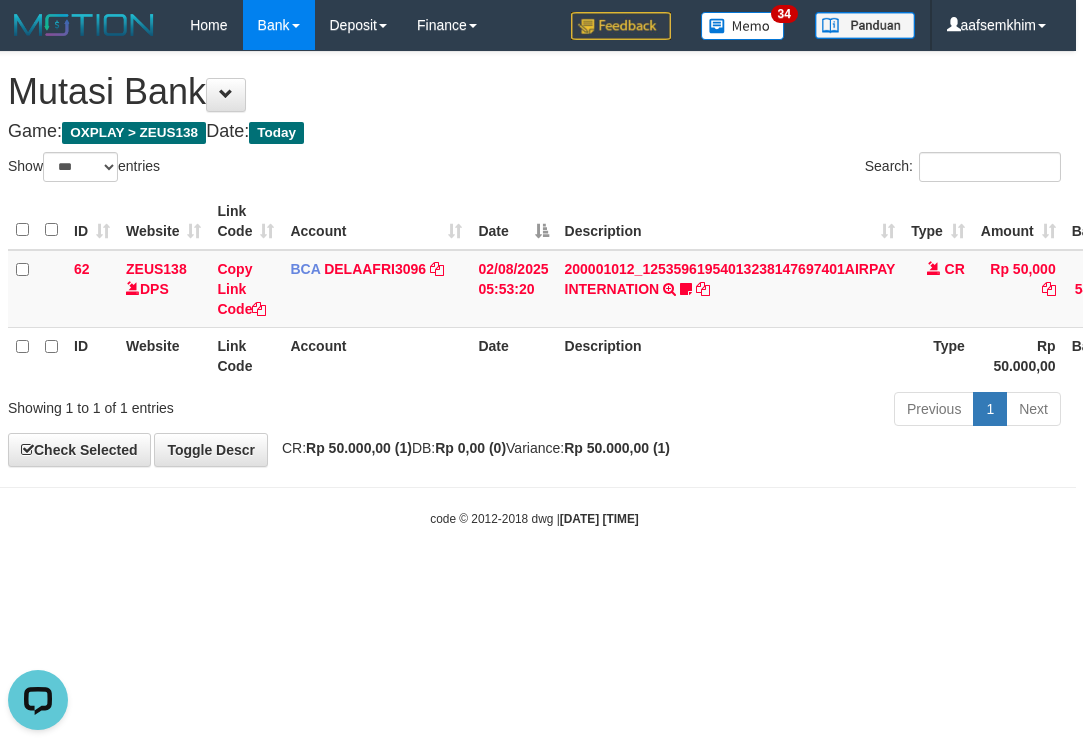 scroll, scrollTop: 0, scrollLeft: 0, axis: both 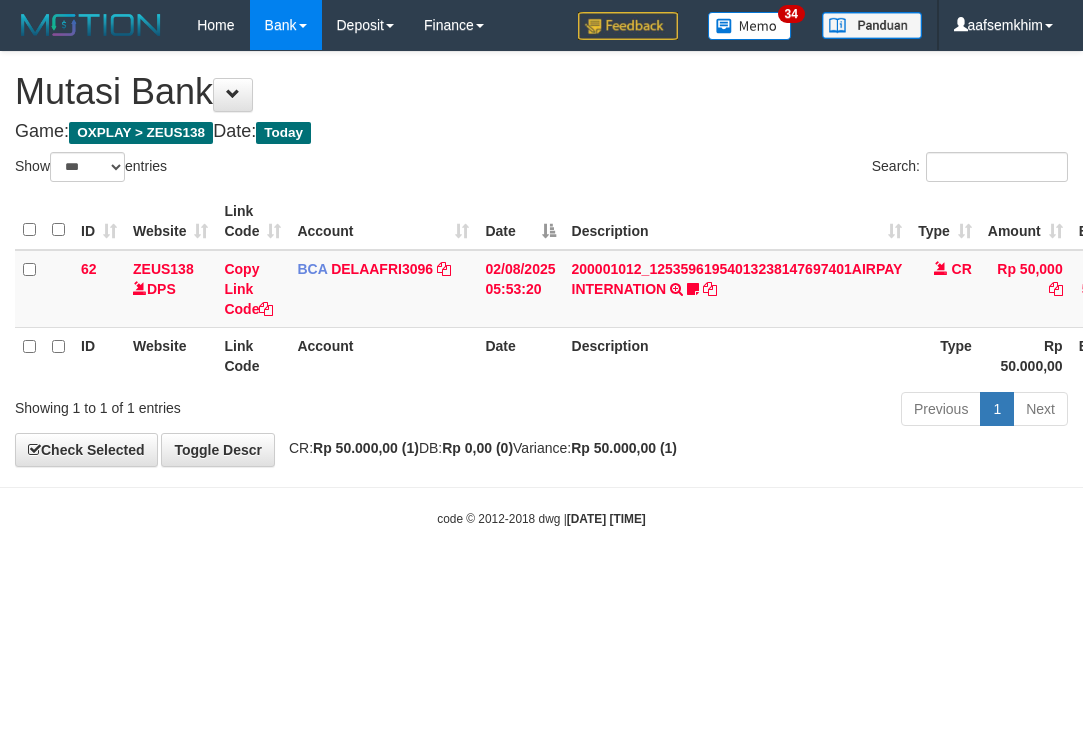 select on "***" 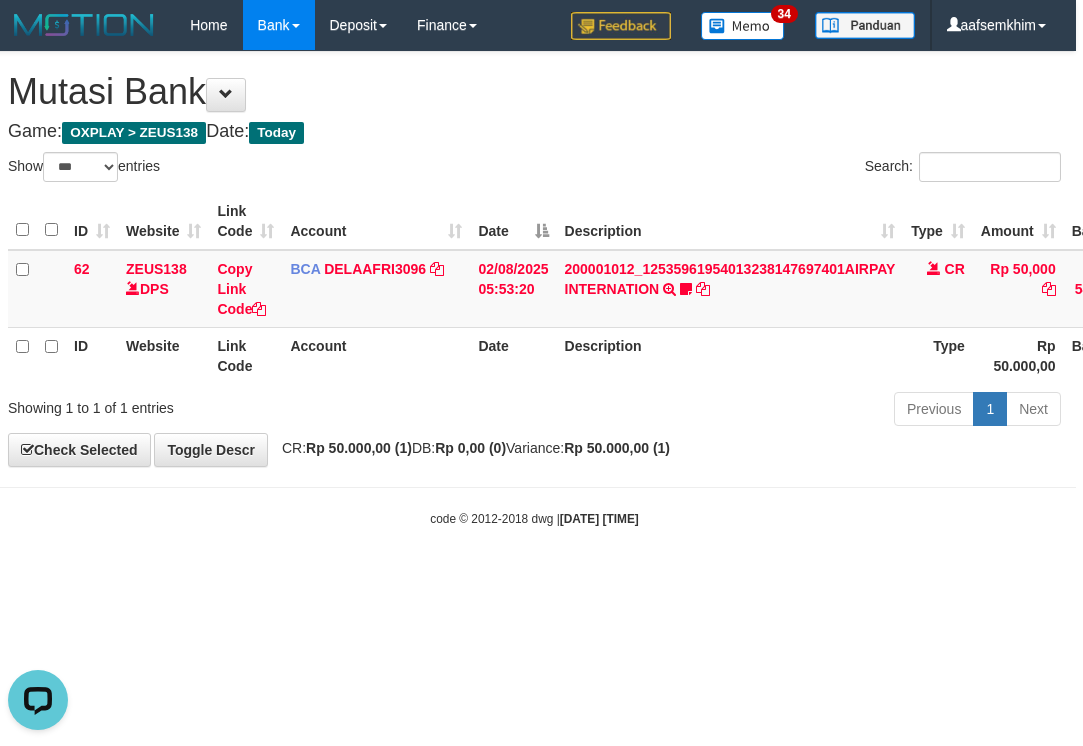 scroll, scrollTop: 0, scrollLeft: 0, axis: both 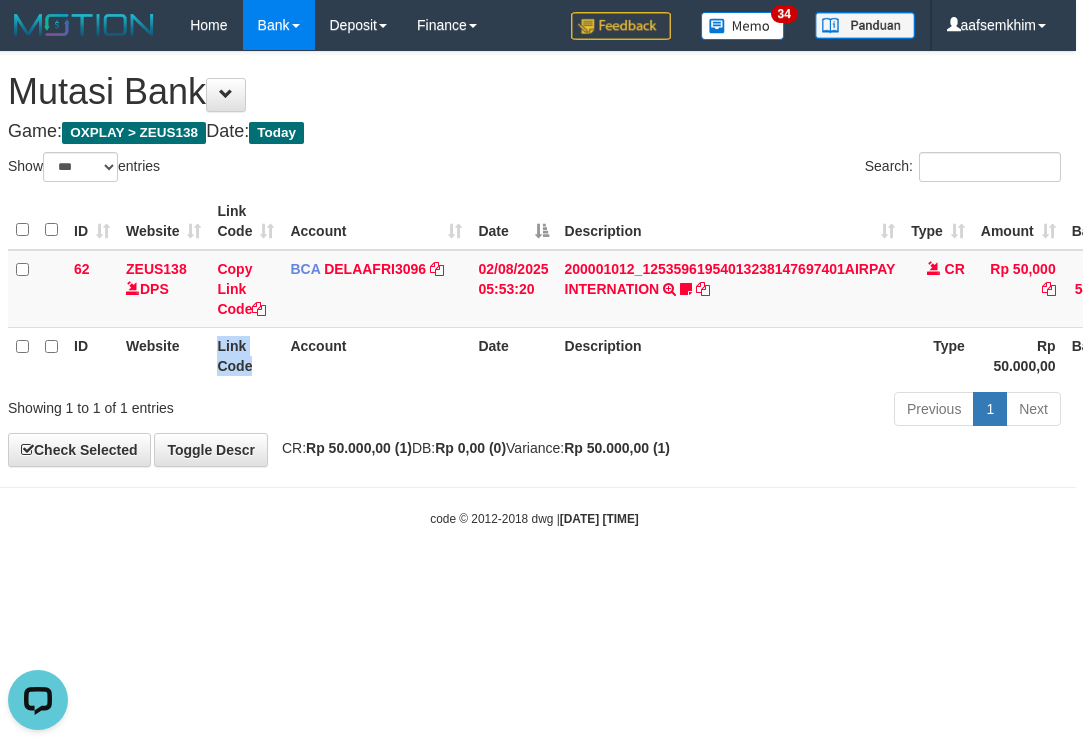 drag, startPoint x: 280, startPoint y: 363, endPoint x: 1, endPoint y: 348, distance: 279.40292 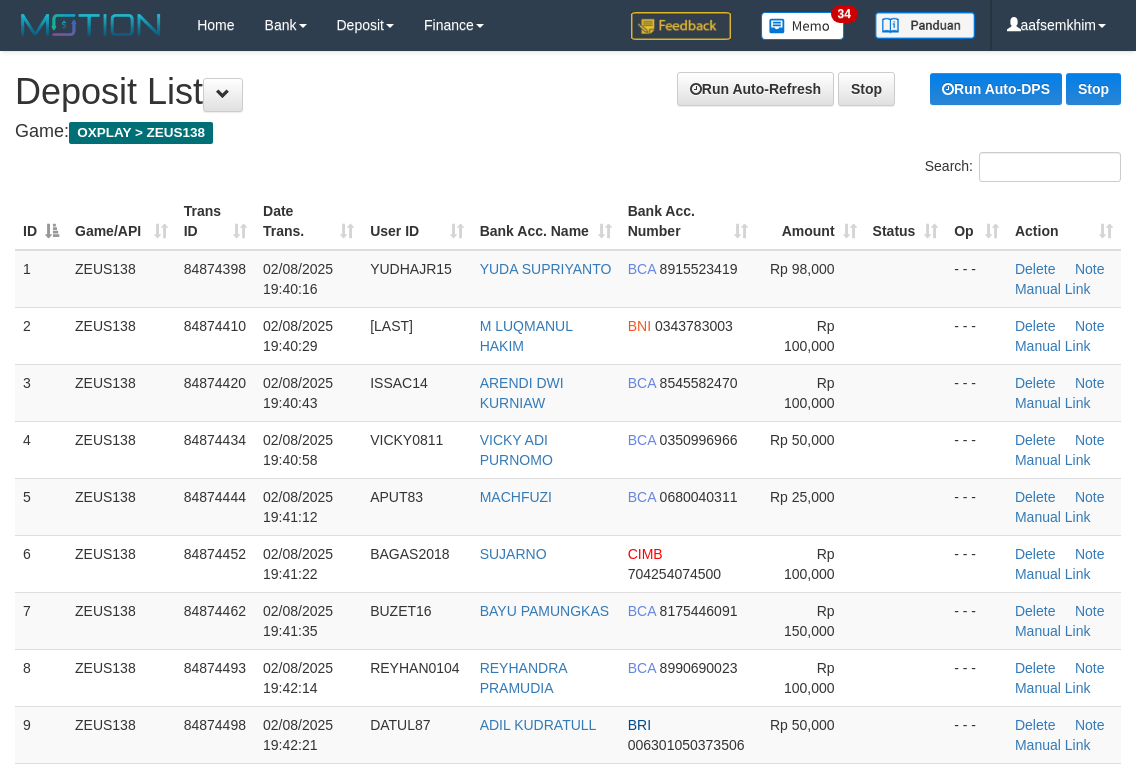 scroll, scrollTop: 62, scrollLeft: 0, axis: vertical 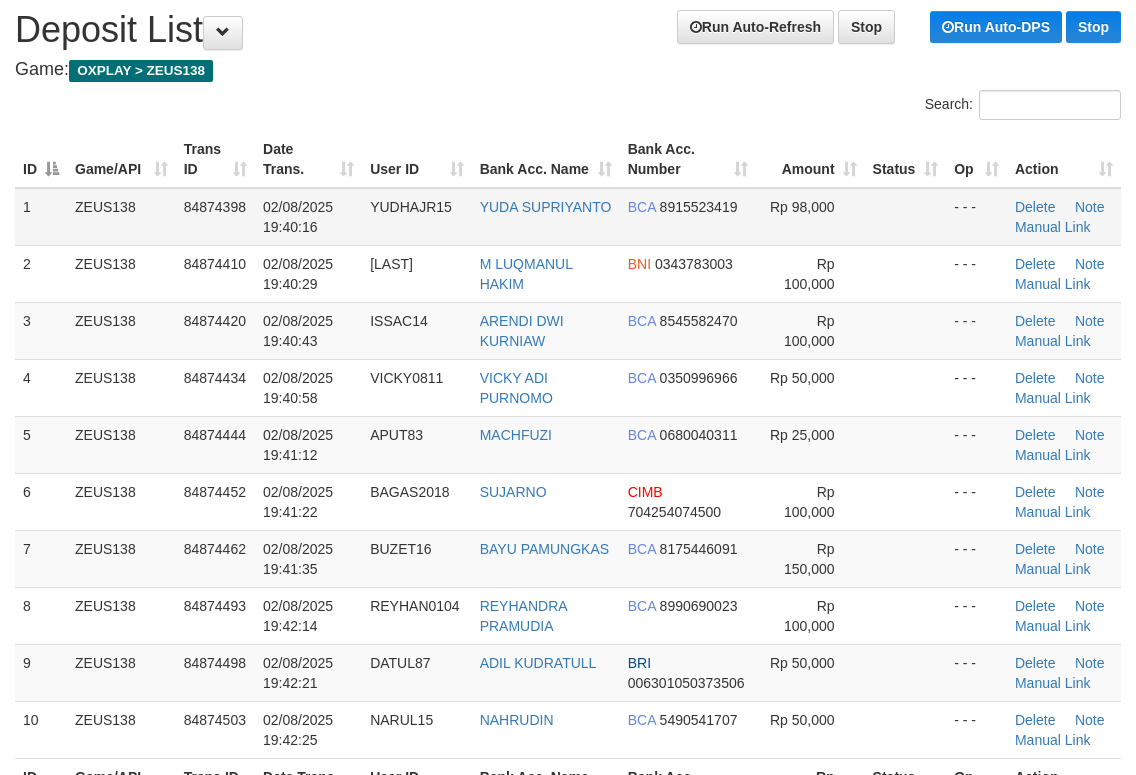 click on "YUDHAJR15" at bounding box center [411, 207] 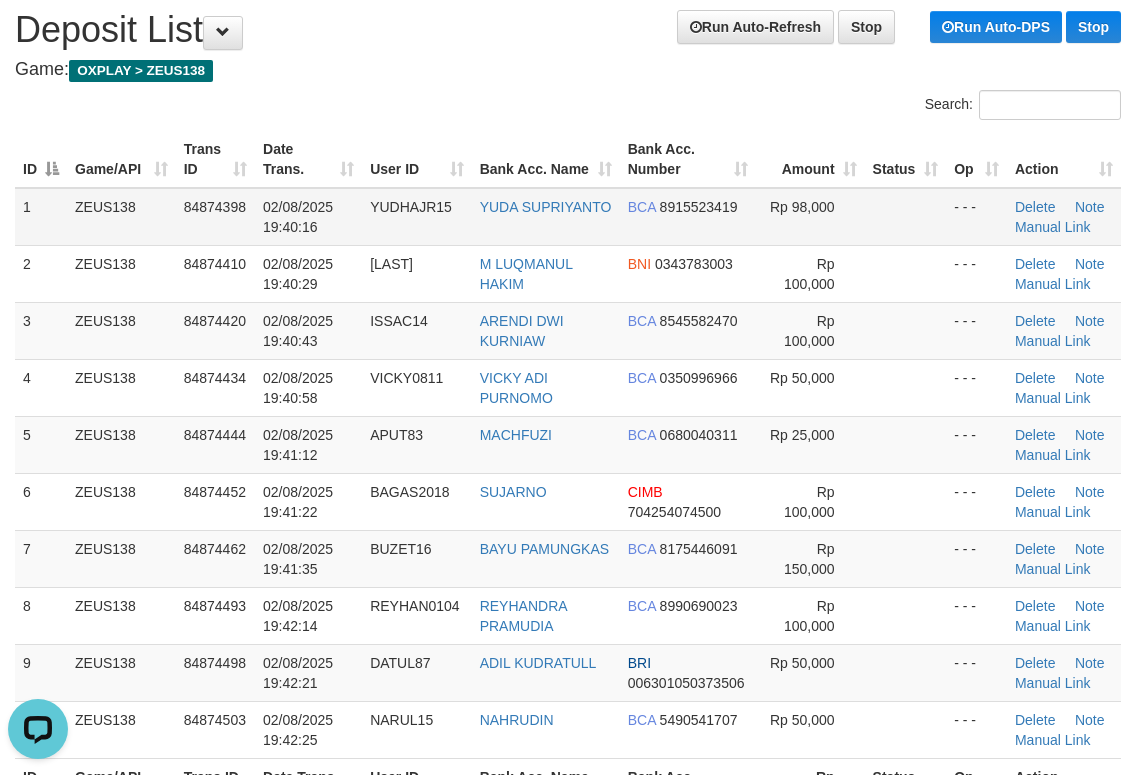 scroll, scrollTop: 0, scrollLeft: 0, axis: both 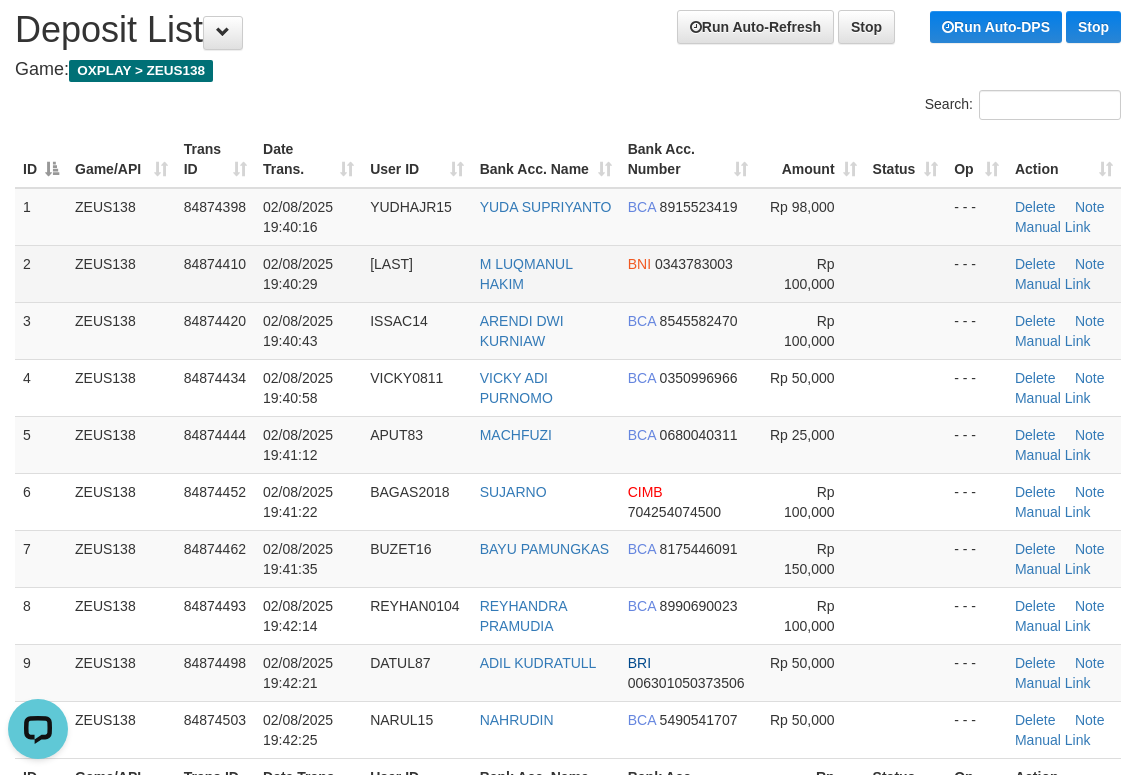 drag, startPoint x: 436, startPoint y: 263, endPoint x: 657, endPoint y: 272, distance: 221.18318 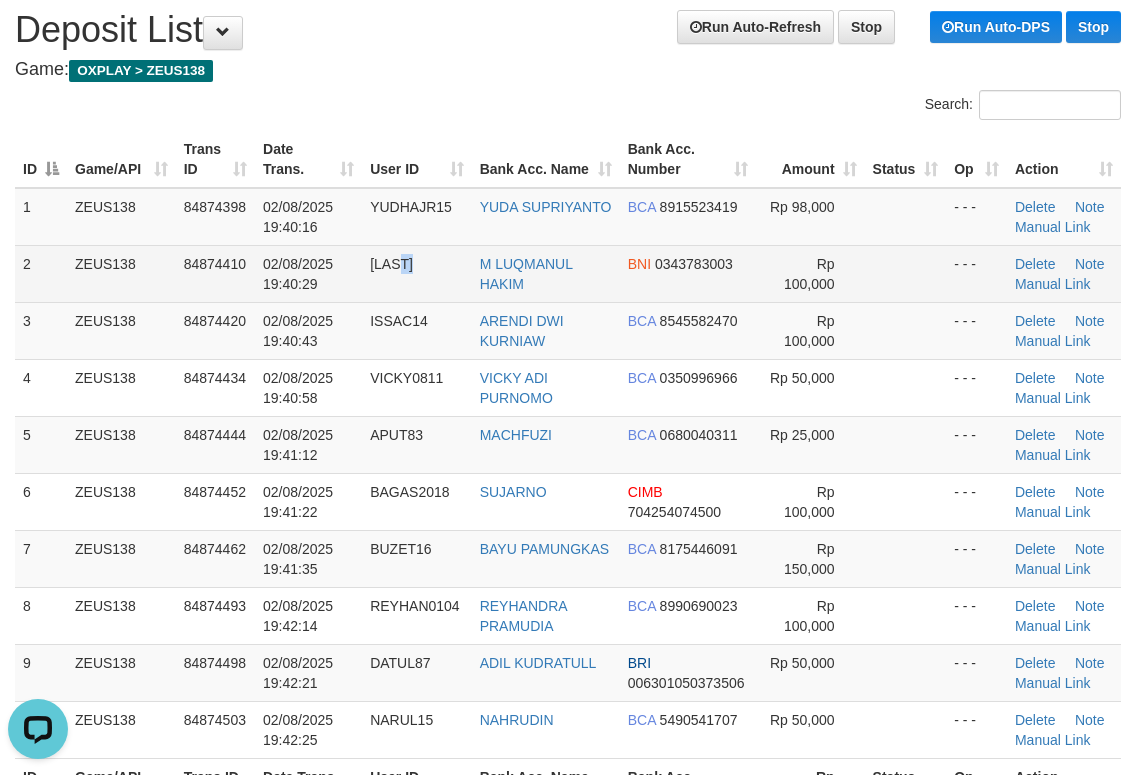 drag, startPoint x: 422, startPoint y: 287, endPoint x: 381, endPoint y: 289, distance: 41.04875 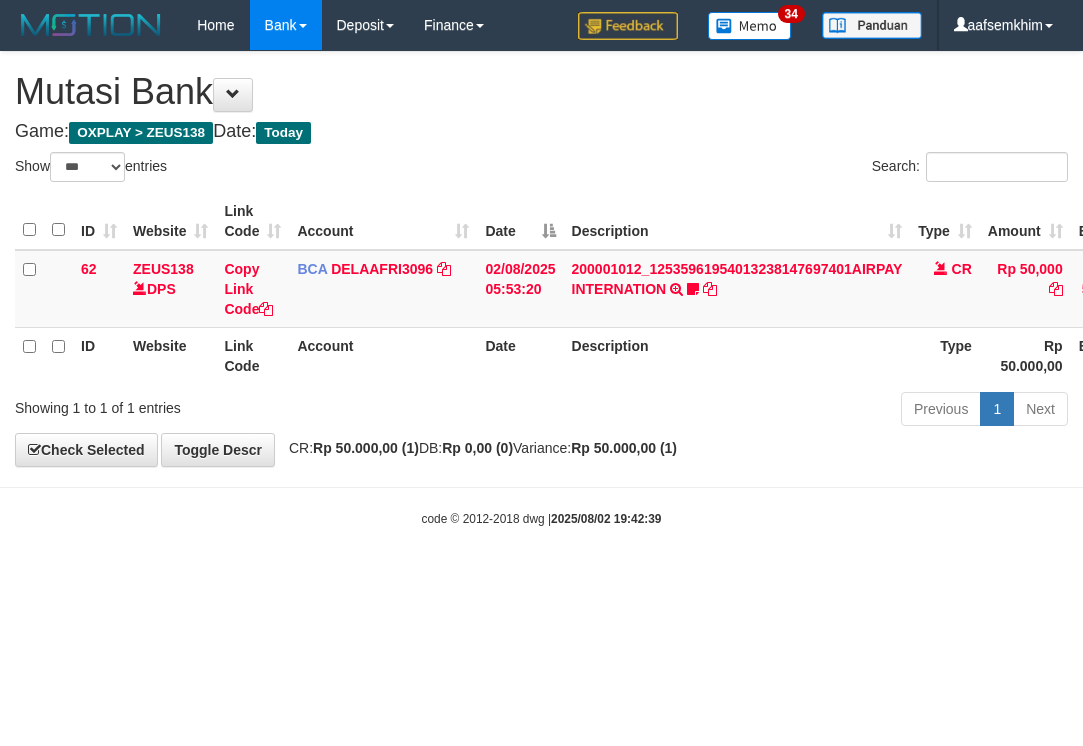 select on "***" 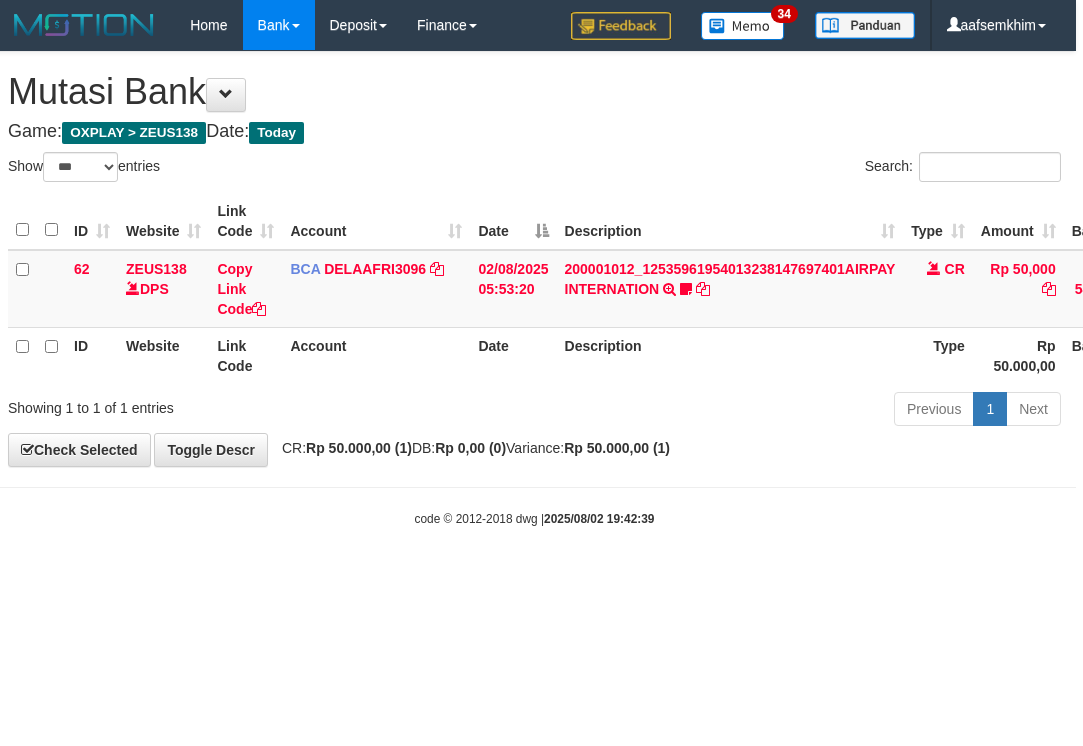 click on "ID Website Link Code Account Date Description Type Rp 50.000,00 Balance Status Action" at bounding box center [641, 355] 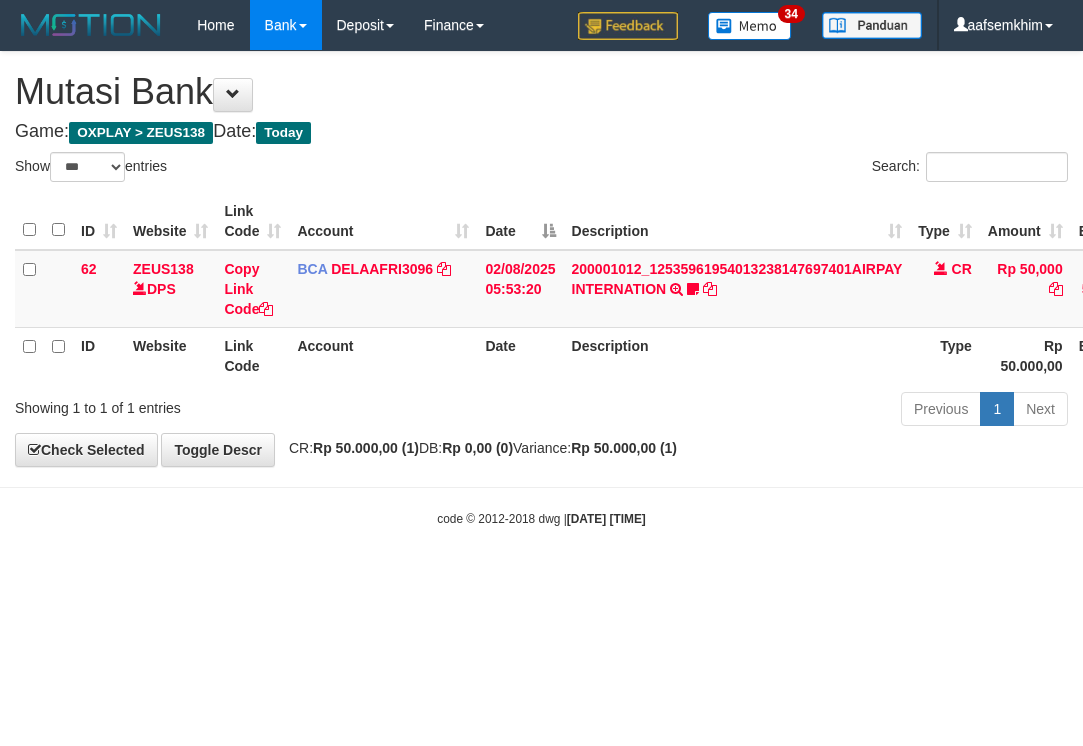 select on "***" 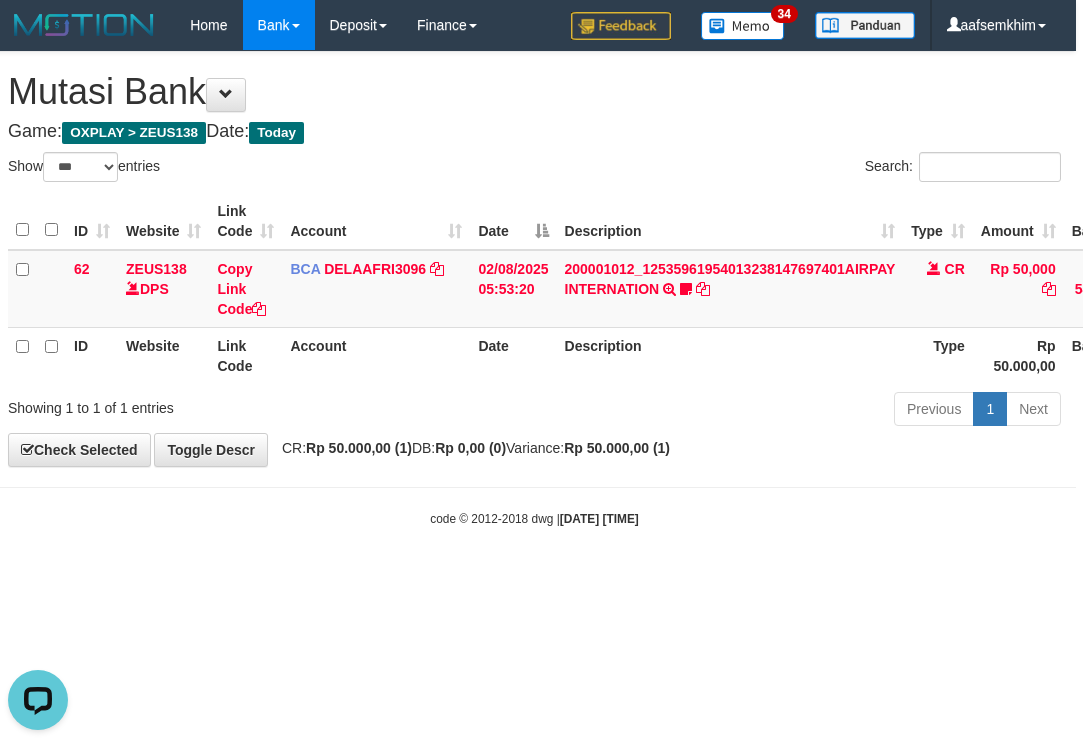 scroll, scrollTop: 0, scrollLeft: 0, axis: both 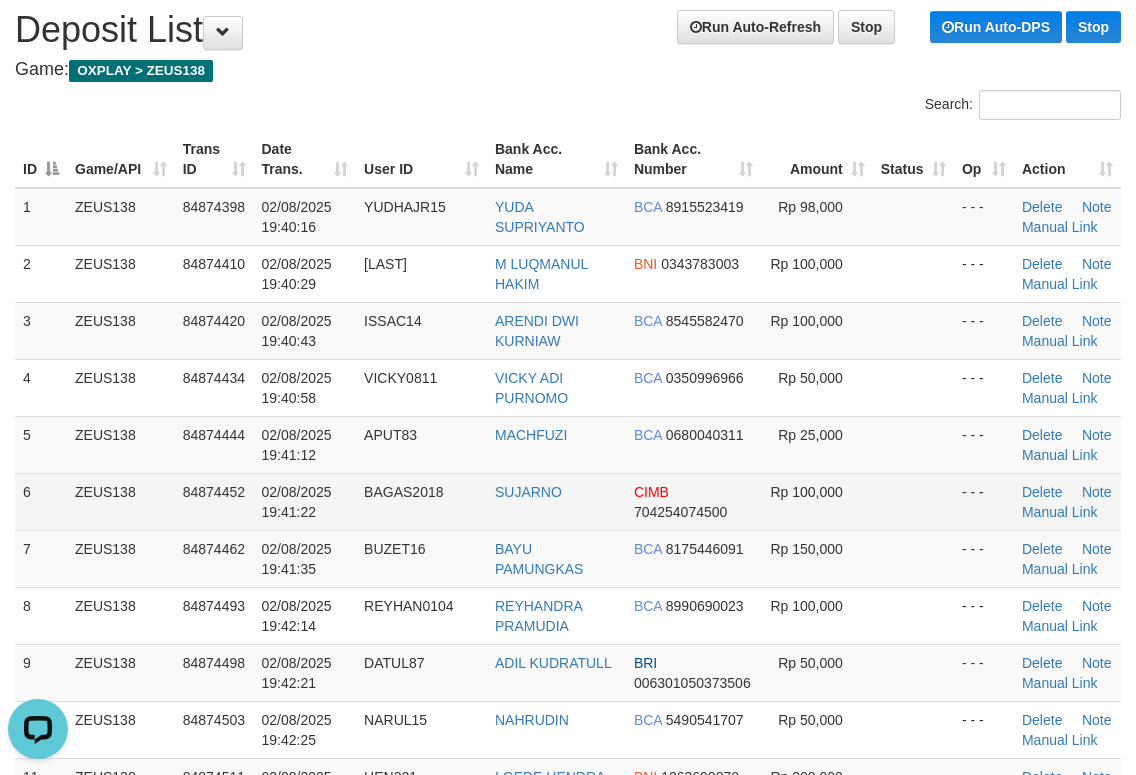 click on "SUJARNO" at bounding box center (556, 501) 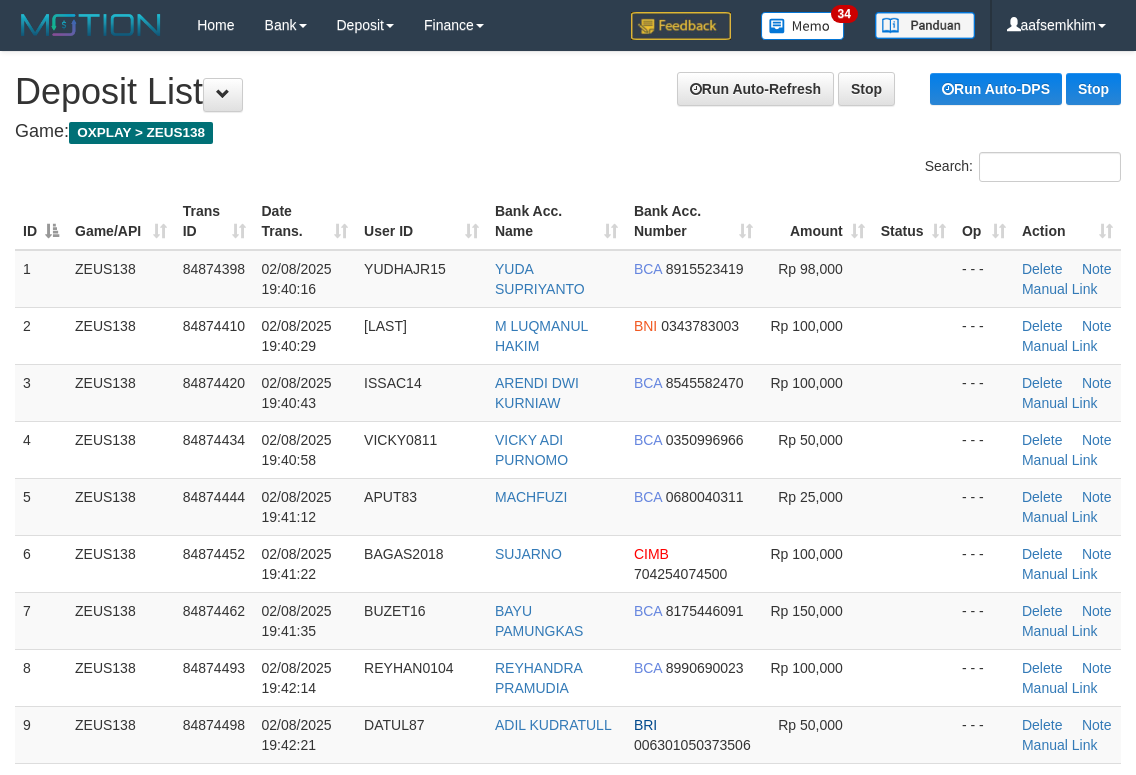 scroll, scrollTop: 62, scrollLeft: 0, axis: vertical 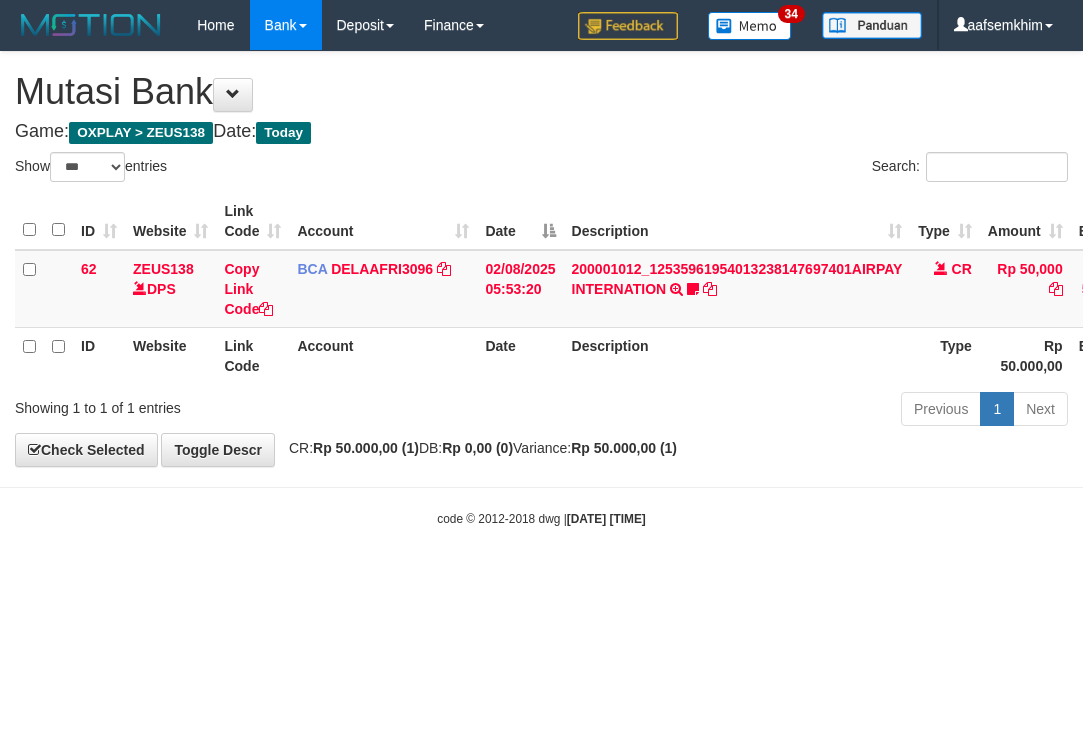 select on "***" 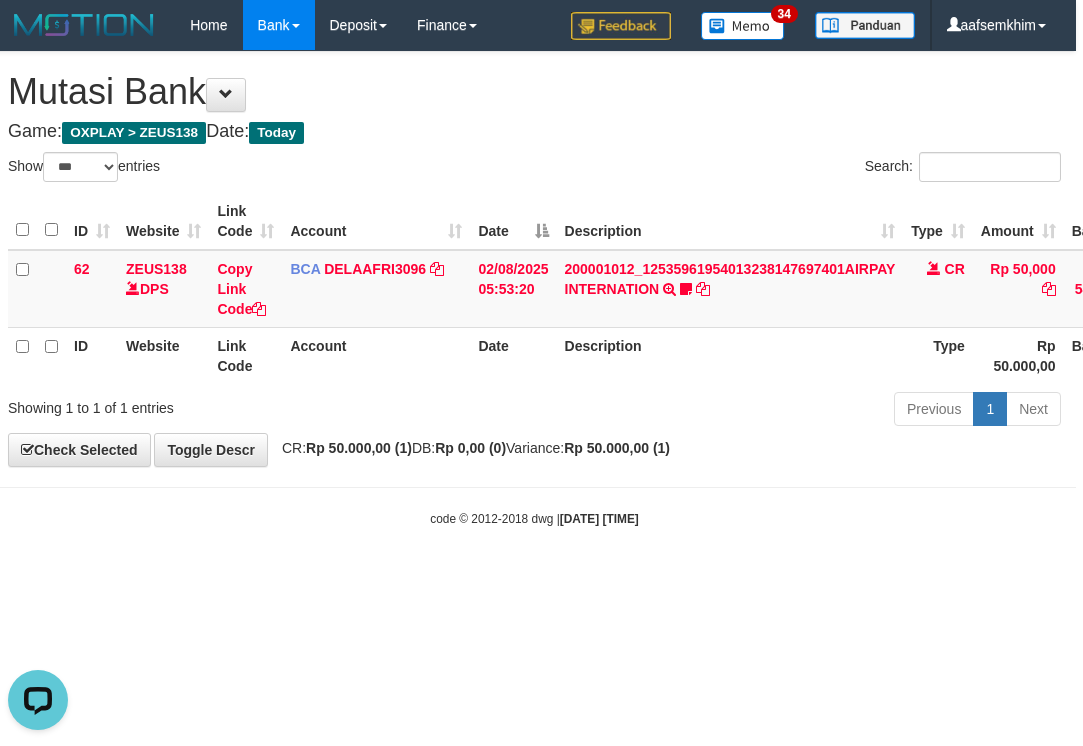 scroll, scrollTop: 0, scrollLeft: 0, axis: both 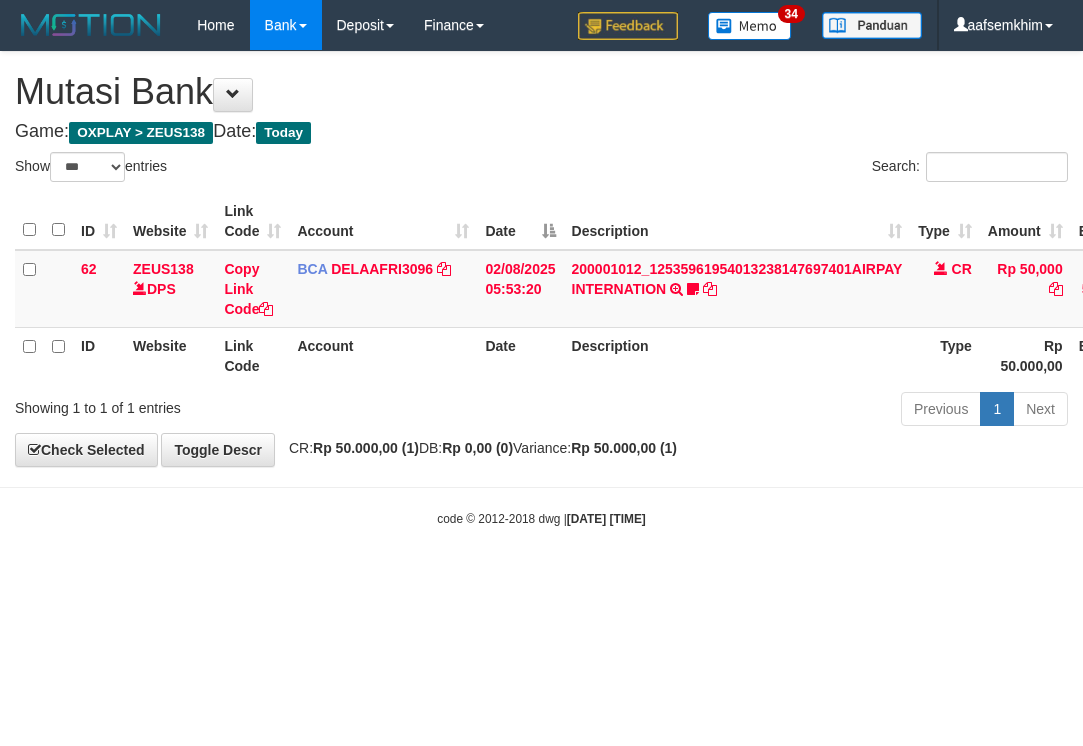 select on "***" 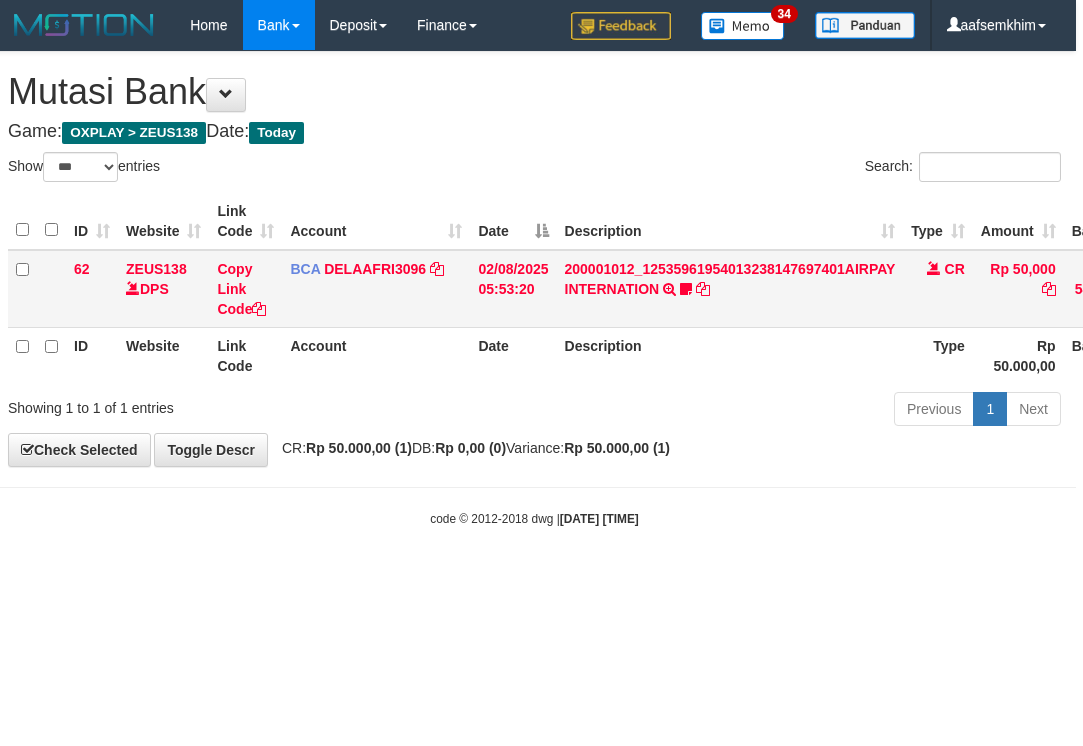 click on "ZEUS138    DPS" at bounding box center (163, 289) 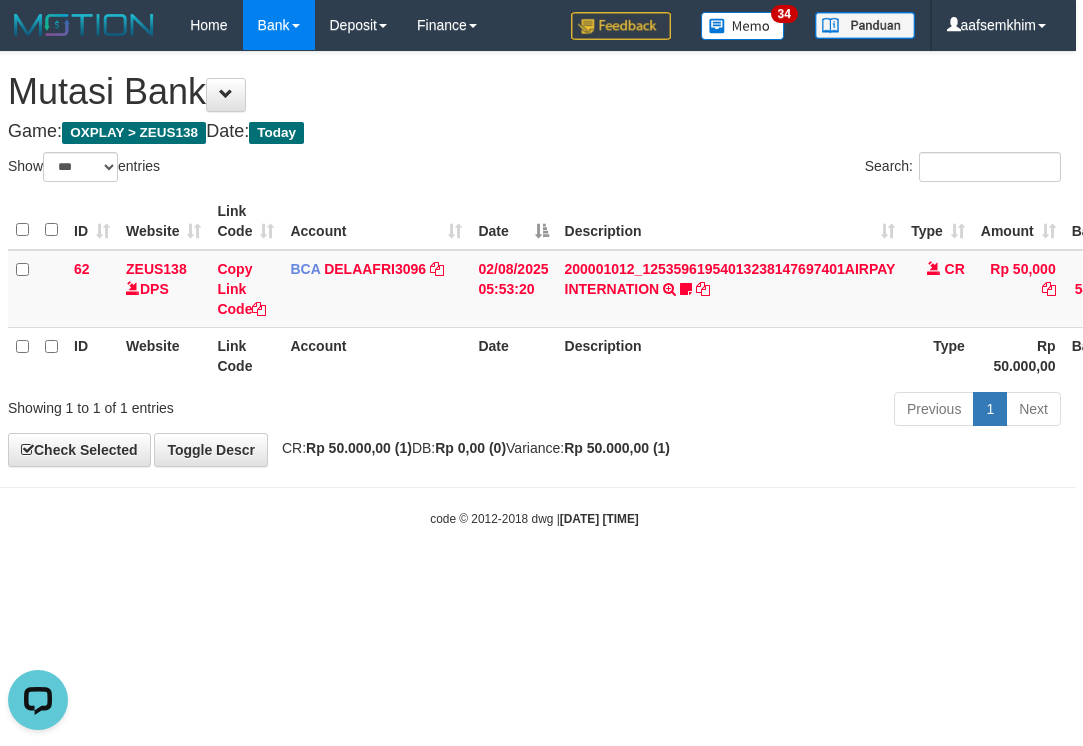 scroll, scrollTop: 0, scrollLeft: 0, axis: both 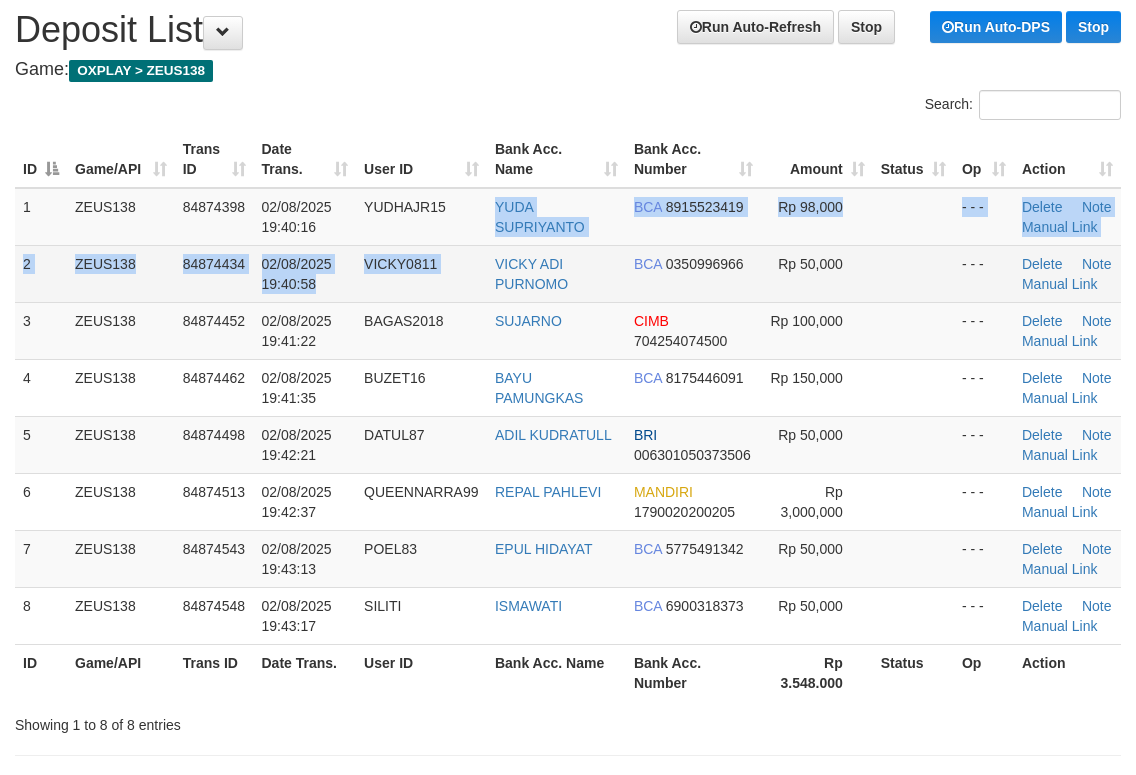 drag, startPoint x: 474, startPoint y: 248, endPoint x: 562, endPoint y: 248, distance: 88 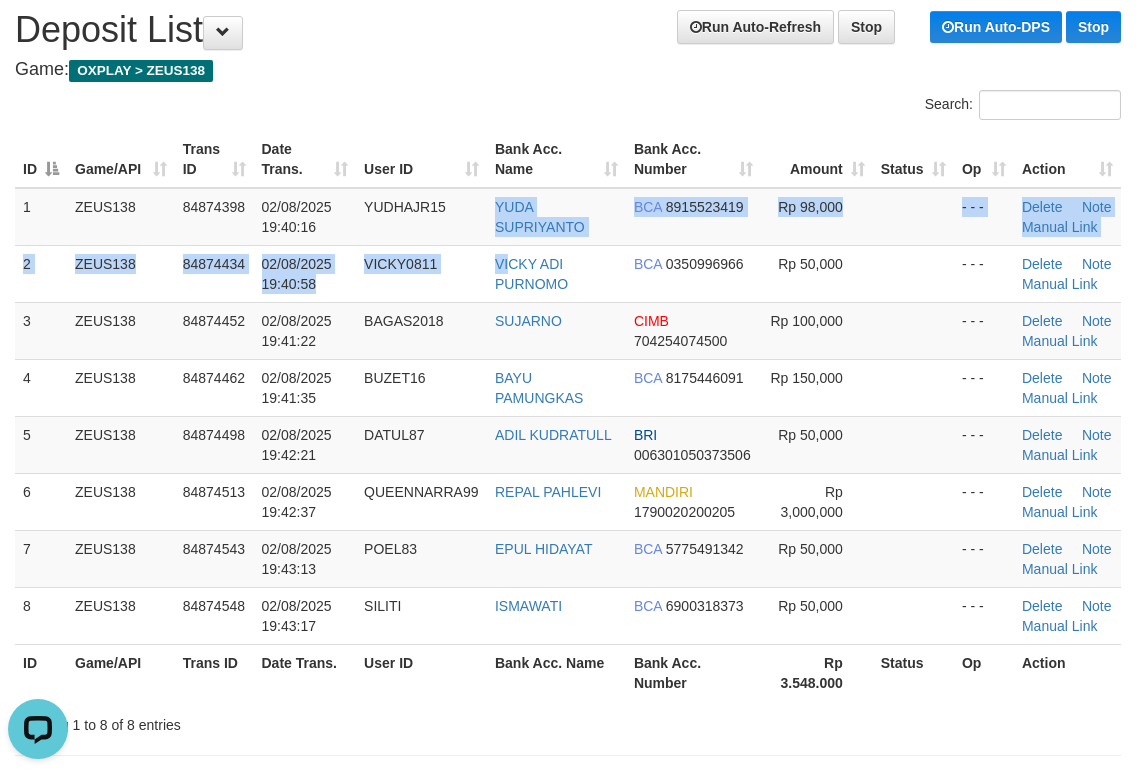 scroll, scrollTop: 0, scrollLeft: 0, axis: both 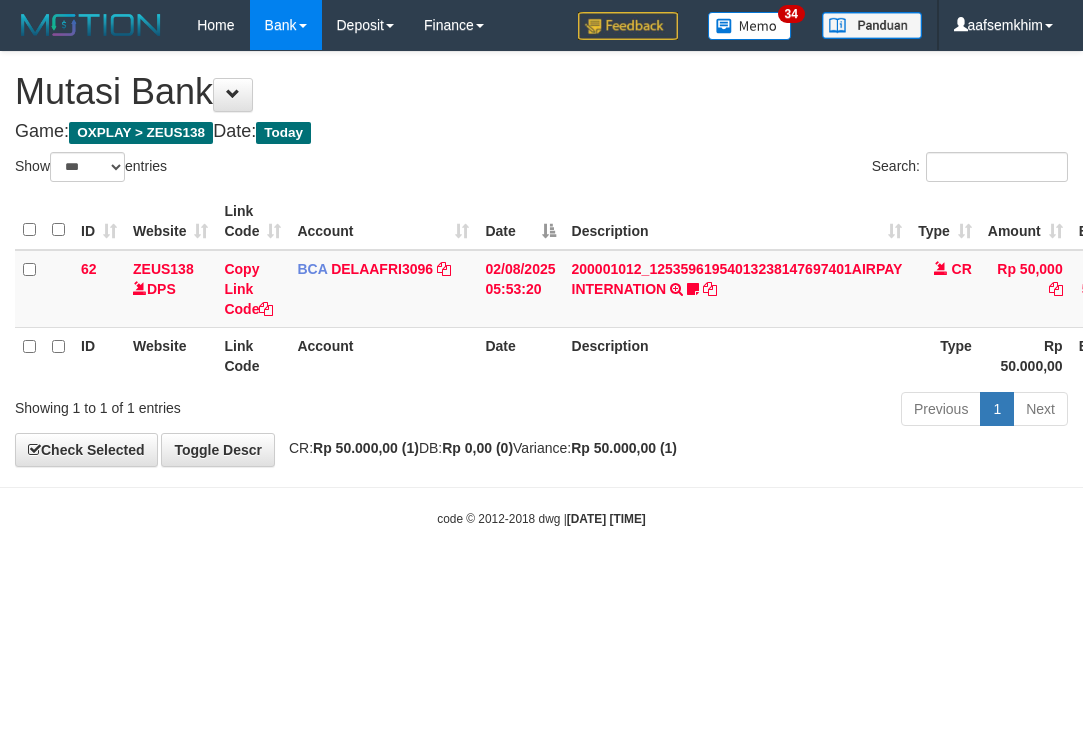 select on "***" 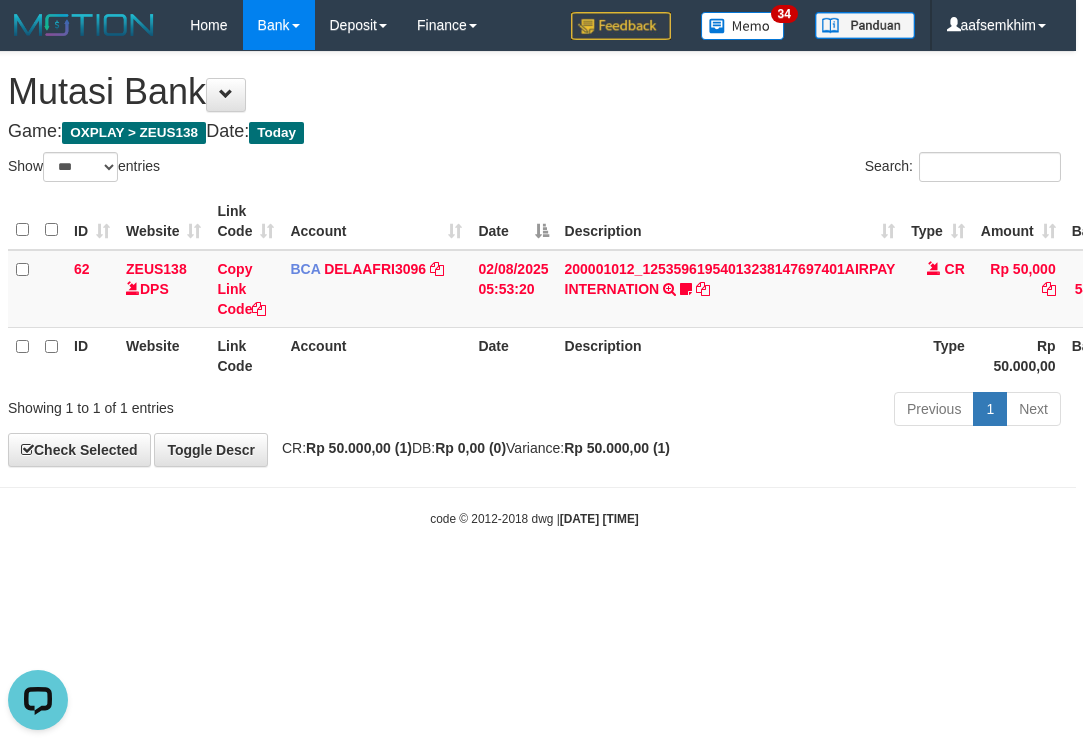 scroll, scrollTop: 0, scrollLeft: 0, axis: both 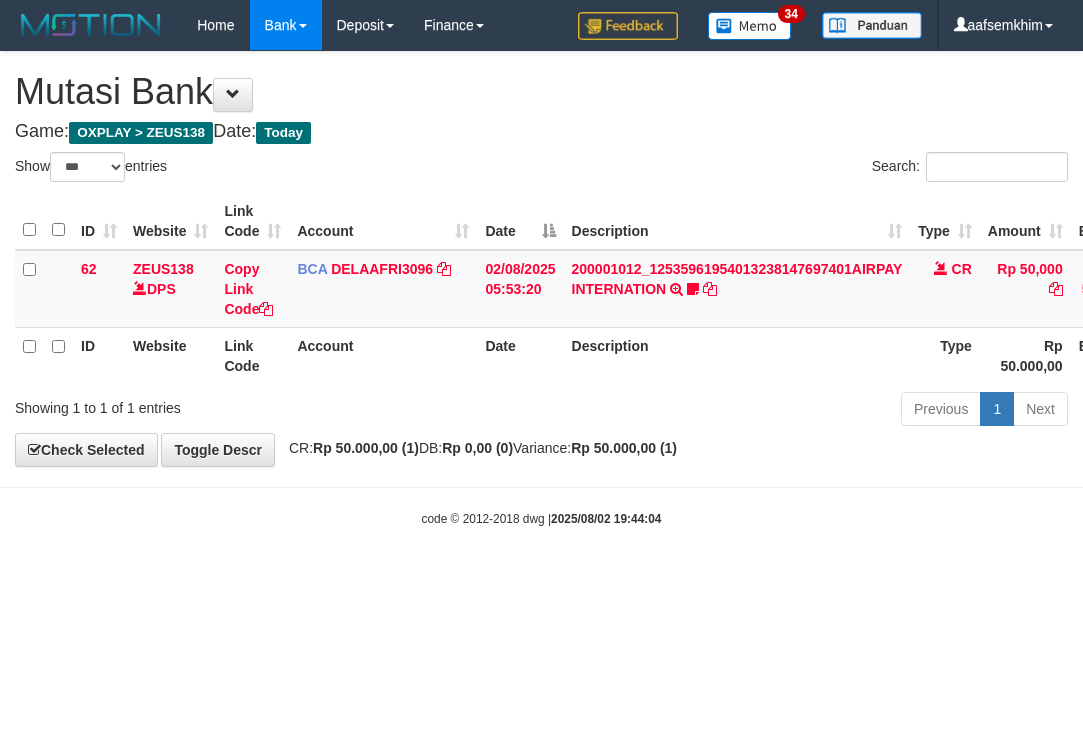 select on "***" 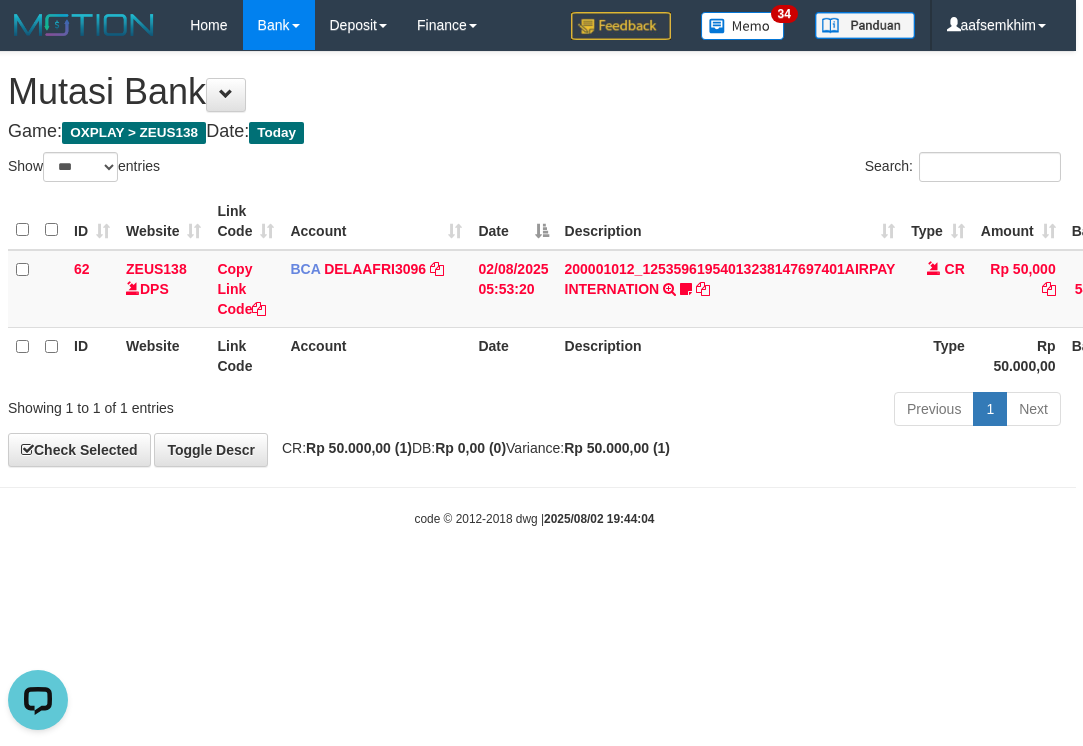 scroll, scrollTop: 0, scrollLeft: 0, axis: both 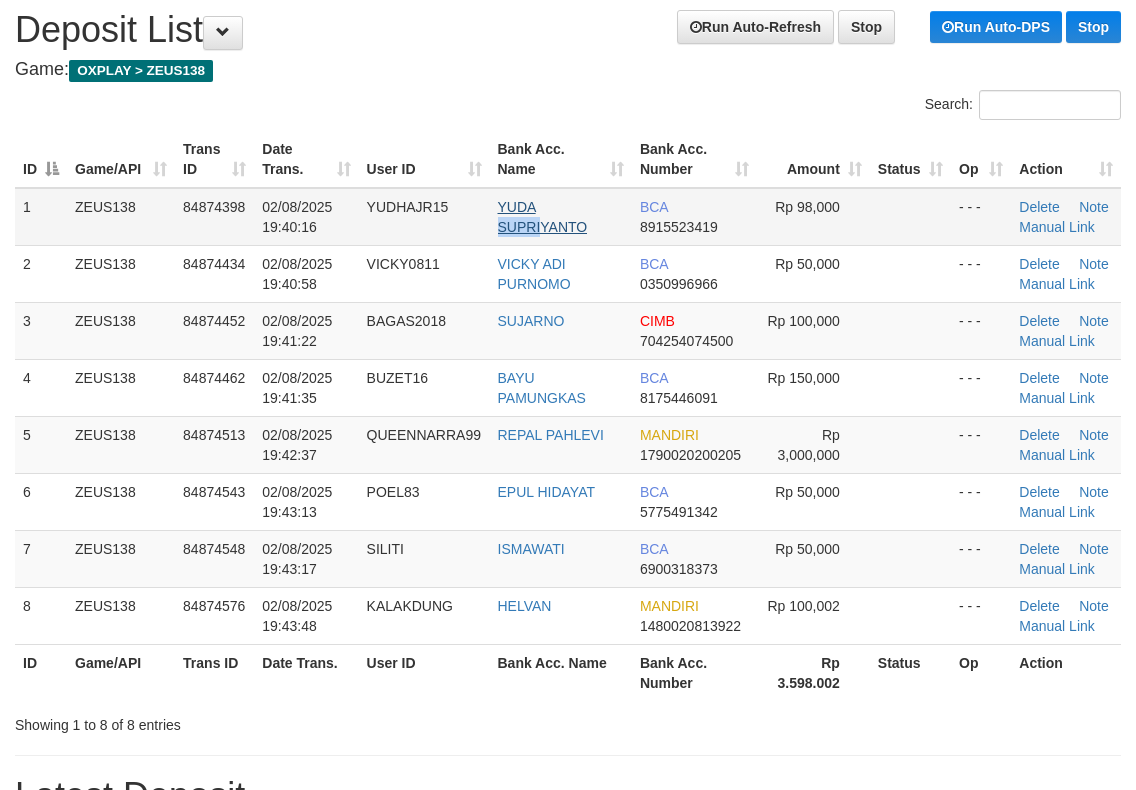 drag, startPoint x: 498, startPoint y: 226, endPoint x: 621, endPoint y: 246, distance: 124.61541 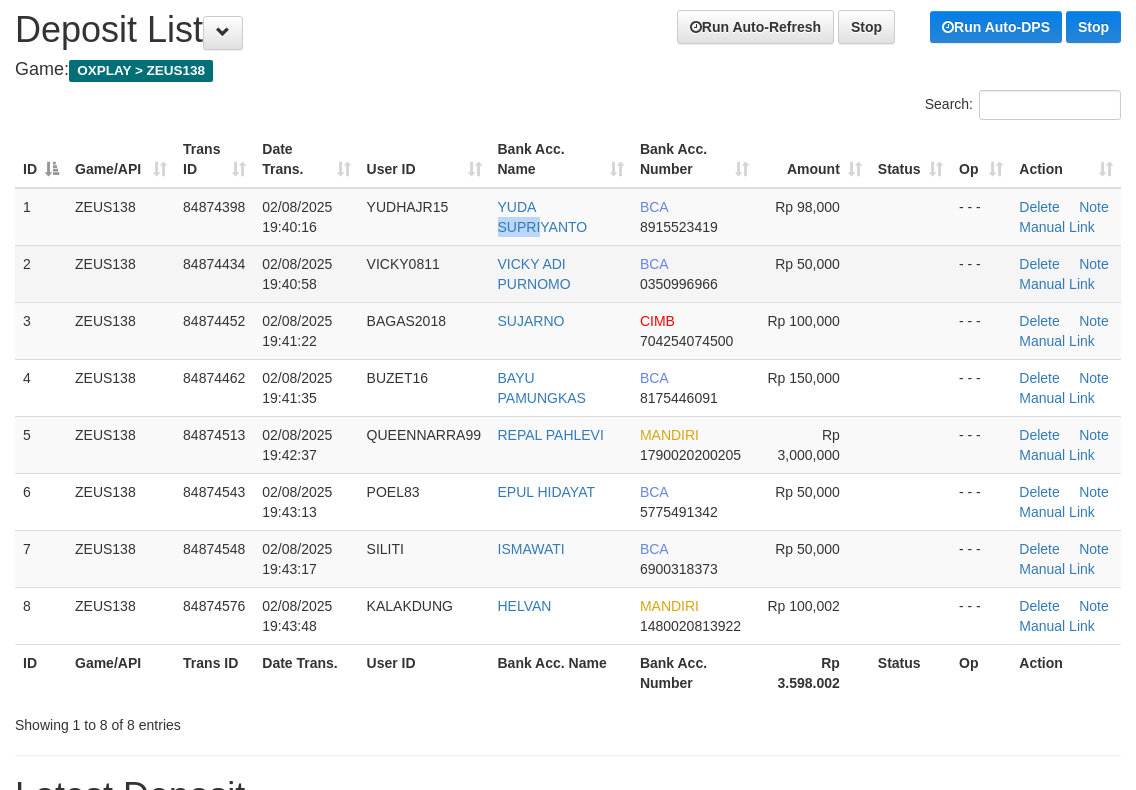 click on "YUDA SUPRIYANTO" at bounding box center (561, 217) 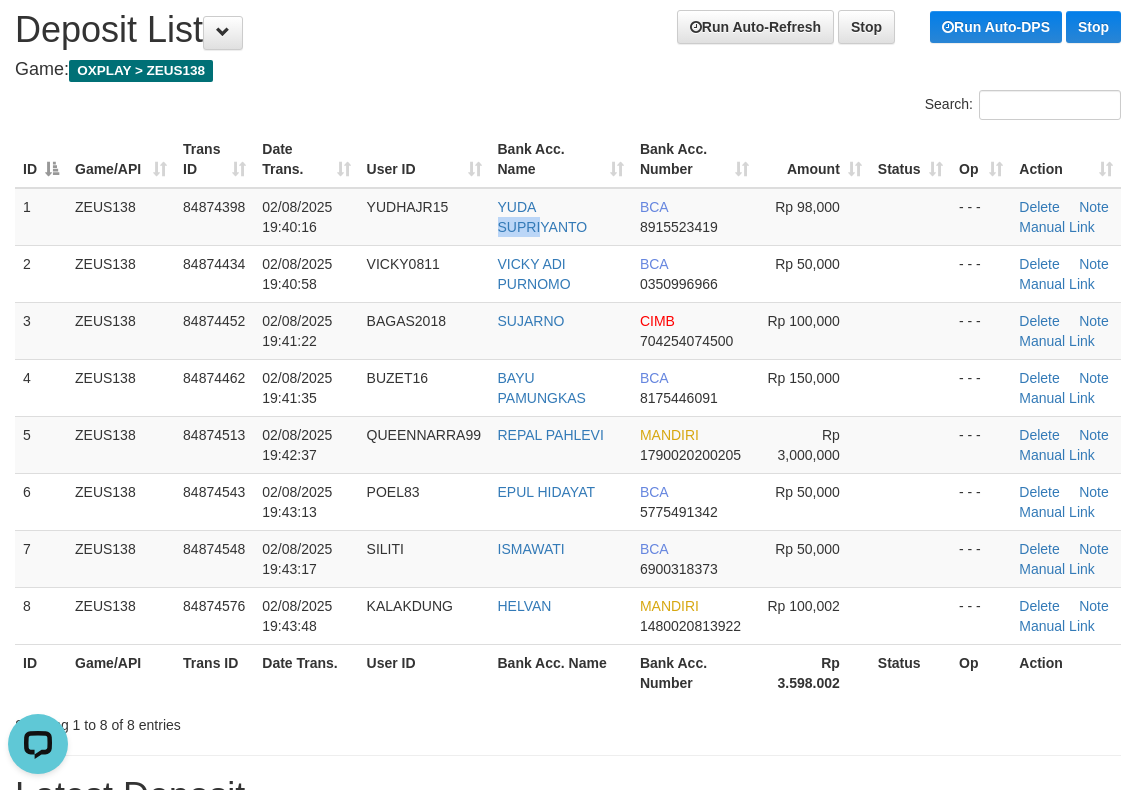 scroll, scrollTop: 0, scrollLeft: 0, axis: both 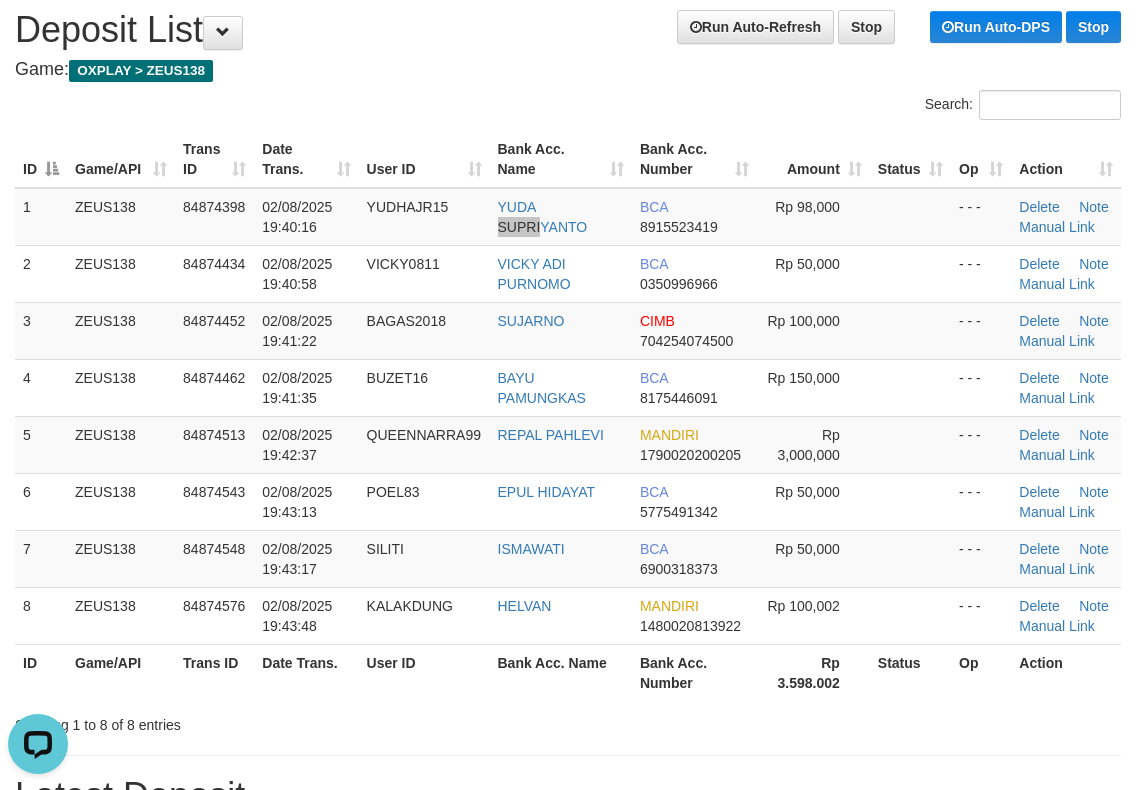 click on "ID Game/API Trans ID Date Trans. User ID Bank Acc. Name Bank Acc. Number Amount Status Op Action" at bounding box center (568, 159) 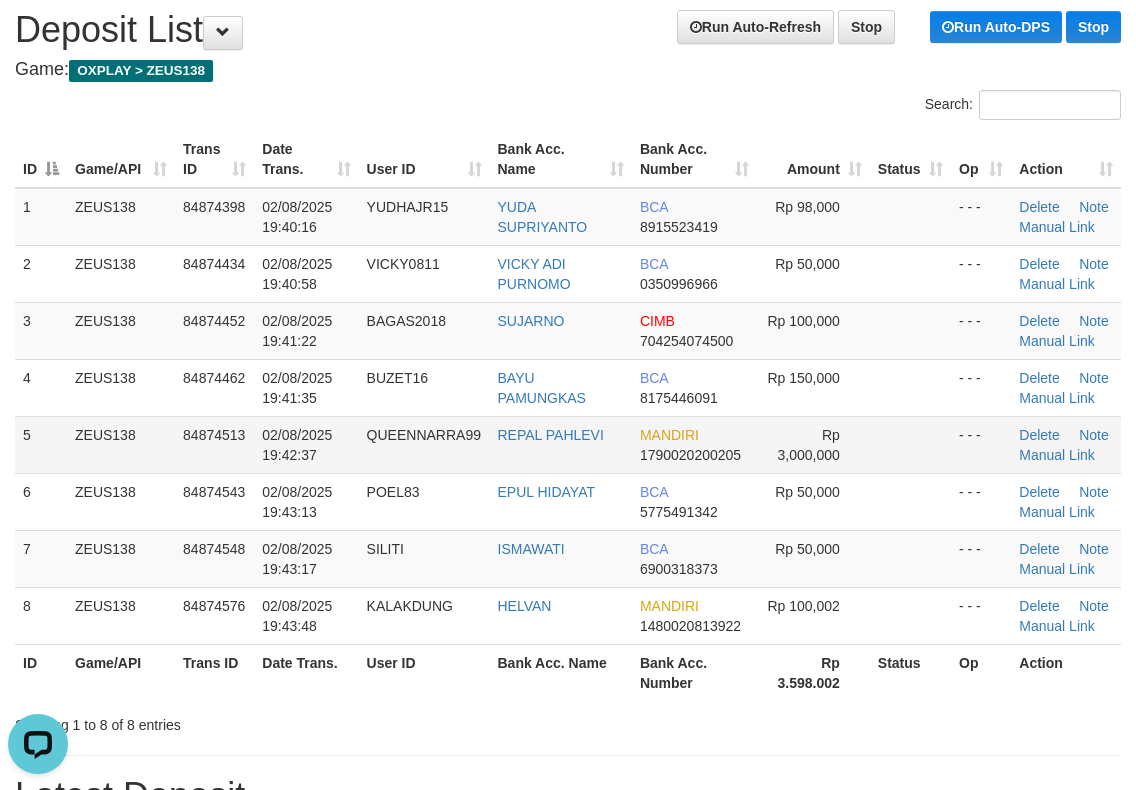 click on "Delete
Note
Manual Link" at bounding box center [1066, 444] 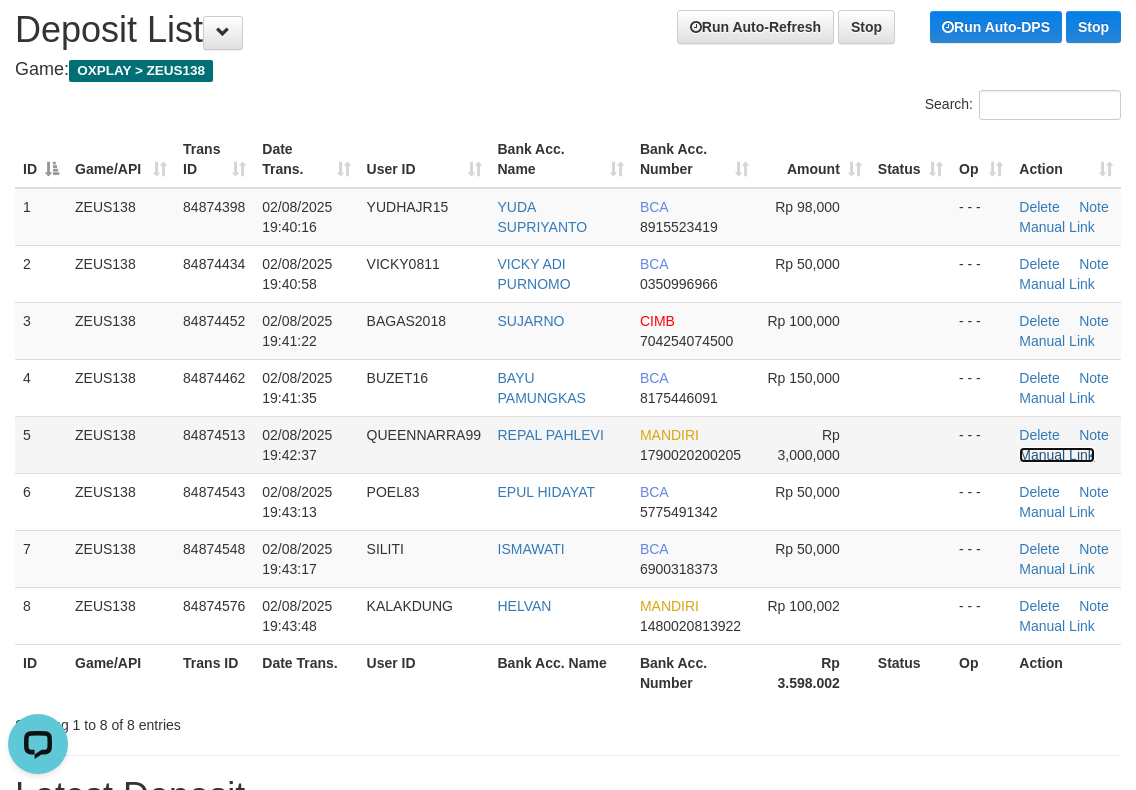 click on "Manual Link" at bounding box center (1057, 455) 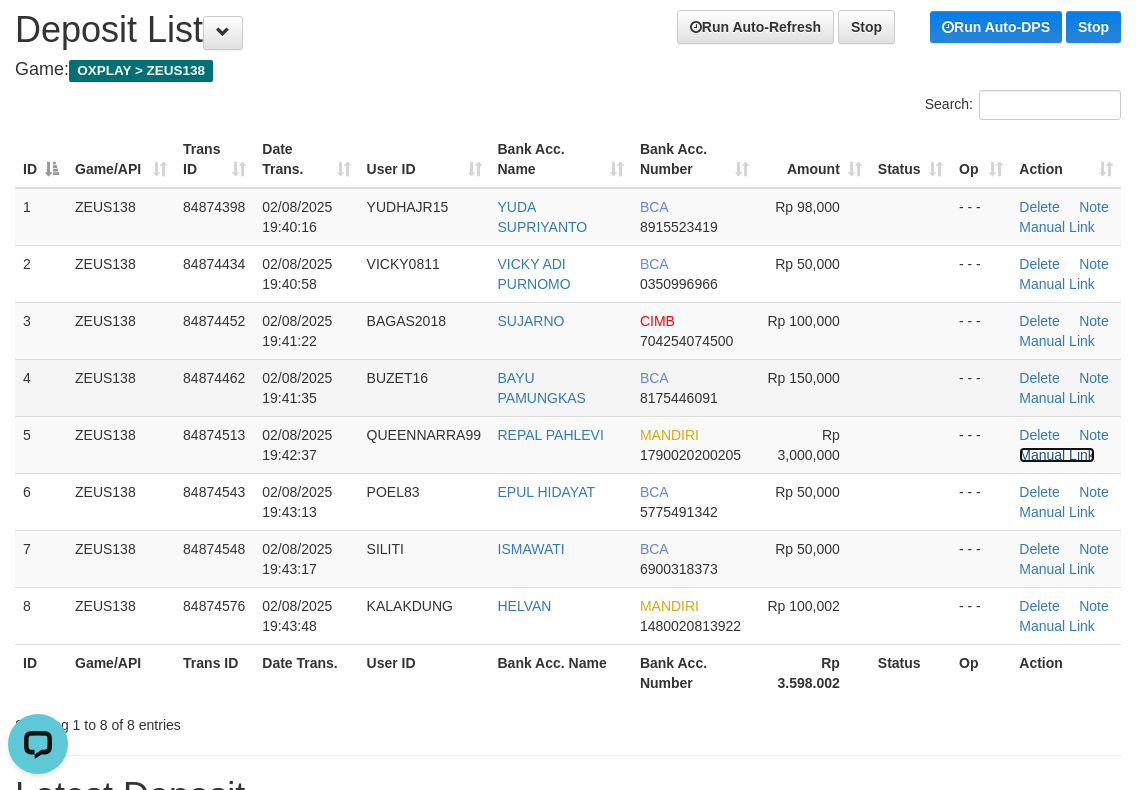 click on "Manual Link" at bounding box center [1057, 455] 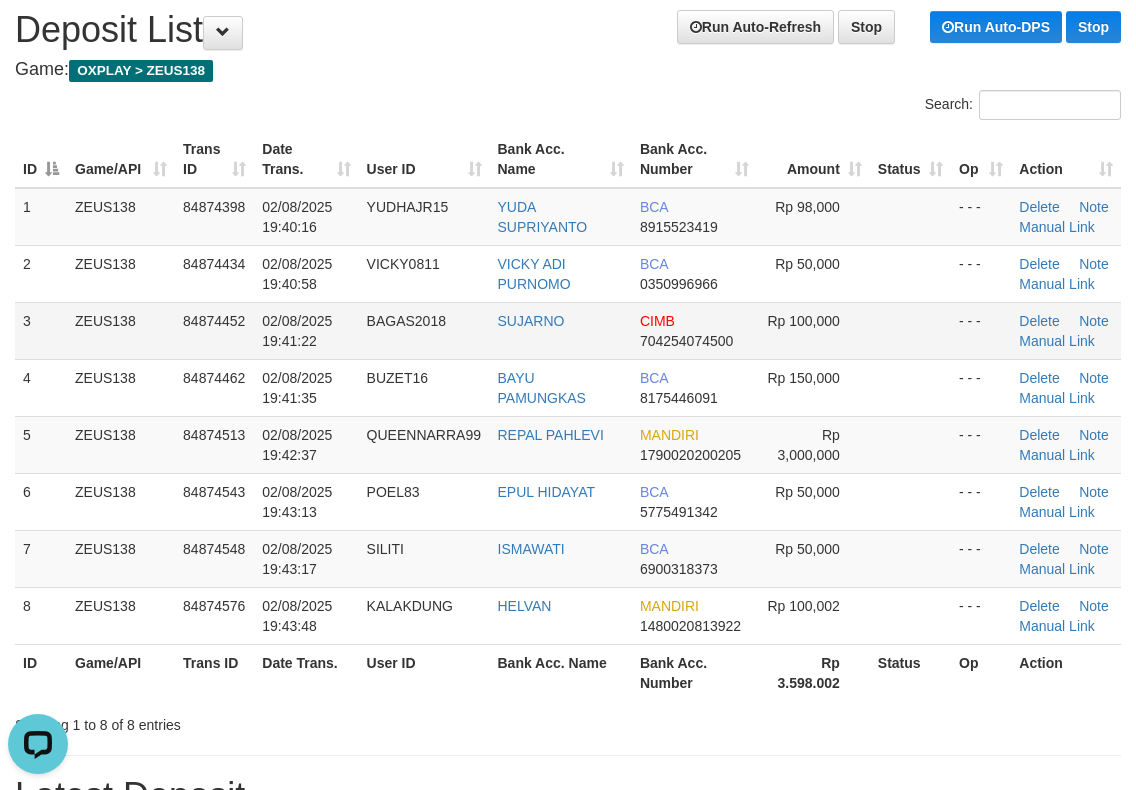 click on "BAGAS2018" at bounding box center (424, 330) 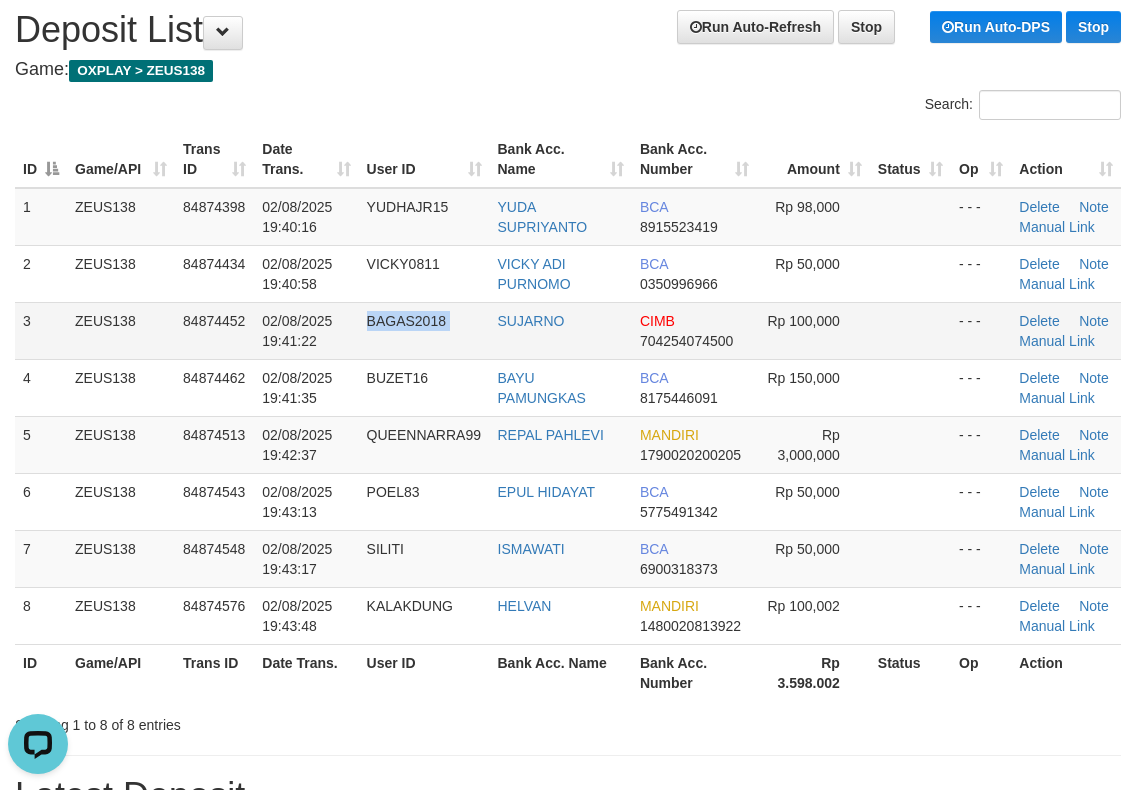 click on "BAGAS2018" at bounding box center (424, 330) 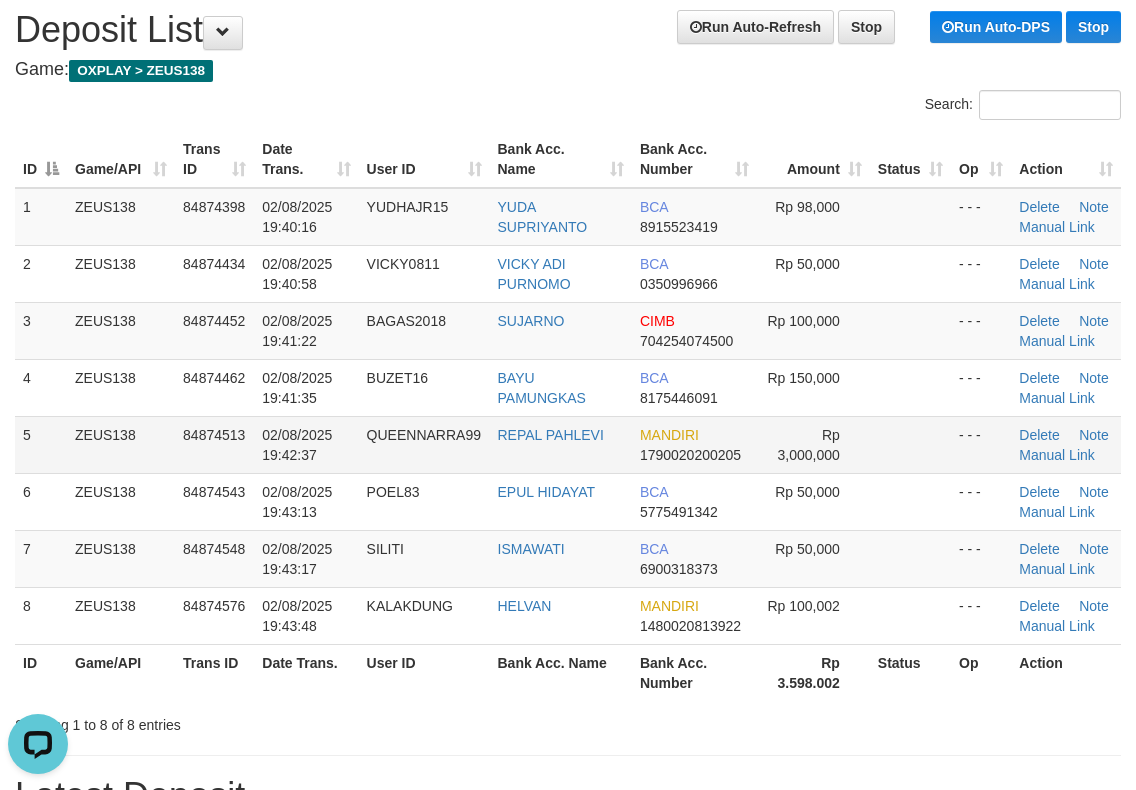 click on "Delete
Note
Manual Link" at bounding box center (1066, 444) 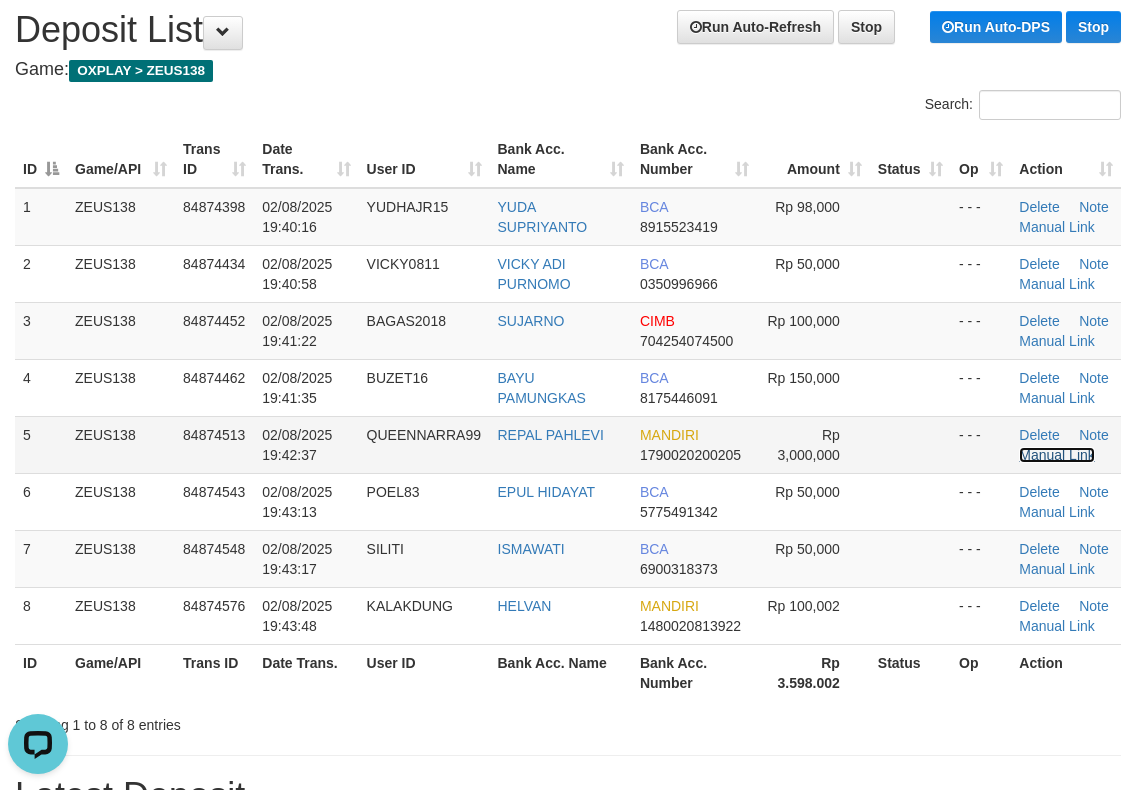 click on "Manual Link" at bounding box center (1057, 455) 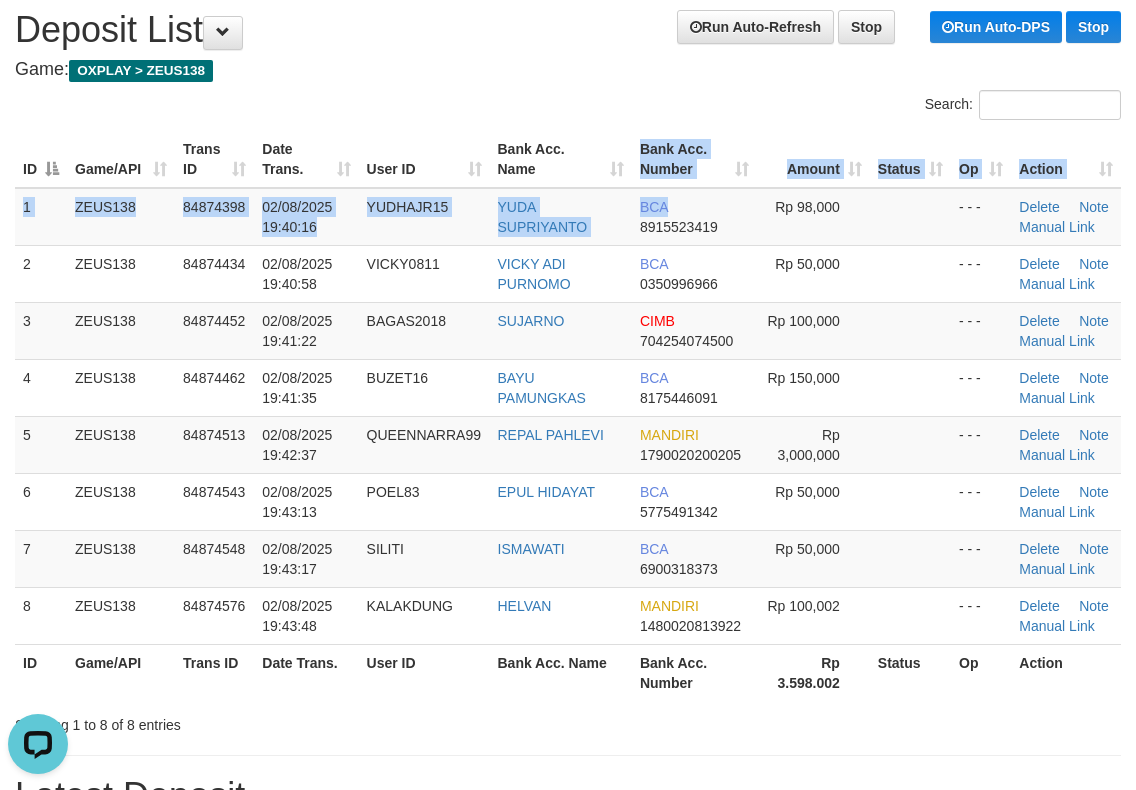 drag, startPoint x: 620, startPoint y: 185, endPoint x: 898, endPoint y: 182, distance: 278.01617 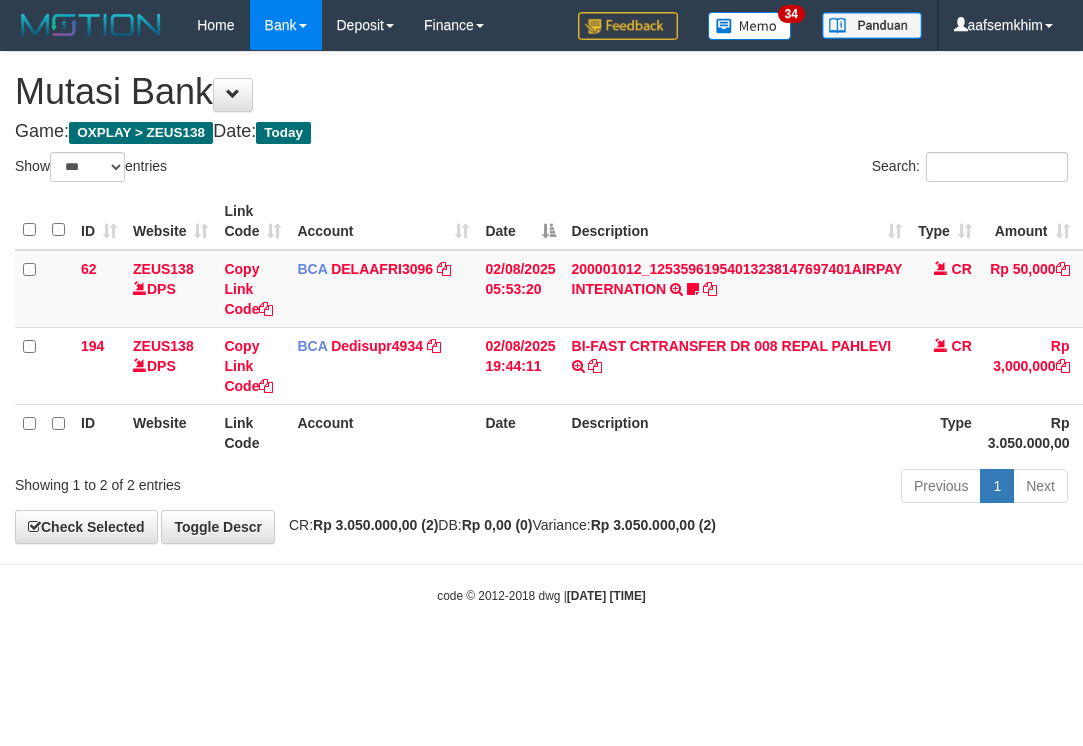 select on "***" 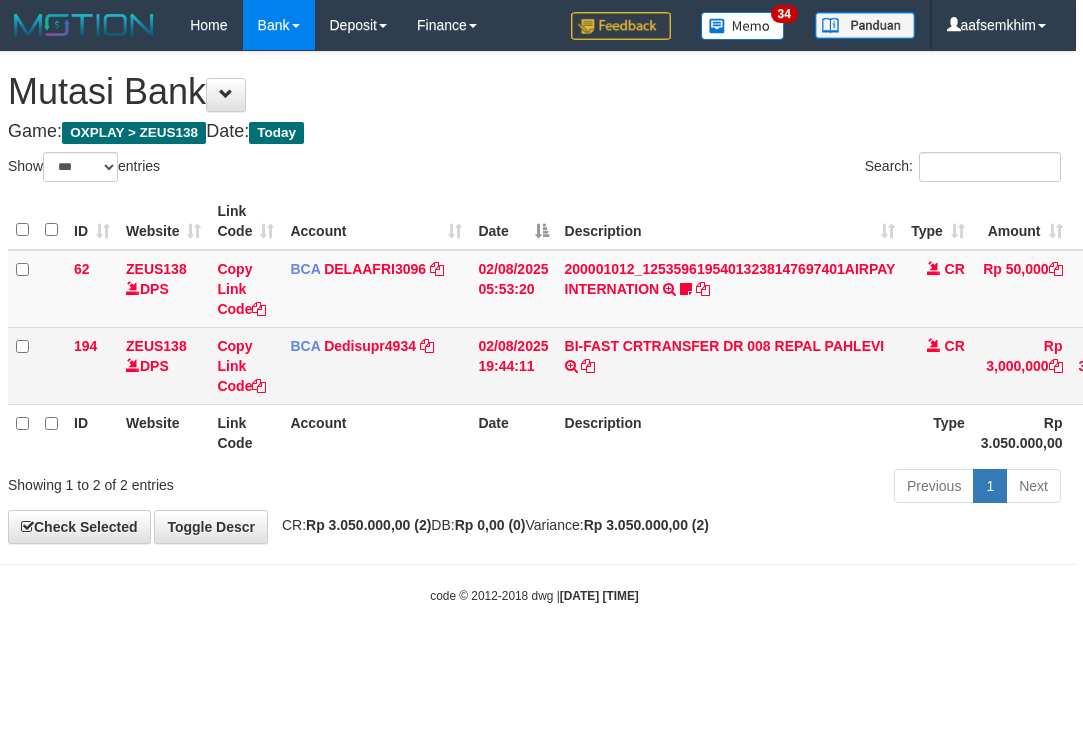drag, startPoint x: 833, startPoint y: 375, endPoint x: 851, endPoint y: 375, distance: 18 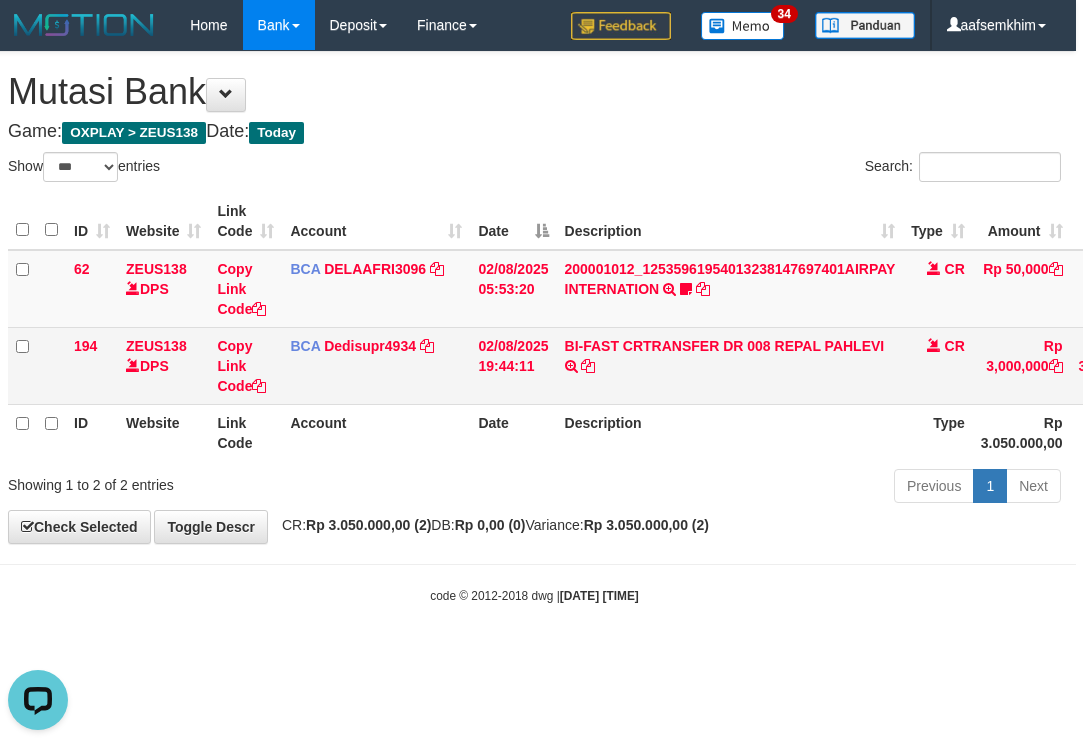 scroll, scrollTop: 0, scrollLeft: 0, axis: both 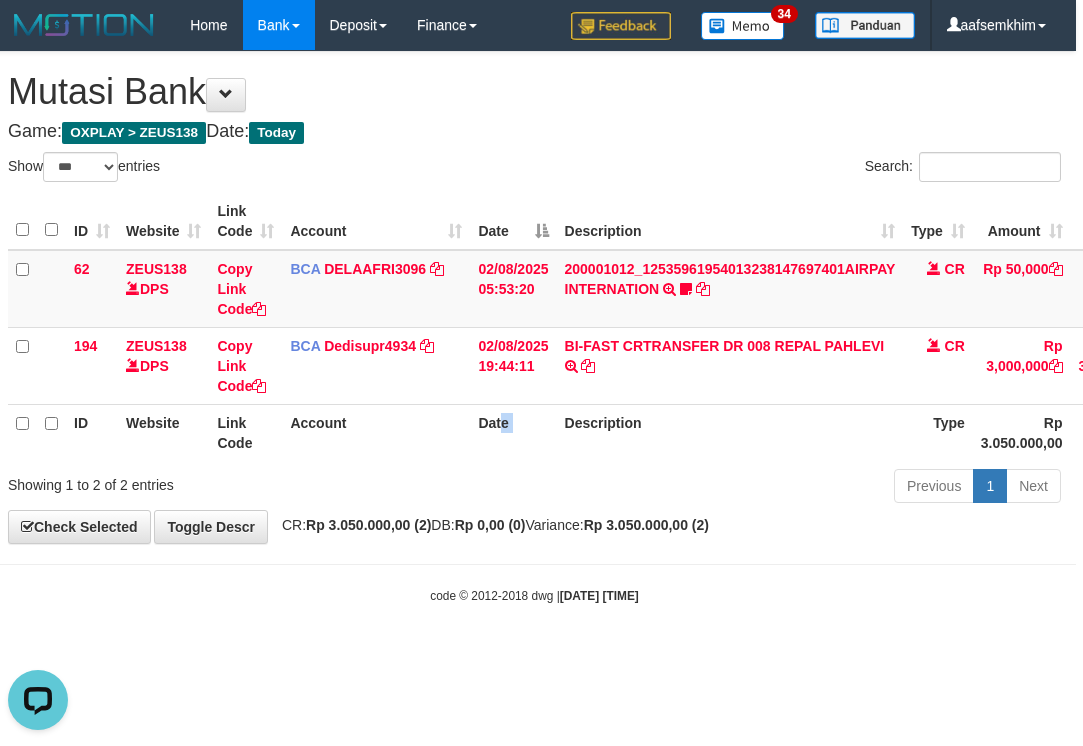 drag, startPoint x: 556, startPoint y: 447, endPoint x: 424, endPoint y: 426, distance: 133.66002 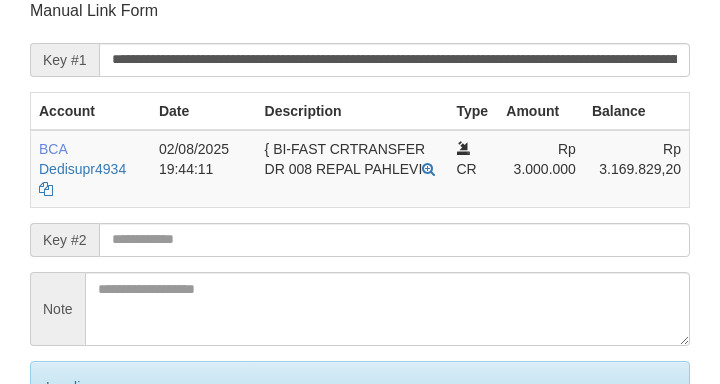 click on "Save" at bounding box center (80, 471) 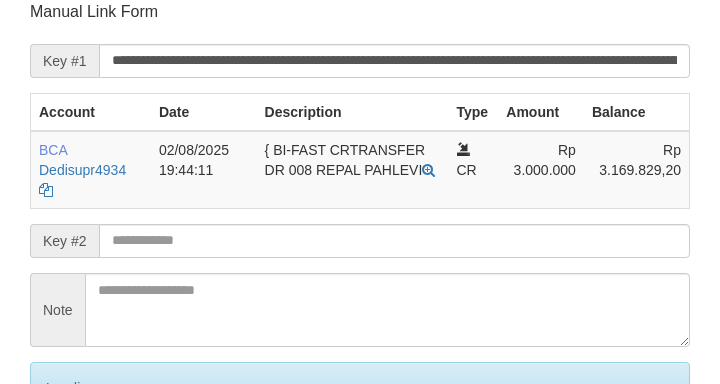 click on "**********" at bounding box center (360, 244) 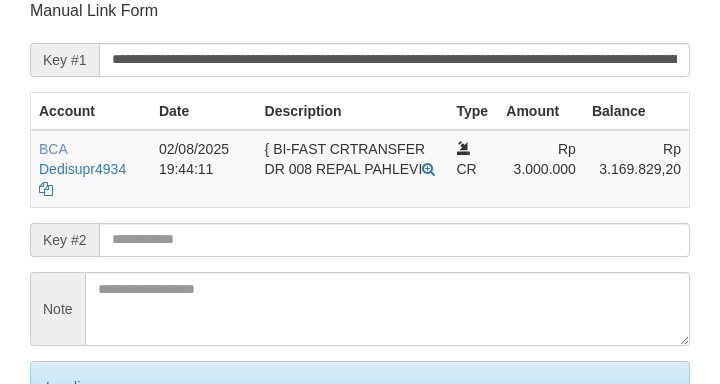 click on "Save" at bounding box center (80, 471) 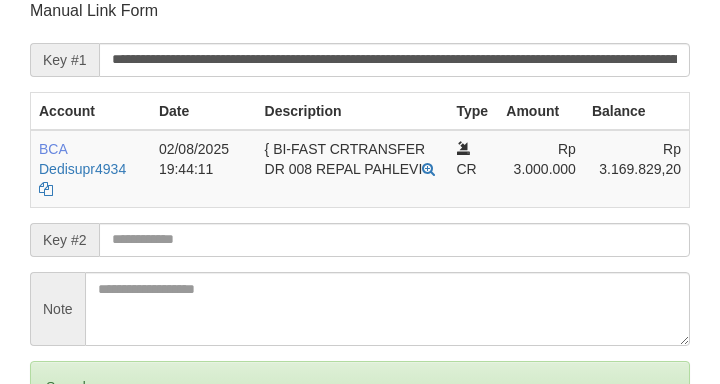 click on "**********" at bounding box center (394, 60) 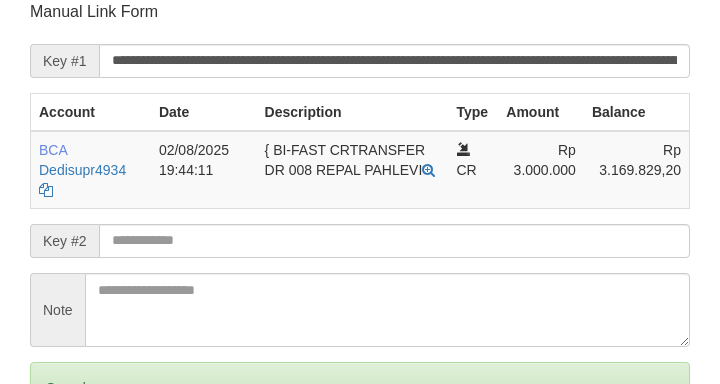 click on "Save" at bounding box center [58, 472] 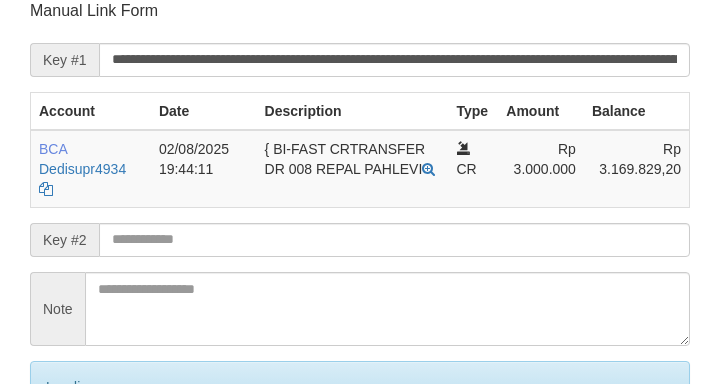 click on "Save" at bounding box center [80, 471] 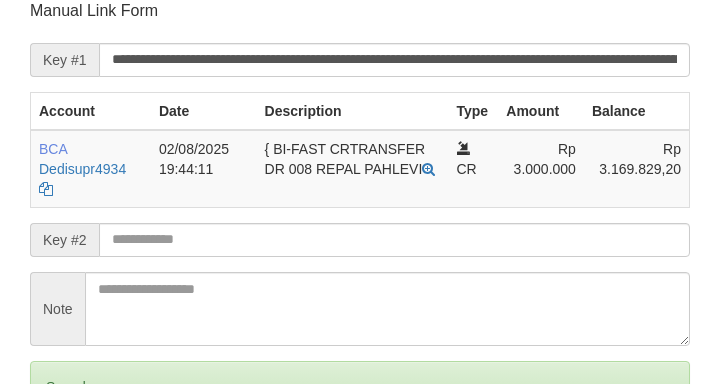 click on "Save" at bounding box center [58, 471] 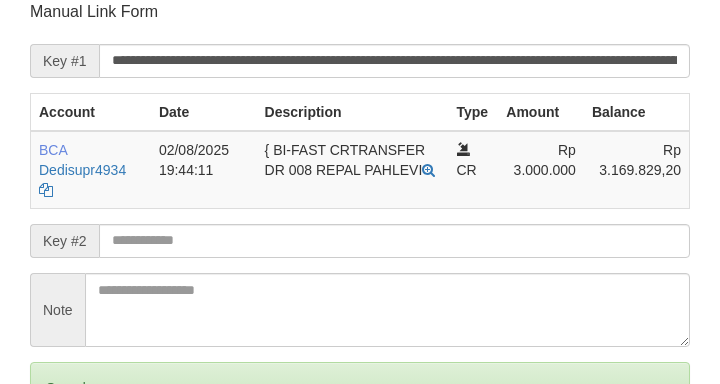 click on "Save" at bounding box center [58, 472] 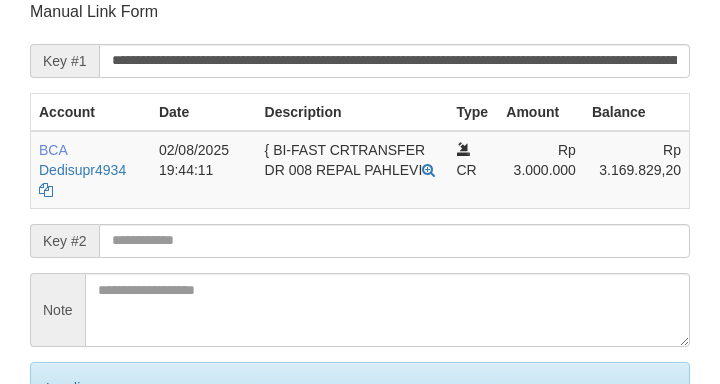 click on "**********" at bounding box center (394, 61) 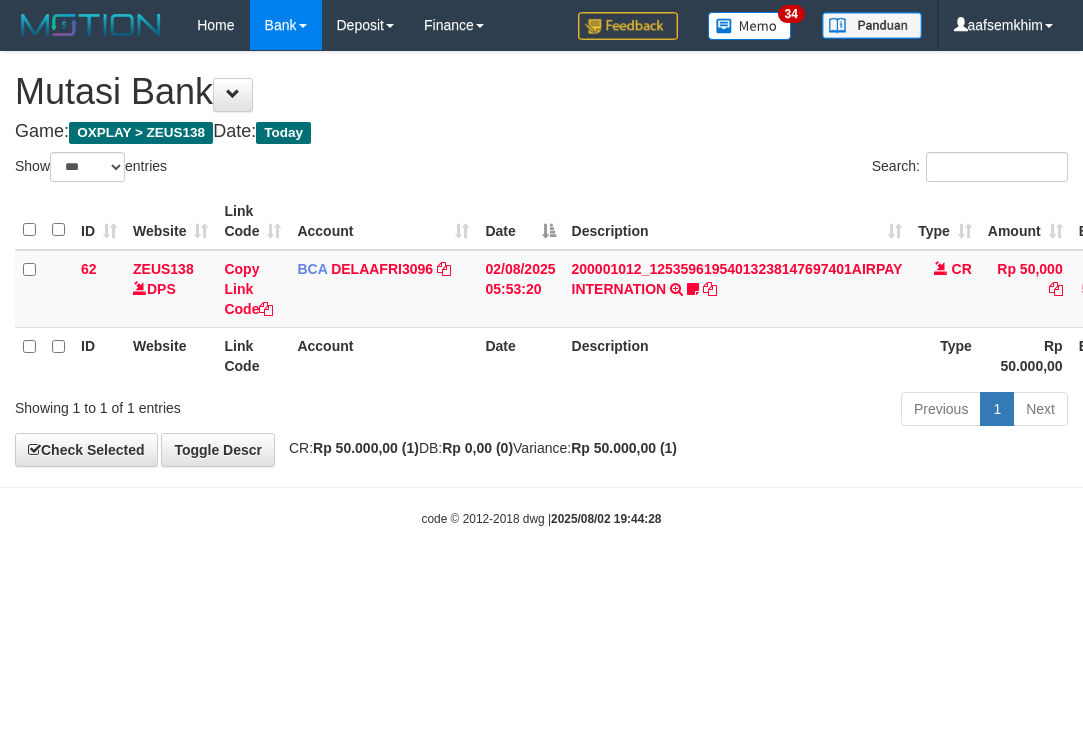 select on "***" 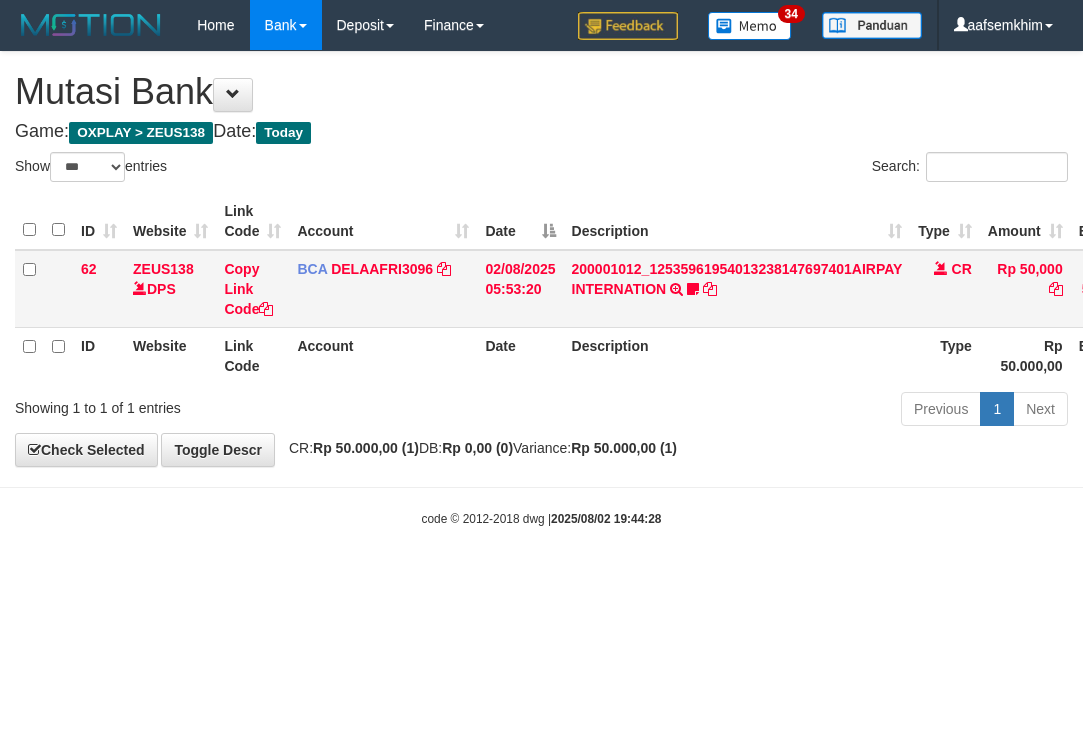 scroll, scrollTop: 0, scrollLeft: 7, axis: horizontal 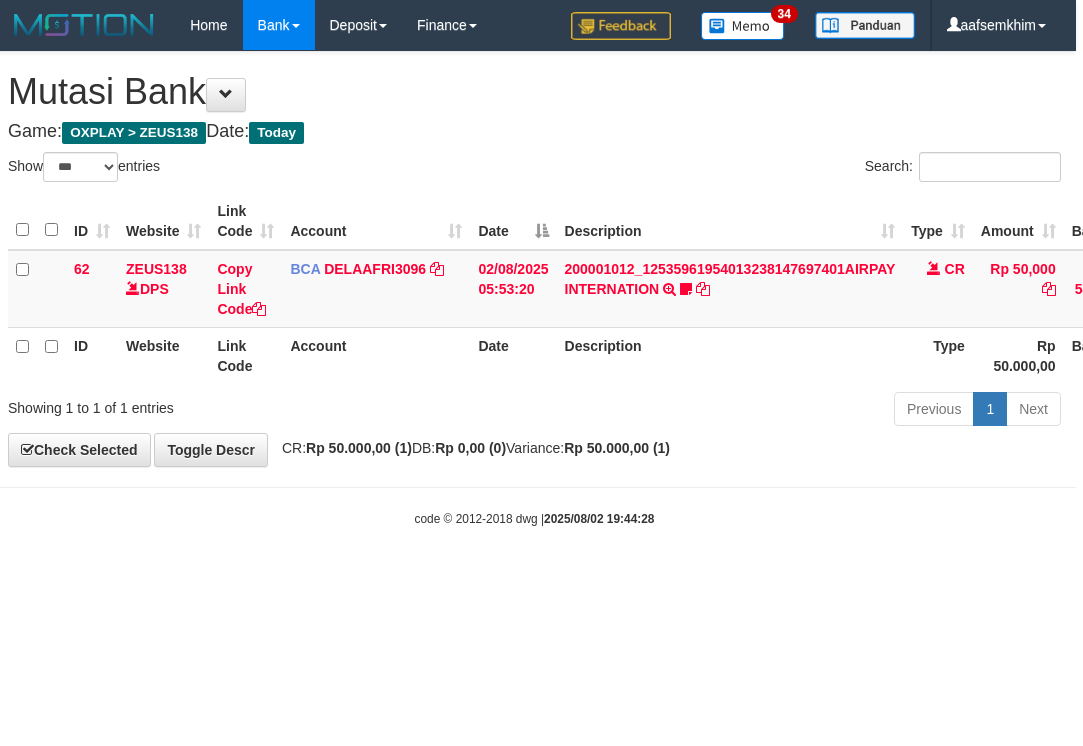 click on "Account" at bounding box center (376, 221) 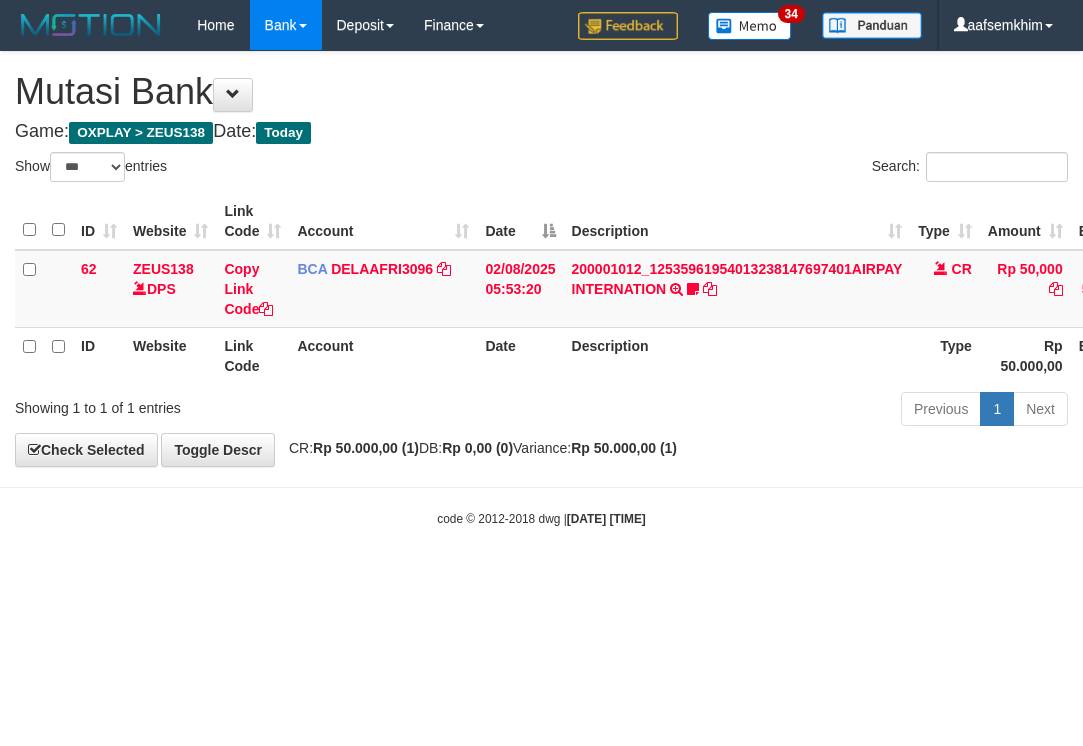 select on "***" 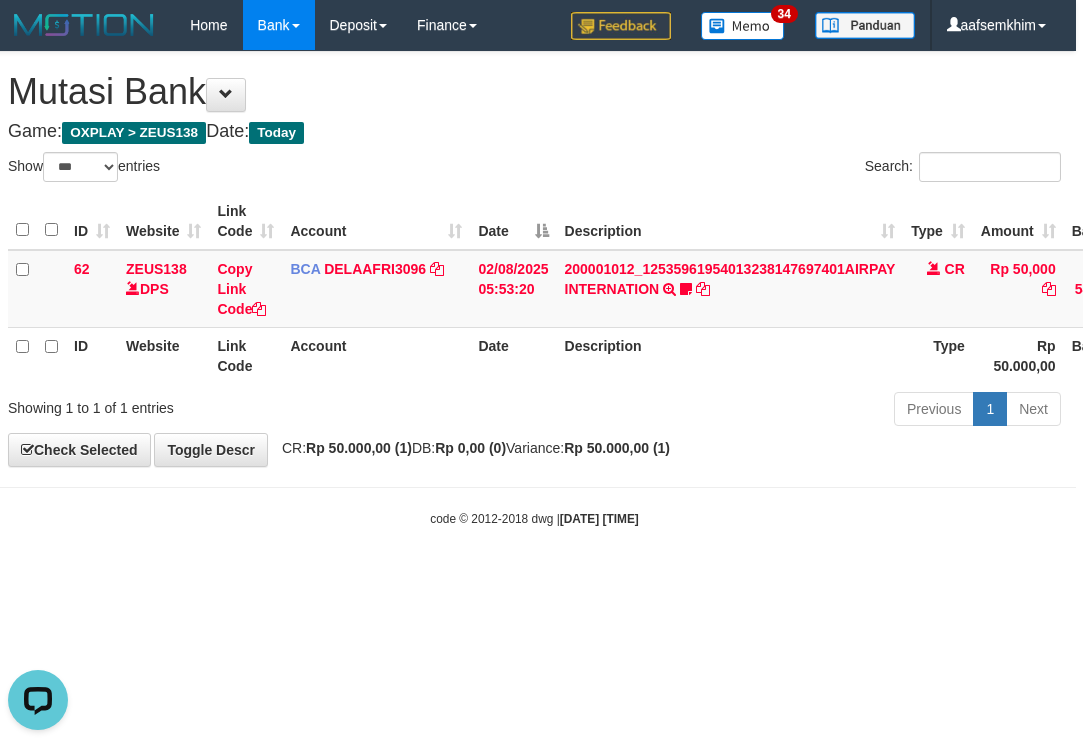scroll, scrollTop: 0, scrollLeft: 0, axis: both 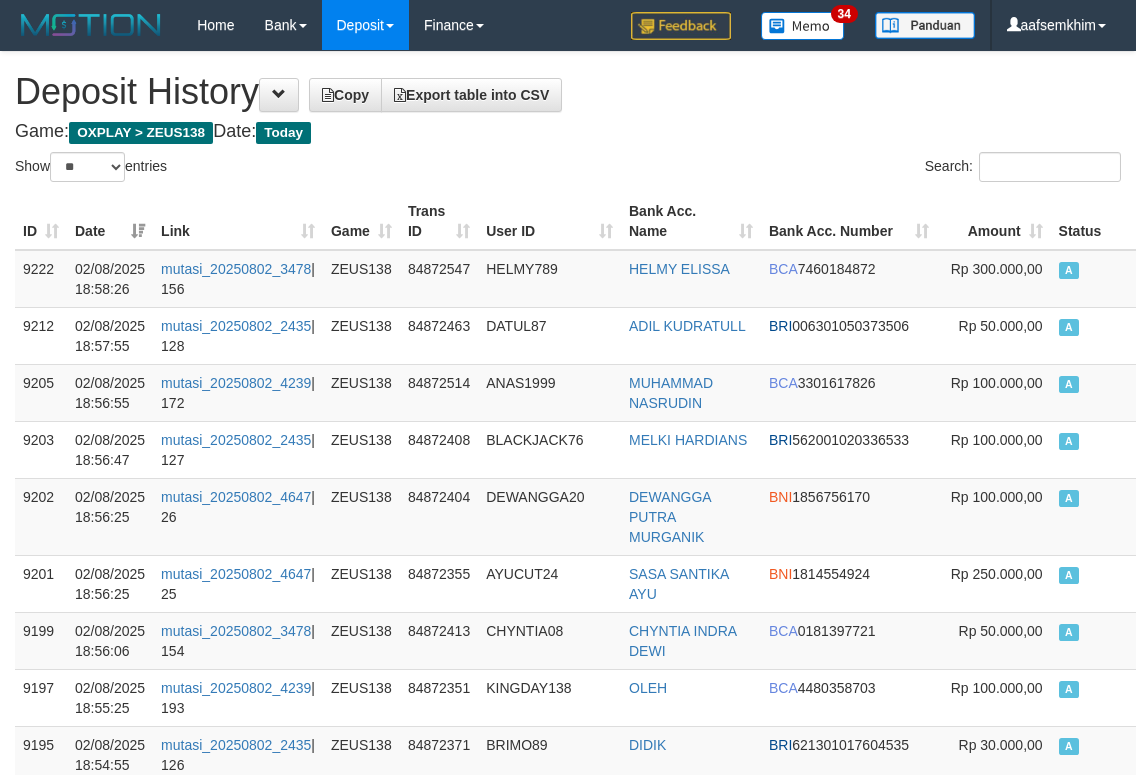 select on "**" 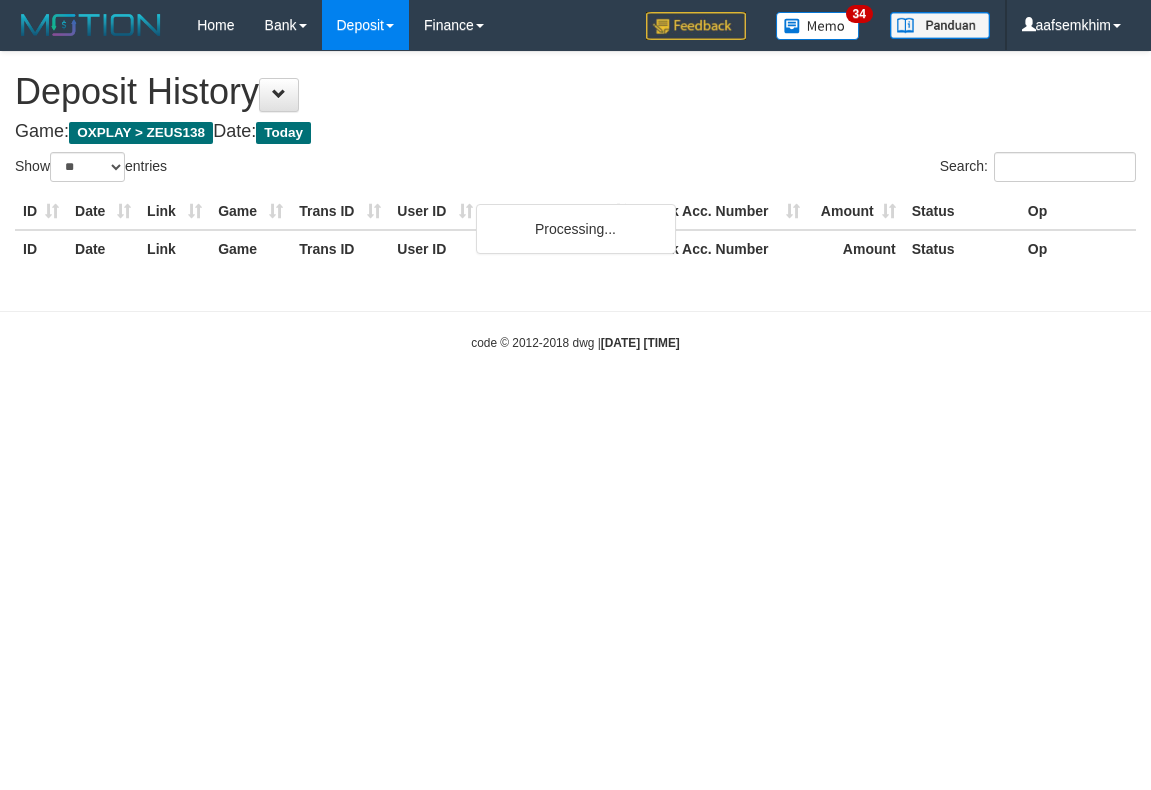select on "**" 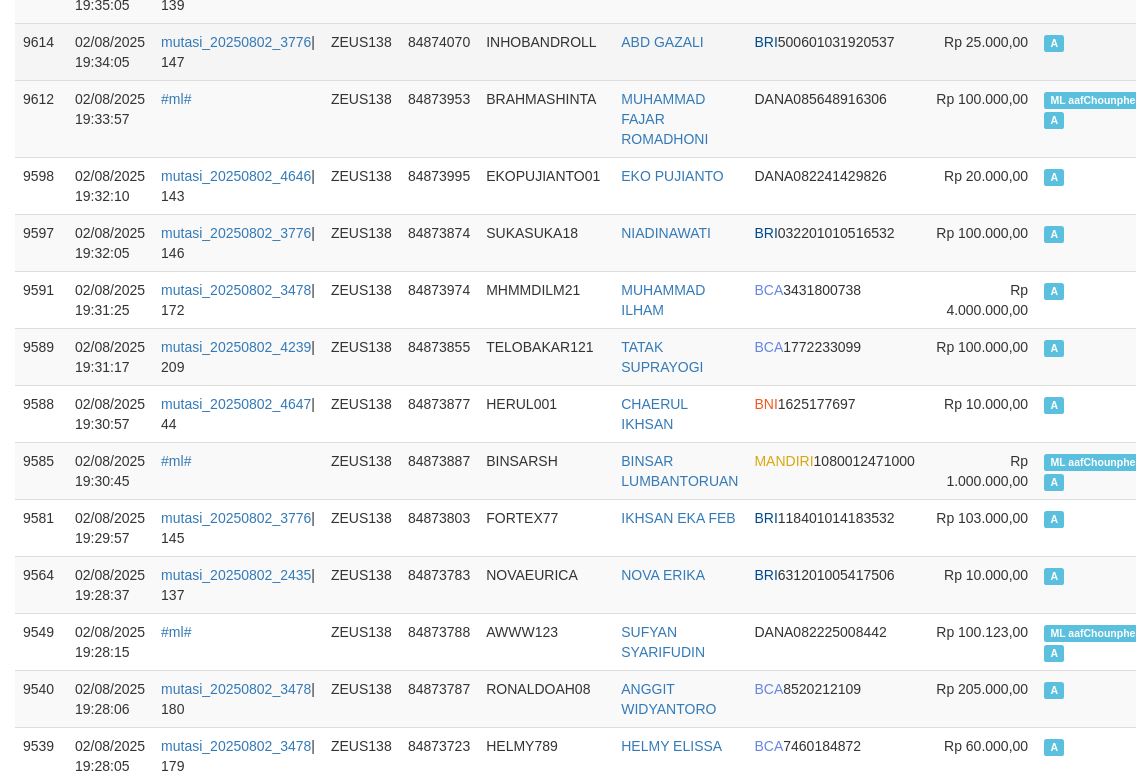 scroll, scrollTop: 2089, scrollLeft: 0, axis: vertical 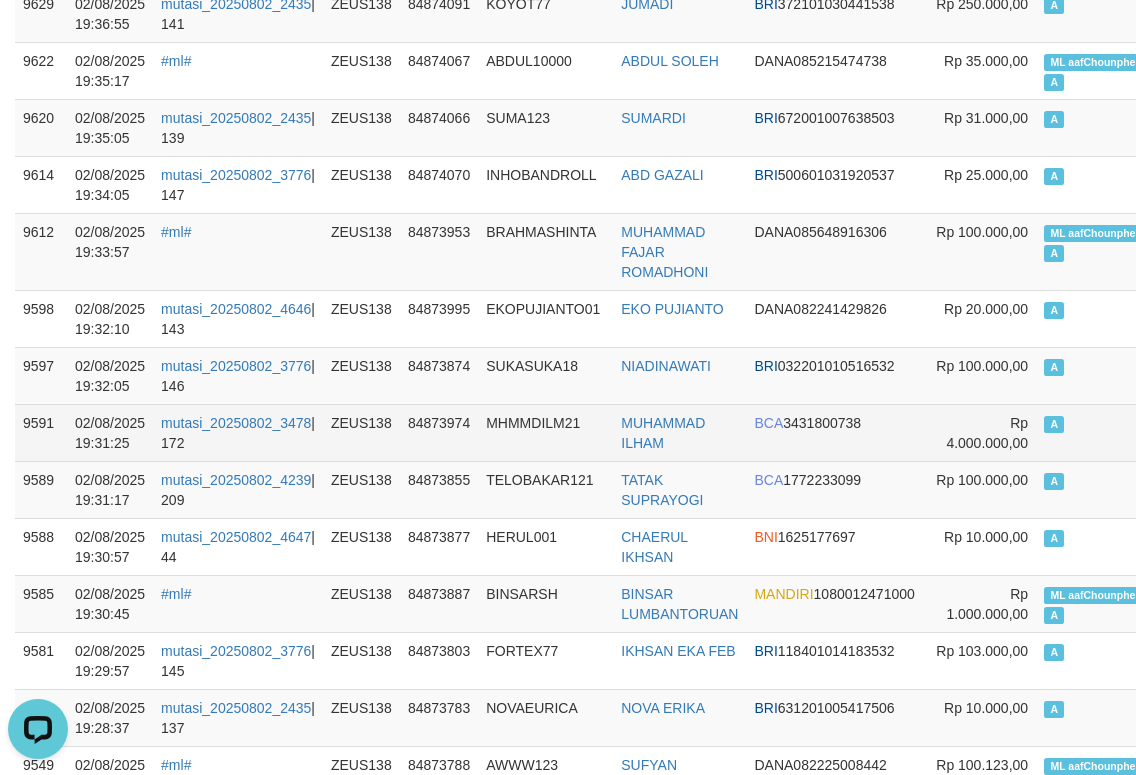 click on "Rp 4.000.000,00" at bounding box center (987, 433) 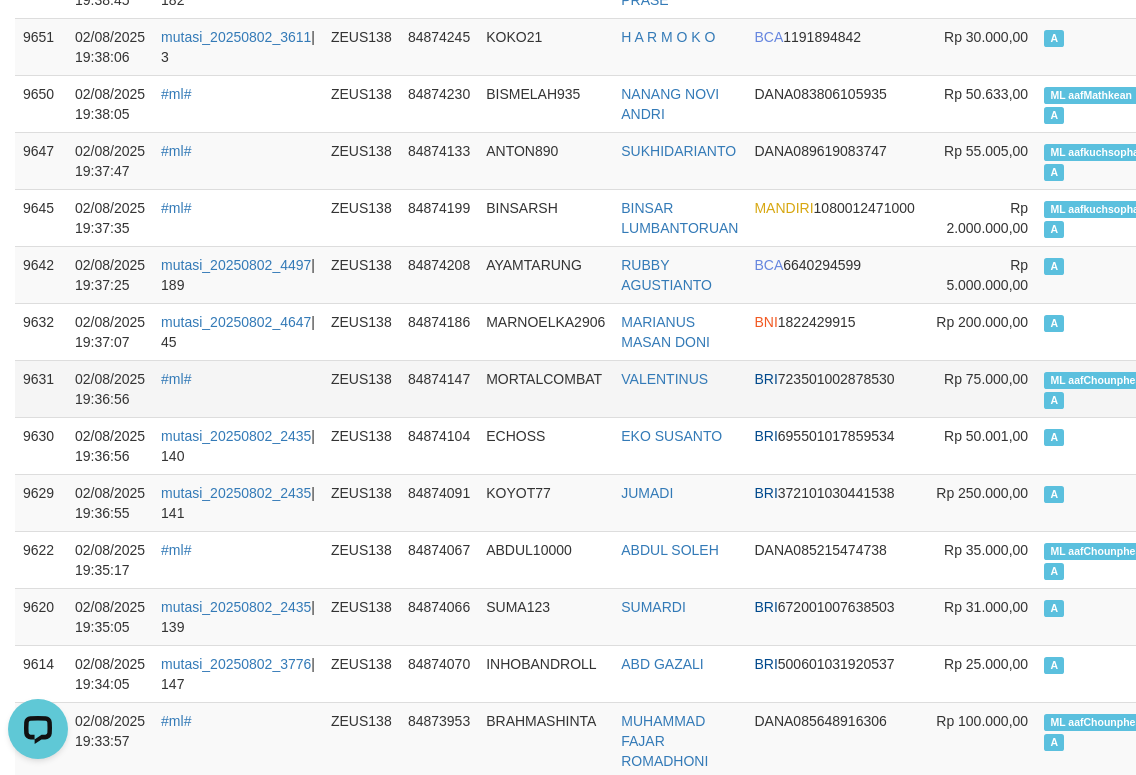 scroll, scrollTop: 2622, scrollLeft: 0, axis: vertical 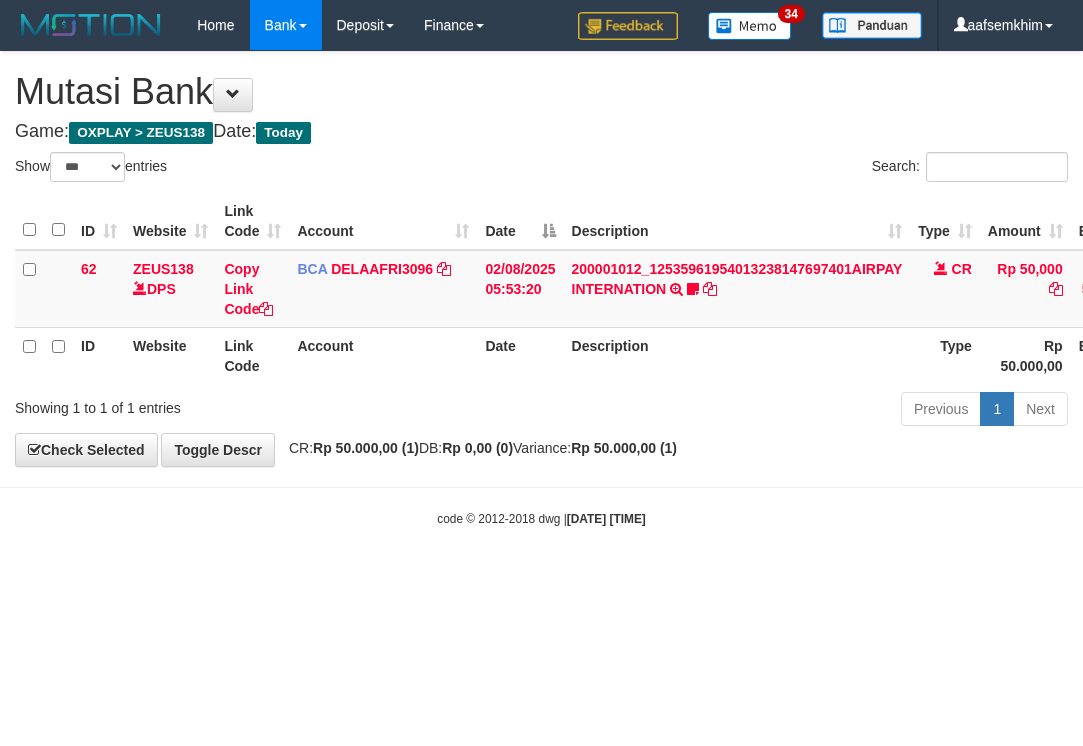 select on "***" 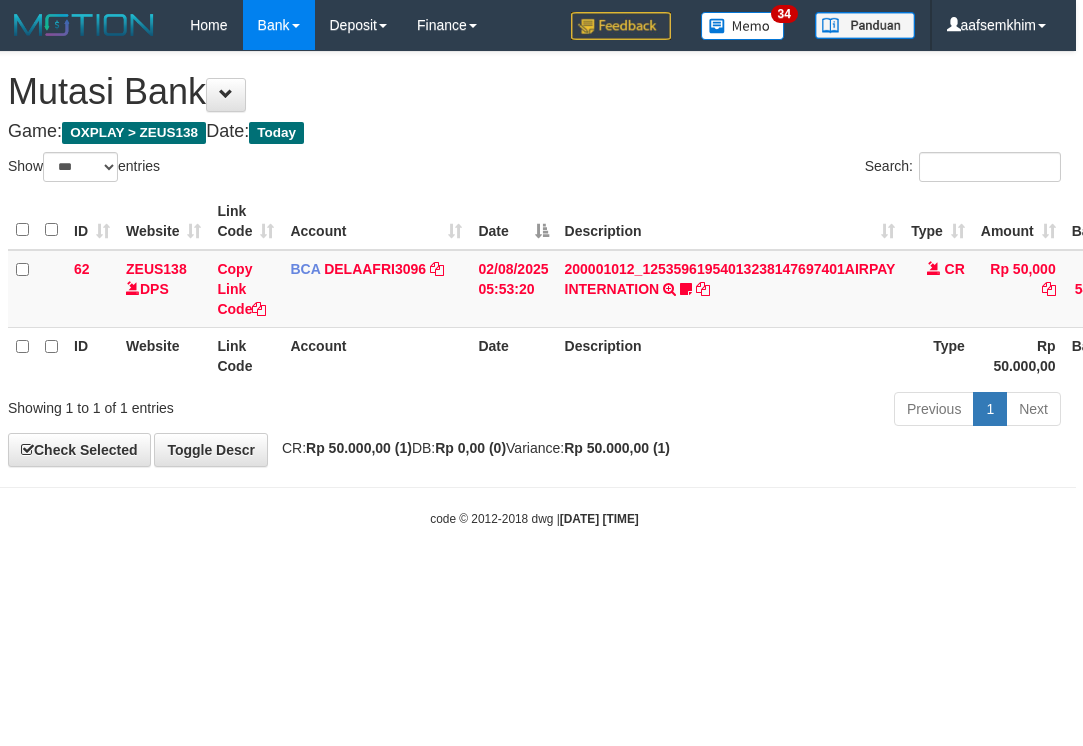 drag, startPoint x: 308, startPoint y: 534, endPoint x: 156, endPoint y: 470, distance: 164.92422 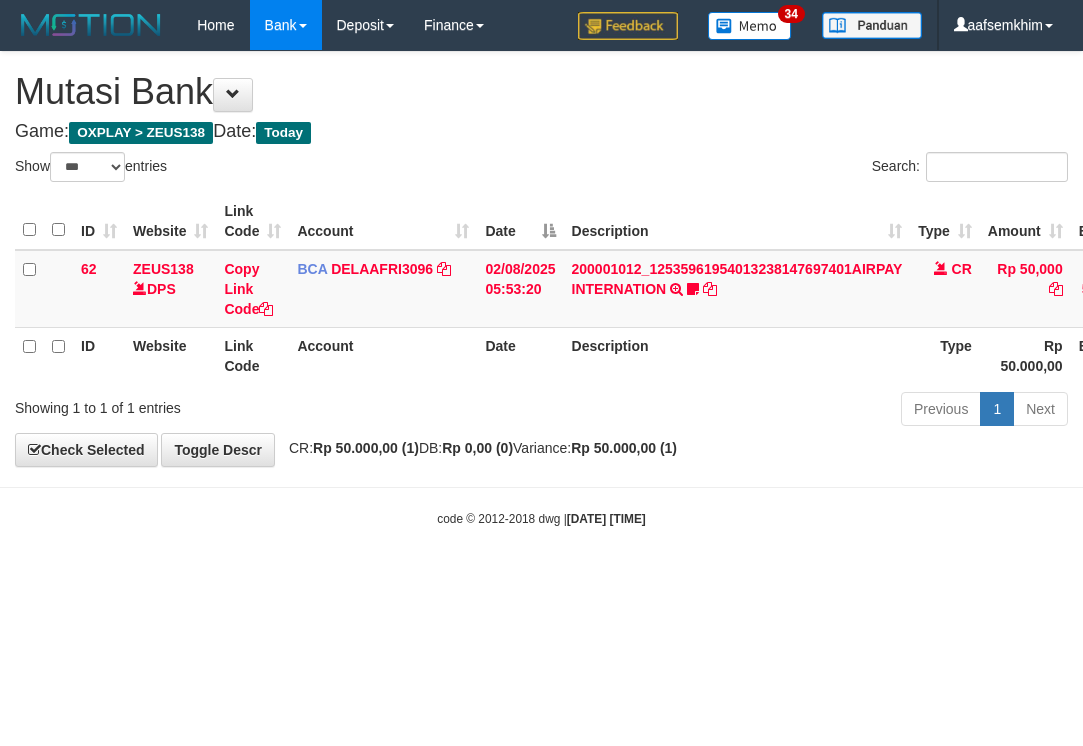 select on "***" 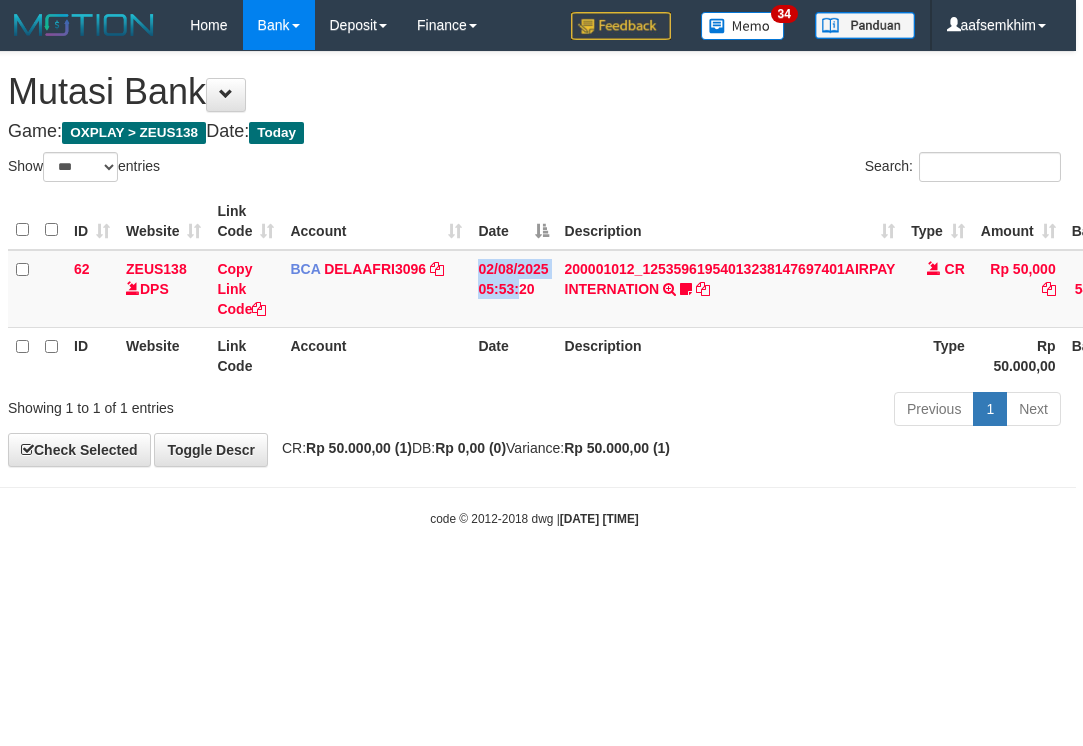 drag, startPoint x: 470, startPoint y: 307, endPoint x: 383, endPoint y: 334, distance: 91.09336 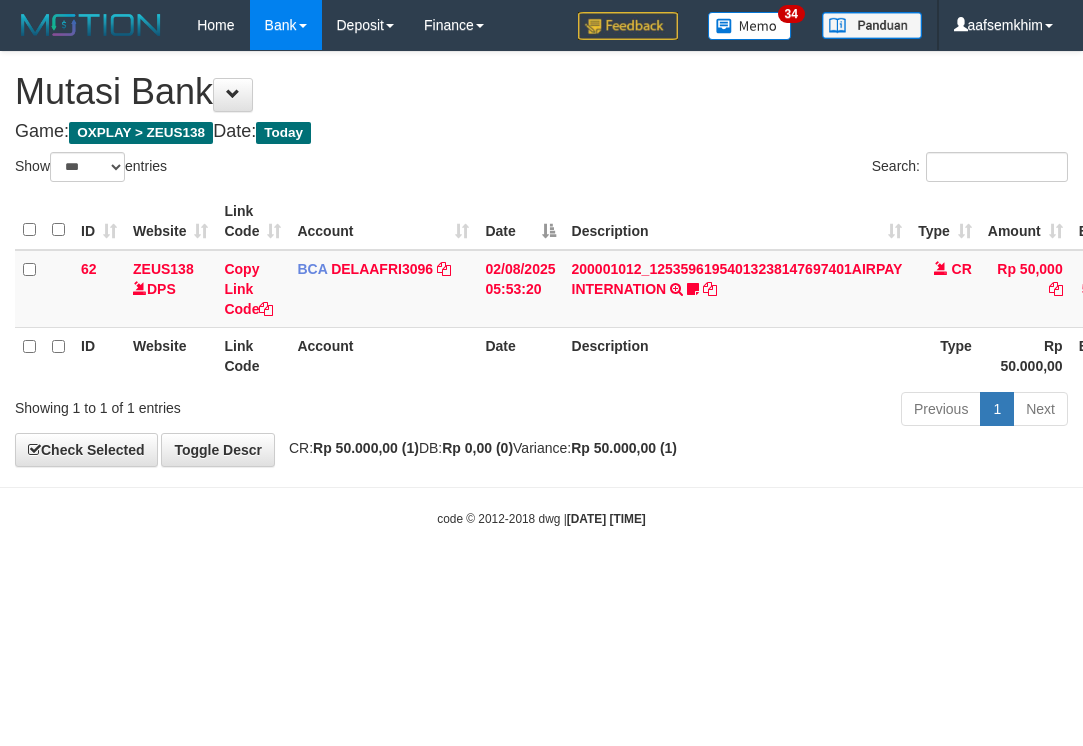 select on "***" 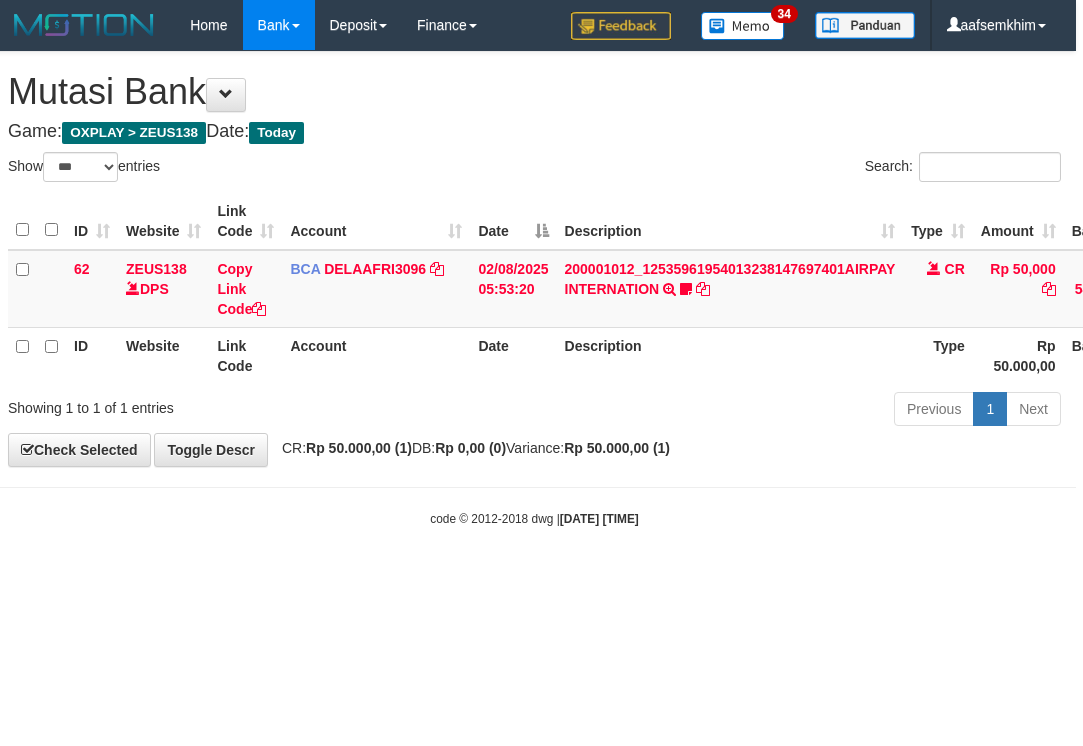 click on "Search:" at bounding box center (806, 169) 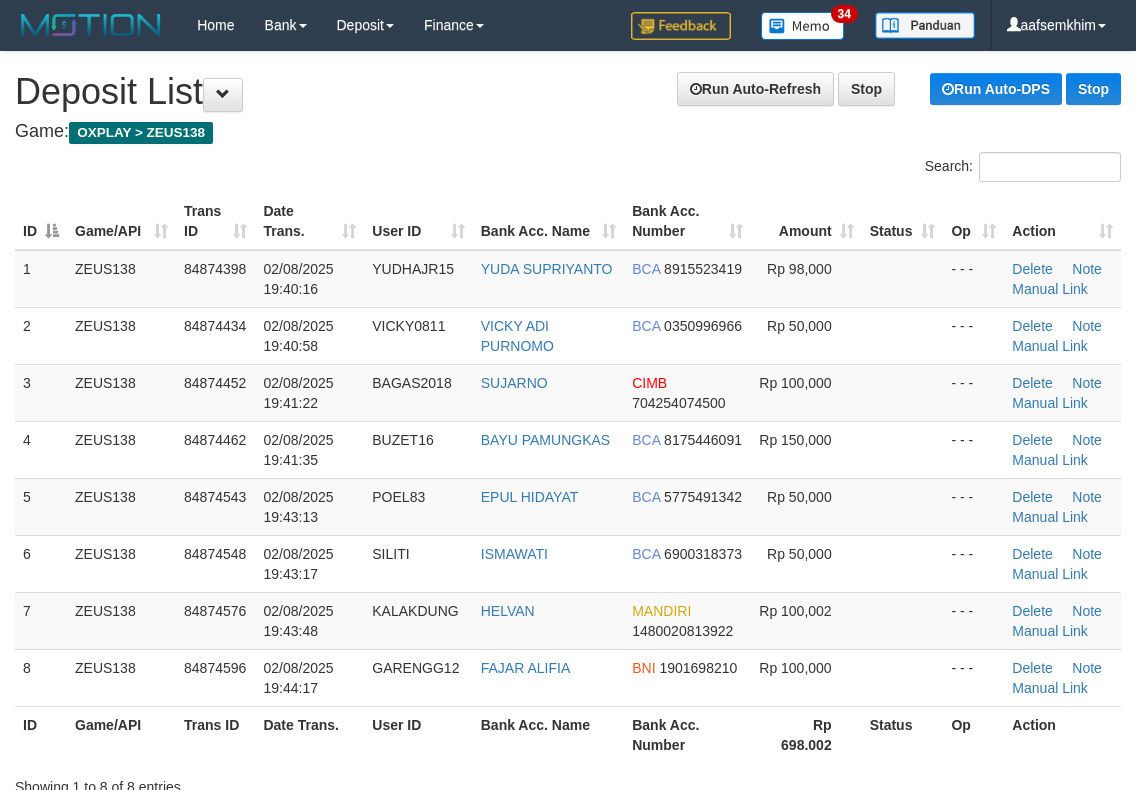 scroll, scrollTop: 62, scrollLeft: 0, axis: vertical 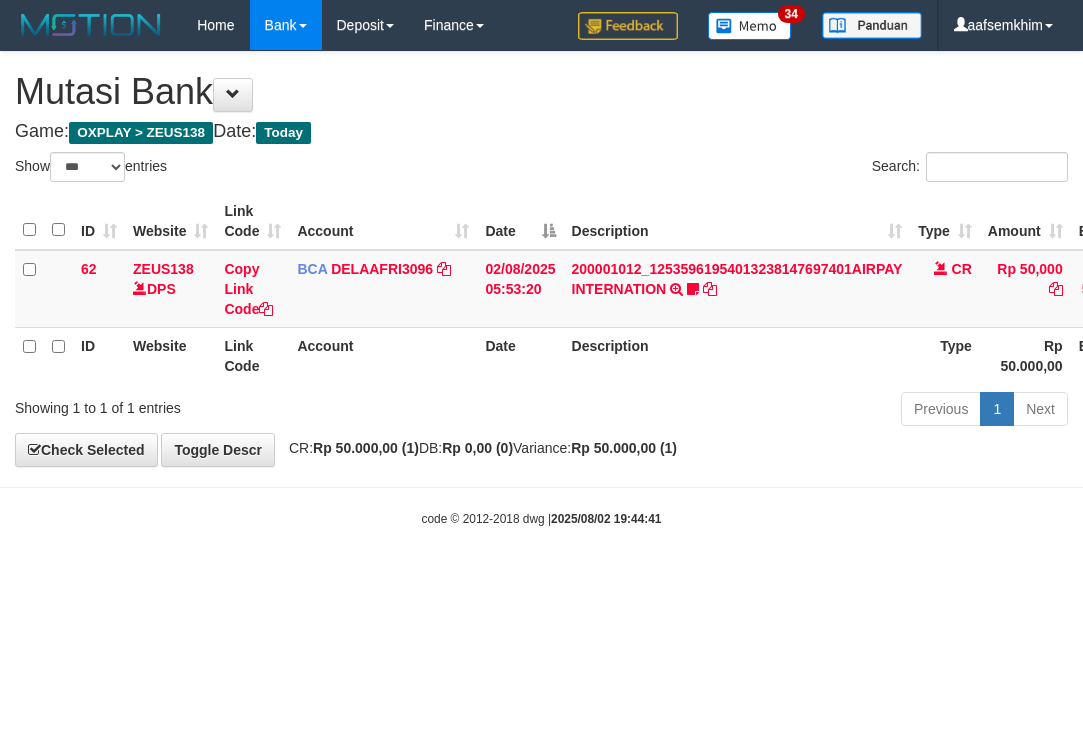 select on "***" 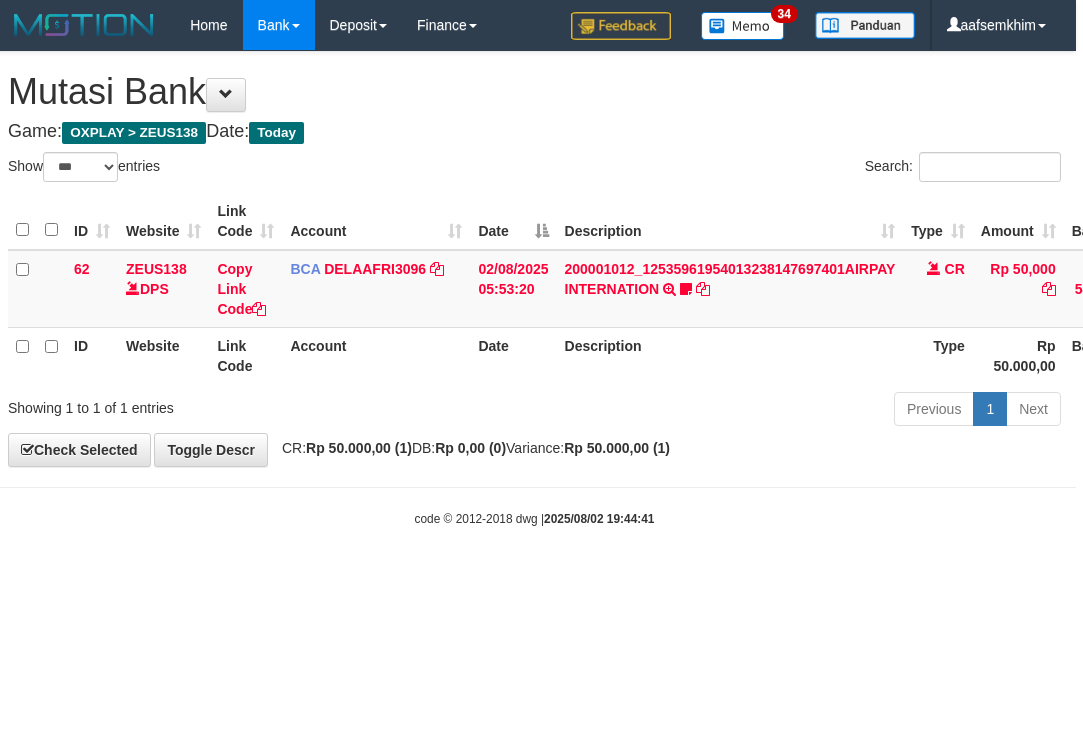 click on "Account" at bounding box center [376, 355] 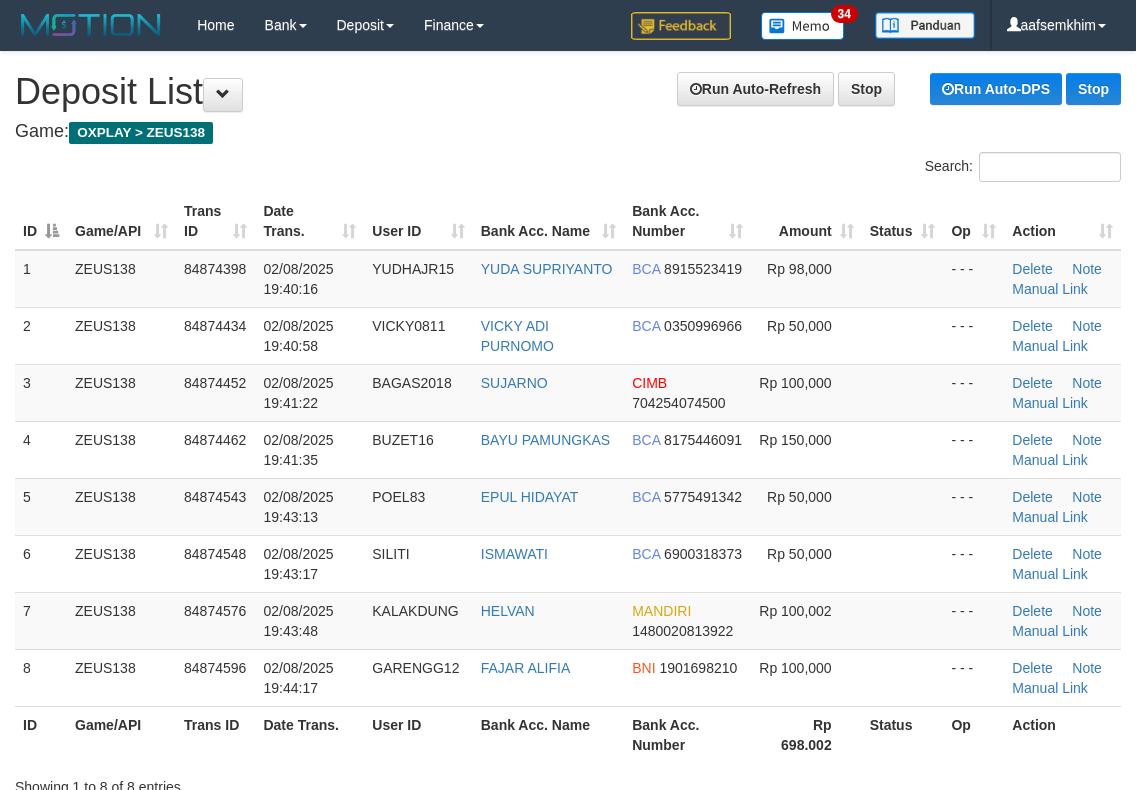 scroll, scrollTop: 62, scrollLeft: 0, axis: vertical 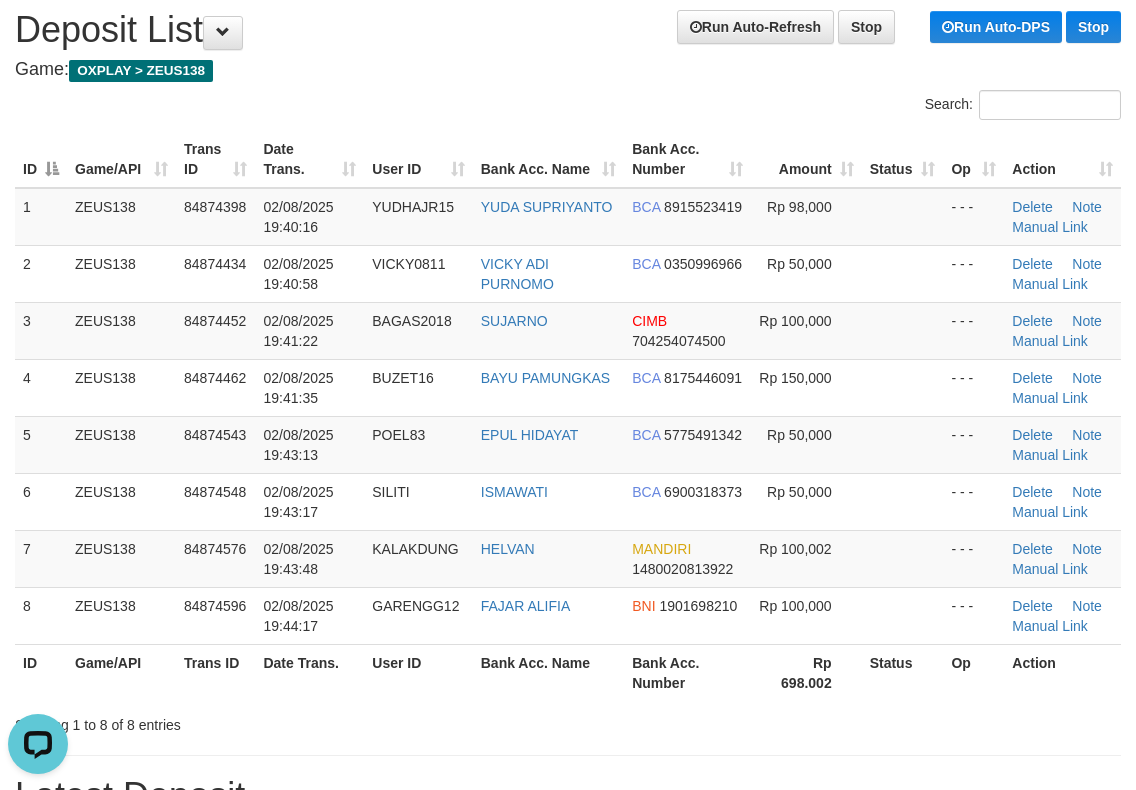 click on "Bank Acc. Name" at bounding box center [548, 159] 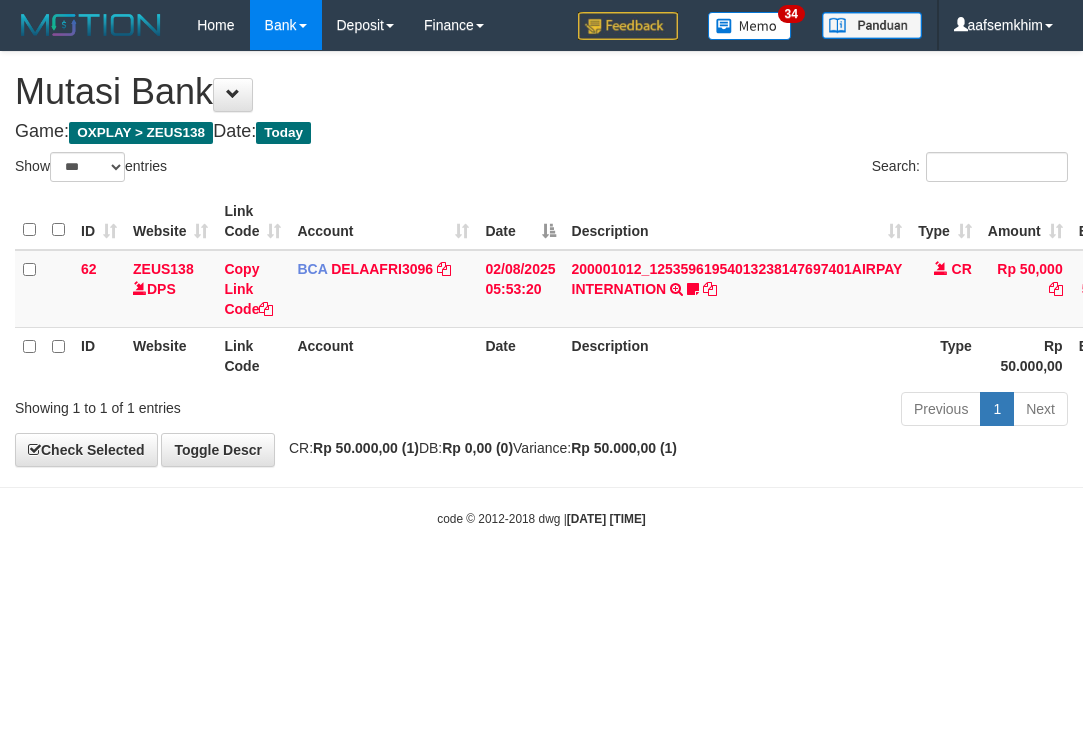 select on "***" 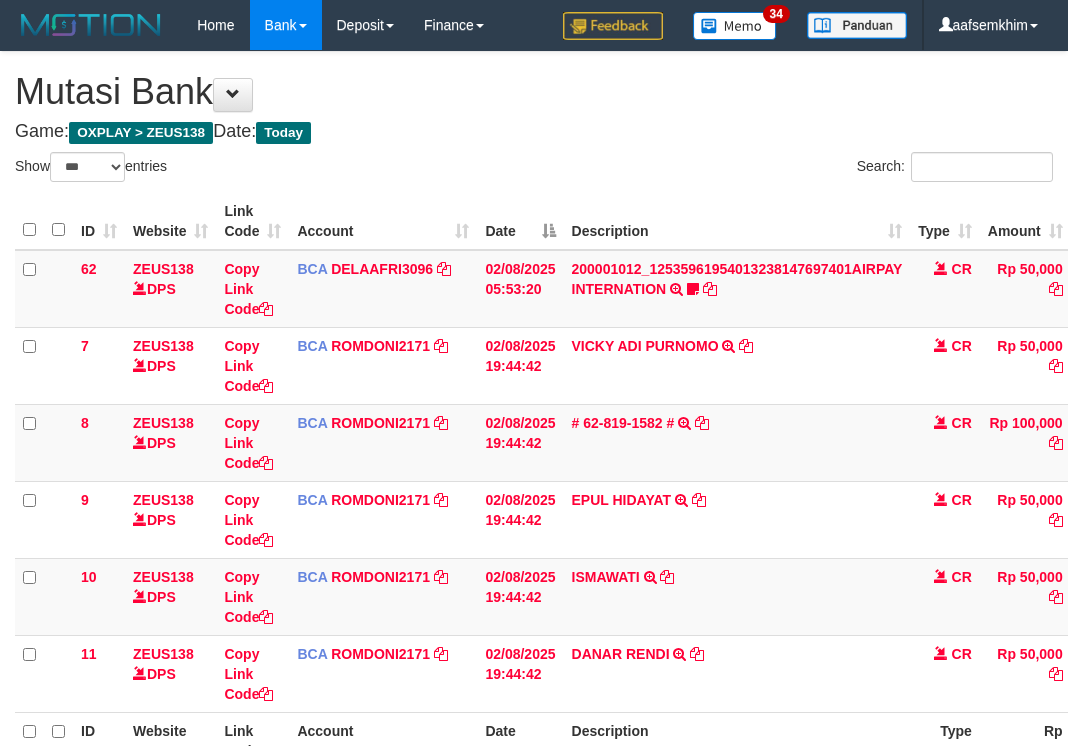 select on "***" 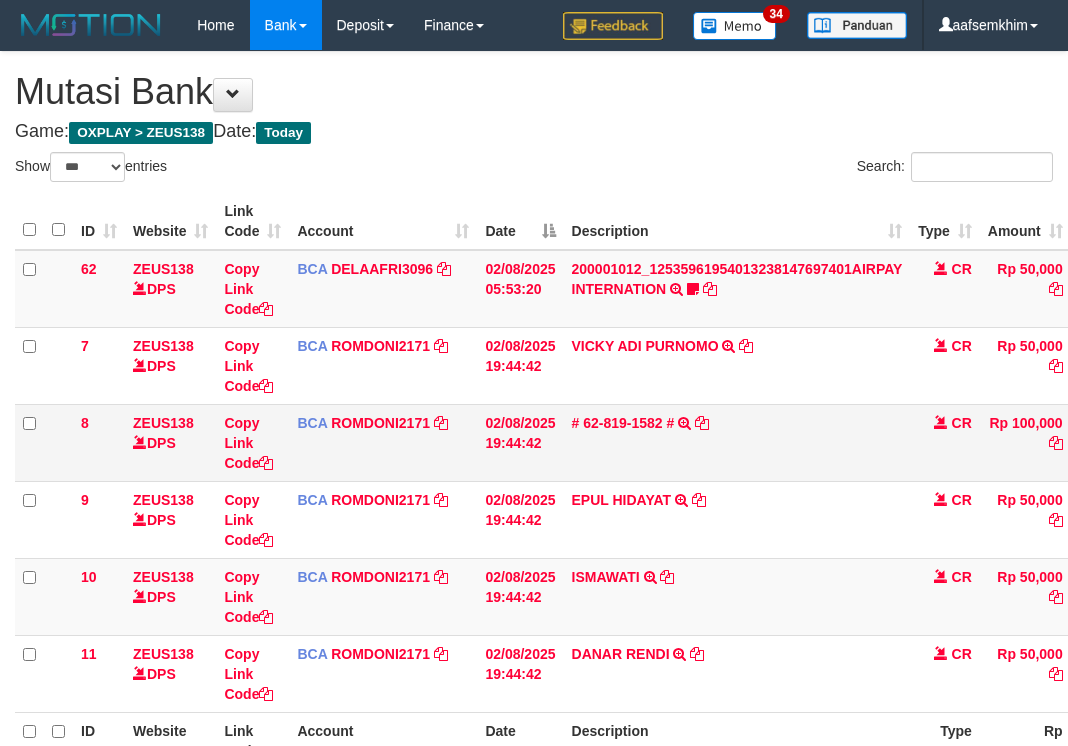 scroll, scrollTop: 0, scrollLeft: 7, axis: horizontal 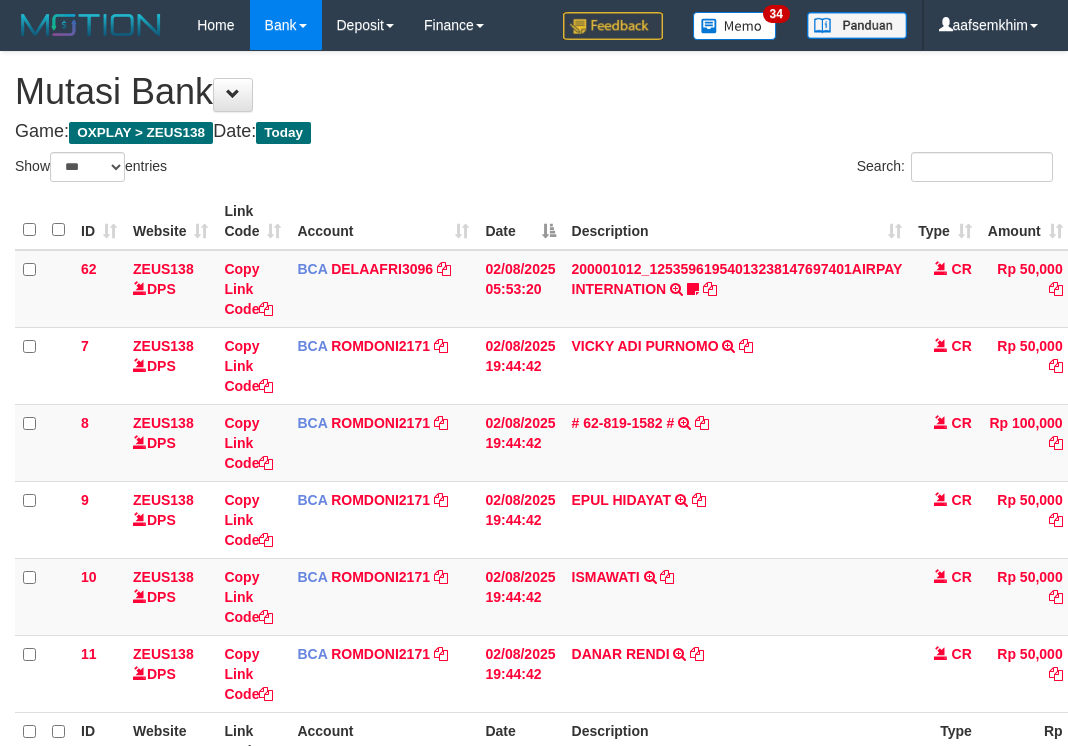 select on "***" 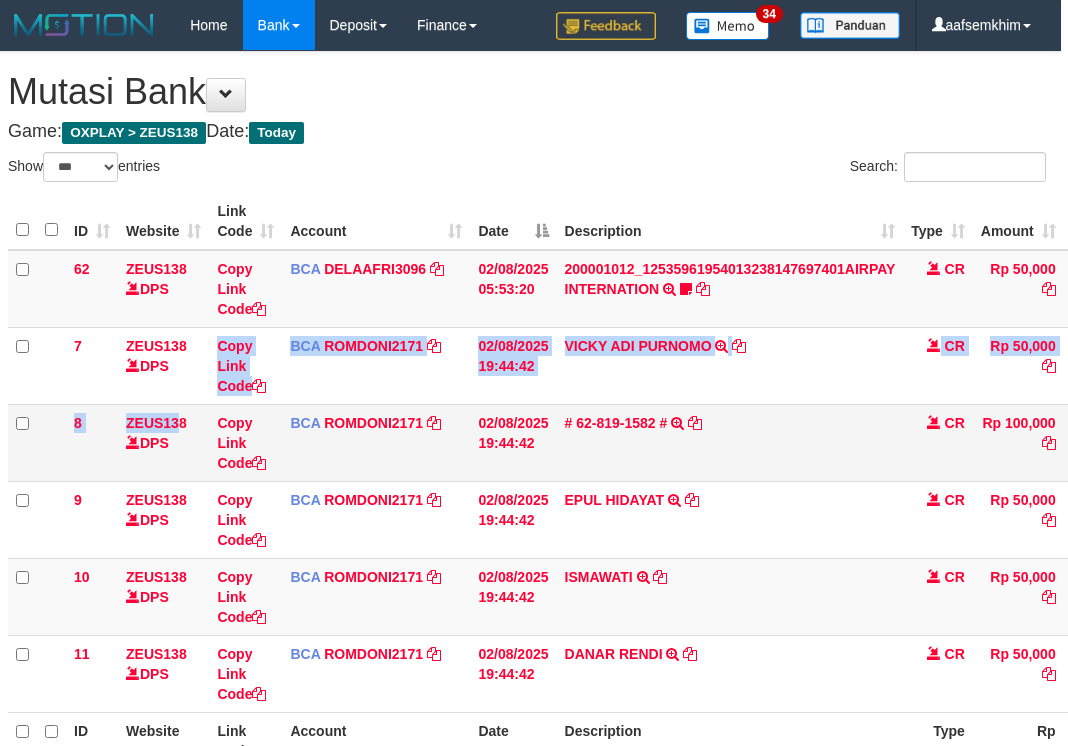 click on "62
ZEUS138    DPS
Copy Link Code
BCA
DELAAFRI3096
DPS
DELA AFRIANI
mutasi_20250802_3552 | 62
mutasi_20250802_3552 | 62
02/08/2025 05:53:20
200001012_12535961954013238147697401AIRPAY INTERNATION            TRSF E-BANKING CR 0208/FTSCY/WS95051
50000.00200001012_12535961954013238147697401AIRPAY INTERNATION    Labubutaiki
https://prnt.sc/l7T6Eus7w_Qi
CR
Rp 50,000
Rp 541,525
N
Note
Check
7
ZEUS138    DPS
Copy Link Code
BCA
ROMDONI2171" at bounding box center [645, 481] 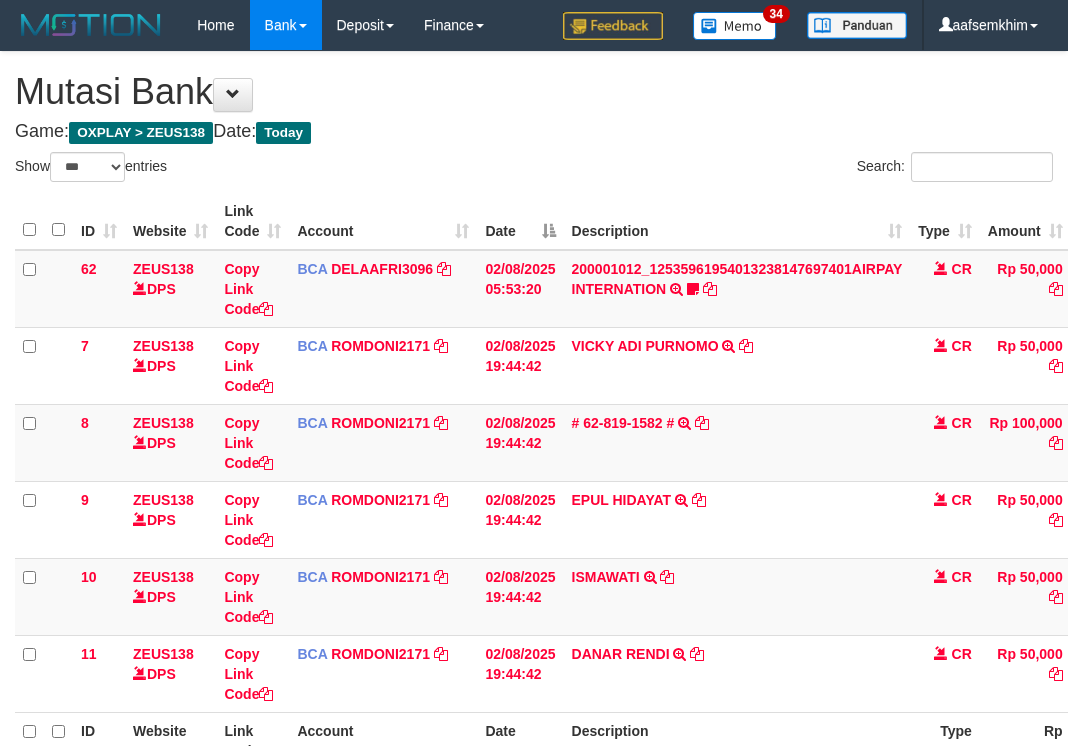 select on "***" 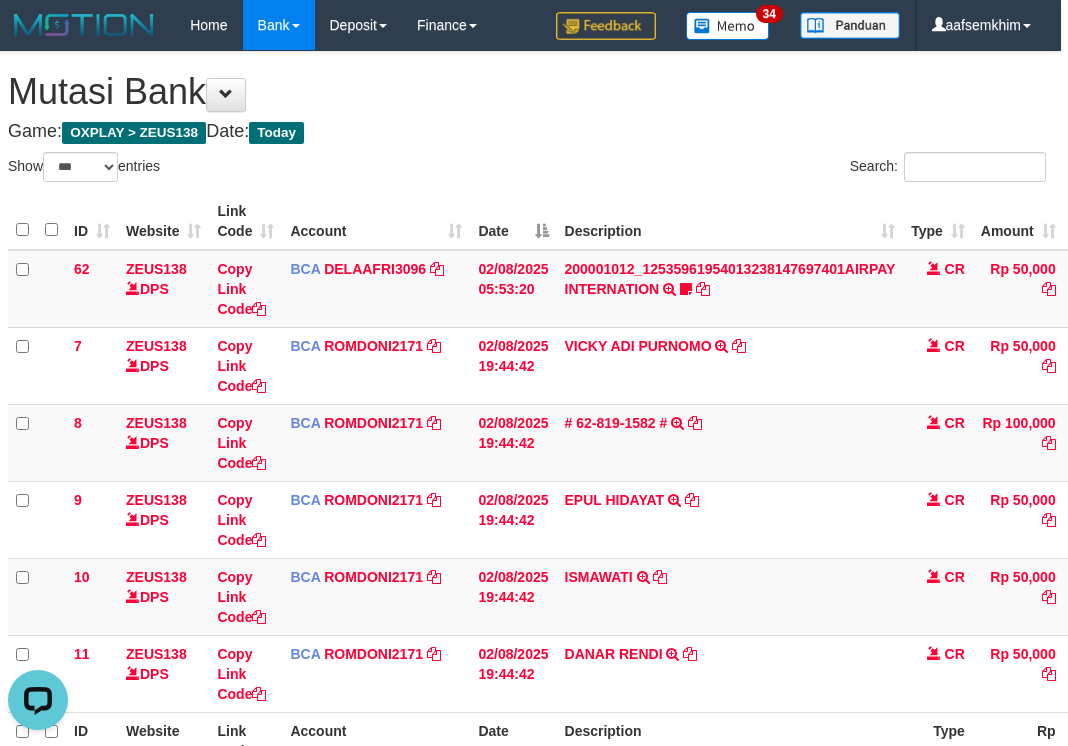 scroll, scrollTop: 0, scrollLeft: 0, axis: both 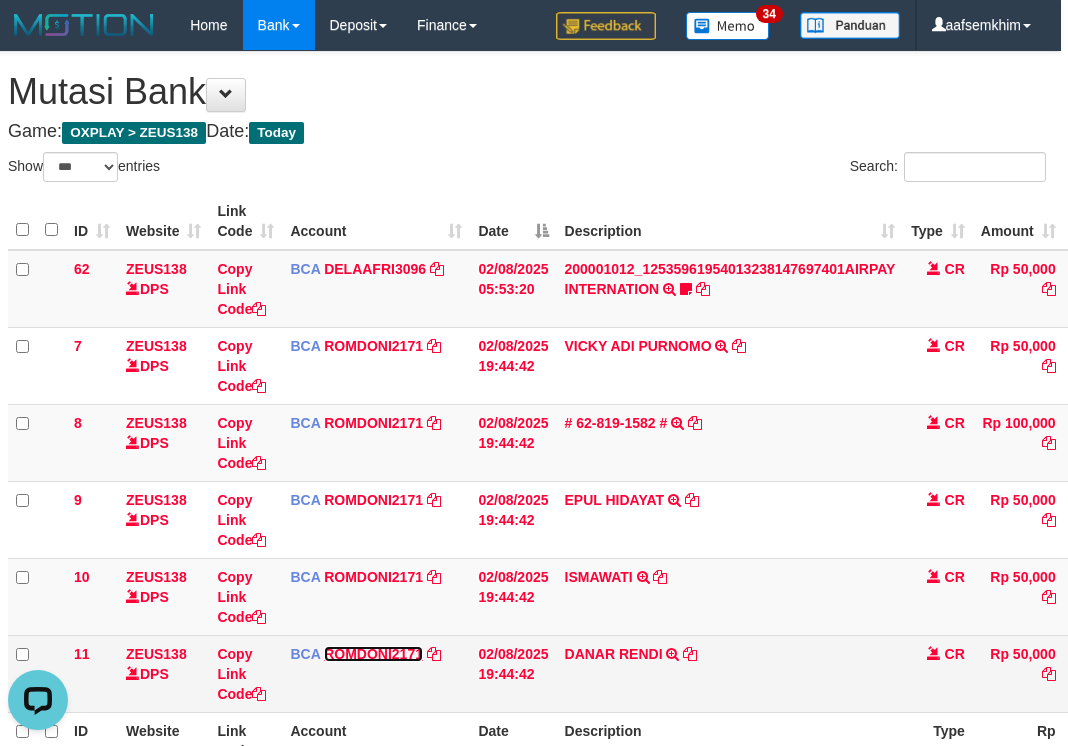 click on "ROMDONI2171" at bounding box center [373, 654] 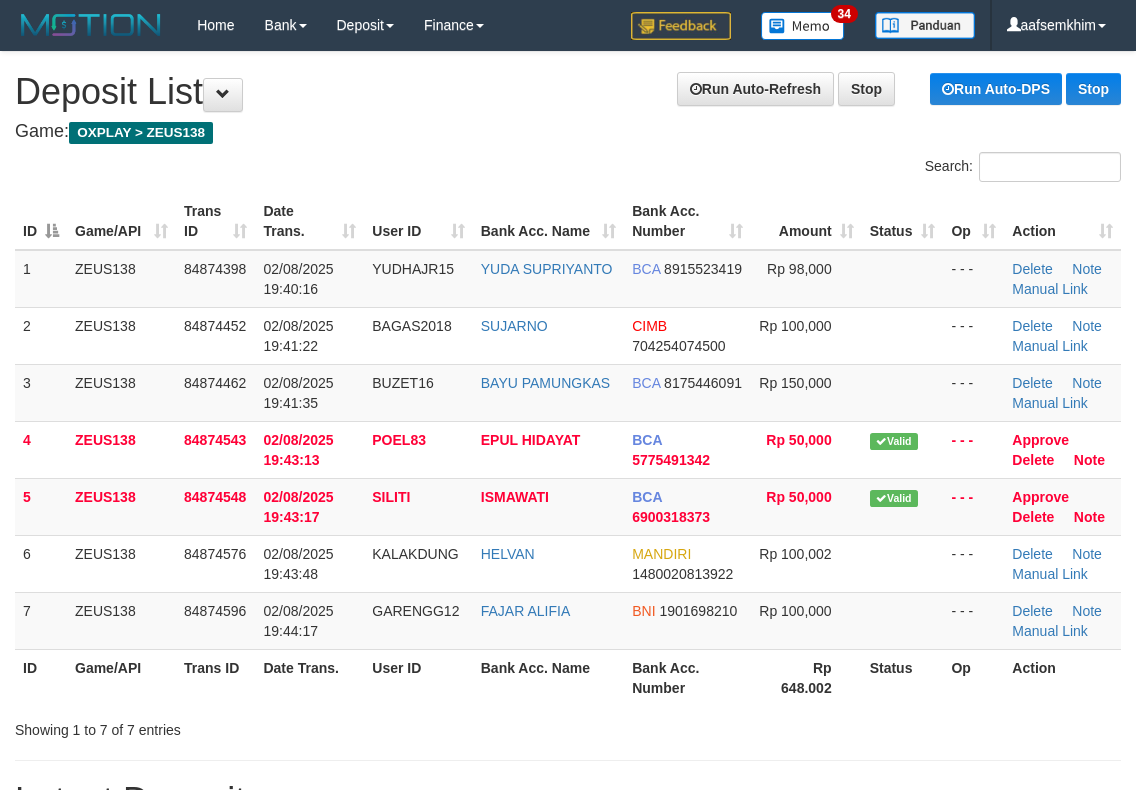 scroll, scrollTop: 62, scrollLeft: 0, axis: vertical 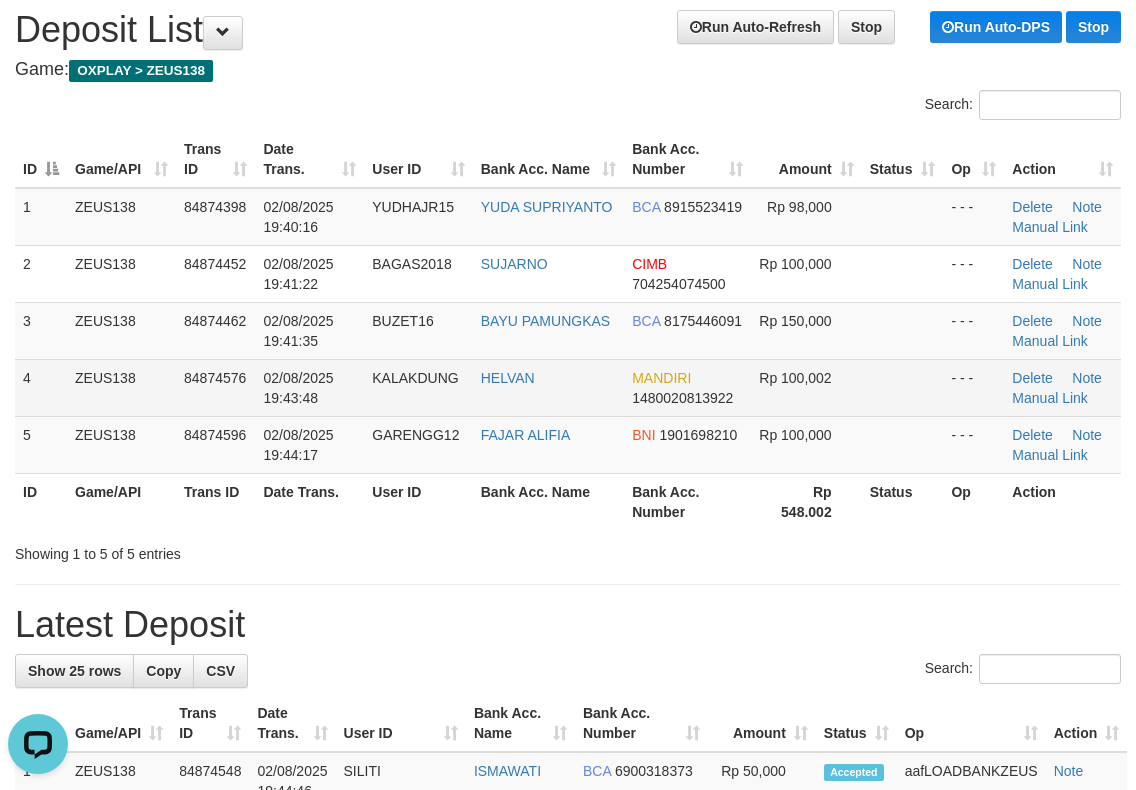 click on "KALAKDUNG" at bounding box center [415, 378] 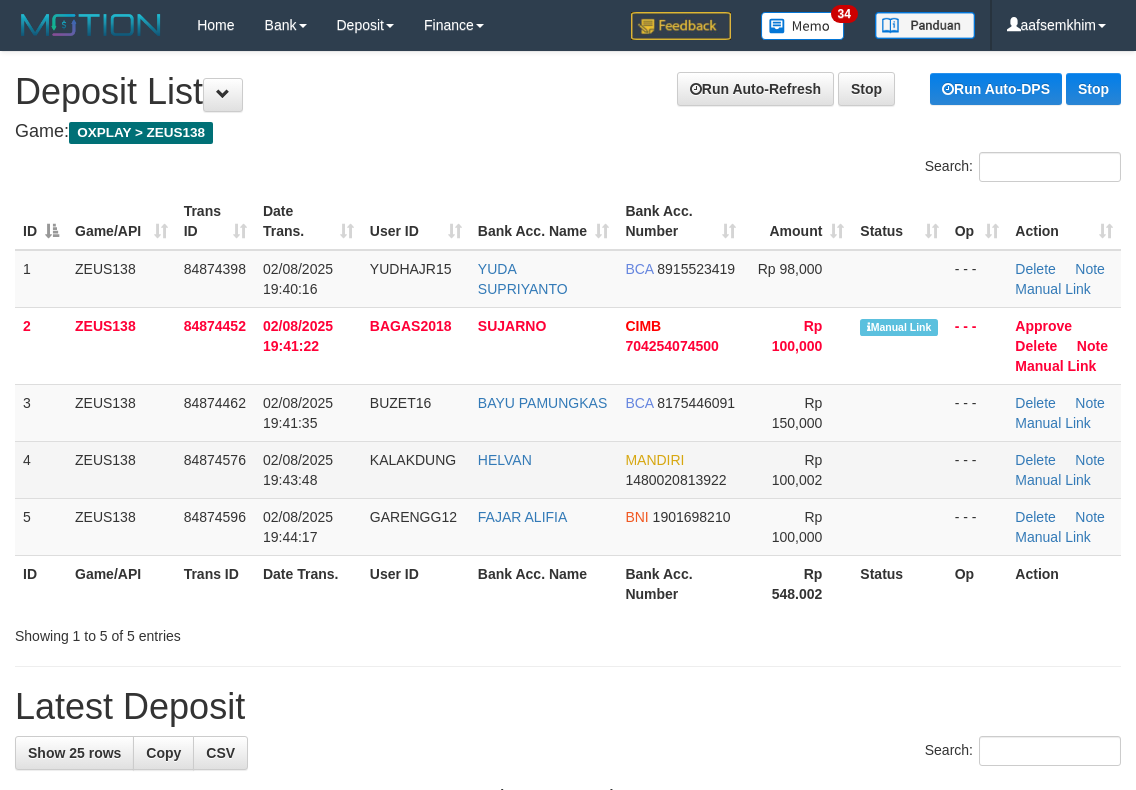 scroll, scrollTop: 62, scrollLeft: 0, axis: vertical 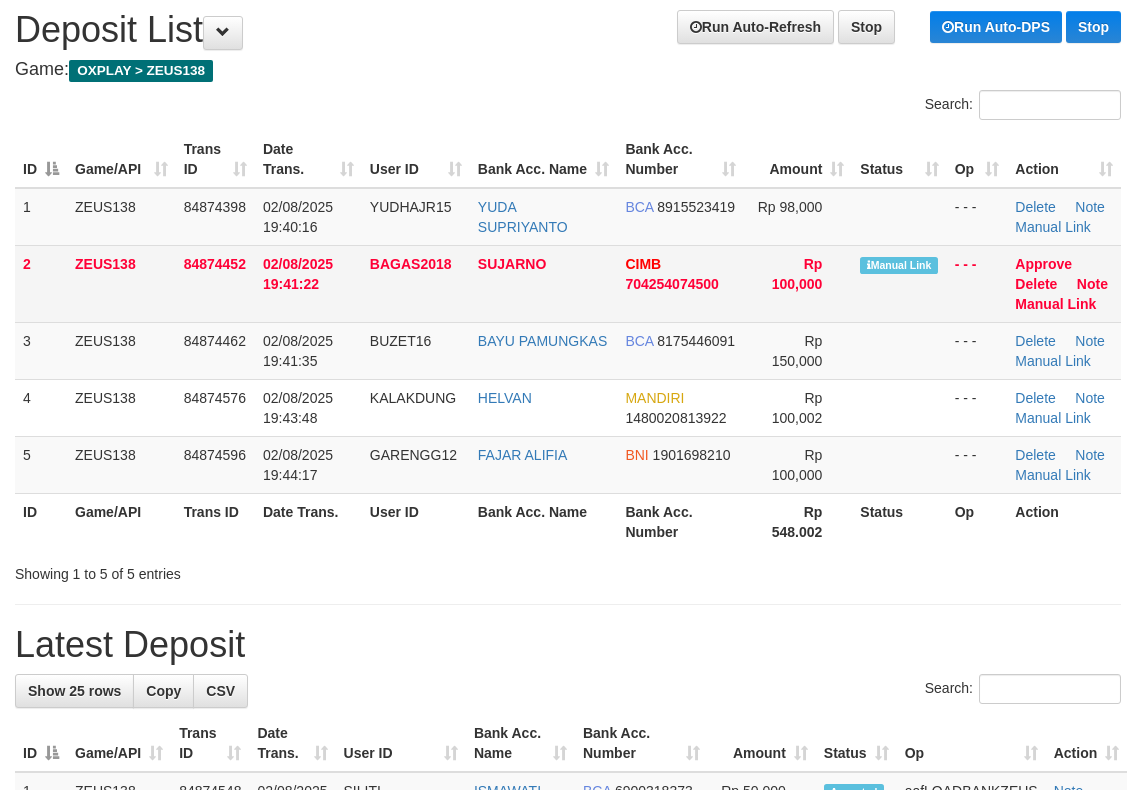 click on "Approve
Delete
Note
Manual Link" at bounding box center (1064, 283) 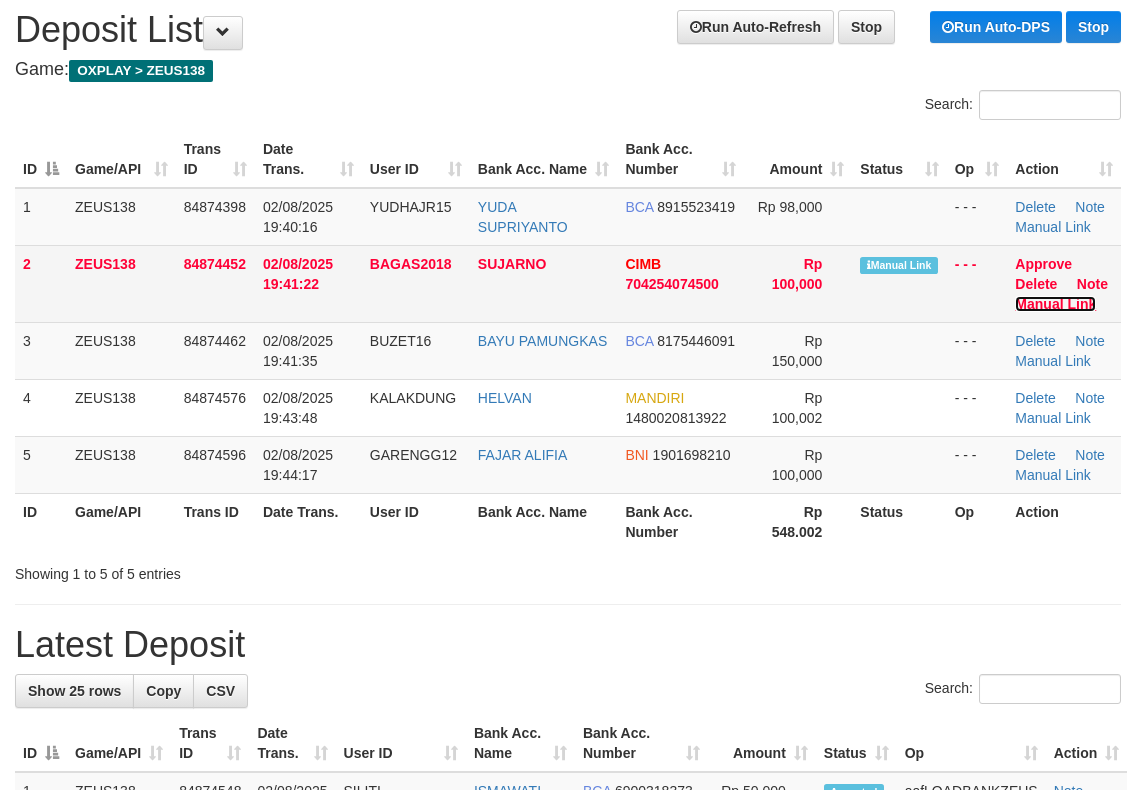 click on "Manual Link" at bounding box center (1055, 304) 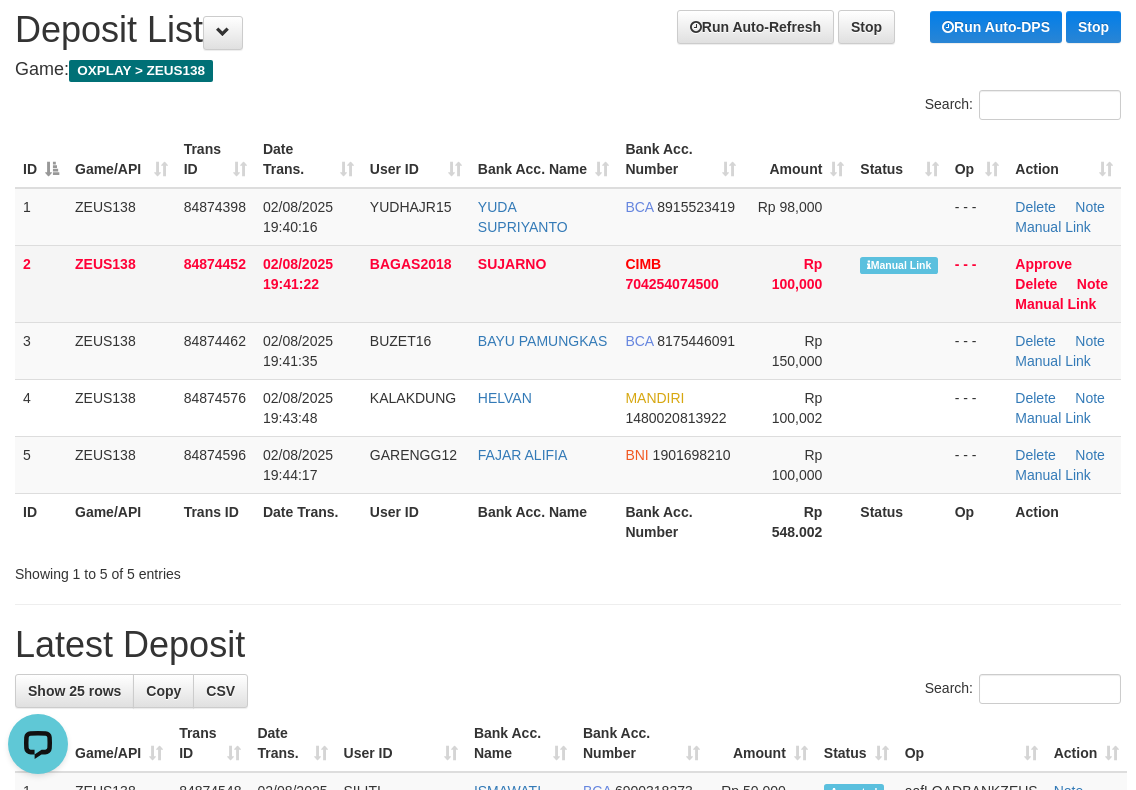 scroll, scrollTop: 0, scrollLeft: 0, axis: both 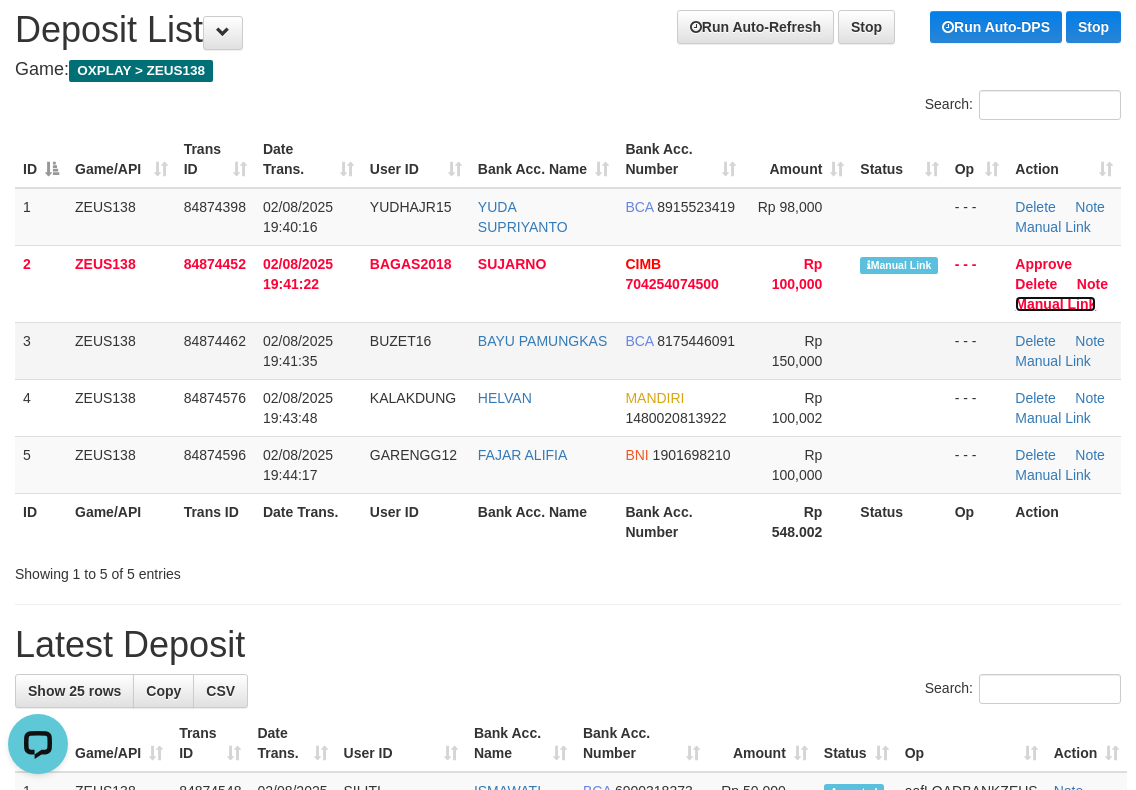click on "Manual Link" at bounding box center (1055, 304) 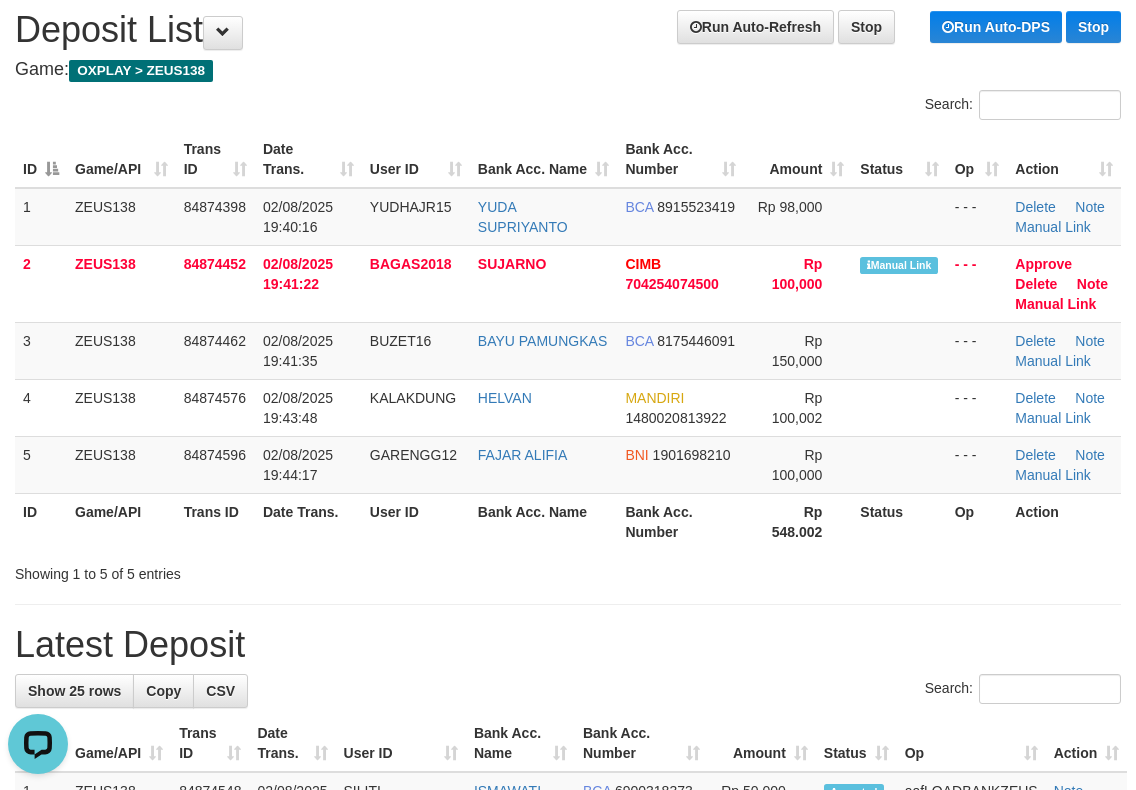 click on "Bank Acc. Number" at bounding box center [680, 159] 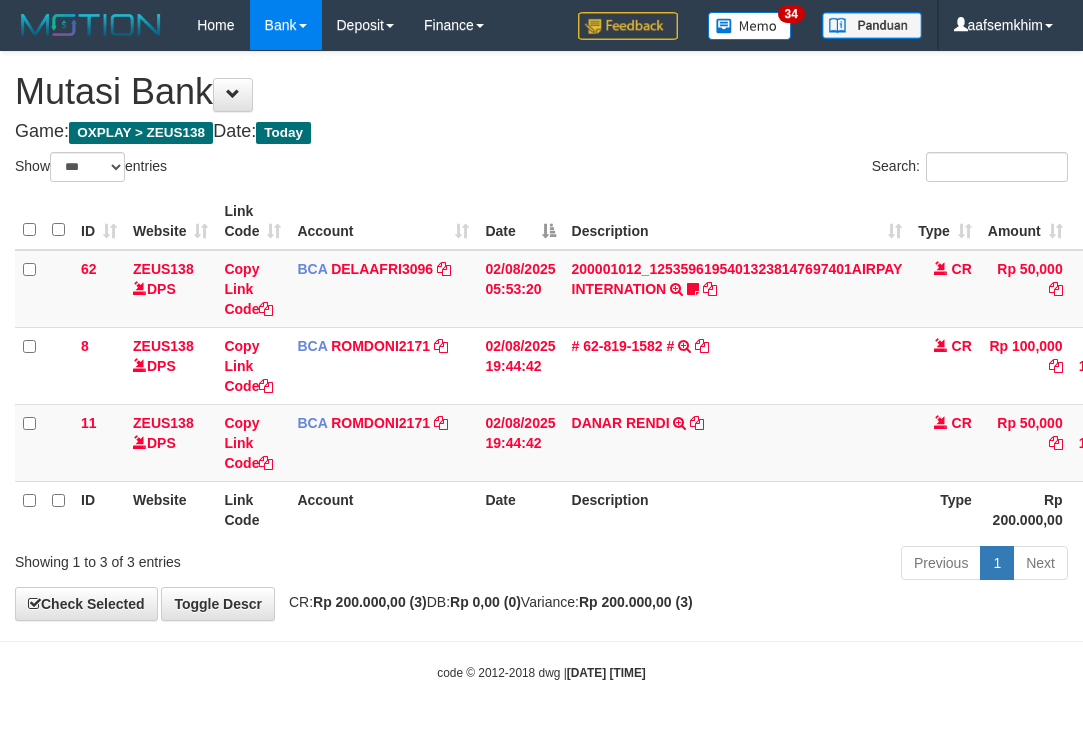 select on "***" 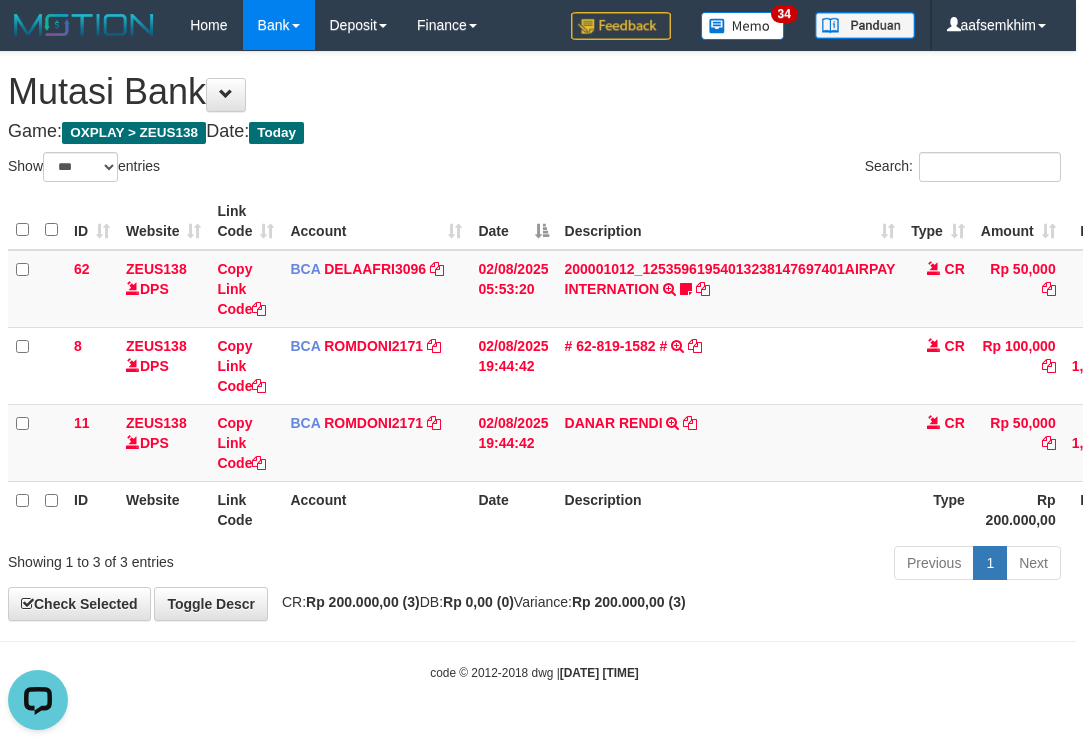 scroll, scrollTop: 0, scrollLeft: 0, axis: both 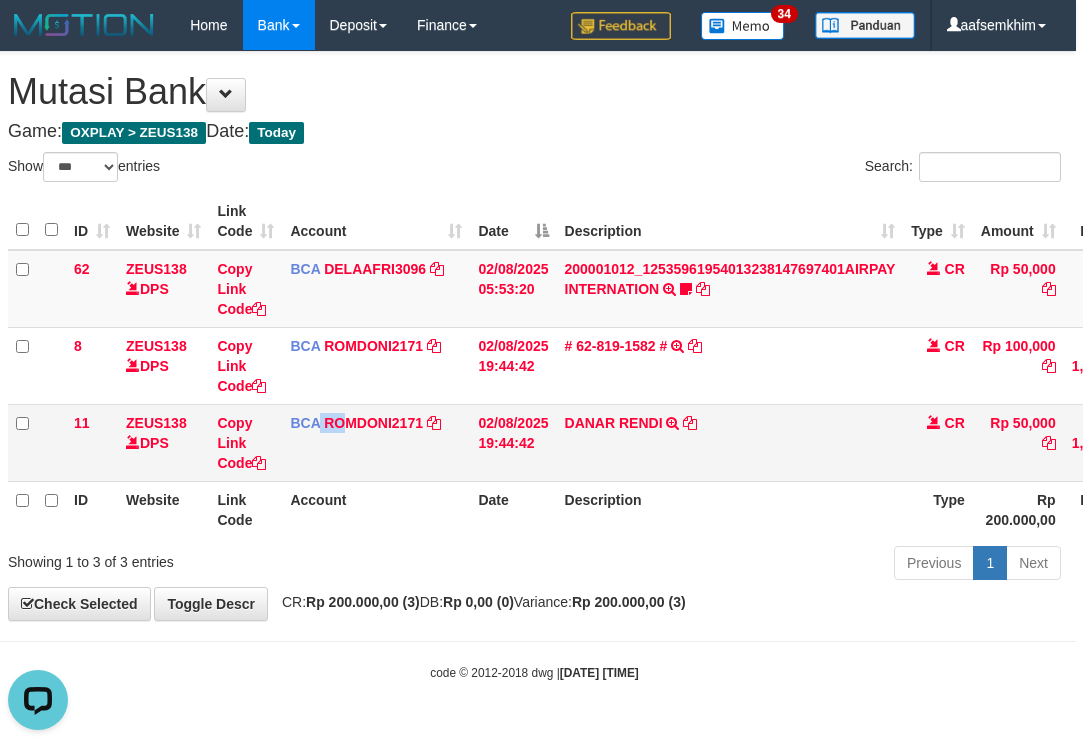 click on "BCA
ROMDONI2171
DPS
ROMDONI
mutasi_20250802_3611 | 11
mutasi_20250802_3611 | 11" at bounding box center [376, 442] 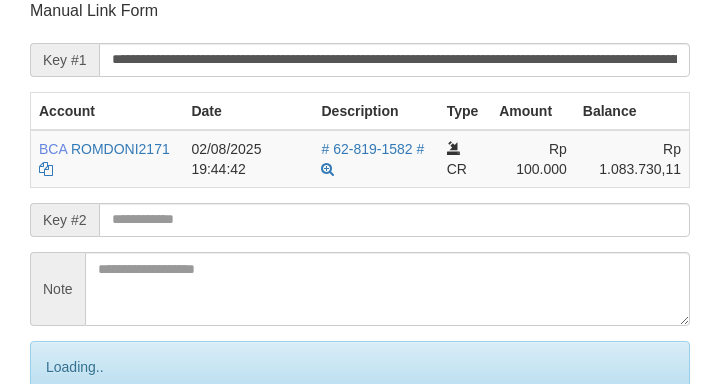 click on "**********" at bounding box center [394, 60] 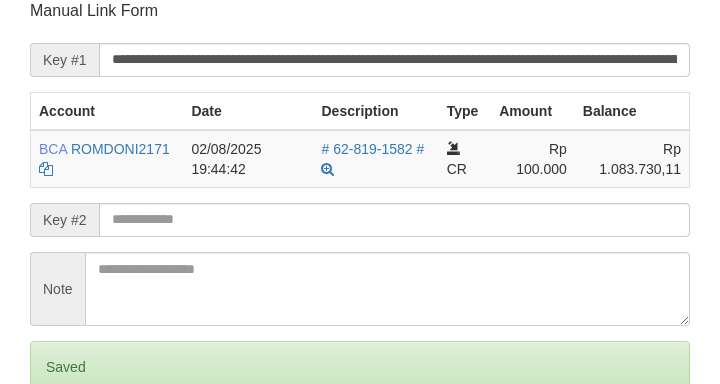 scroll, scrollTop: 392, scrollLeft: 0, axis: vertical 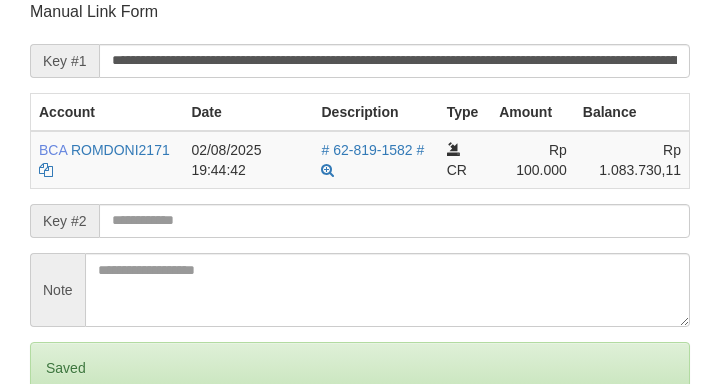 click on "Save" at bounding box center (58, 452) 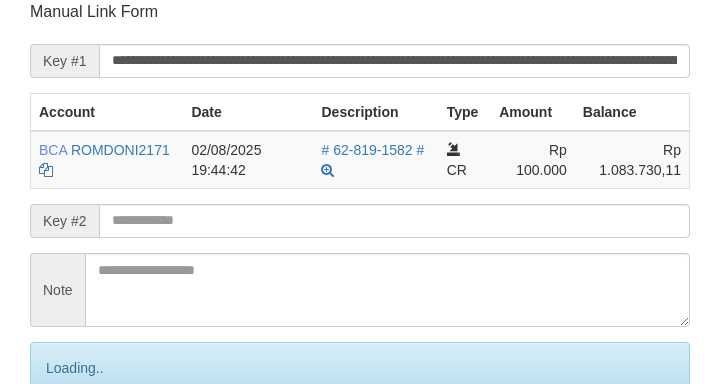 click on "Save" at bounding box center [80, 452] 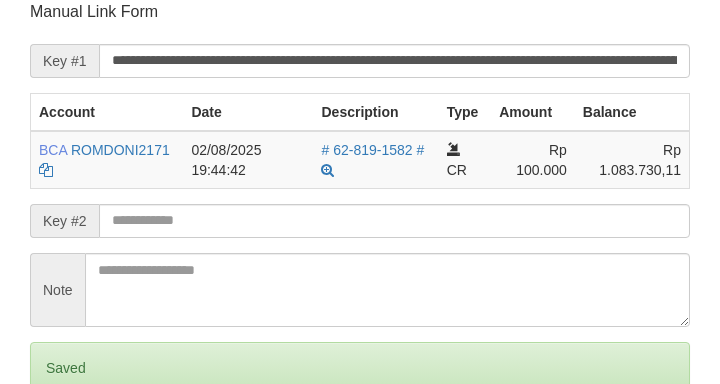 click on "Save" at bounding box center [58, 452] 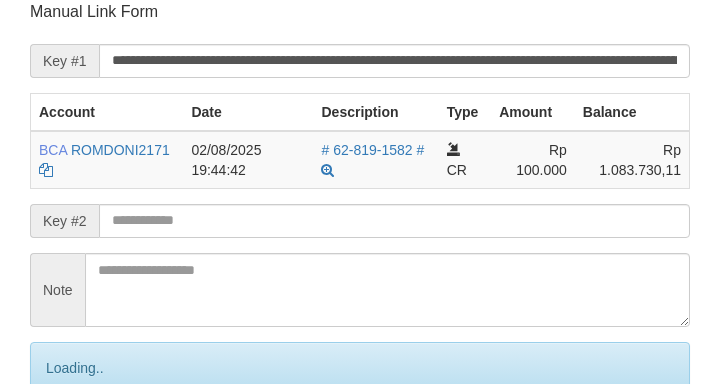 click on "**********" at bounding box center [394, 61] 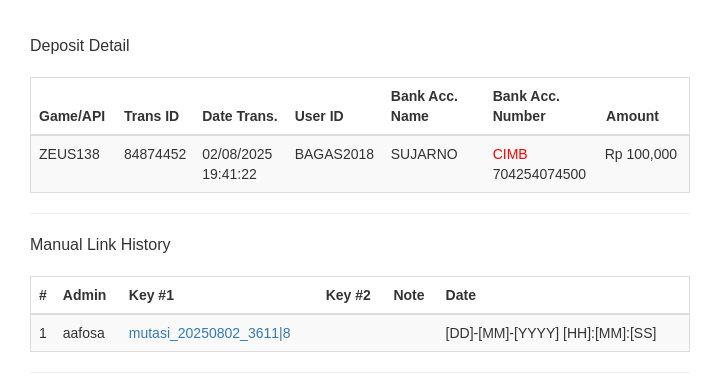click on "**********" at bounding box center [394, 453] 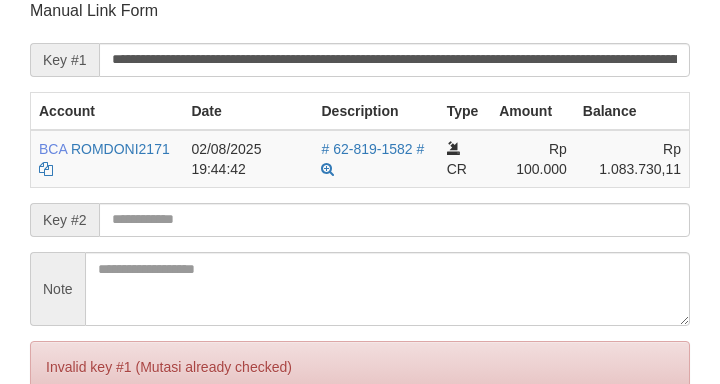 click on "Save" at bounding box center (58, 451) 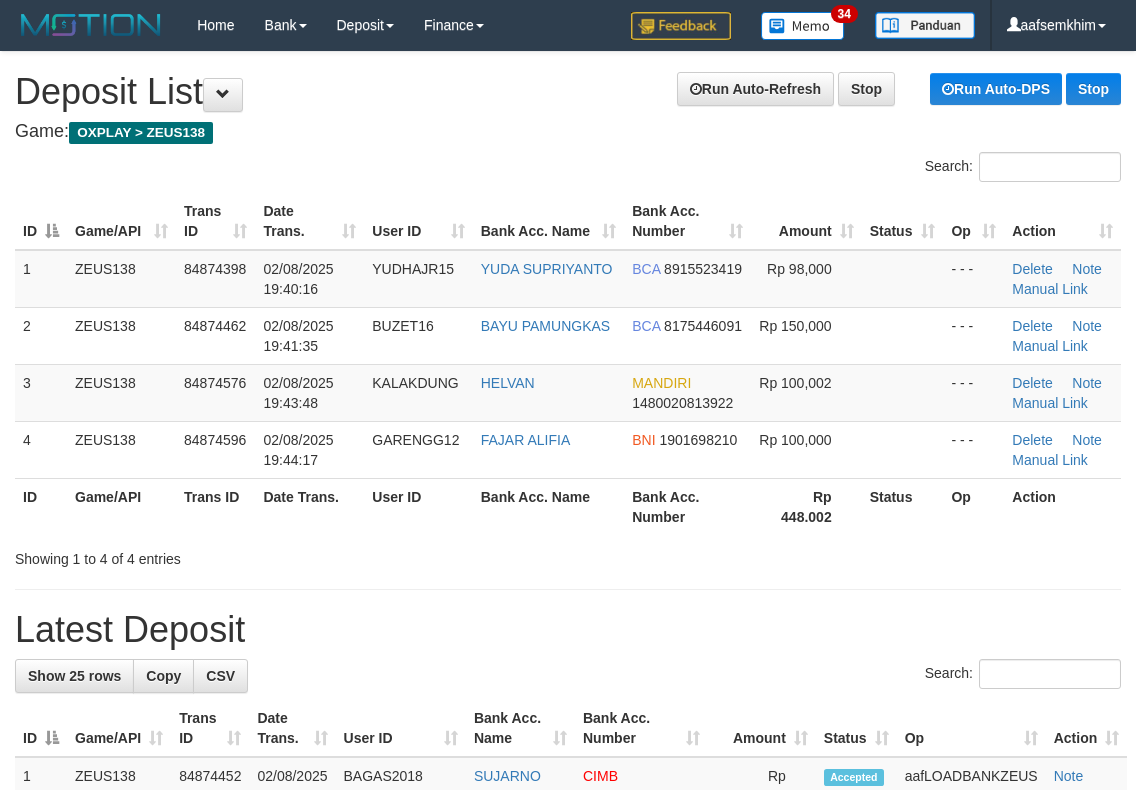 scroll, scrollTop: 62, scrollLeft: 0, axis: vertical 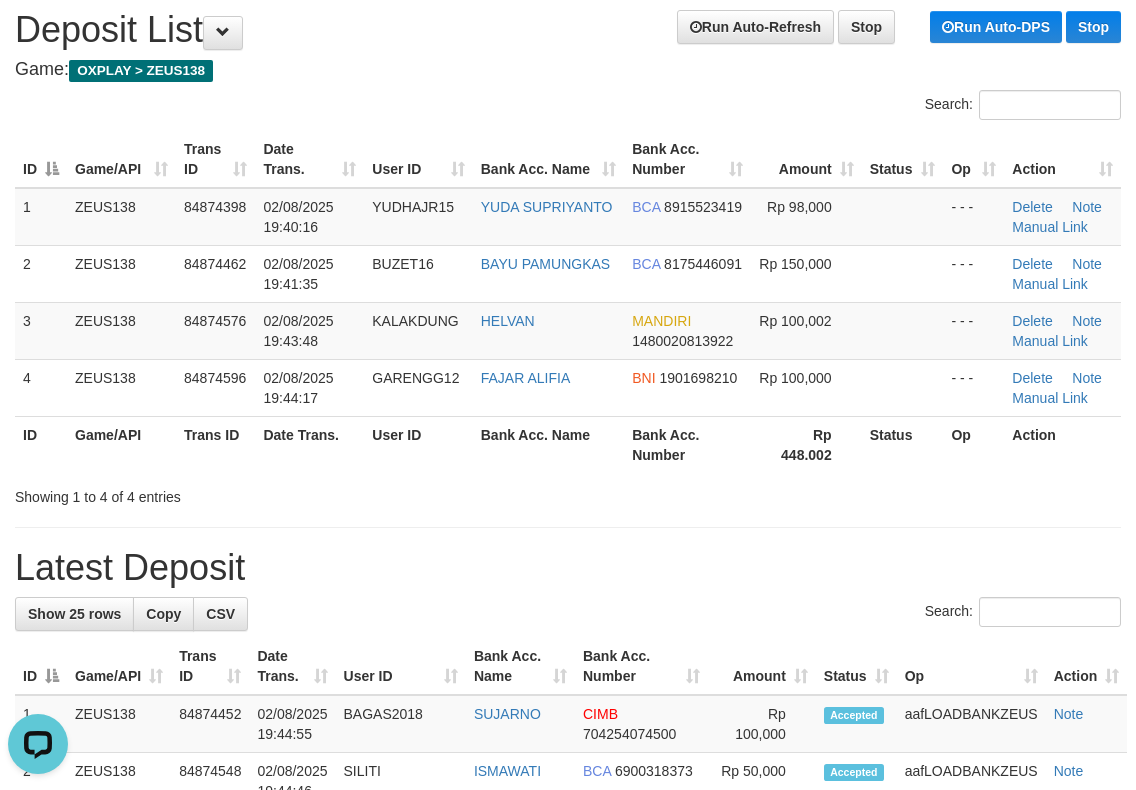 click on "**********" at bounding box center [568, 1122] 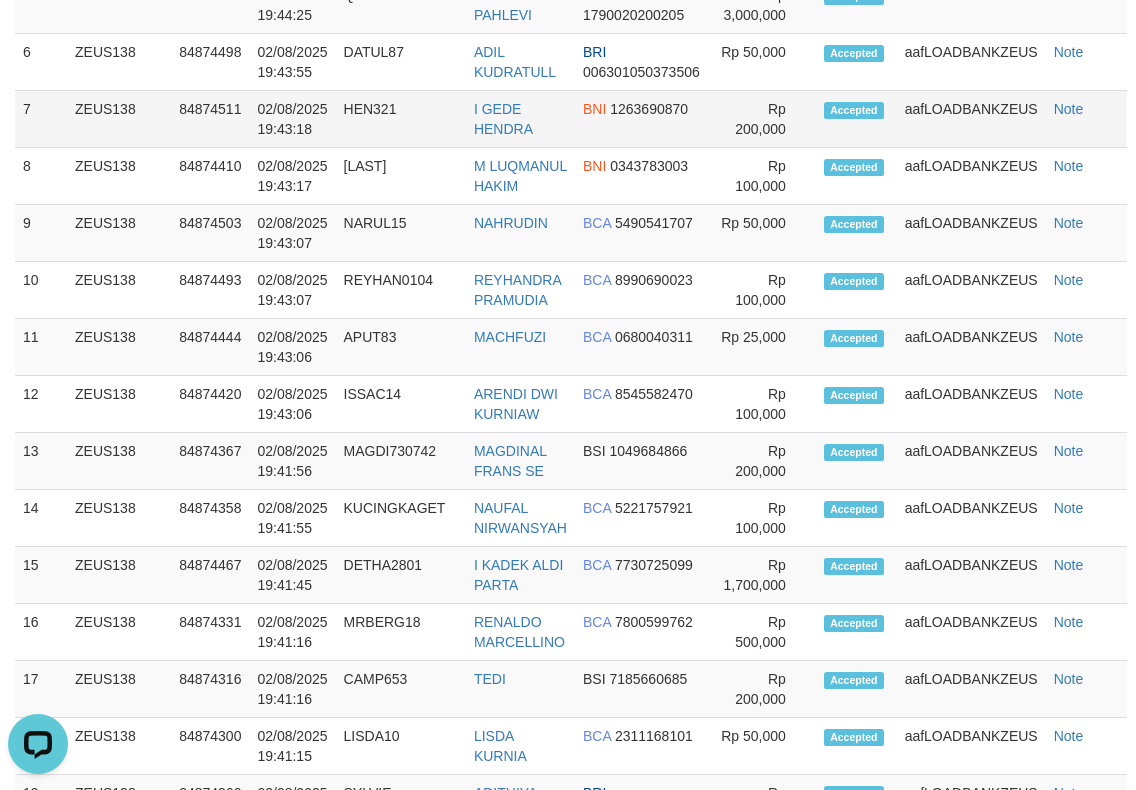 click on "BNI
1263690870" at bounding box center [641, 119] 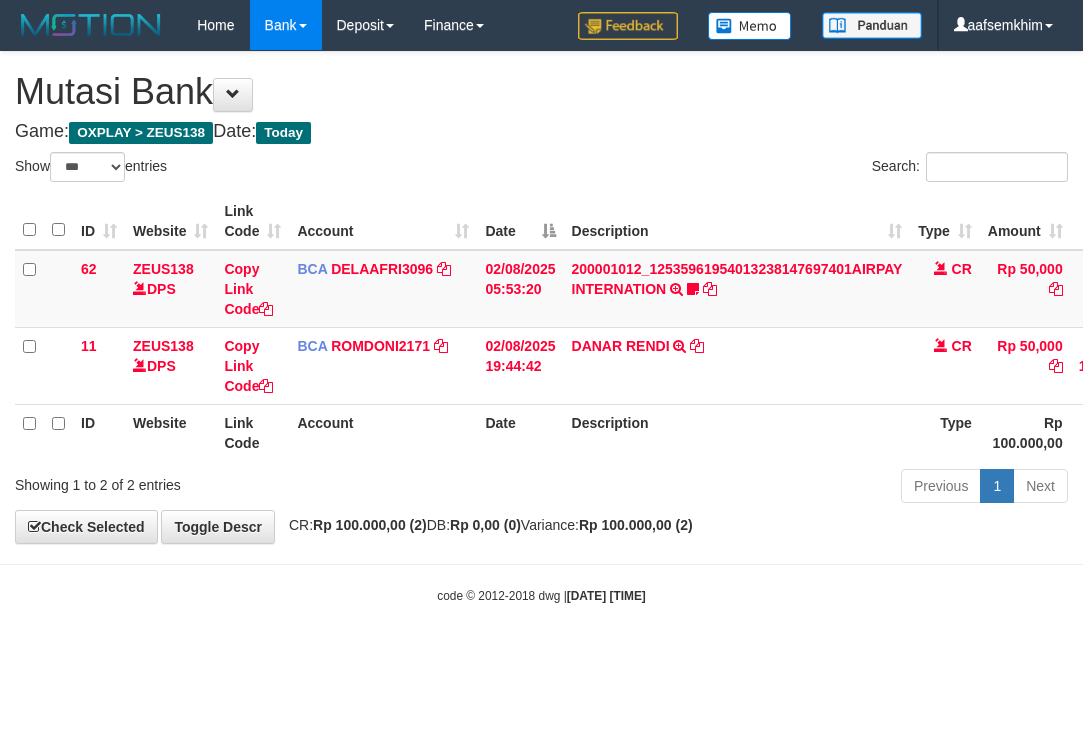 select on "***" 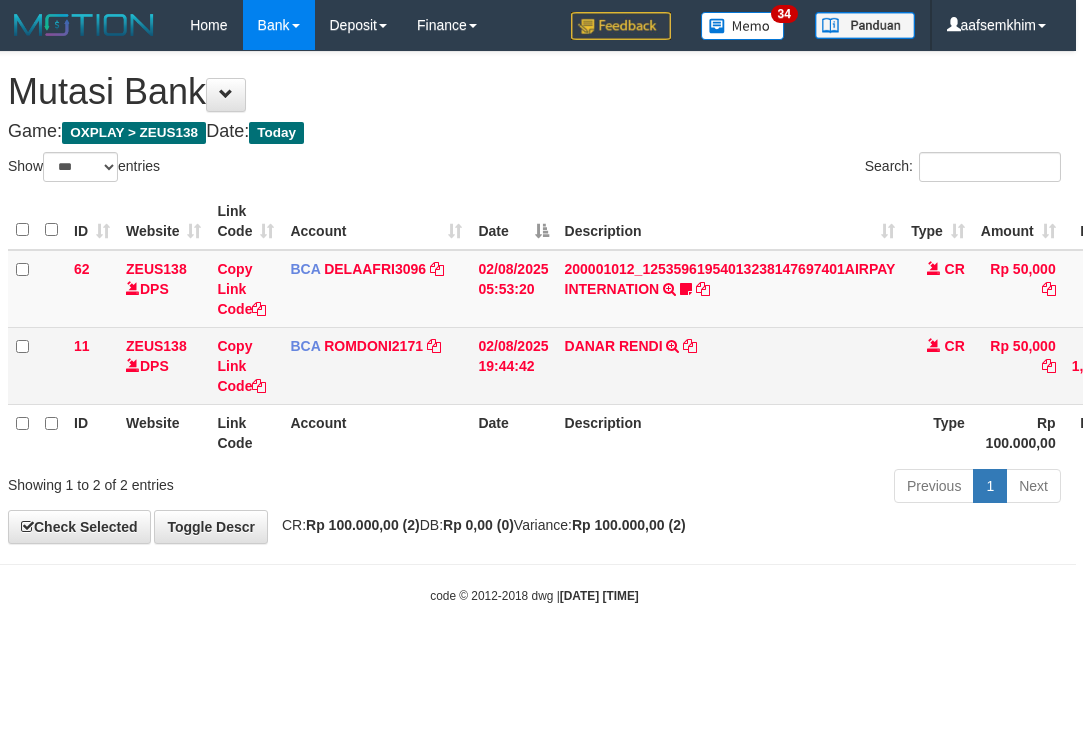 click on "DANAR RENDI         TRSF E-BANKING CR 0208/FTSCY/WS95051
50000.002025080250143486 TRFDN-DANAR RENDI ESPAY DEBIT INDONE" at bounding box center (730, 365) 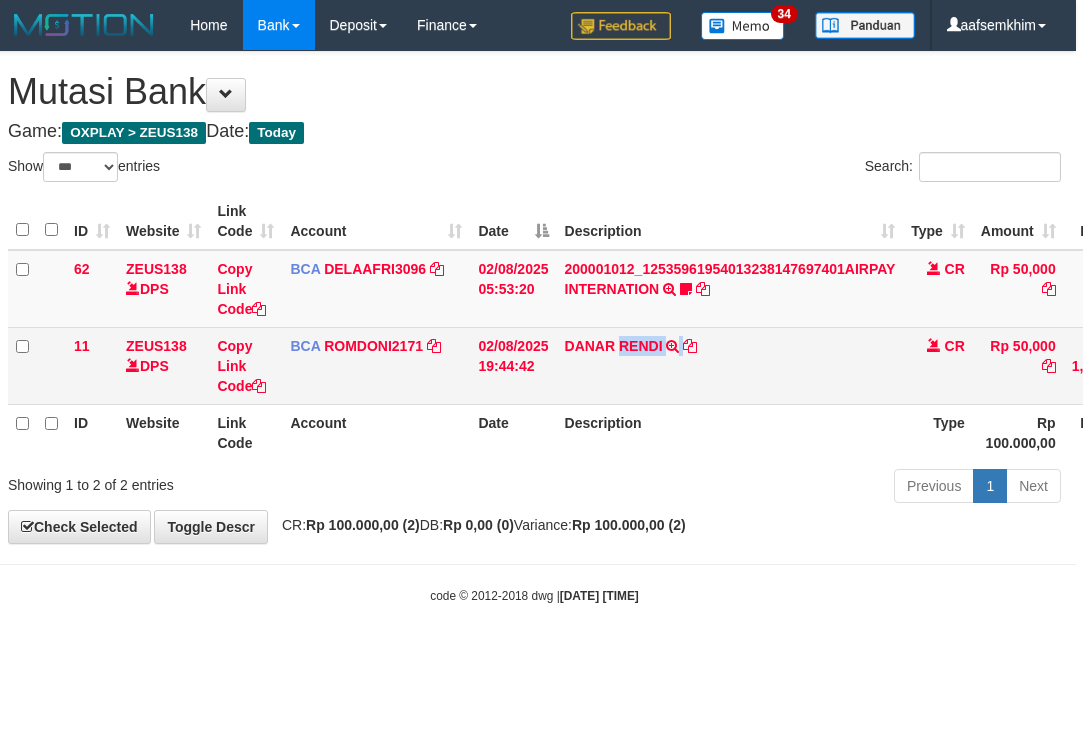 click on "DANAR RENDI         TRSF E-BANKING CR 0208/FTSCY/WS95051
50000.002025080250143486 TRFDN-DANAR RENDI ESPAY DEBIT INDONE" at bounding box center [730, 365] 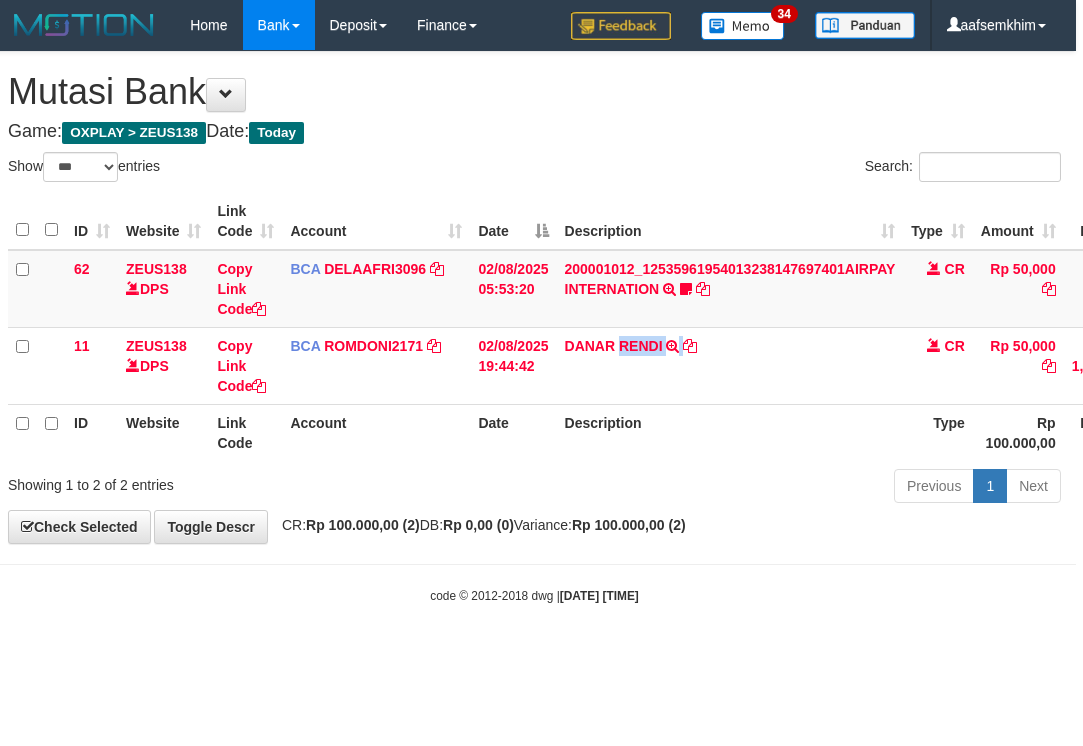 copy on "RENDI" 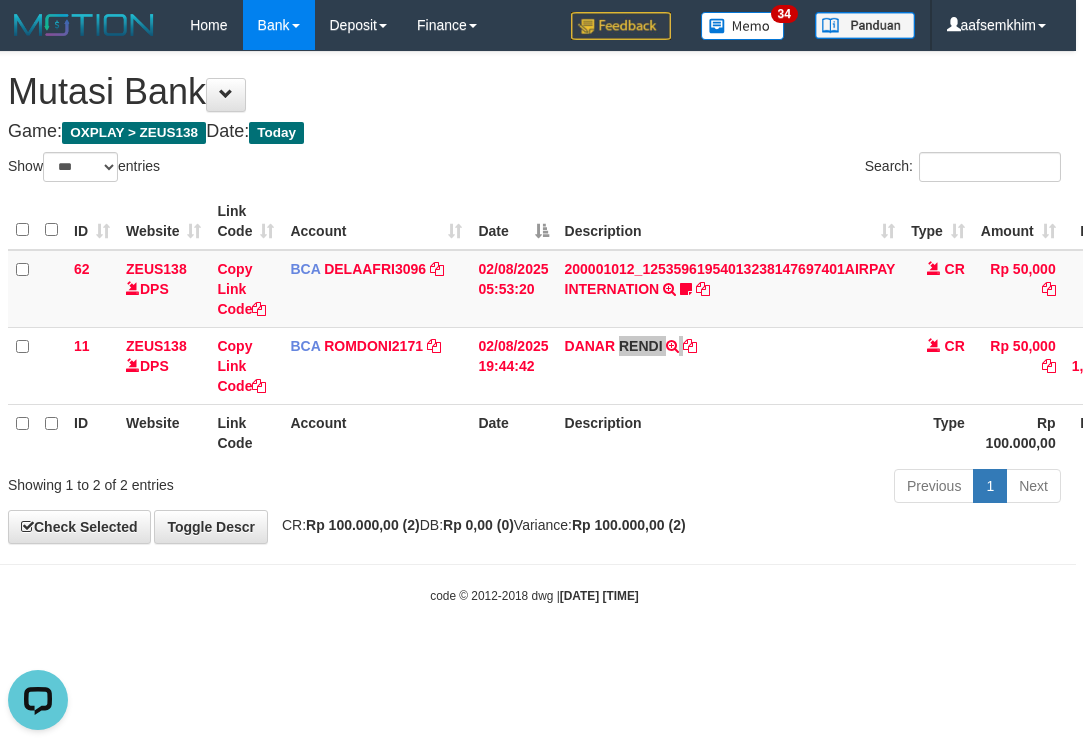 scroll, scrollTop: 0, scrollLeft: 0, axis: both 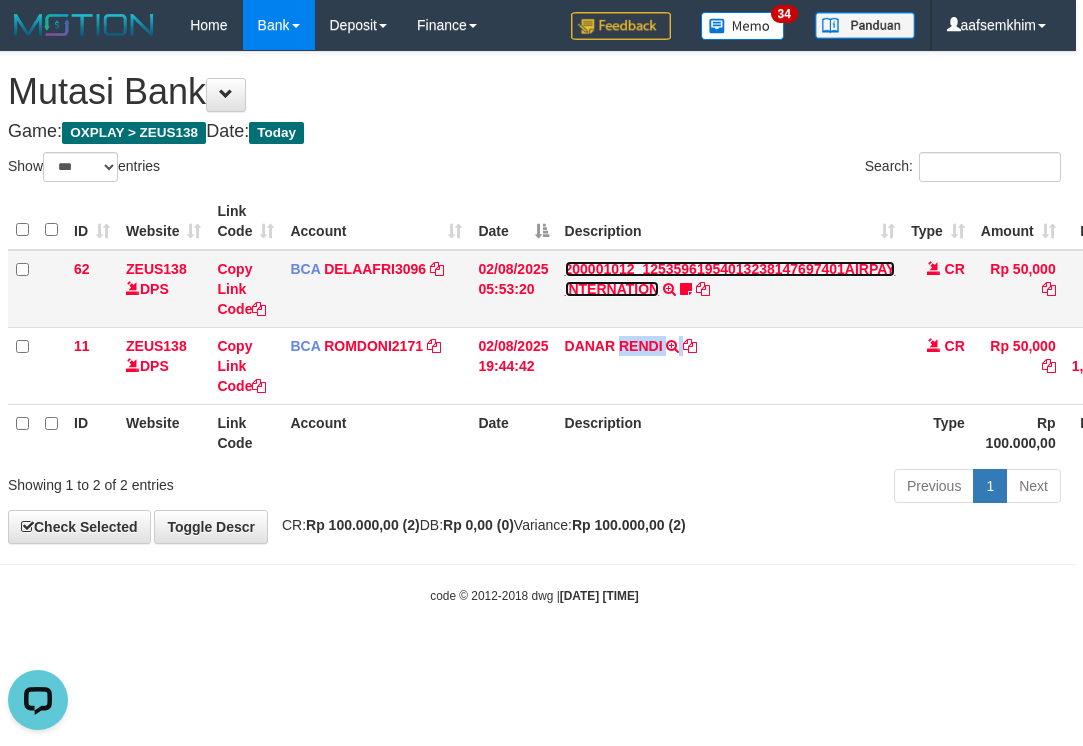click on "200001012_12535961954013238147697401AIRPAY INTERNATION" at bounding box center (730, 279) 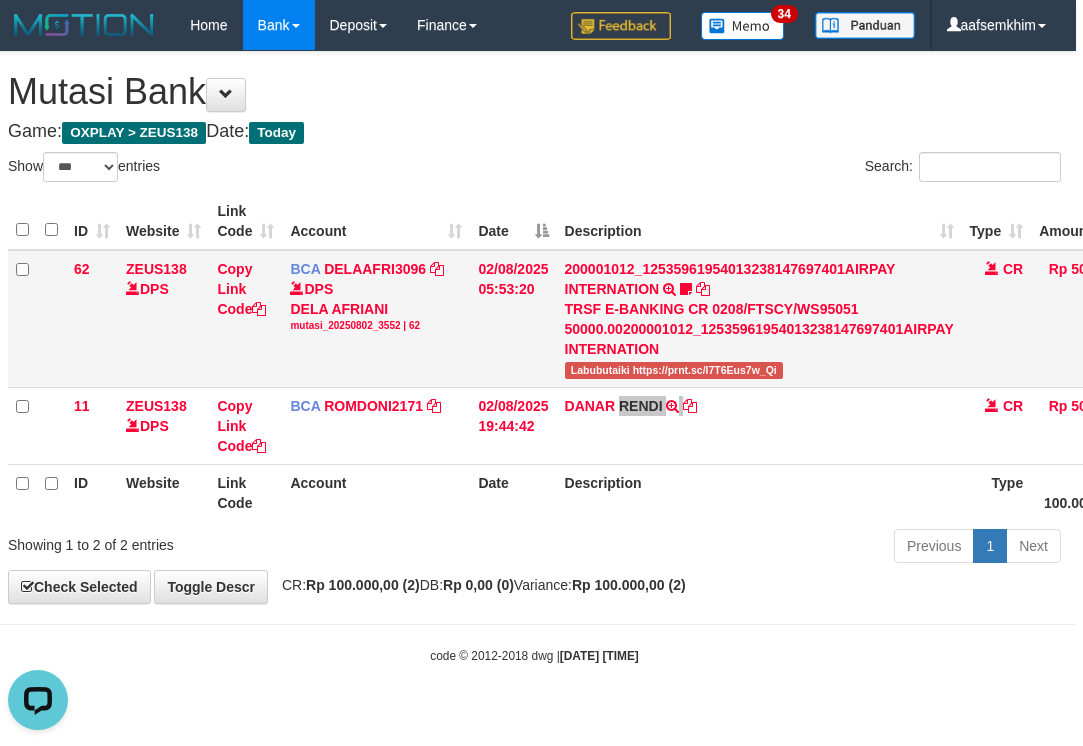 drag, startPoint x: 561, startPoint y: 360, endPoint x: 598, endPoint y: 365, distance: 37.336308 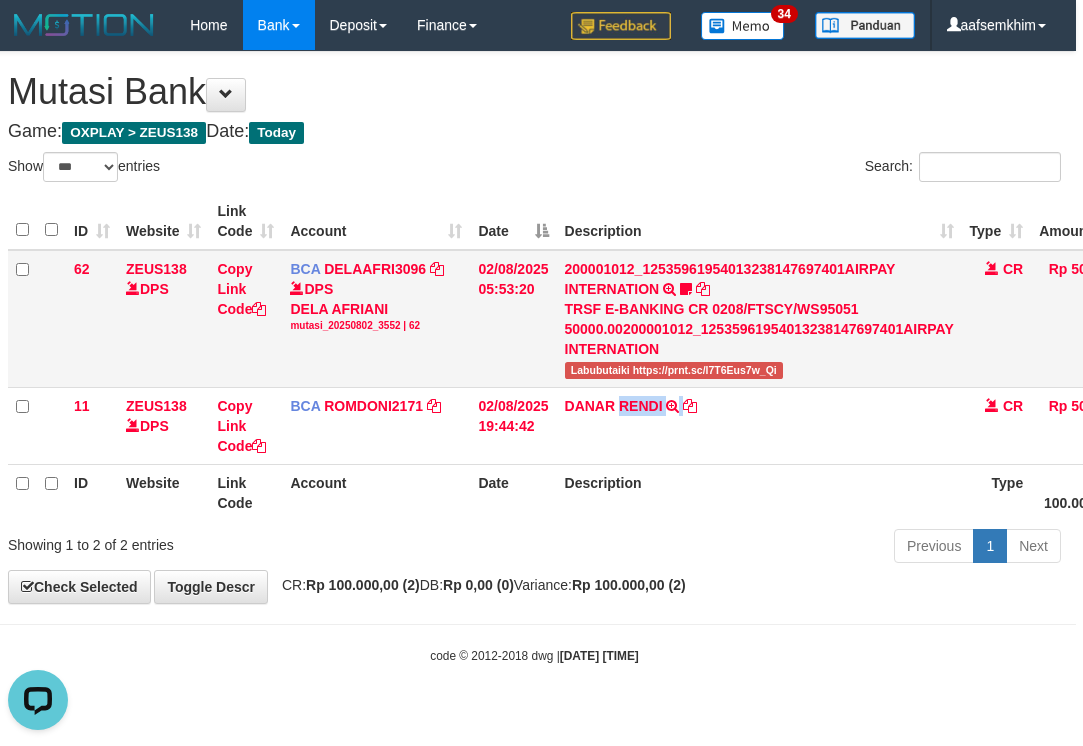 click on "Labubutaiki
https://prnt.sc/l7T6Eus7w_Qi" at bounding box center [674, 370] 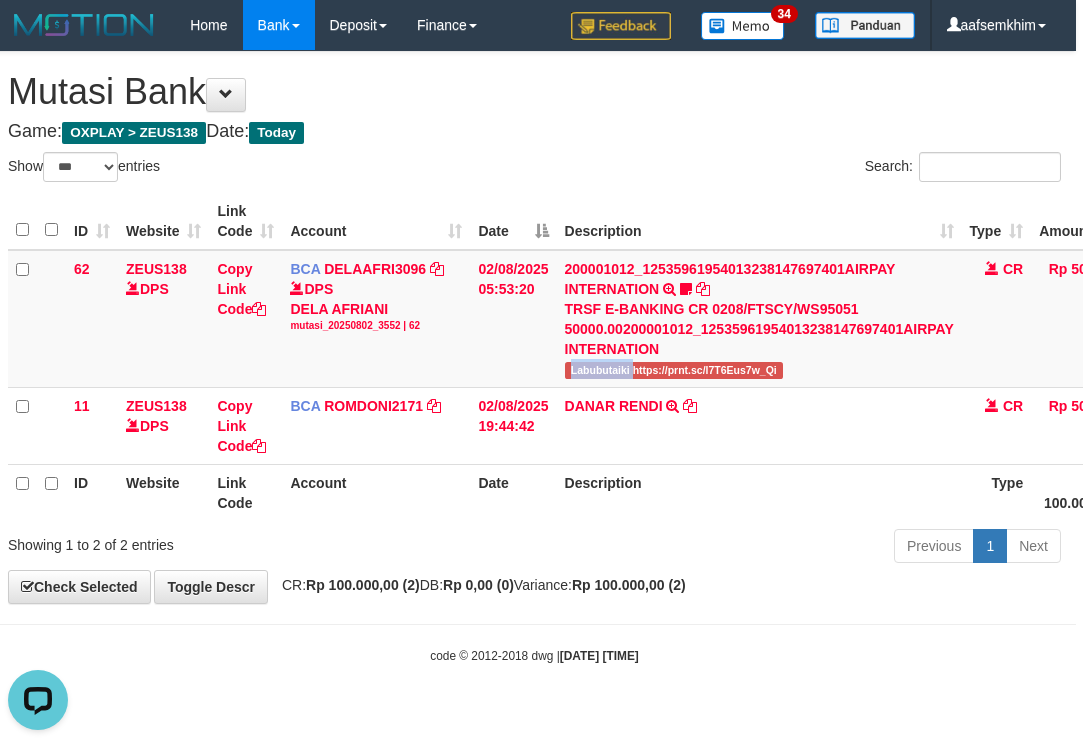 drag, startPoint x: 590, startPoint y: 368, endPoint x: 1, endPoint y: 277, distance: 595.9883 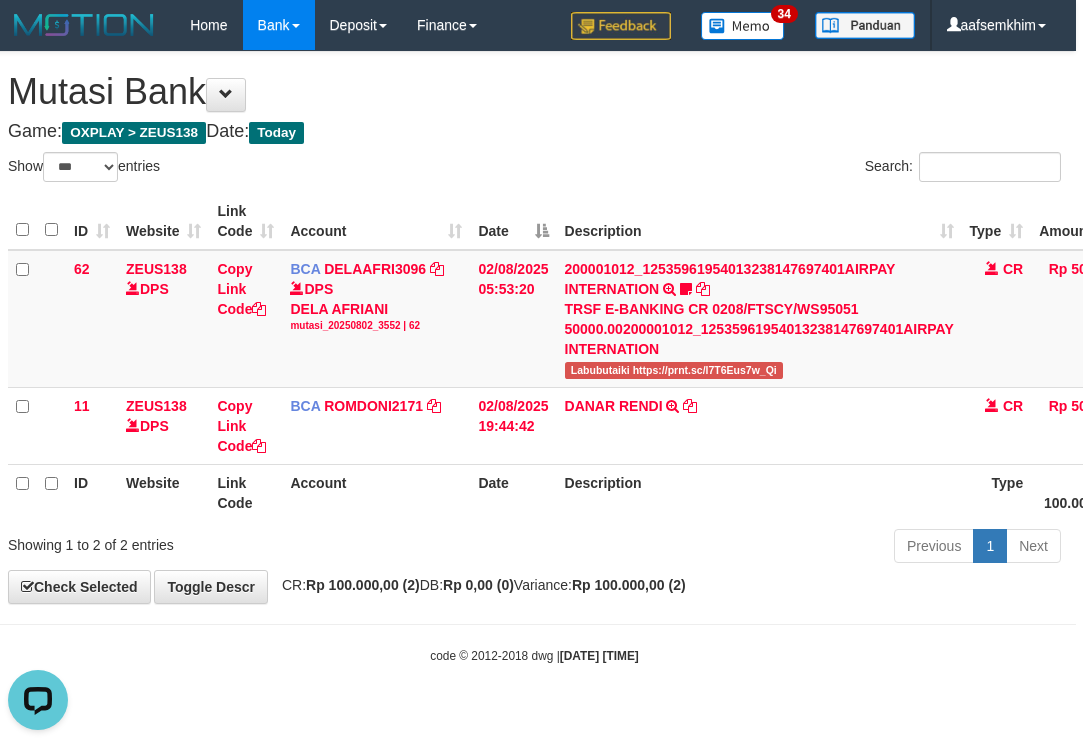 click on "Previous 1 Next" at bounding box center (760, 548) 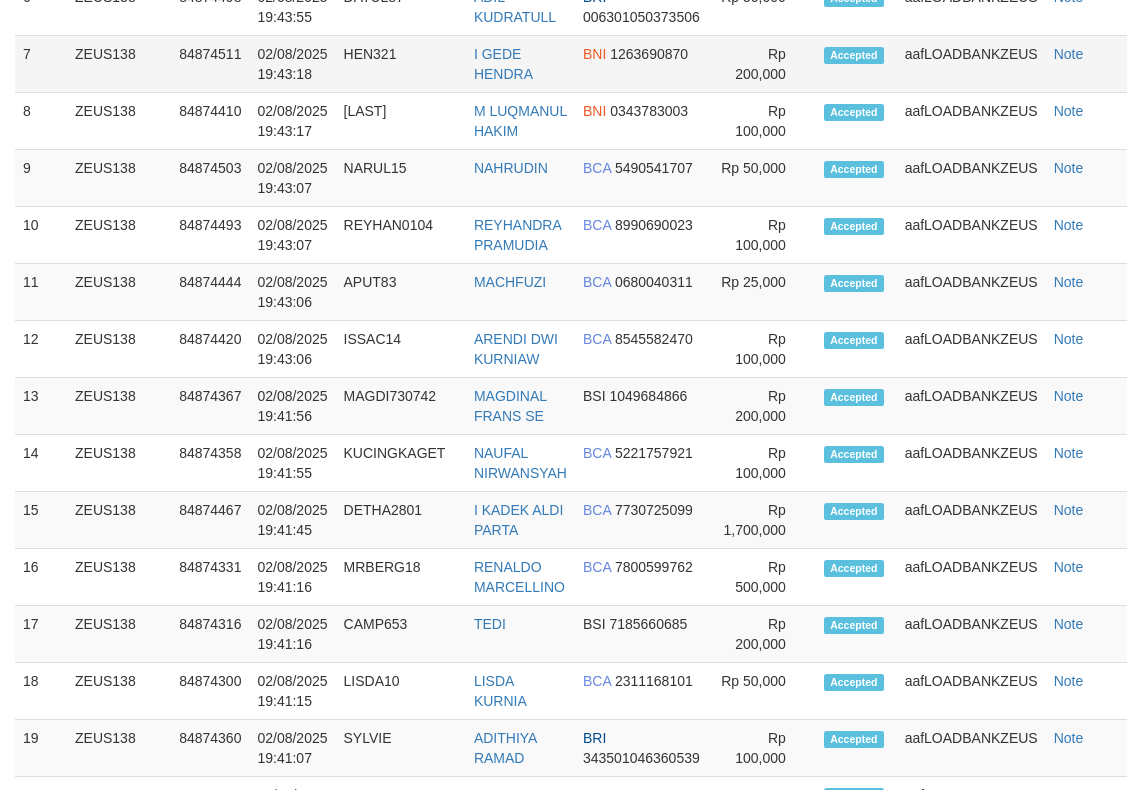 scroll, scrollTop: 1009, scrollLeft: 0, axis: vertical 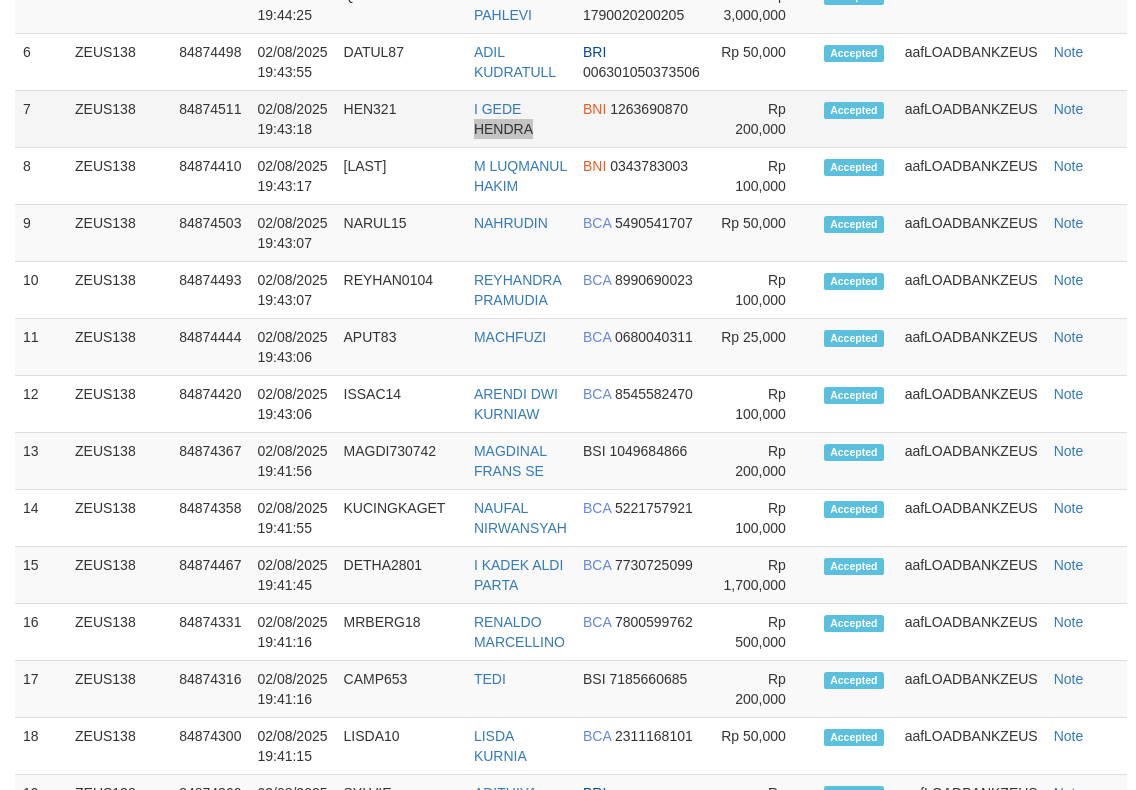 click on "I GEDE HENDRA" at bounding box center [520, 119] 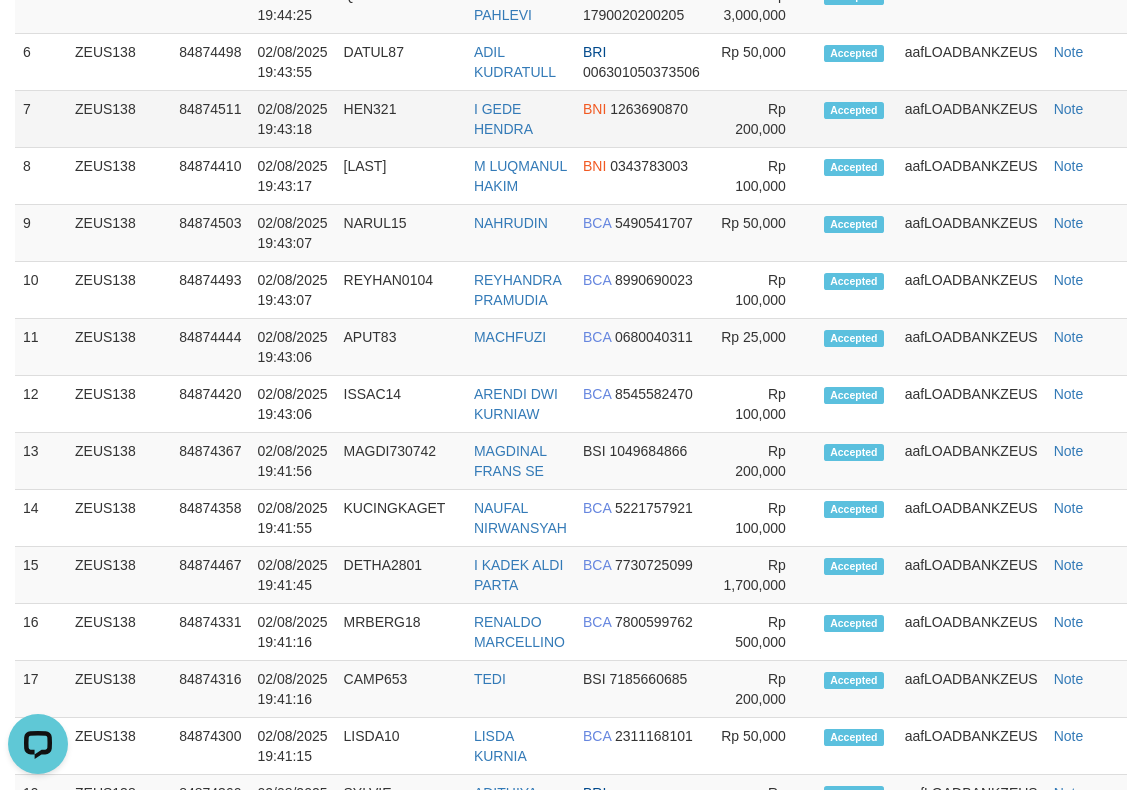 scroll, scrollTop: 0, scrollLeft: 0, axis: both 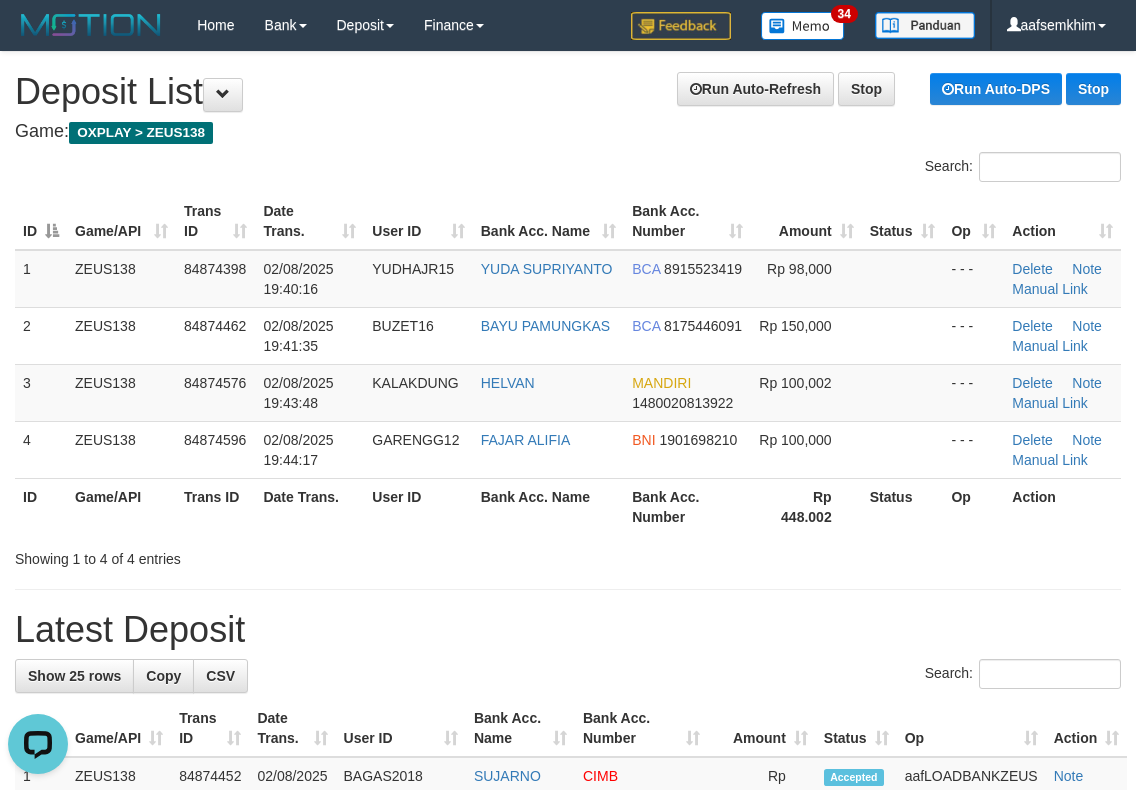 drag, startPoint x: 557, startPoint y: 121, endPoint x: 596, endPoint y: 130, distance: 40.024994 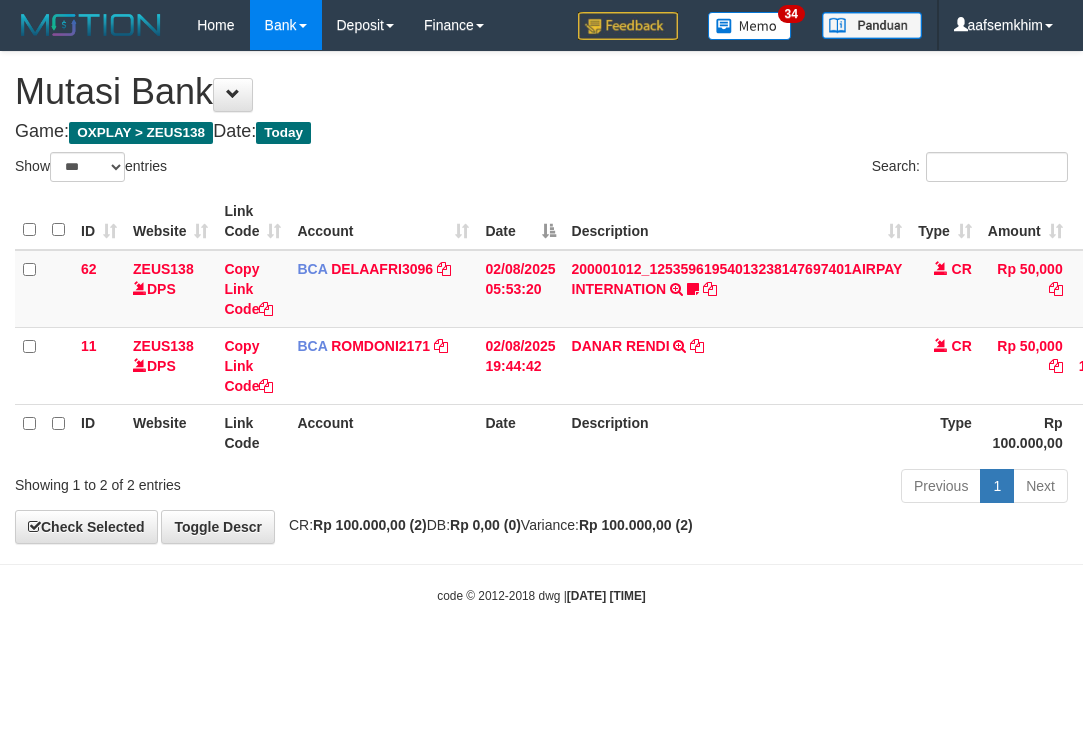 select on "***" 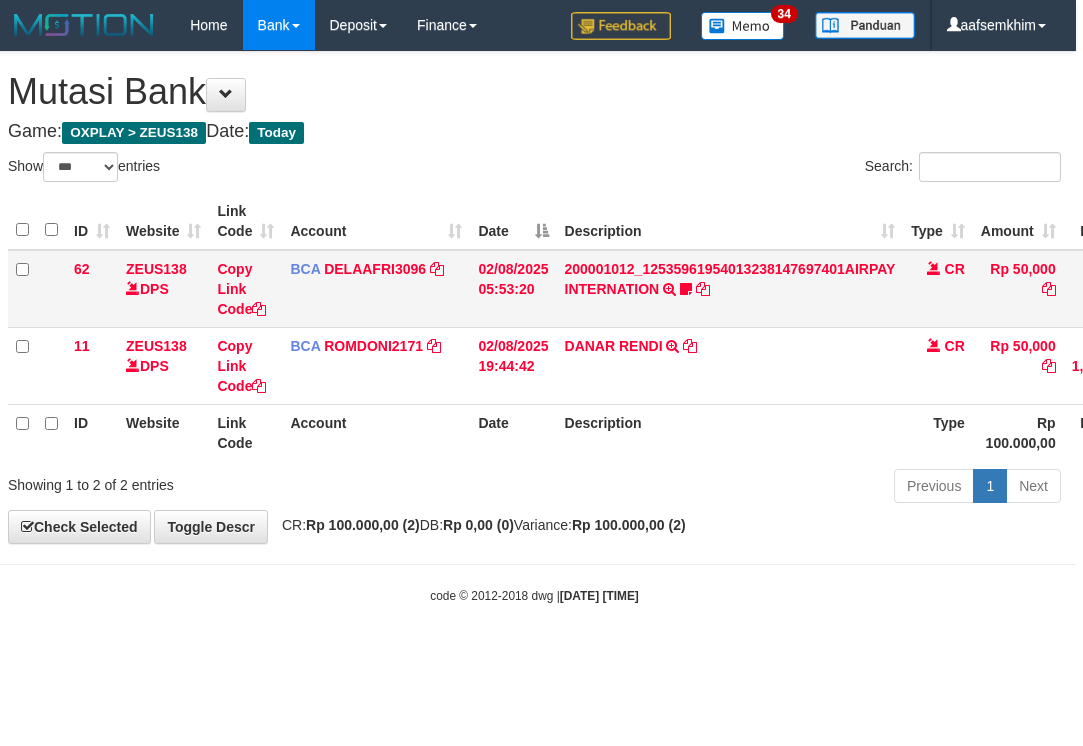 click on "200001012_12535961954013238147697401AIRPAY INTERNATION            TRSF E-BANKING CR 0208/FTSCY/WS95051
50000.00200001012_12535961954013238147697401AIRPAY INTERNATION    Labubutaiki
https://prnt.sc/l7T6Eus7w_Qi" at bounding box center (730, 289) 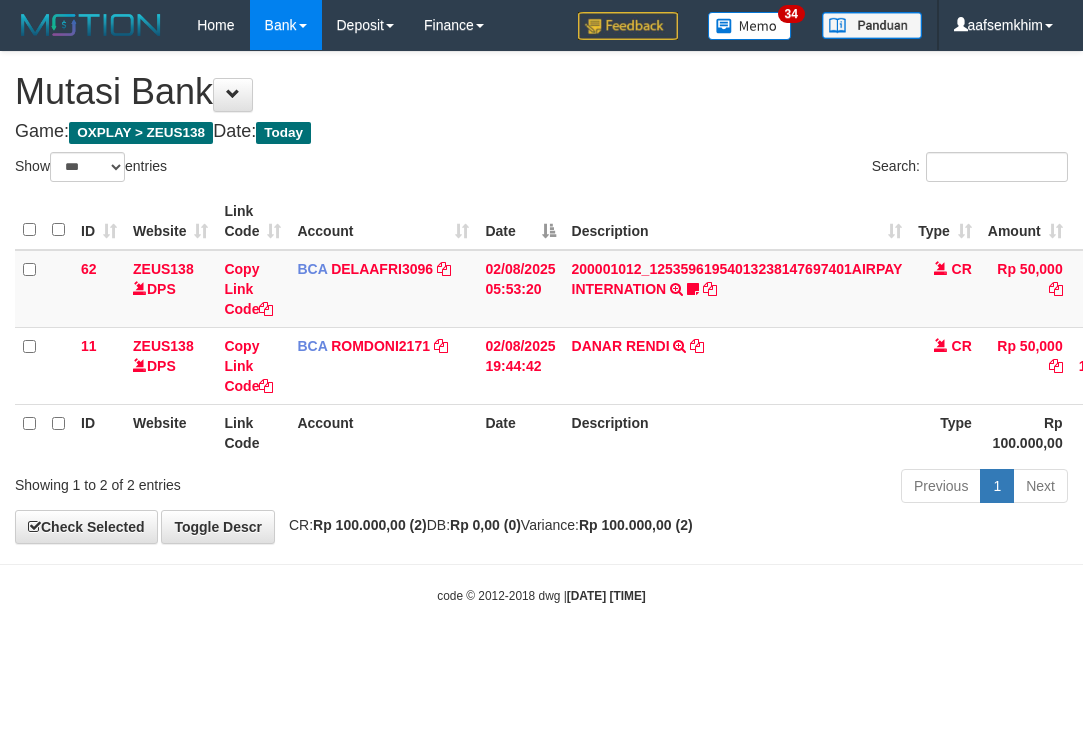 select on "***" 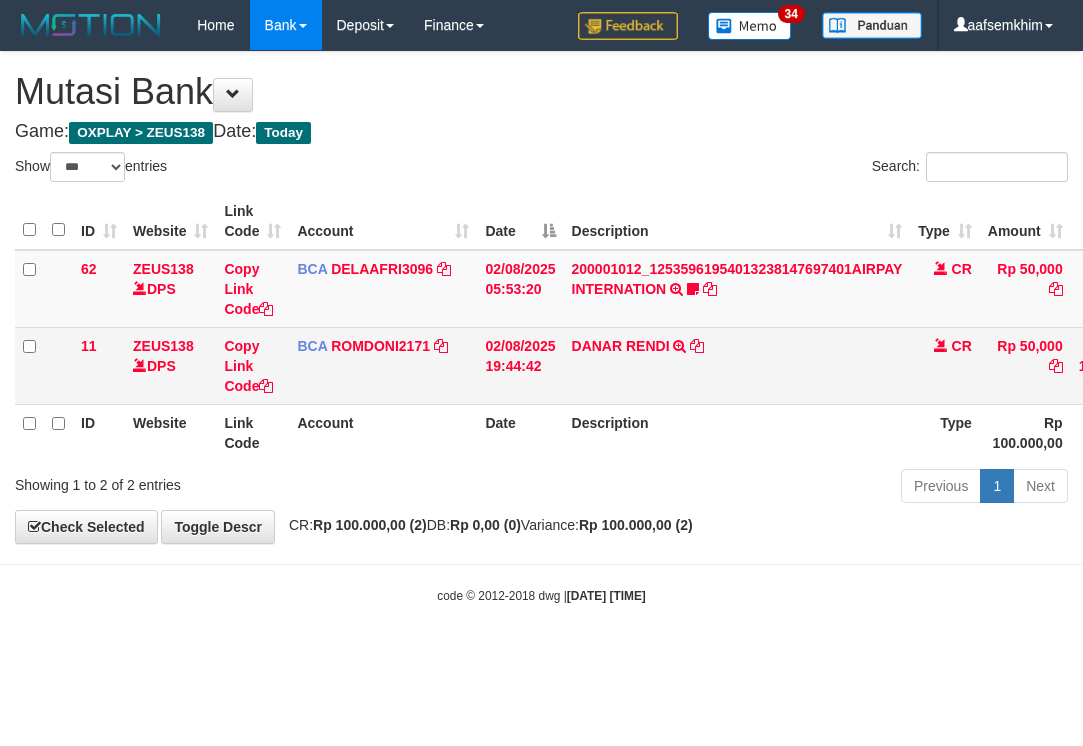 scroll, scrollTop: 0, scrollLeft: 7, axis: horizontal 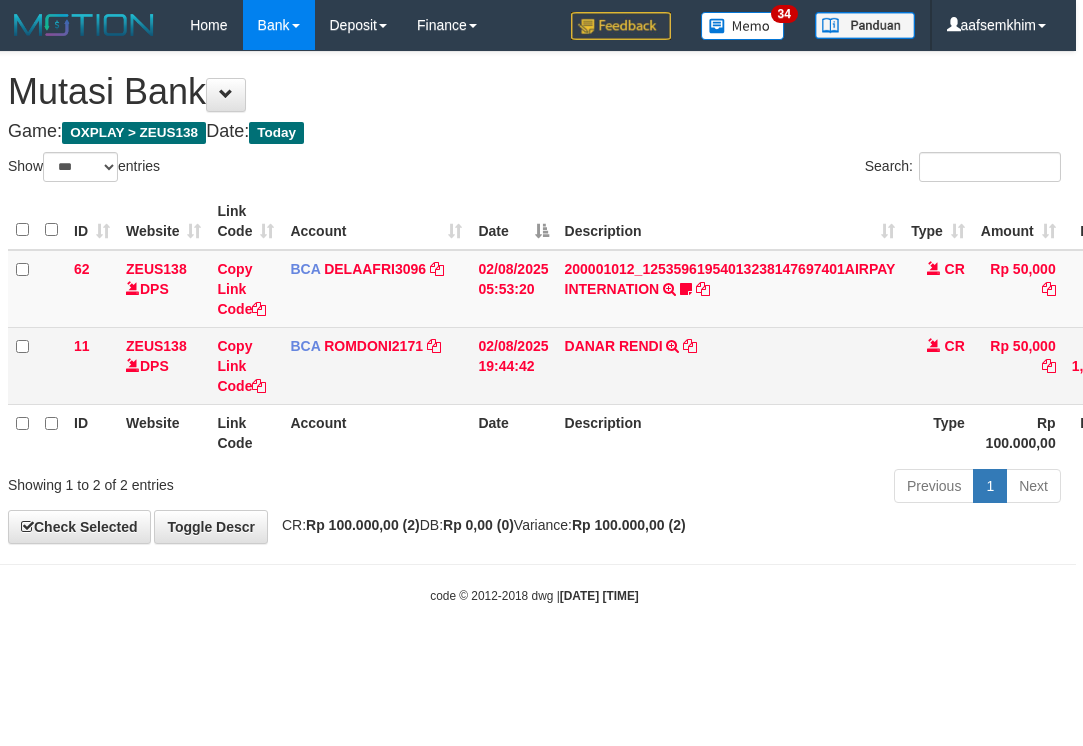 drag, startPoint x: 0, startPoint y: 0, endPoint x: 586, endPoint y: 376, distance: 696.2557 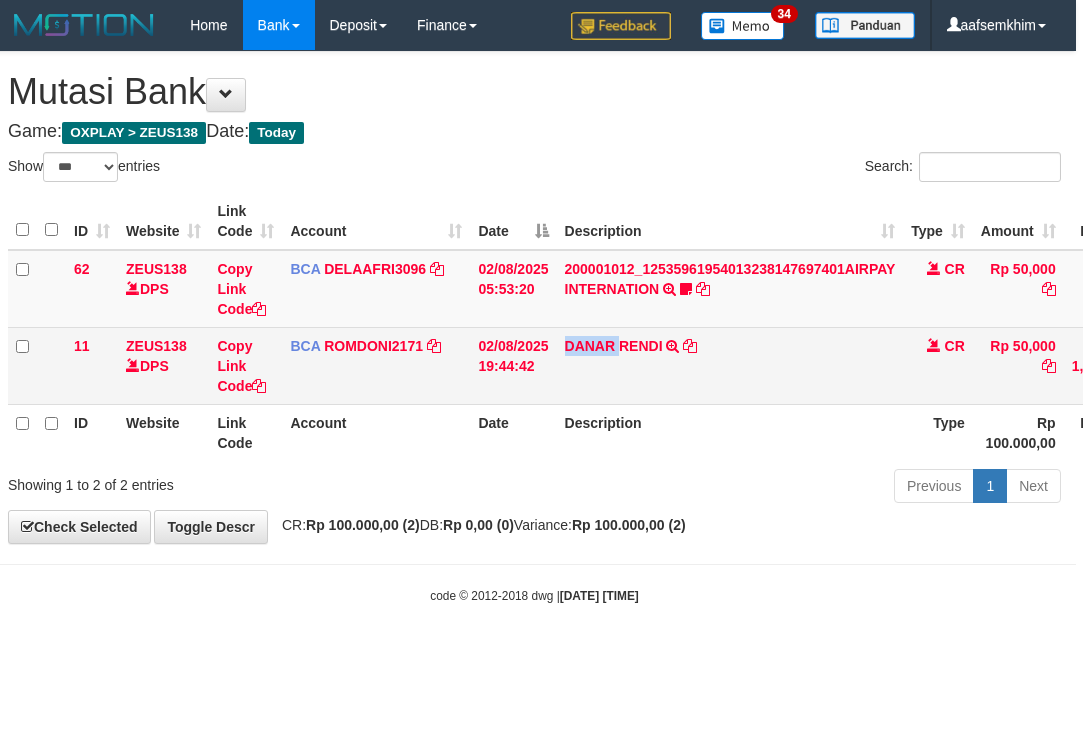 click on "DANAR RENDI         TRSF E-BANKING CR 0208/FTSCY/WS95051
50000.002025080250143486 TRFDN-DANAR RENDI ESPAY DEBIT INDONE" at bounding box center (730, 365) 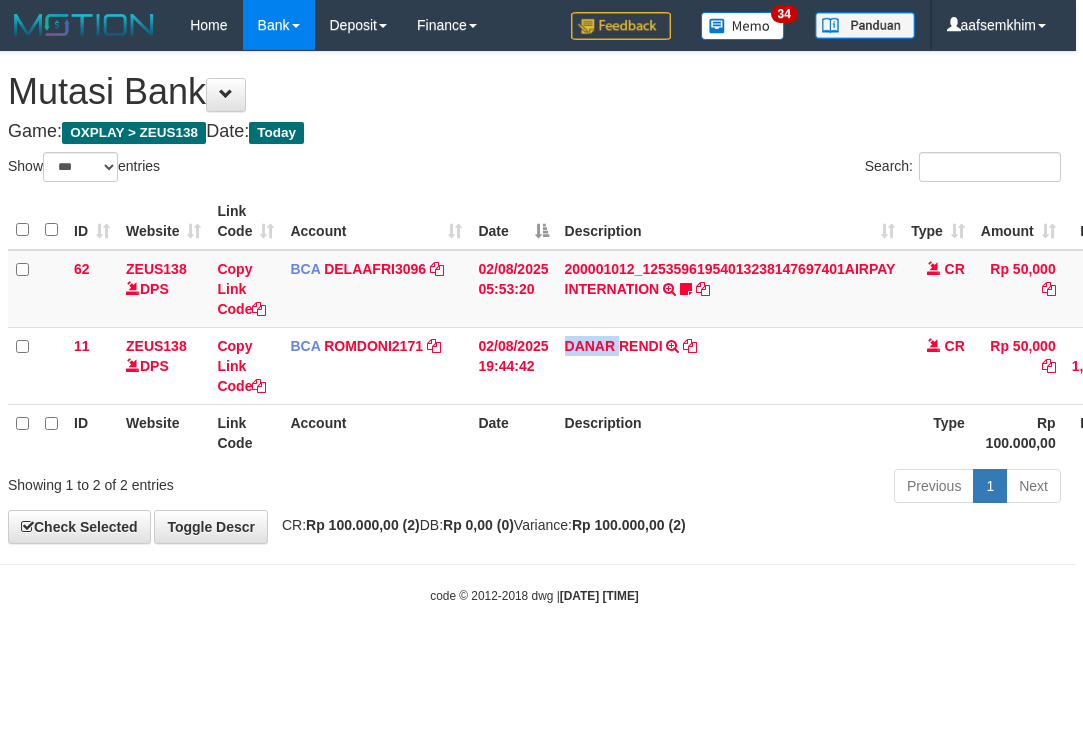 copy on "DANAR" 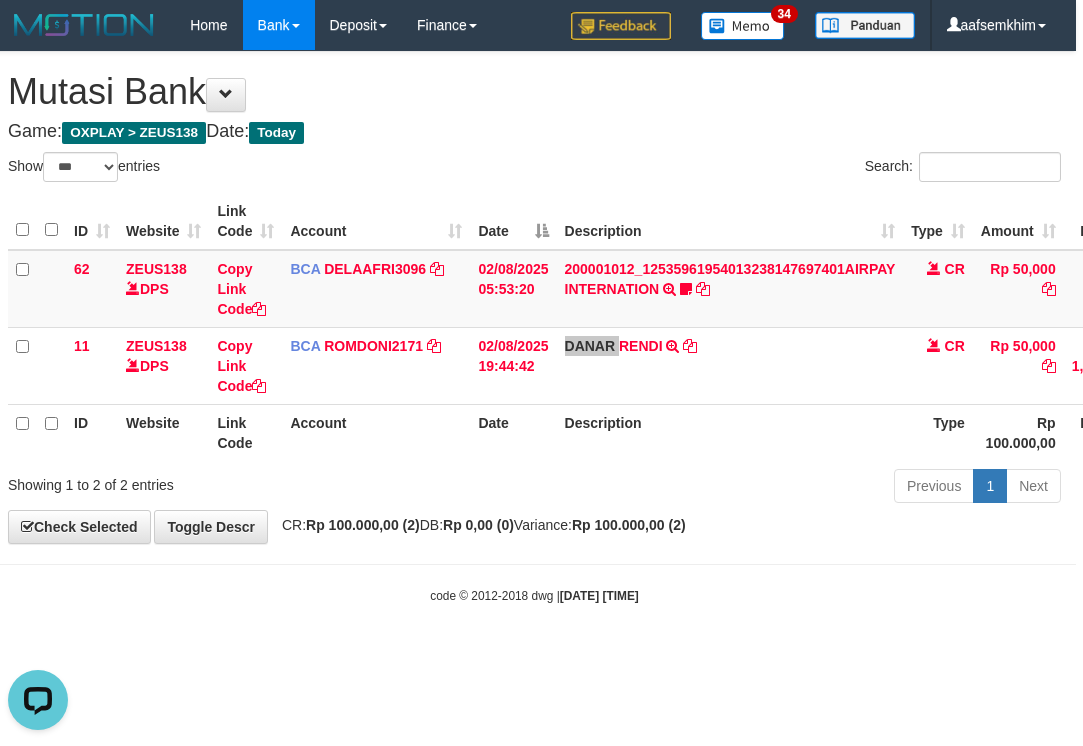 scroll, scrollTop: 0, scrollLeft: 0, axis: both 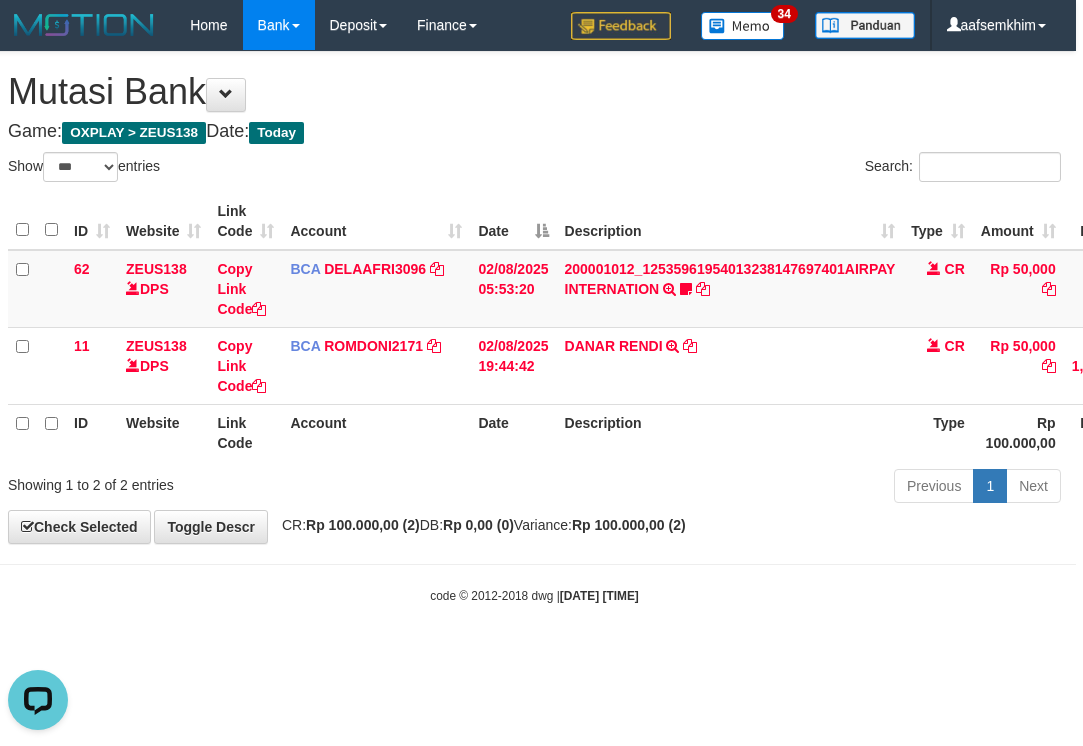 click on "Search:" at bounding box center [806, 169] 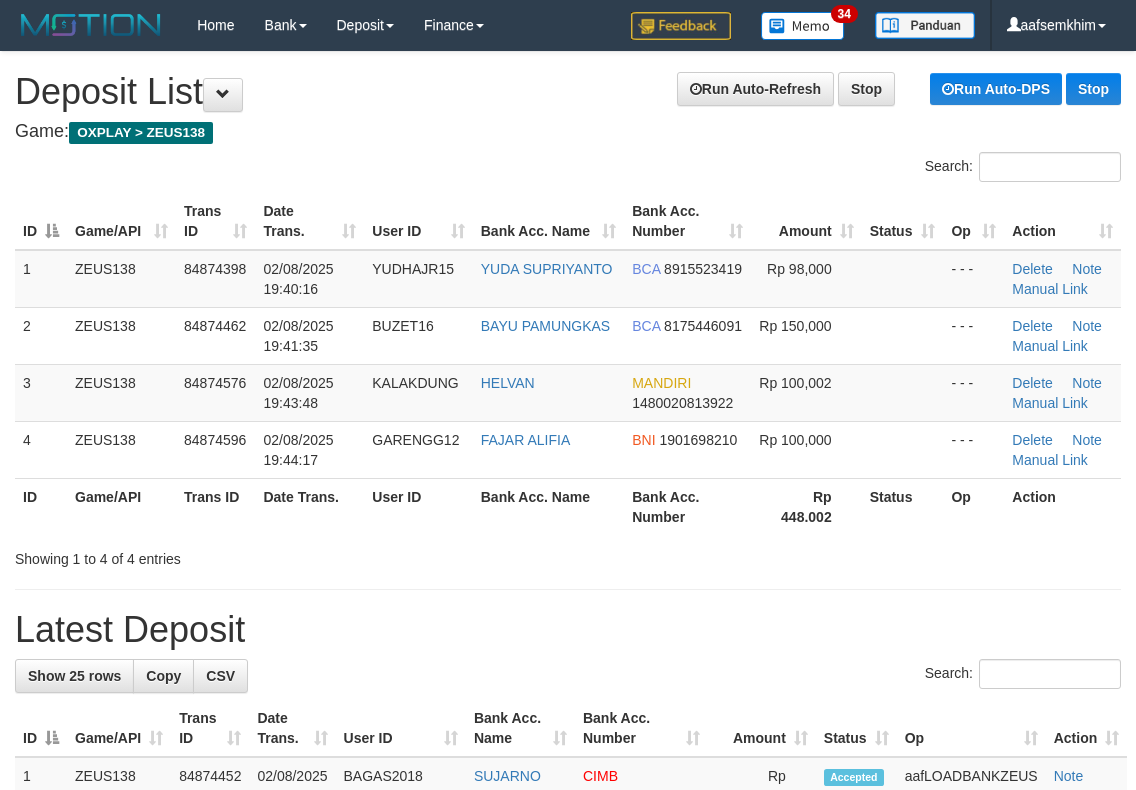 scroll, scrollTop: 0, scrollLeft: 0, axis: both 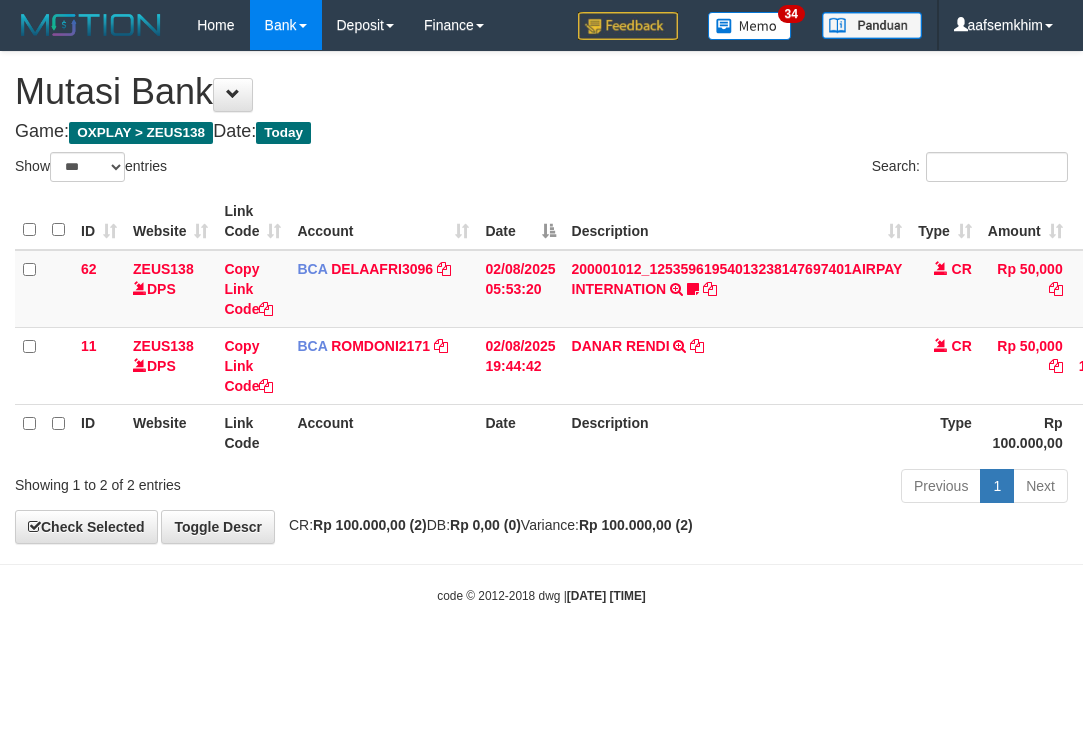select on "***" 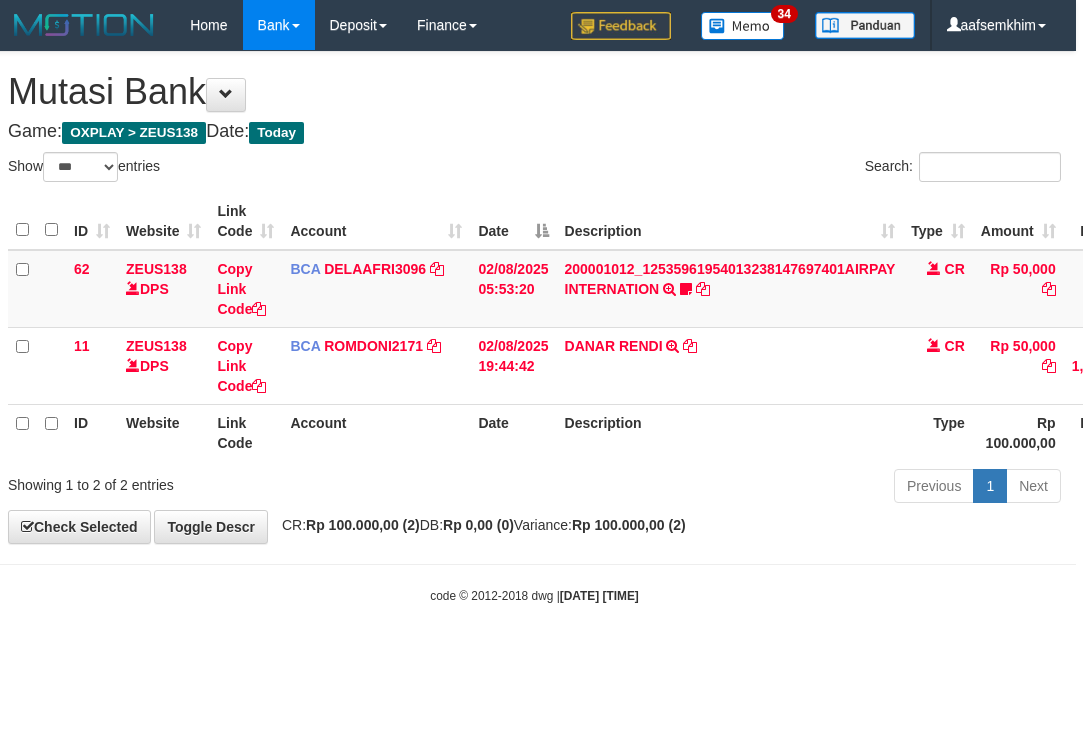 click on "Show  ** ** ** ***  entries" at bounding box center [264, 169] 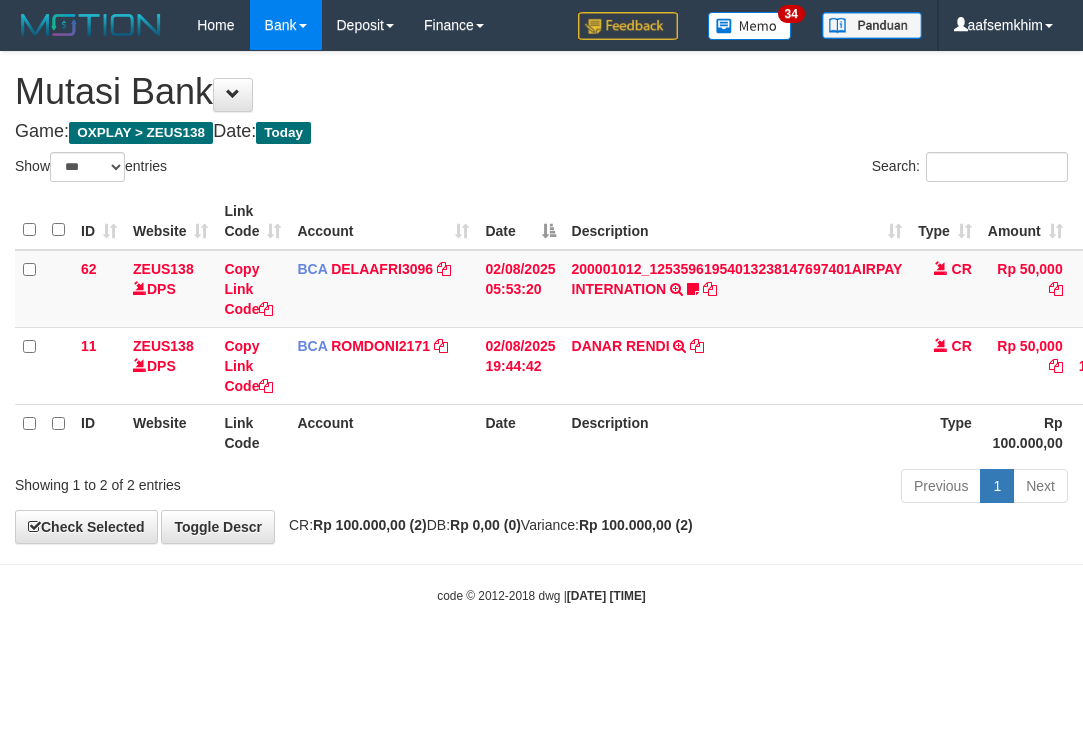 select on "***" 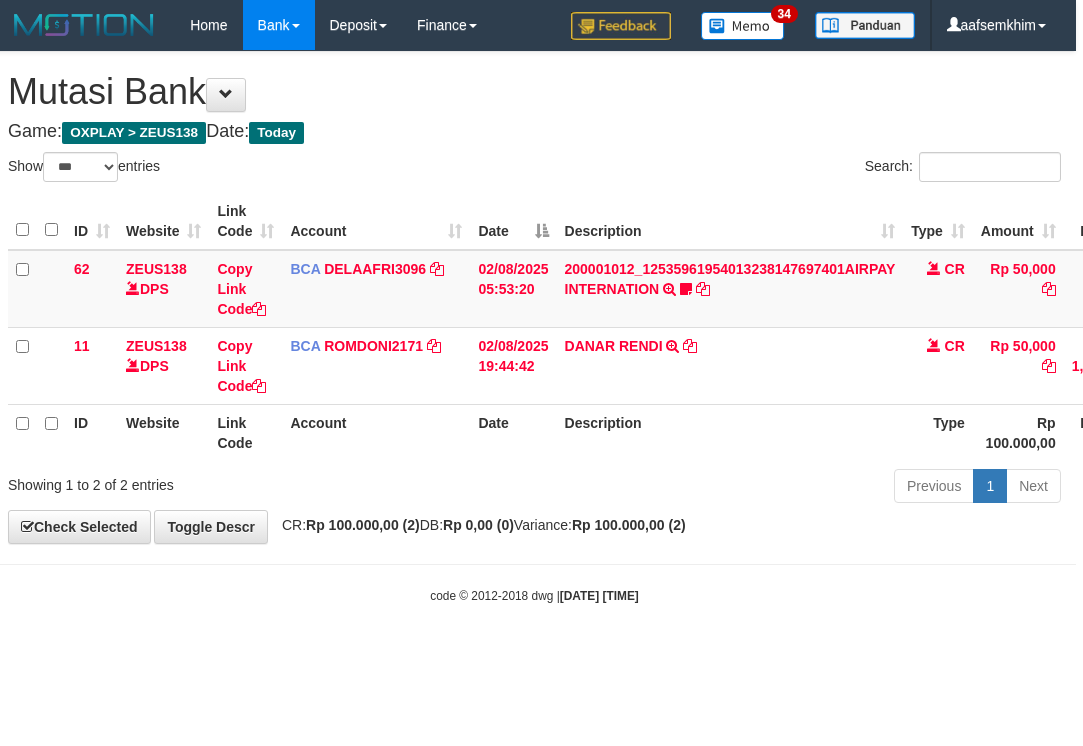 click on "Account" at bounding box center (376, 221) 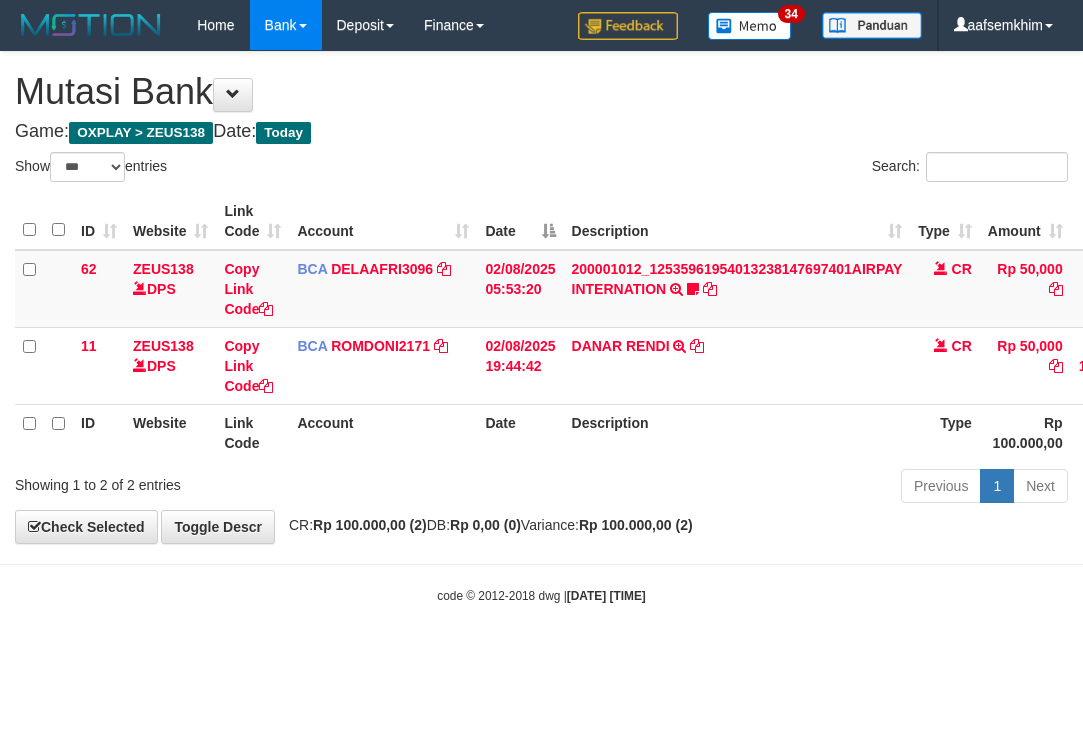 select on "***" 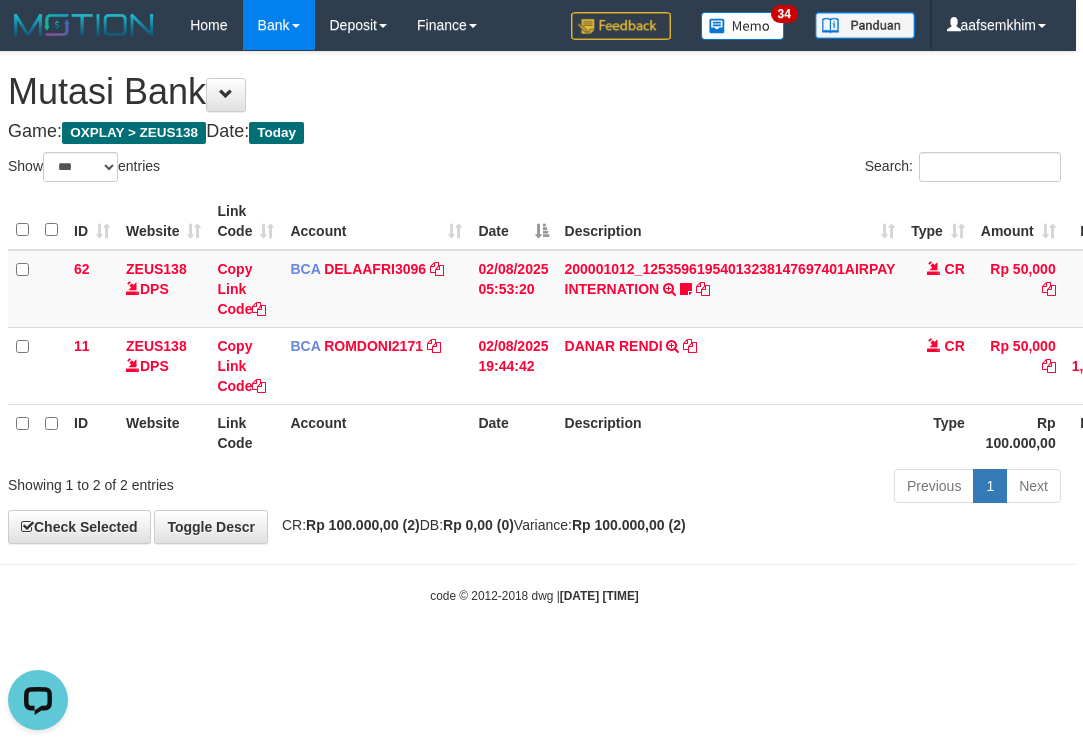 scroll, scrollTop: 0, scrollLeft: 0, axis: both 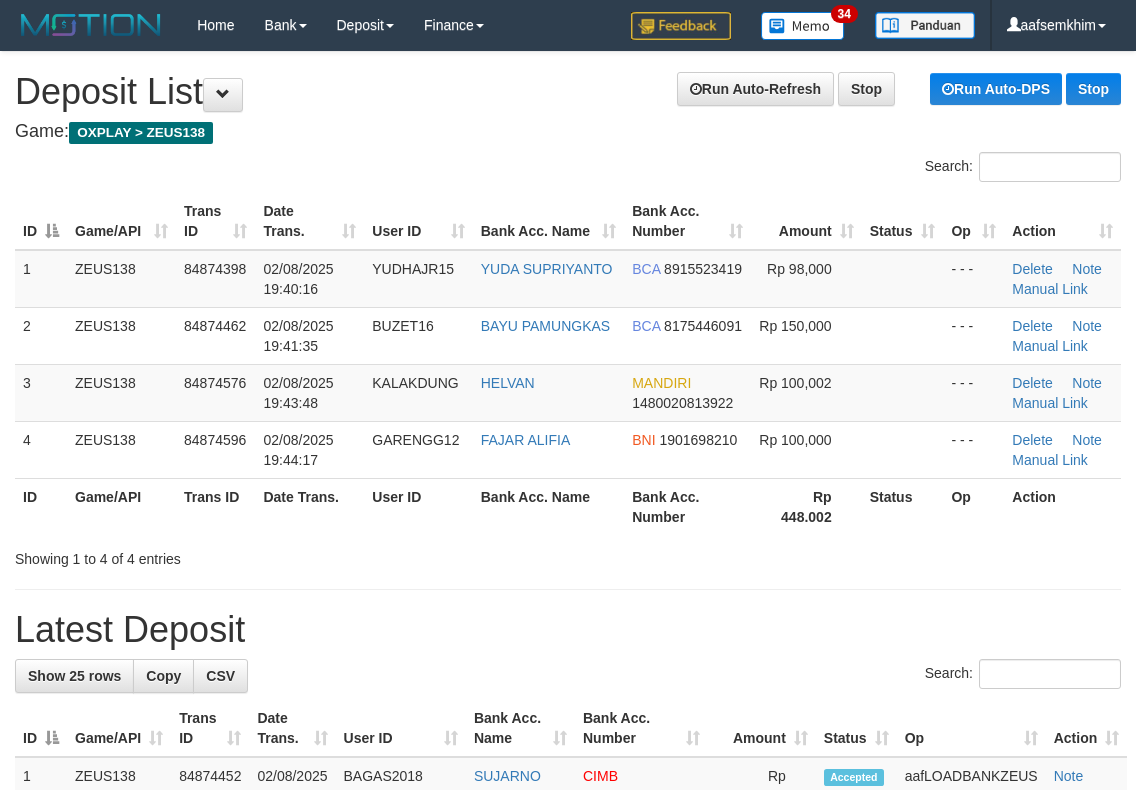 click on "**********" at bounding box center (568, 1184) 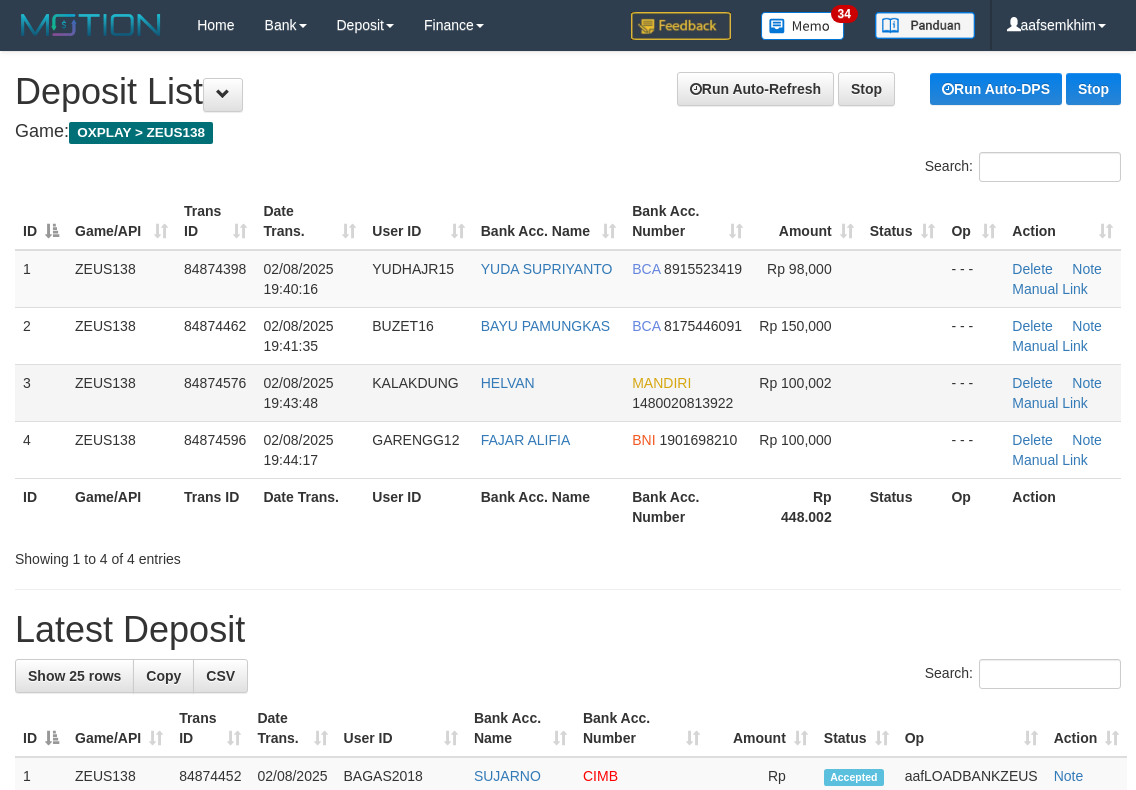 click on "HELVAN" at bounding box center [548, 392] 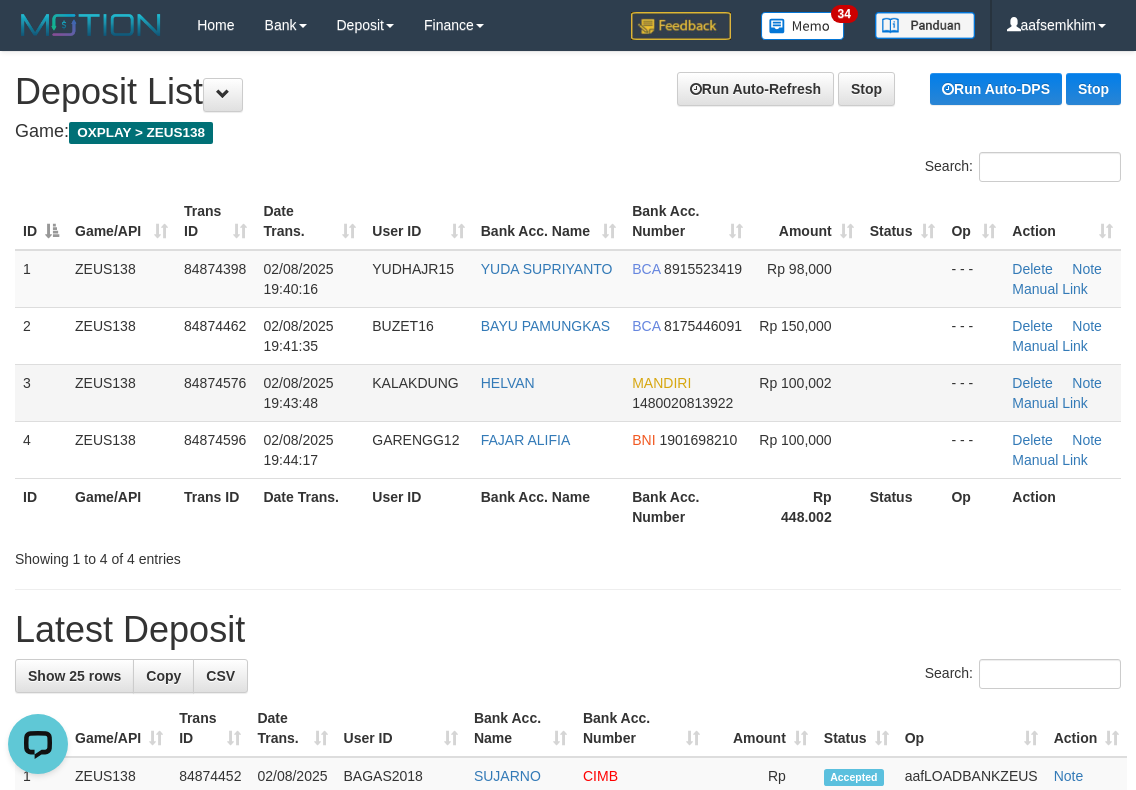 scroll, scrollTop: 0, scrollLeft: 0, axis: both 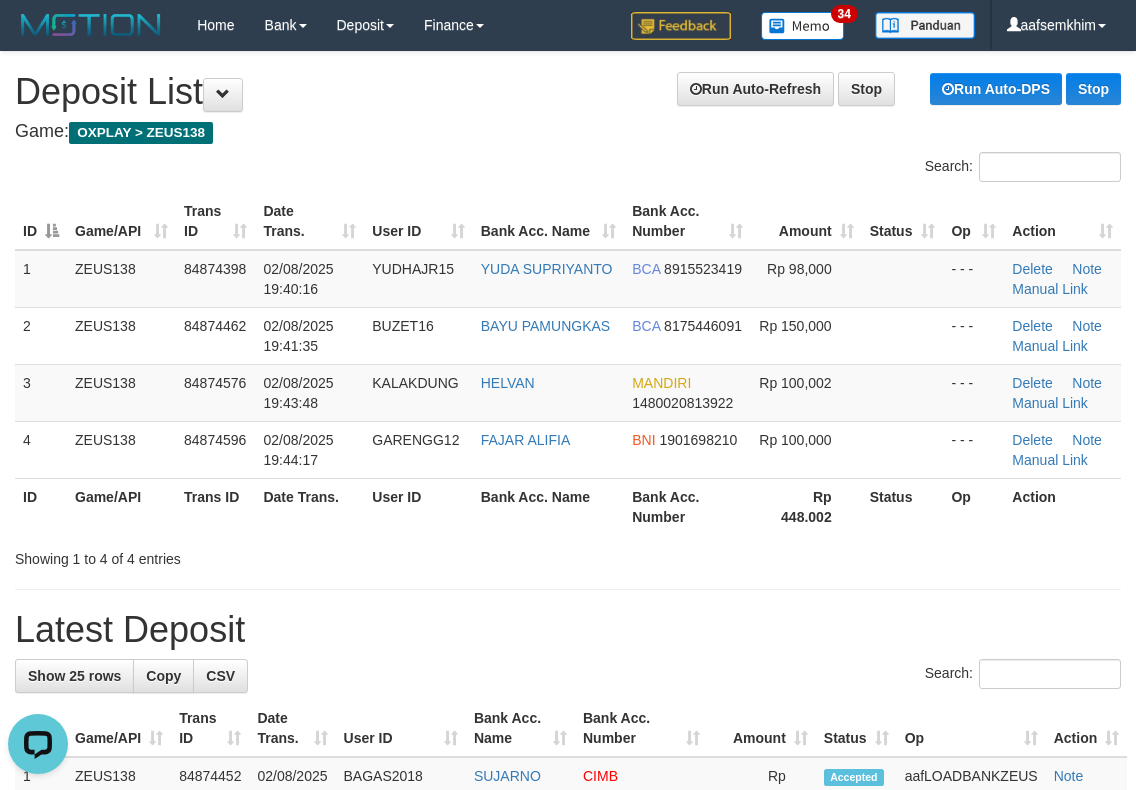 drag, startPoint x: 498, startPoint y: 124, endPoint x: 745, endPoint y: 145, distance: 247.8911 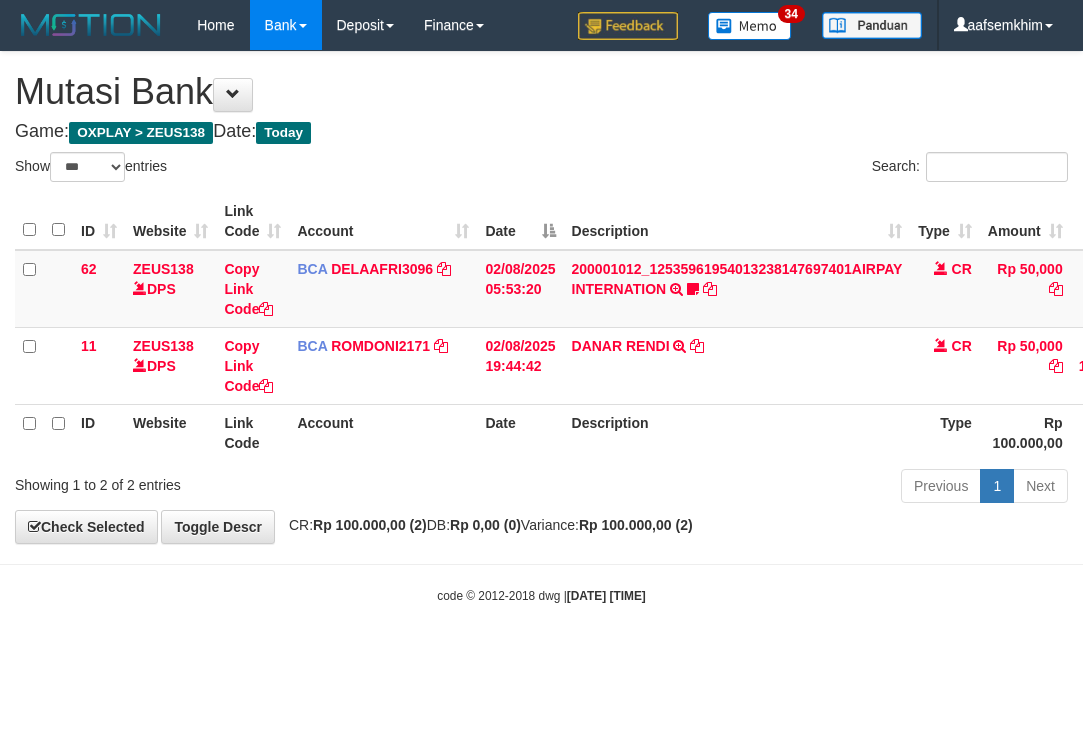 select on "***" 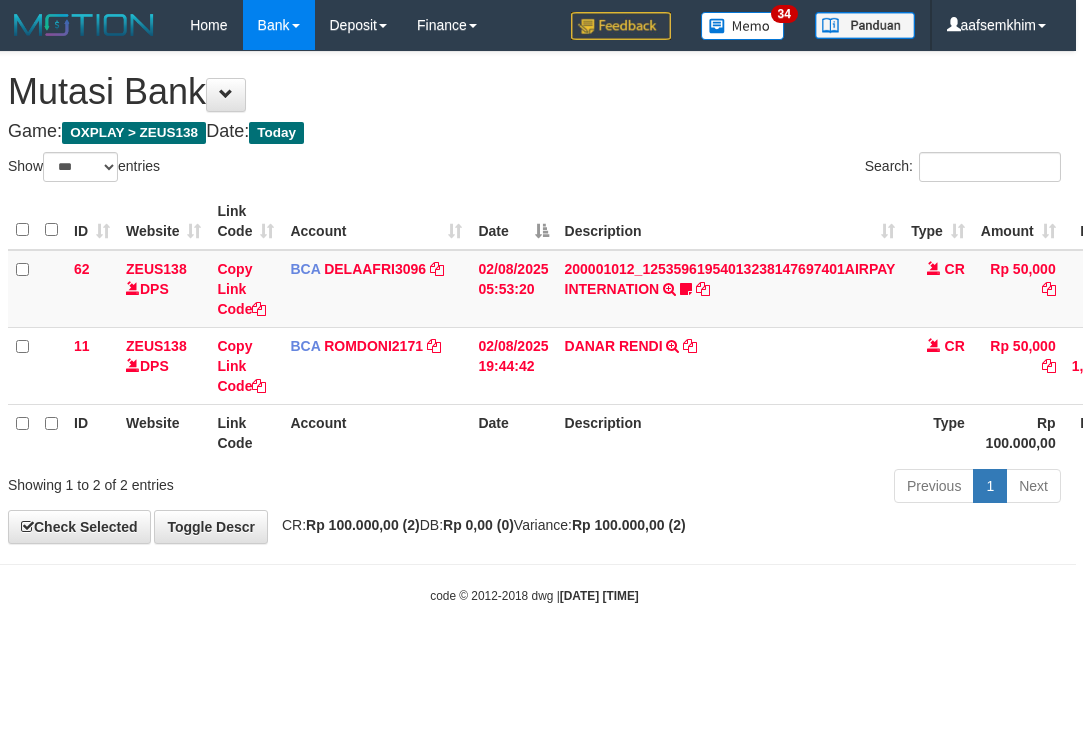 click on "Show  ** ** ** ***  entries" at bounding box center (264, 169) 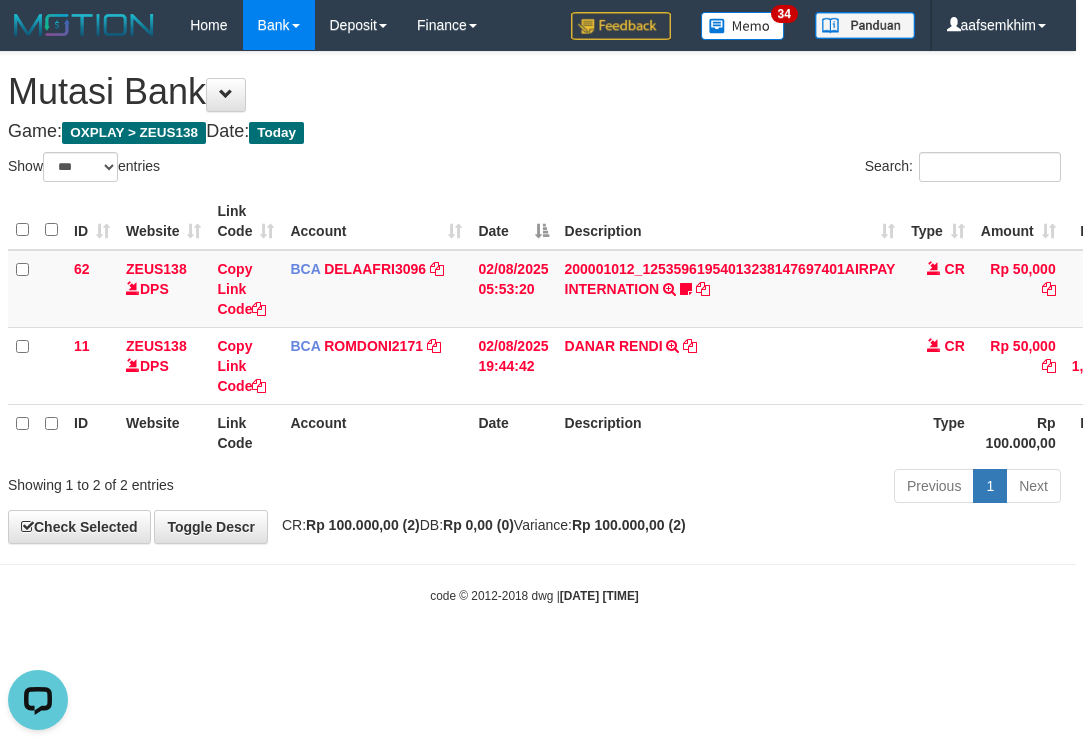 scroll, scrollTop: 0, scrollLeft: 0, axis: both 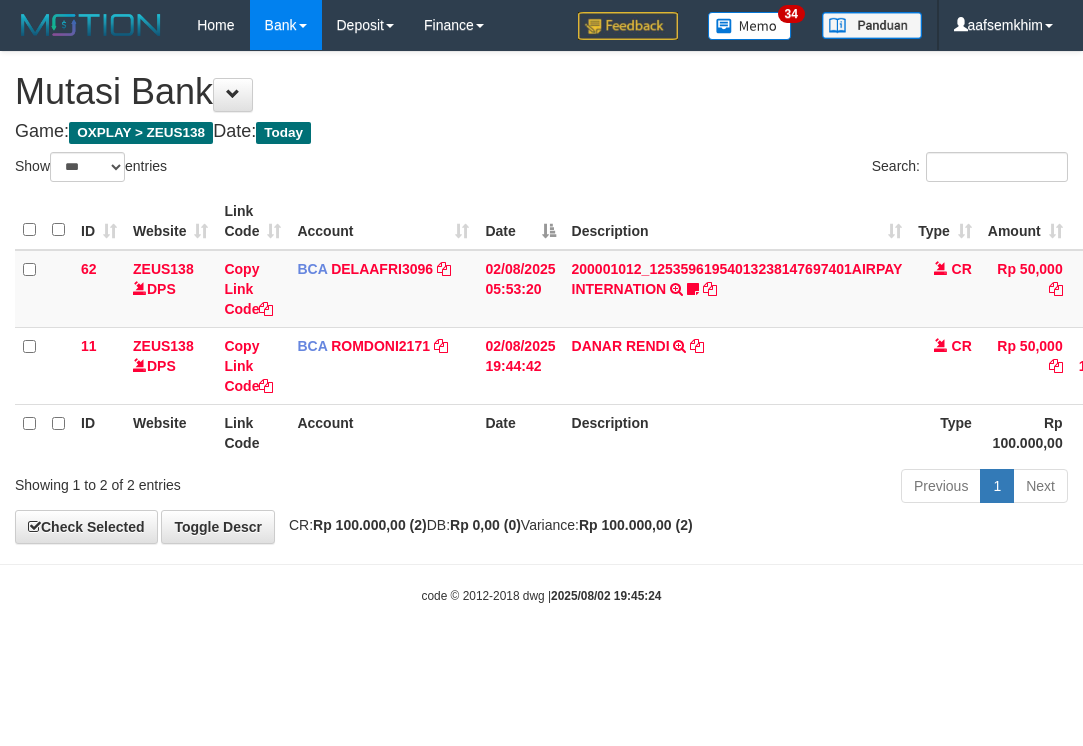 select on "***" 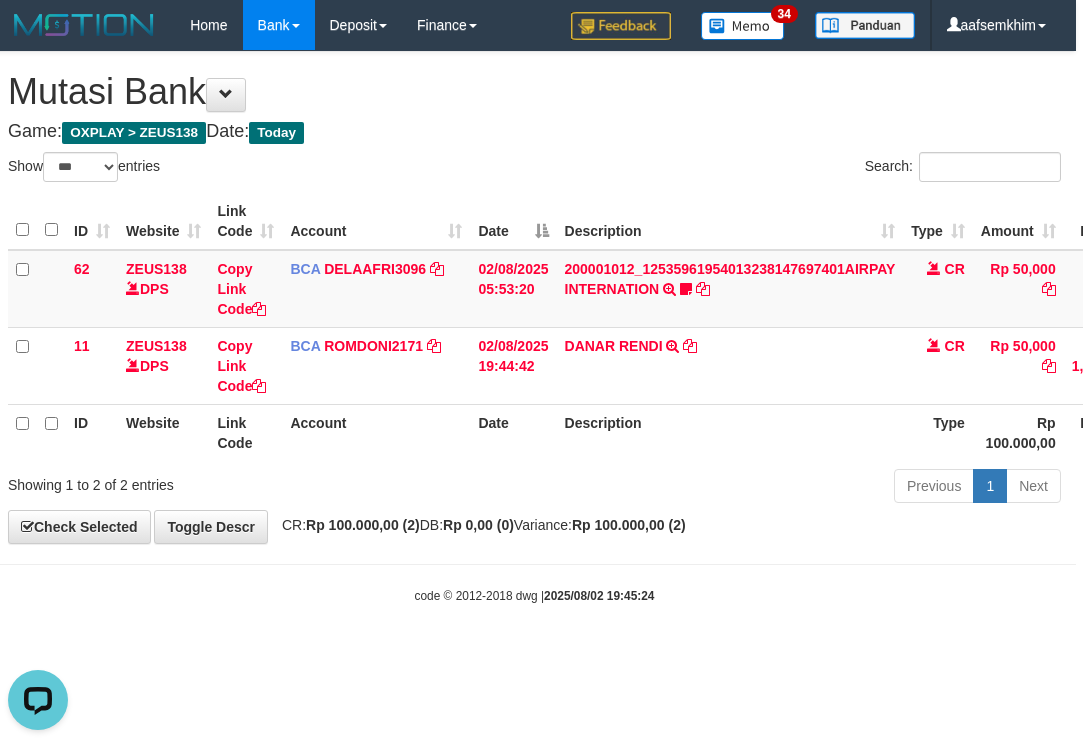 scroll, scrollTop: 0, scrollLeft: 0, axis: both 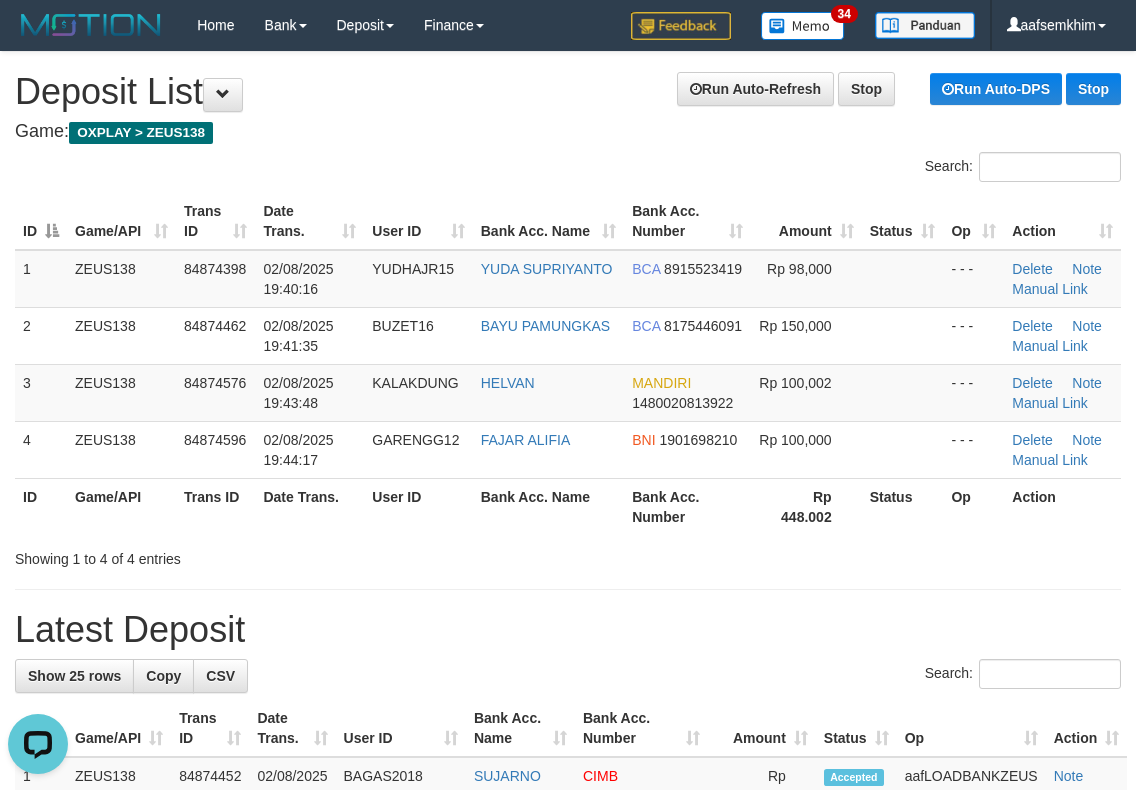 click on "Bank Acc. Name" at bounding box center (548, 221) 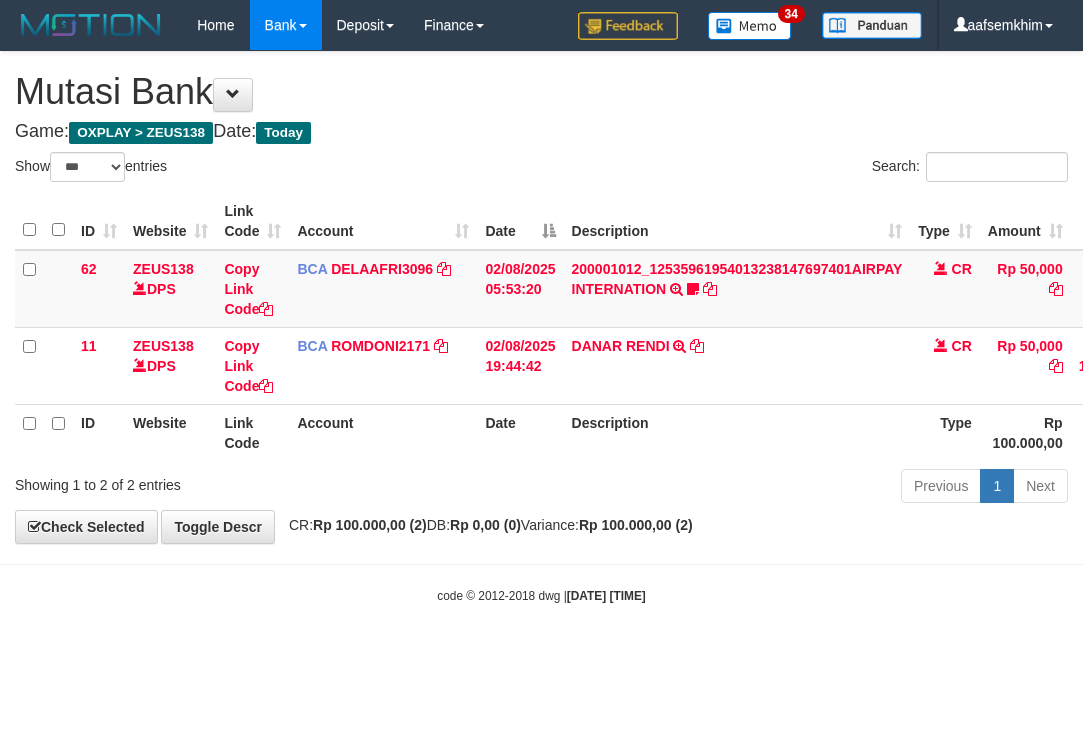 select on "***" 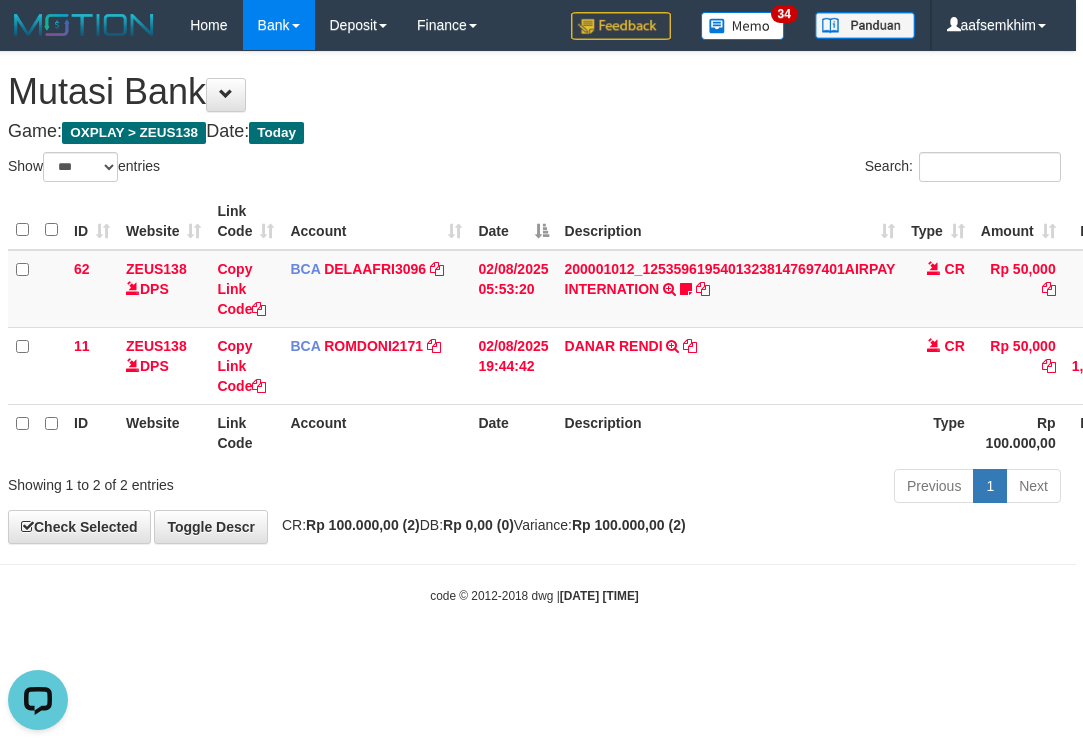scroll, scrollTop: 0, scrollLeft: 0, axis: both 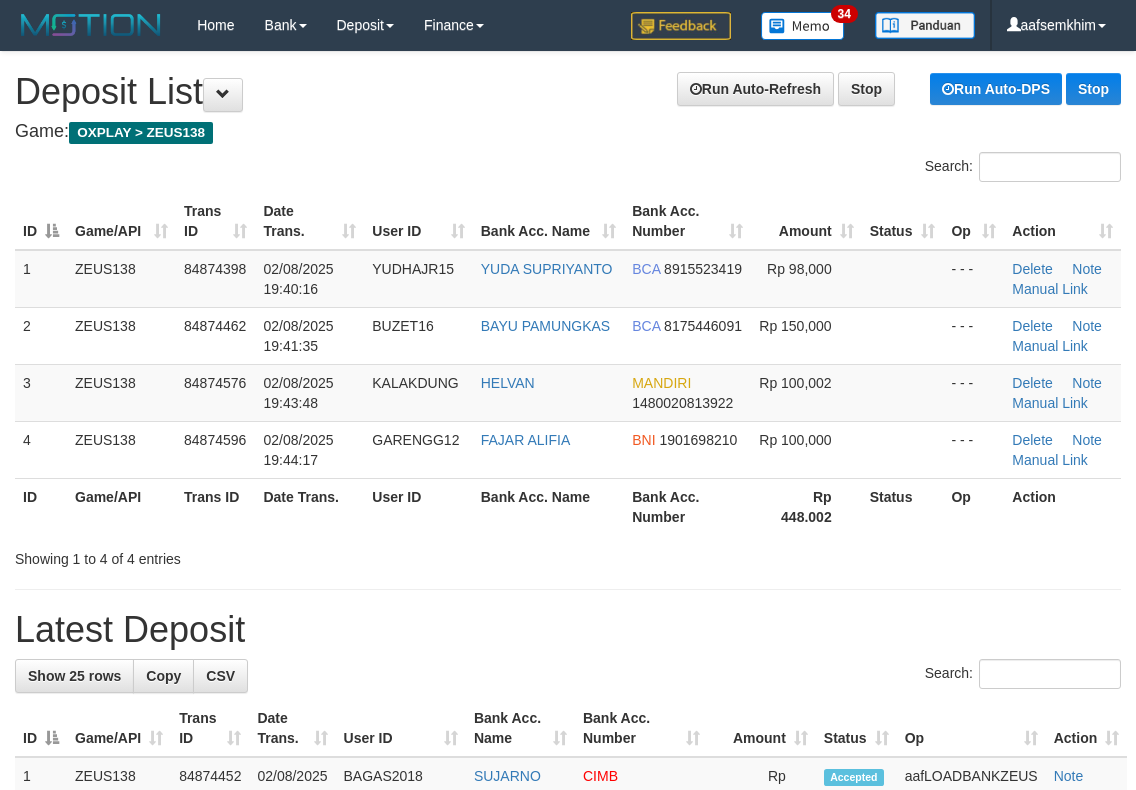 drag, startPoint x: 402, startPoint y: 170, endPoint x: 406, endPoint y: 202, distance: 32.24903 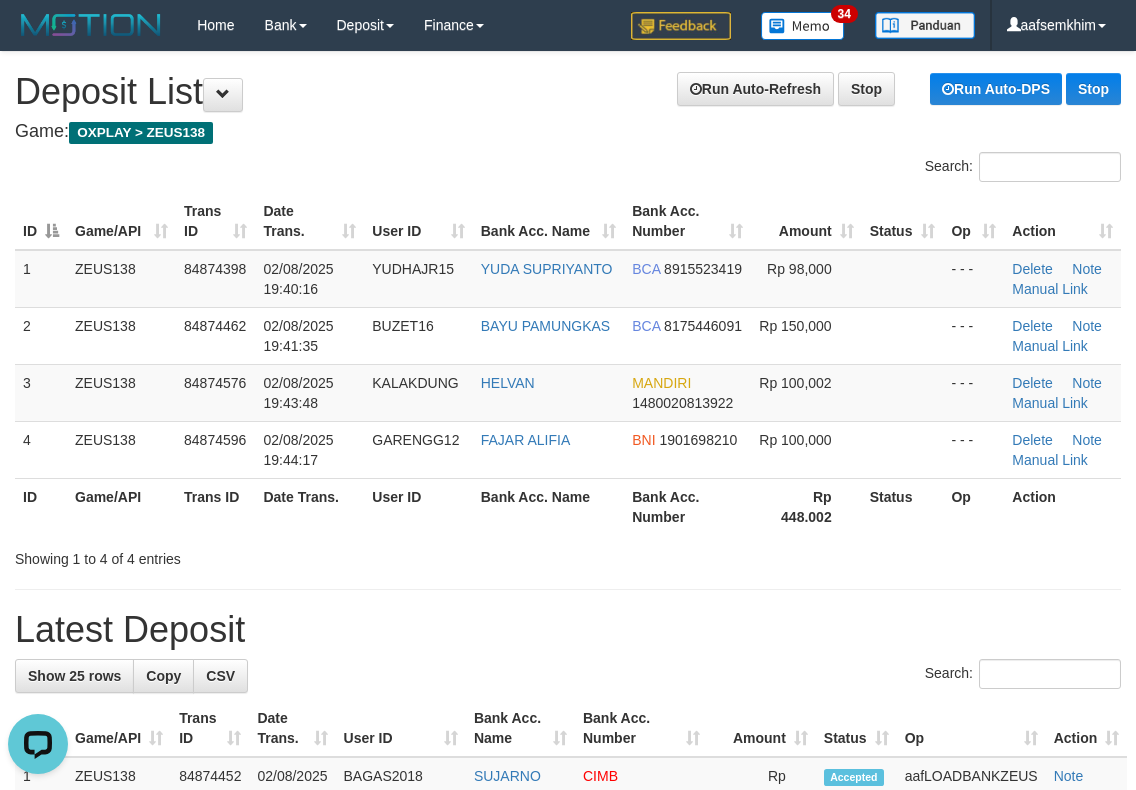 scroll, scrollTop: 0, scrollLeft: 0, axis: both 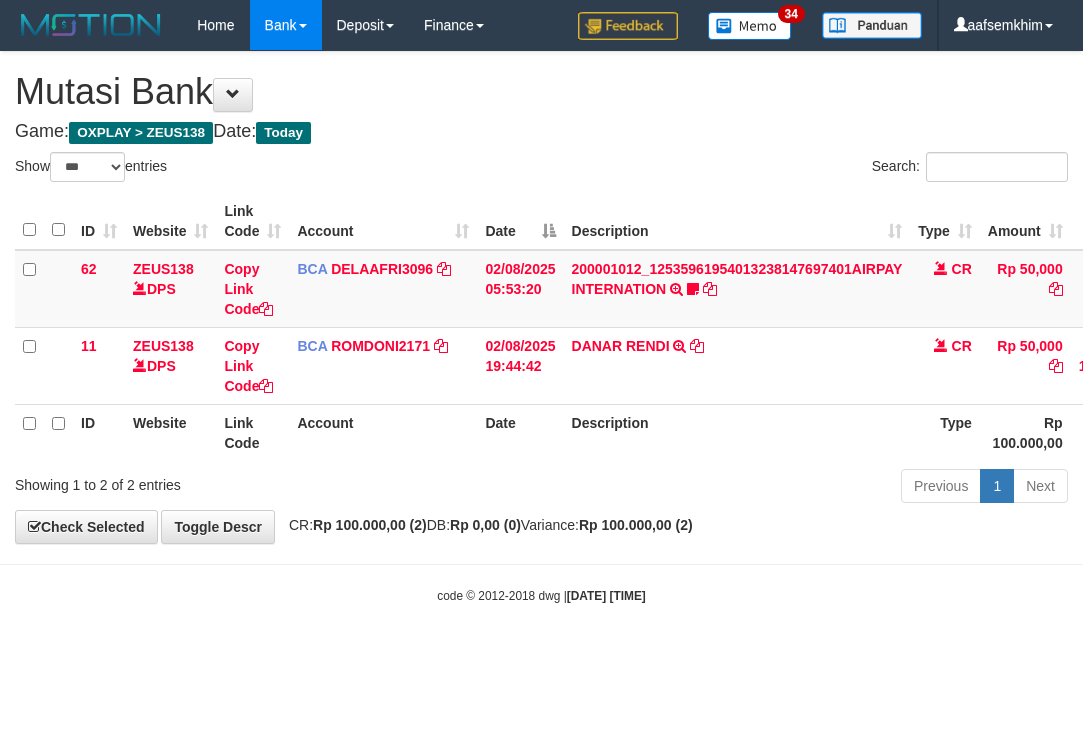 select on "***" 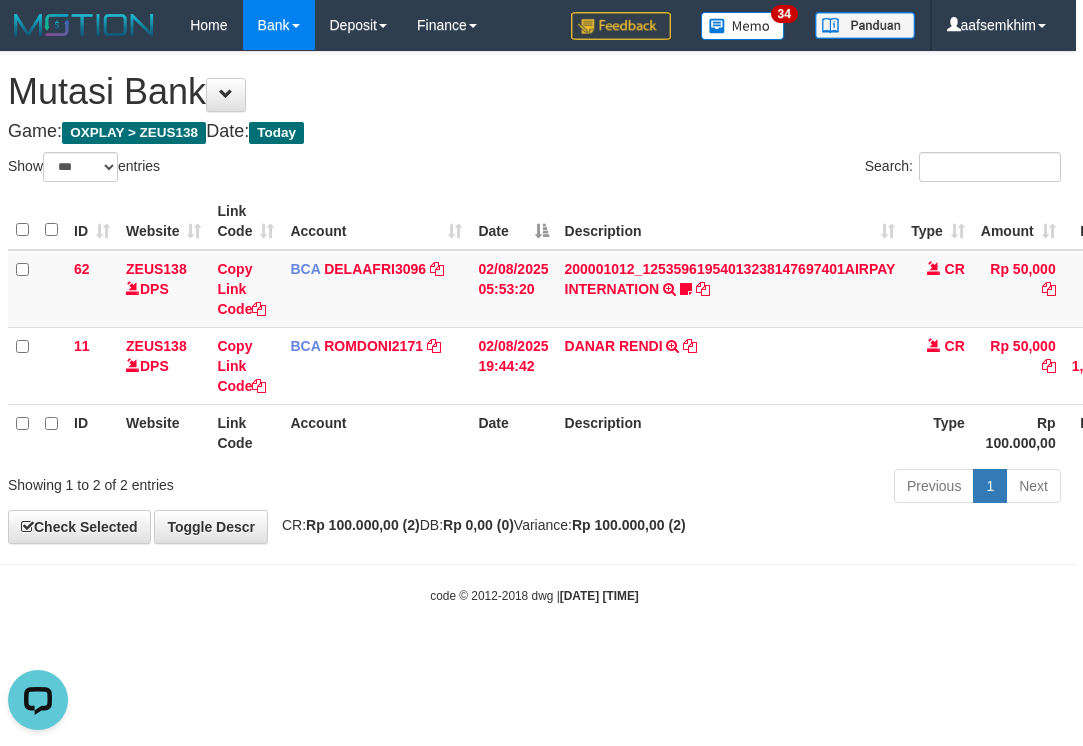 scroll, scrollTop: 0, scrollLeft: 0, axis: both 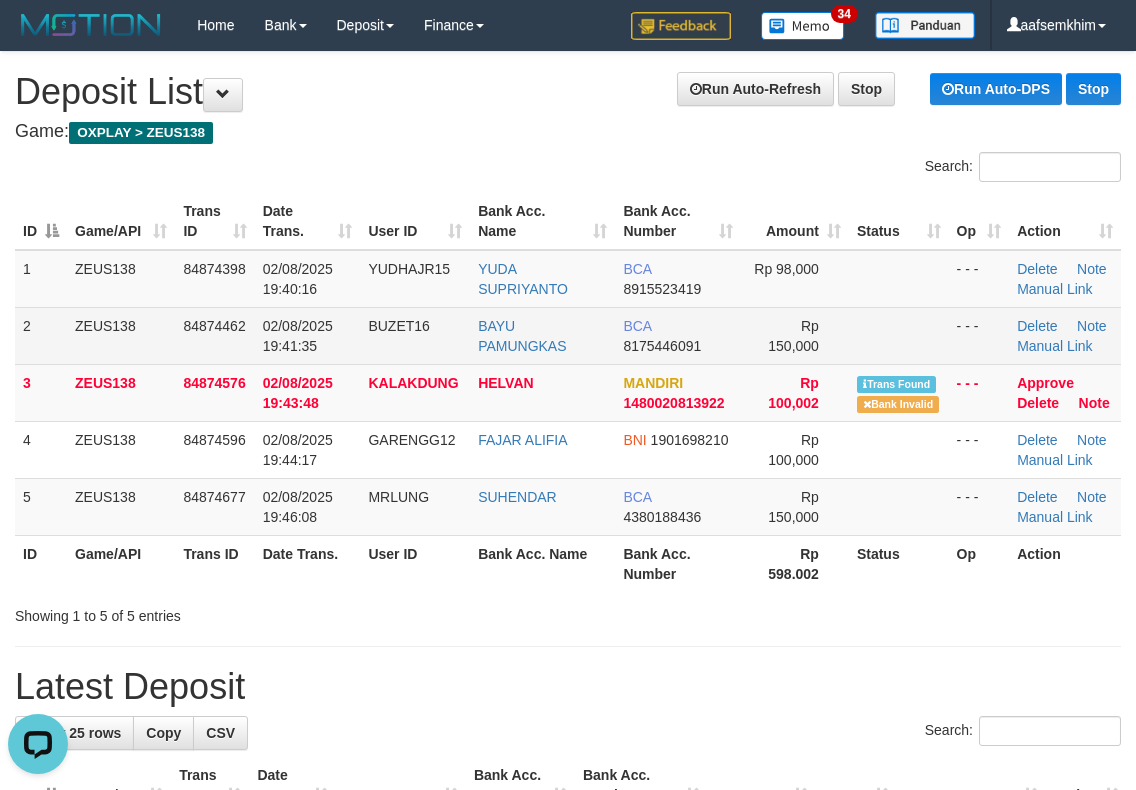 click on "Rp 150,000" at bounding box center (795, 335) 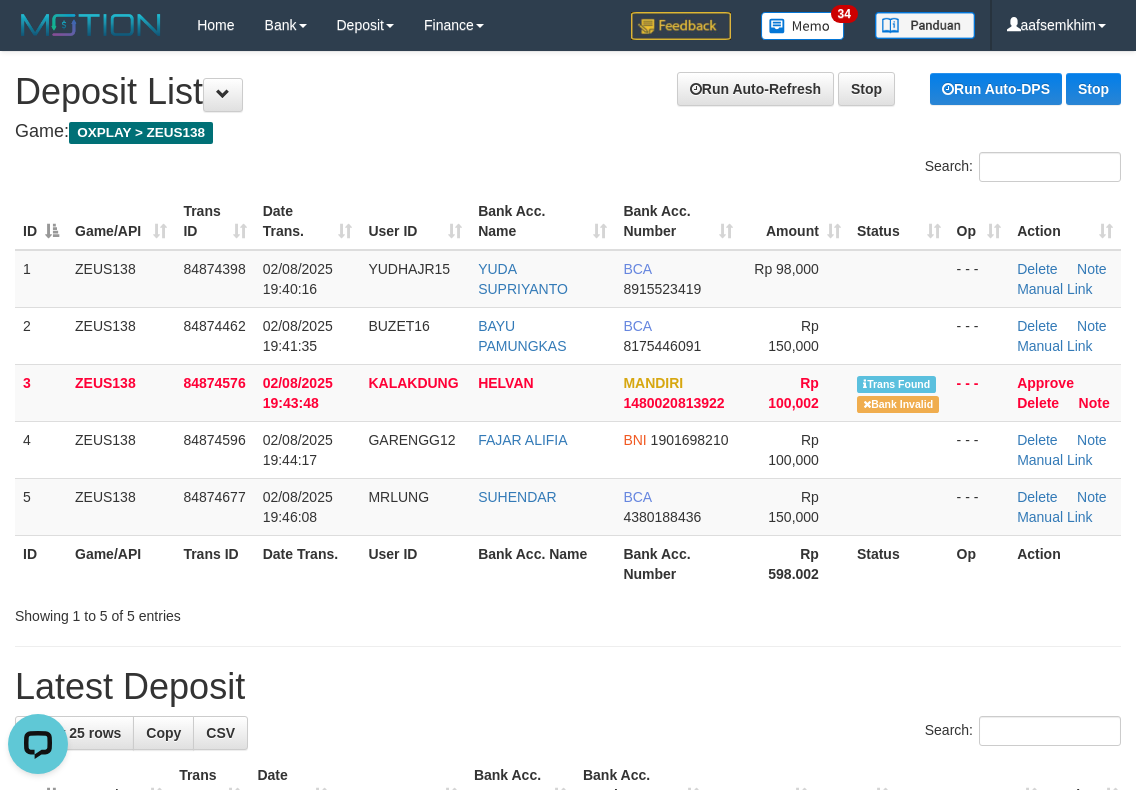 drag, startPoint x: 820, startPoint y: 422, endPoint x: 1145, endPoint y: 461, distance: 327.33163 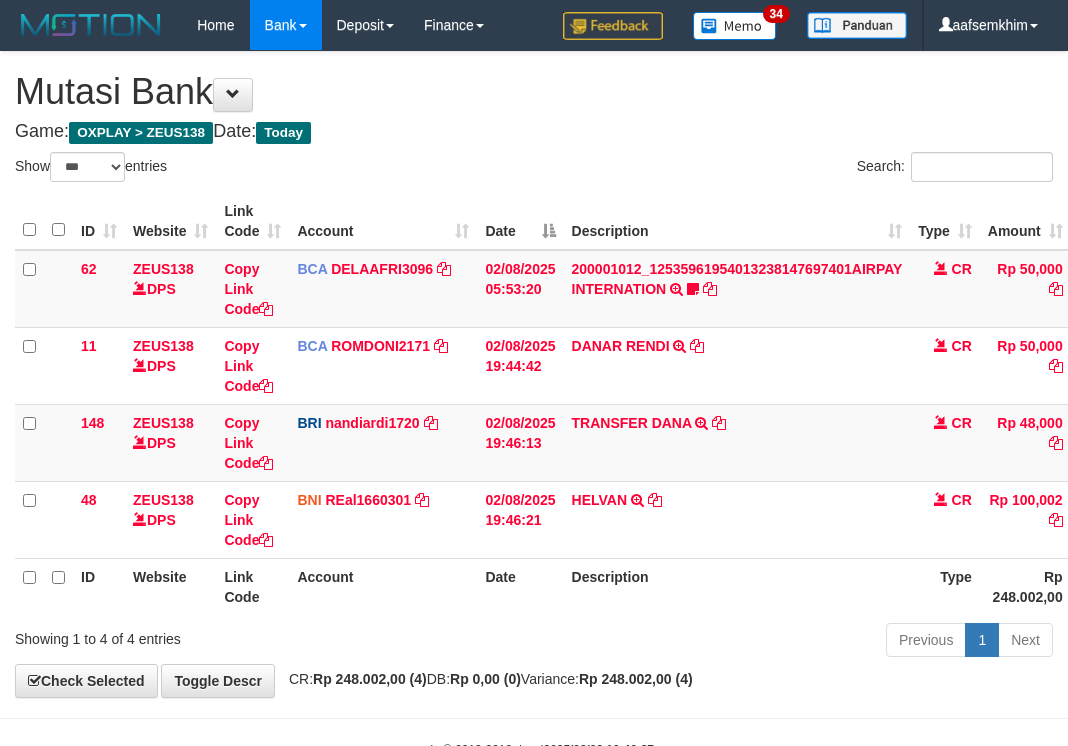 select on "***" 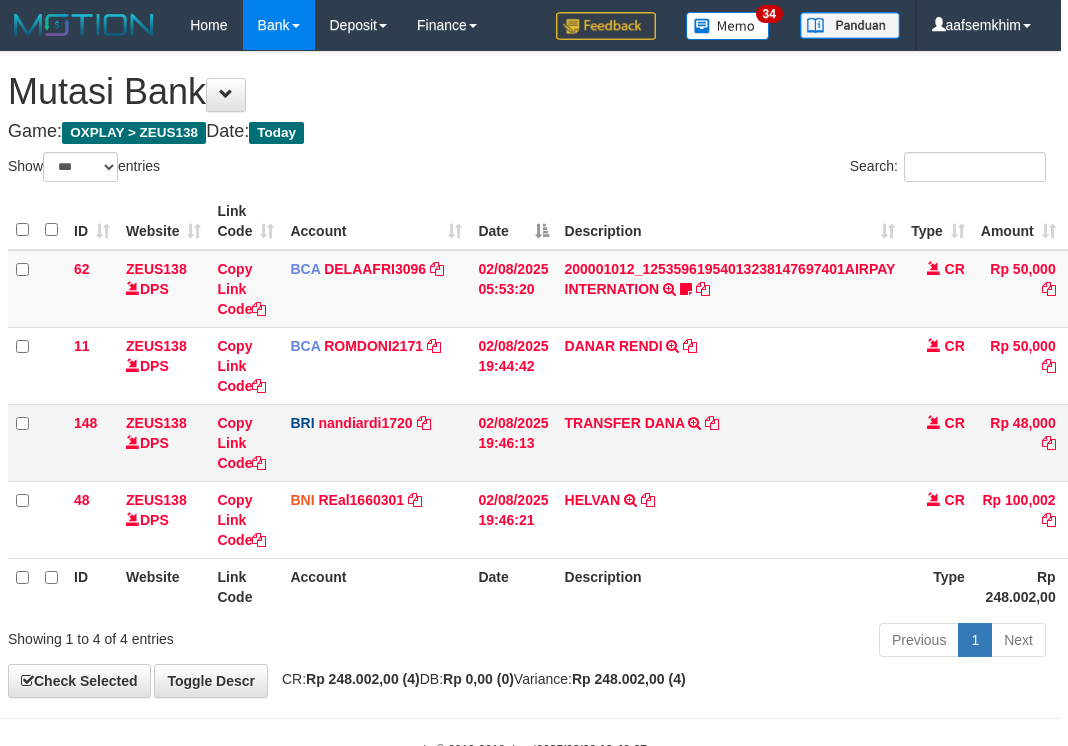 click on "TRANSFER DANA         TRANSFER DANA YOGASEPTIAPR TO NANDI ARDIANSYAH" at bounding box center [730, 442] 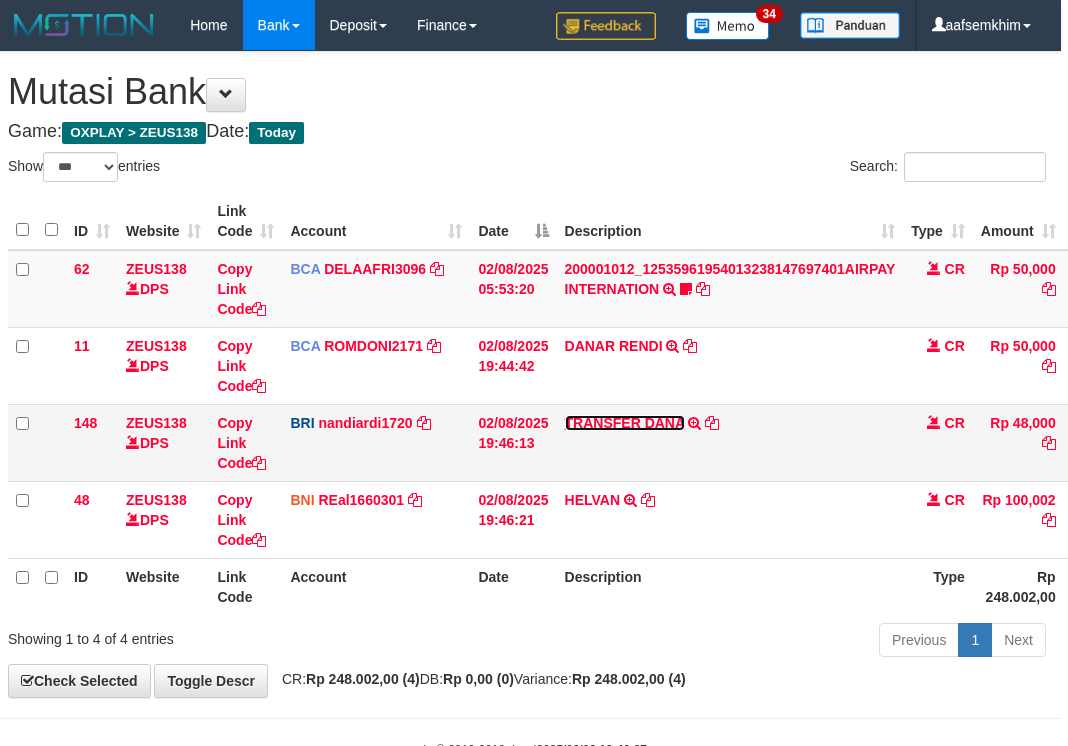 click on "TRANSFER DANA" at bounding box center (625, 423) 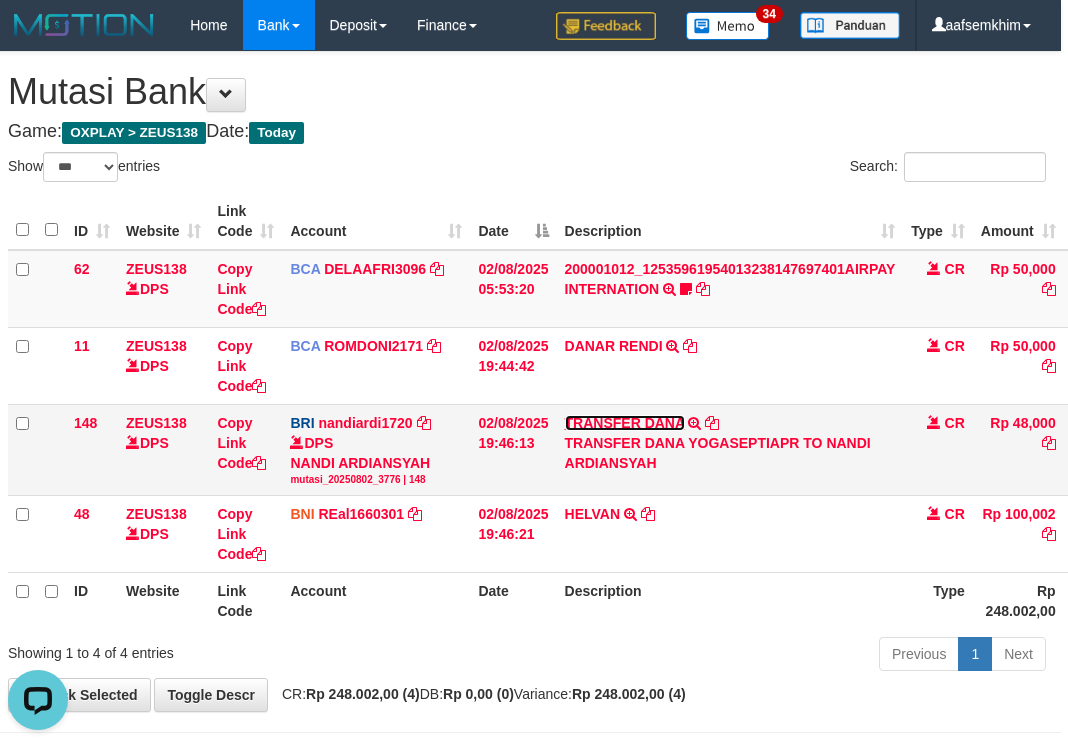 scroll, scrollTop: 0, scrollLeft: 0, axis: both 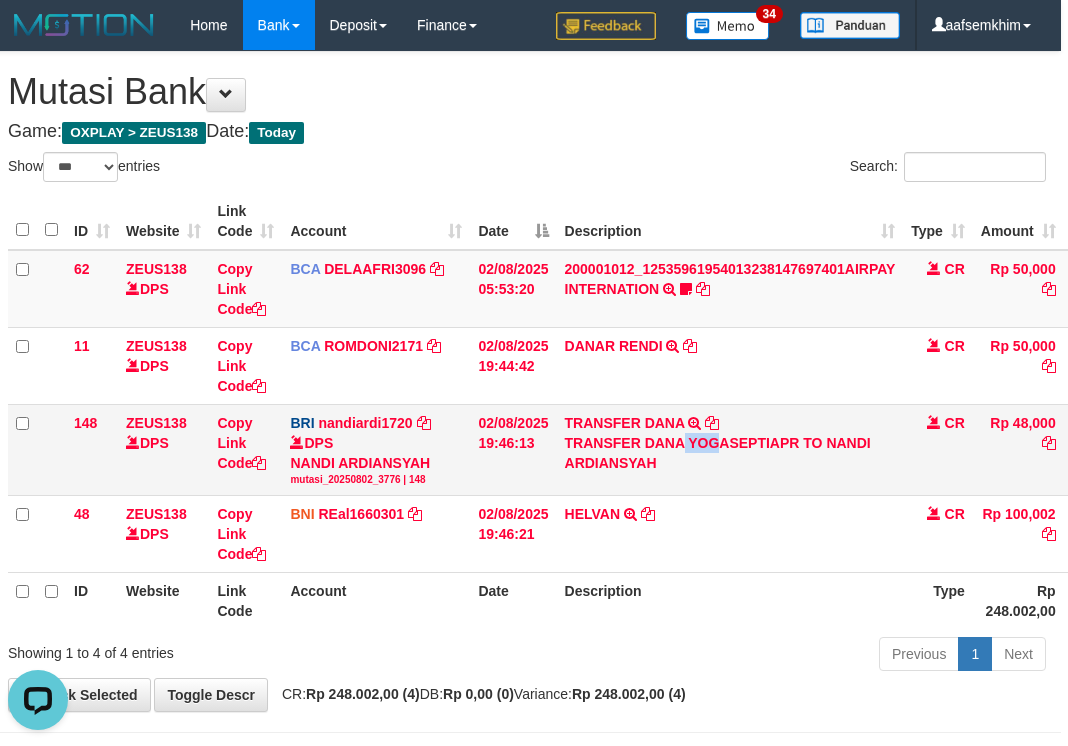 drag, startPoint x: 703, startPoint y: 443, endPoint x: 48, endPoint y: 404, distance: 656.16003 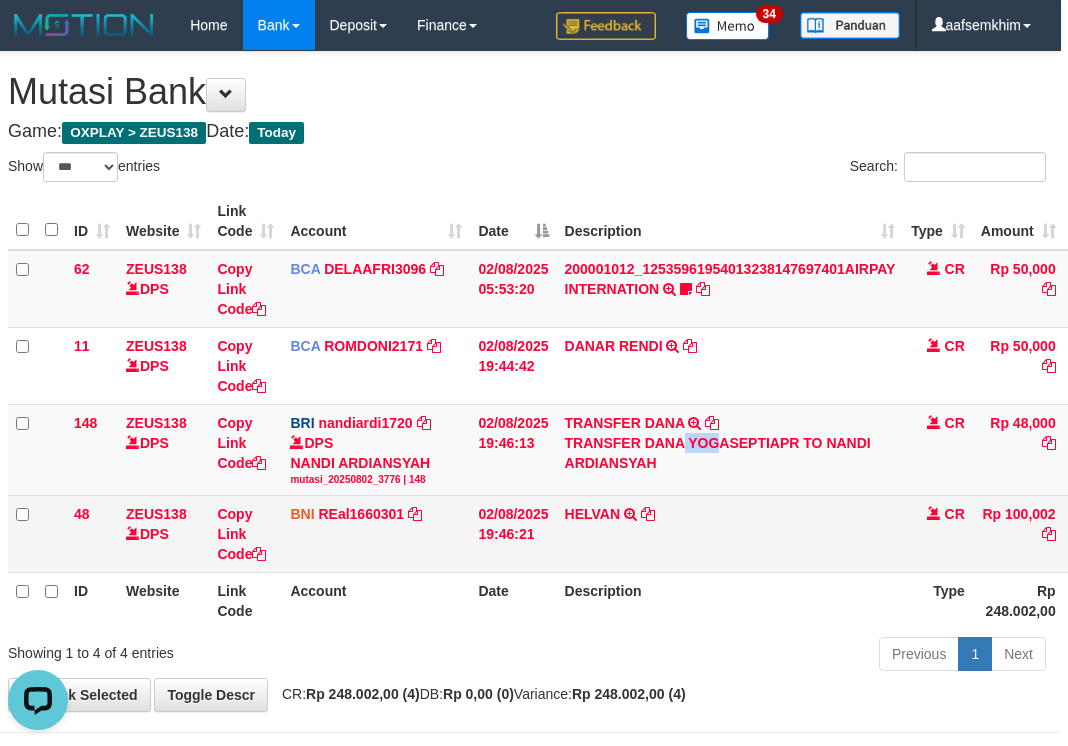 drag, startPoint x: 526, startPoint y: 565, endPoint x: 451, endPoint y: 551, distance: 76.29548 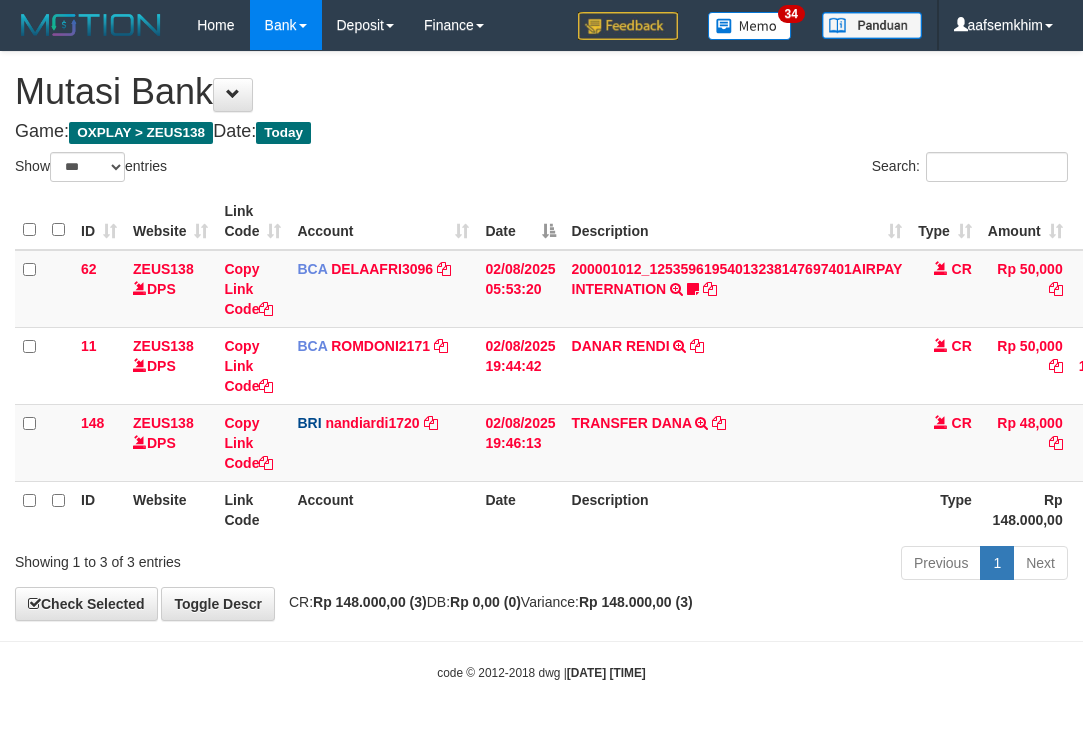 select on "***" 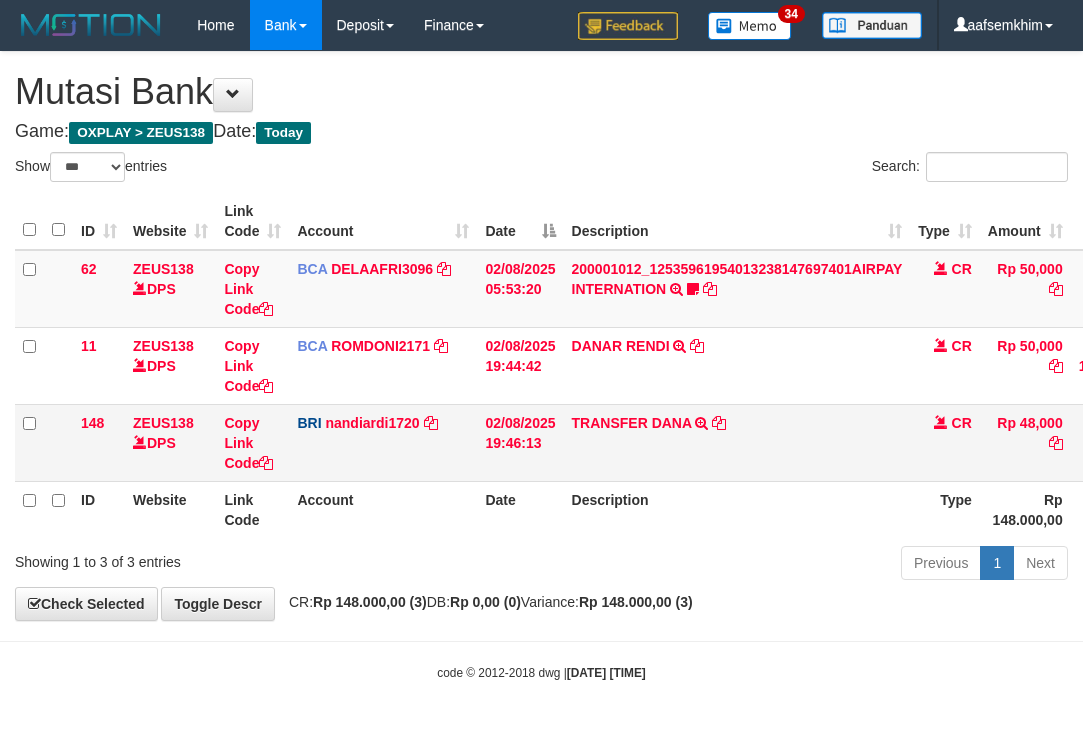 scroll, scrollTop: 0, scrollLeft: 7, axis: horizontal 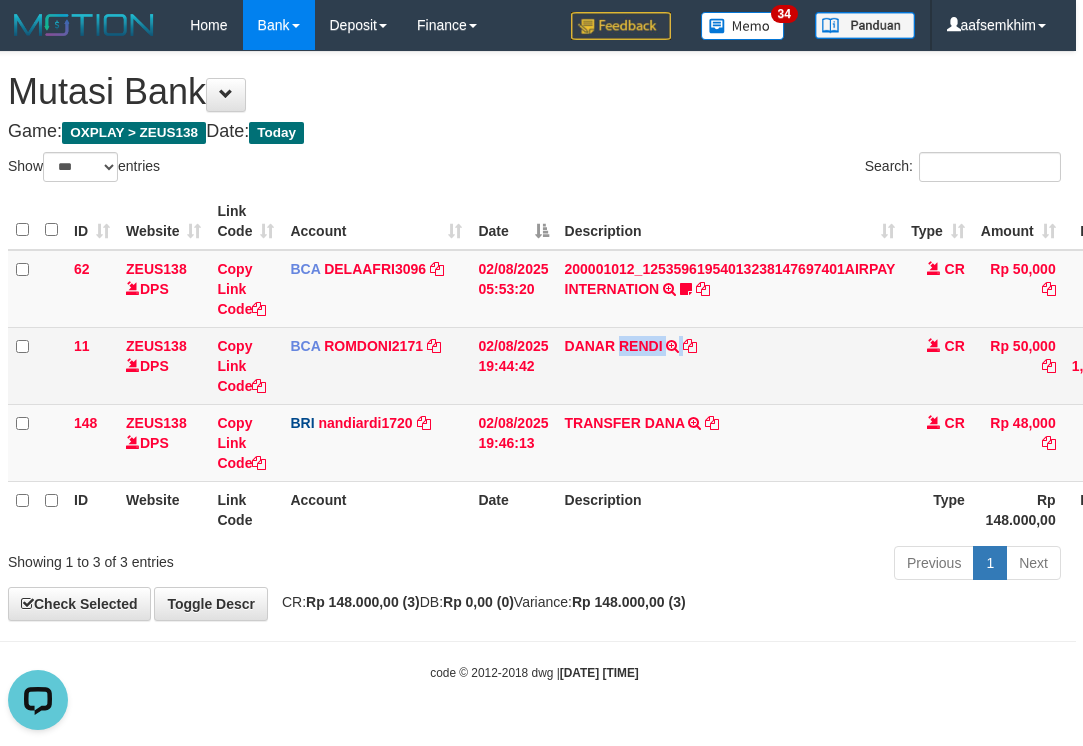 drag, startPoint x: 623, startPoint y: 366, endPoint x: 689, endPoint y: 383, distance: 68.154236 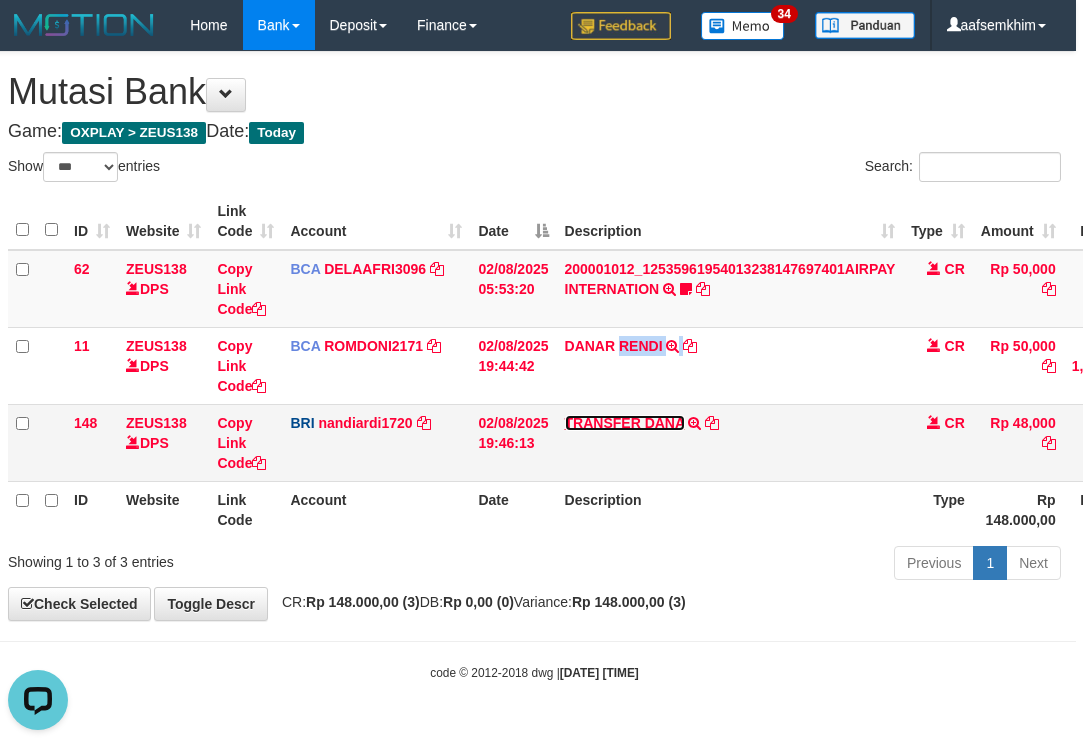 click on "TRANSFER DANA" at bounding box center [625, 423] 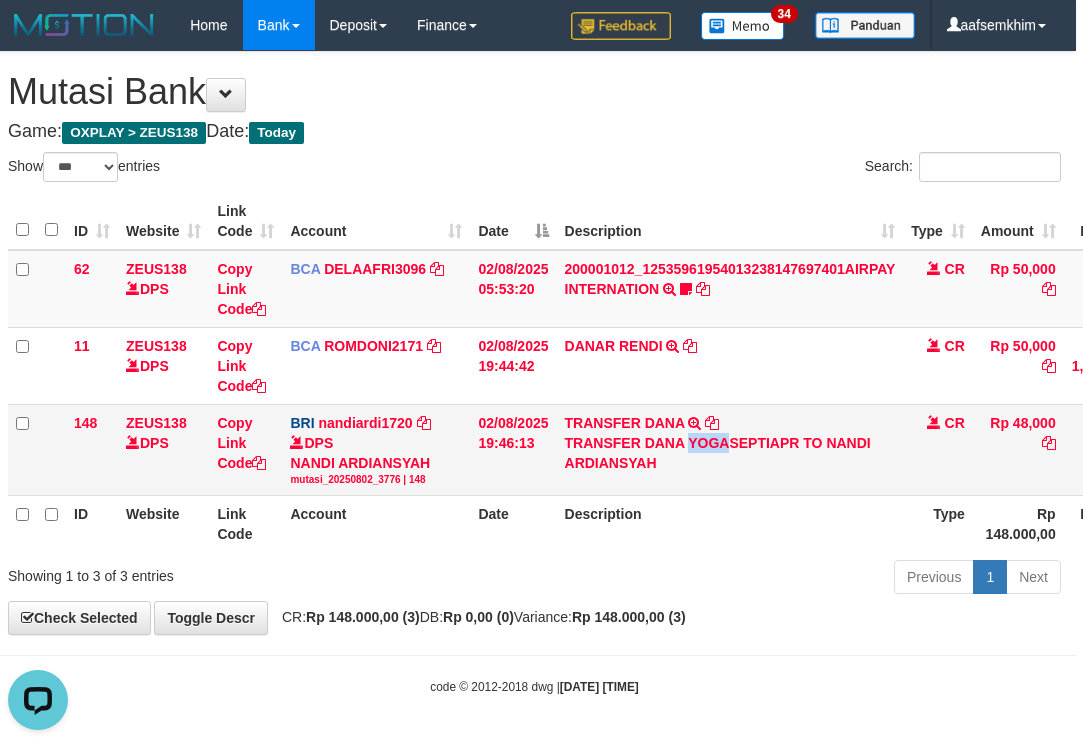 drag, startPoint x: 695, startPoint y: 447, endPoint x: 724, endPoint y: 451, distance: 29.274563 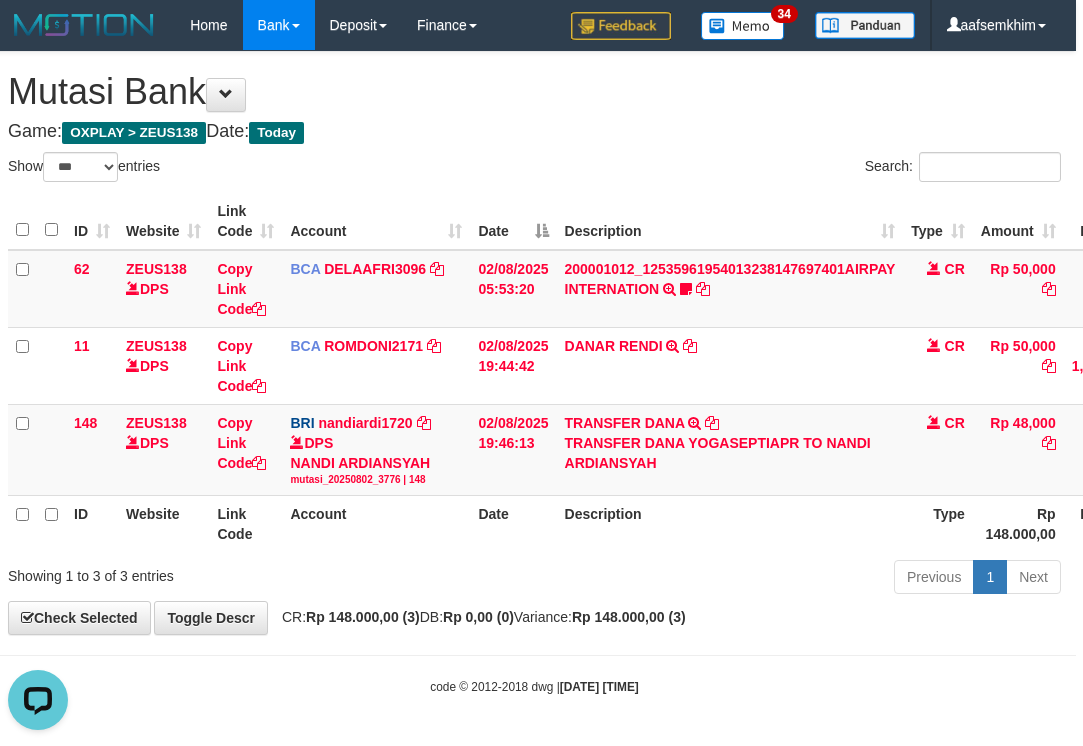 drag, startPoint x: 267, startPoint y: 445, endPoint x: 3, endPoint y: 390, distance: 269.6683 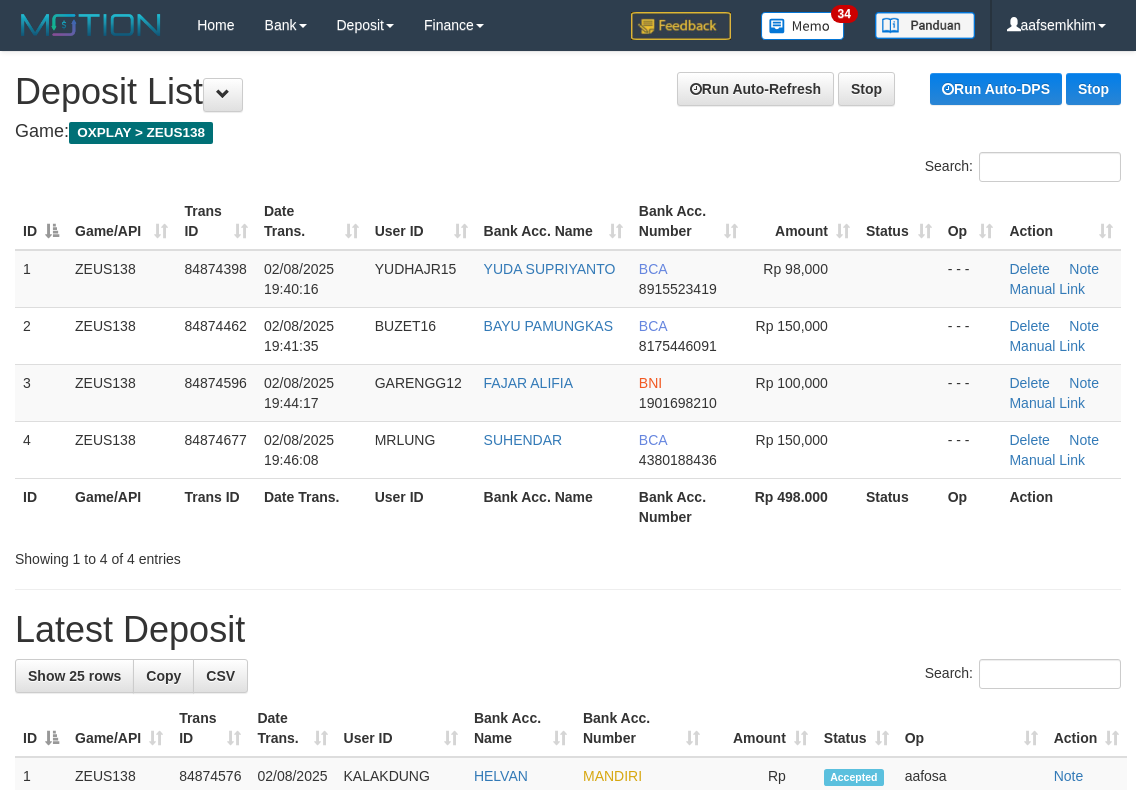 scroll, scrollTop: 0, scrollLeft: 0, axis: both 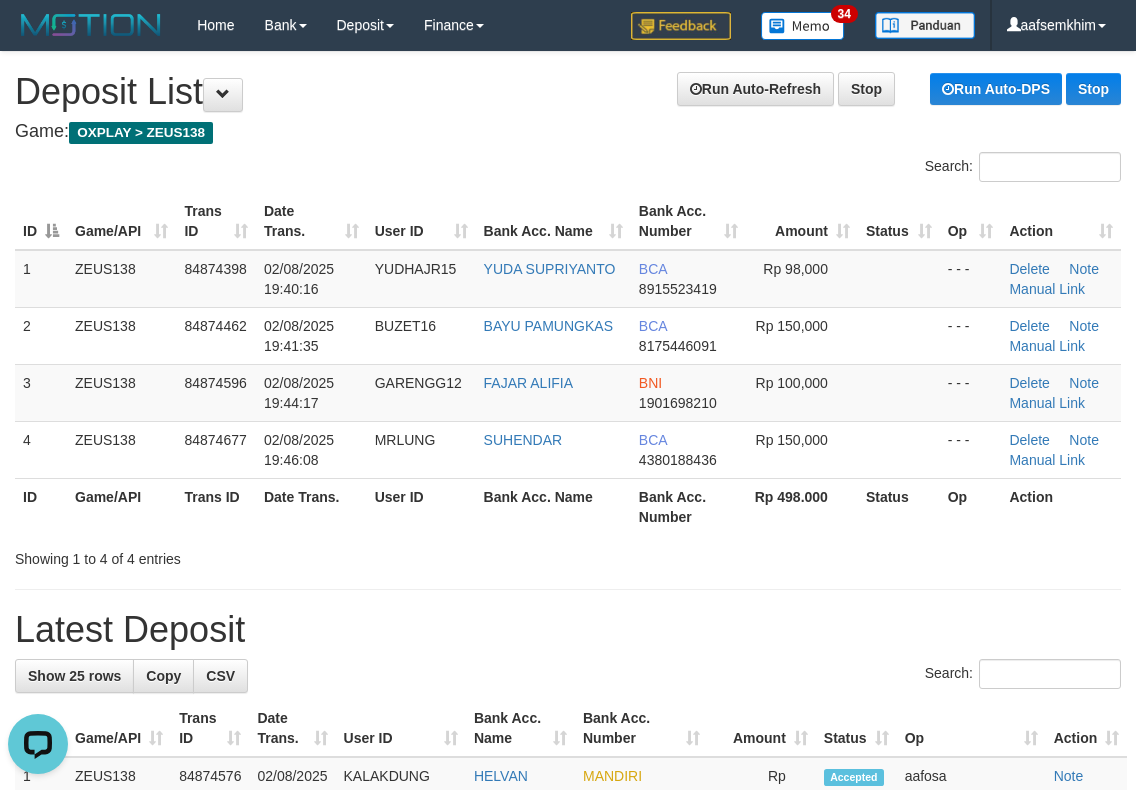 drag, startPoint x: 658, startPoint y: 176, endPoint x: 1148, endPoint y: 318, distance: 510.16077 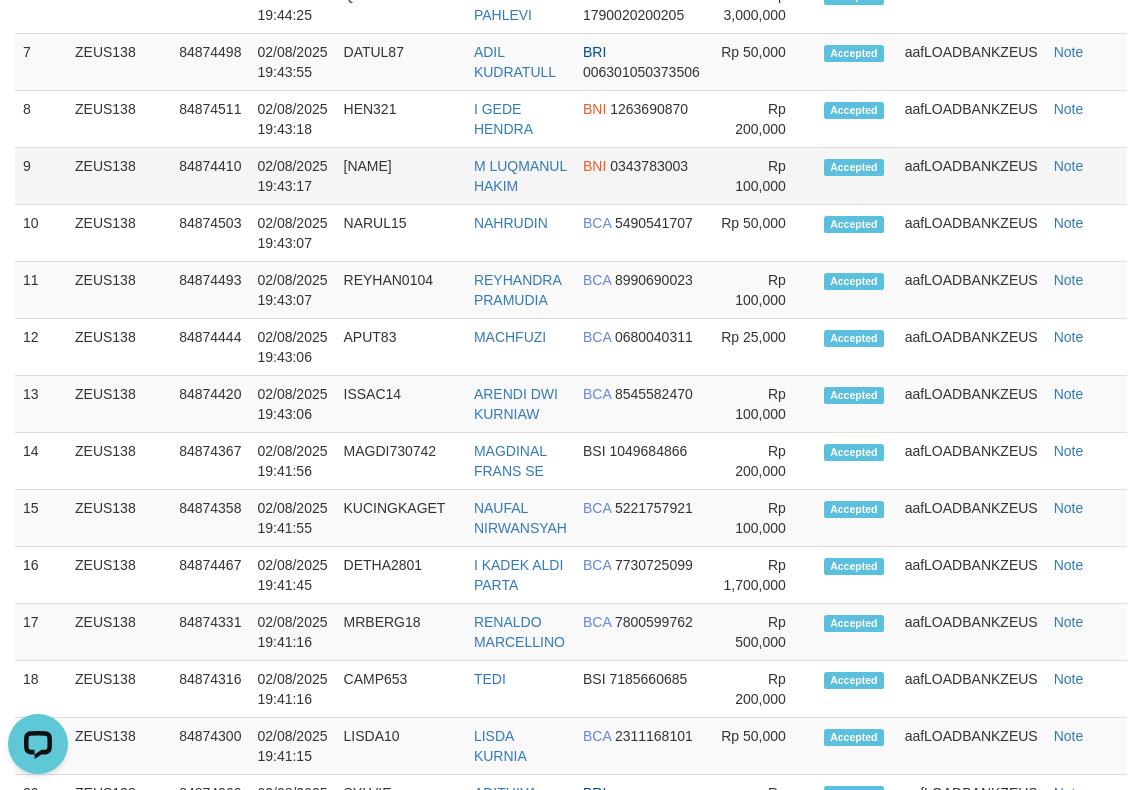 click on "9
ZEUS138
84874410
02/08/2025 19:43:17
LUQMAN
M LUQMANUL HAKIM
BNI
0343783003
Rp 100,000
Accepted
aafLOADBANKZEUS
Note" at bounding box center (571, 176) 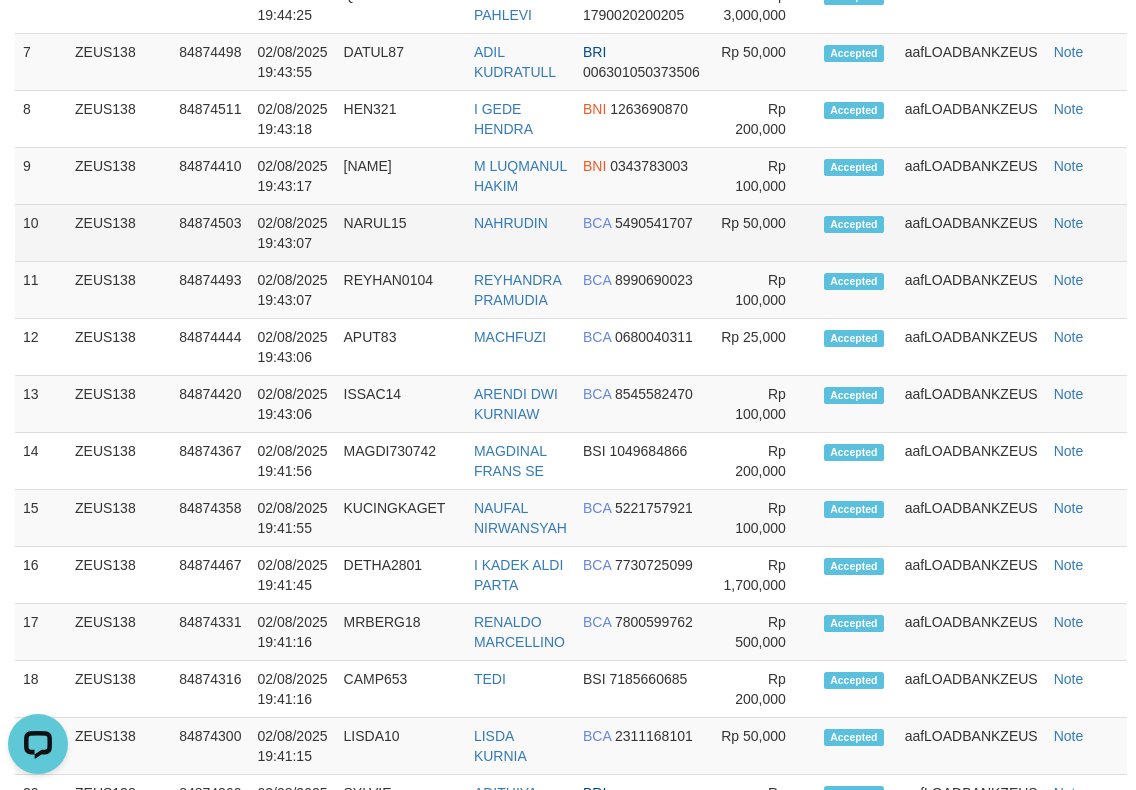 click on "NAHRUDIN" at bounding box center (520, 233) 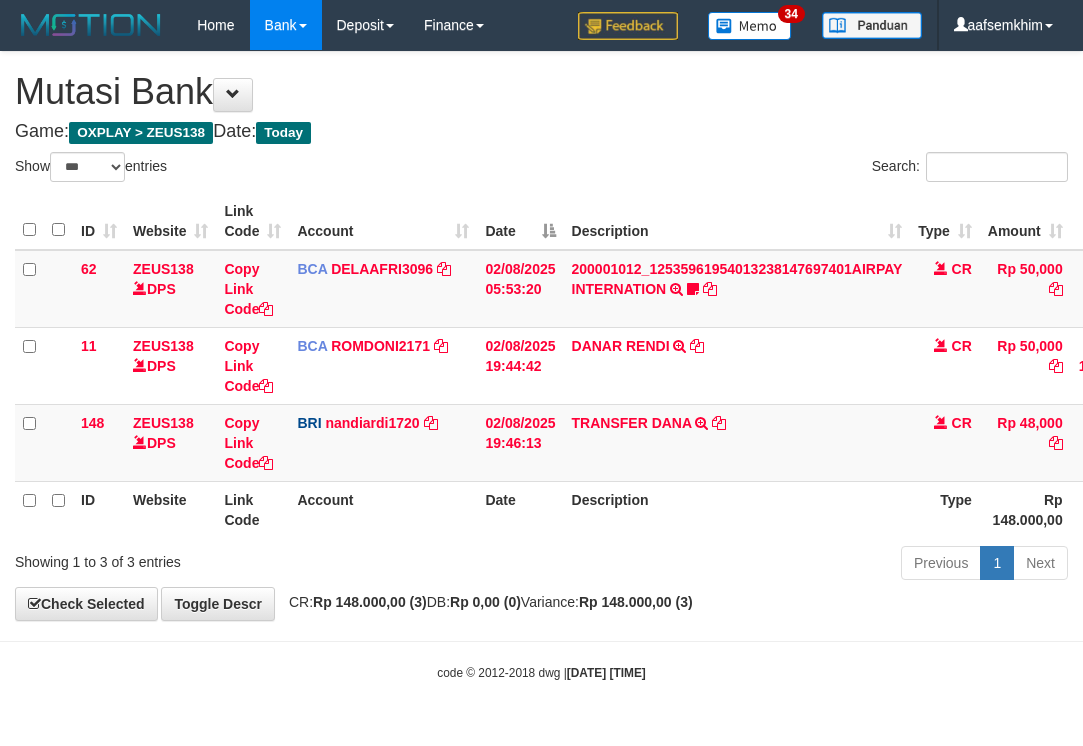 select on "***" 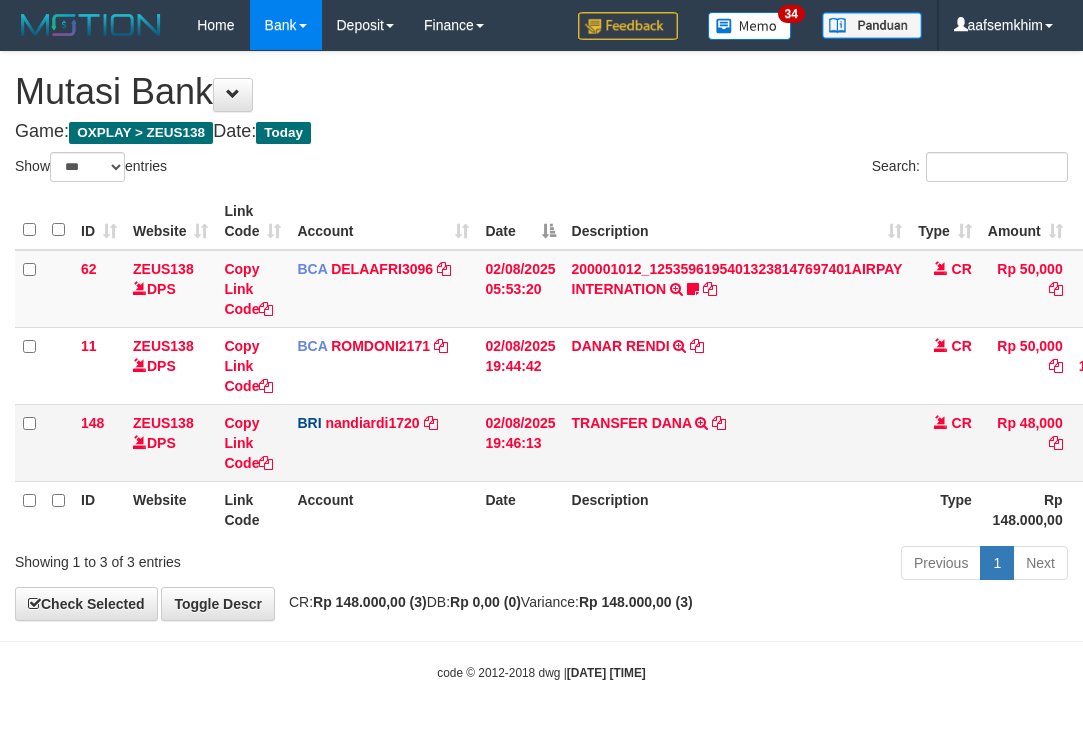 scroll, scrollTop: 0, scrollLeft: 7, axis: horizontal 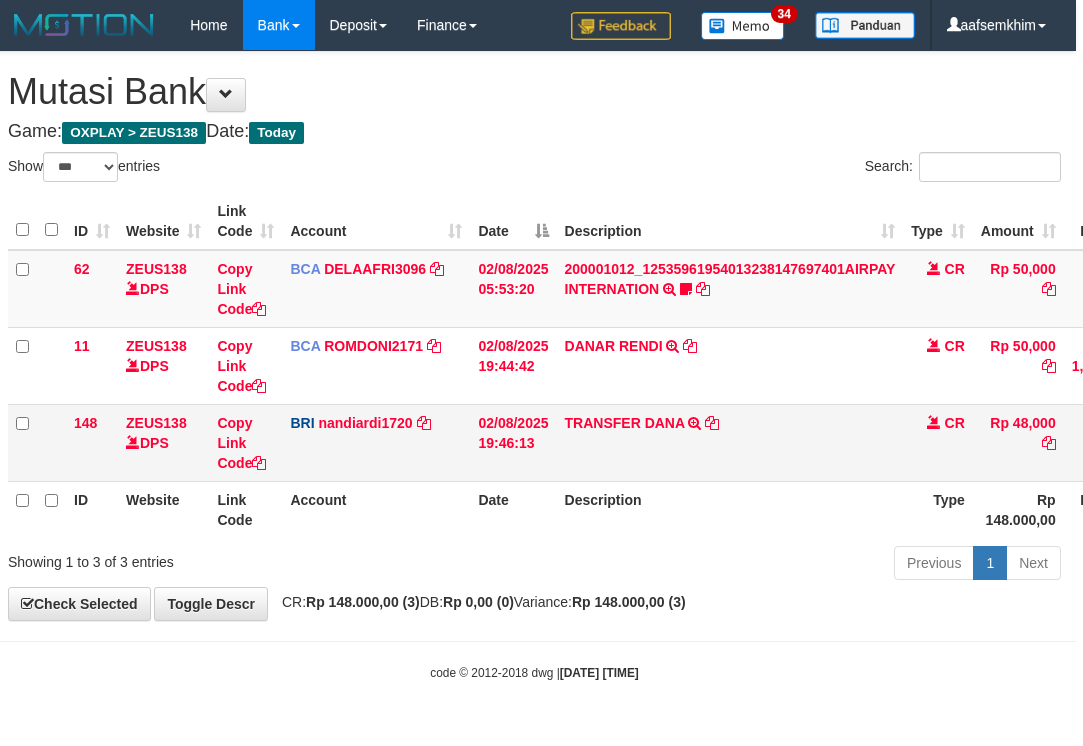click on "ZEUS138    DPS" at bounding box center [163, 442] 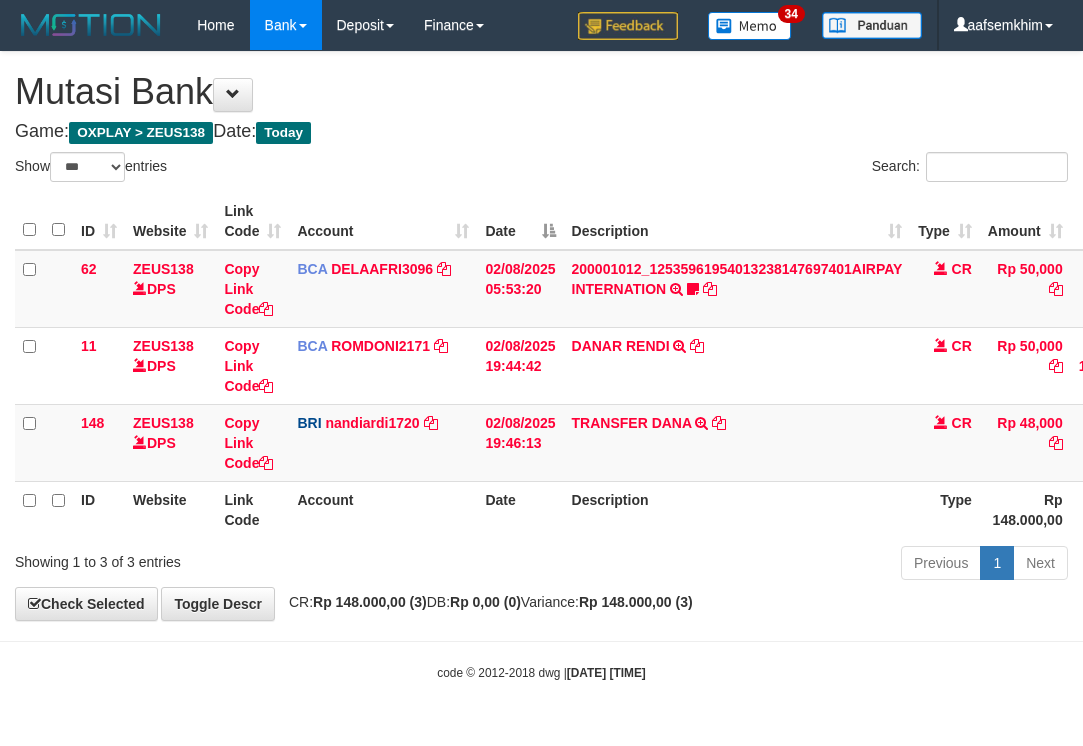 select on "***" 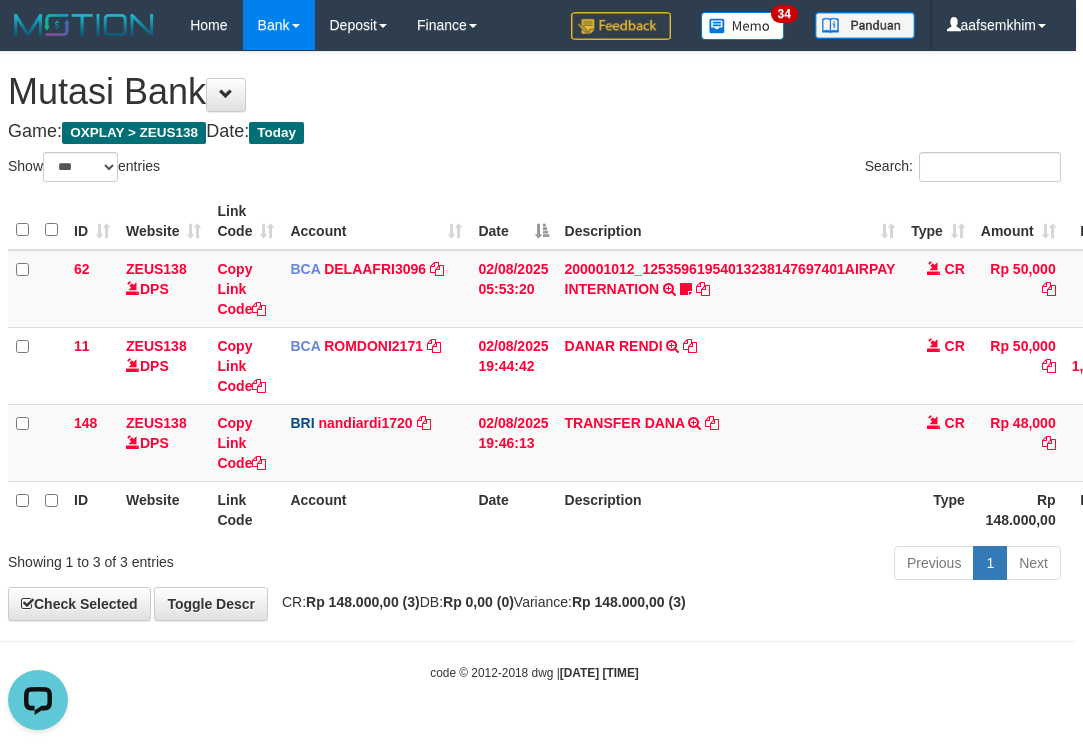 scroll, scrollTop: 0, scrollLeft: 0, axis: both 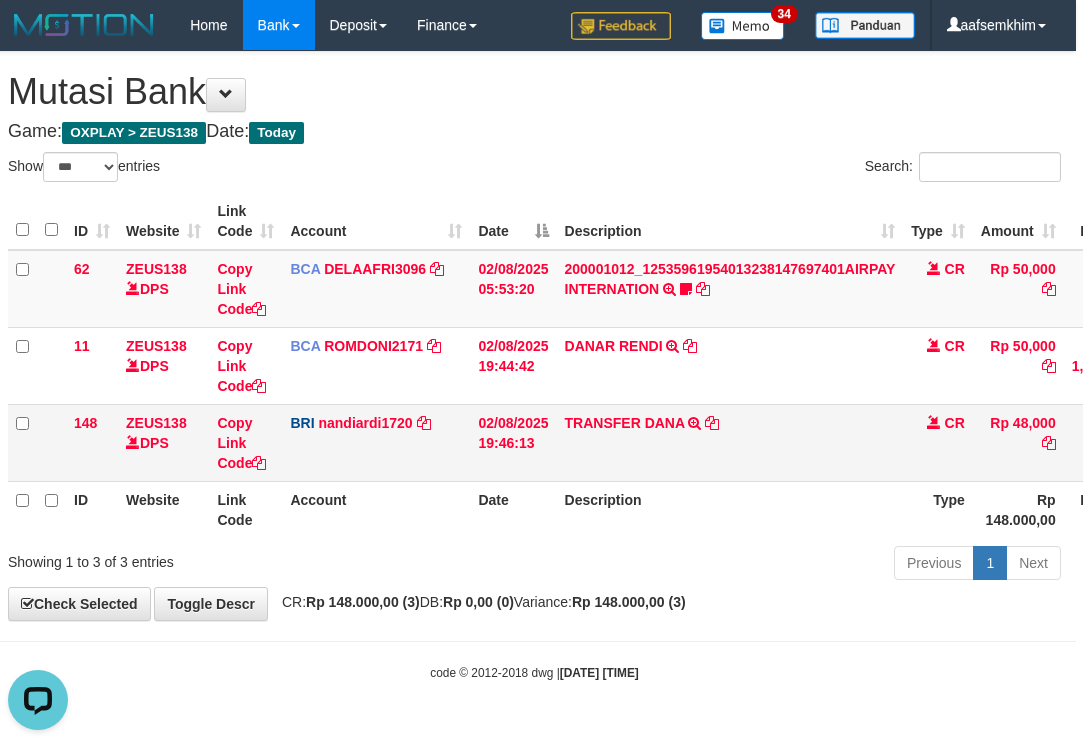 click on "ZEUS138    DPS" at bounding box center [163, 442] 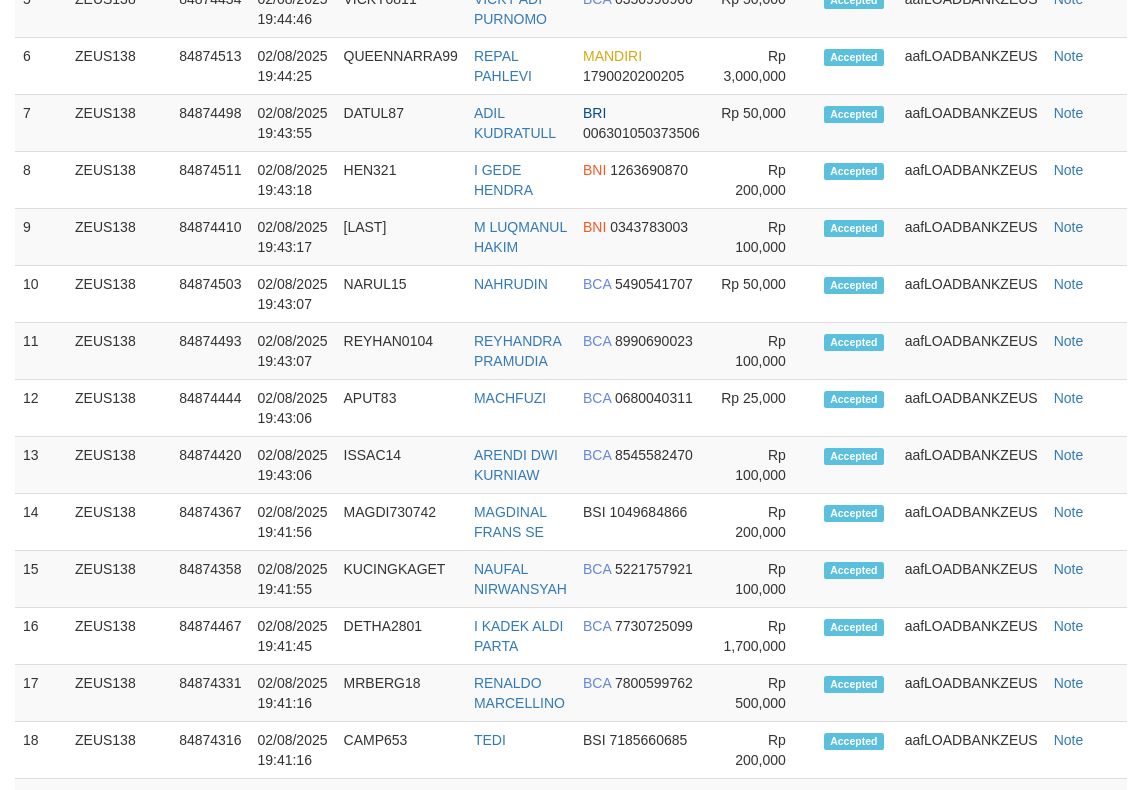 scroll, scrollTop: 1066, scrollLeft: 0, axis: vertical 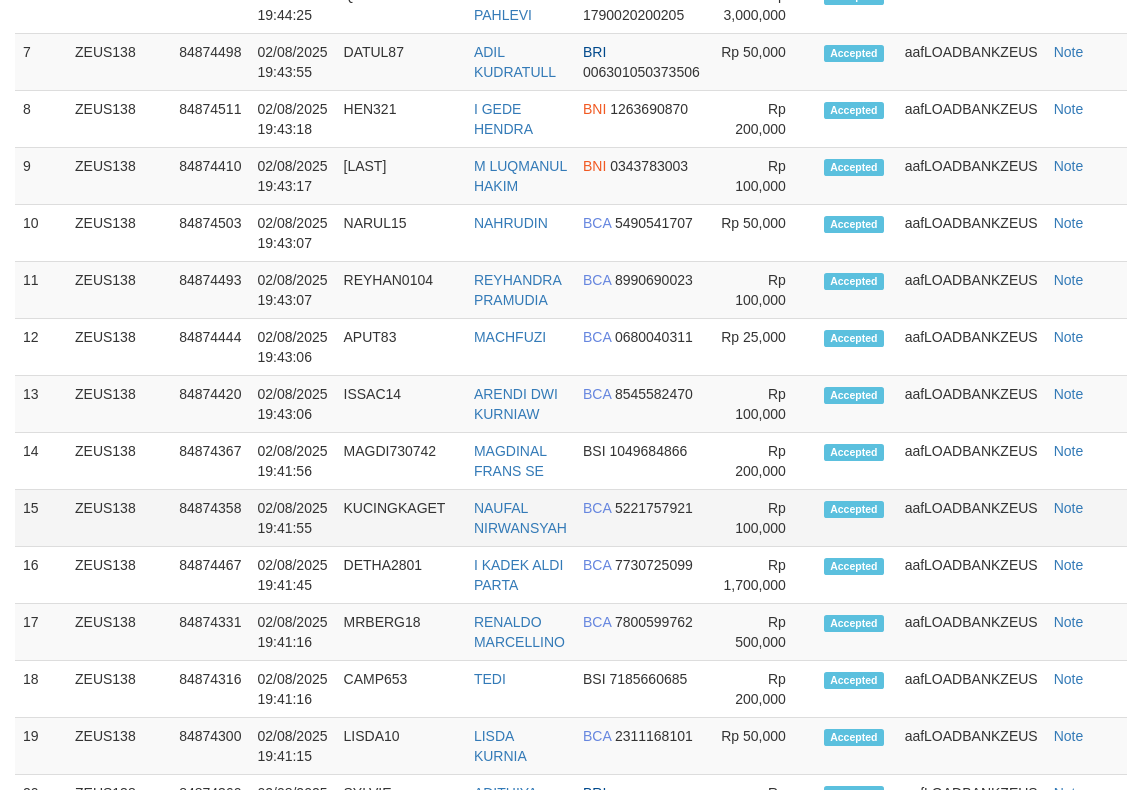 click on "KUCINGKAGET" at bounding box center (401, 518) 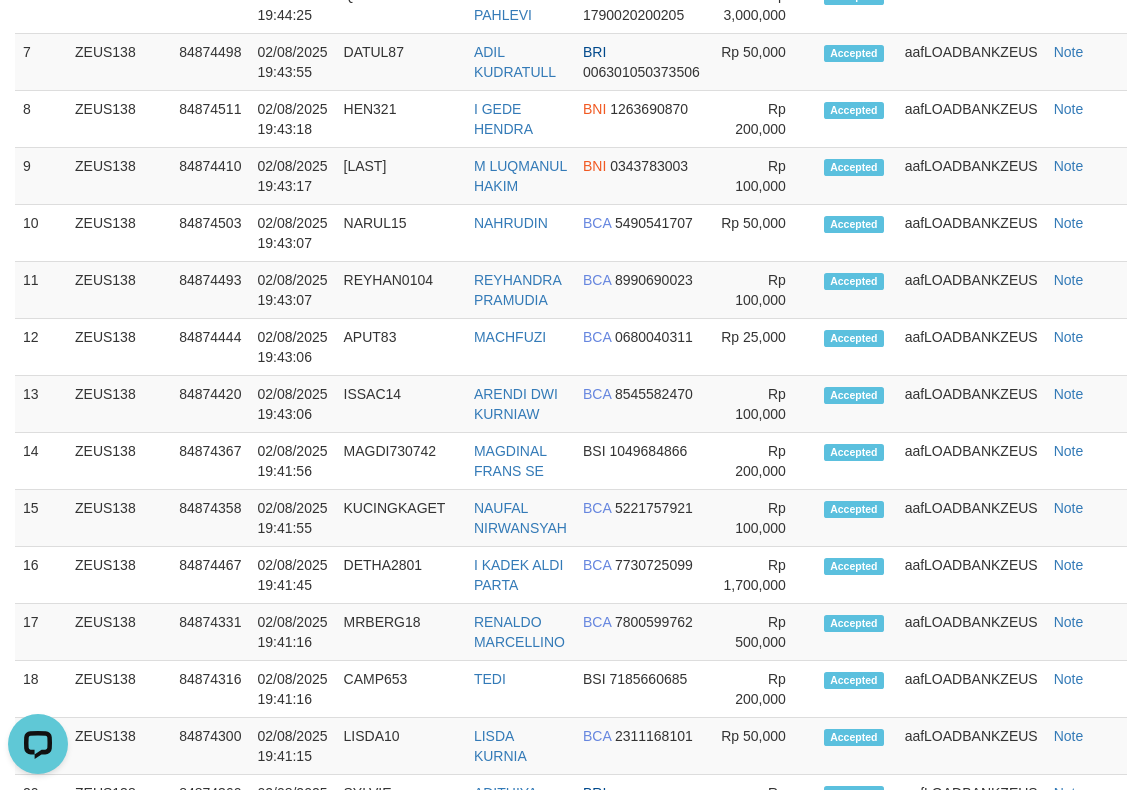 scroll, scrollTop: 0, scrollLeft: 0, axis: both 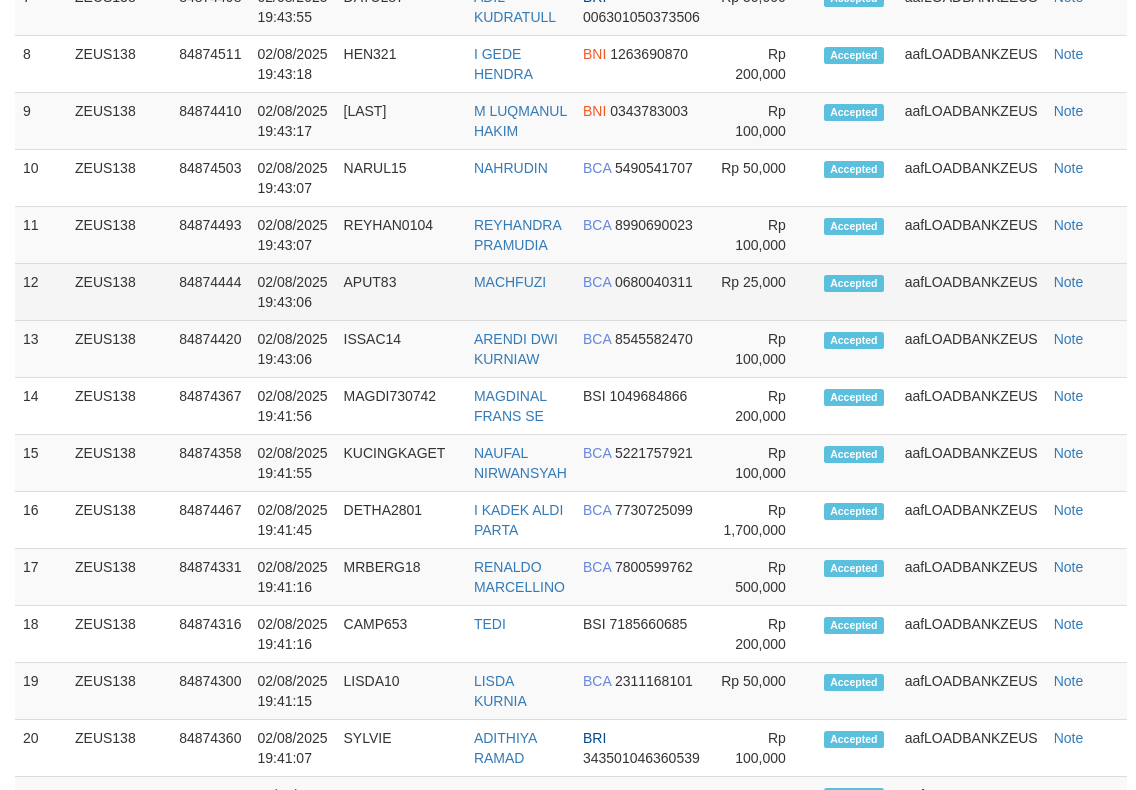drag, startPoint x: 273, startPoint y: 201, endPoint x: 651, endPoint y: 287, distance: 387.65964 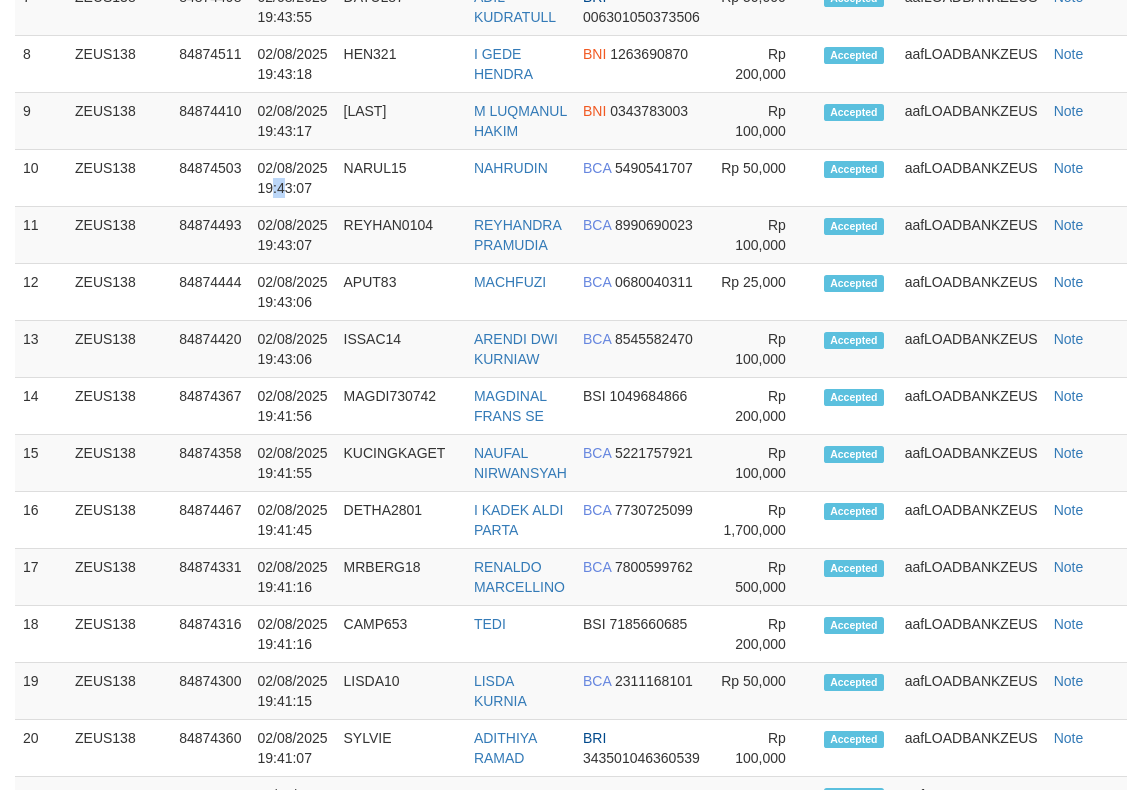 scroll, scrollTop: 1066, scrollLeft: 0, axis: vertical 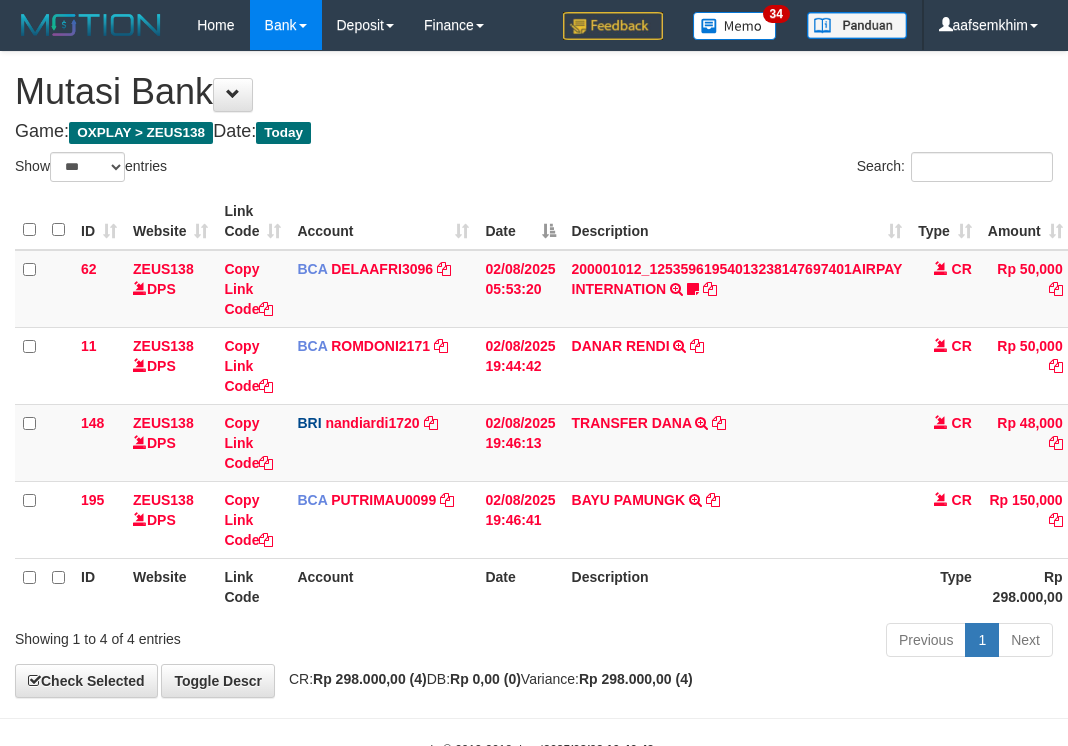 select on "***" 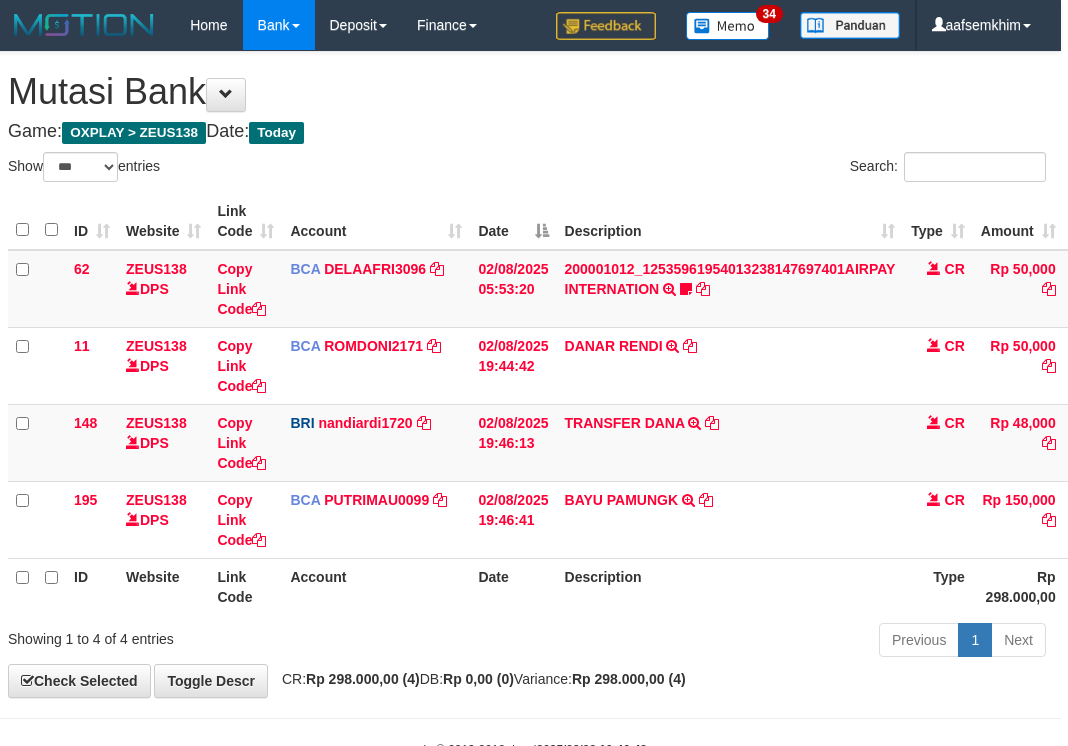 click on "Copy Link Code" at bounding box center (245, 442) 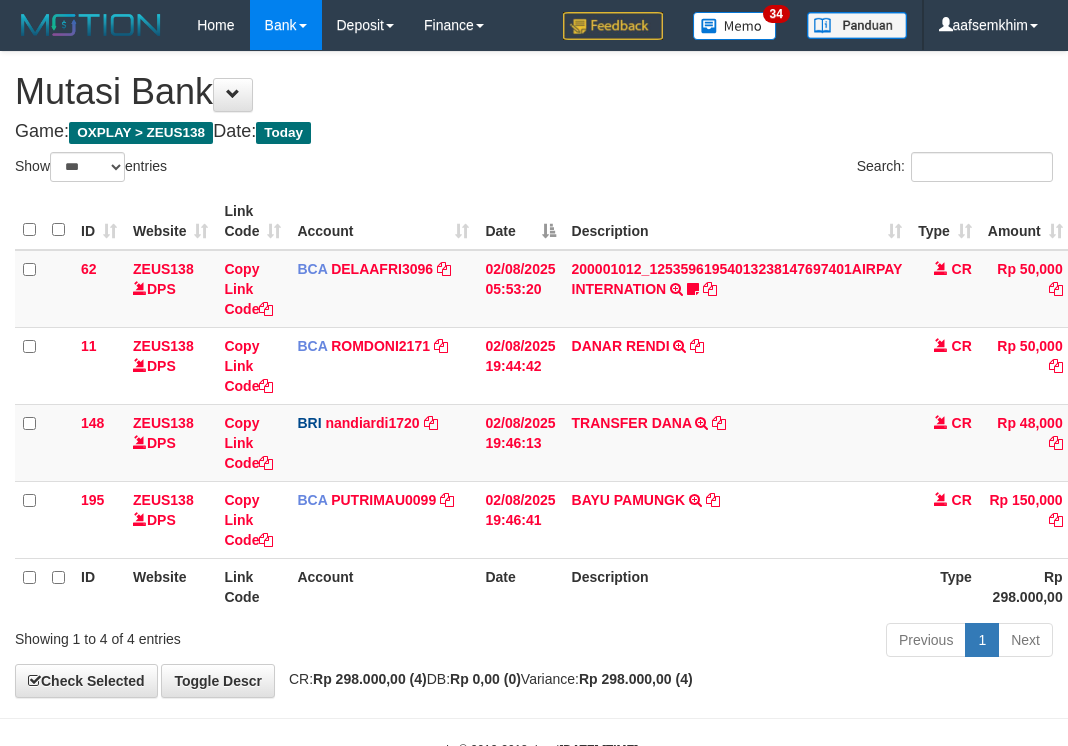 select on "***" 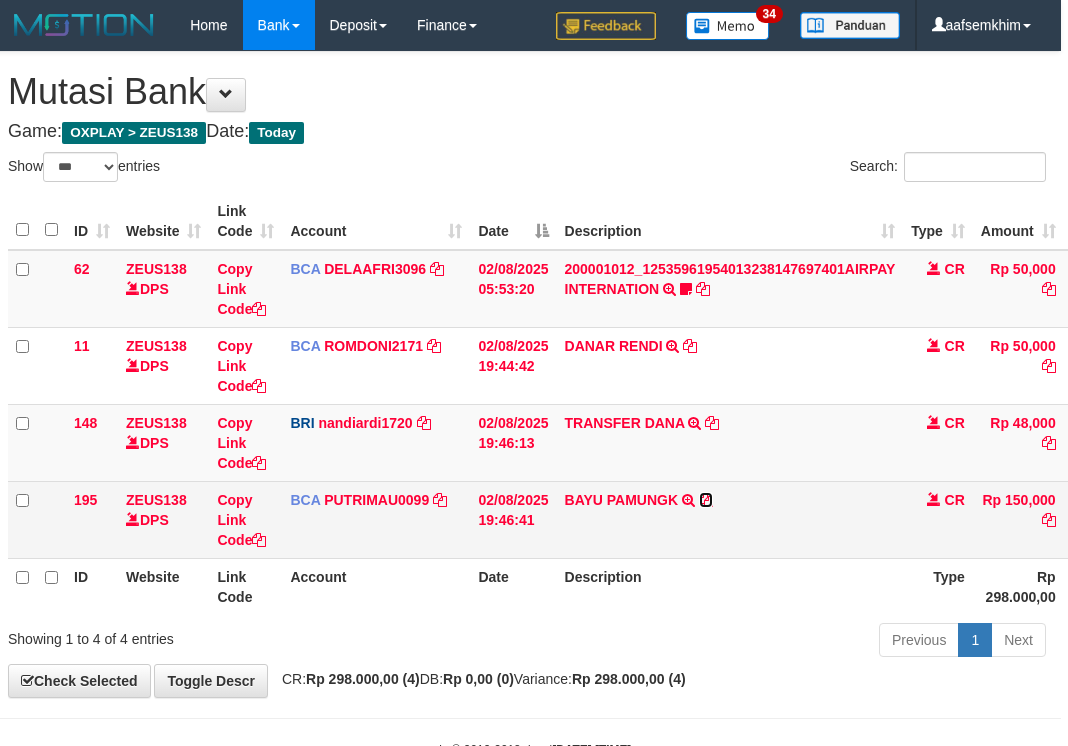 click at bounding box center [706, 500] 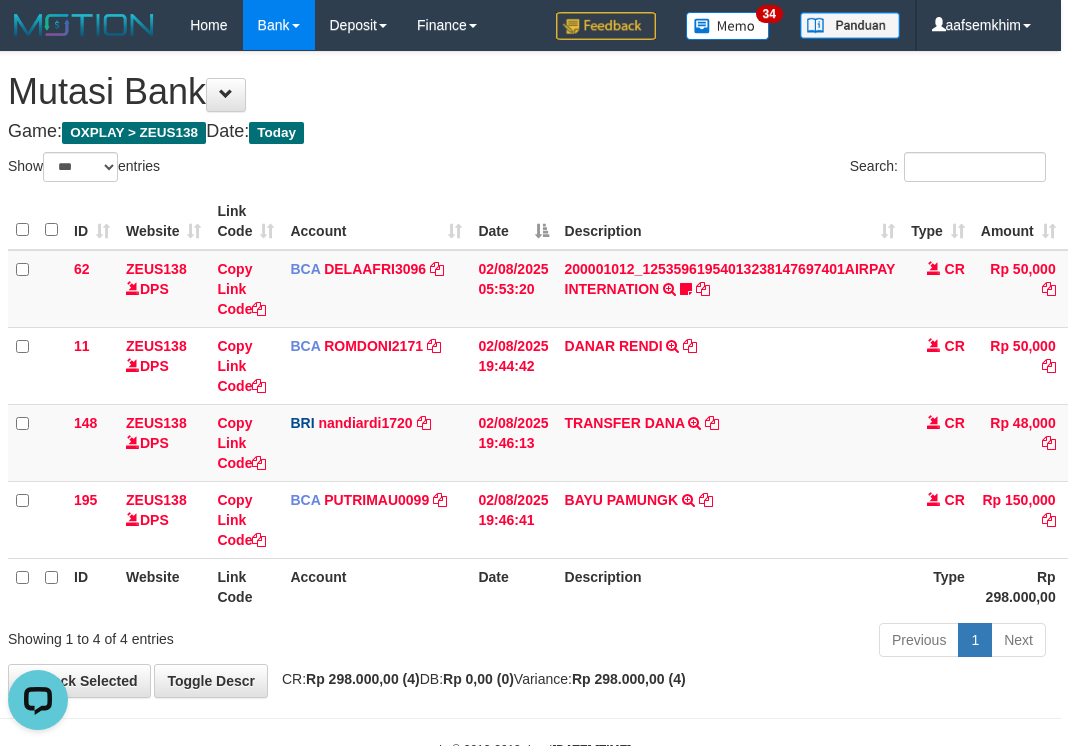 scroll, scrollTop: 0, scrollLeft: 0, axis: both 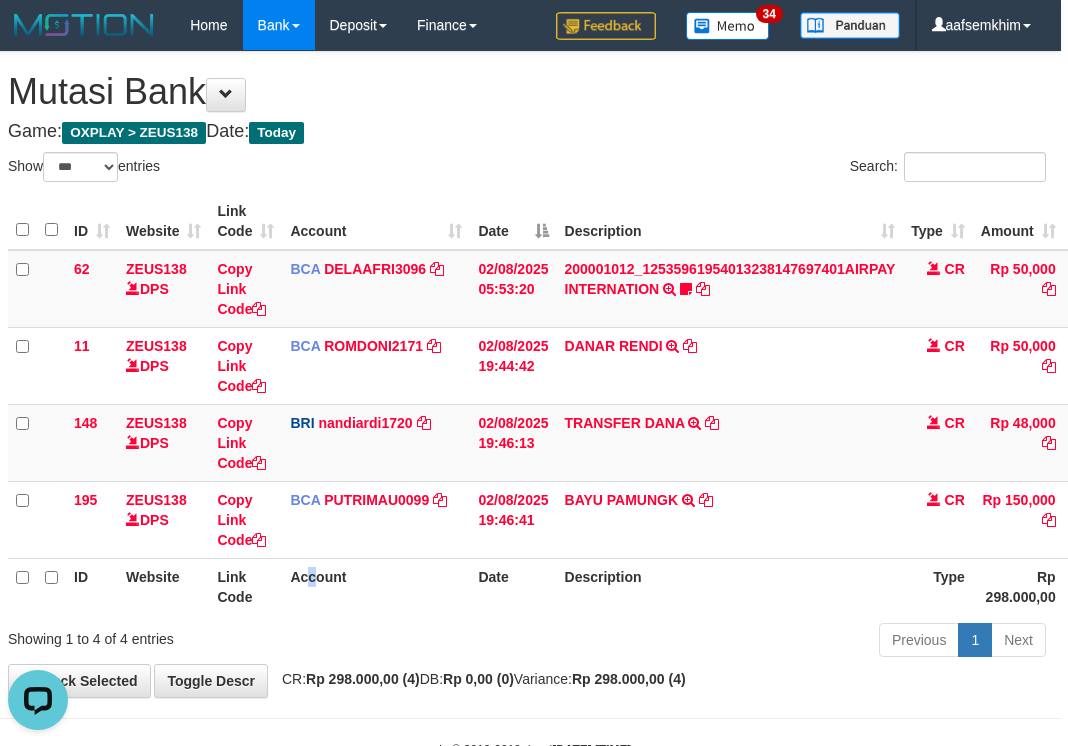 click on "Account" at bounding box center [376, 586] 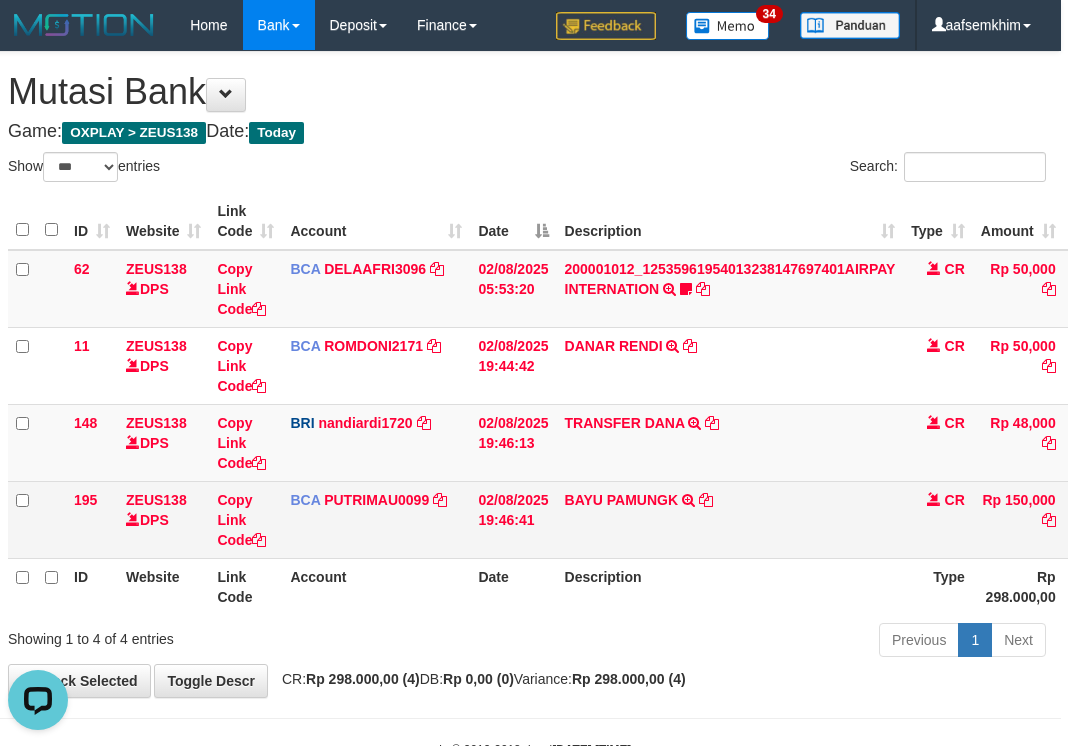 click on "BAYU PAMUNGK         TRSF E-BANKING CR 0208/FTSCY/WS95051
150000.002025080223877285 TRFDN-BAYU PAMUNGKESPAY DEBIT INDONE" at bounding box center (730, 519) 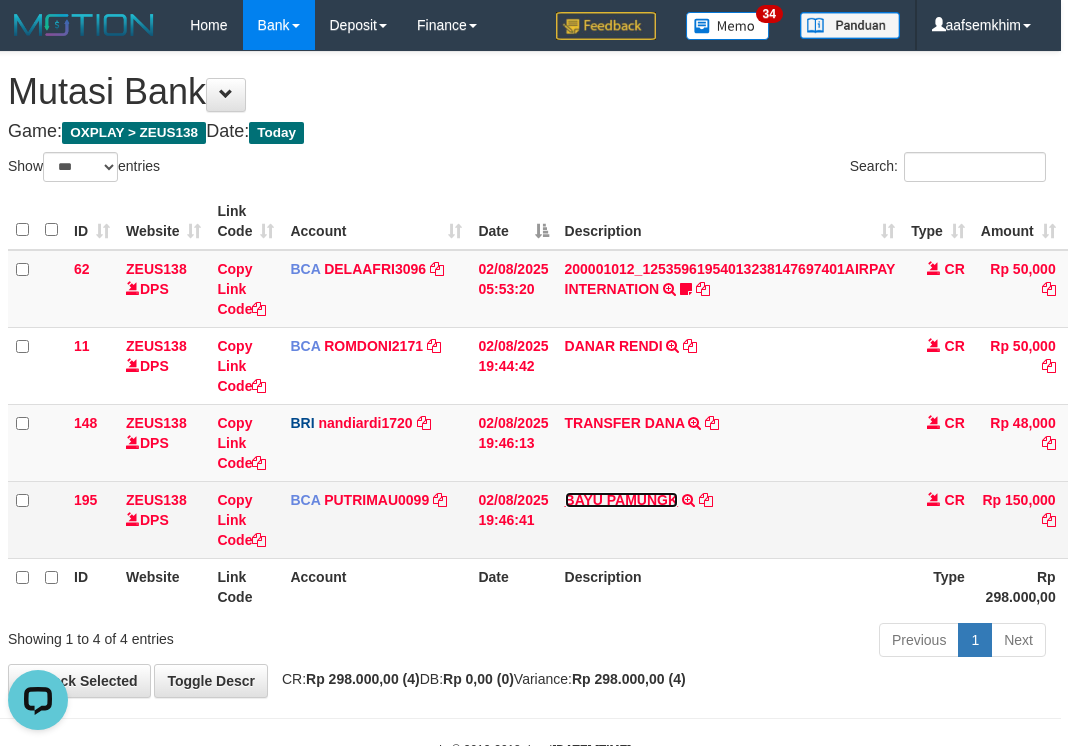 click on "BAYU PAMUNGK" at bounding box center (622, 500) 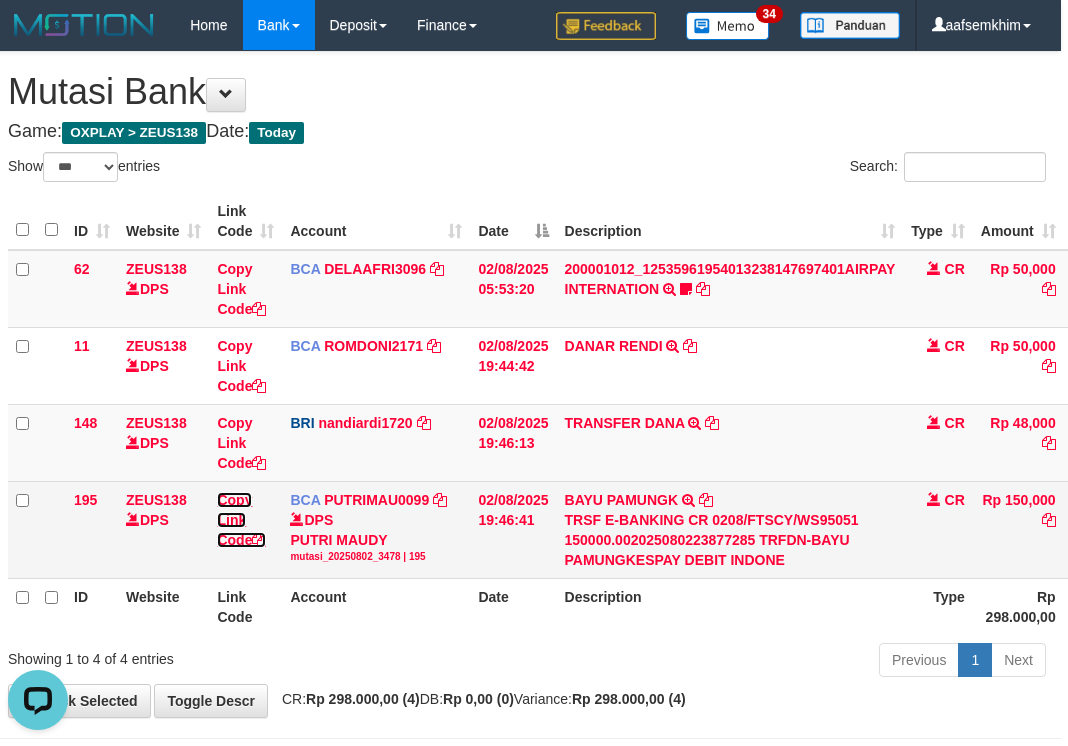 click on "Copy Link Code" at bounding box center [241, 520] 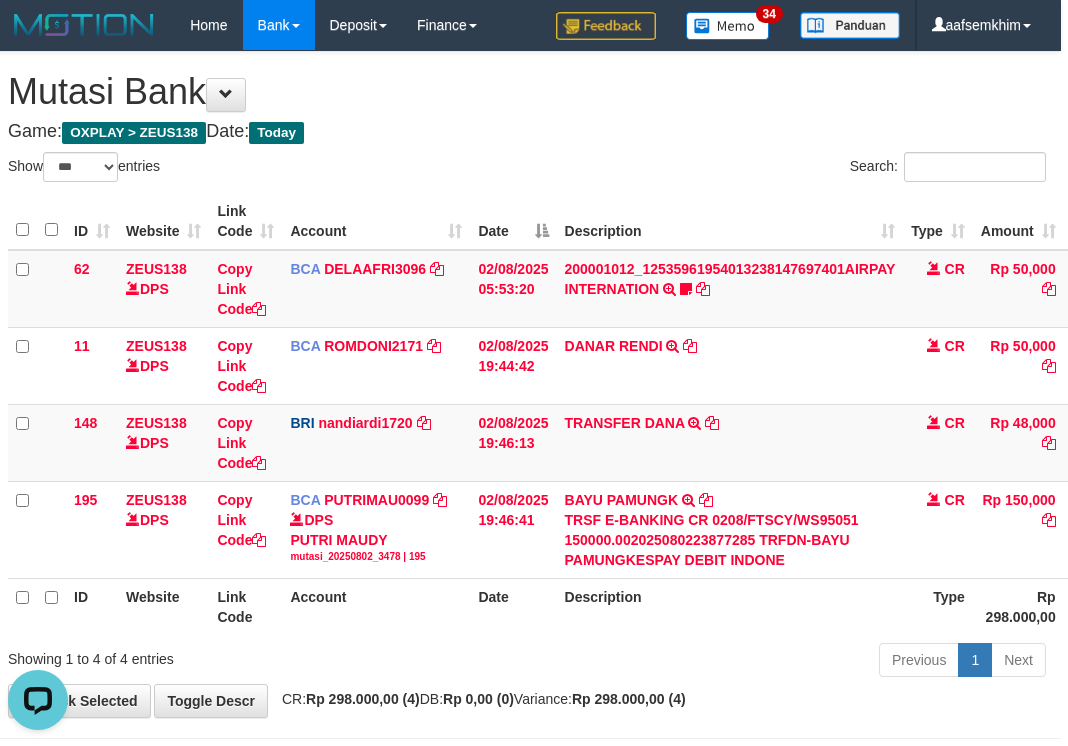 scroll, scrollTop: 297, scrollLeft: 0, axis: vertical 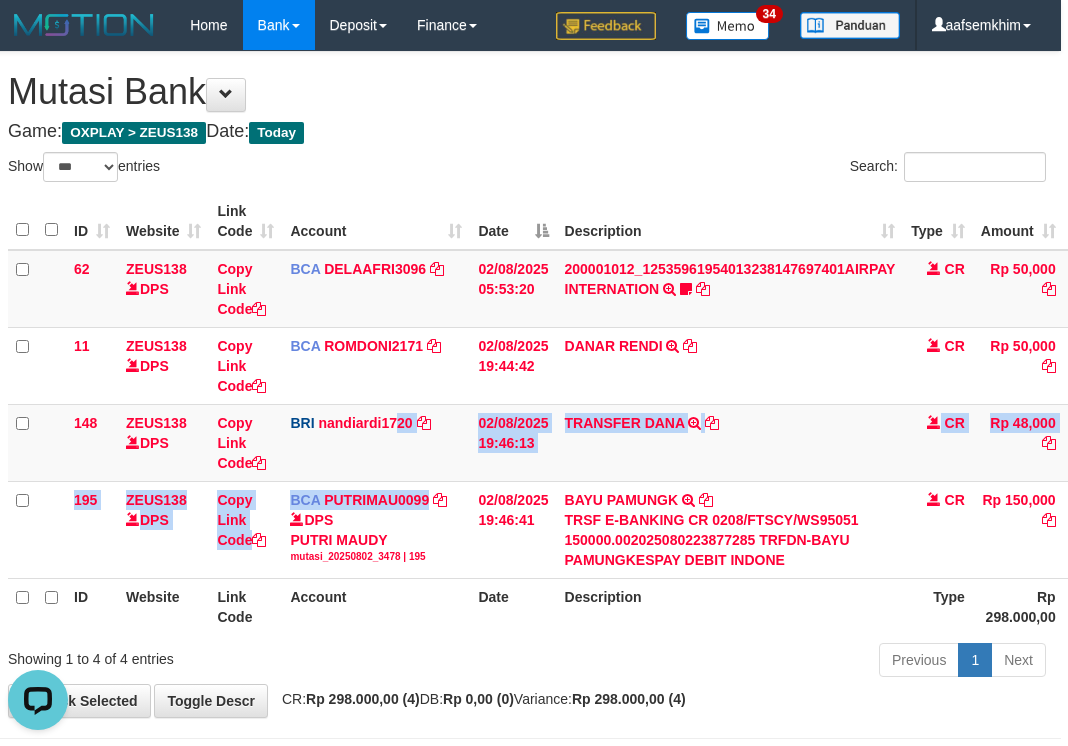 drag, startPoint x: 425, startPoint y: 484, endPoint x: 2, endPoint y: 362, distance: 440.24197 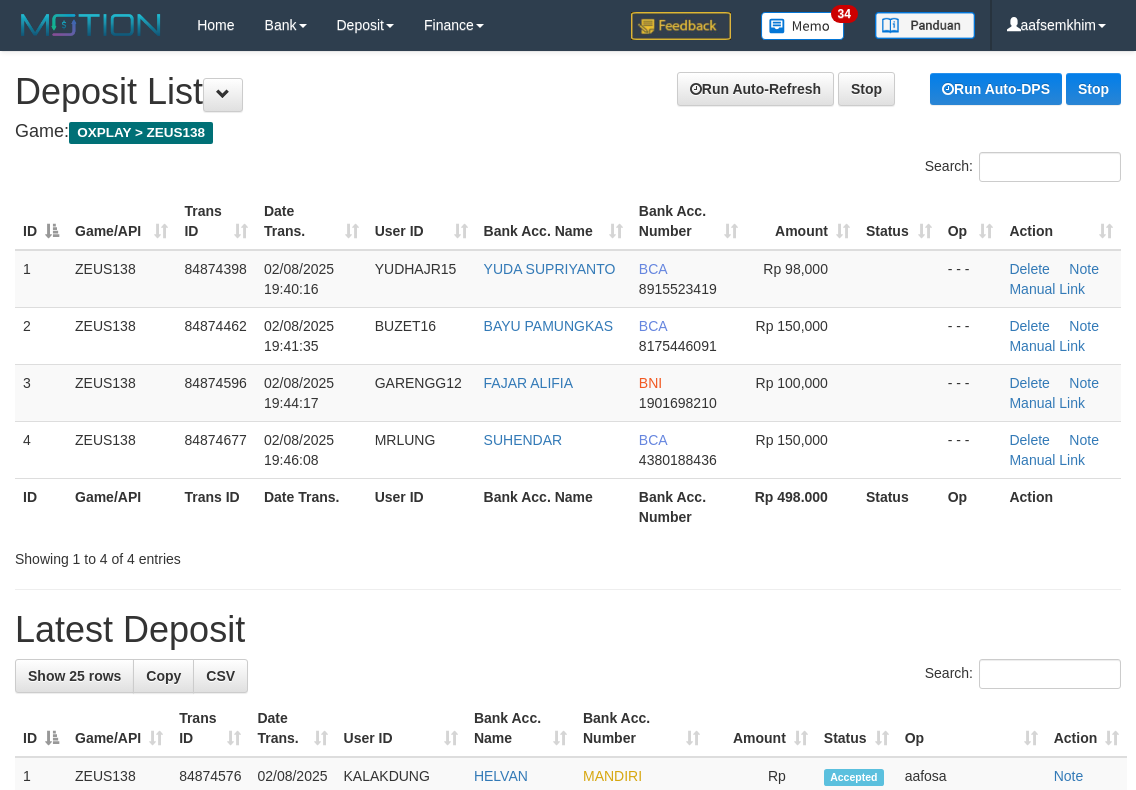 scroll, scrollTop: 1121, scrollLeft: 0, axis: vertical 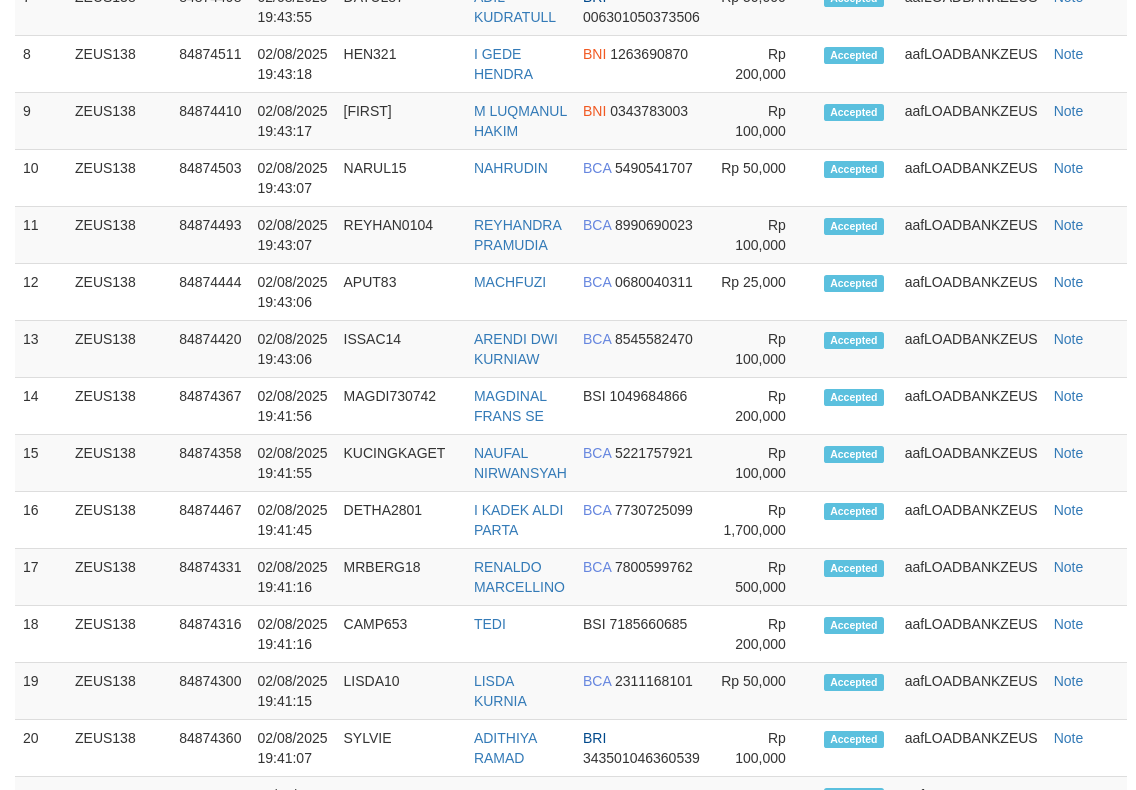 click on "Rp 100,000" at bounding box center [762, 235] 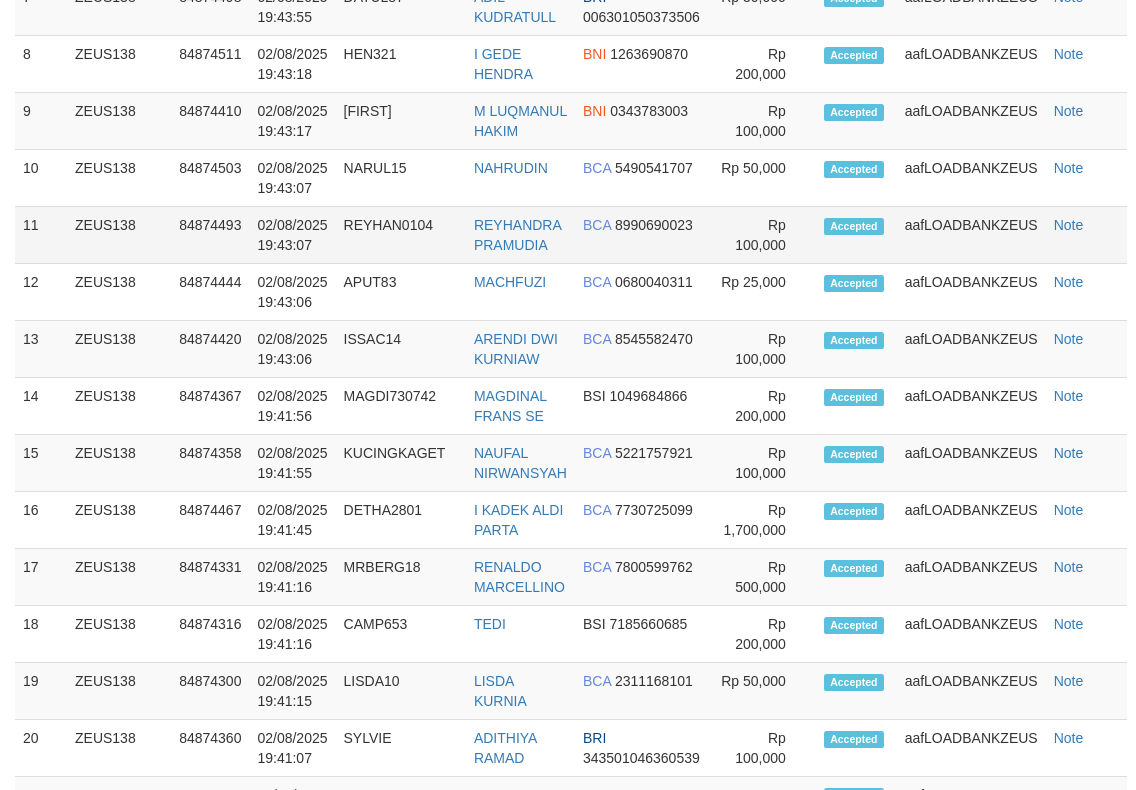 scroll, scrollTop: 0, scrollLeft: 0, axis: both 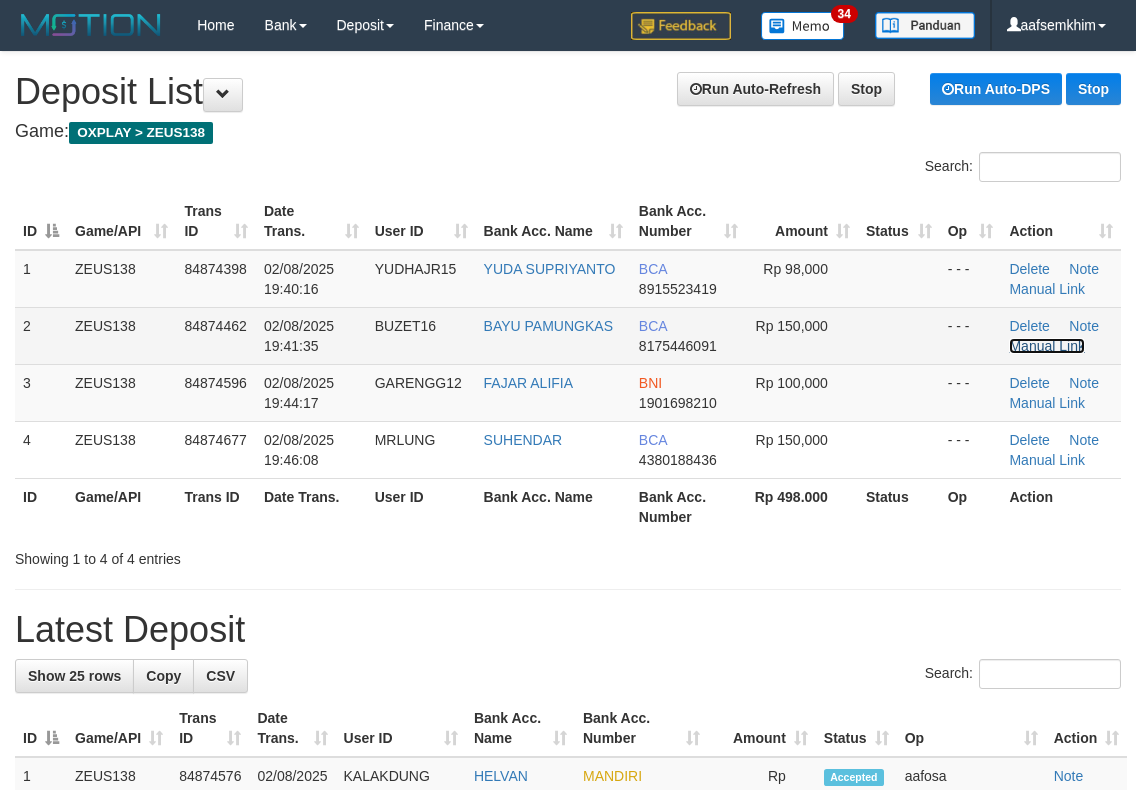 click on "Manual Link" at bounding box center [1047, 346] 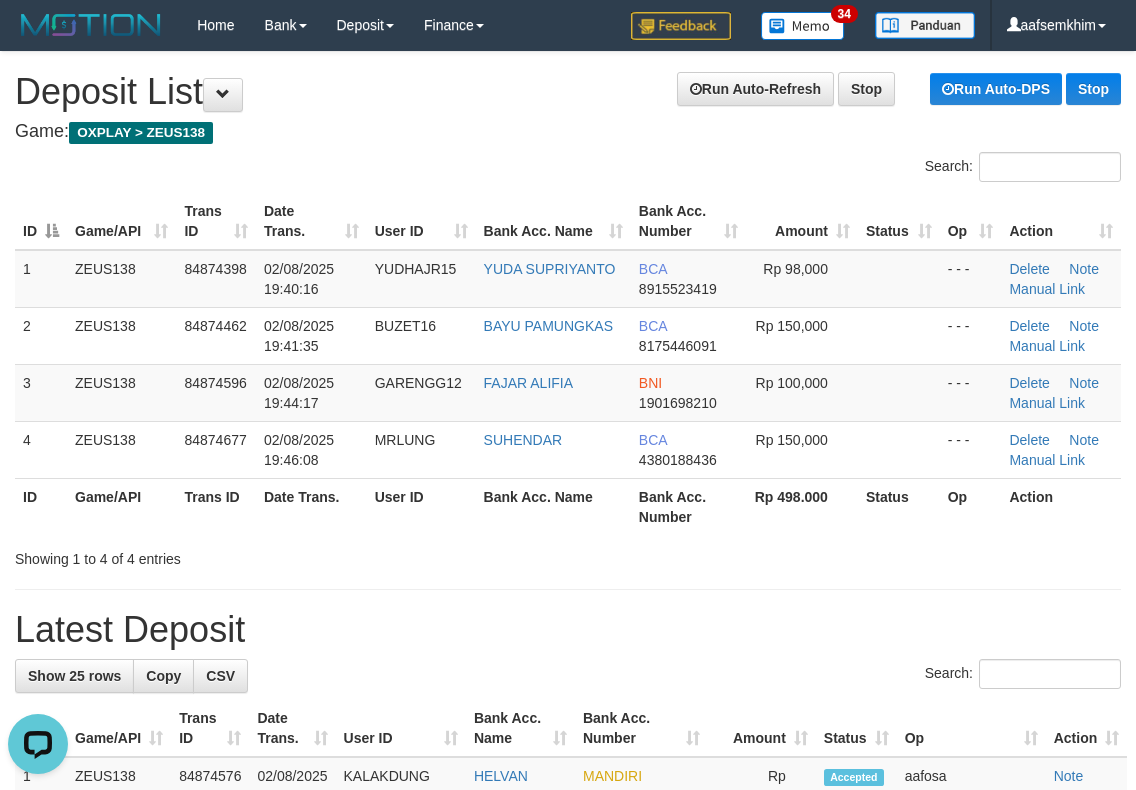 scroll, scrollTop: 0, scrollLeft: 0, axis: both 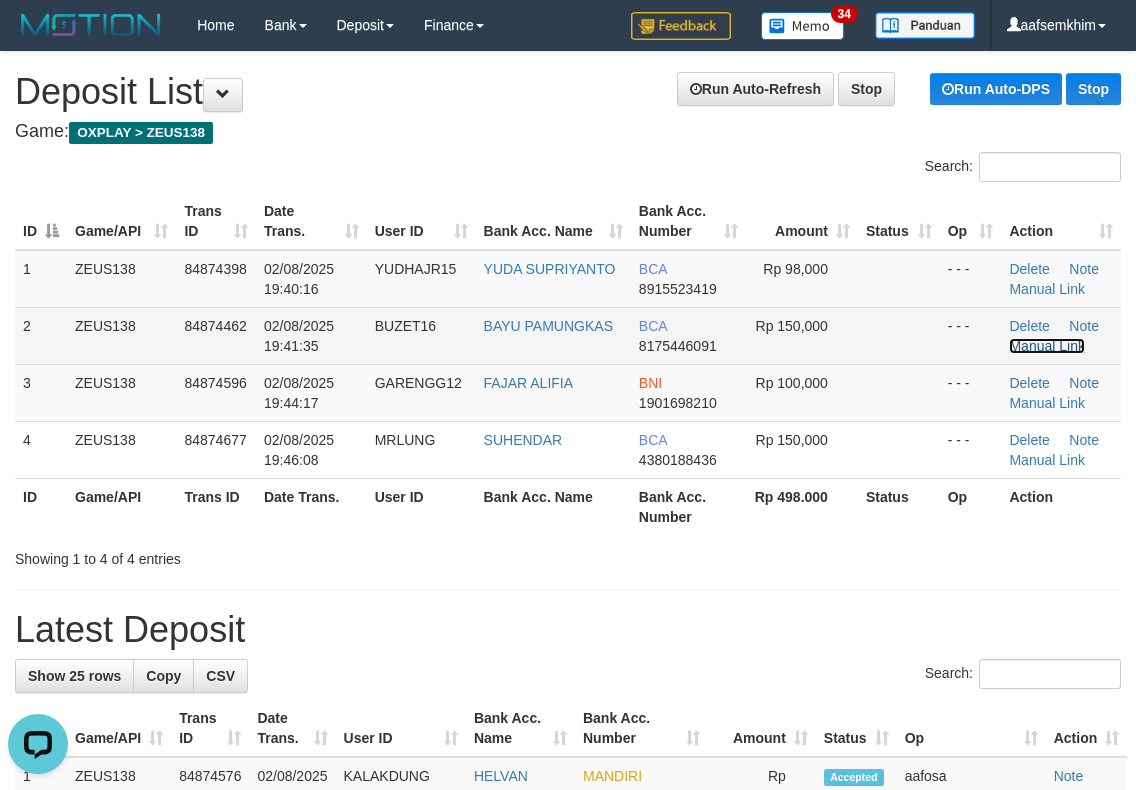 click on "Manual Link" at bounding box center [1047, 346] 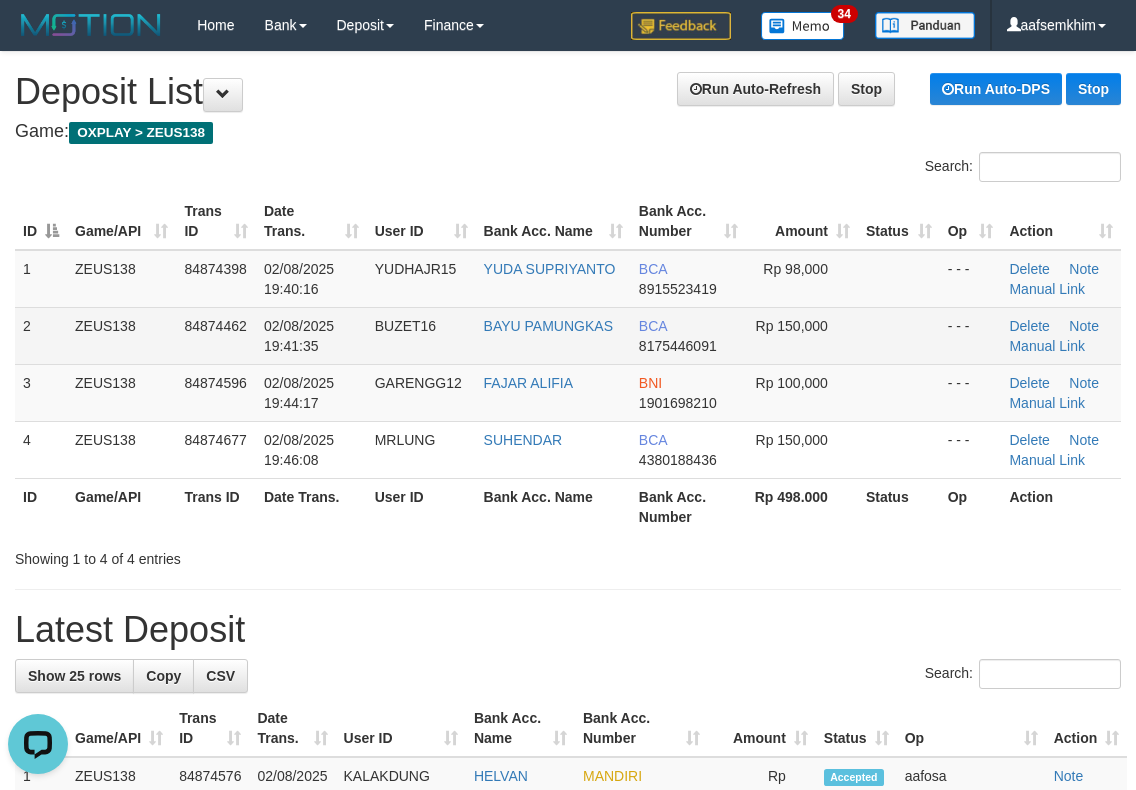 click on "BUZET16" at bounding box center [421, 335] 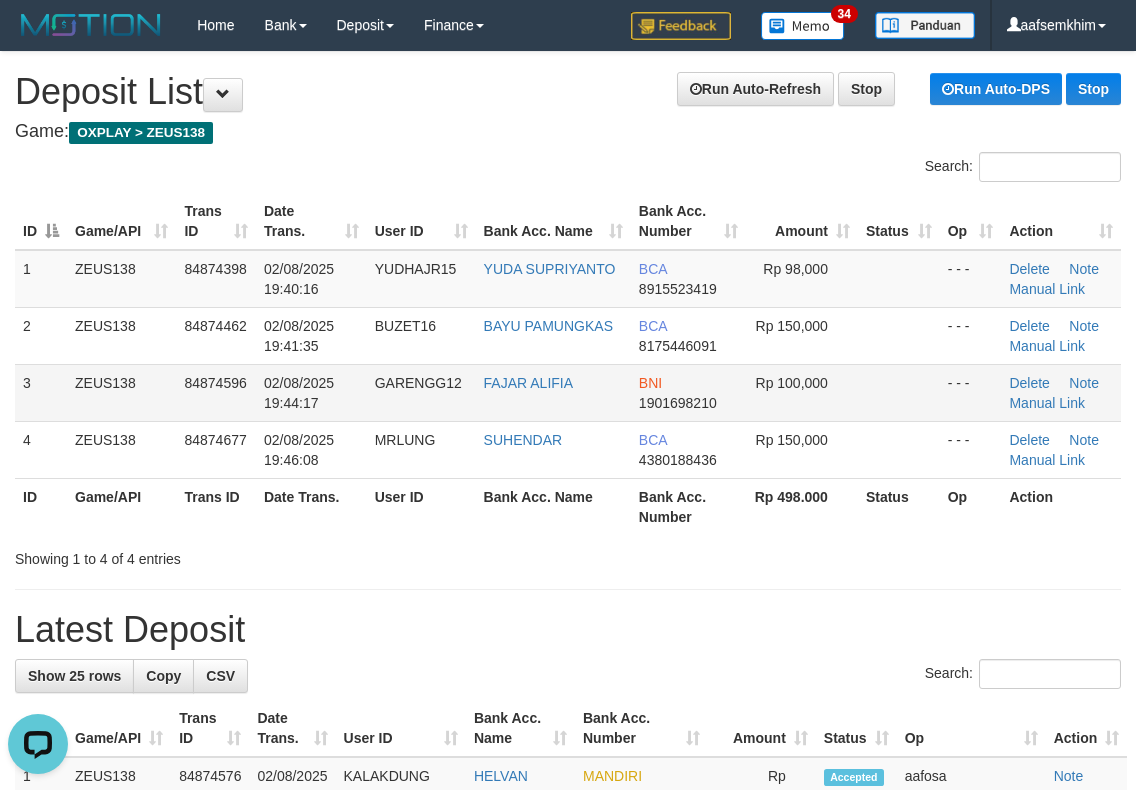 drag, startPoint x: 455, startPoint y: 345, endPoint x: 528, endPoint y: 367, distance: 76.243034 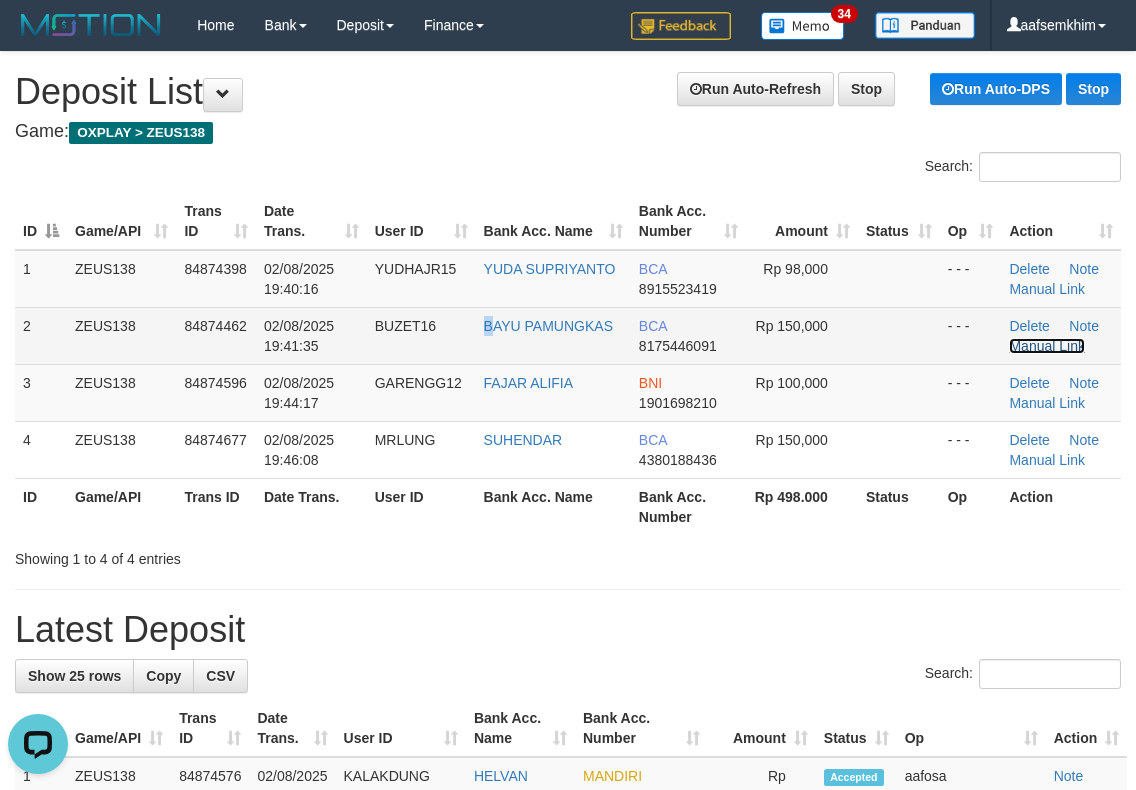 drag, startPoint x: 1060, startPoint y: 350, endPoint x: 1045, endPoint y: 357, distance: 16.552946 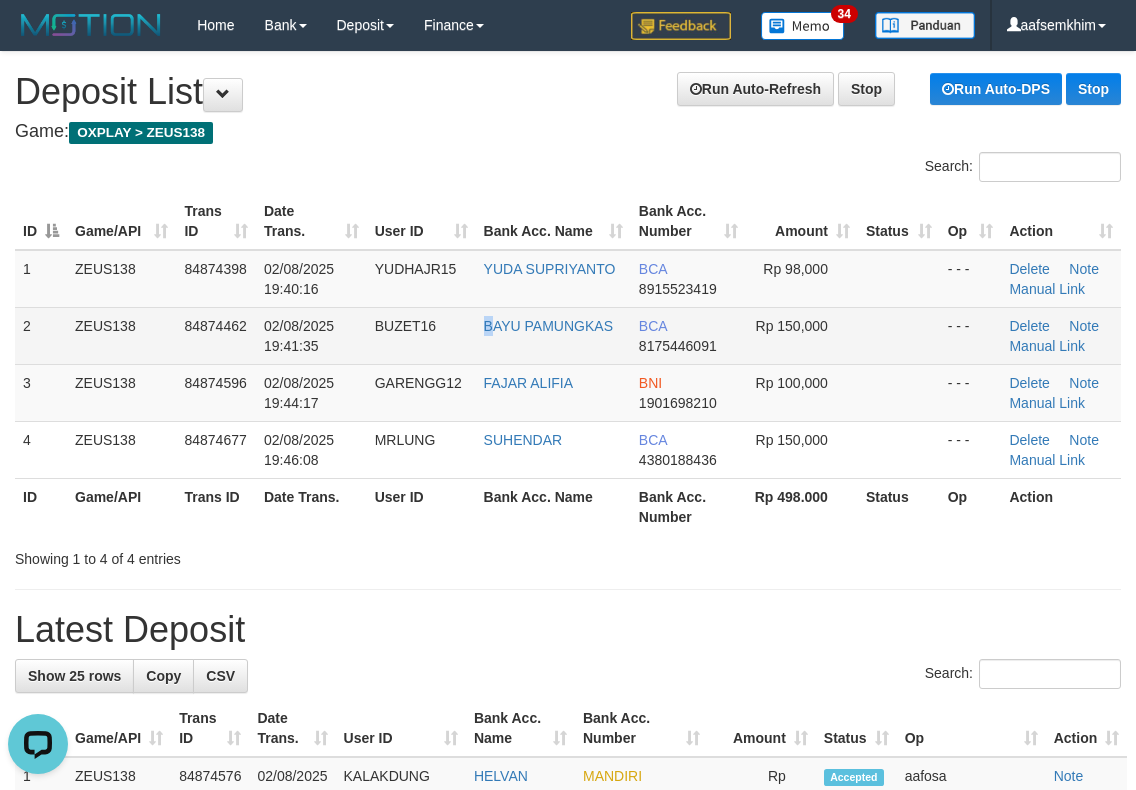click on "BUZET16" at bounding box center [421, 335] 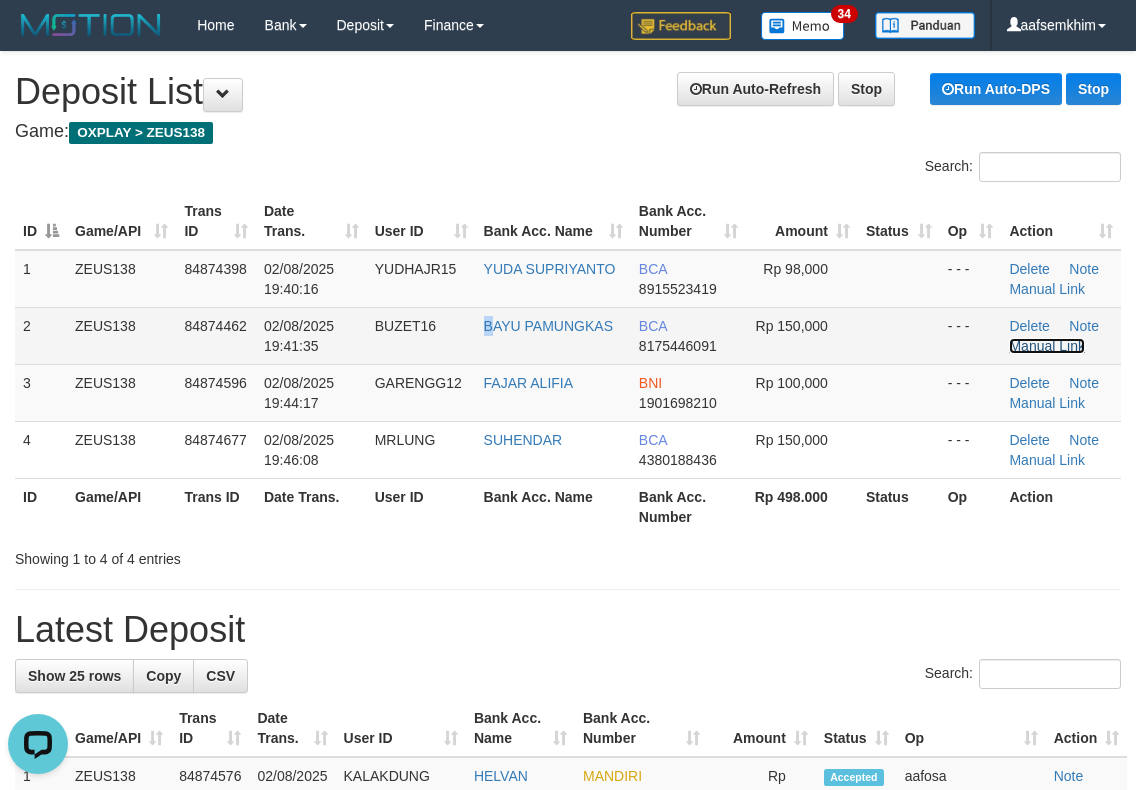 click on "Manual Link" at bounding box center [1047, 346] 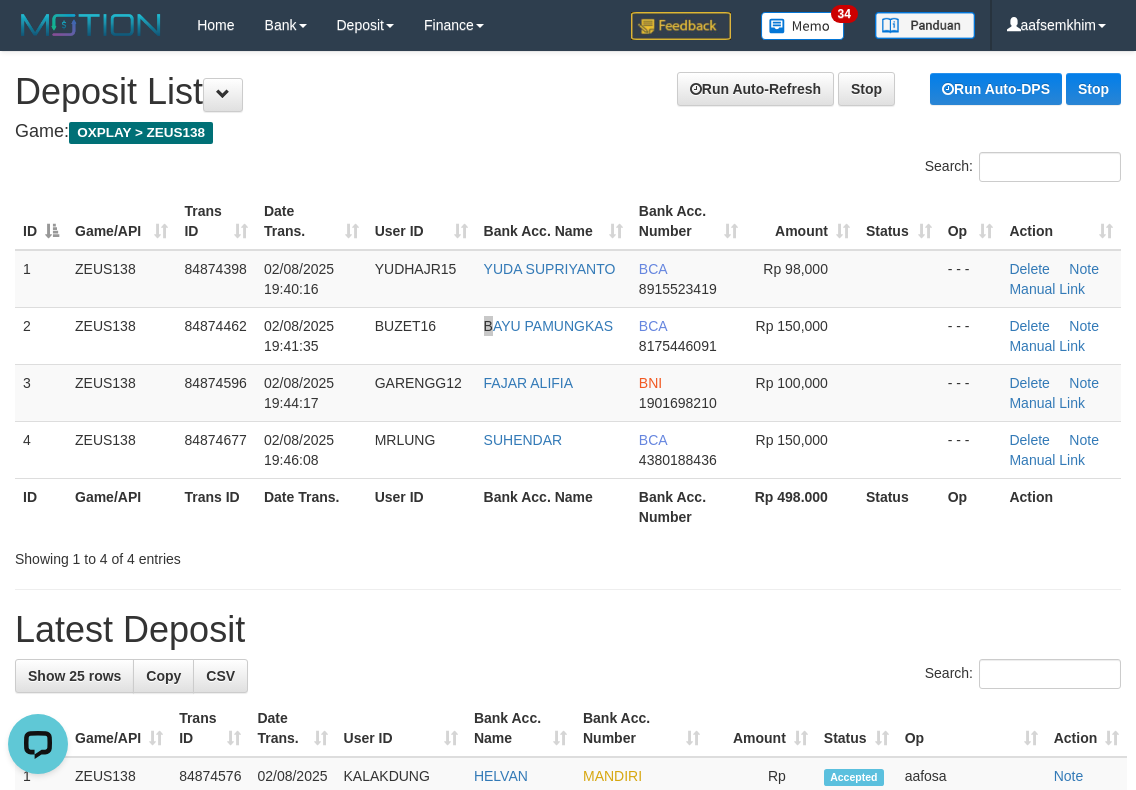 drag, startPoint x: 751, startPoint y: 193, endPoint x: 641, endPoint y: 147, distance: 119.230865 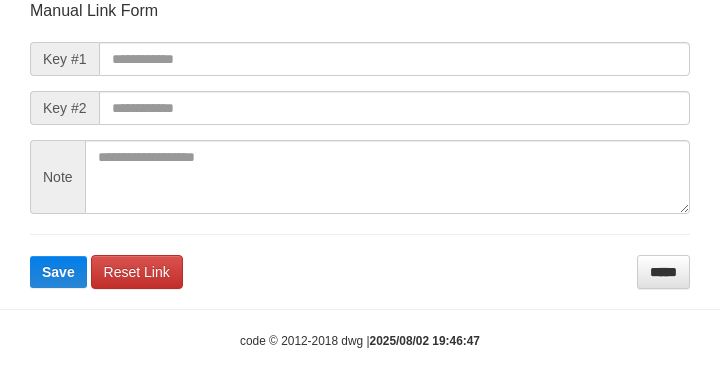 scroll, scrollTop: 233, scrollLeft: 0, axis: vertical 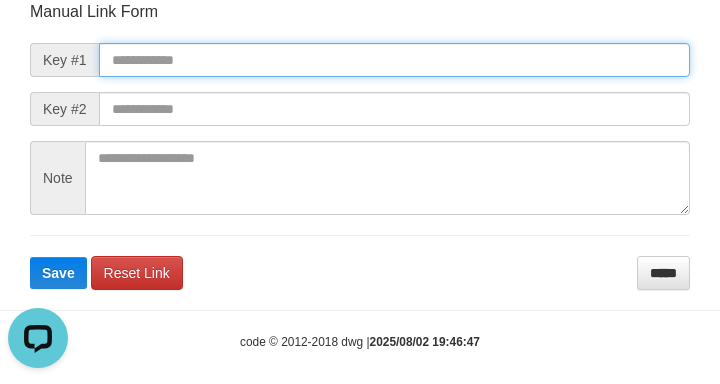click at bounding box center [394, 60] 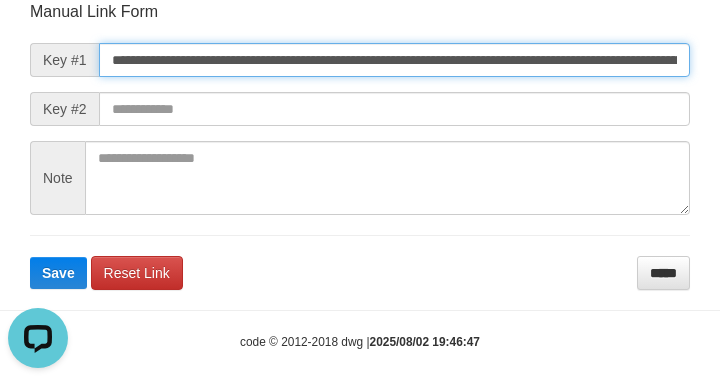 scroll, scrollTop: 0, scrollLeft: 1425, axis: horizontal 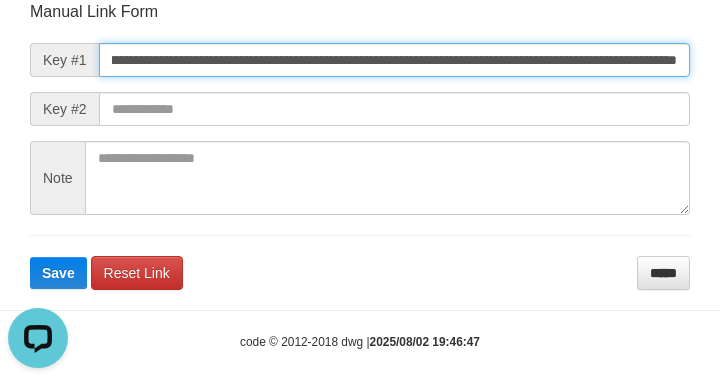 type on "**********" 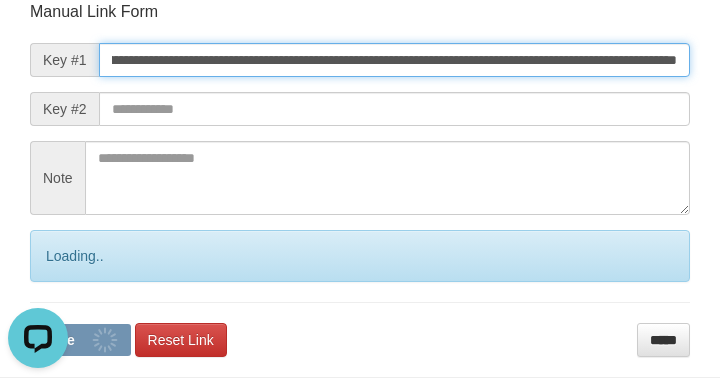 click on "Save" at bounding box center [80, 340] 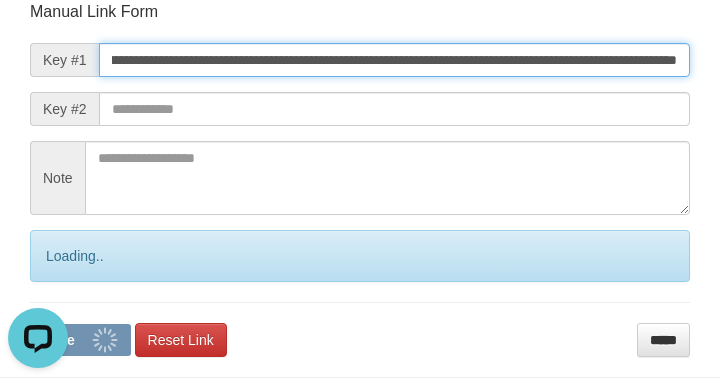 click on "Save" at bounding box center (80, 340) 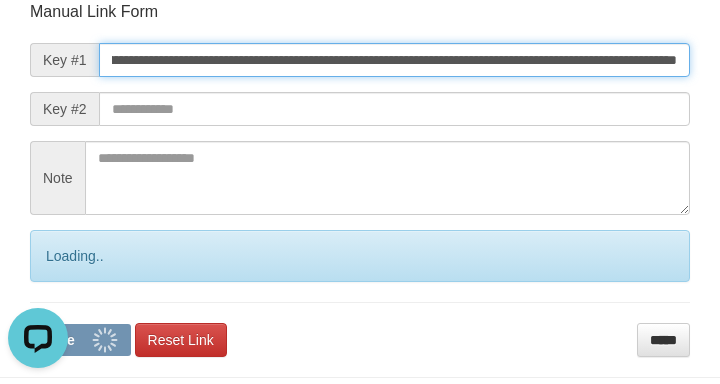 click on "Save" at bounding box center (80, 340) 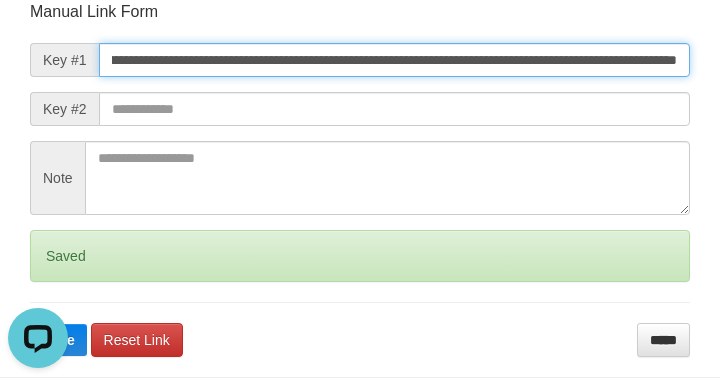 click on "Save" at bounding box center (58, 340) 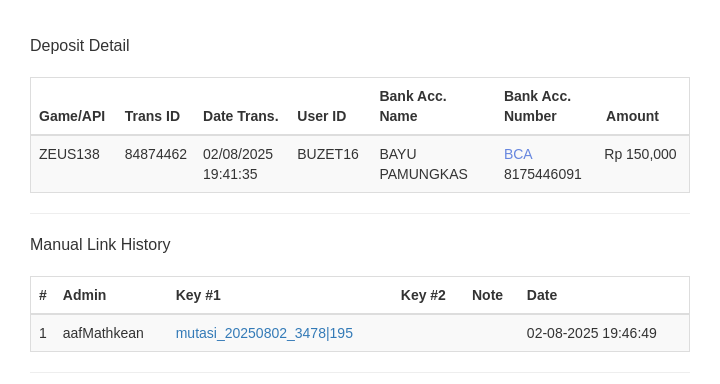 click on "Save" at bounding box center [58, 844] 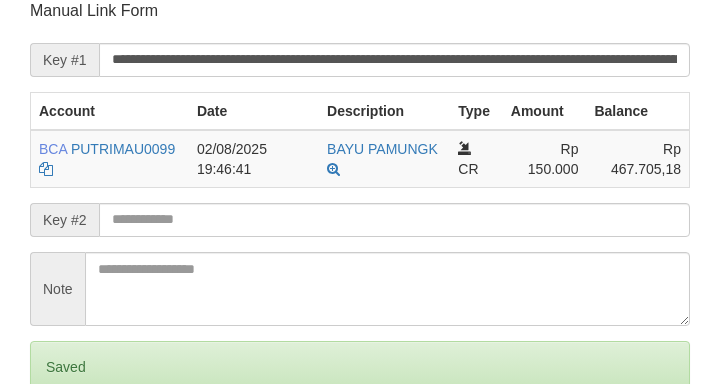 drag, startPoint x: 0, startPoint y: 0, endPoint x: 606, endPoint y: 60, distance: 608.9631 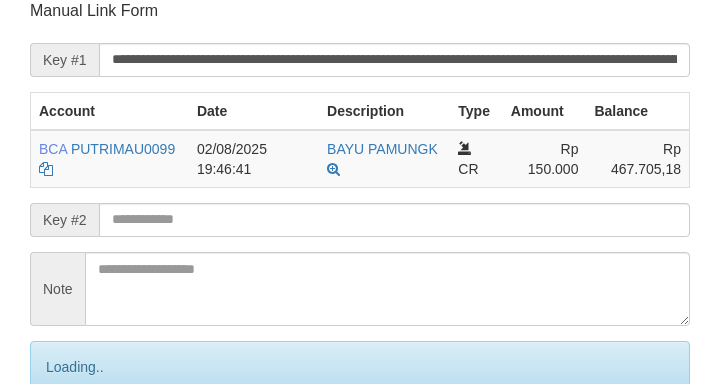 click on "Save" at bounding box center [80, 451] 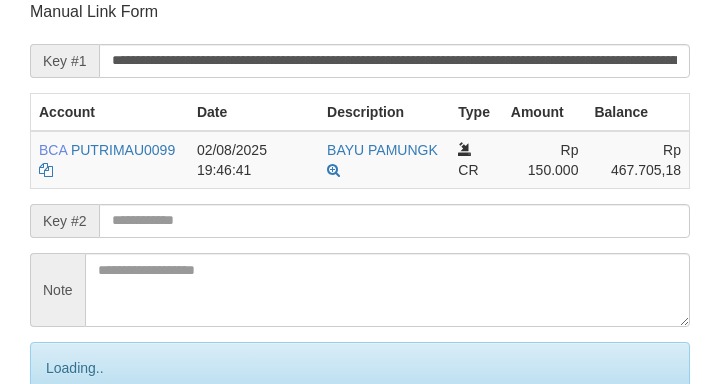 click on "**********" at bounding box center [394, 61] 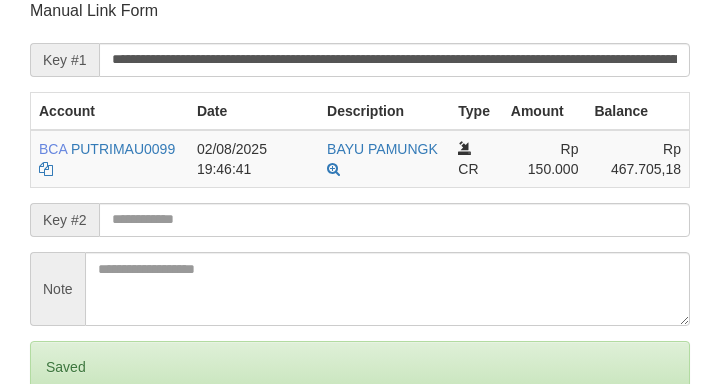 click on "Save" at bounding box center [58, 451] 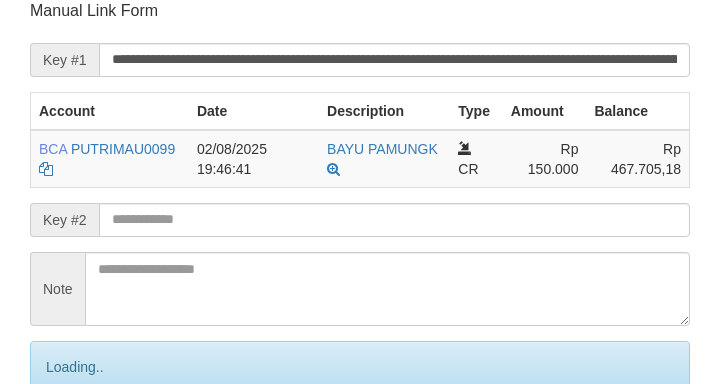 click on "Save" at bounding box center [80, 451] 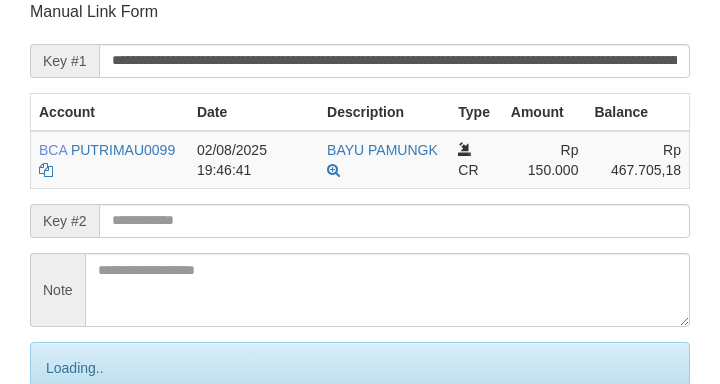 click on "**********" at bounding box center [394, 61] 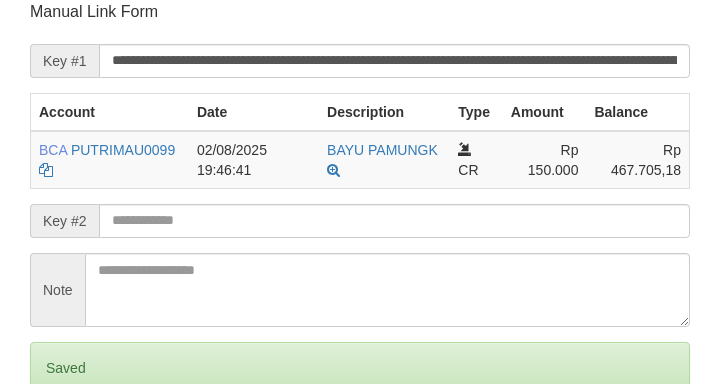 click on "Save" at bounding box center [58, 452] 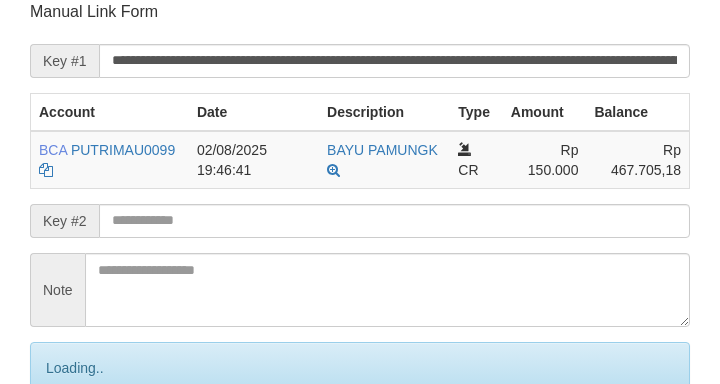 click on "**********" at bounding box center (394, 61) 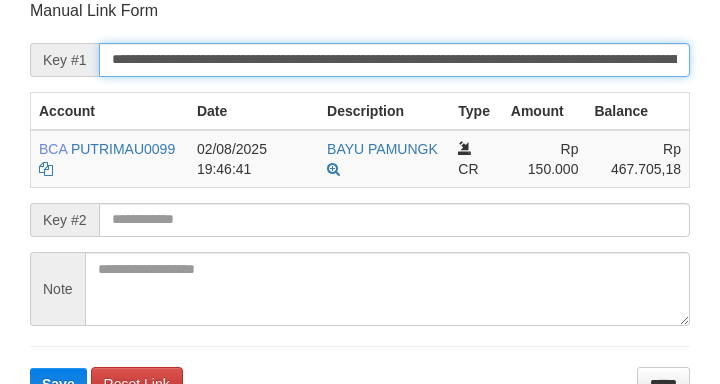 click on "Save" at bounding box center (58, 384) 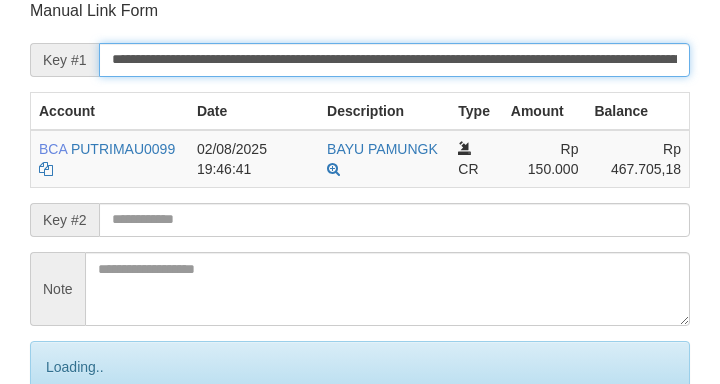 scroll, scrollTop: 392, scrollLeft: 0, axis: vertical 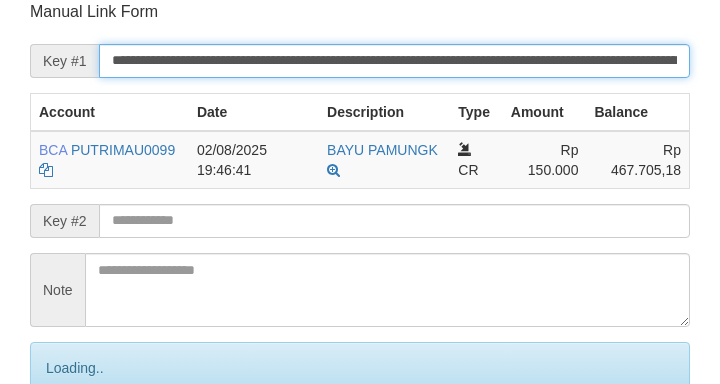 click on "**********" at bounding box center (394, 61) 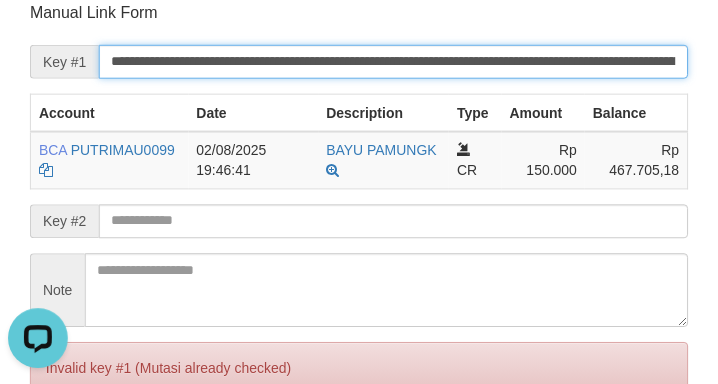 scroll, scrollTop: 0, scrollLeft: 0, axis: both 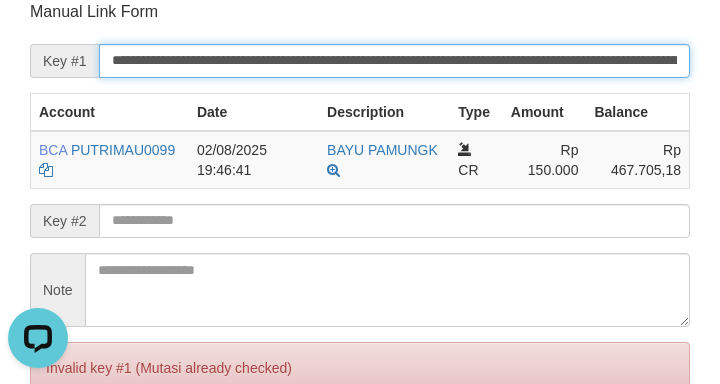 click on "Save" at bounding box center (58, 452) 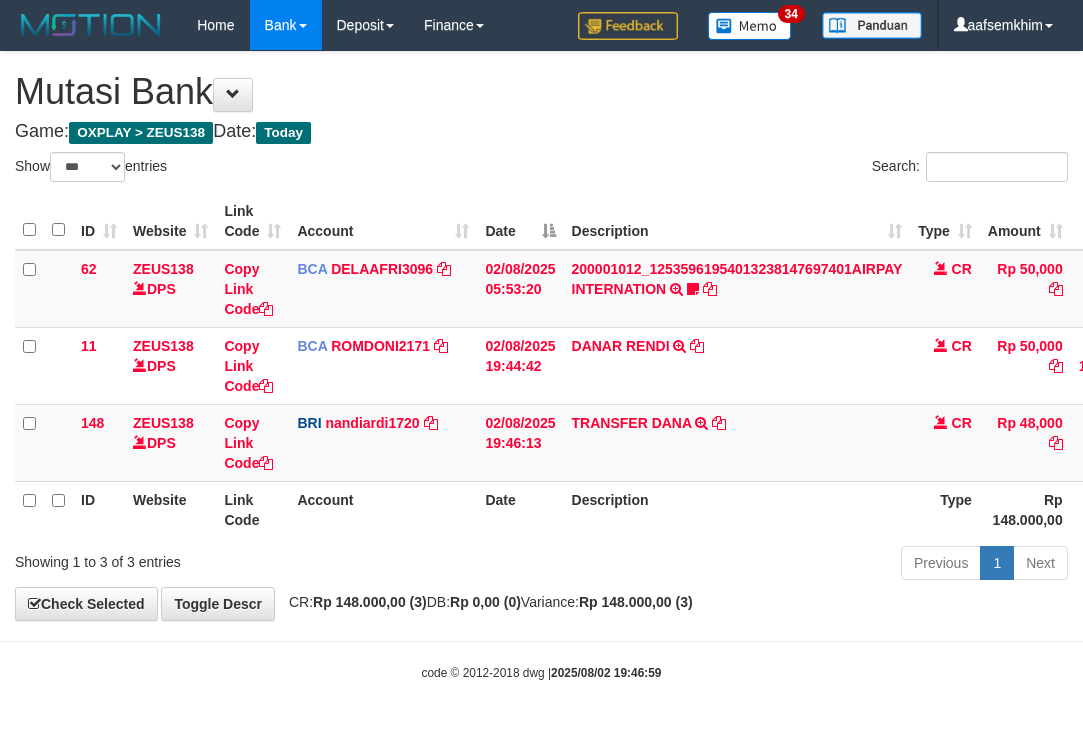 select on "***" 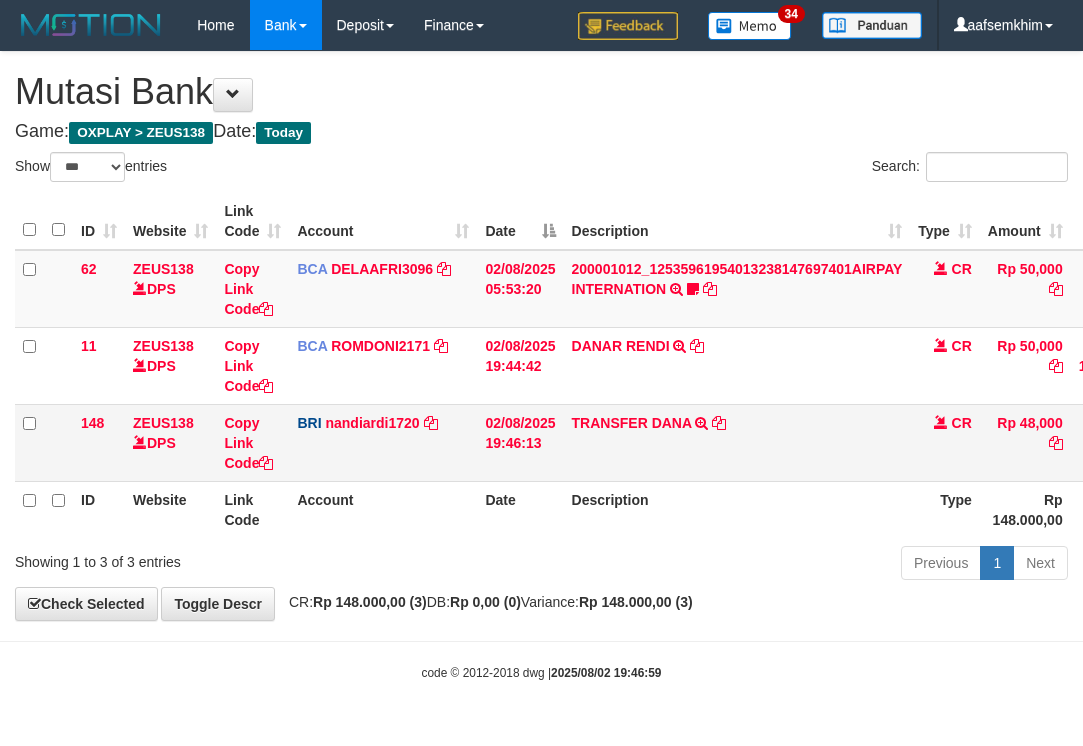scroll, scrollTop: 0, scrollLeft: 7, axis: horizontal 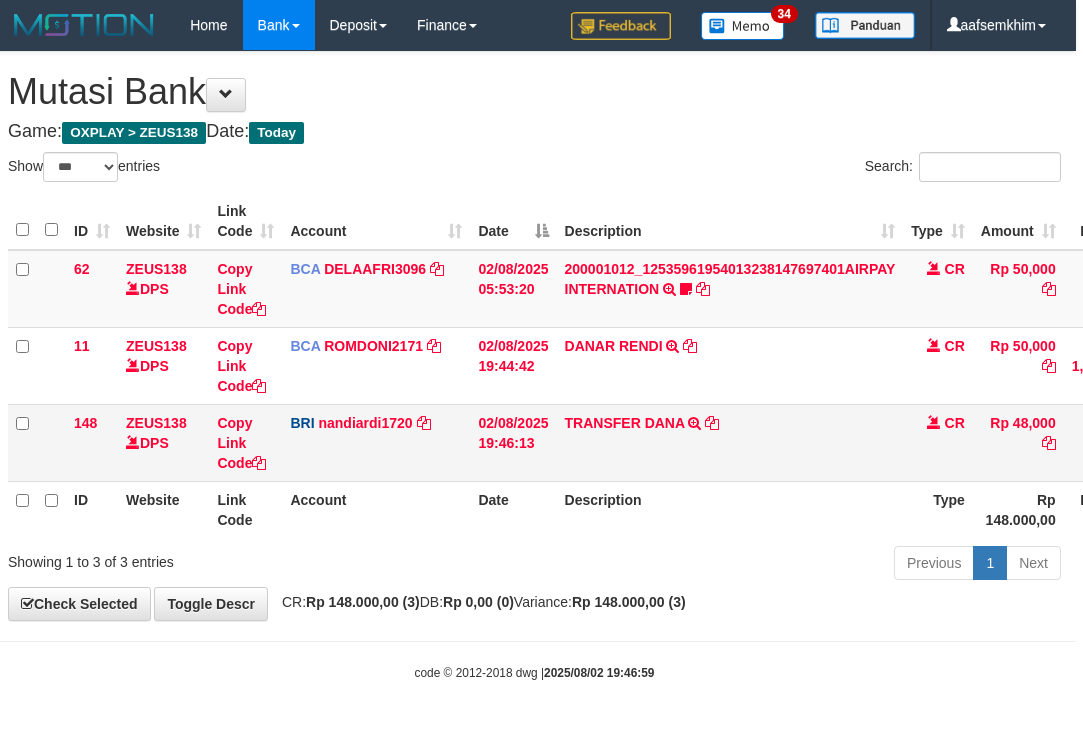 click on "02/08/2025 19:46:13" at bounding box center [513, 442] 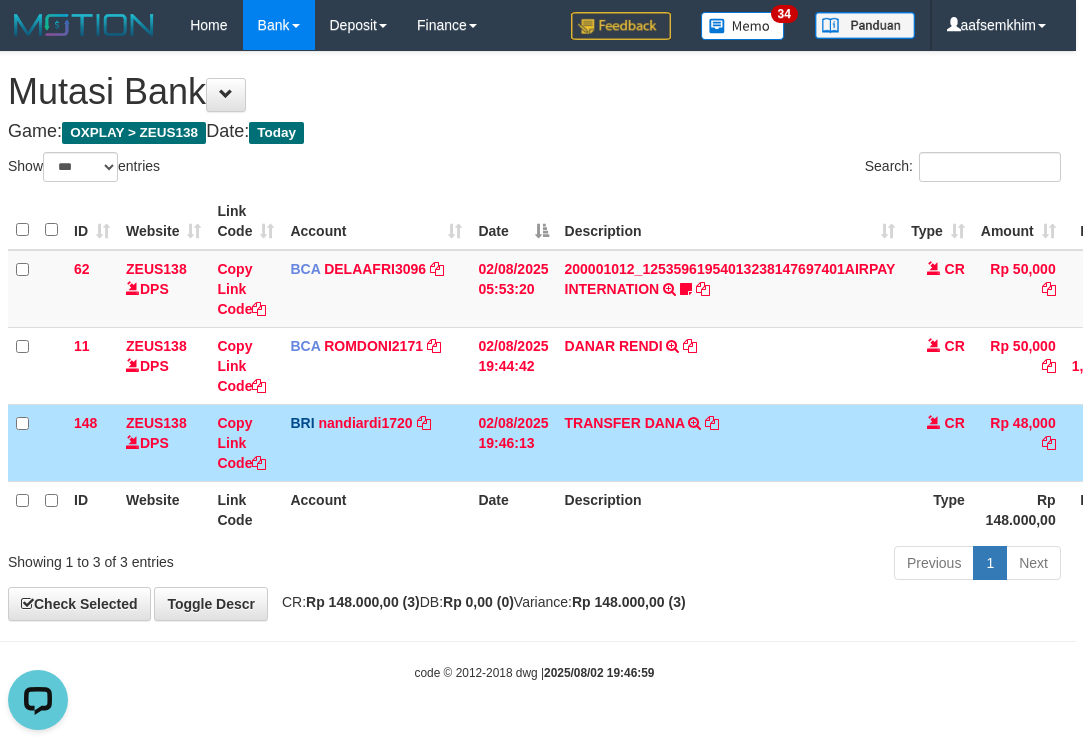 scroll, scrollTop: 0, scrollLeft: 0, axis: both 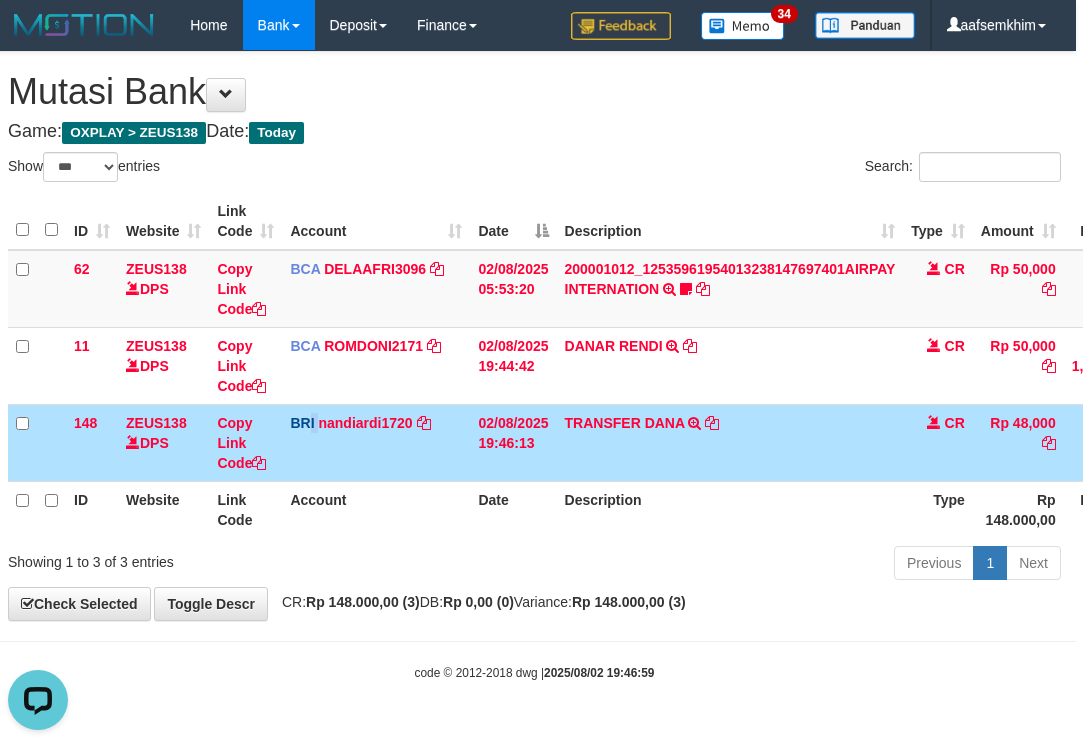 drag, startPoint x: 321, startPoint y: 429, endPoint x: 7, endPoint y: 343, distance: 325.56412 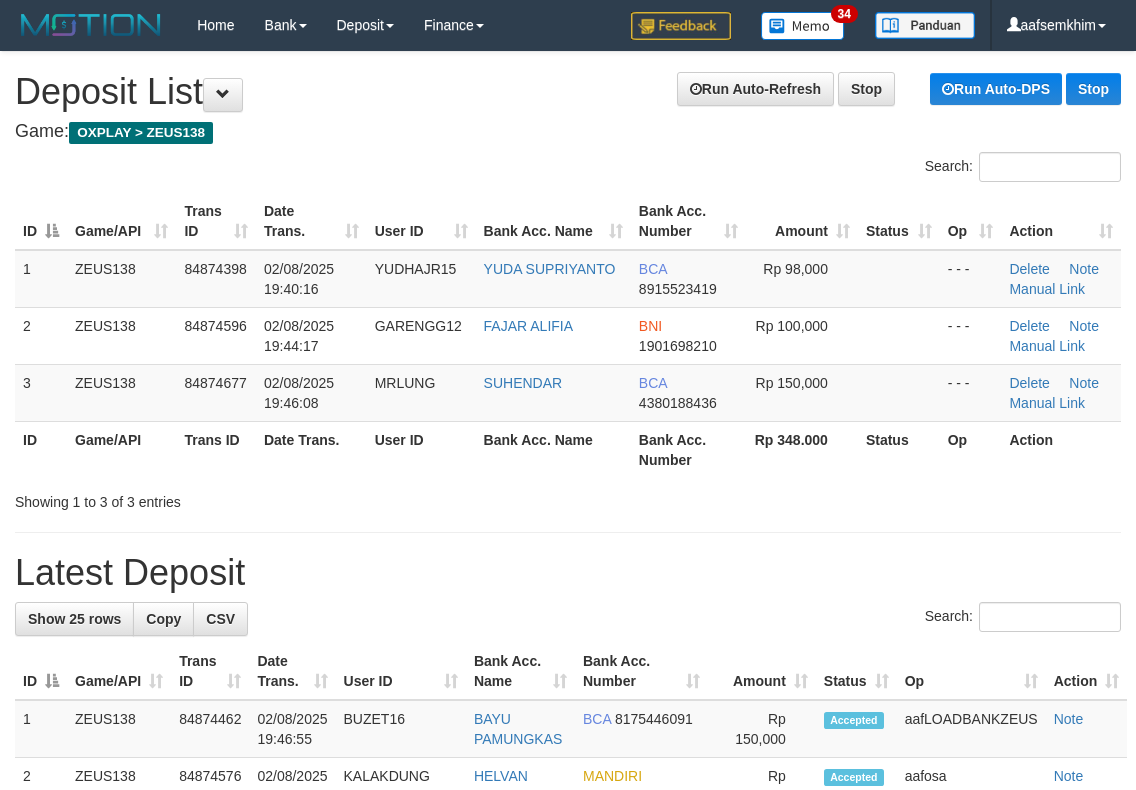 scroll, scrollTop: 0, scrollLeft: 0, axis: both 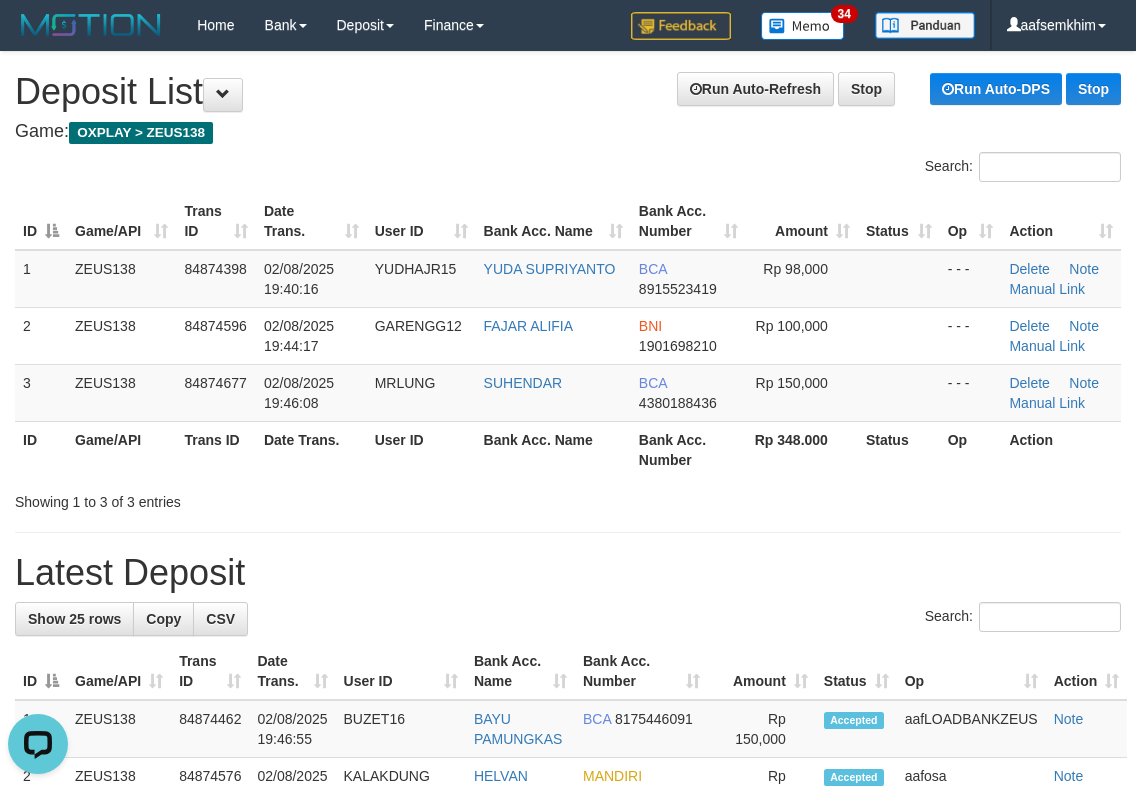 click on "Bank Acc. Number" at bounding box center (688, 221) 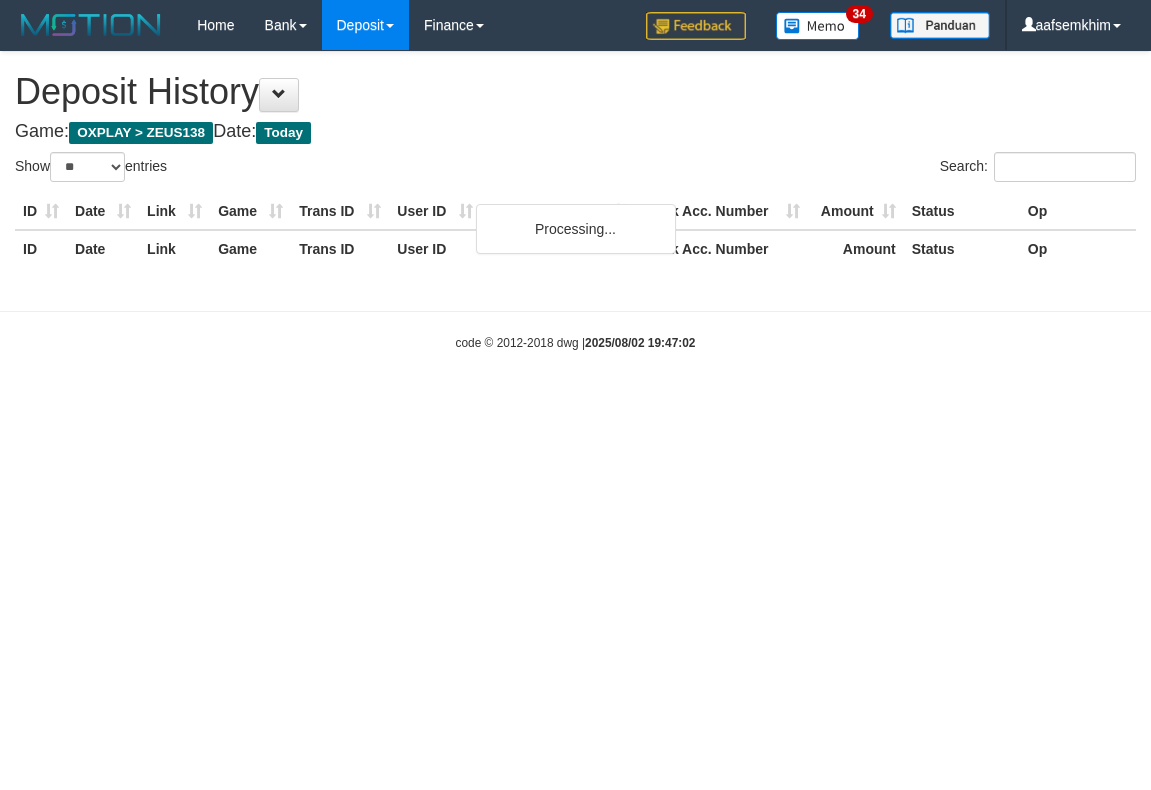 select on "**" 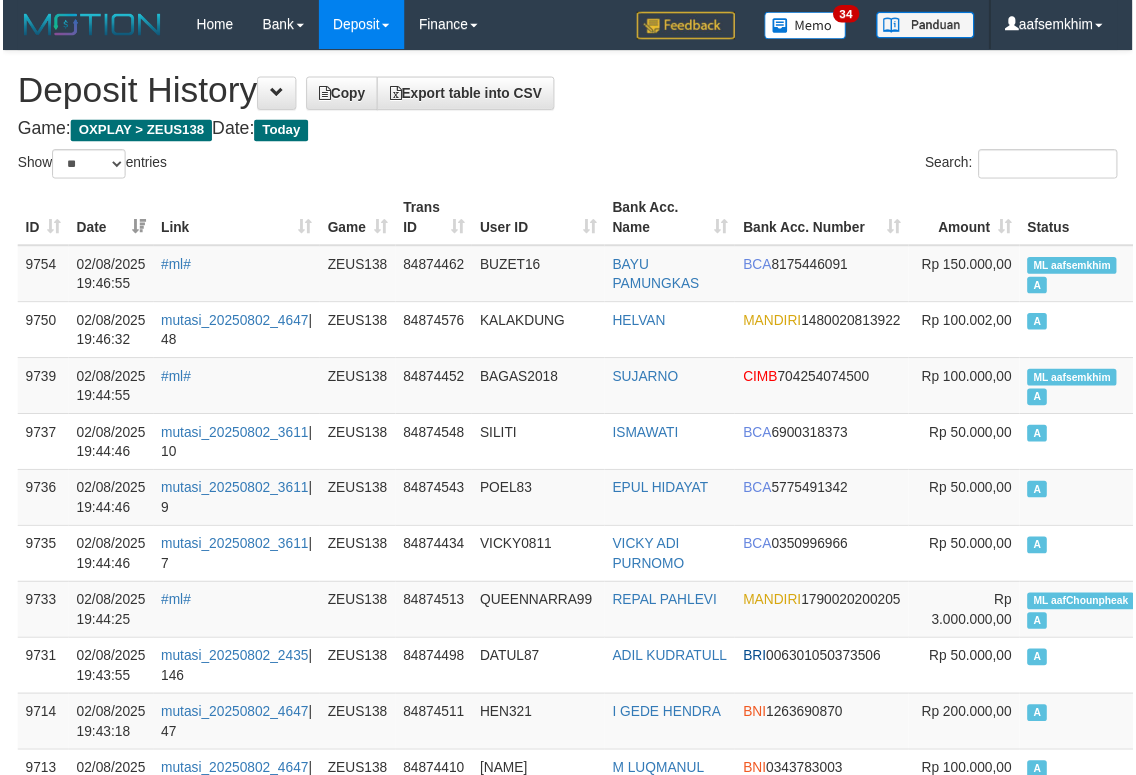 scroll, scrollTop: 2602, scrollLeft: 0, axis: vertical 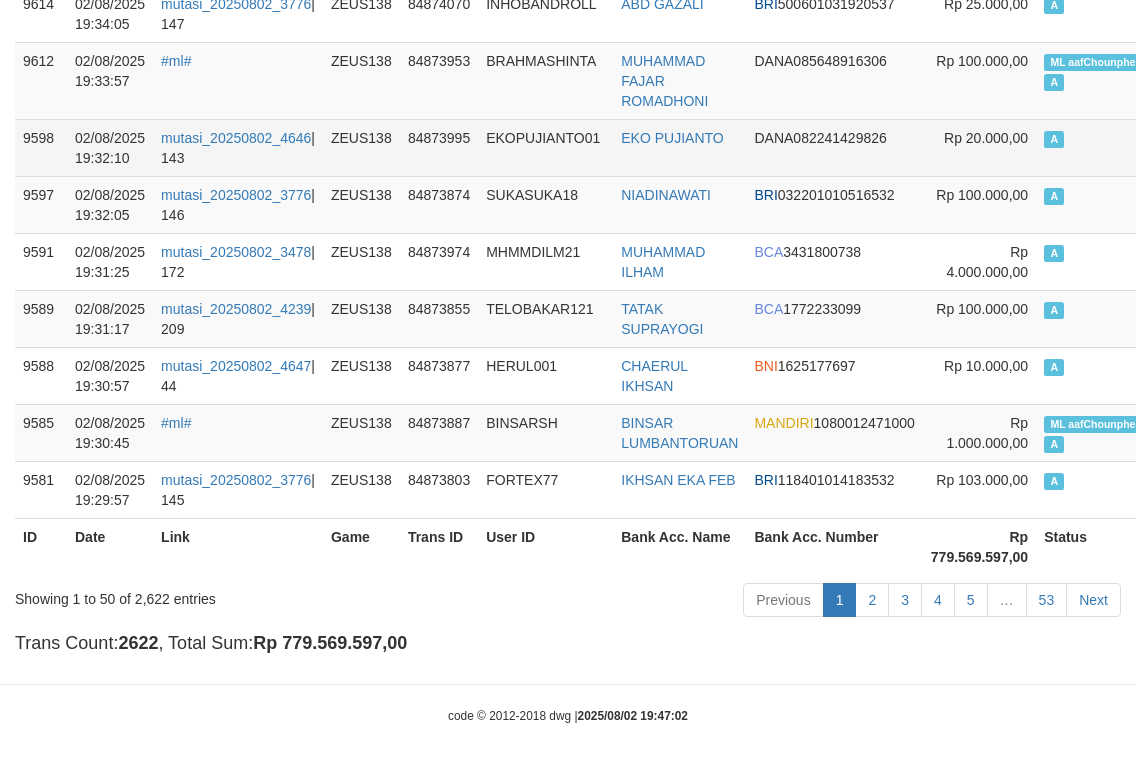 click on "EKOPUJIANTO01" at bounding box center [545, 147] 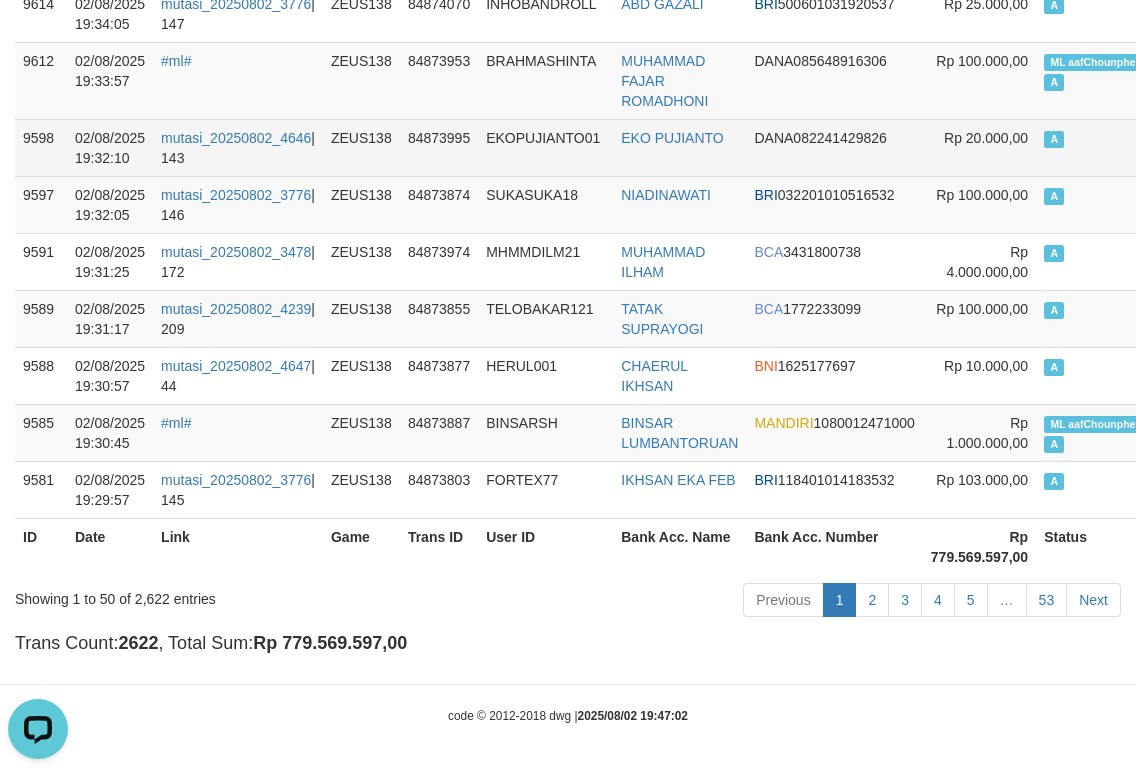 scroll, scrollTop: 0, scrollLeft: 0, axis: both 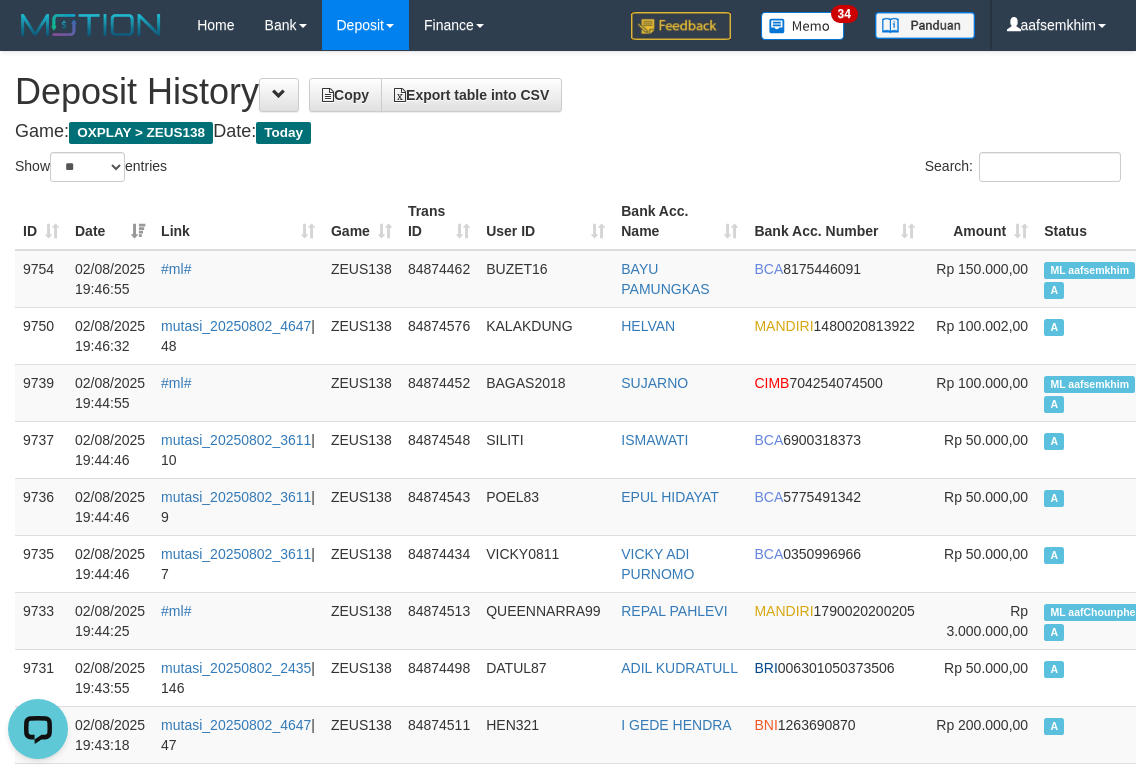 drag, startPoint x: 522, startPoint y: 167, endPoint x: 871, endPoint y: 286, distance: 368.73026 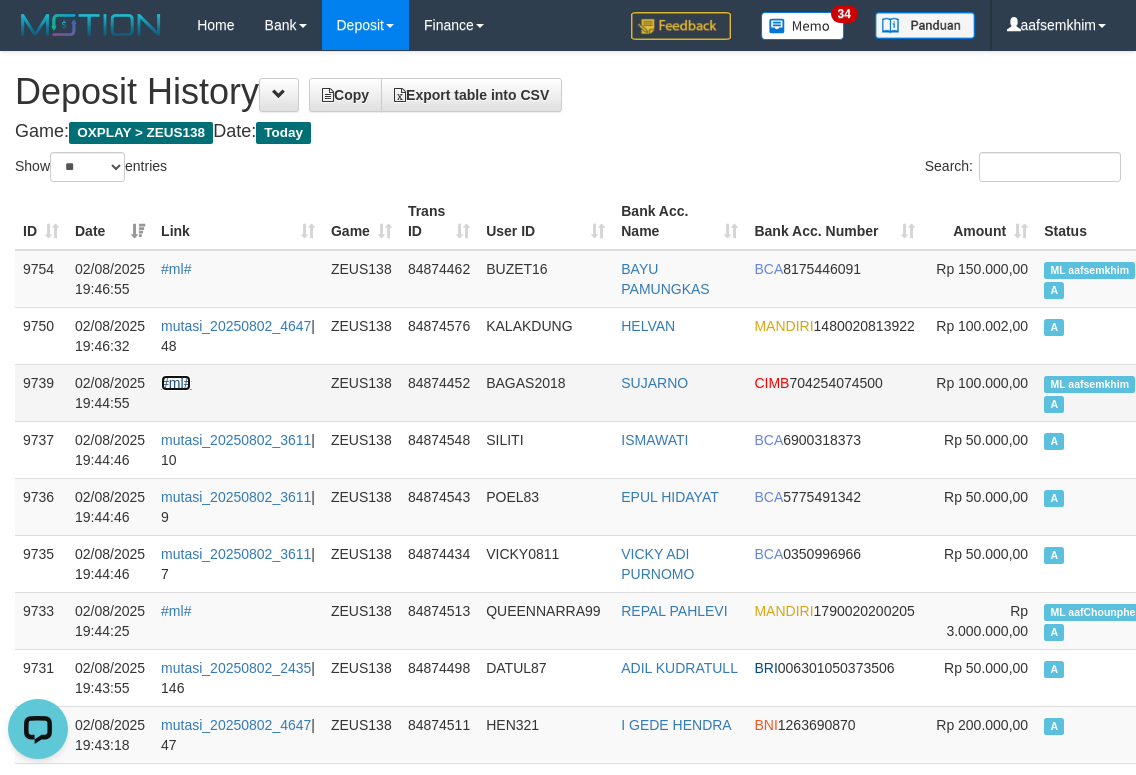 click on "#ml#" at bounding box center (176, 383) 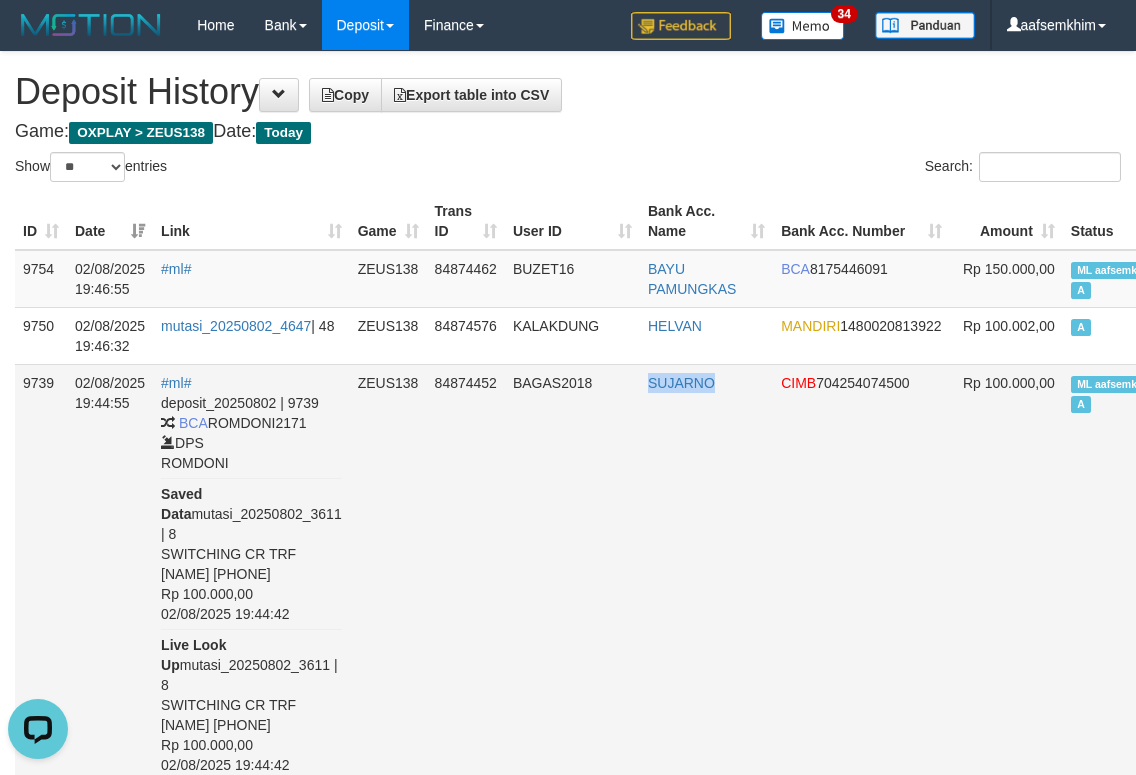 copy on "SUJARNO" 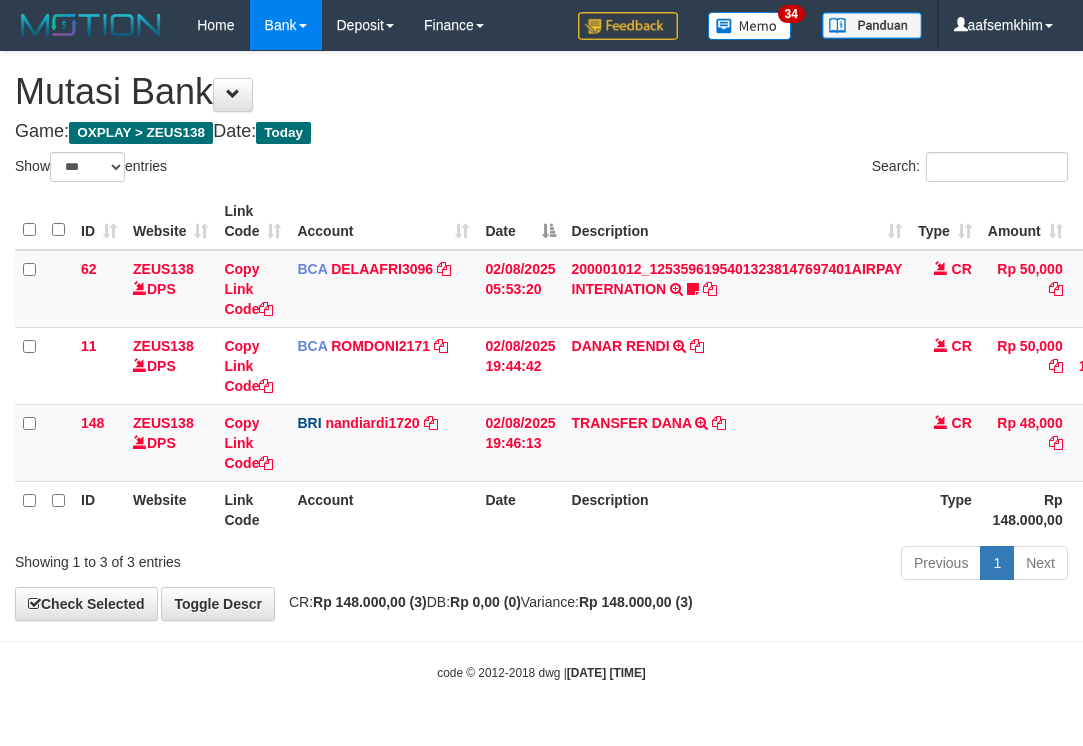 select on "***" 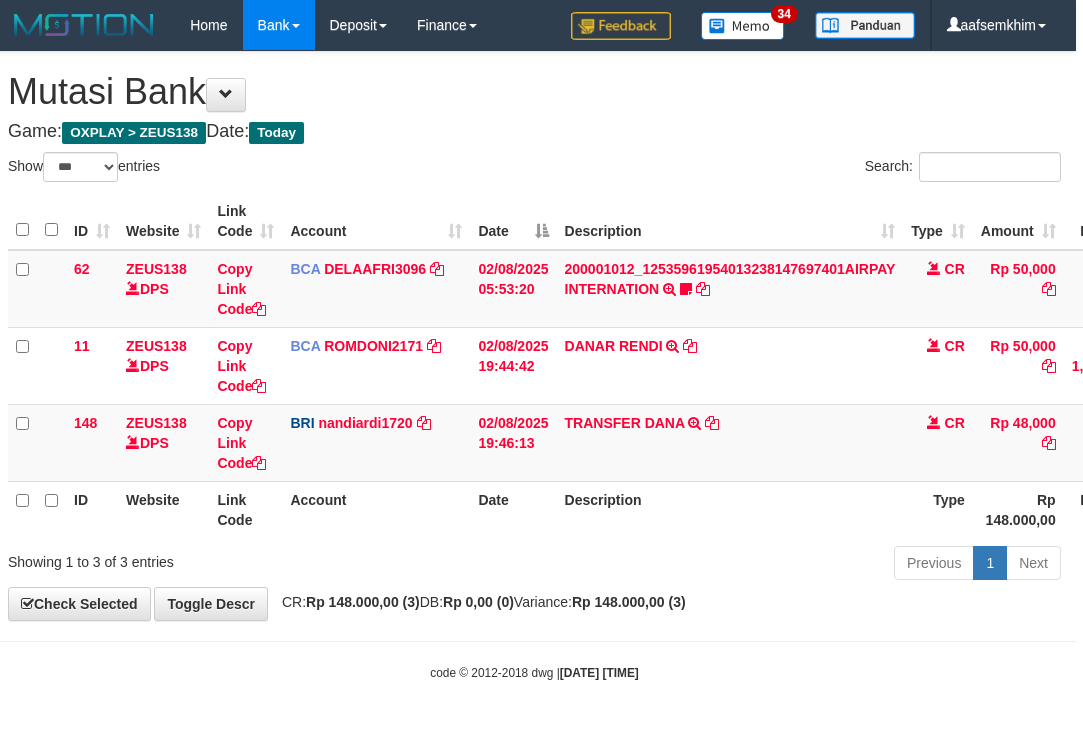 click on "Account" at bounding box center [376, 509] 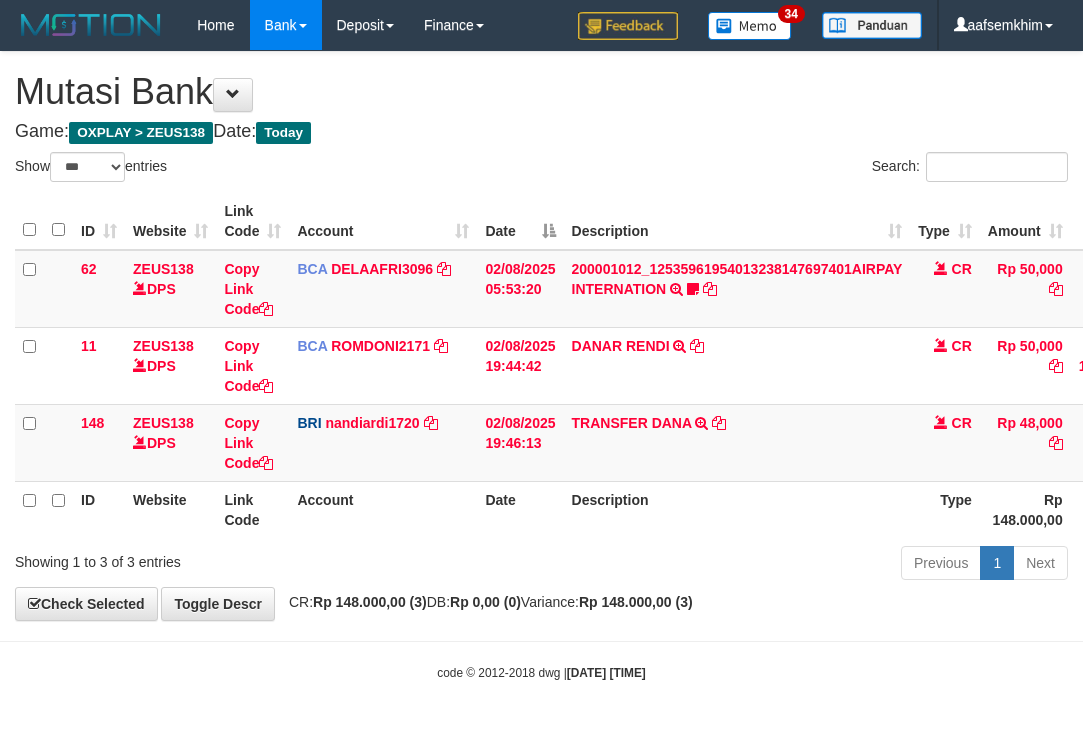 select on "***" 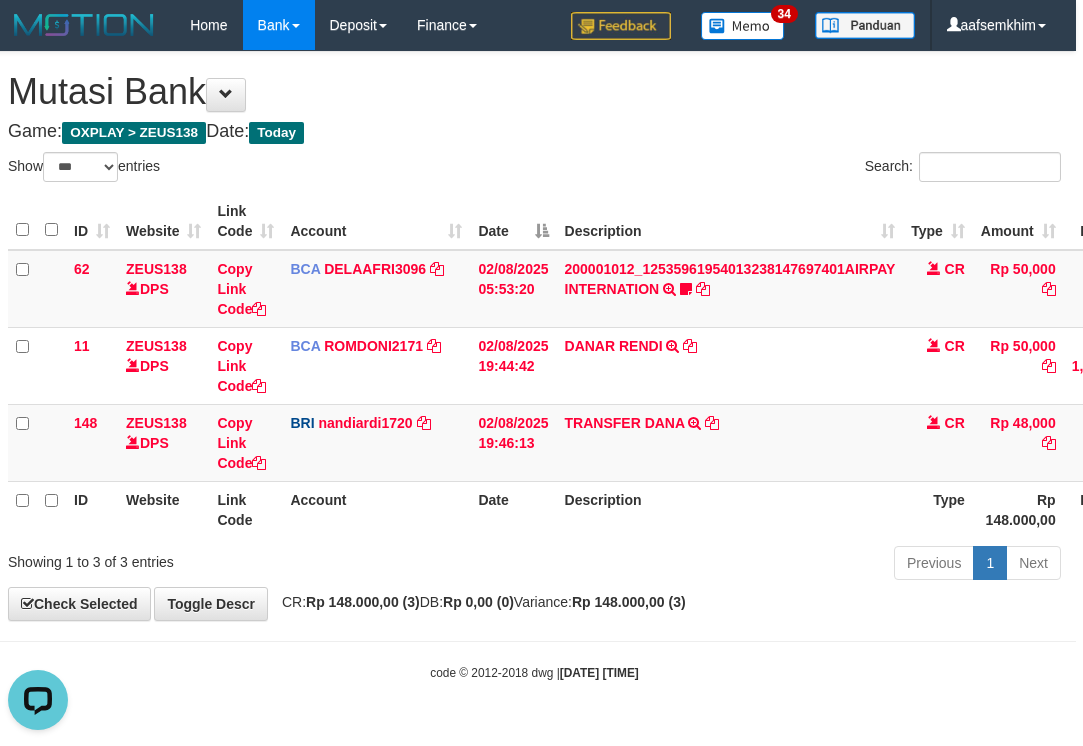 scroll, scrollTop: 0, scrollLeft: 0, axis: both 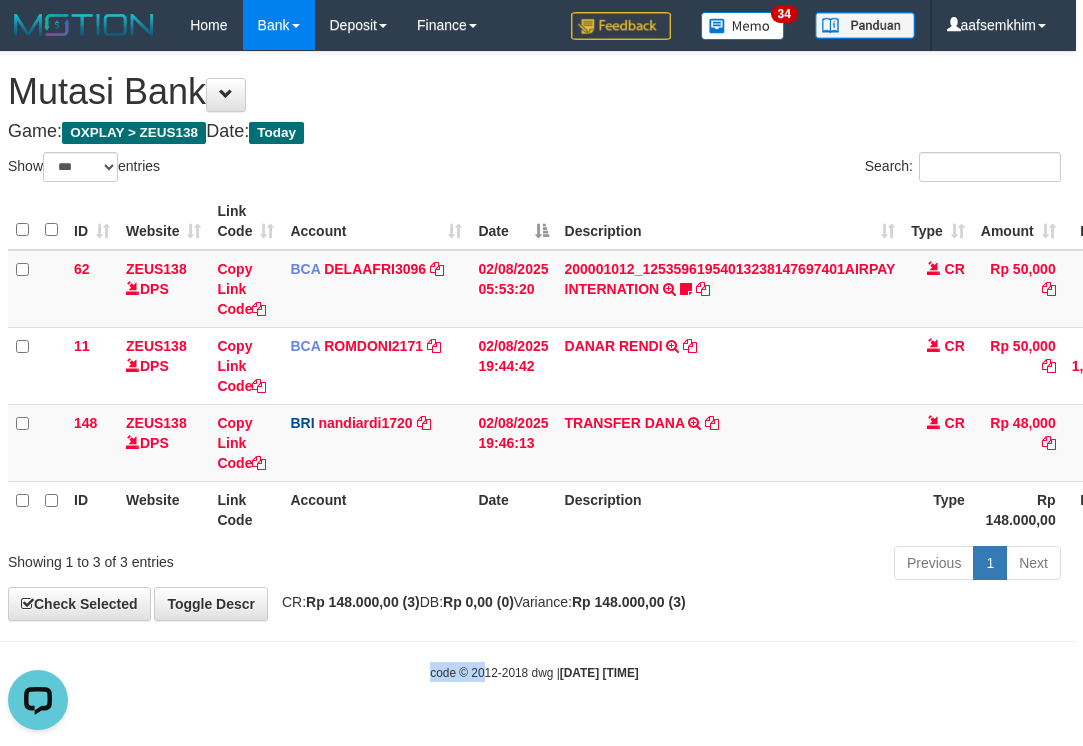 click on "Toggle navigation
Home
Bank
Account List
Load
By Website
Group
[OXPLAY]													ZEUS138
By Load Group (DPS)" at bounding box center [534, 366] 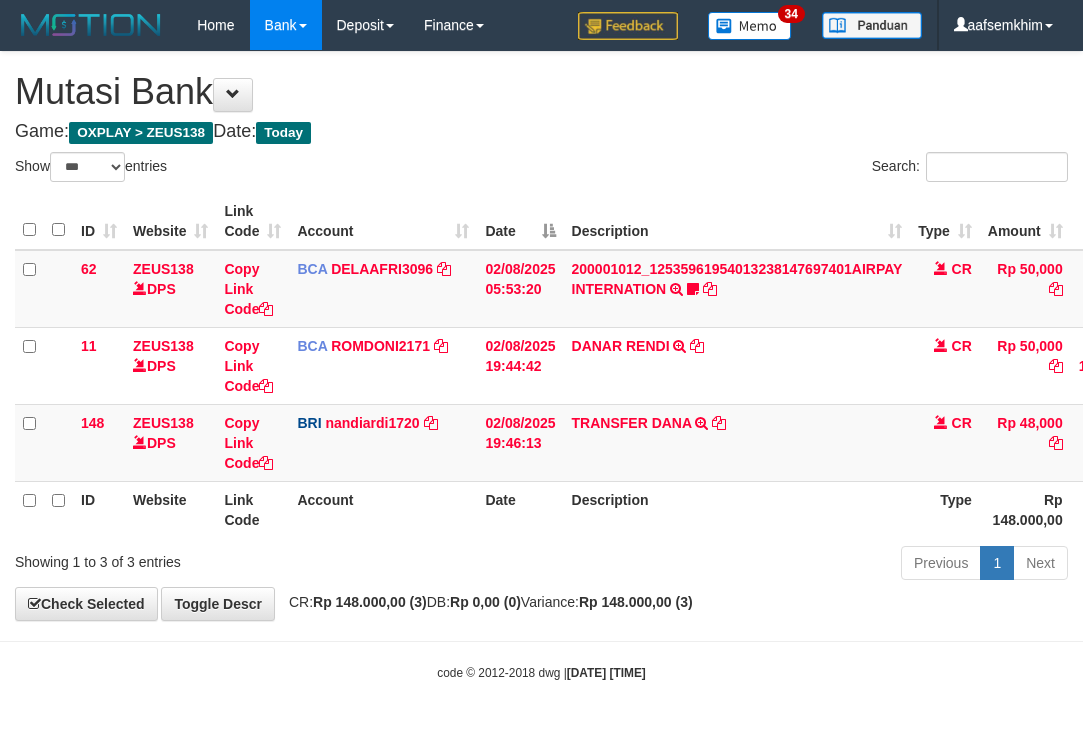 select on "***" 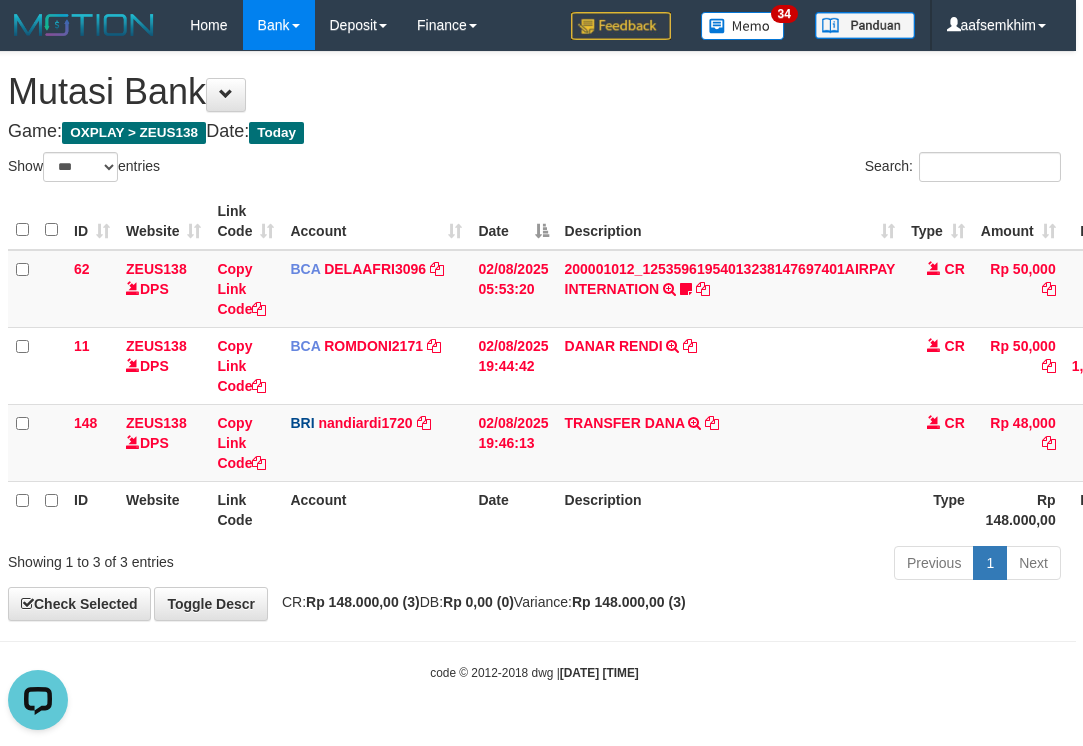 scroll, scrollTop: 0, scrollLeft: 0, axis: both 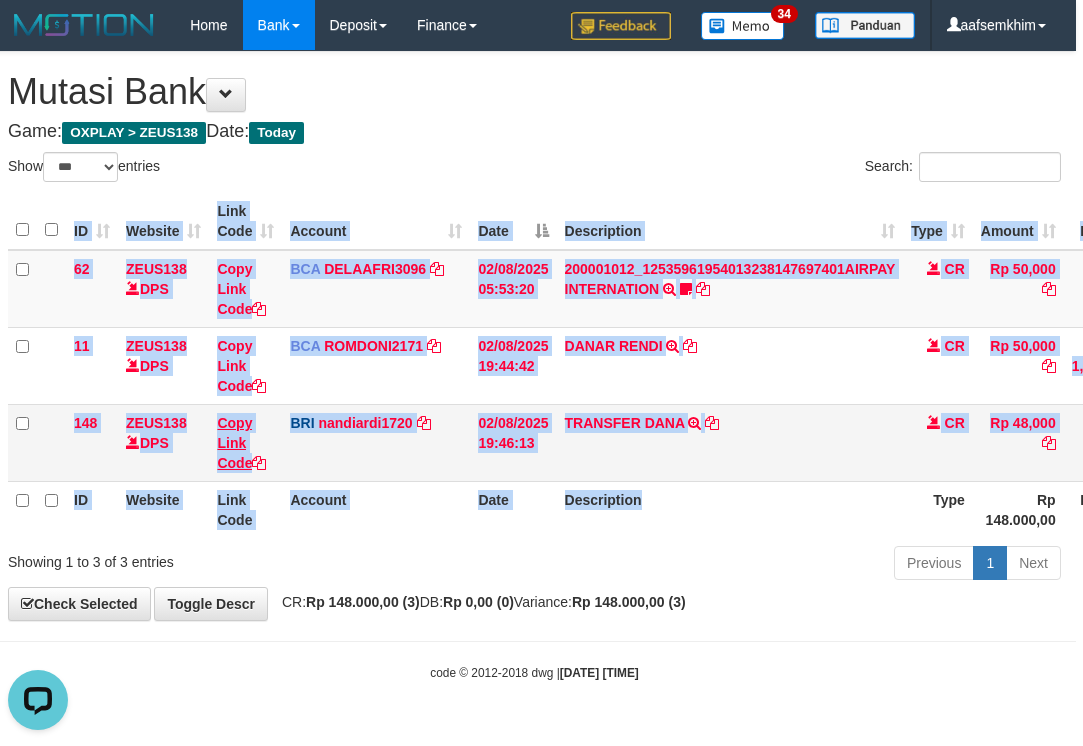 drag, startPoint x: 696, startPoint y: 533, endPoint x: 230, endPoint y: 428, distance: 477.68295 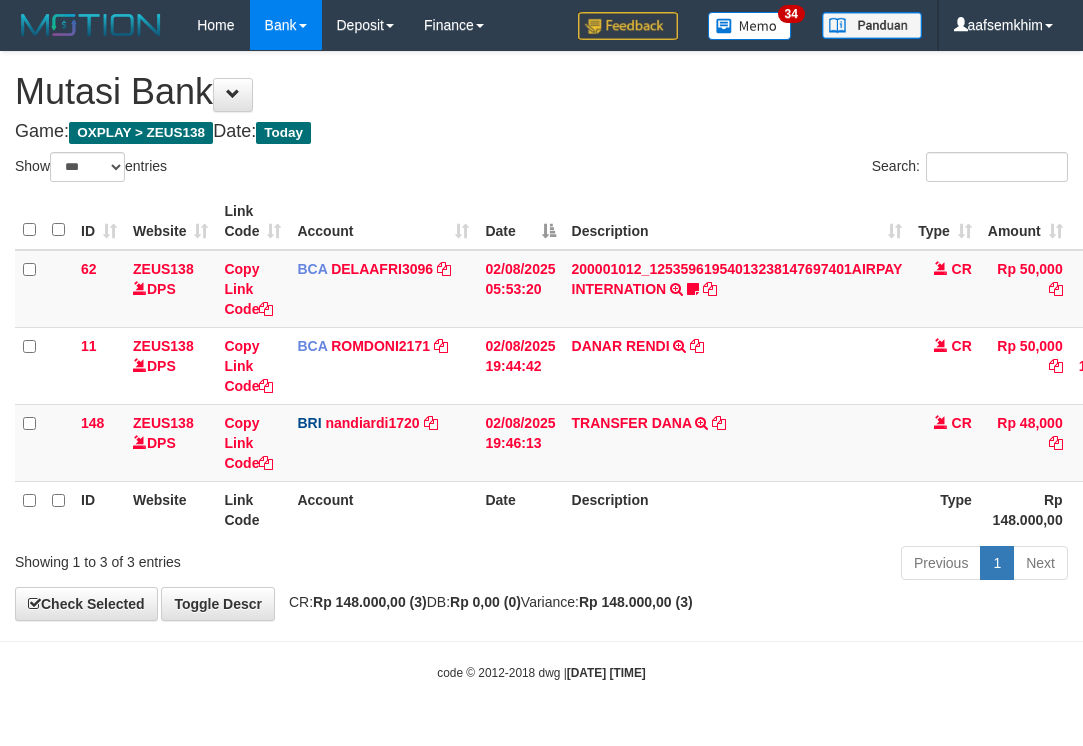 select on "***" 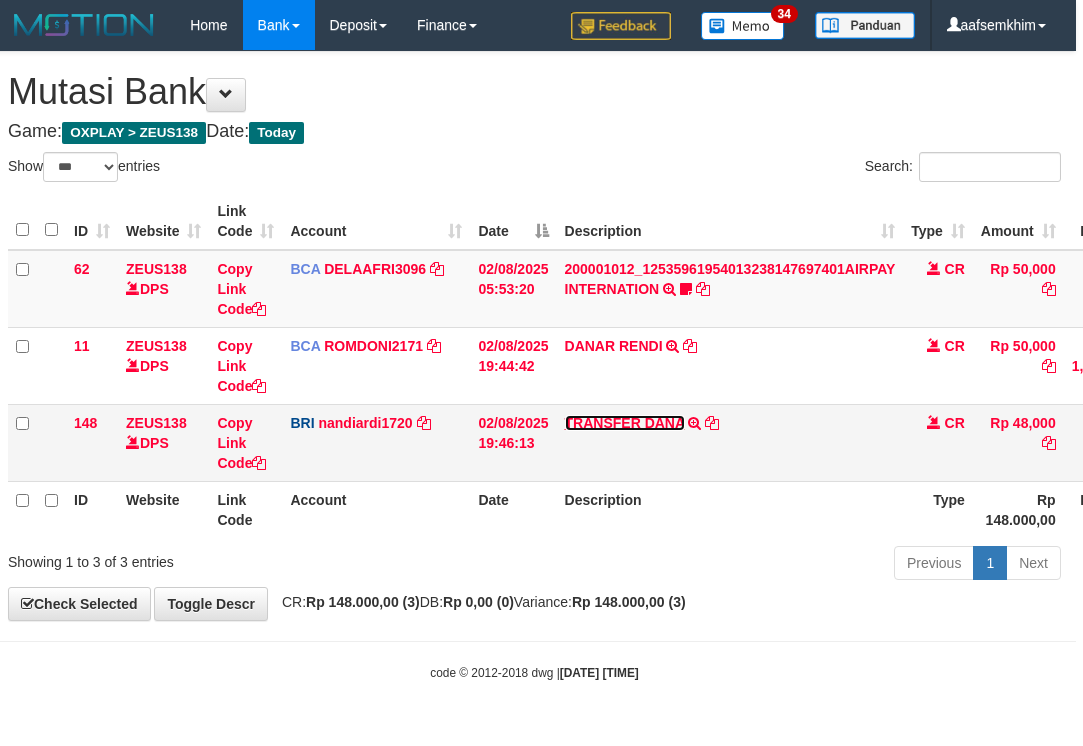 click on "TRANSFER DANA" at bounding box center (625, 423) 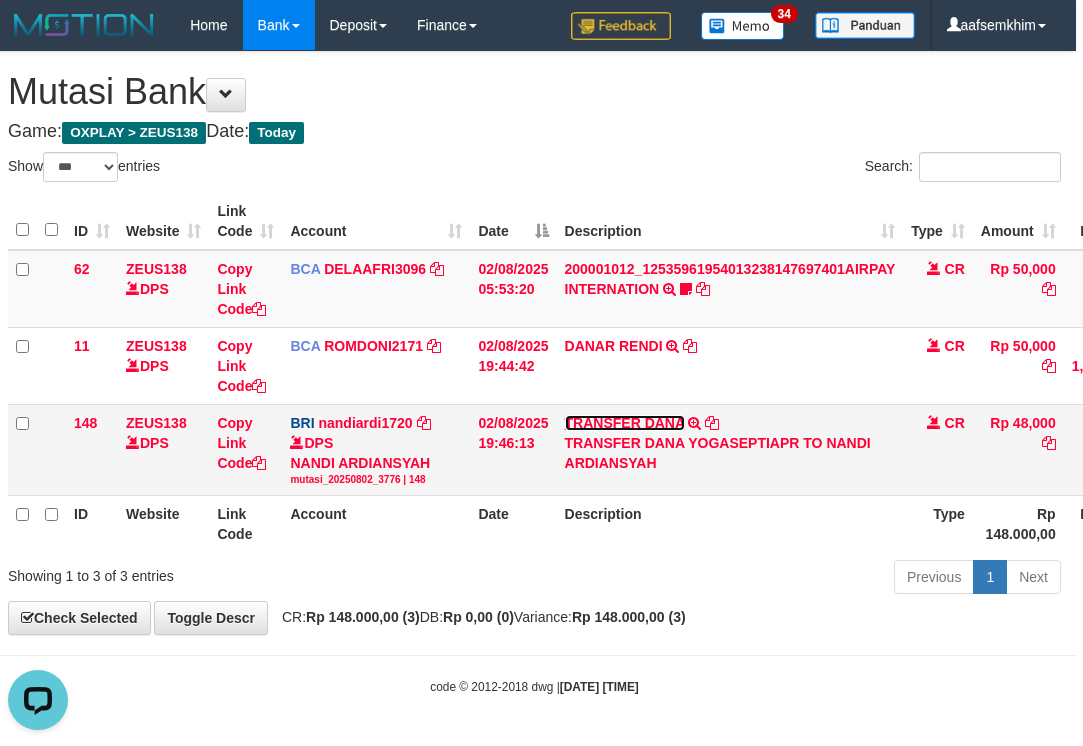 scroll, scrollTop: 0, scrollLeft: 0, axis: both 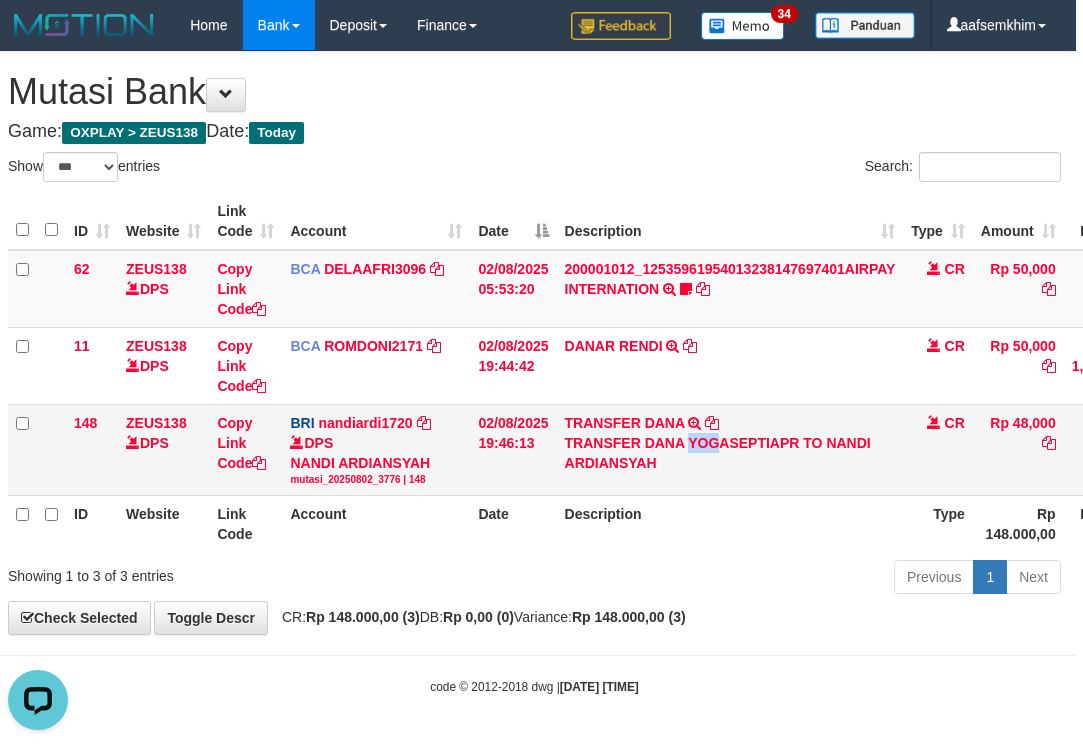 drag, startPoint x: 697, startPoint y: 445, endPoint x: 714, endPoint y: 449, distance: 17.464249 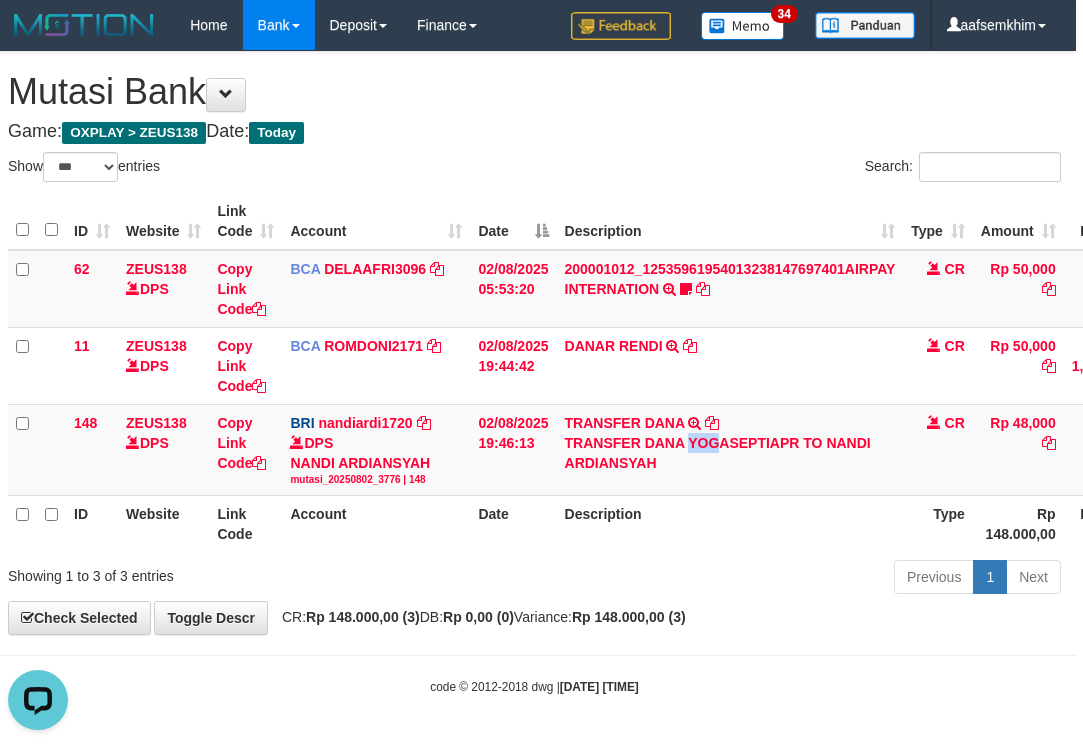 click on "Account" at bounding box center (376, 221) 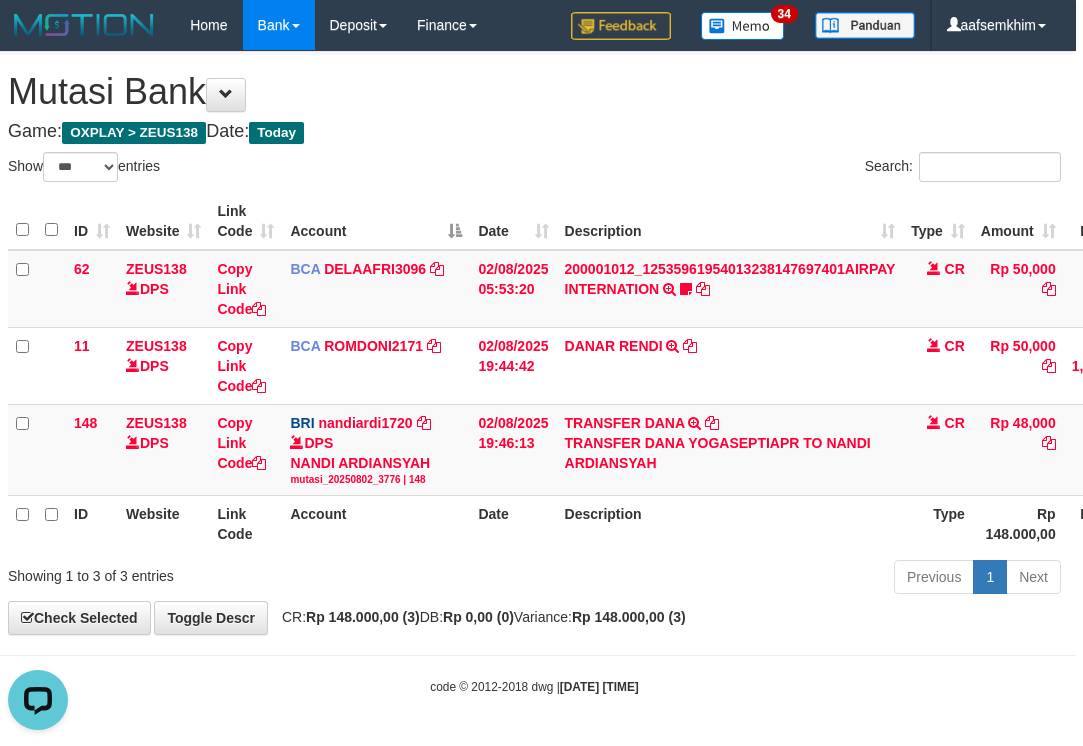 drag, startPoint x: 428, startPoint y: 180, endPoint x: 389, endPoint y: 192, distance: 40.804413 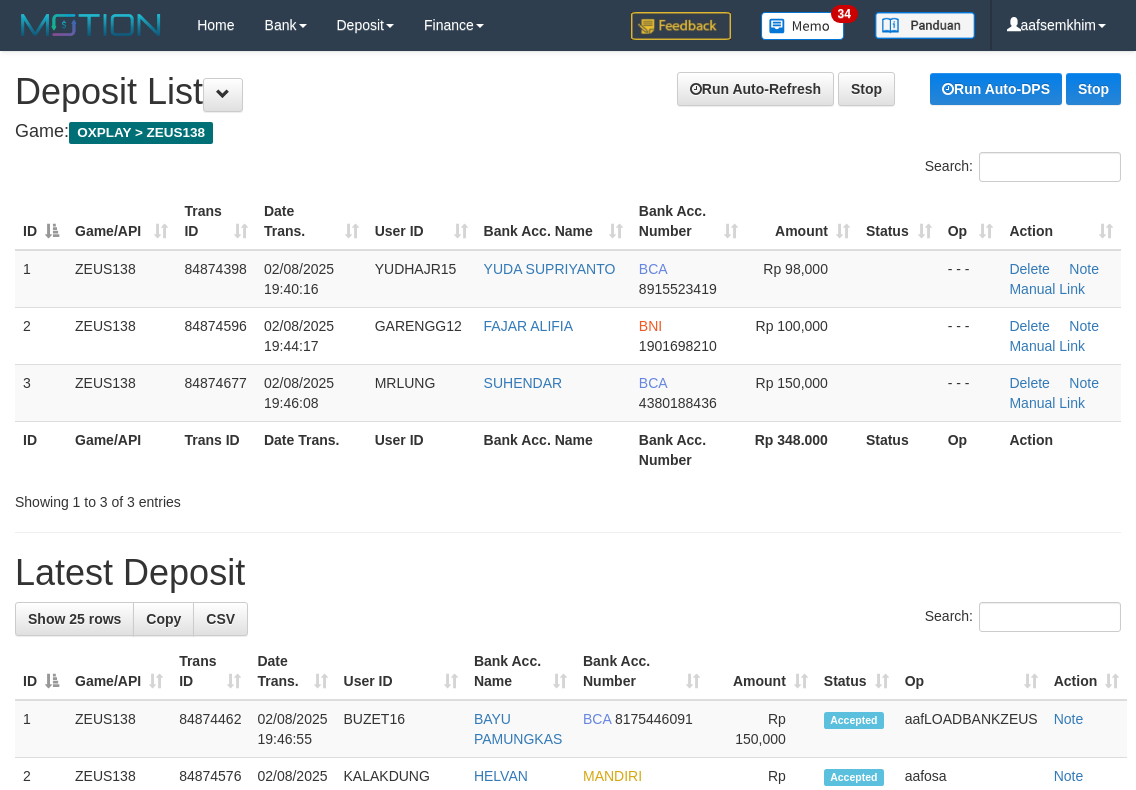 scroll, scrollTop: 0, scrollLeft: 0, axis: both 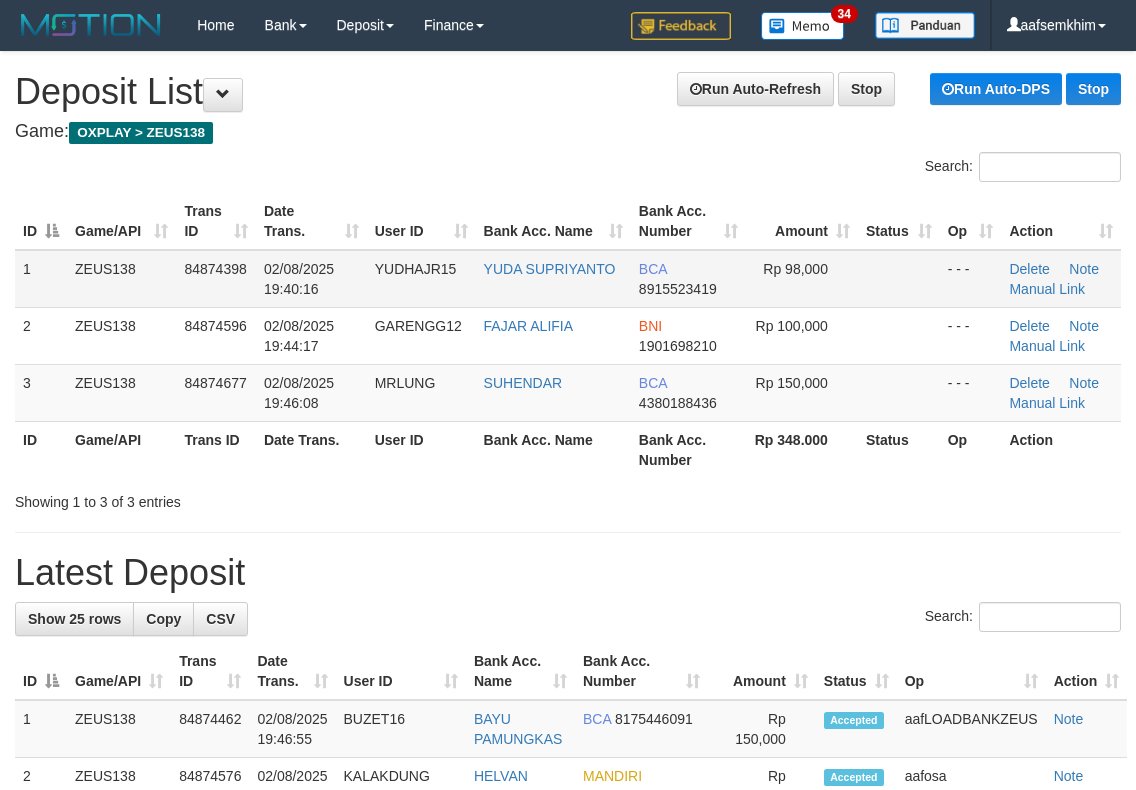 click on "Rp 98,000" at bounding box center (802, 279) 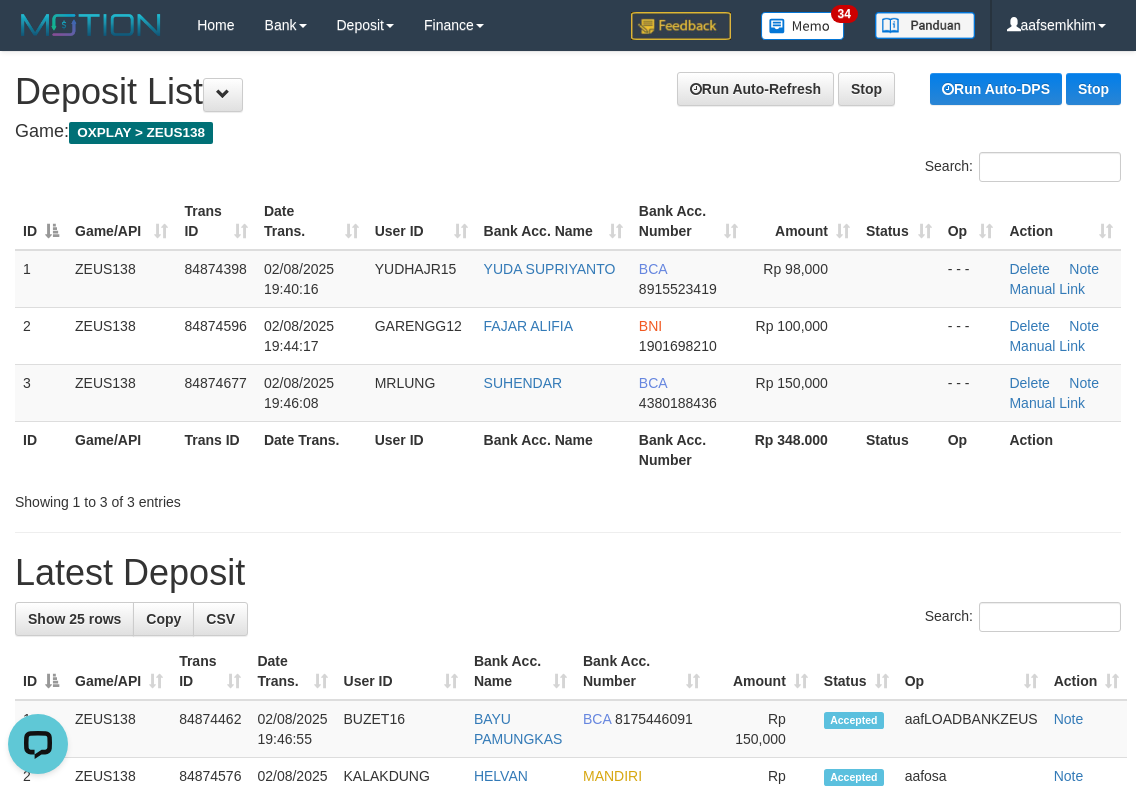 scroll, scrollTop: 0, scrollLeft: 0, axis: both 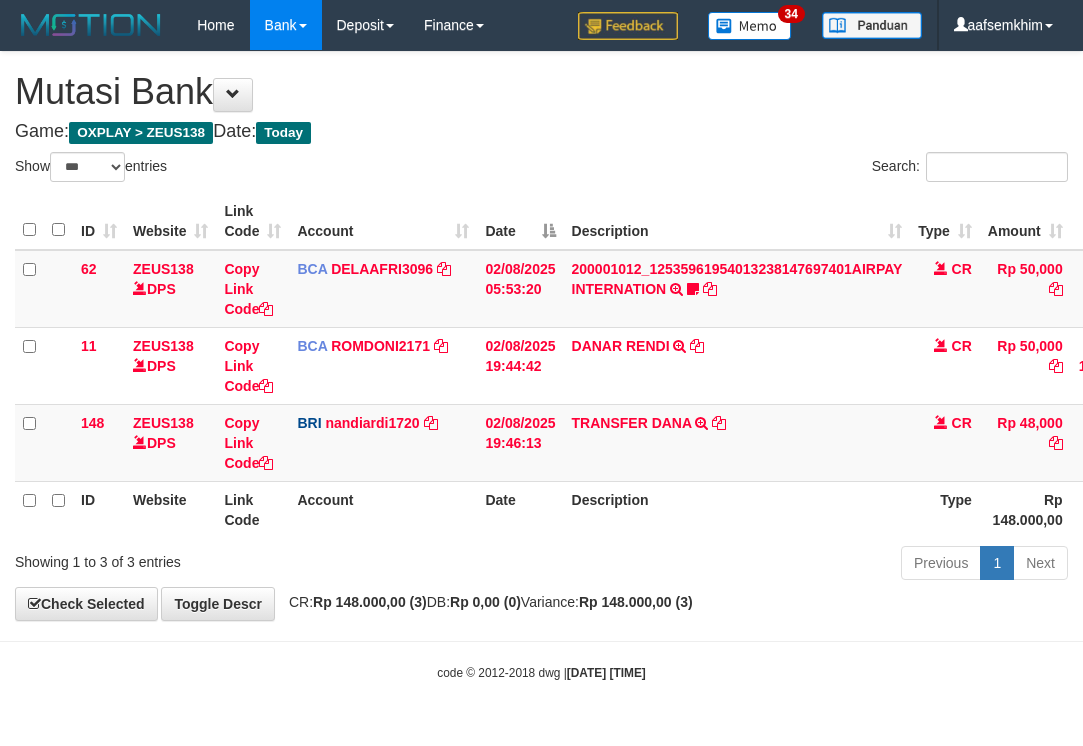 select on "***" 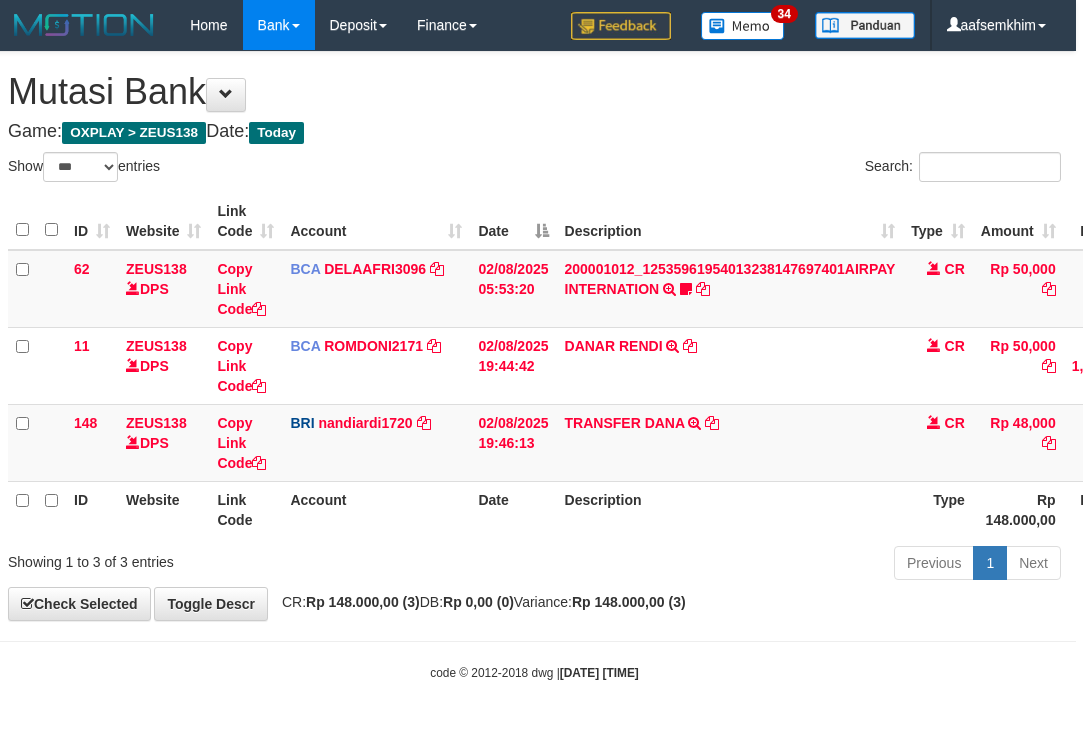 click on "Description" at bounding box center (730, 221) 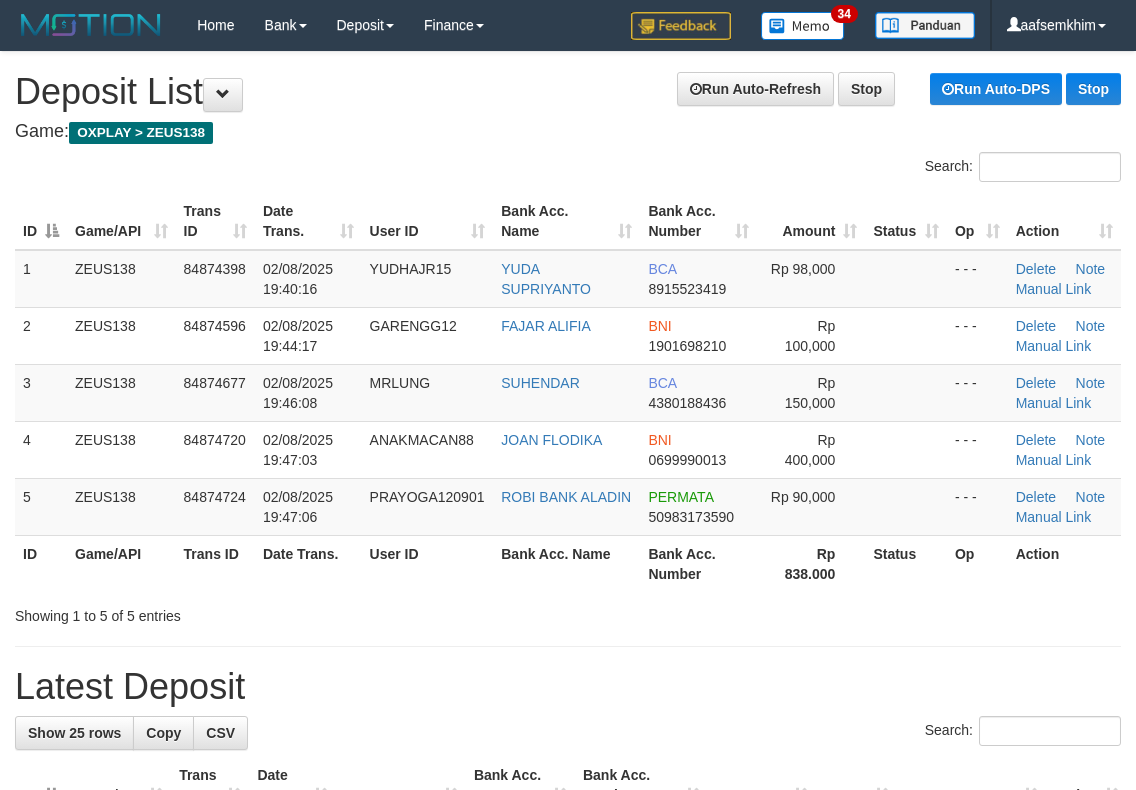scroll, scrollTop: 0, scrollLeft: 0, axis: both 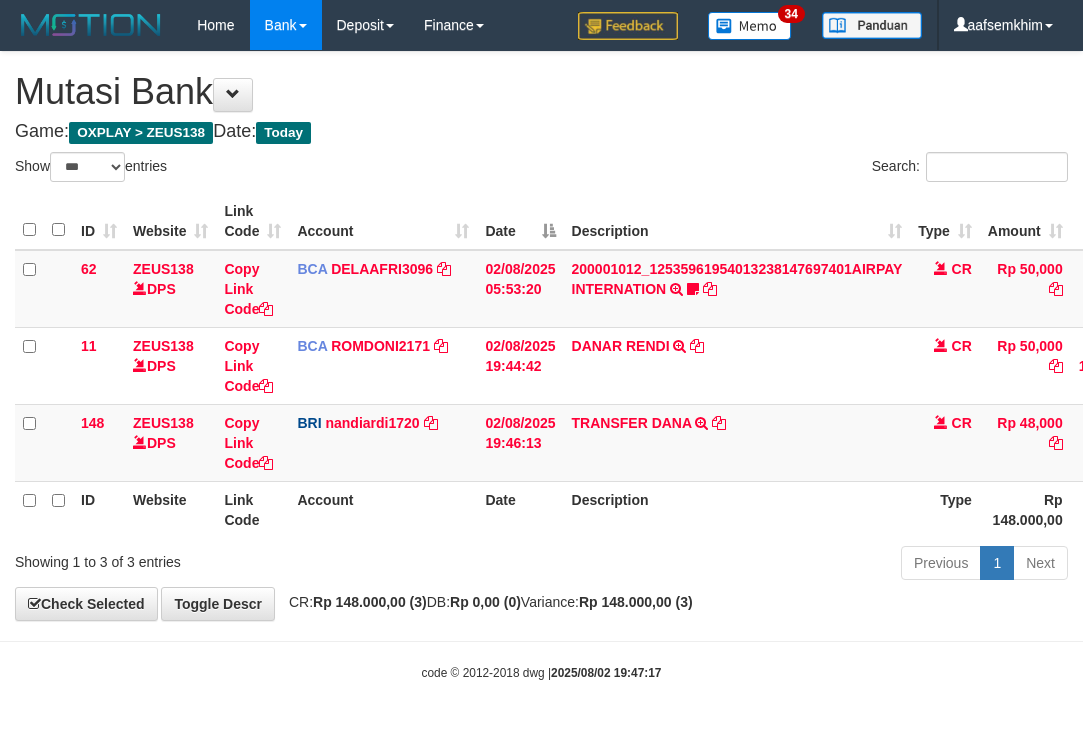 select on "***" 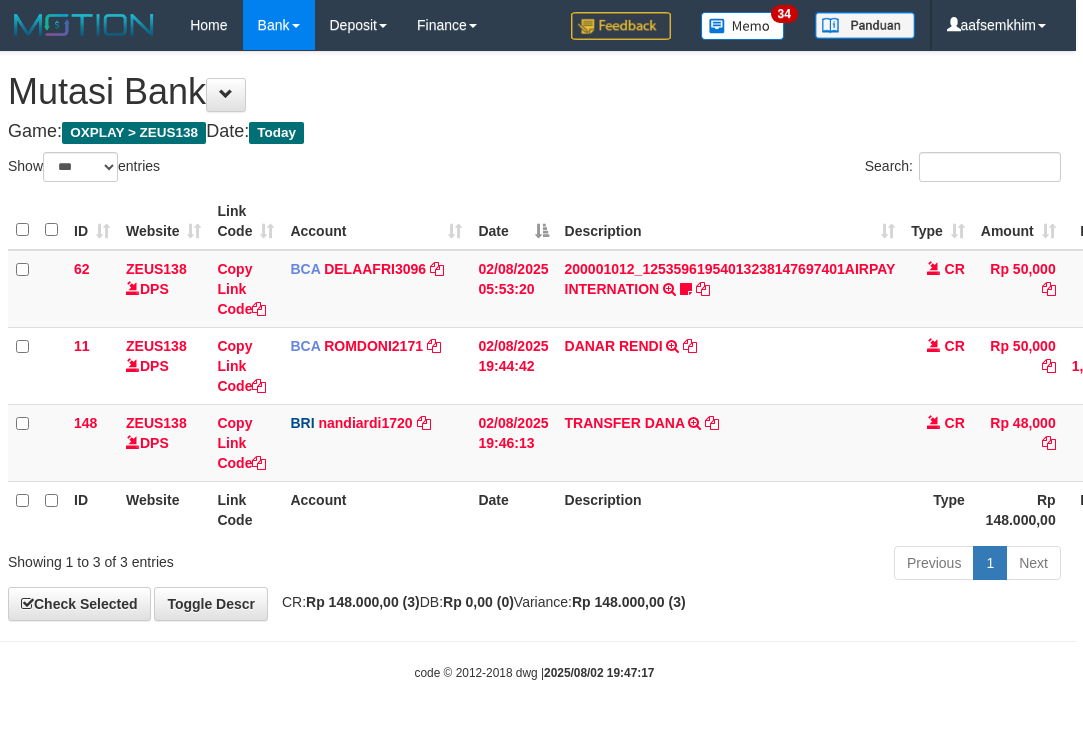 click on "Search:" at bounding box center (806, 169) 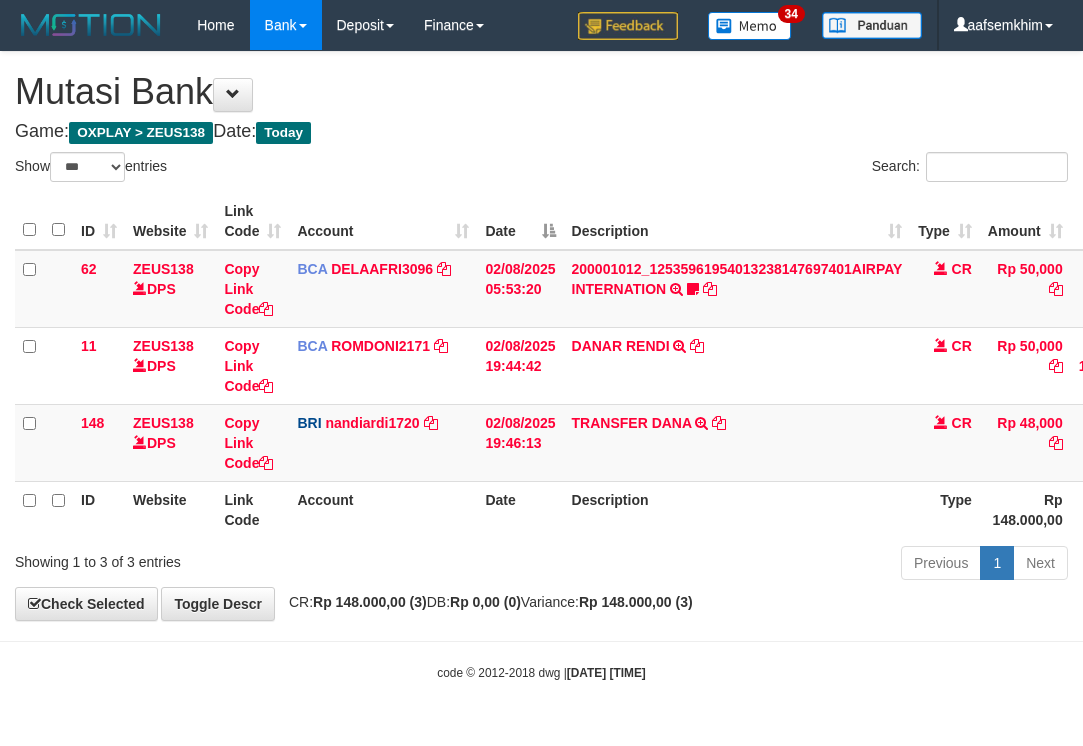 select on "***" 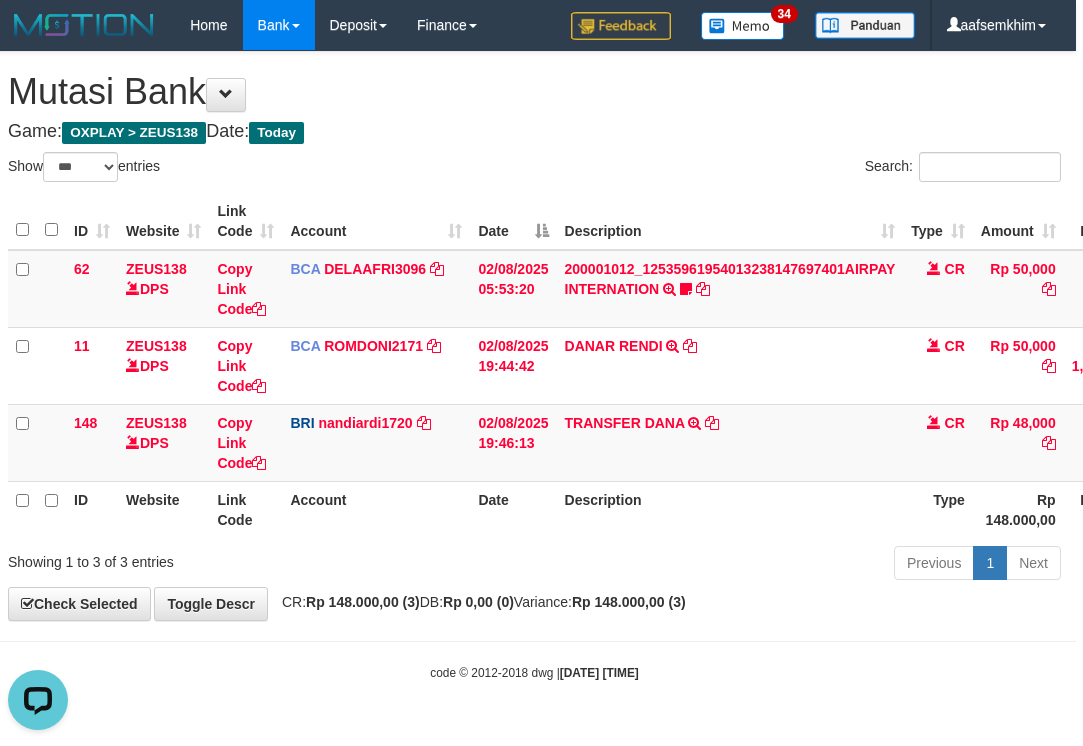scroll, scrollTop: 0, scrollLeft: 0, axis: both 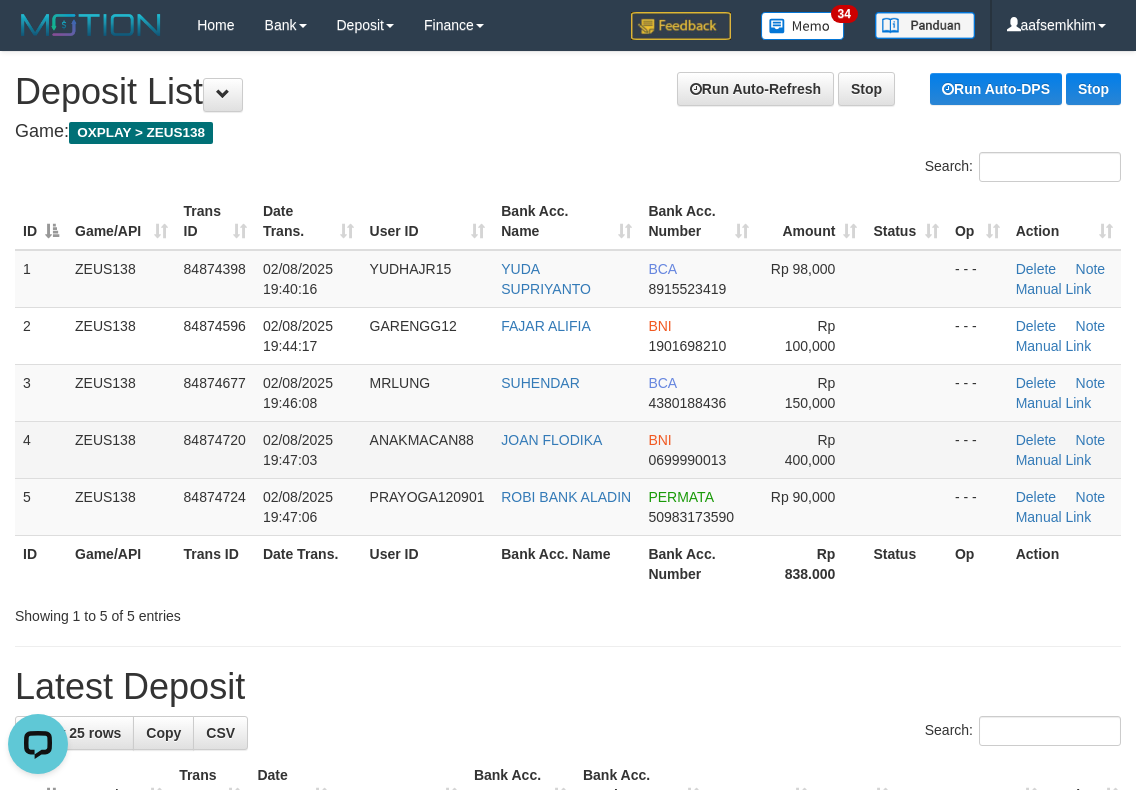 click on "84874720" at bounding box center [215, 449] 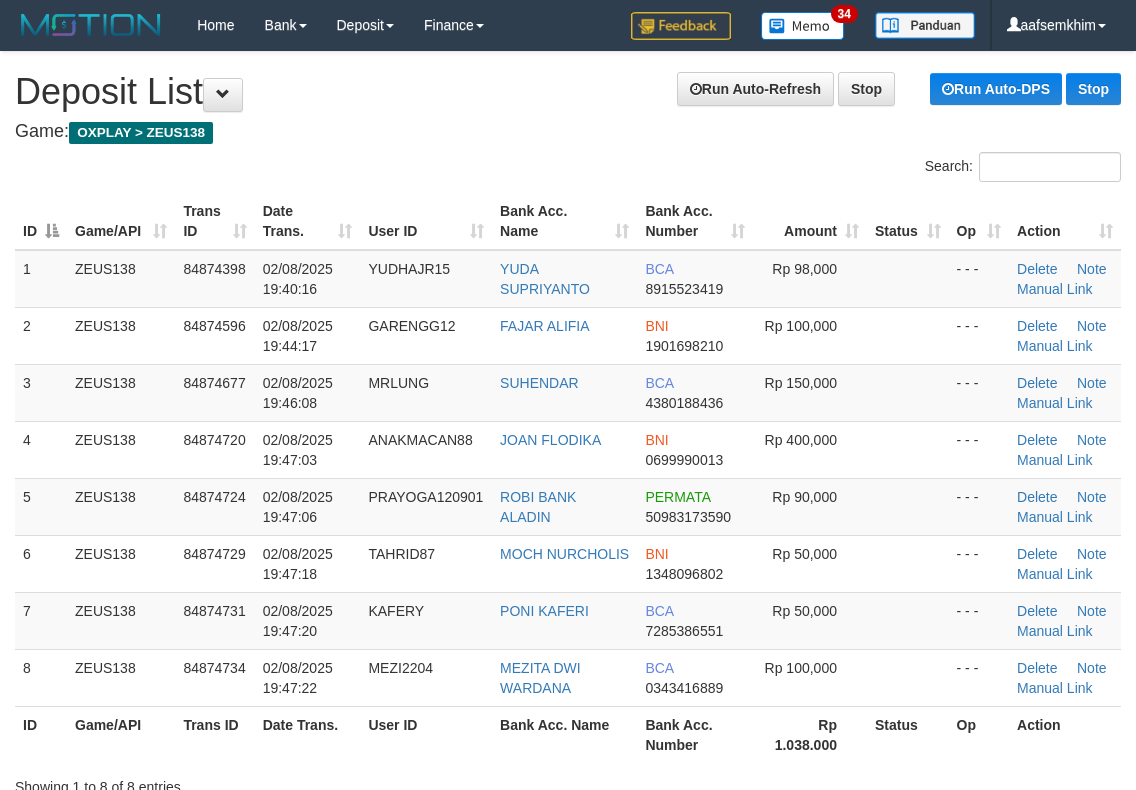 scroll, scrollTop: 0, scrollLeft: 0, axis: both 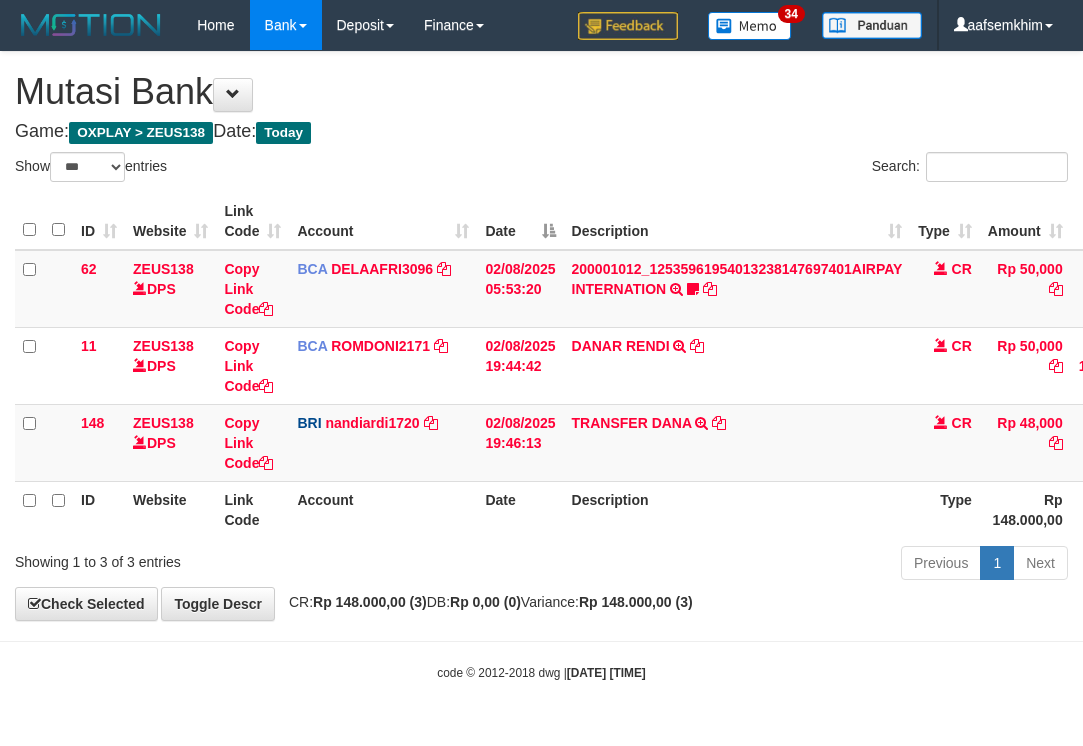 select on "***" 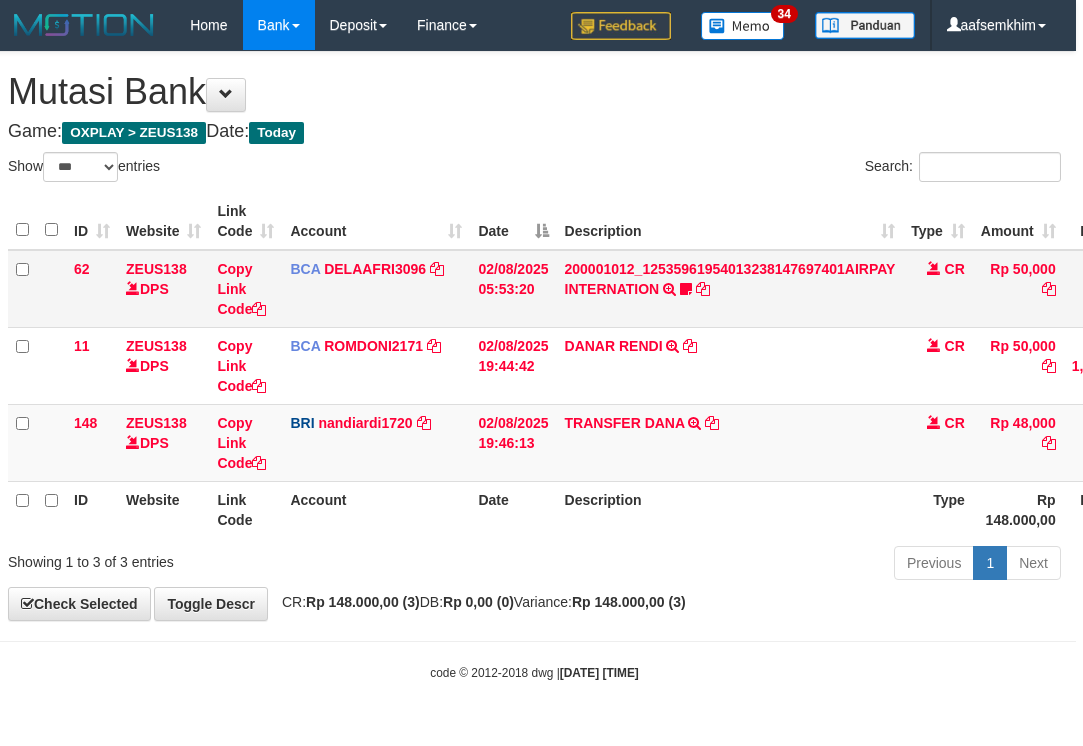 click on "02/08/2025 05:53:20" at bounding box center [513, 289] 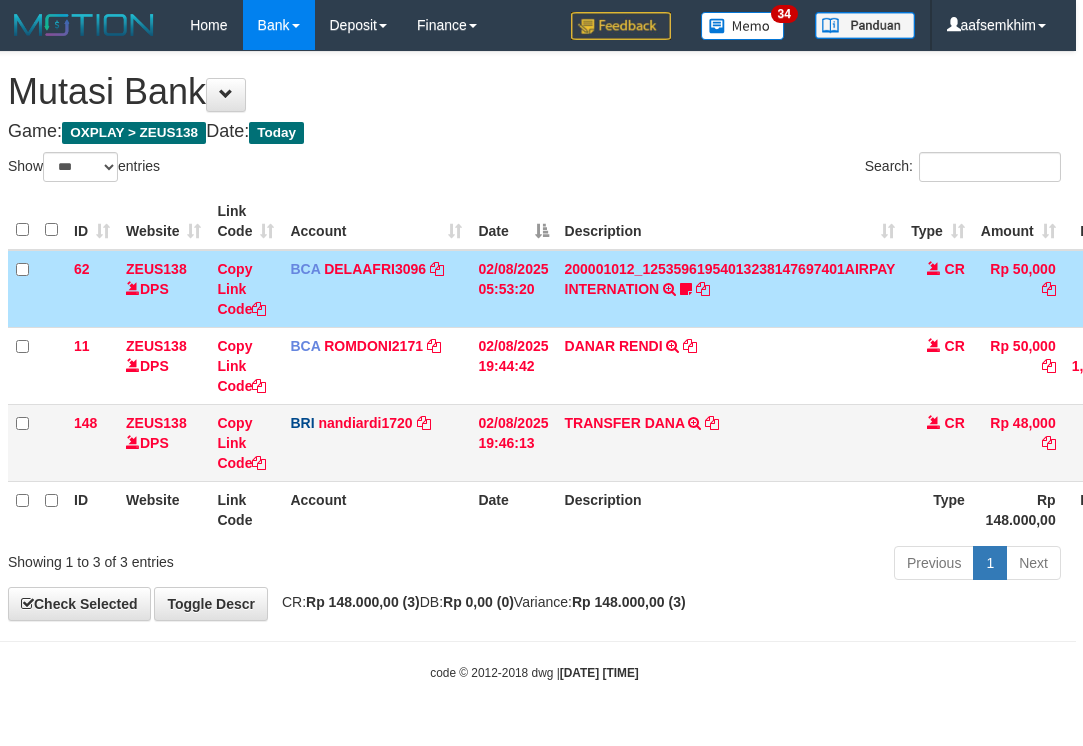 click on "TRANSFER DANA         TRANSFER DANA YOGASEPTIAPR TO NANDI ARDIANSYAH" at bounding box center (730, 442) 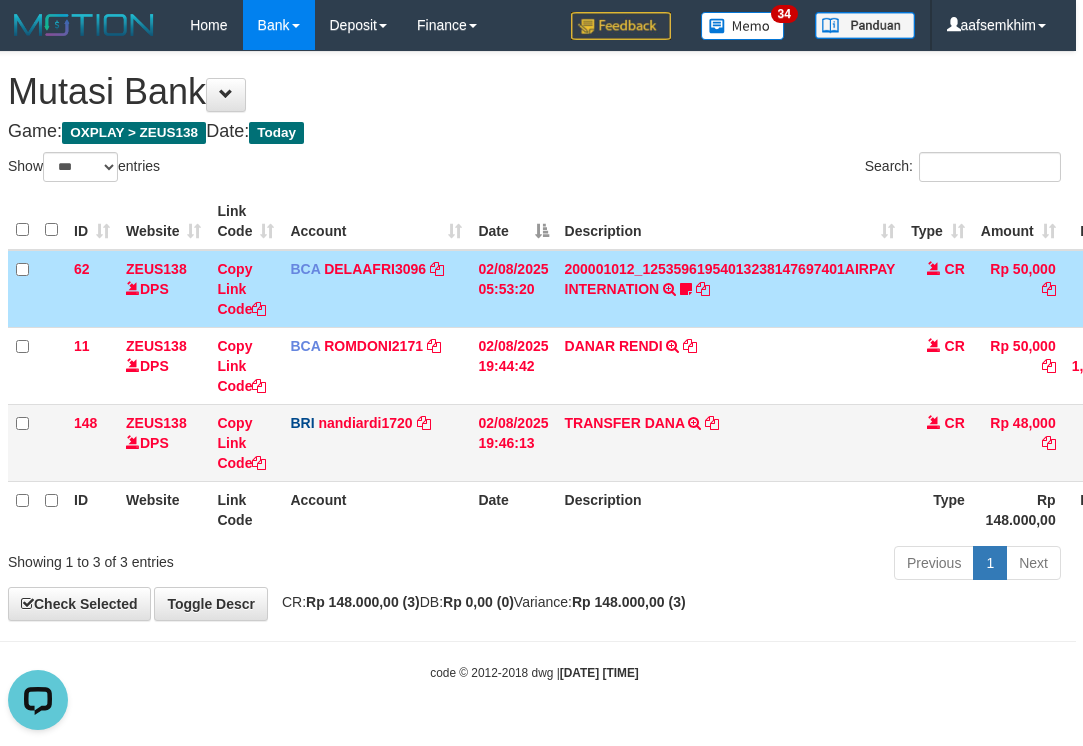 scroll, scrollTop: 0, scrollLeft: 0, axis: both 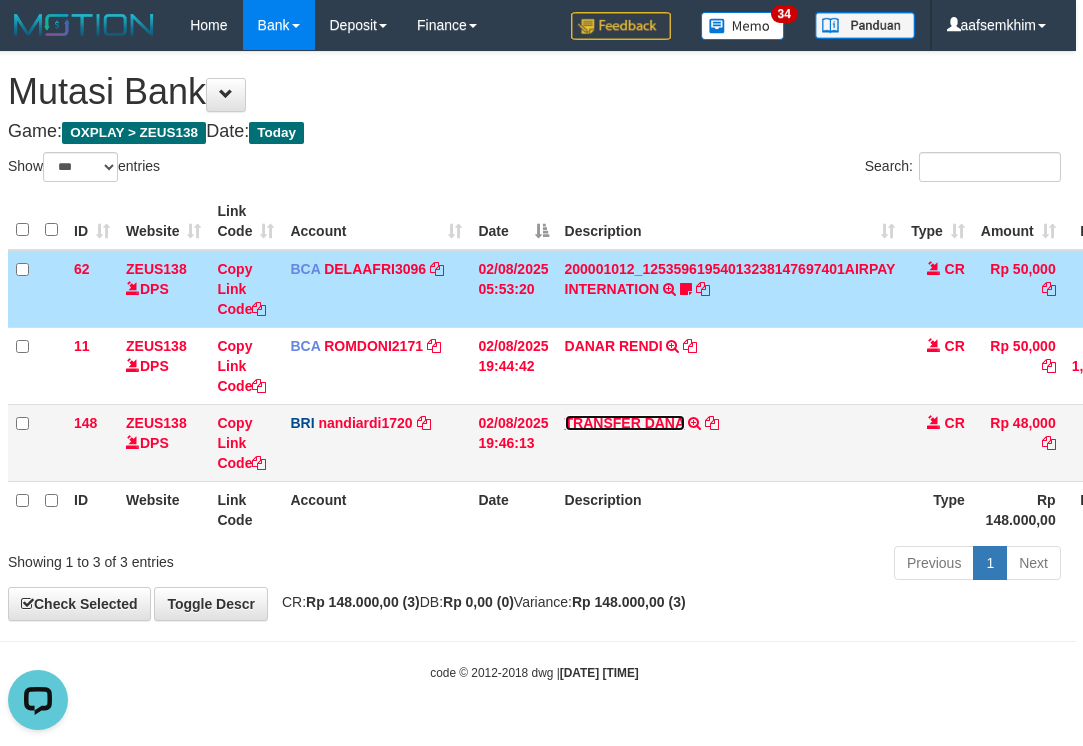 click on "TRANSFER DANA" at bounding box center [625, 423] 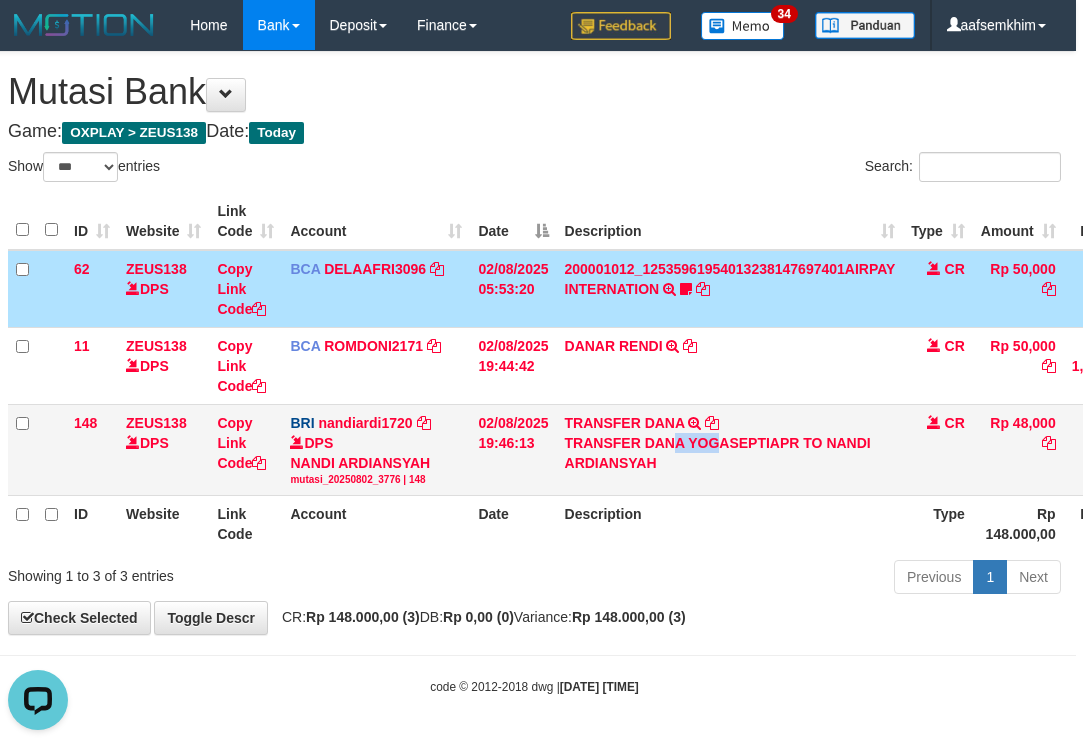 drag, startPoint x: 679, startPoint y: 446, endPoint x: 715, endPoint y: 444, distance: 36.05551 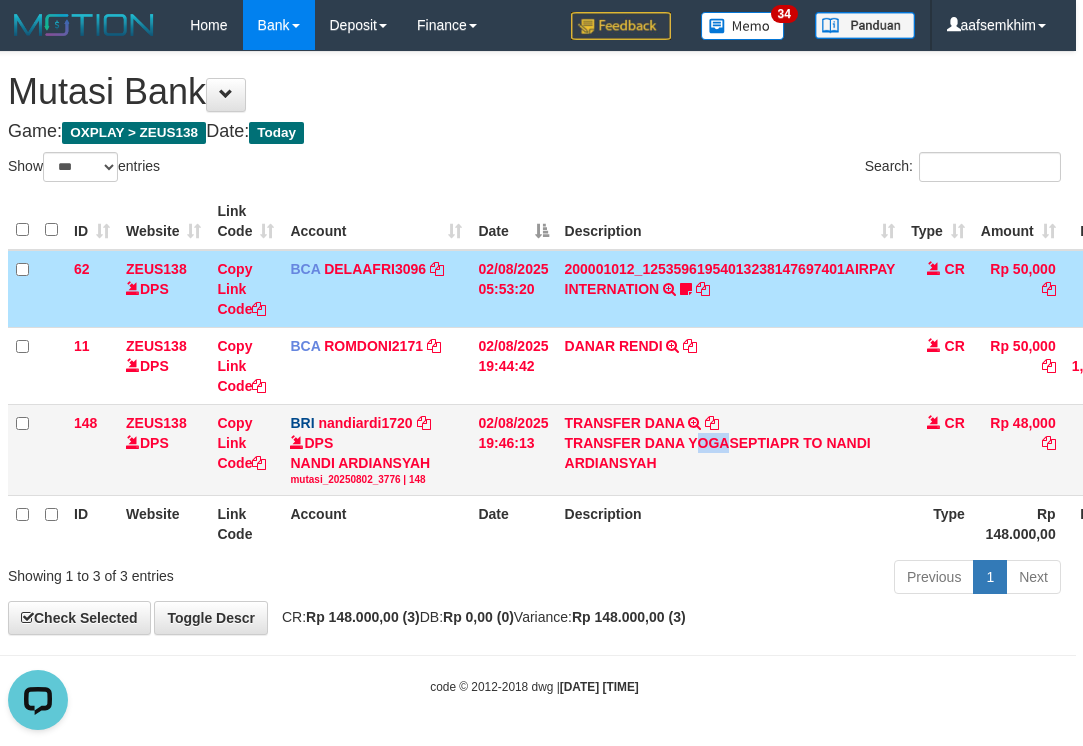 drag, startPoint x: 695, startPoint y: 439, endPoint x: 731, endPoint y: 439, distance: 36 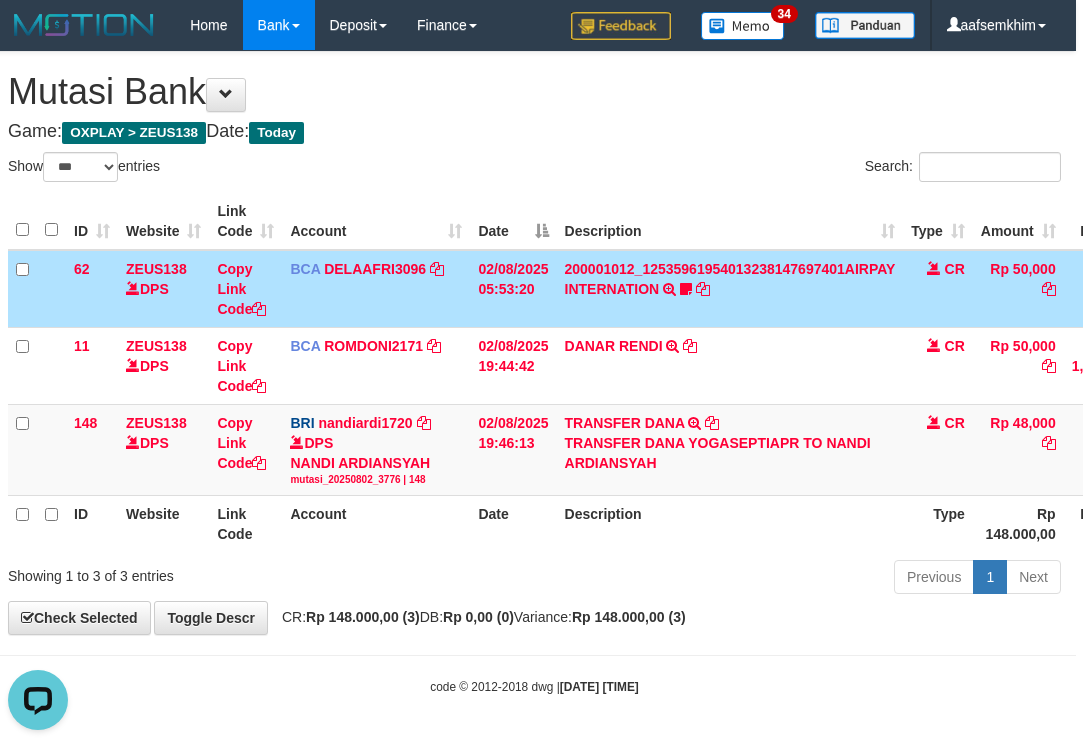 click on "02/08/2025 05:53:20" at bounding box center (513, 289) 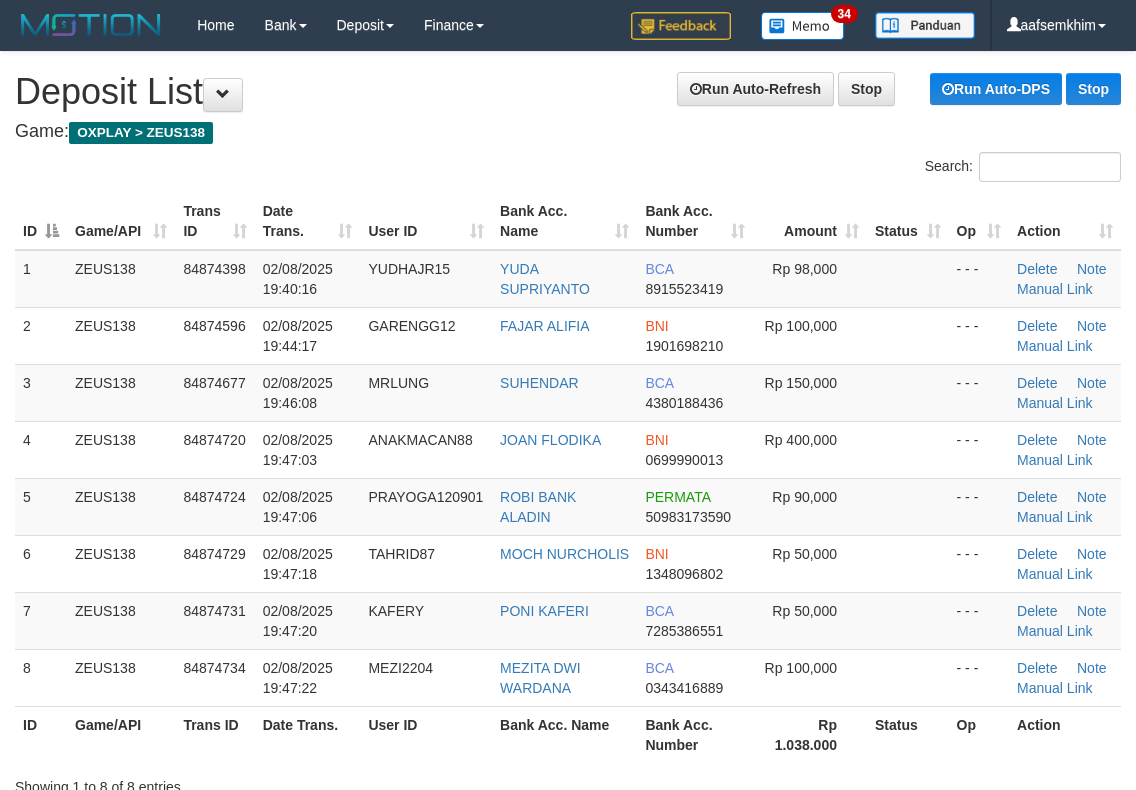 scroll, scrollTop: 0, scrollLeft: 0, axis: both 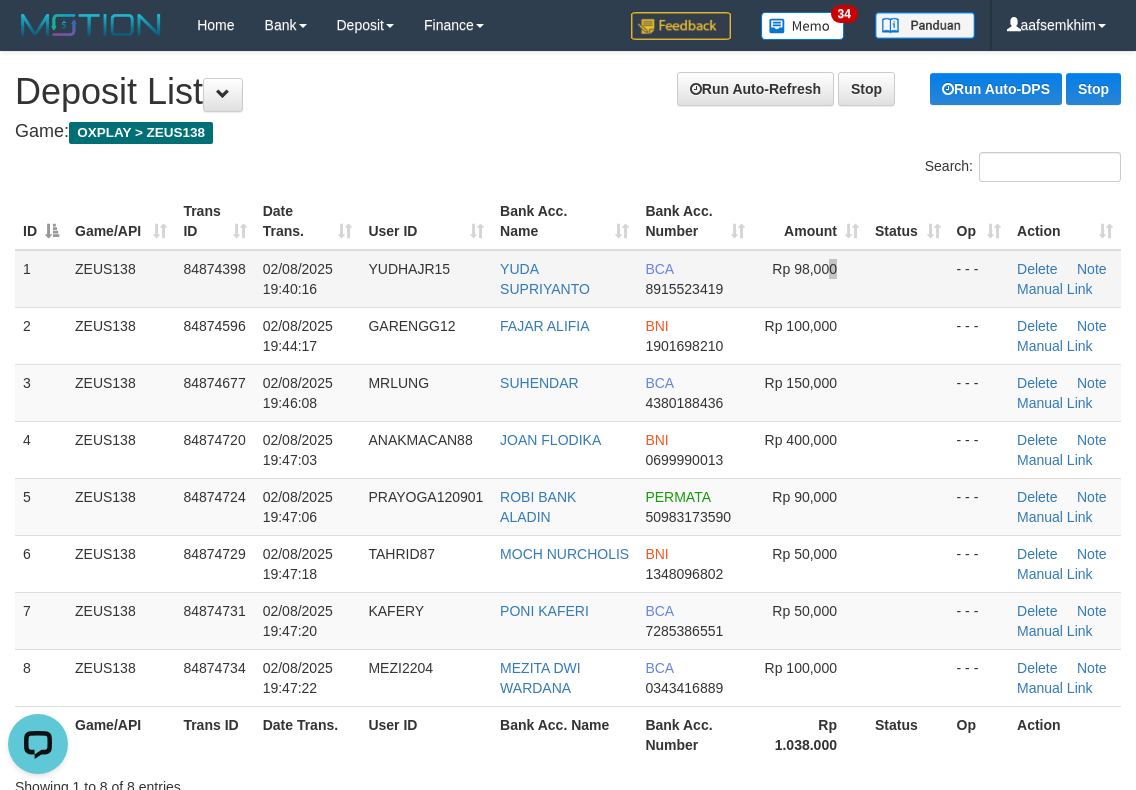click on "Rp 98,000" at bounding box center [810, 279] 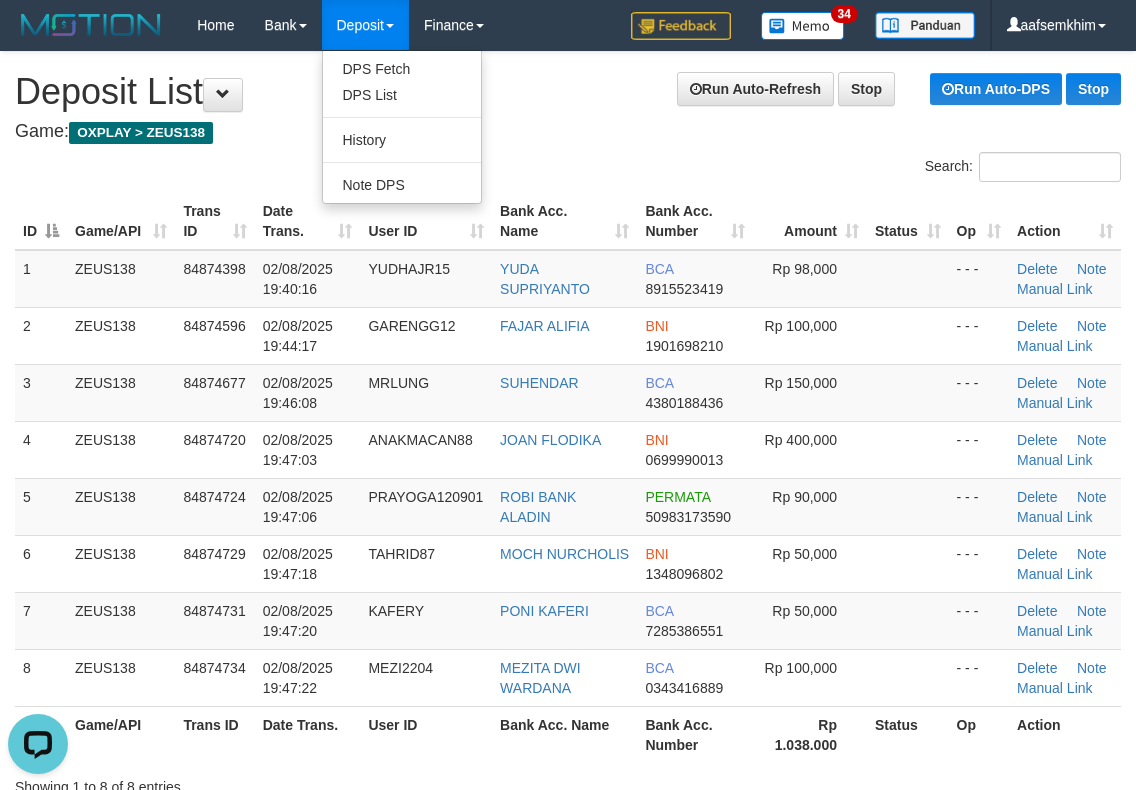 click on "Deposit" at bounding box center [365, 25] 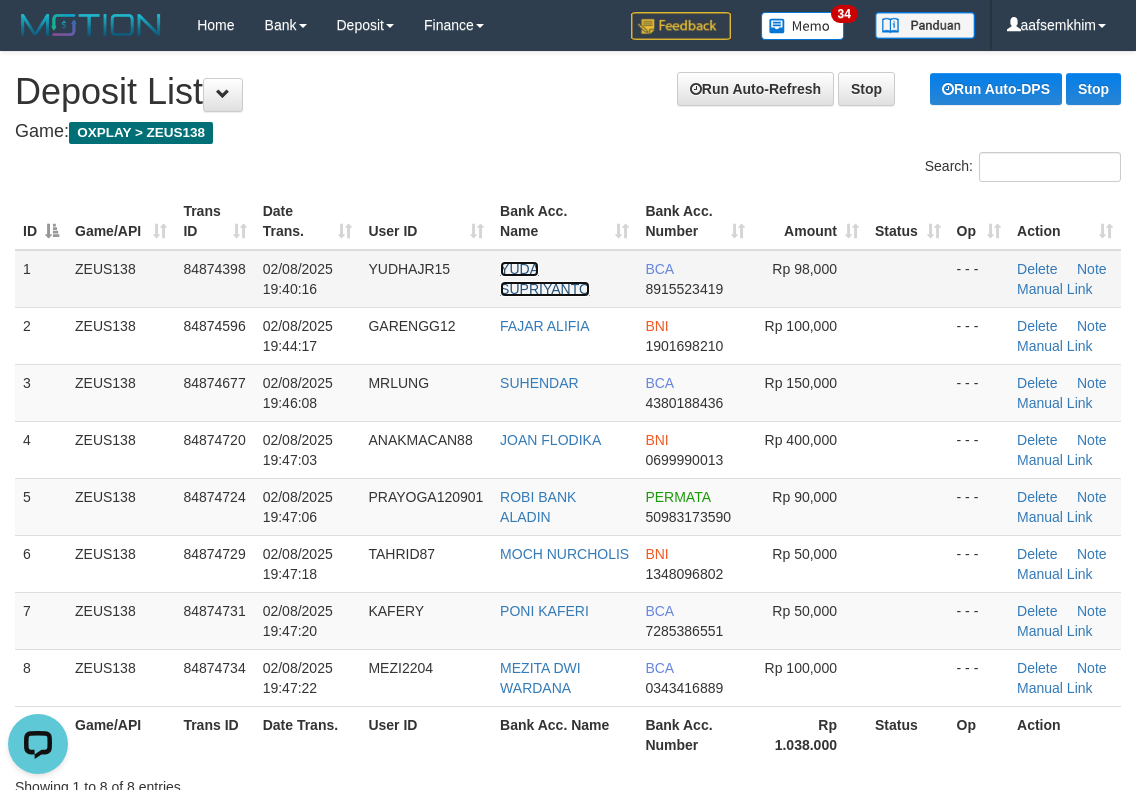 click on "YUDA SUPRIYANTO" at bounding box center [545, 279] 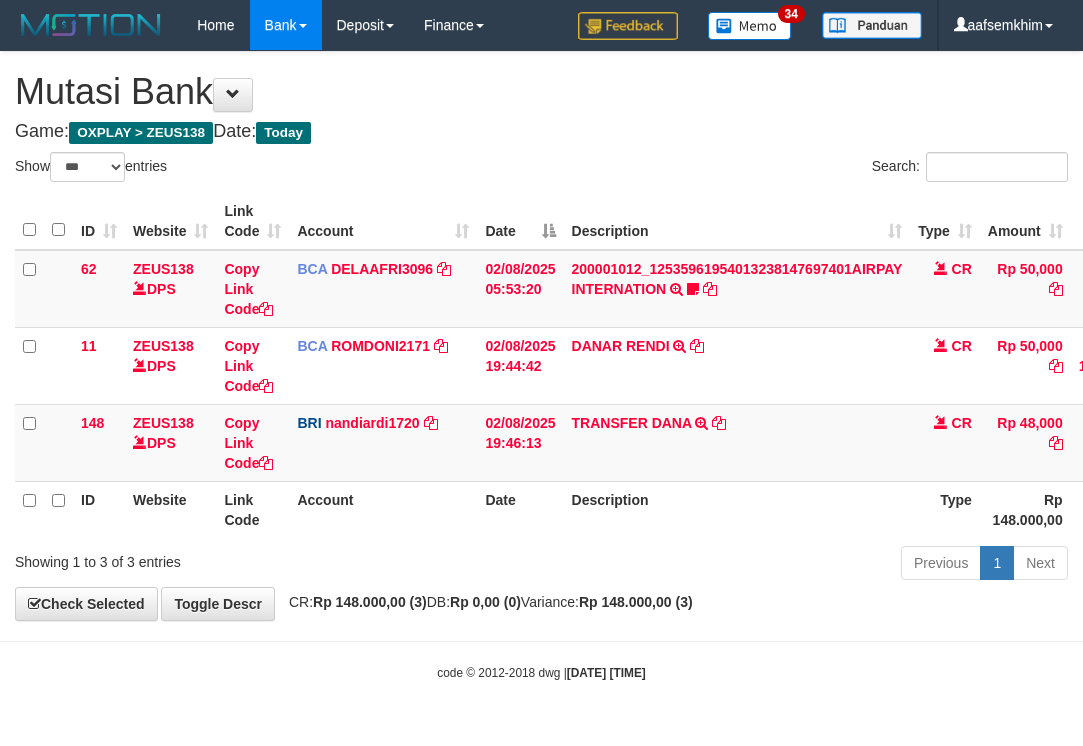 select on "***" 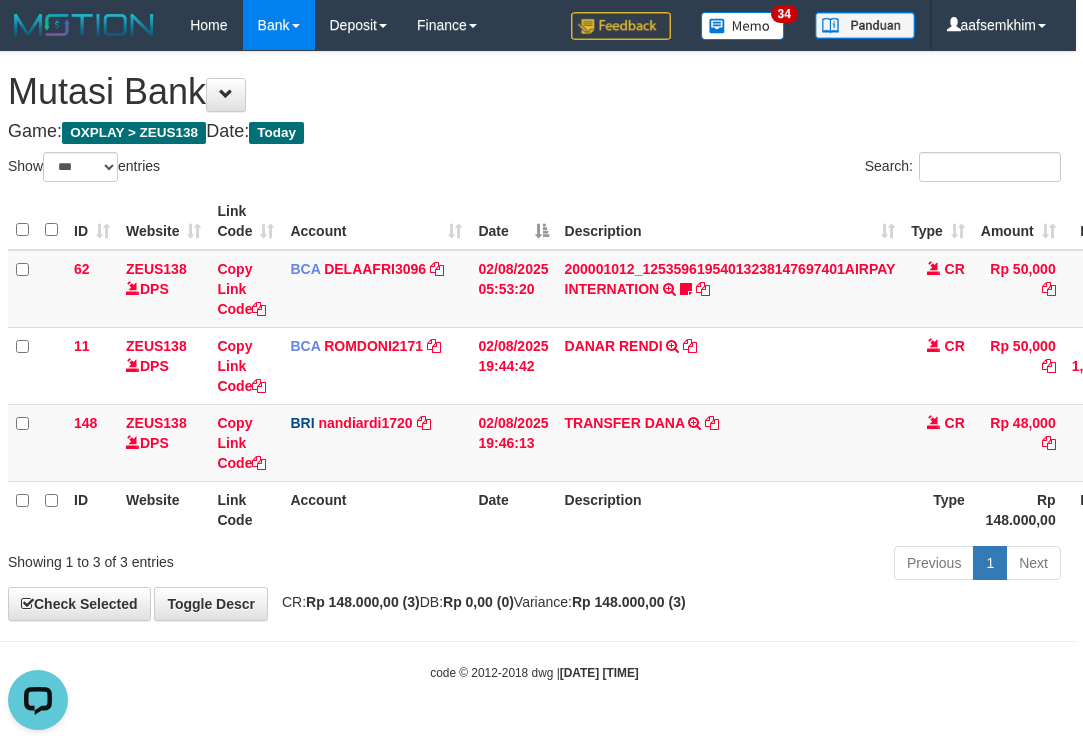 scroll, scrollTop: 0, scrollLeft: 0, axis: both 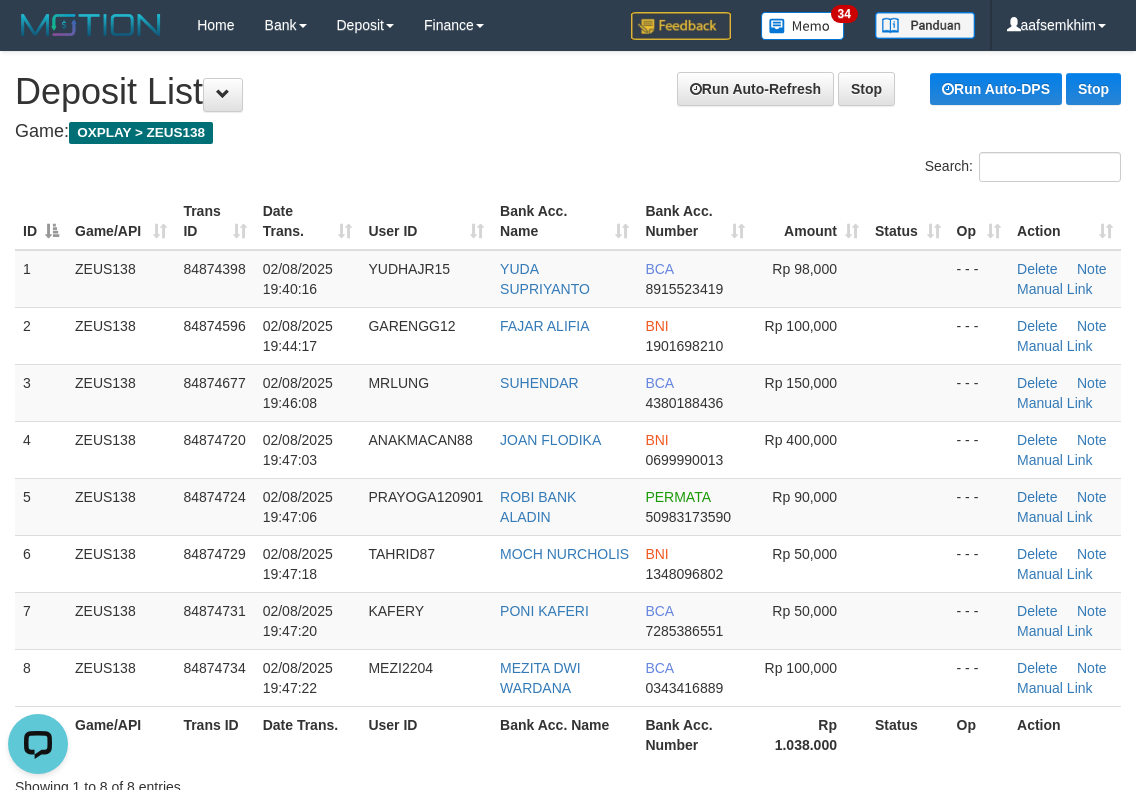 click on "Run Auto-Refresh
Stop
Run Auto-DPS
Stop
Deposit List" at bounding box center [568, 92] 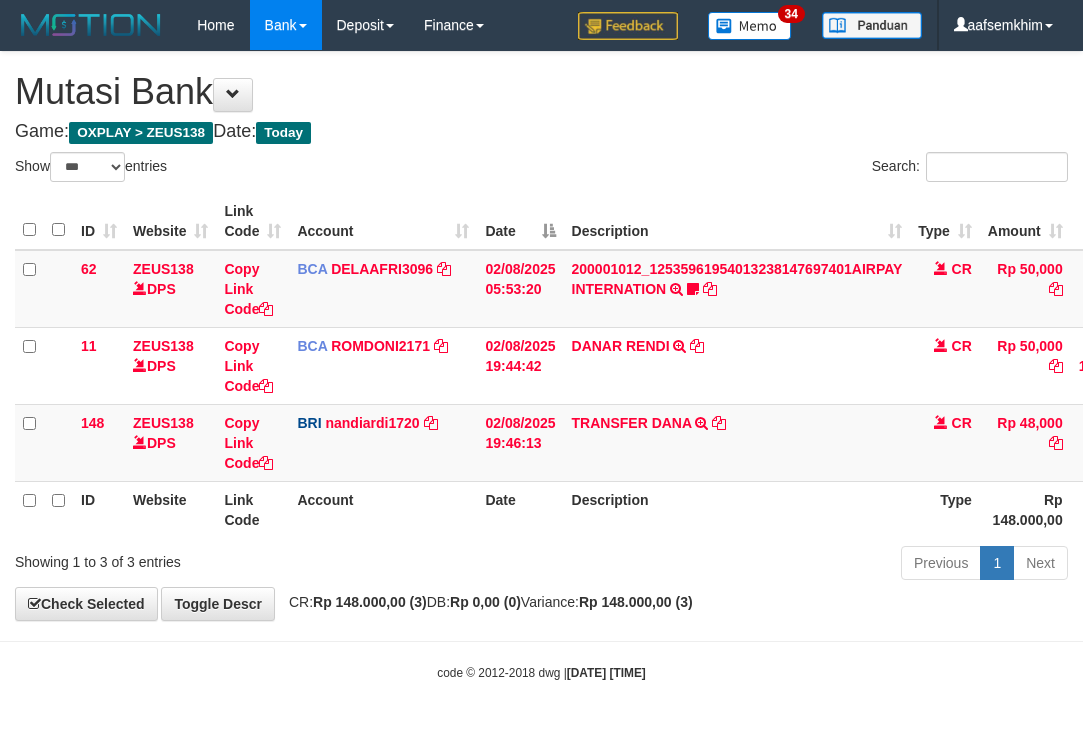 select on "***" 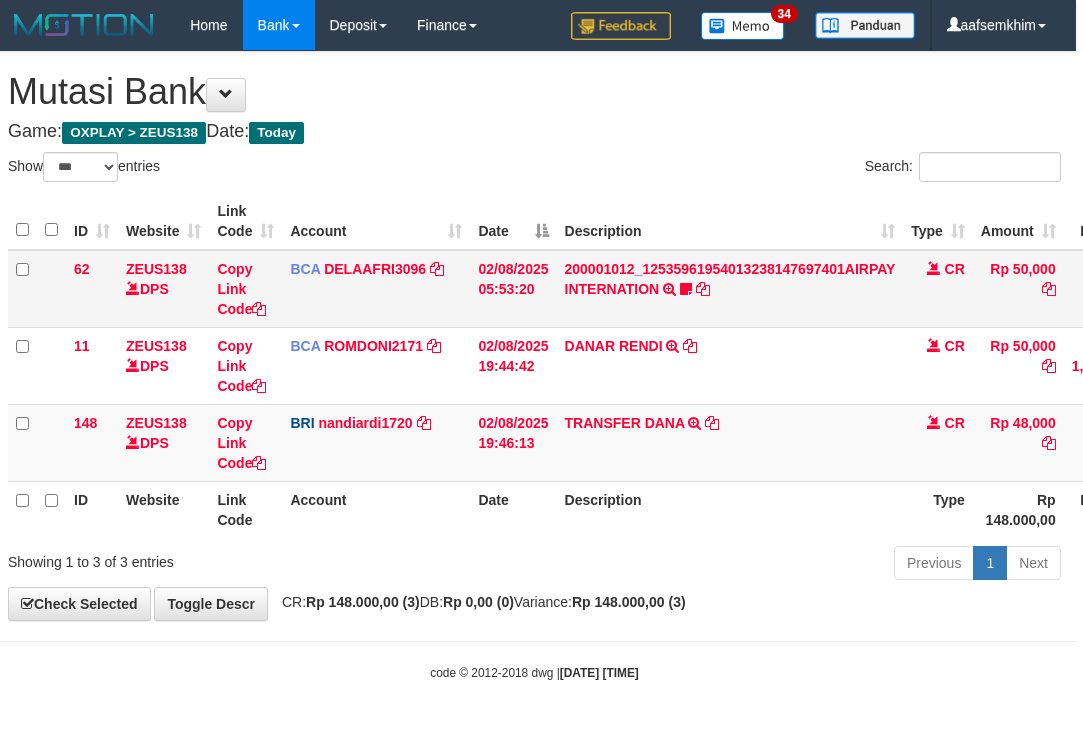 click on "200001012_12535961954013238147697401AIRPAY INTERNATION            TRSF E-BANKING CR 0208/FTSCY/WS95051
50000.00200001012_12535961954013238147697401AIRPAY INTERNATION    Labubutaiki
https://prnt.sc/l7T6Eus7w_Qi" at bounding box center (730, 289) 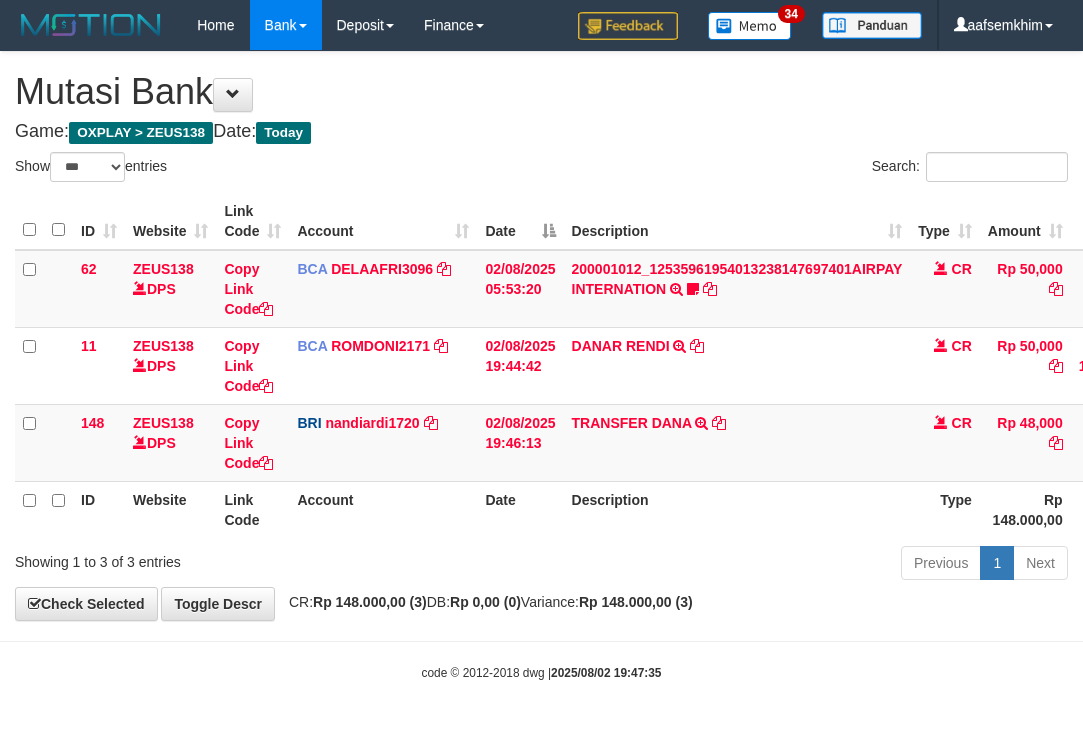 select on "***" 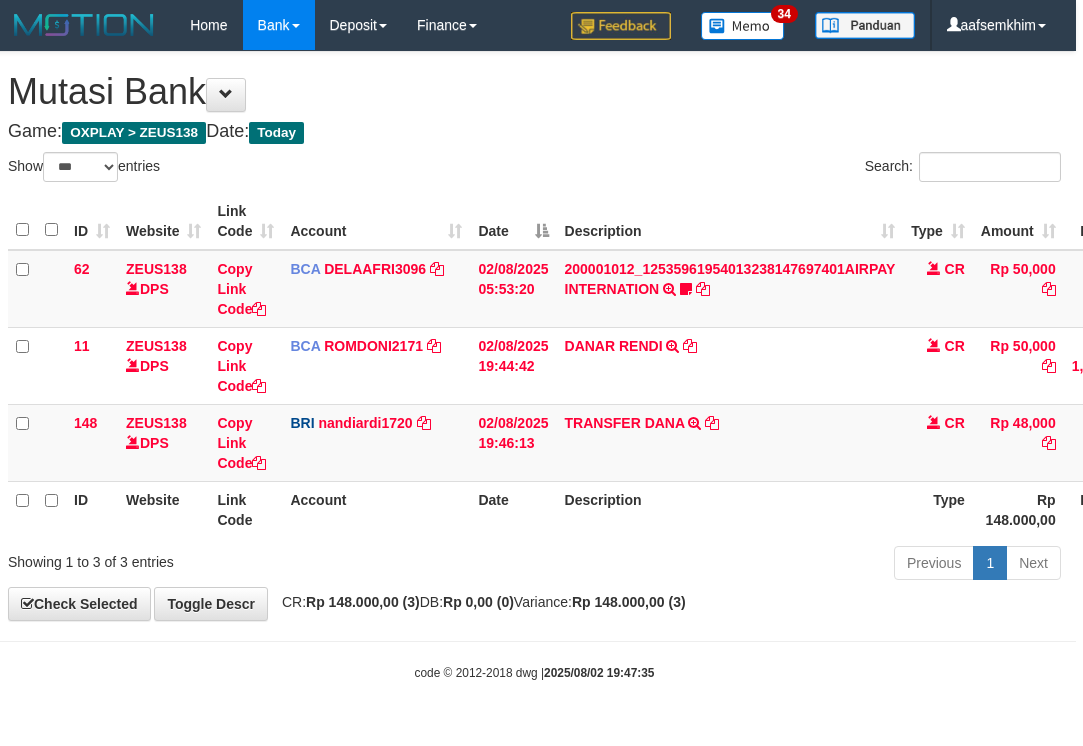 click on "Date" at bounding box center (513, 221) 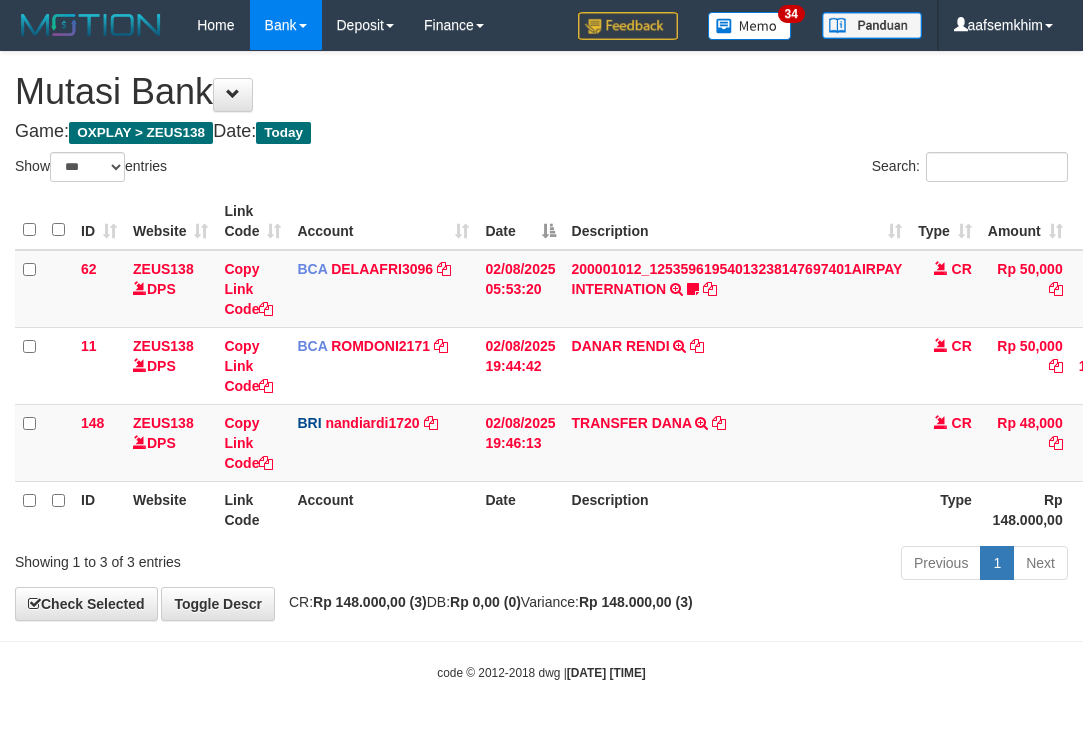 select on "***" 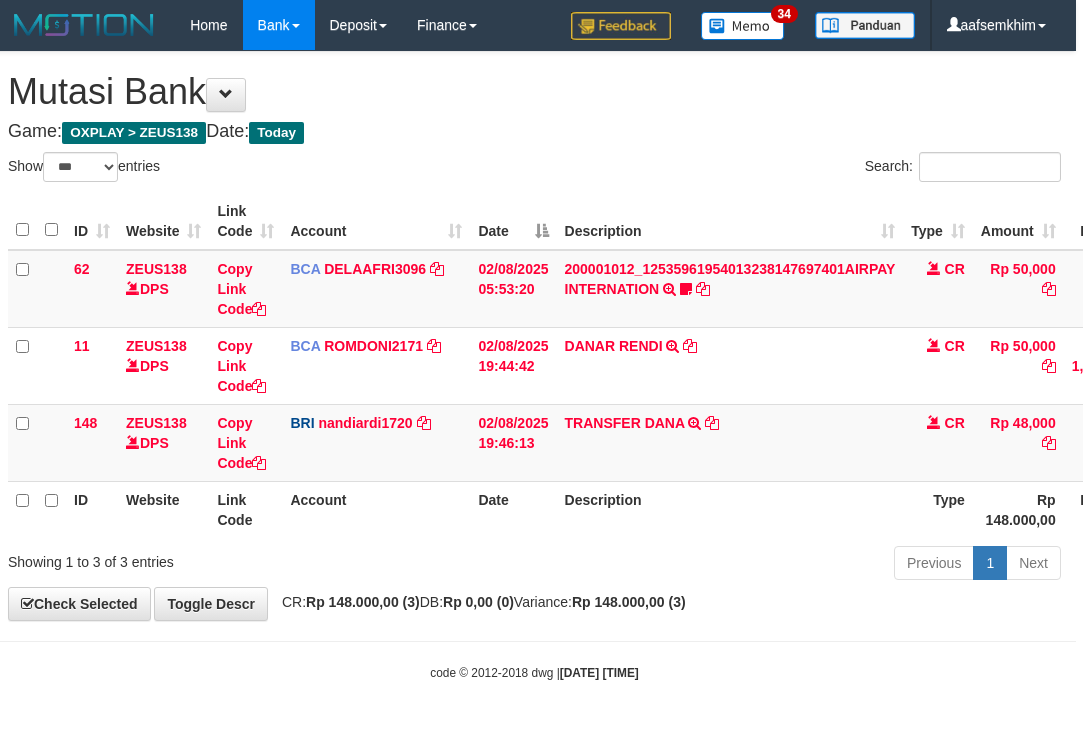 click on "Description" at bounding box center [730, 221] 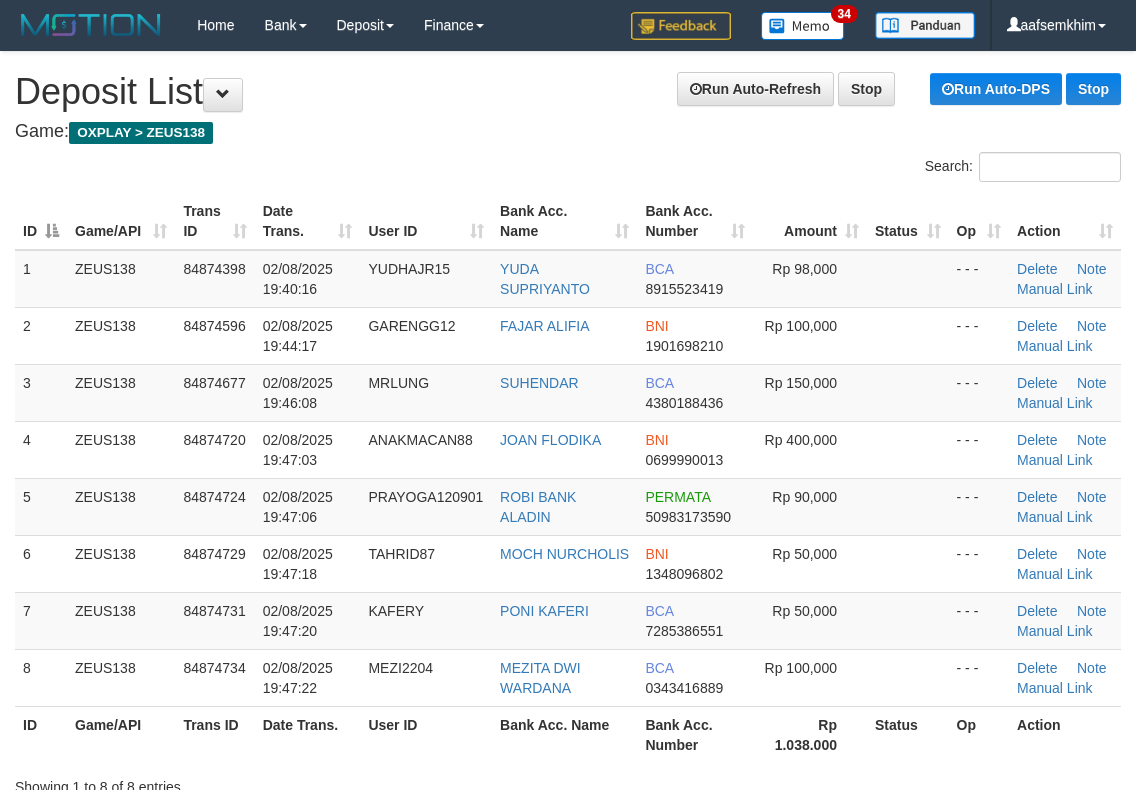 scroll, scrollTop: 0, scrollLeft: 0, axis: both 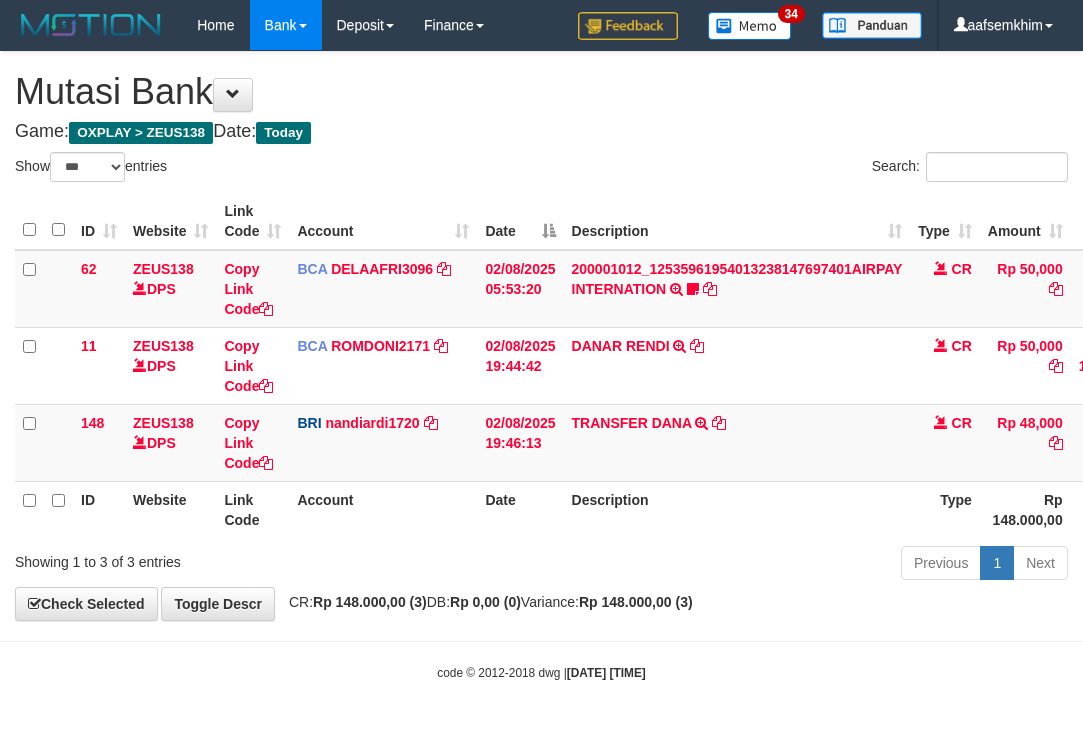 select on "***" 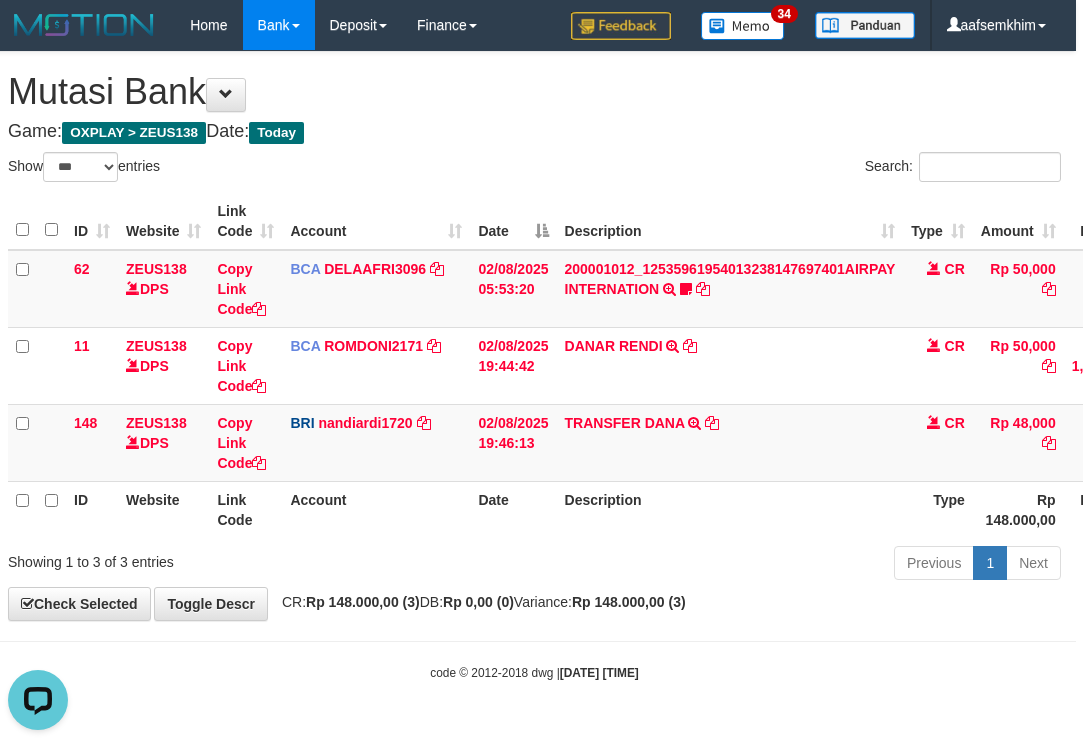 scroll, scrollTop: 0, scrollLeft: 0, axis: both 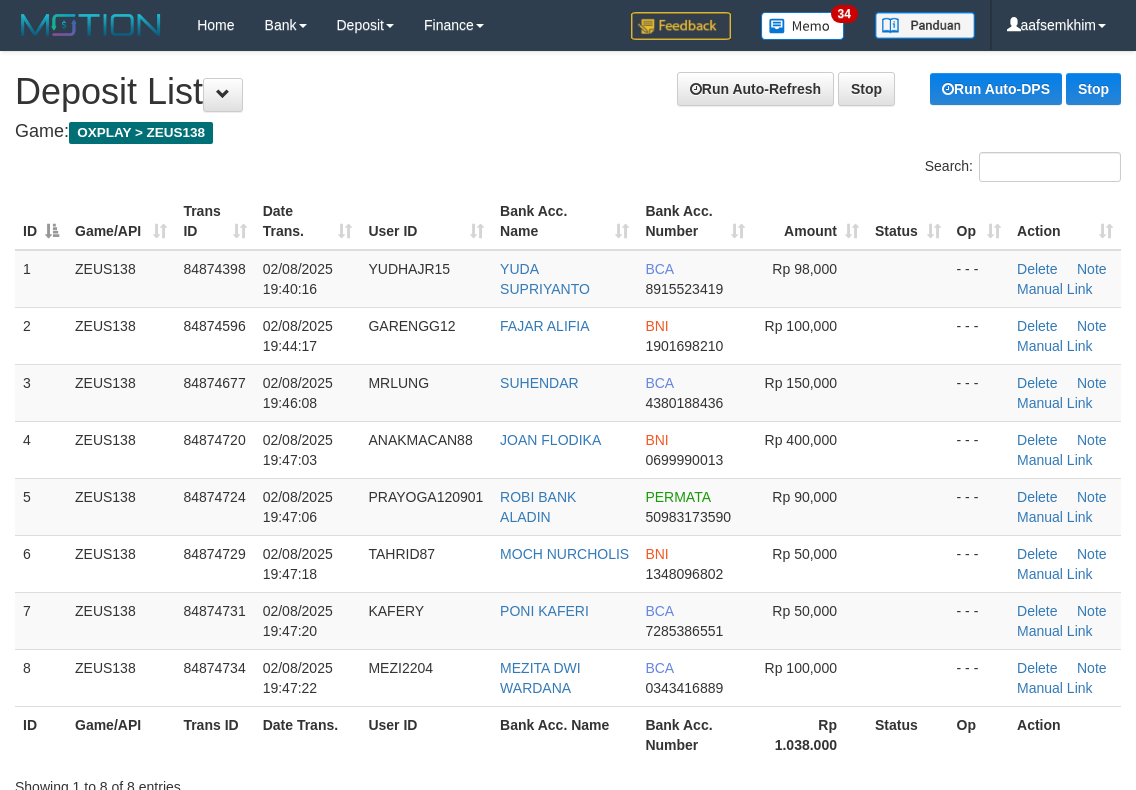 click on "Search:" at bounding box center (568, 169) 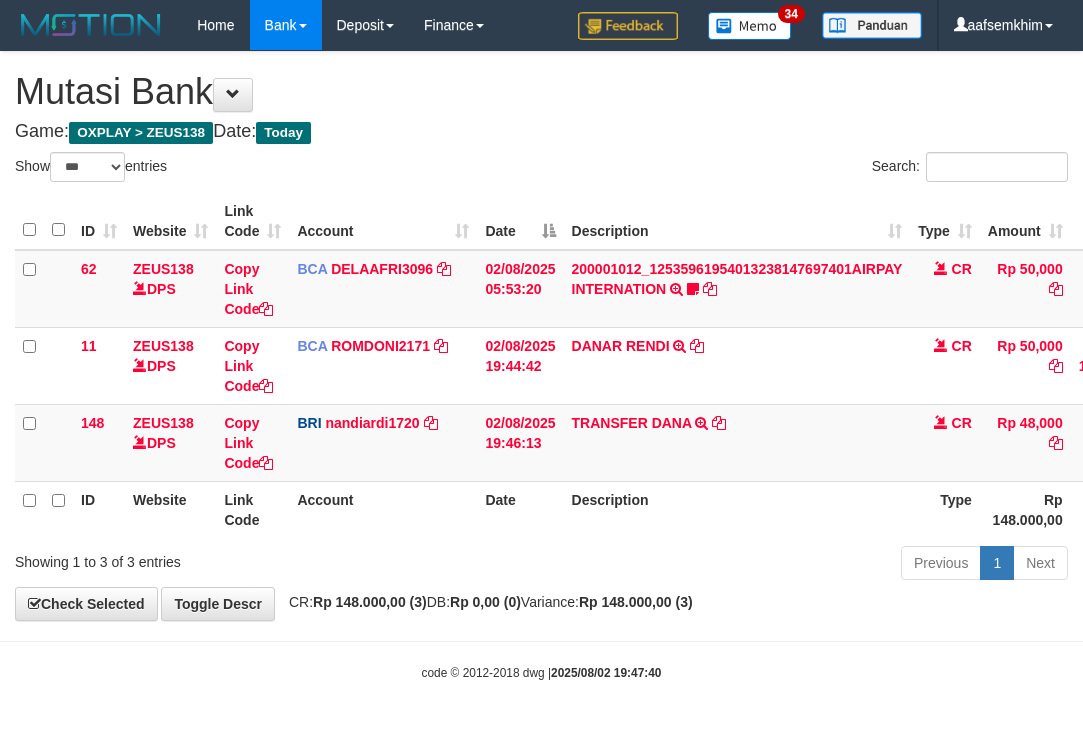 select on "***" 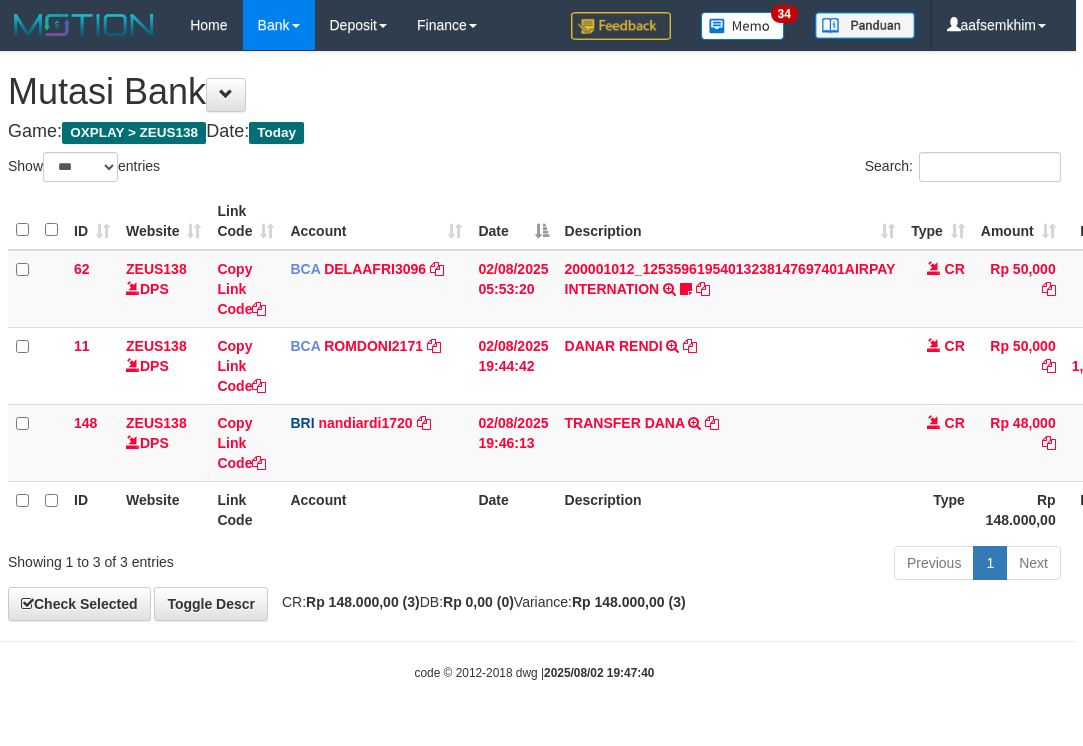 click on "Showing 1 to 3 of 3 entries" at bounding box center (218, 558) 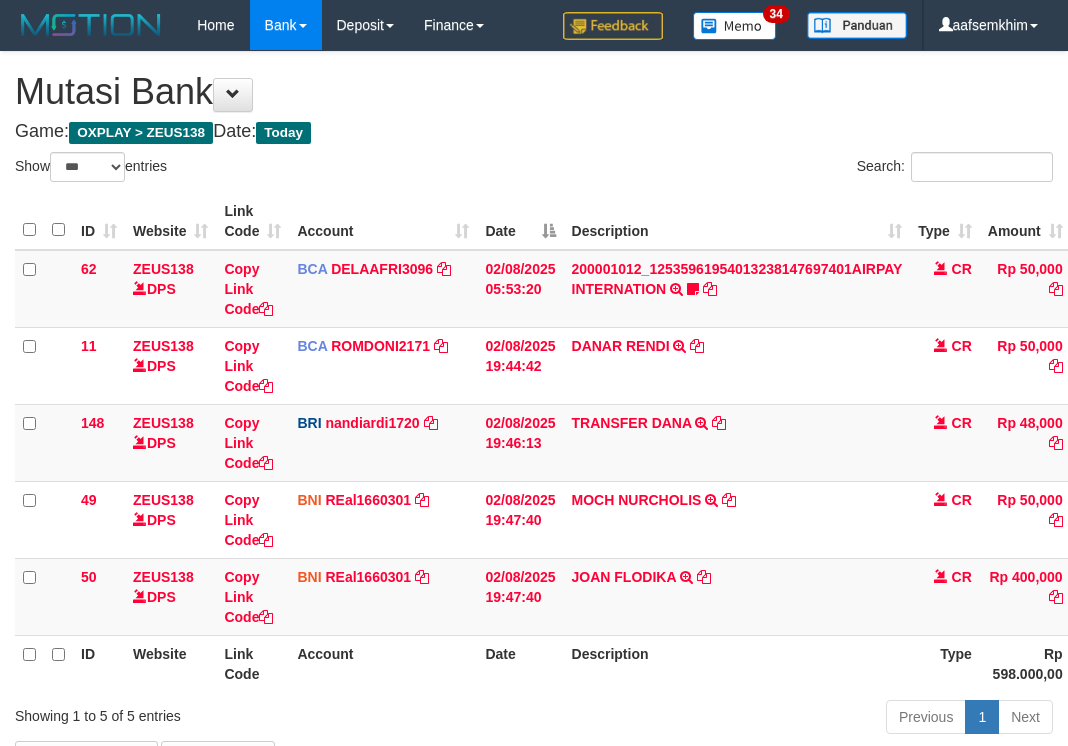 select on "***" 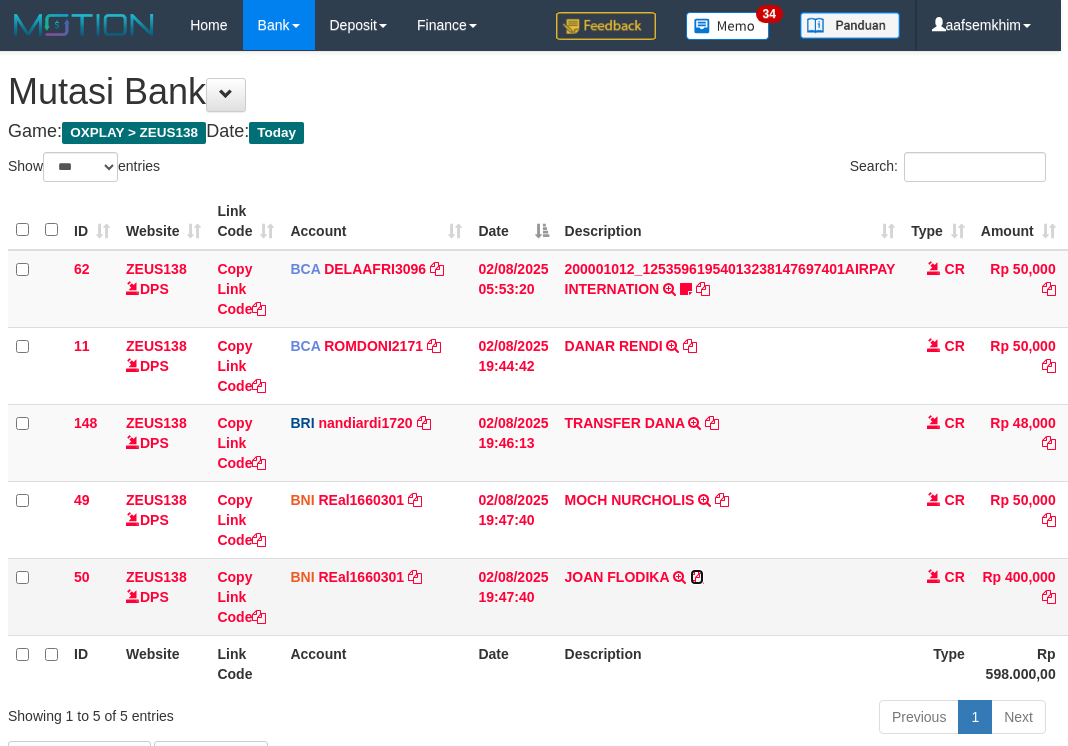 click at bounding box center (697, 577) 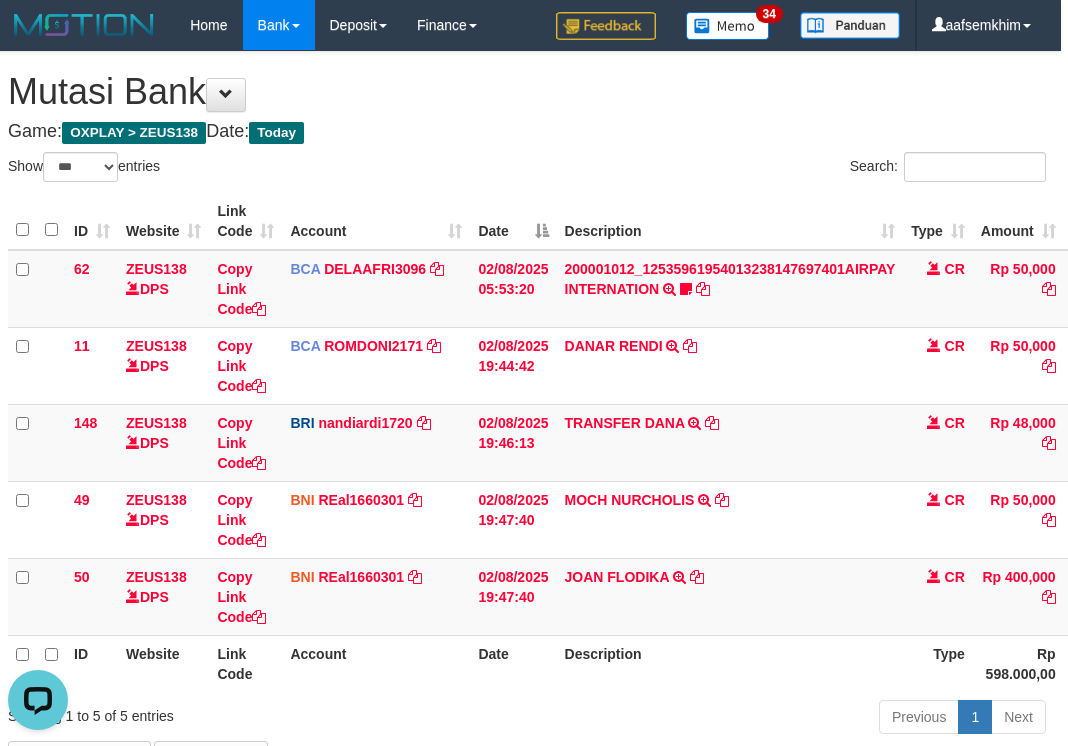 scroll, scrollTop: 0, scrollLeft: 0, axis: both 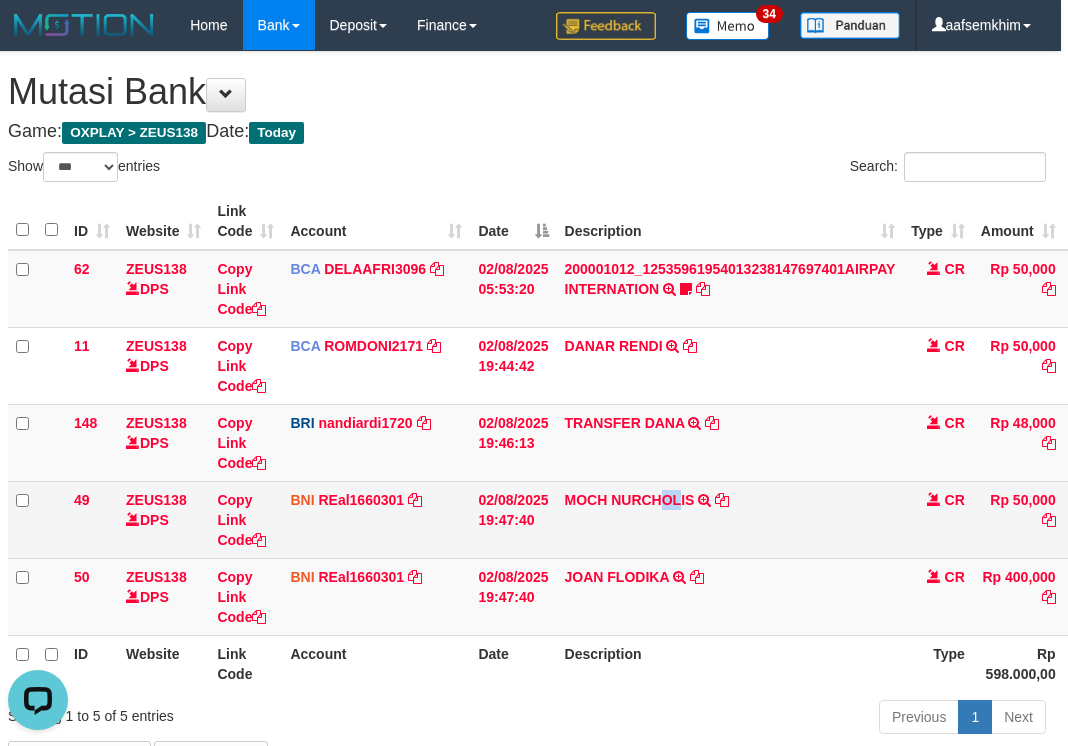 drag, startPoint x: 679, startPoint y: 551, endPoint x: 640, endPoint y: 548, distance: 39.115215 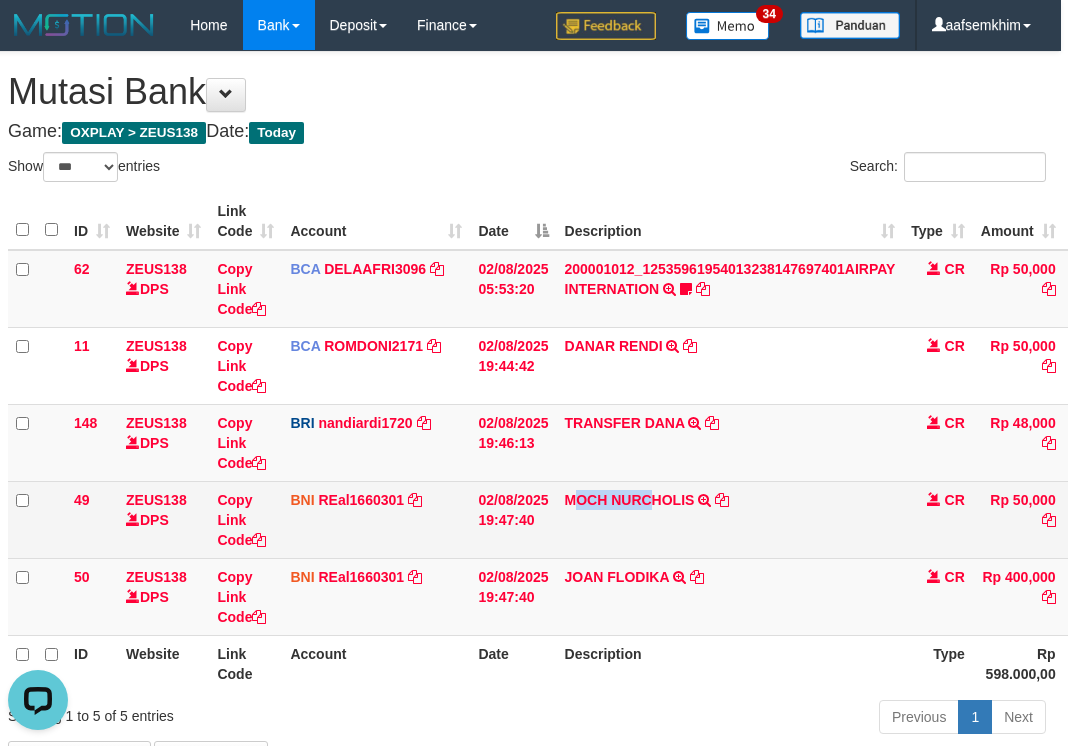 copy on "OCH NURC" 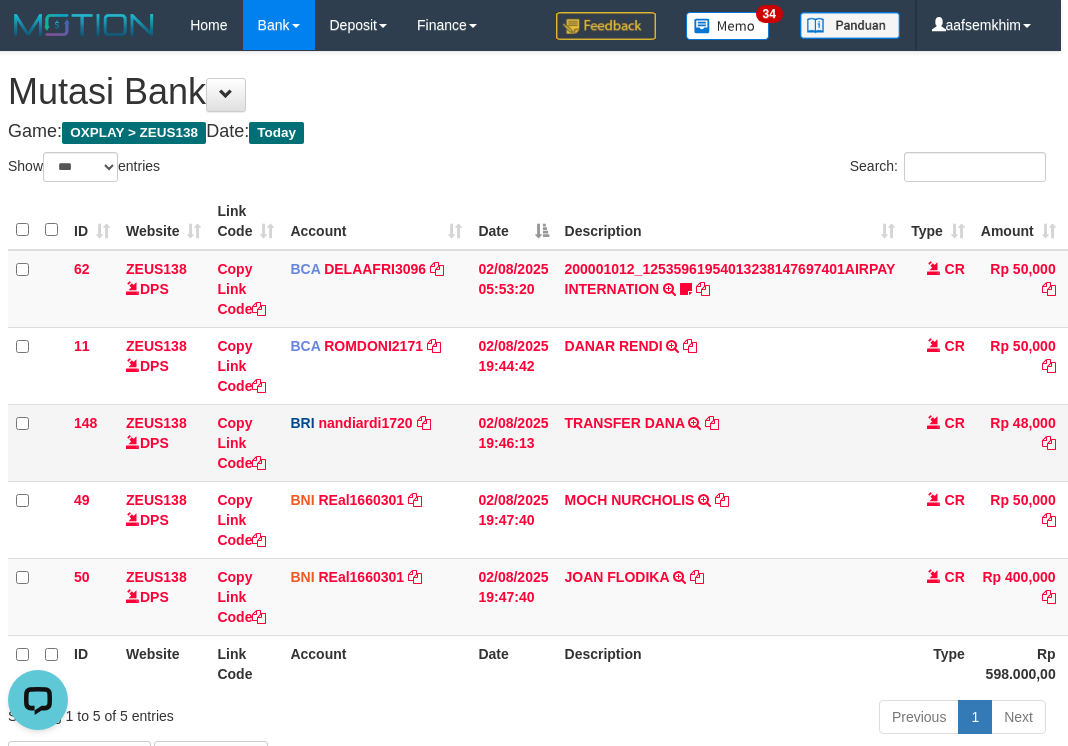 click on "TRANSFER DANA         TRANSFER DANA YOGASEPTIAPR TO NANDI ARDIANSYAH" at bounding box center [730, 442] 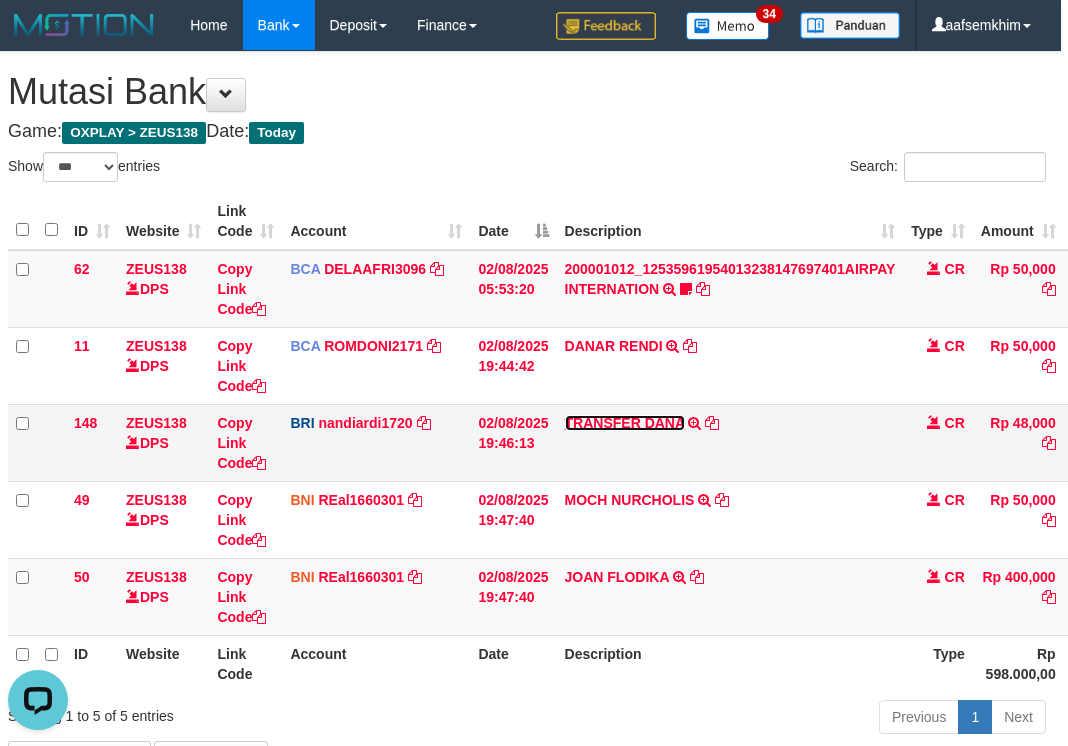 click on "TRANSFER DANA" at bounding box center [625, 423] 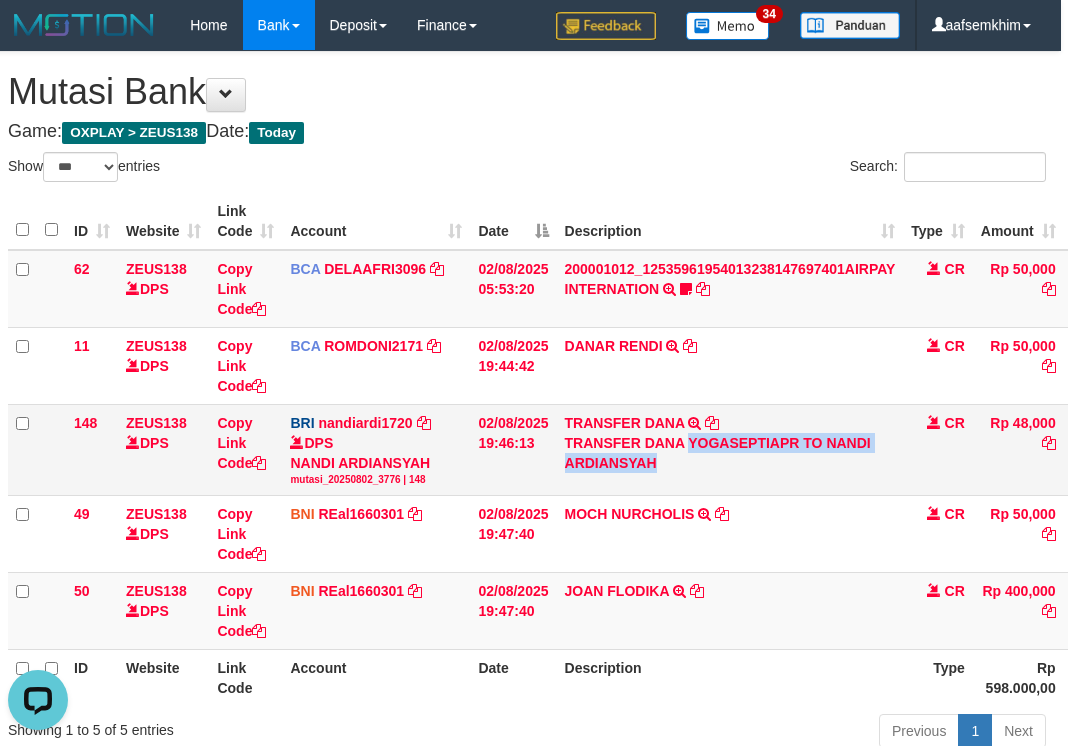 drag, startPoint x: 697, startPoint y: 440, endPoint x: 733, endPoint y: 454, distance: 38.626415 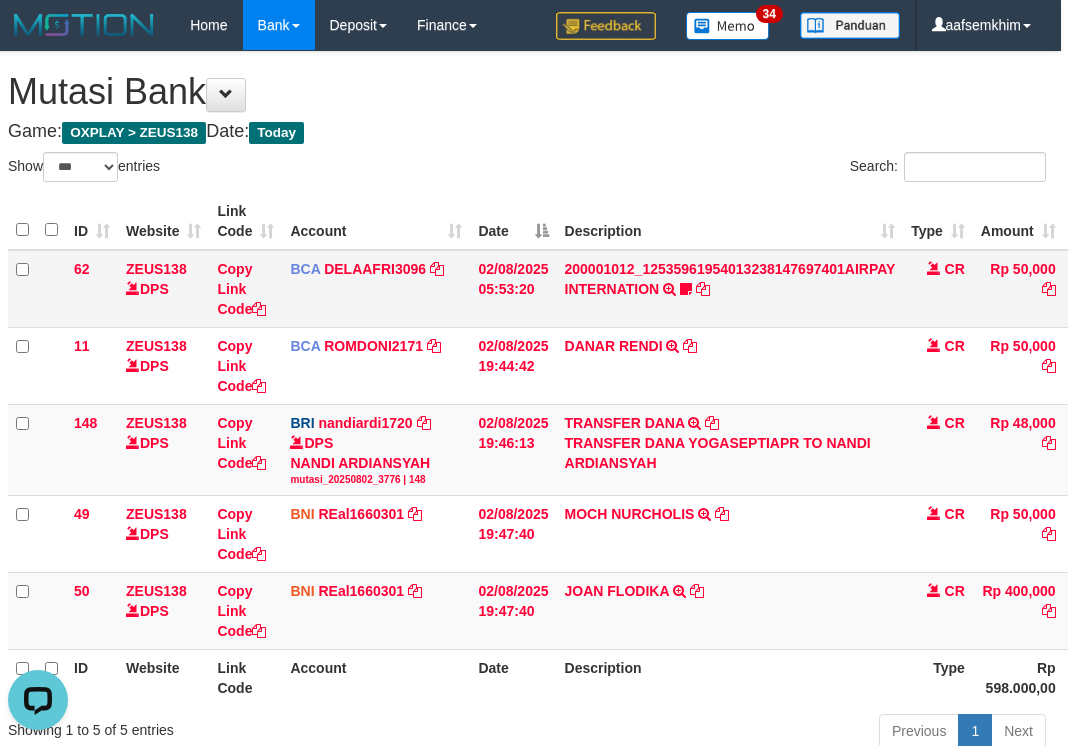 click on "BCA
DELAAFRI3096
DPS
DELA AFRIANI
mutasi_20250802_3552 | 62
mutasi_20250802_3552 | 62" at bounding box center (376, 289) 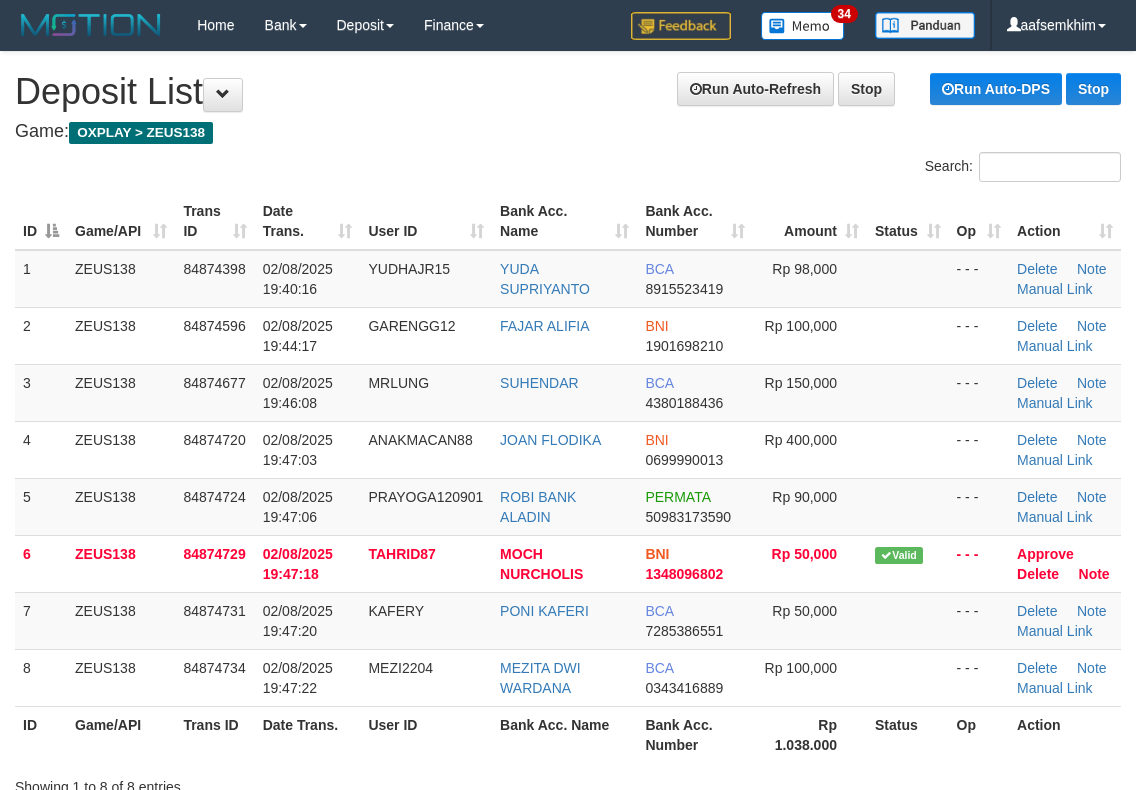 scroll, scrollTop: 0, scrollLeft: 0, axis: both 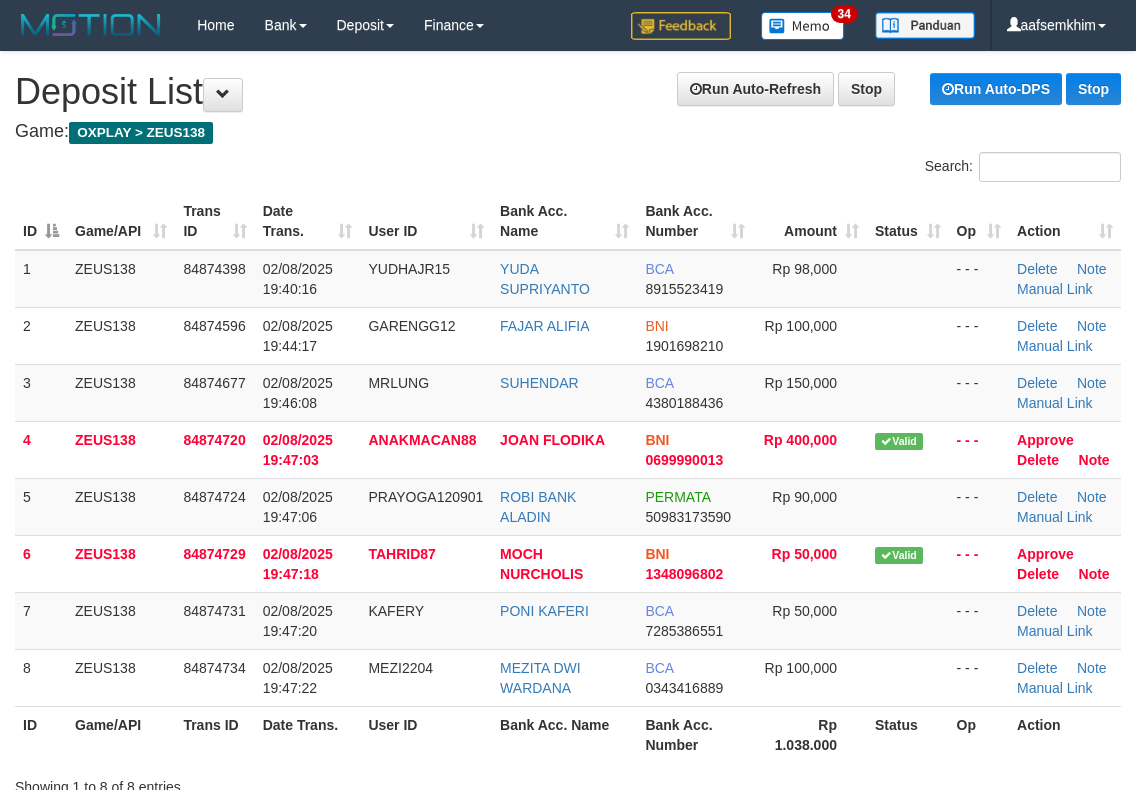 click on "Bank Acc. Number" at bounding box center [695, 221] 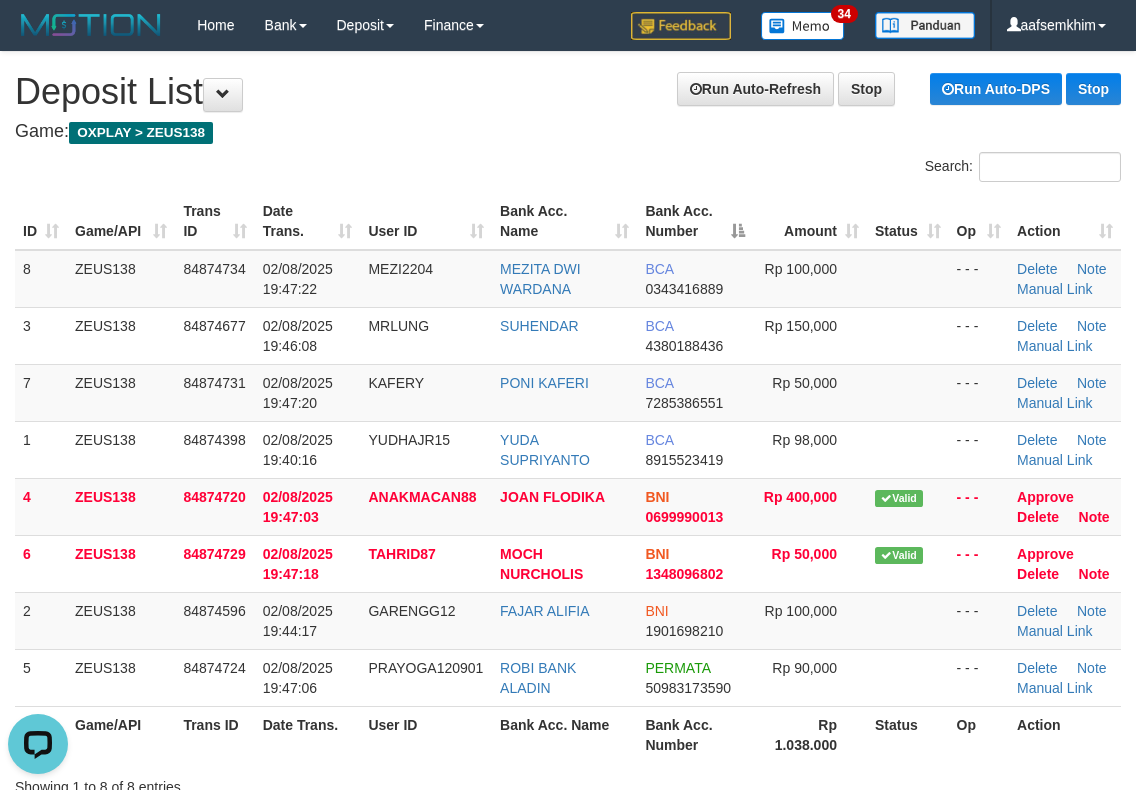 scroll, scrollTop: 0, scrollLeft: 0, axis: both 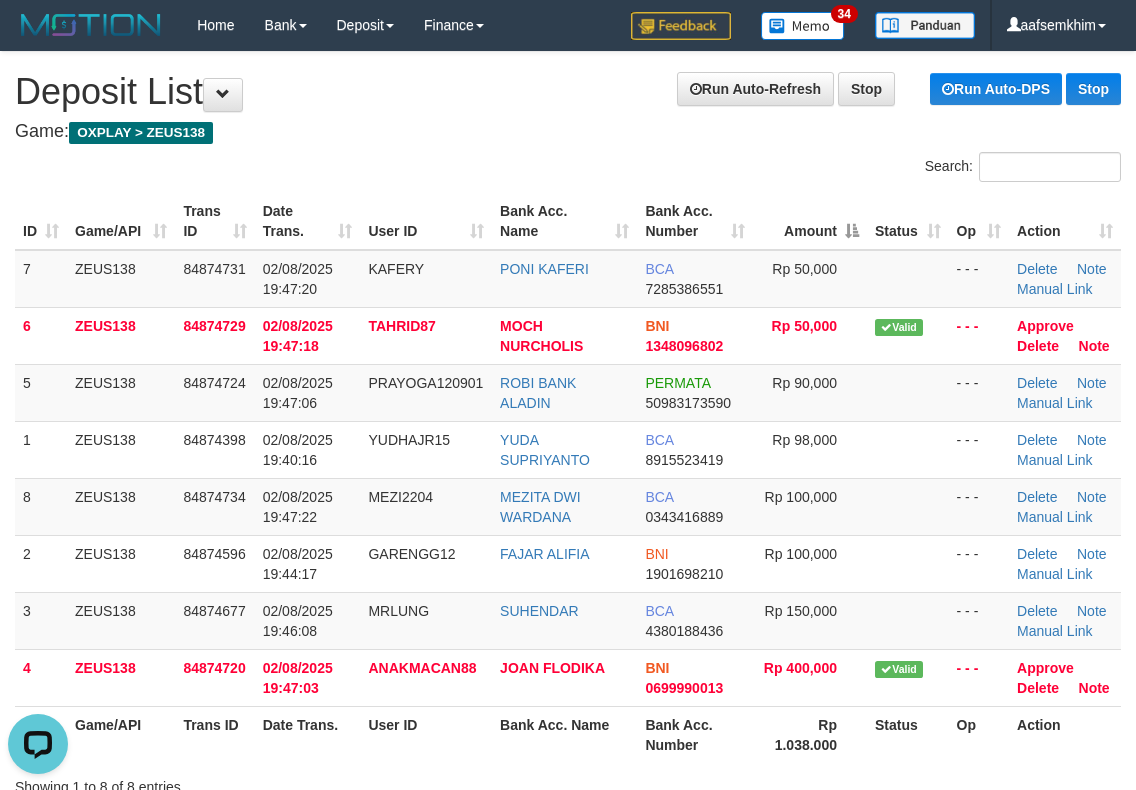drag, startPoint x: 467, startPoint y: 147, endPoint x: 819, endPoint y: 212, distance: 357.9511 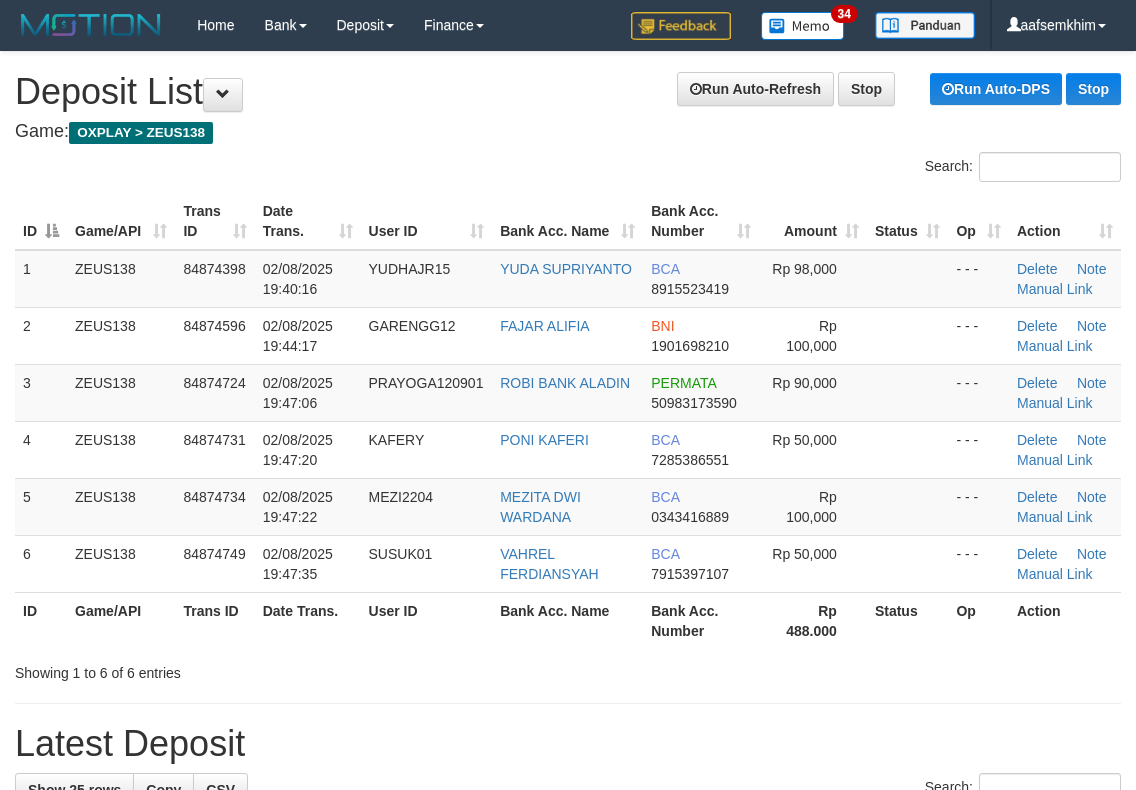 scroll, scrollTop: 0, scrollLeft: 0, axis: both 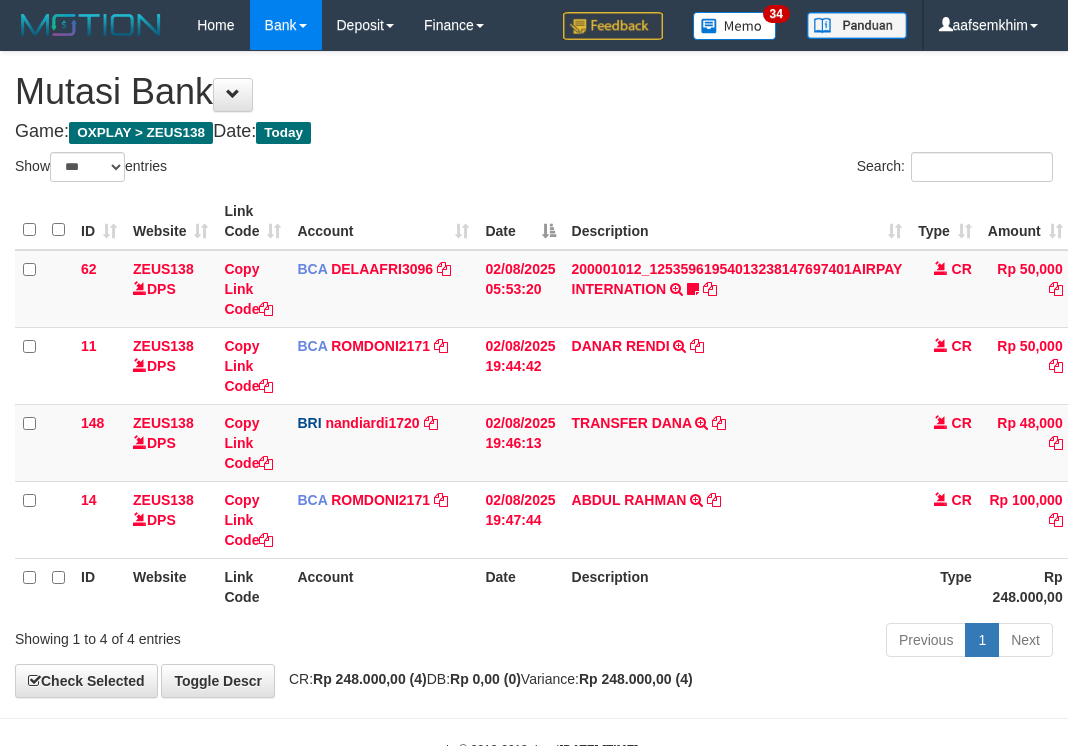 select on "***" 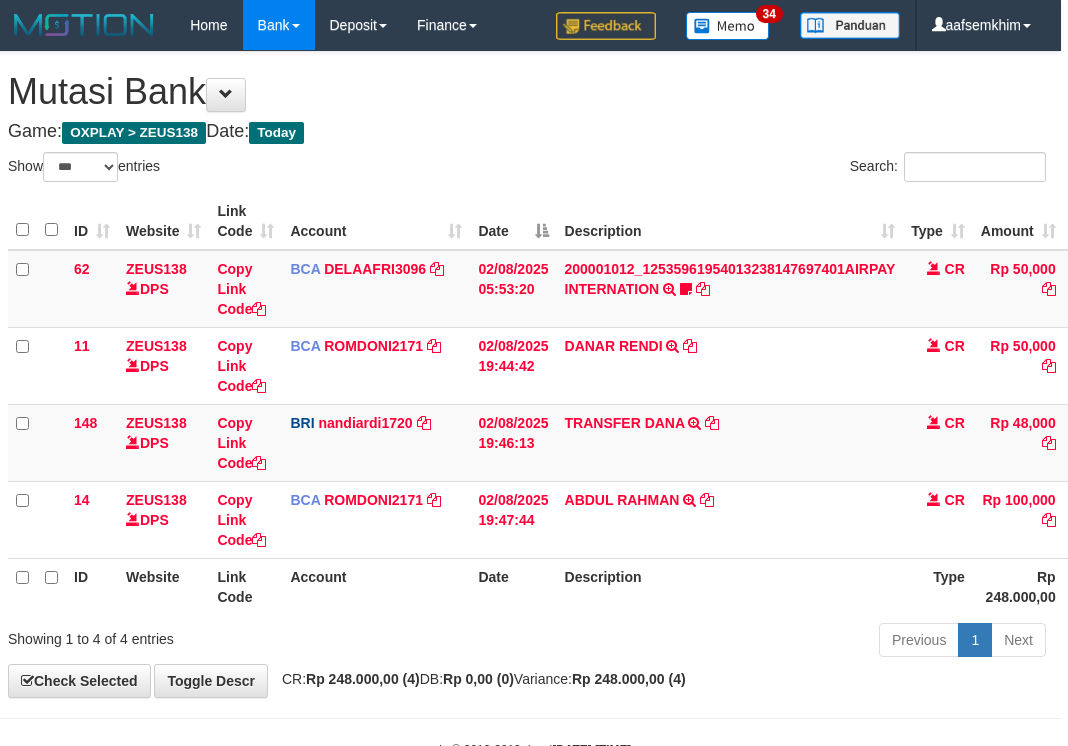 click on "ID Website Link Code Account Date Description Type Amount Balance Status Action
62
ZEUS138    DPS
Copy Link Code
BCA
DELAAFRI3096
DPS
DELA AFRIANI
mutasi_20250802_3552 | 62
mutasi_20250802_3552 | 62
02/08/2025 05:53:20
200001012_12535961954013238147697401AIRPAY INTERNATION            TRSF E-BANKING CR 0208/FTSCY/WS95051
50000.00200001012_12535961954013238147697401AIRPAY INTERNATION    Labubutaiki
https://prnt.sc/l7T6Eus7w_Qi
CR
Rp 50,000
Rp 541,525
N
Note
Check
11
ZEUS138    DPS
BCA" at bounding box center [527, 404] 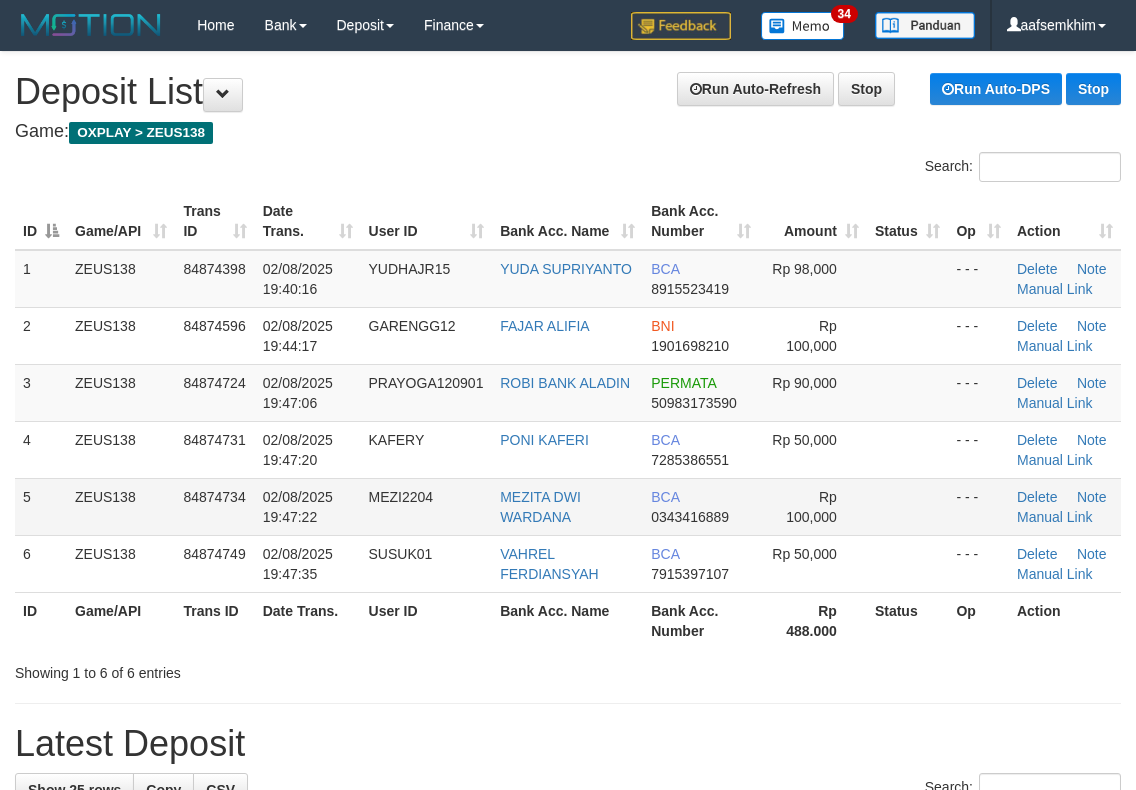 scroll, scrollTop: 341, scrollLeft: 0, axis: vertical 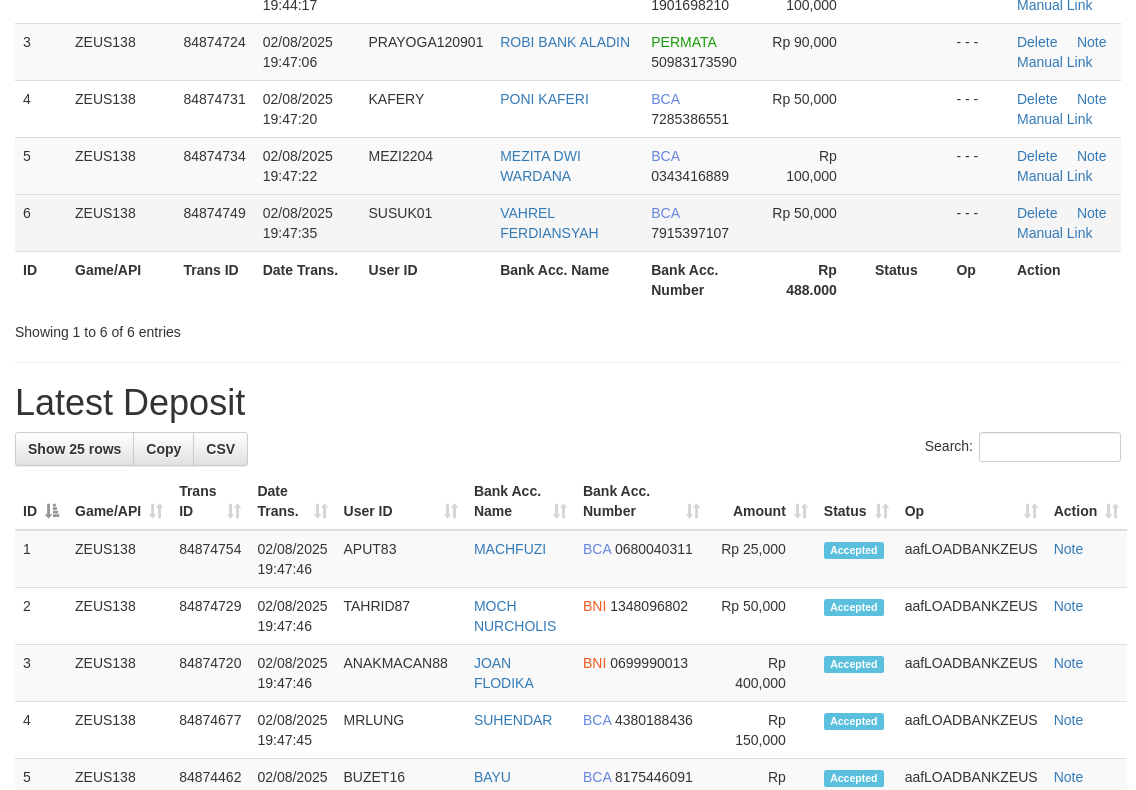 drag, startPoint x: 601, startPoint y: 189, endPoint x: 660, endPoint y: 205, distance: 61.13101 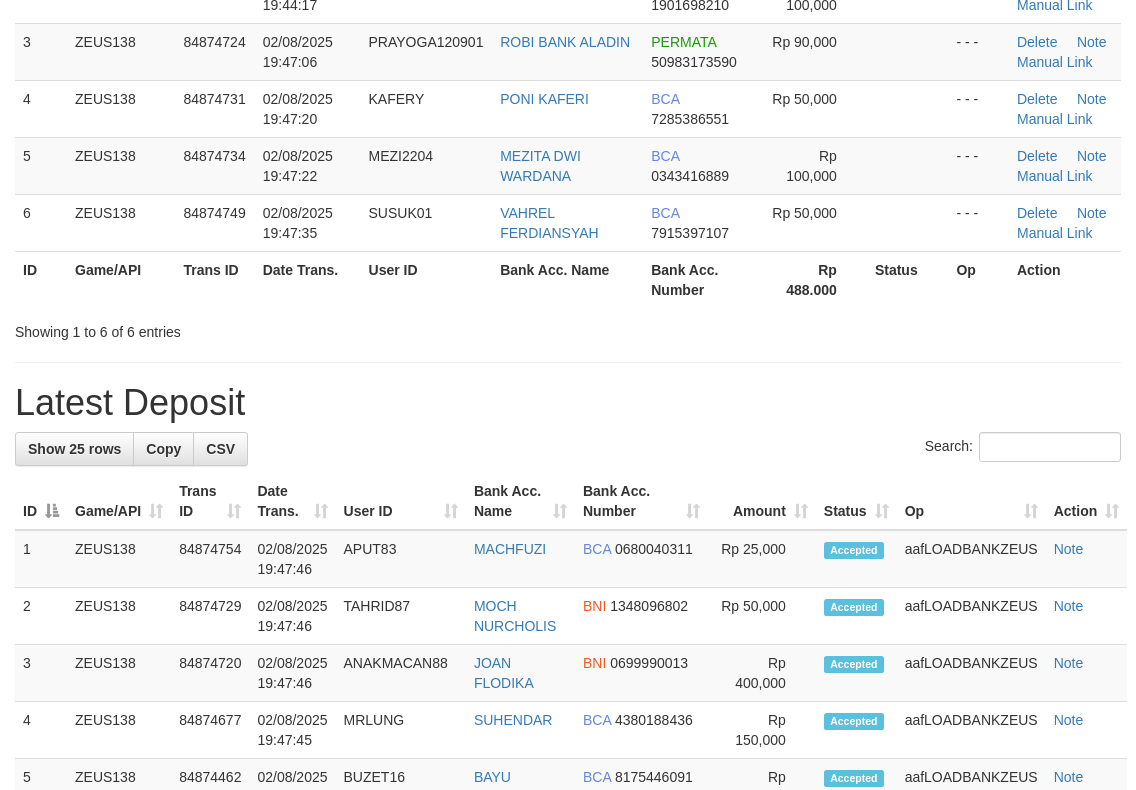 scroll, scrollTop: 0, scrollLeft: 0, axis: both 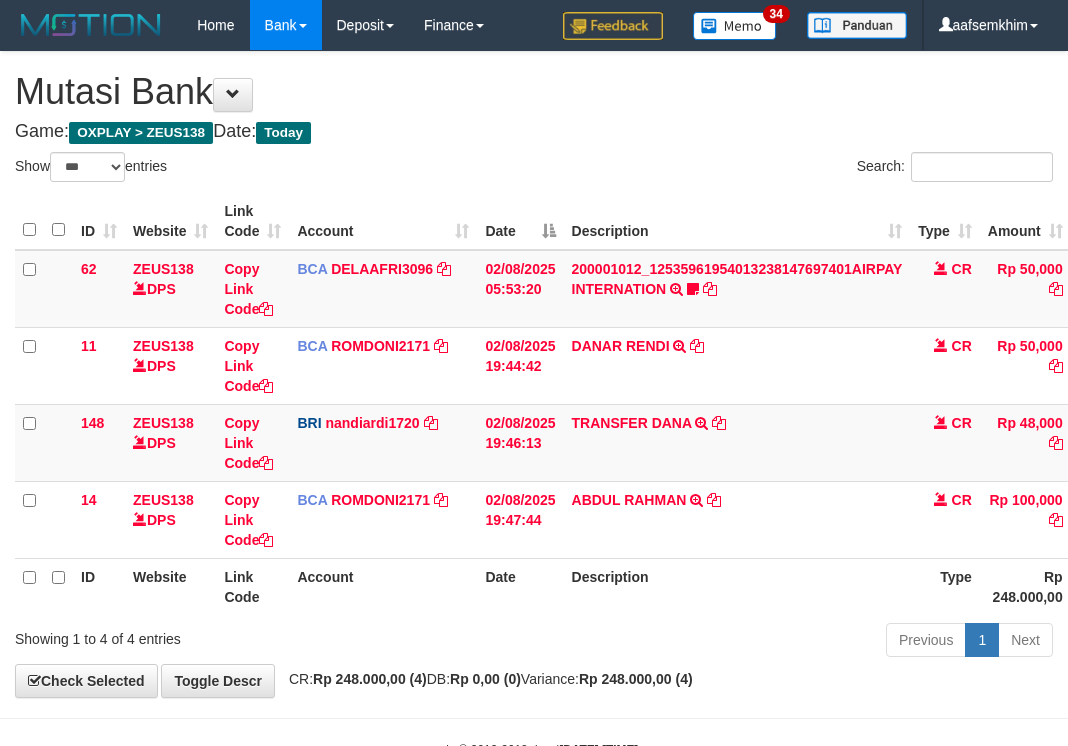 select on "***" 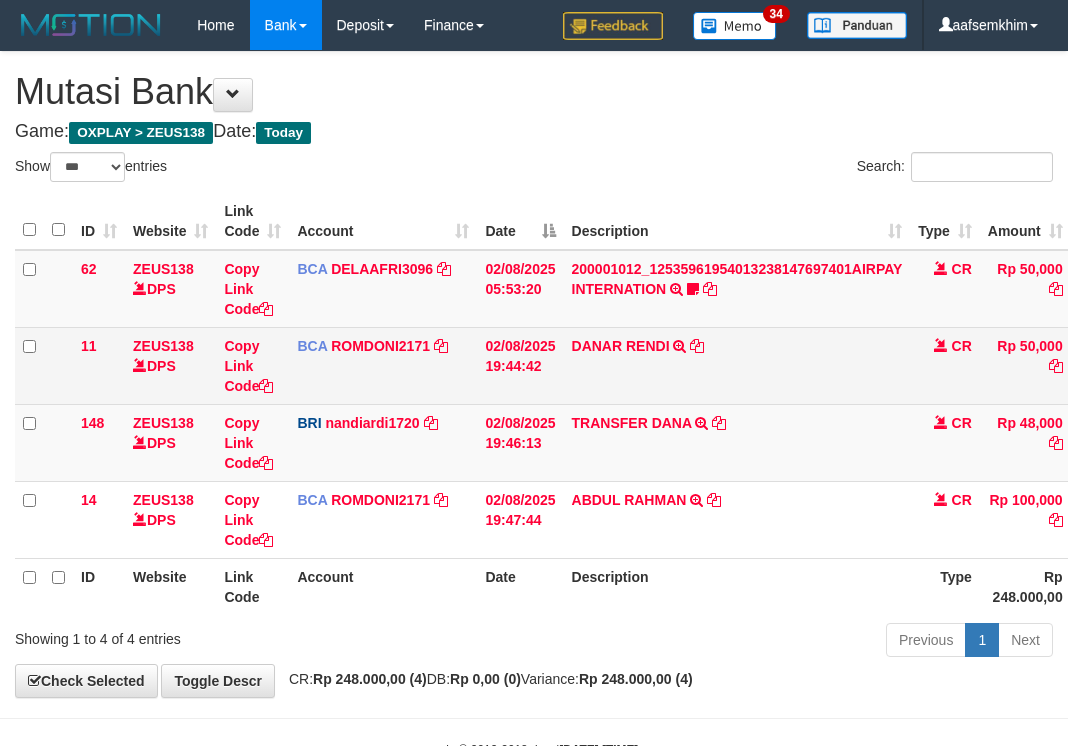 scroll, scrollTop: 0, scrollLeft: 7, axis: horizontal 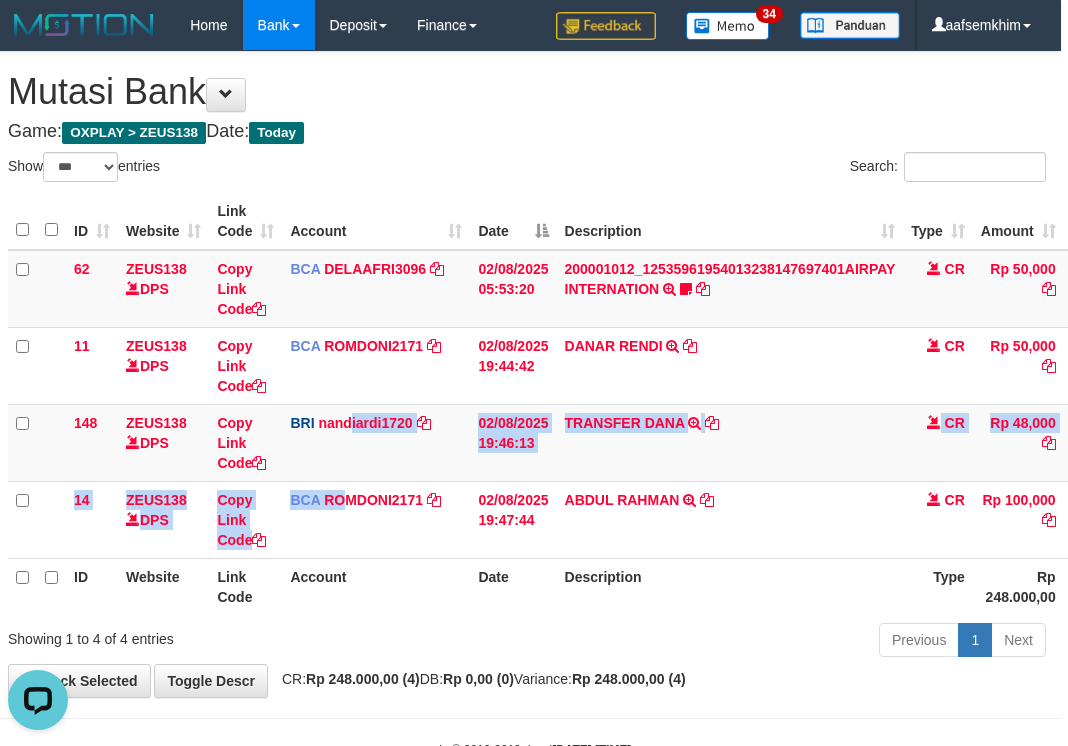 drag, startPoint x: 383, startPoint y: 511, endPoint x: 4, endPoint y: 449, distance: 384.03775 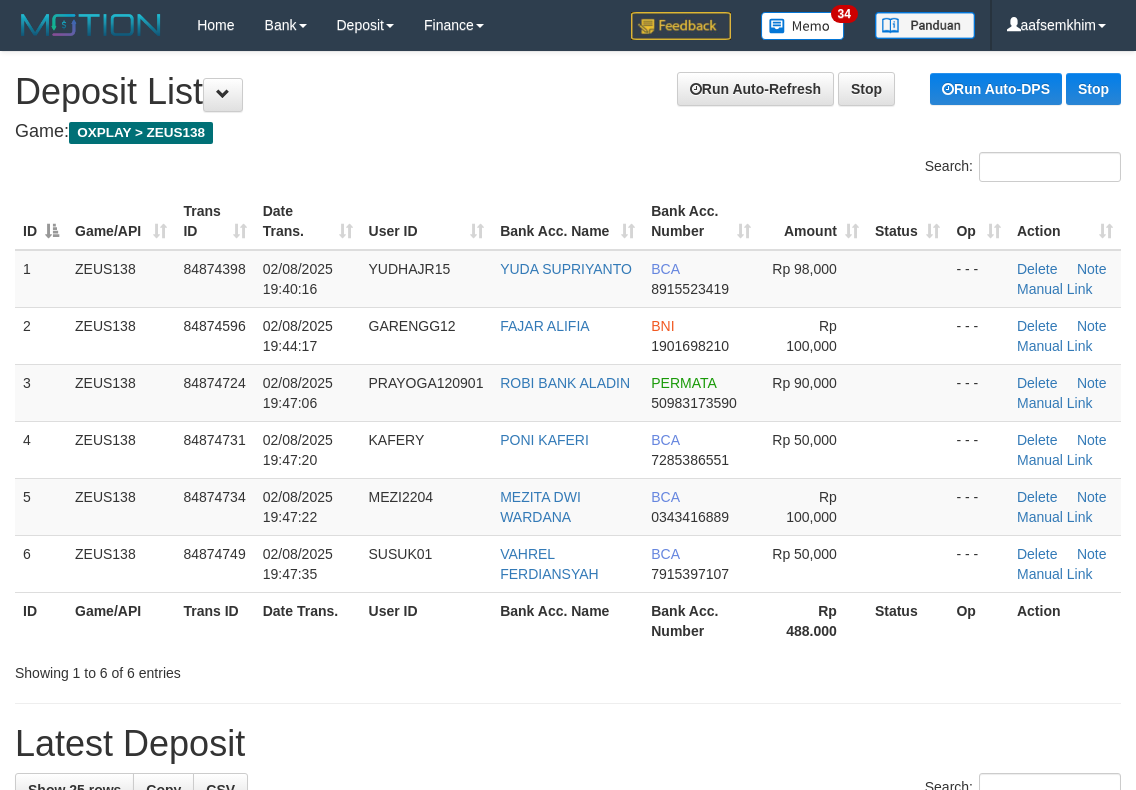 scroll, scrollTop: 0, scrollLeft: 0, axis: both 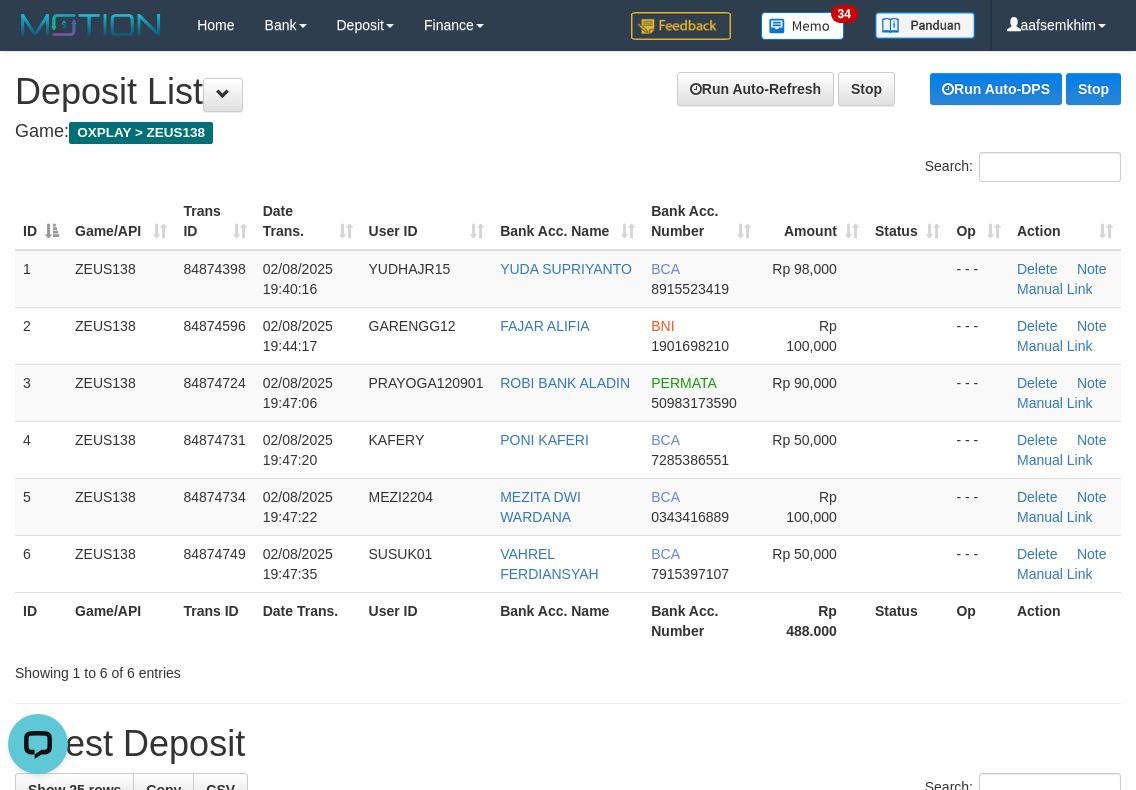 click on "**********" at bounding box center (568, 1241) 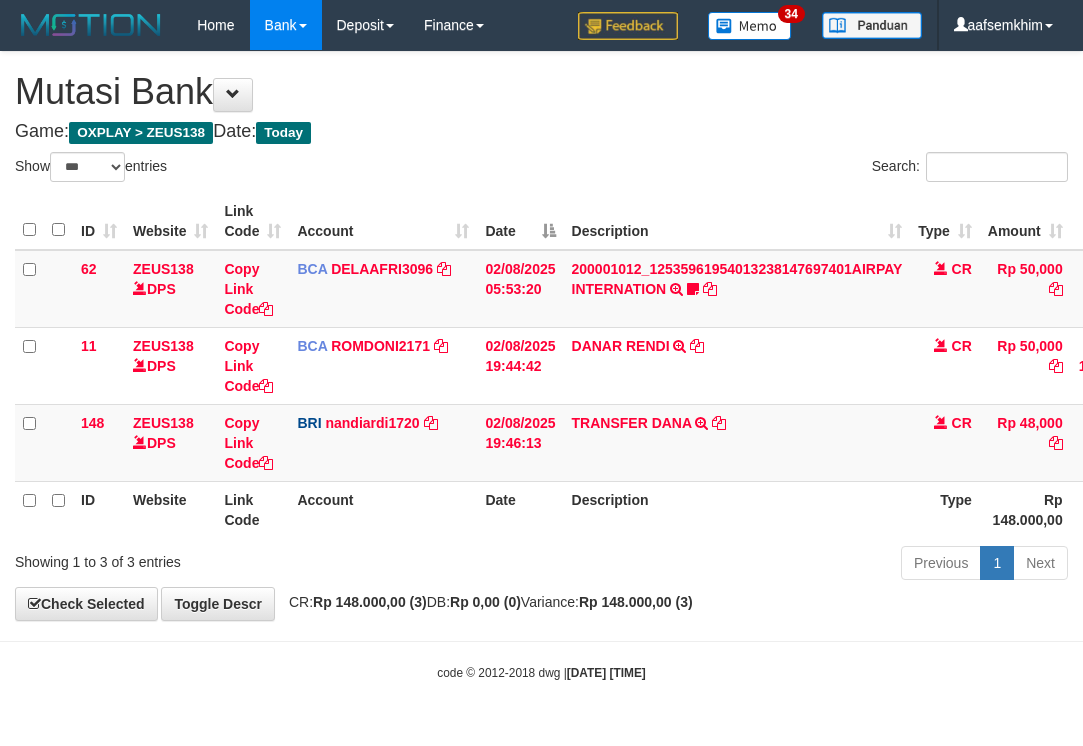 select on "***" 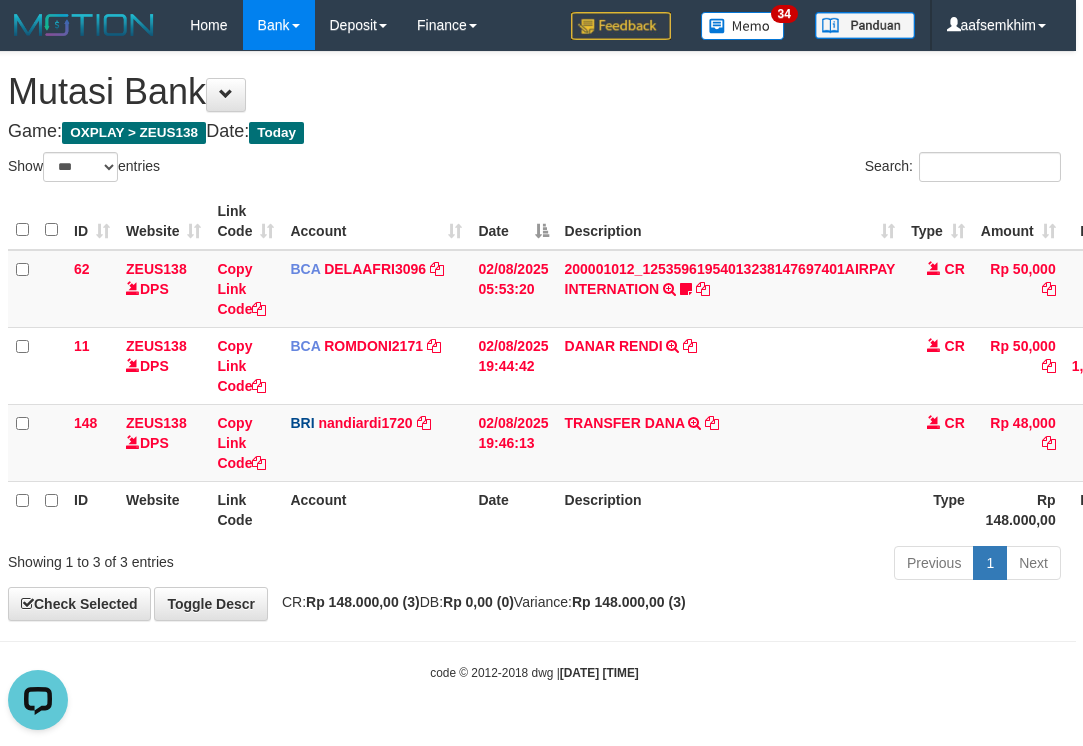 scroll, scrollTop: 0, scrollLeft: 0, axis: both 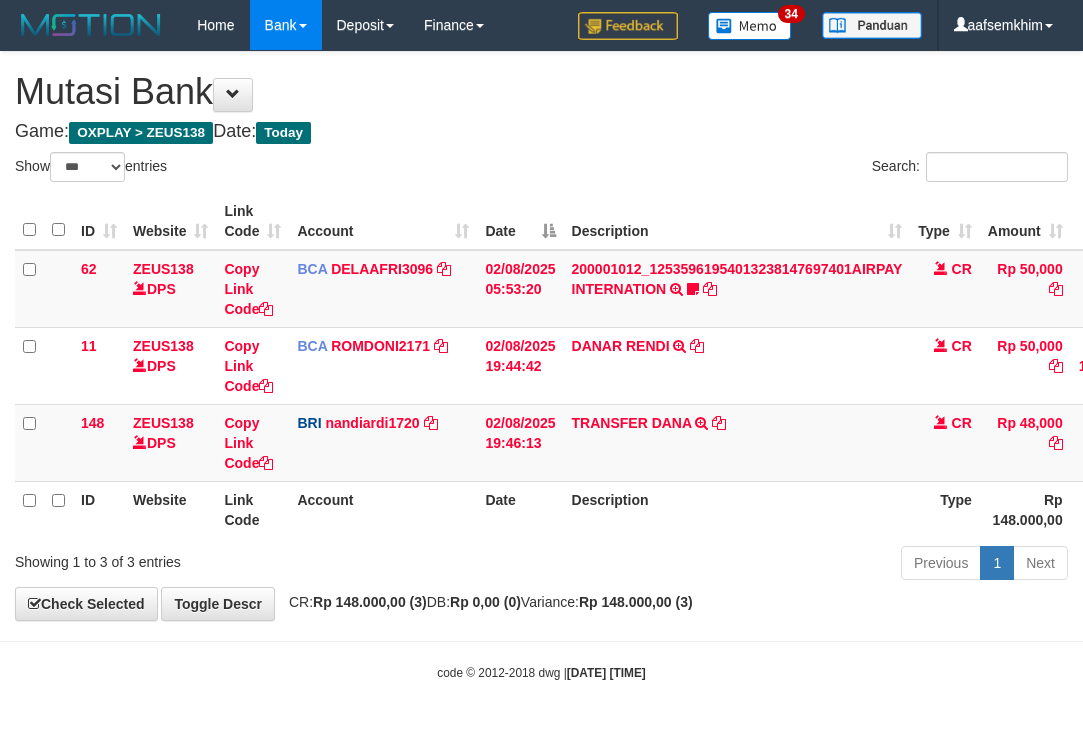 select on "***" 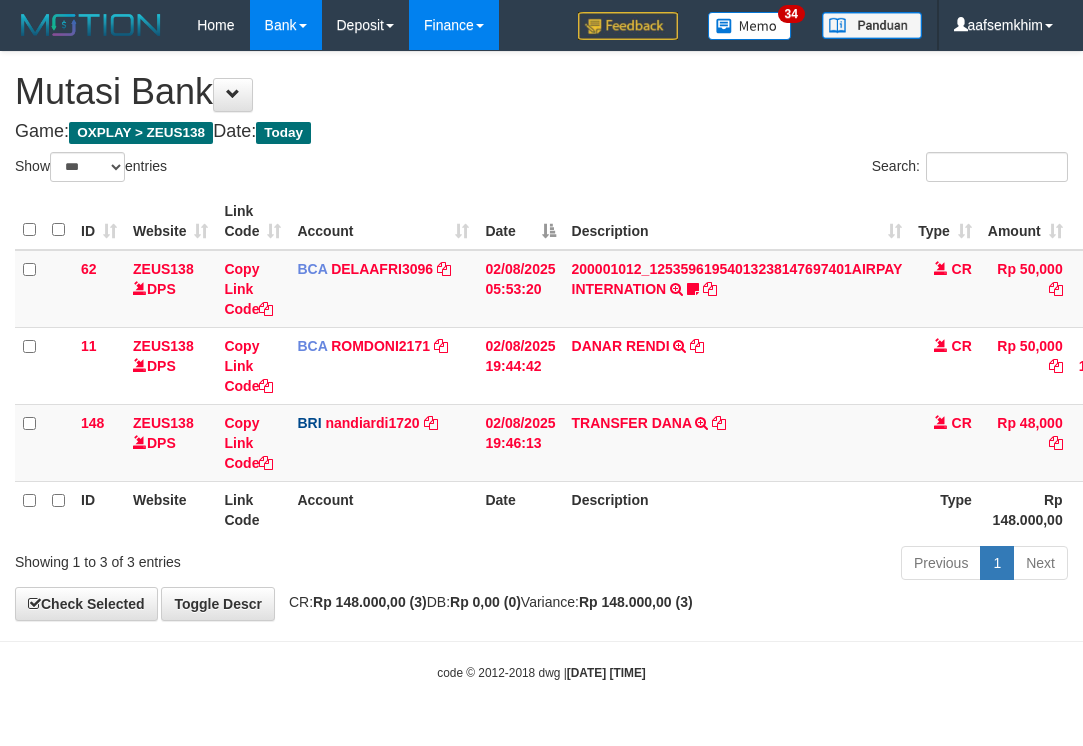 scroll, scrollTop: 0, scrollLeft: 7, axis: horizontal 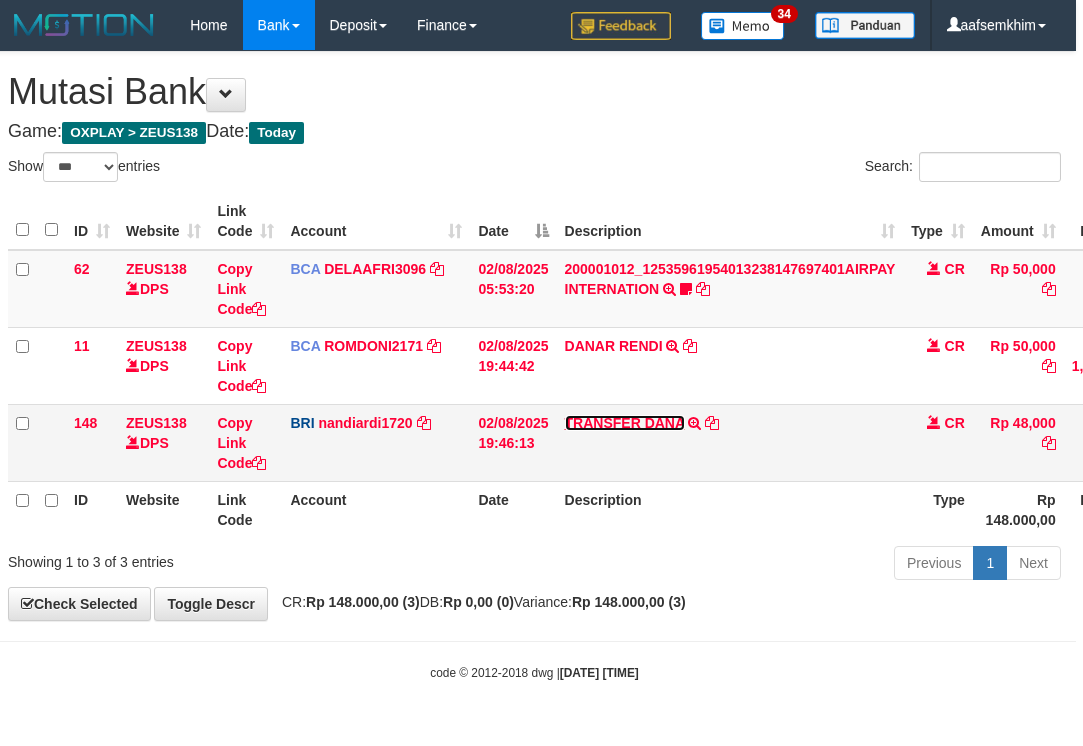 drag, startPoint x: 665, startPoint y: 427, endPoint x: 666, endPoint y: 452, distance: 25.019993 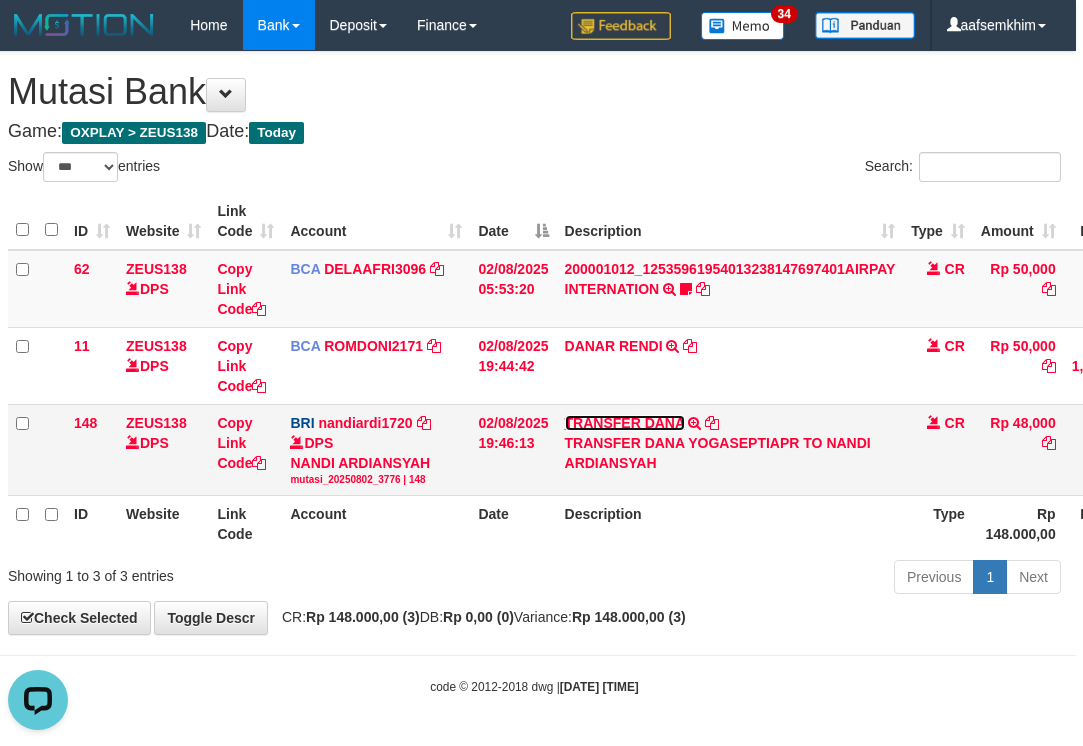 scroll, scrollTop: 0, scrollLeft: 0, axis: both 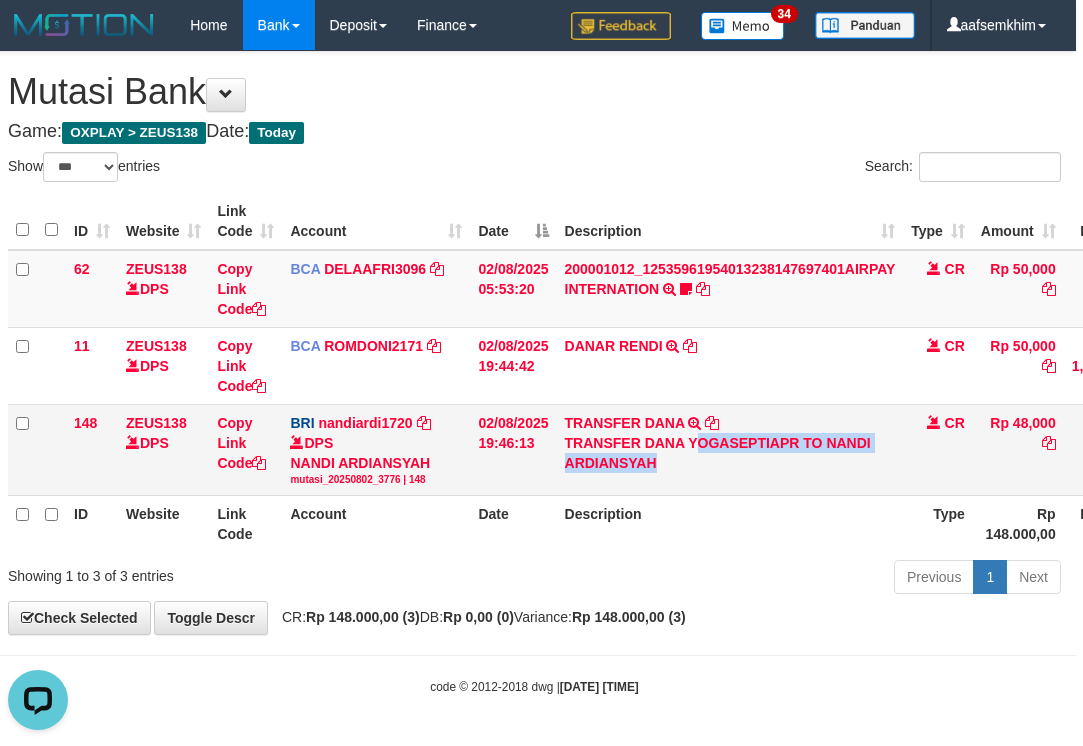drag, startPoint x: 698, startPoint y: 435, endPoint x: 731, endPoint y: 456, distance: 39.115215 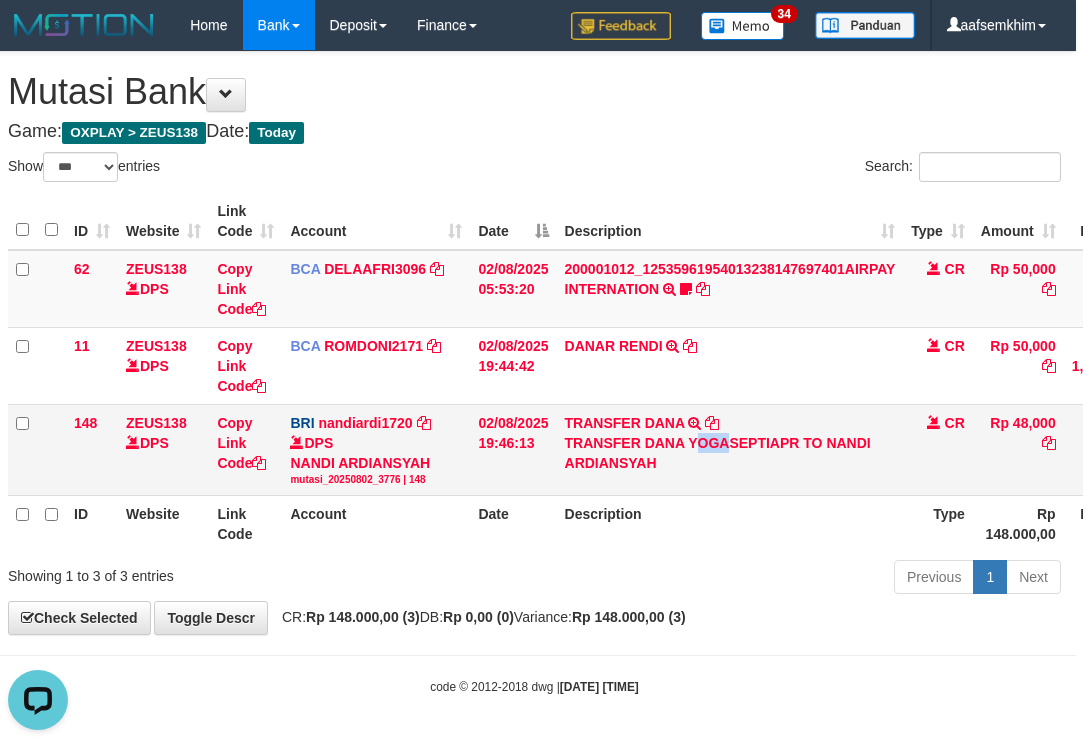 drag, startPoint x: 695, startPoint y: 440, endPoint x: 643, endPoint y: 443, distance: 52.086468 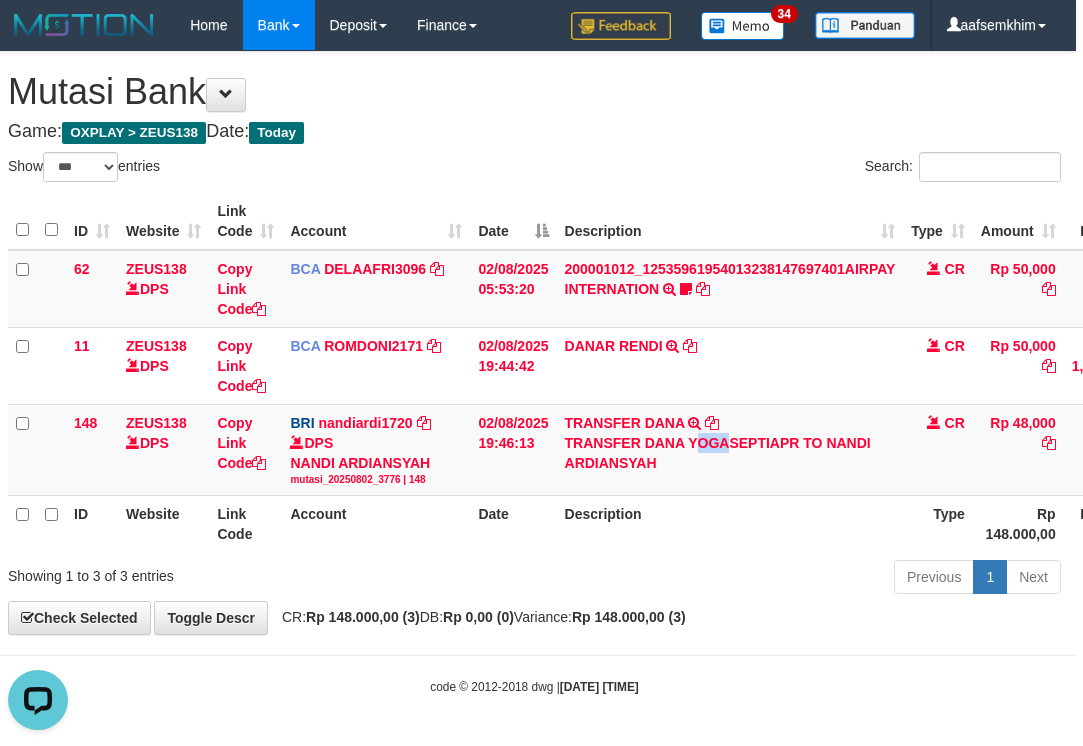 click on "Account" at bounding box center (376, 221) 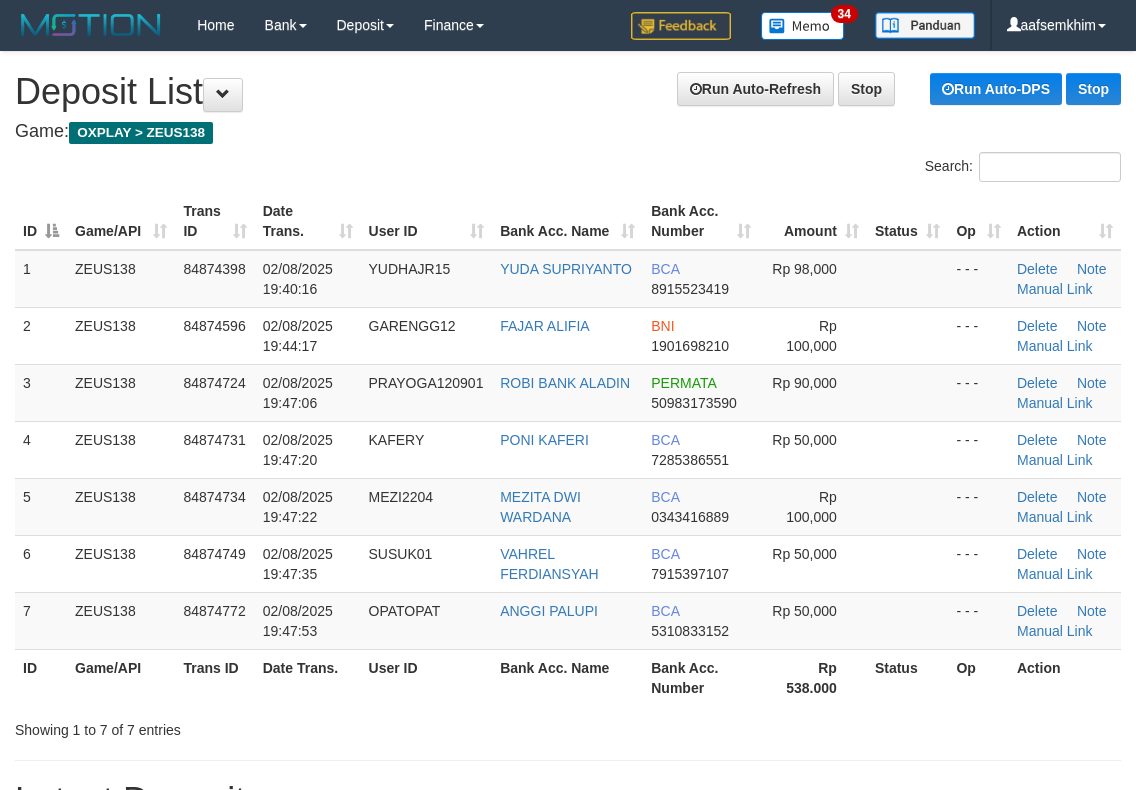 scroll, scrollTop: 0, scrollLeft: 0, axis: both 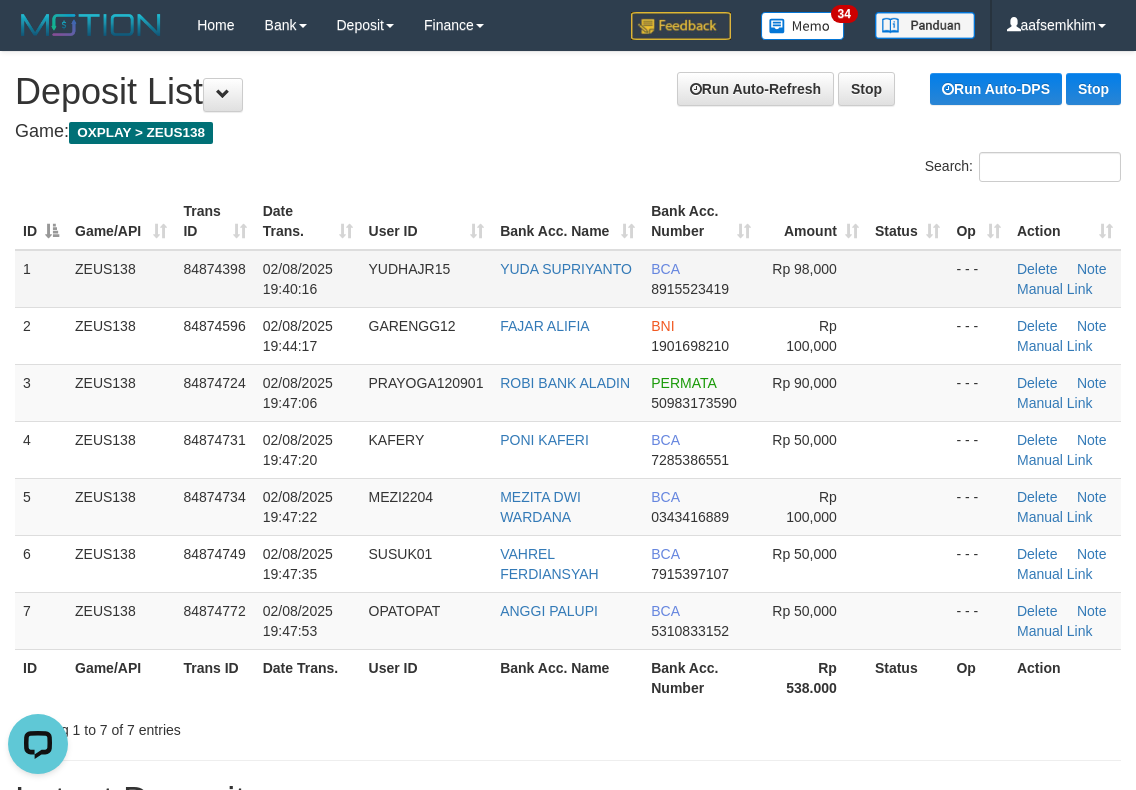 click on "Rp 98,000" at bounding box center [813, 279] 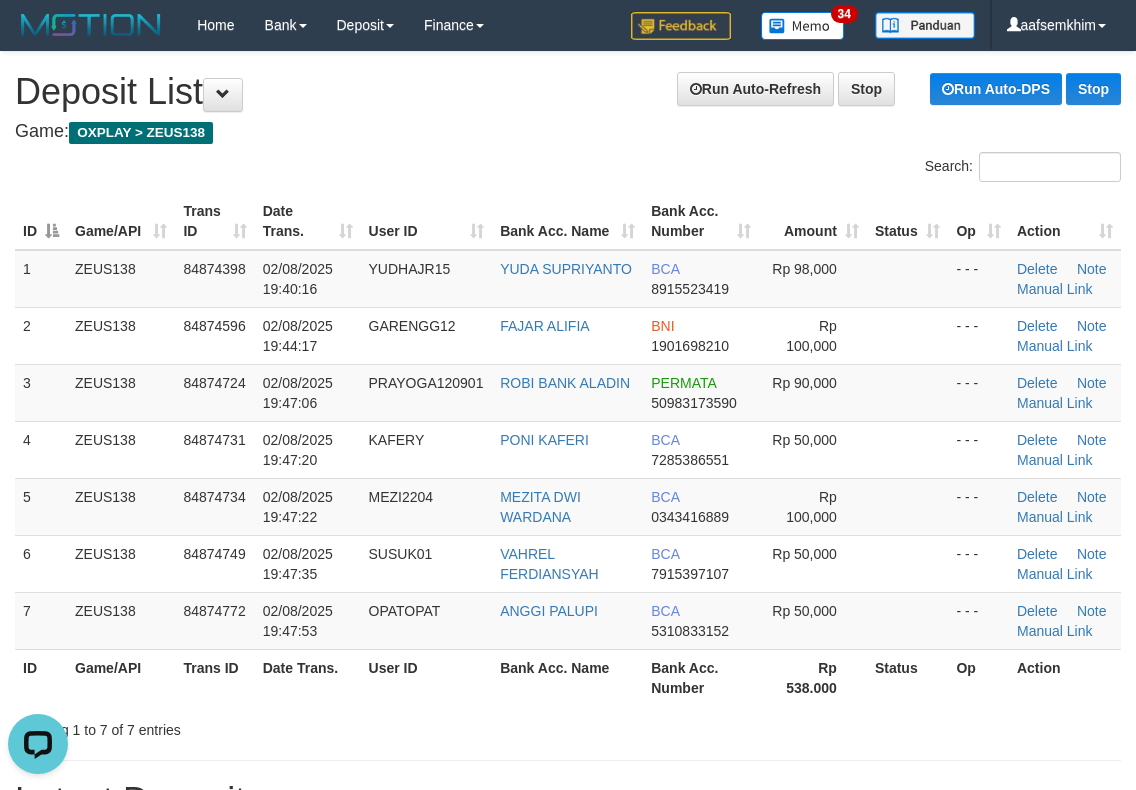 click at bounding box center [284, 152] 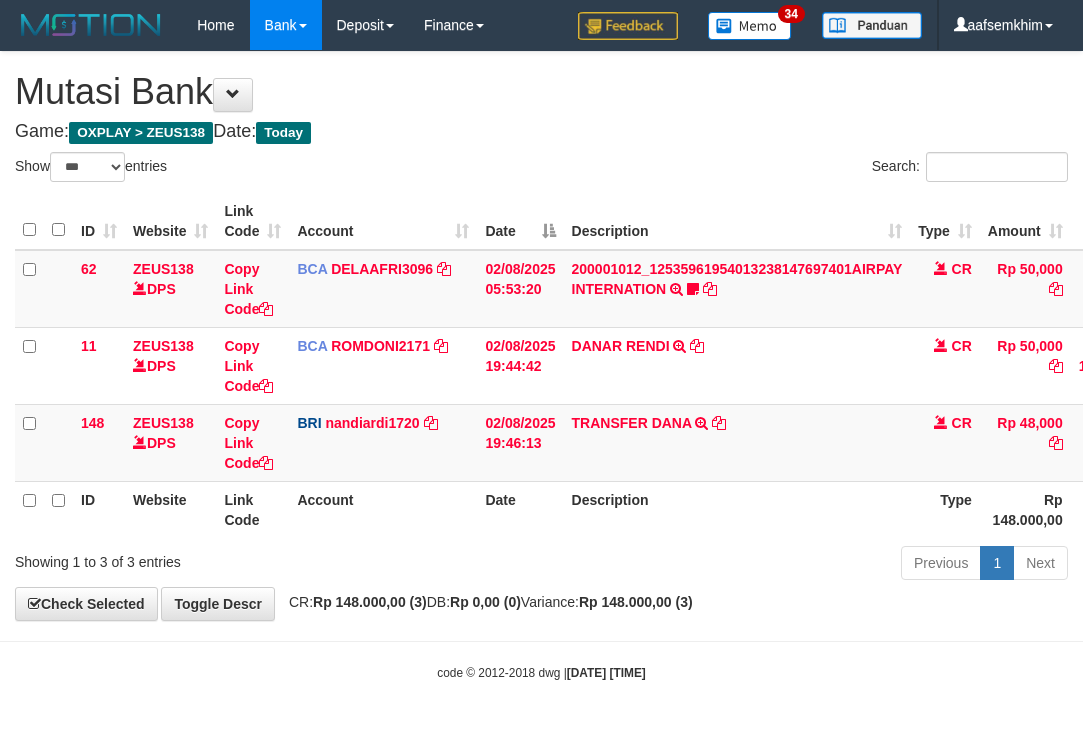select on "***" 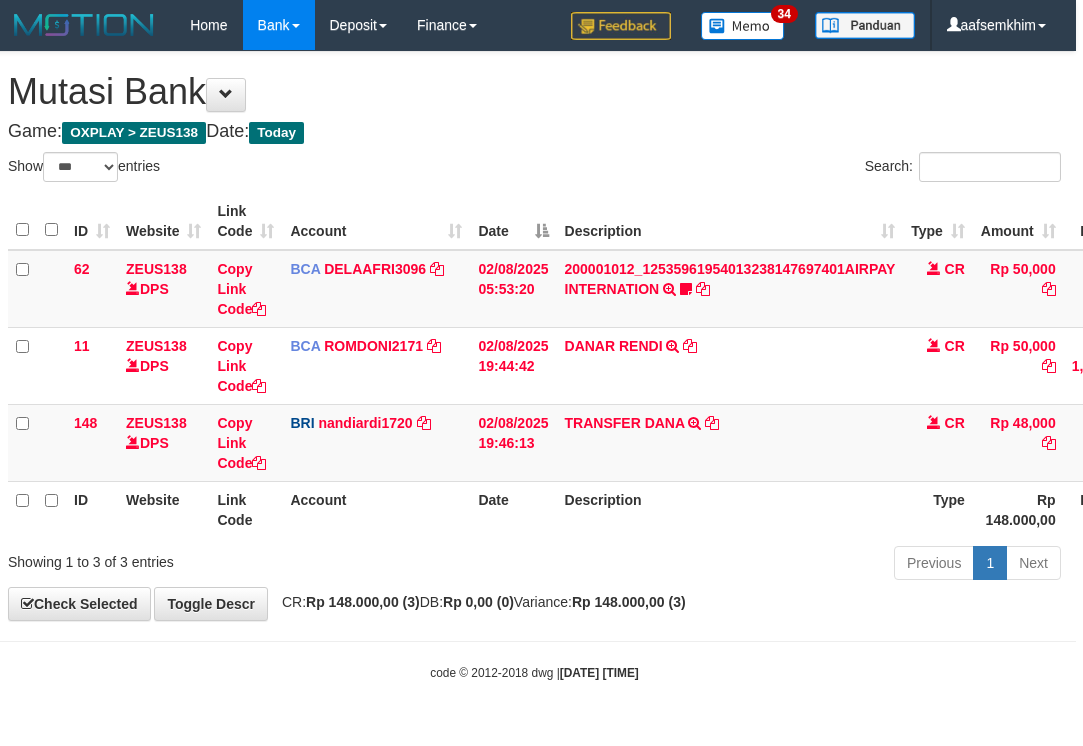 click on "Description" at bounding box center (730, 221) 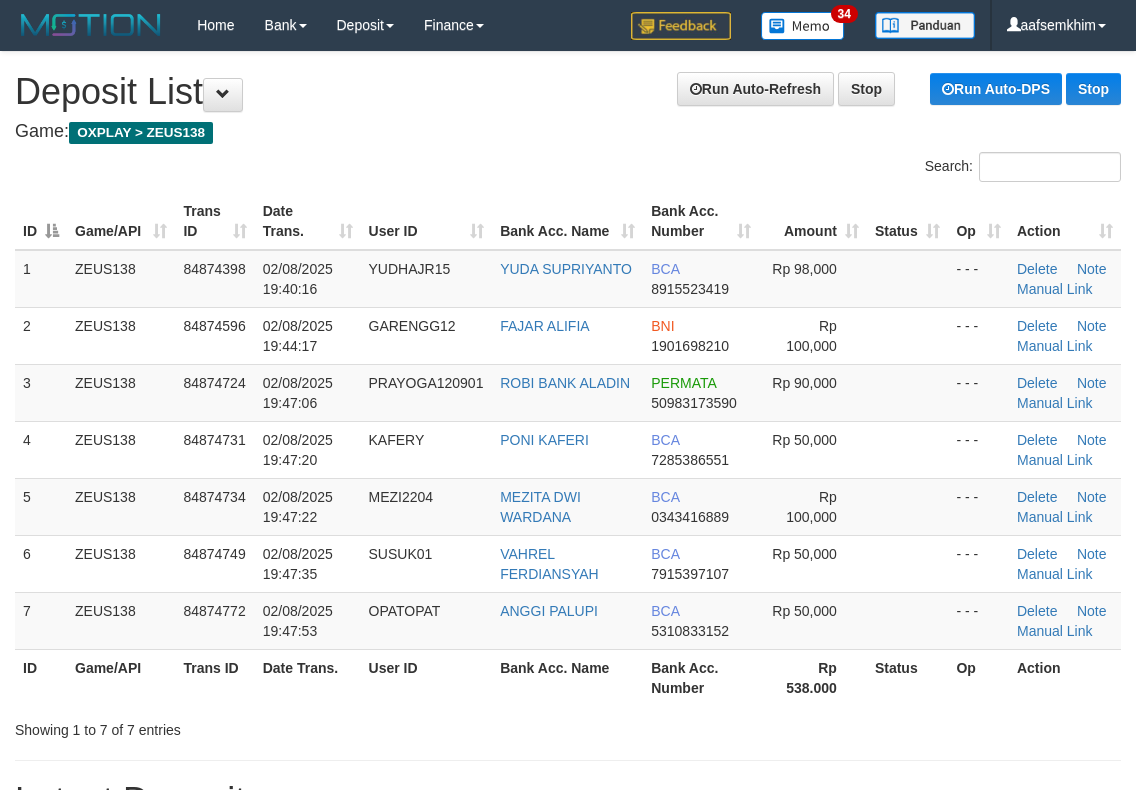 scroll, scrollTop: 0, scrollLeft: 0, axis: both 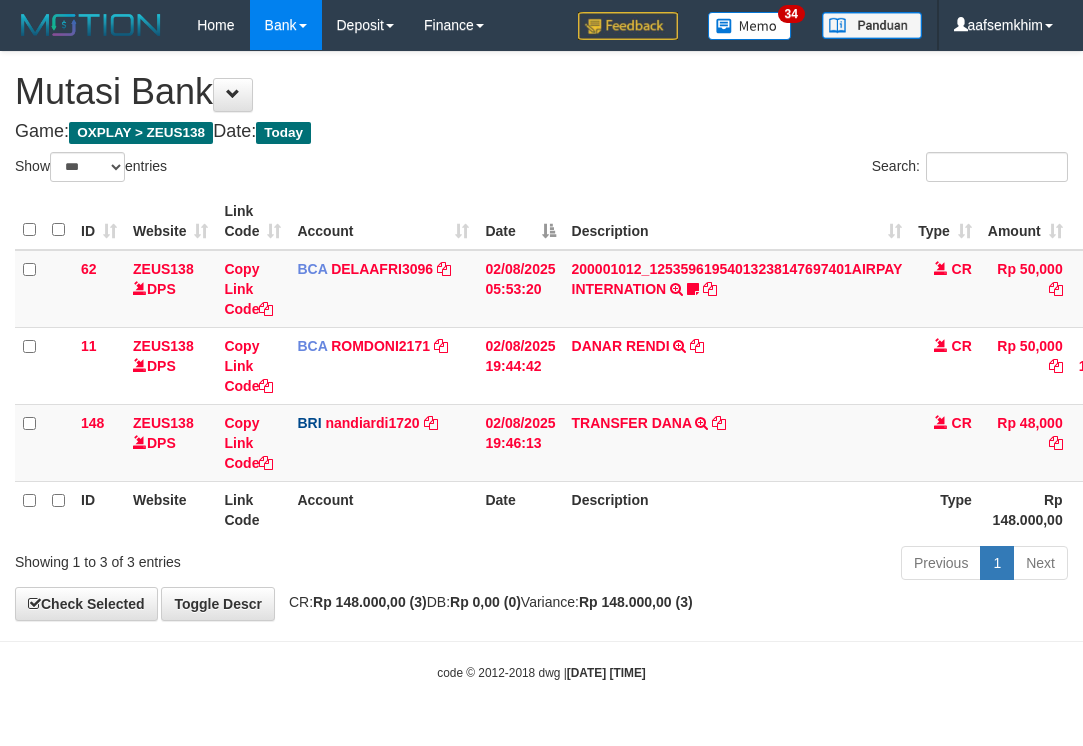 select on "***" 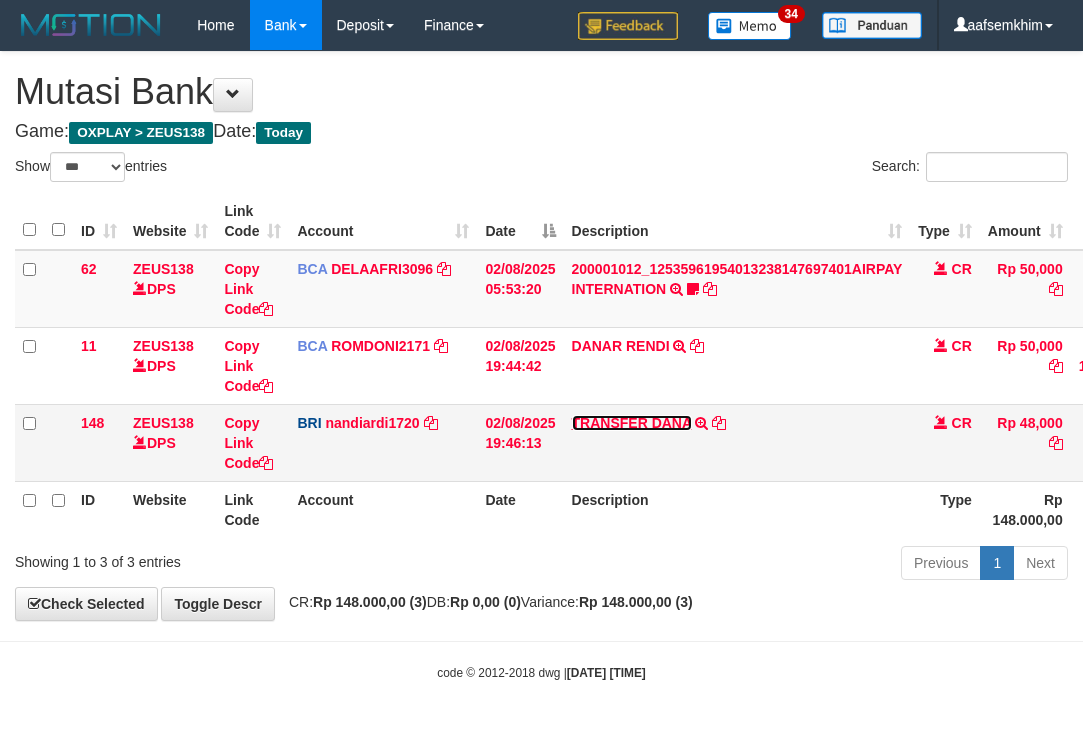 scroll, scrollTop: 0, scrollLeft: 7, axis: horizontal 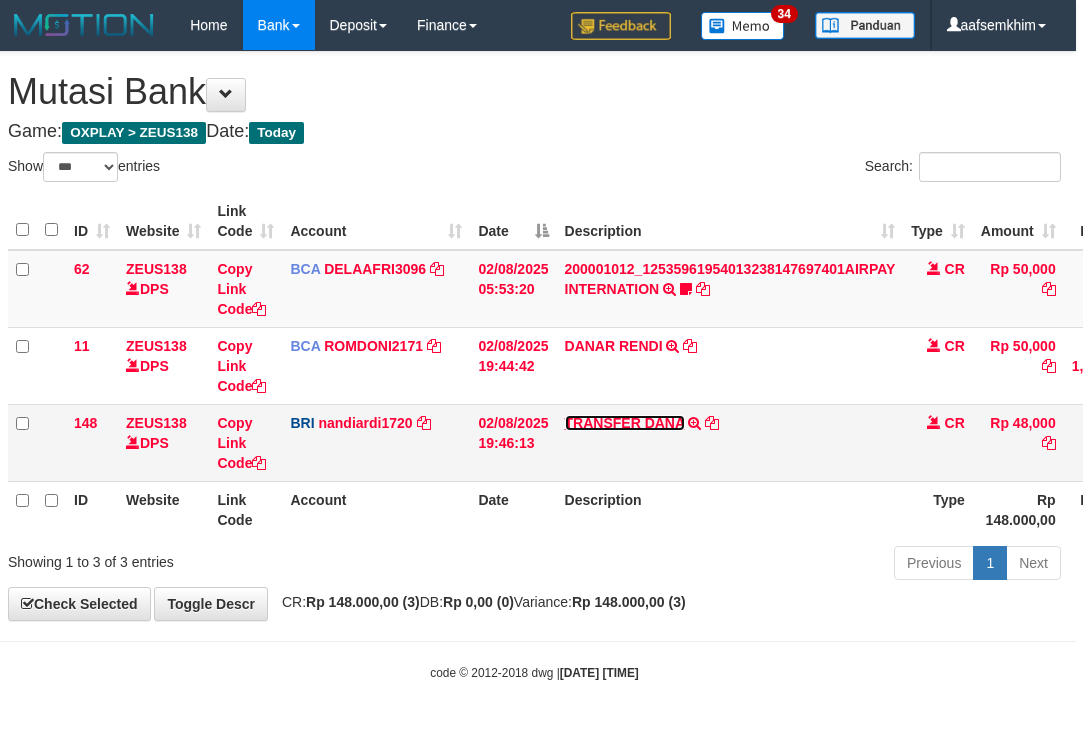 click on "TRANSFER DANA" at bounding box center [625, 423] 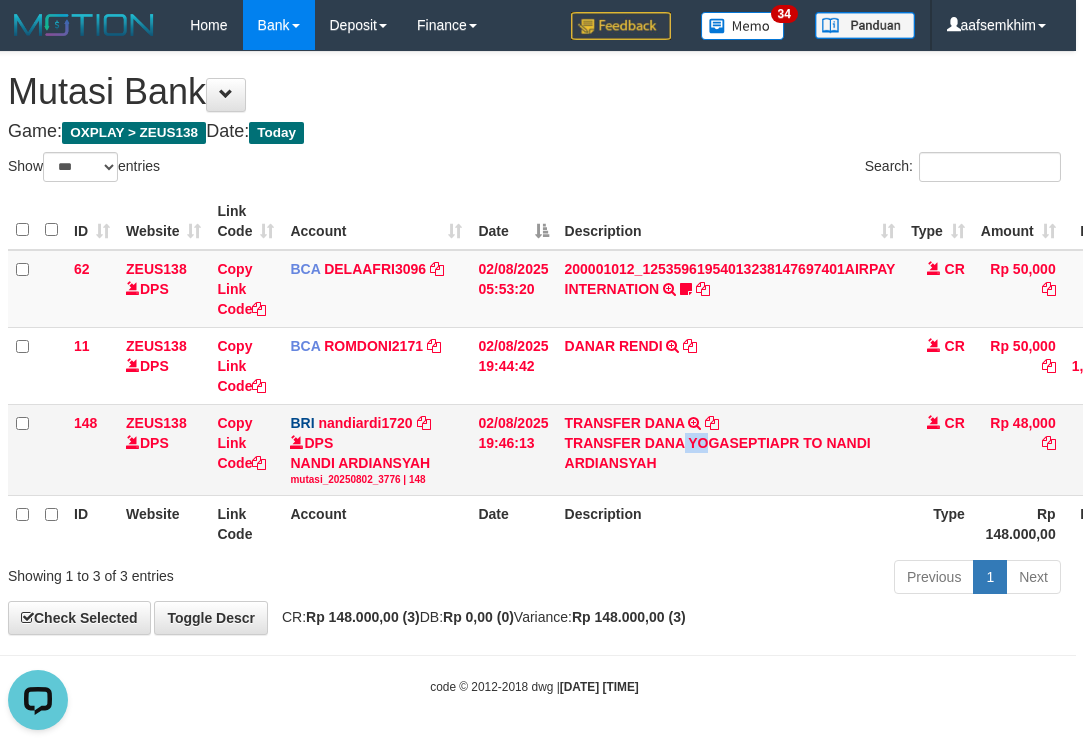 scroll, scrollTop: 0, scrollLeft: 0, axis: both 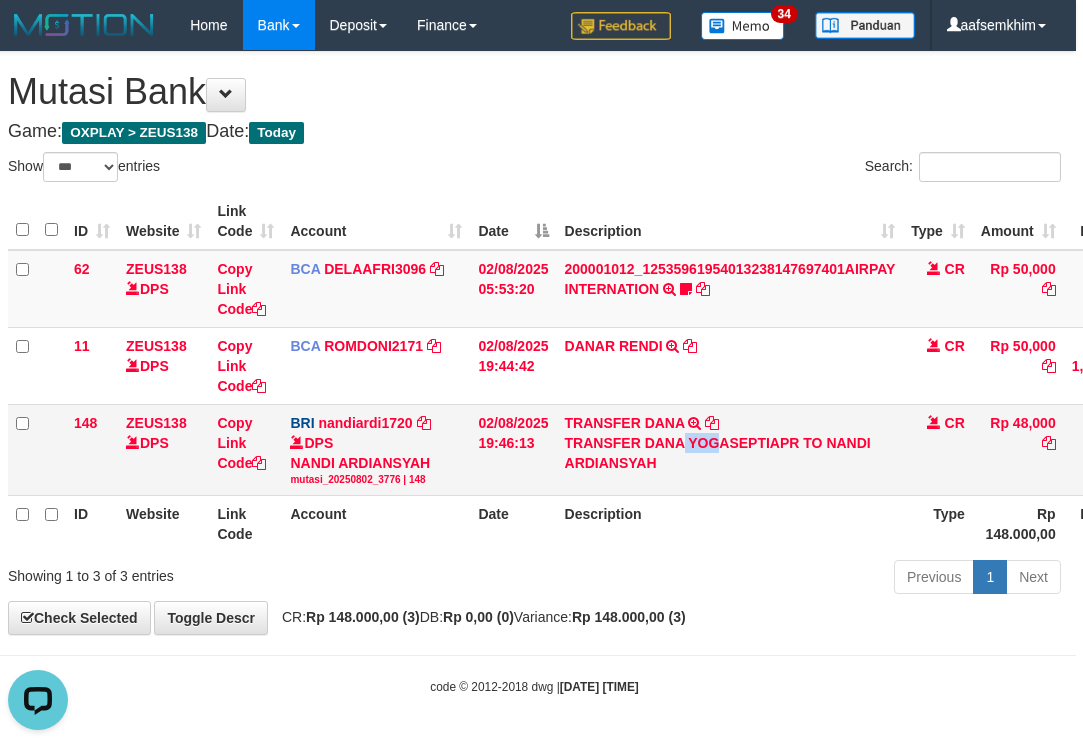 drag, startPoint x: 683, startPoint y: 439, endPoint x: 717, endPoint y: 443, distance: 34.234486 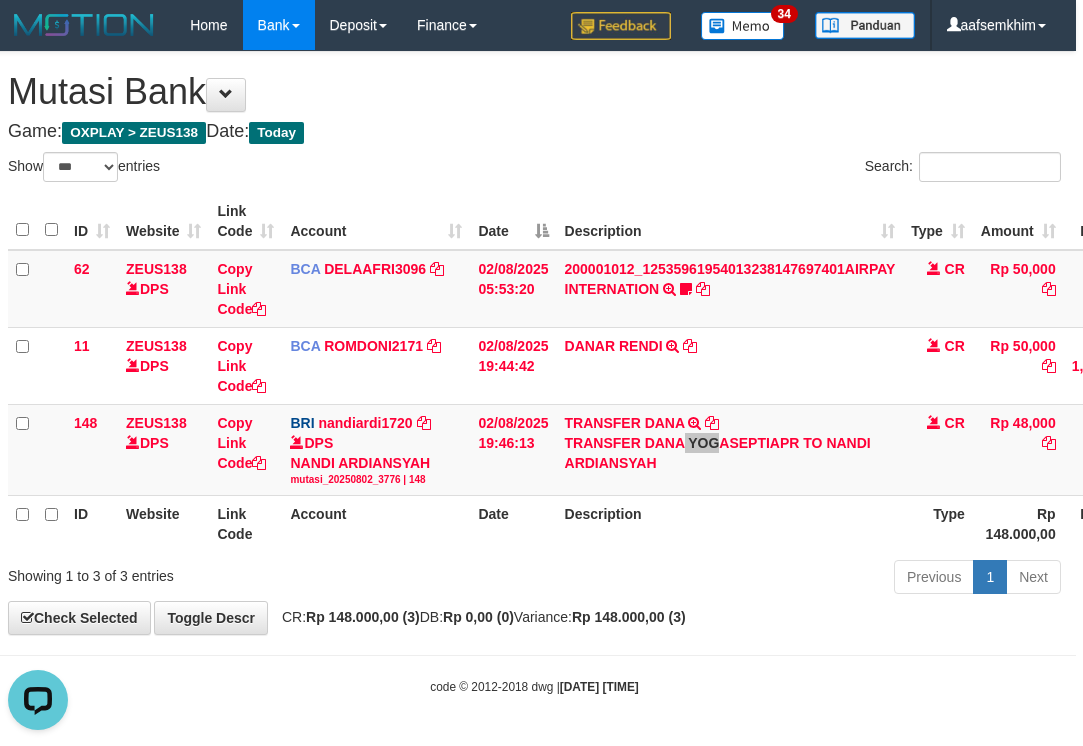 click on "Account" at bounding box center (376, 221) 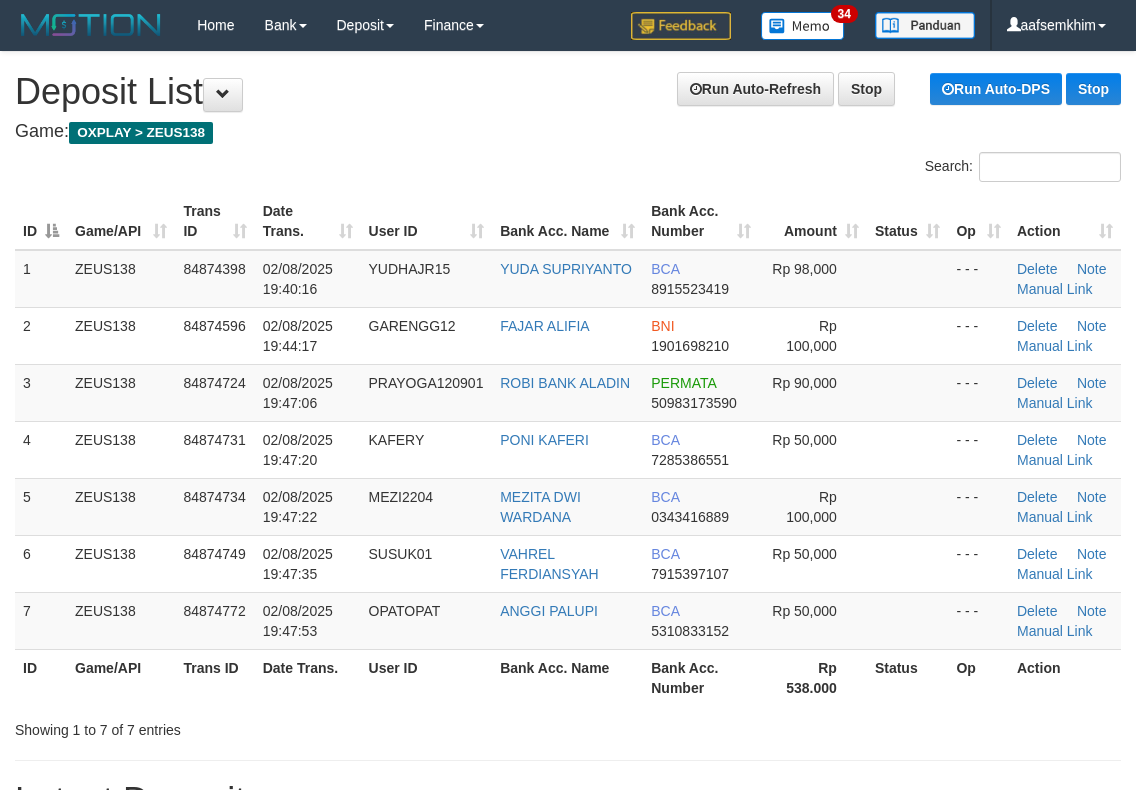 scroll, scrollTop: 0, scrollLeft: 0, axis: both 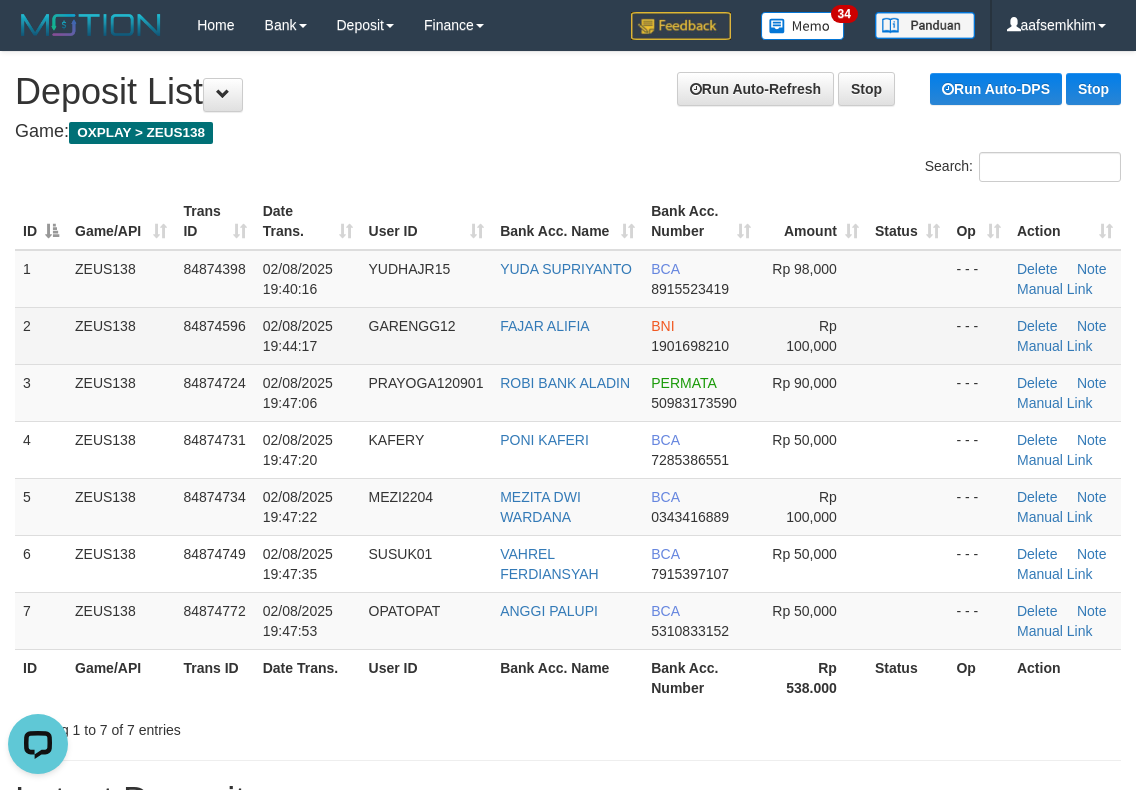 click on "FAJAR ALIFIA" at bounding box center (567, 335) 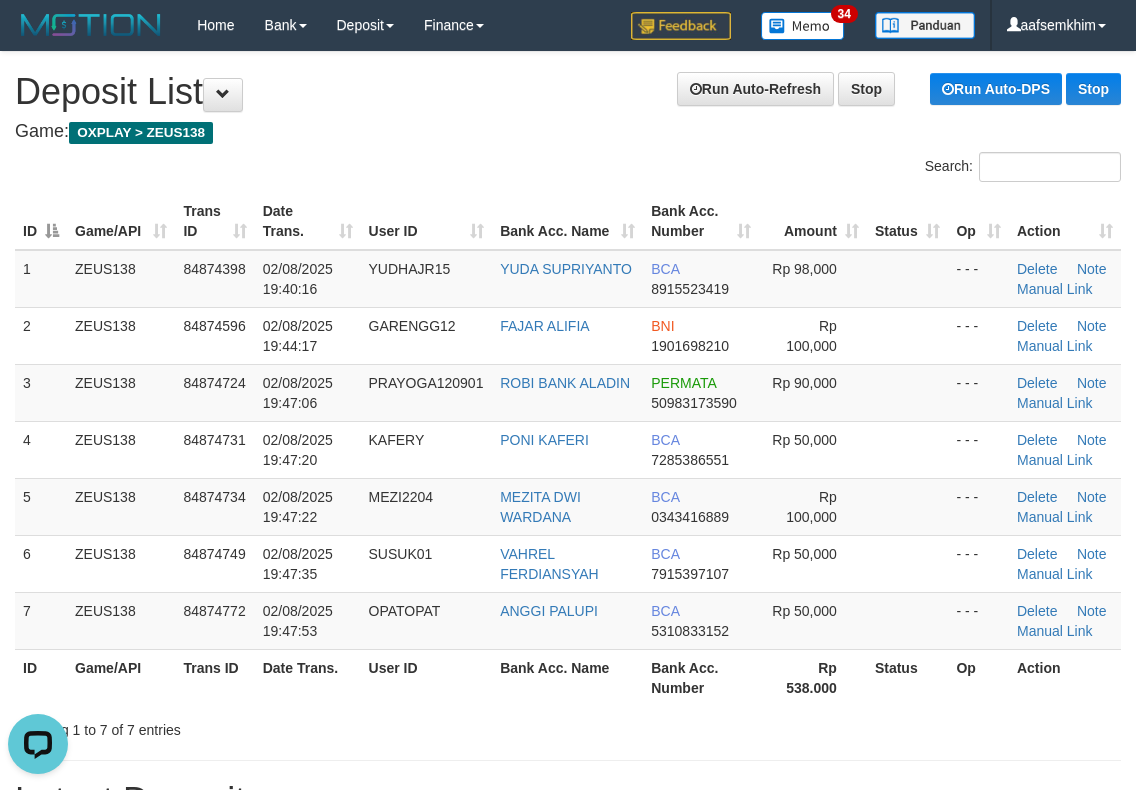 click on "Game:   OXPLAY > ZEUS138" at bounding box center [568, 132] 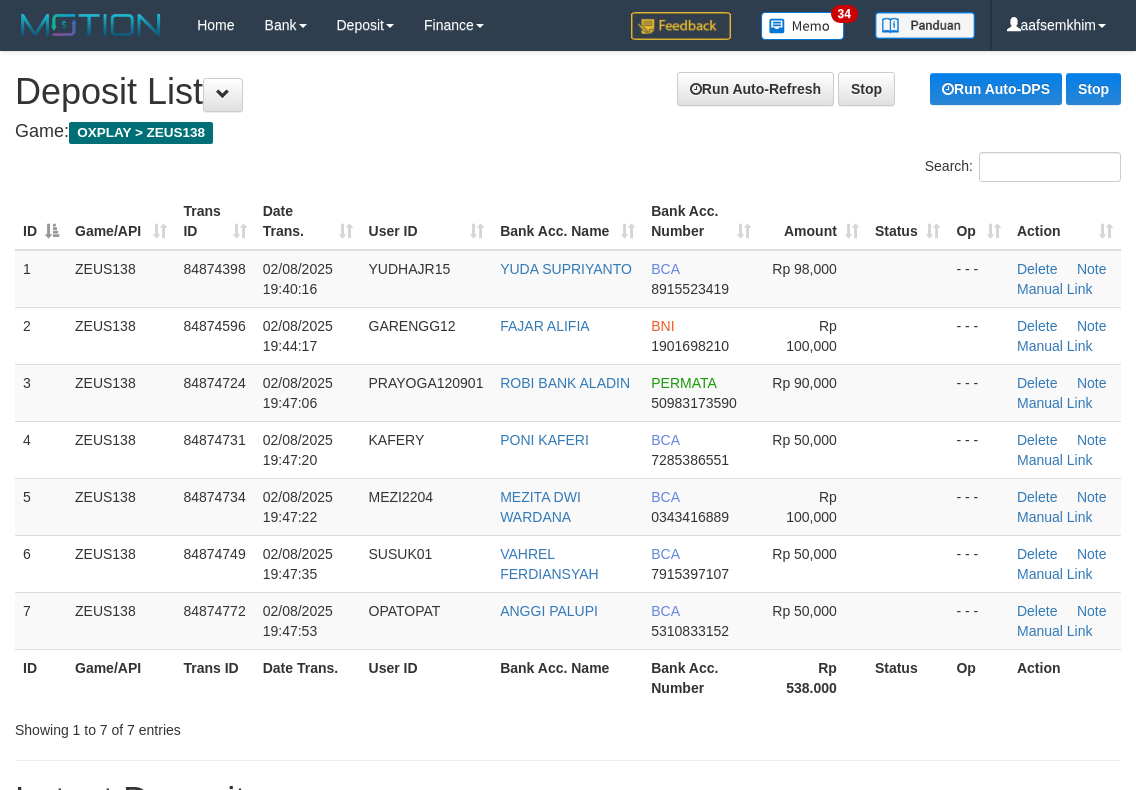 scroll, scrollTop: 0, scrollLeft: 0, axis: both 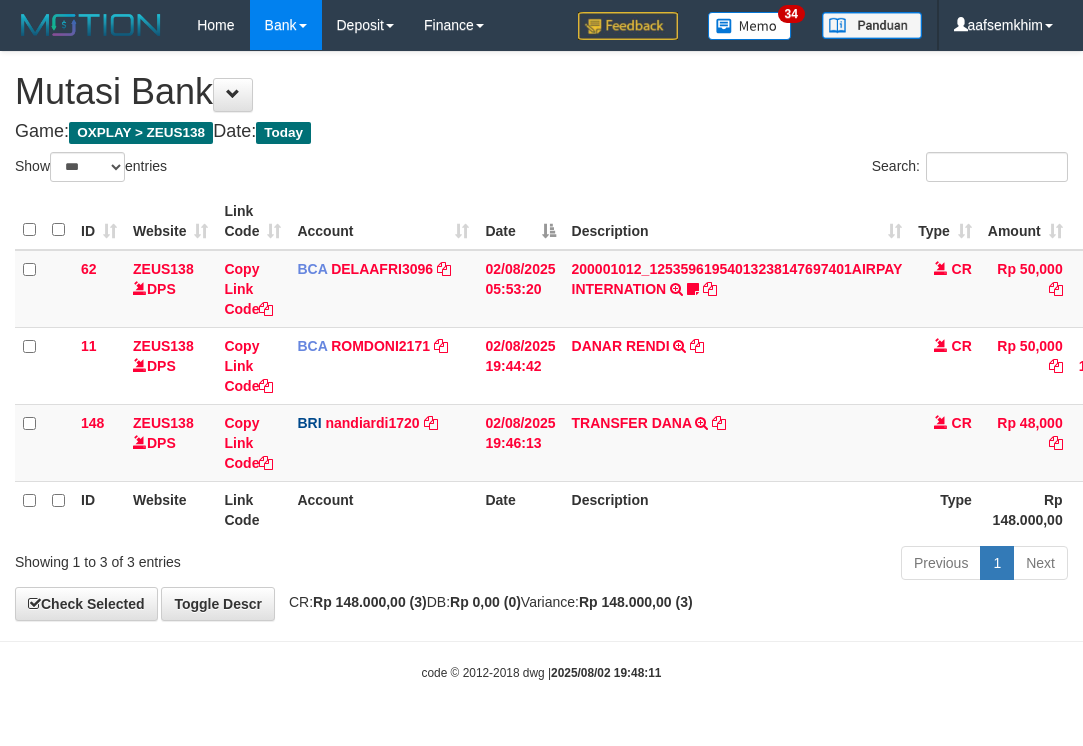 select on "***" 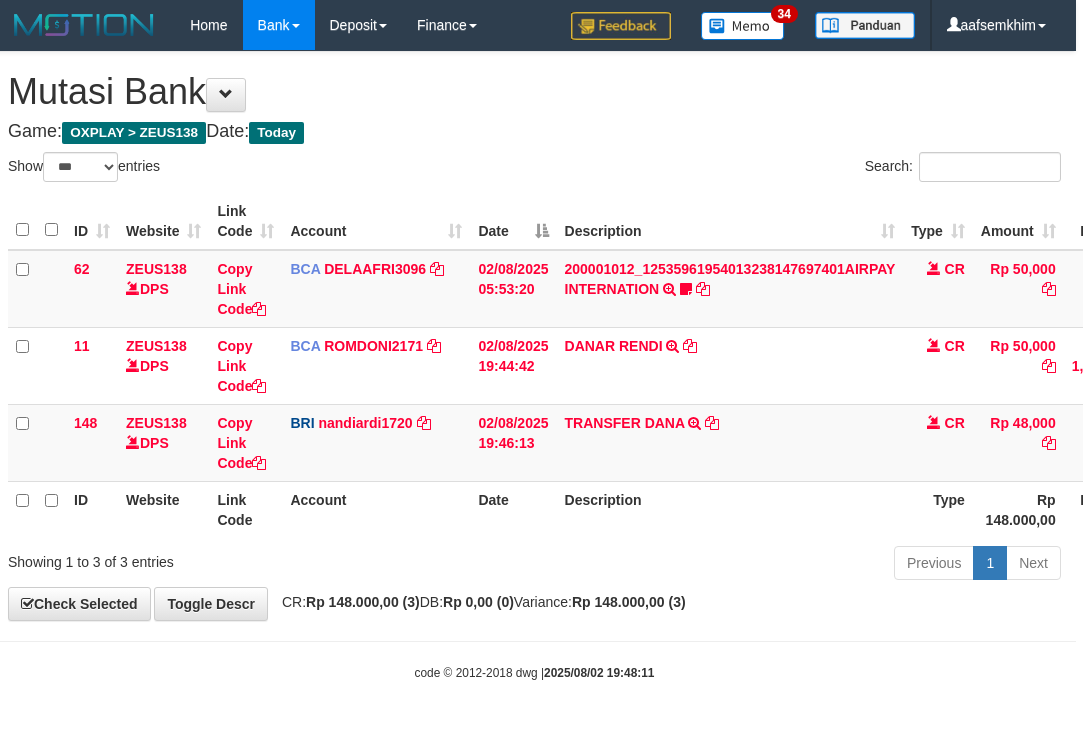 click on "Account" at bounding box center (376, 221) 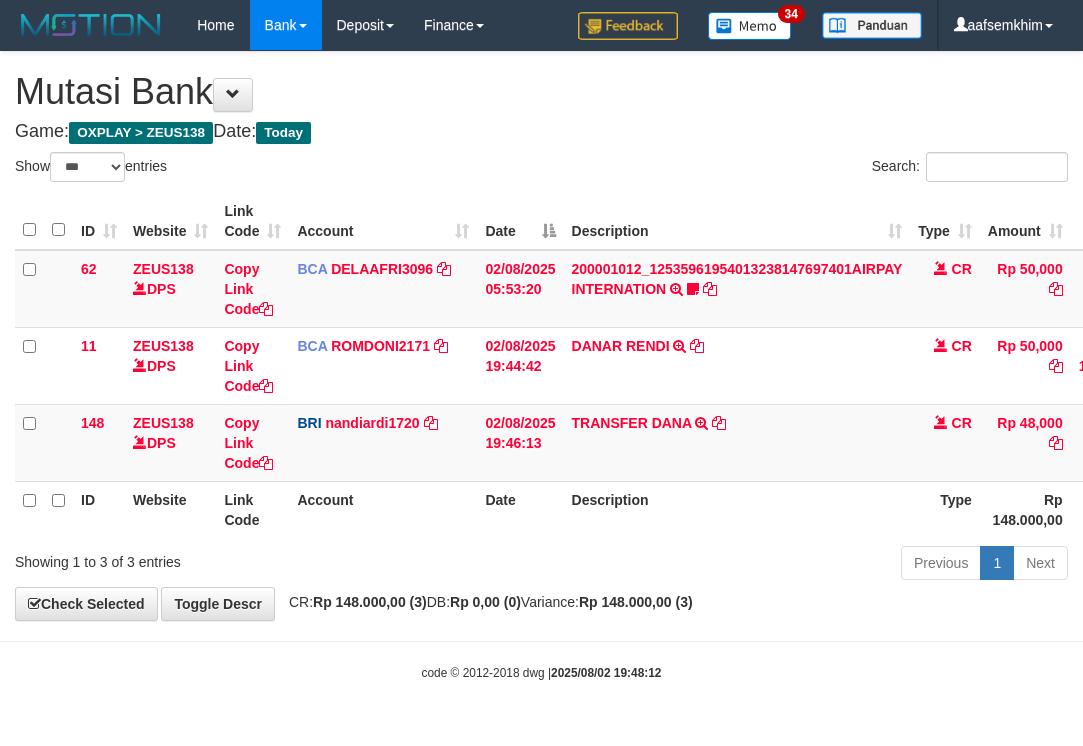 select on "***" 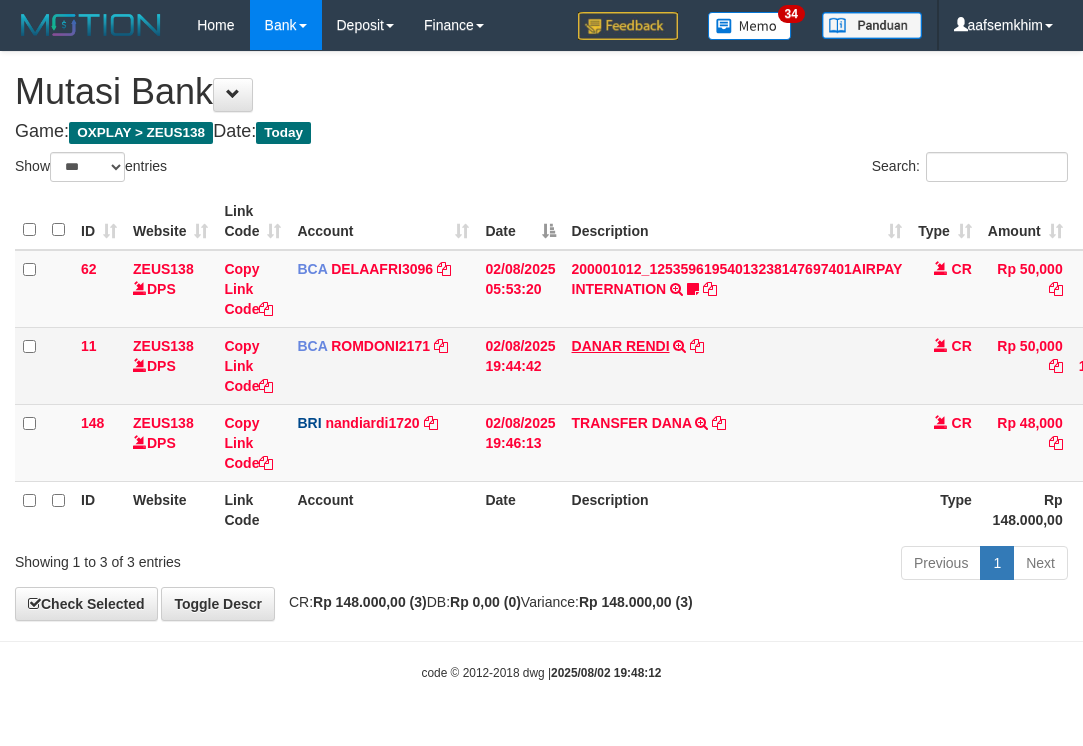 scroll, scrollTop: 0, scrollLeft: 7, axis: horizontal 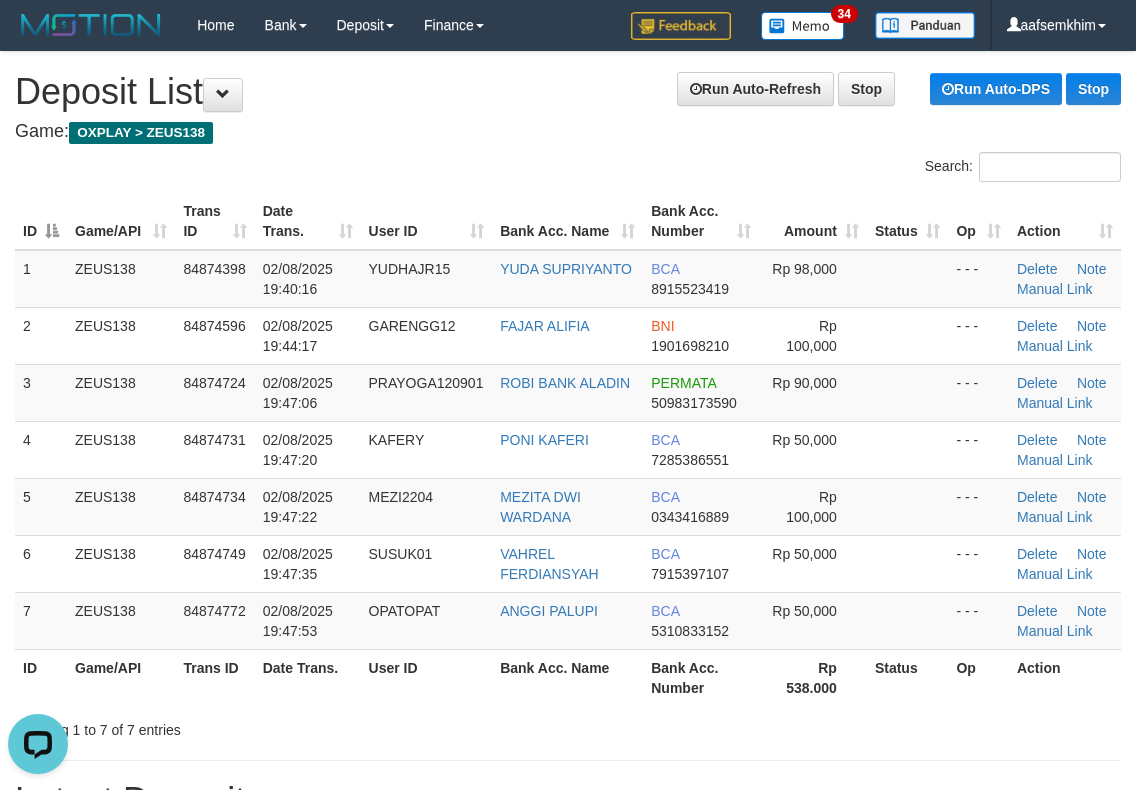 drag, startPoint x: 690, startPoint y: 236, endPoint x: 644, endPoint y: 226, distance: 47.07441 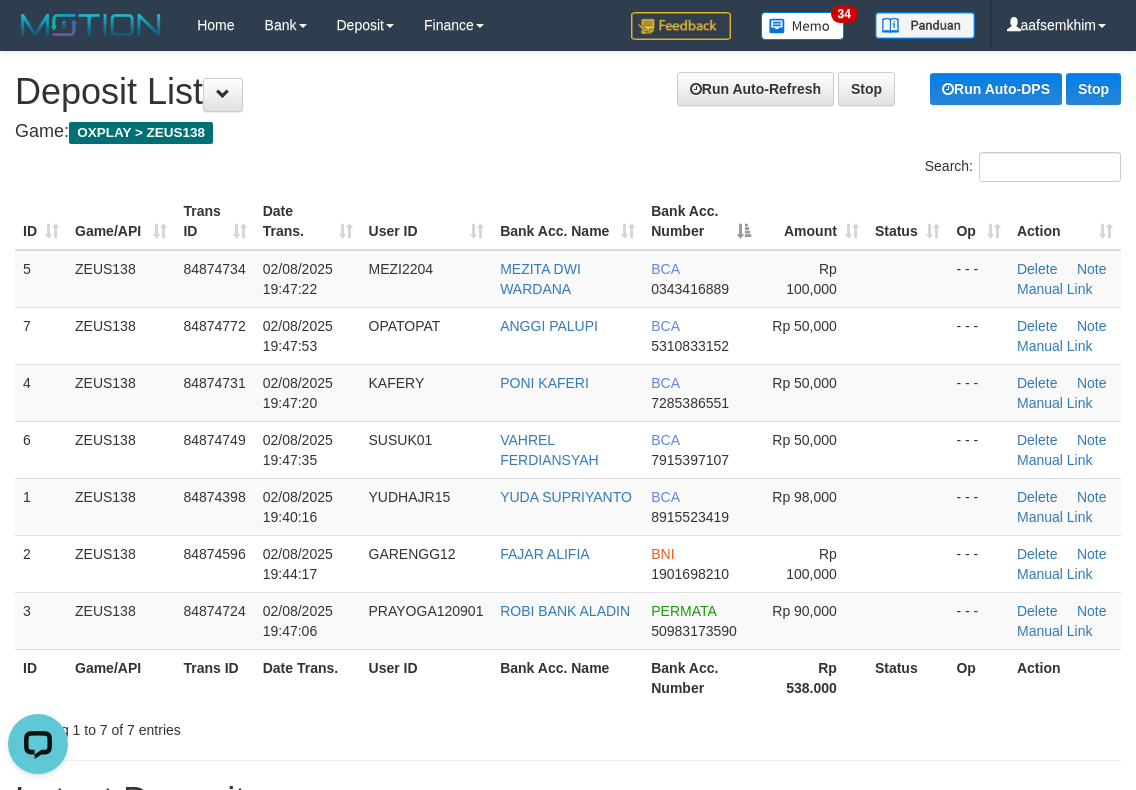 click on "Game:   OXPLAY > ZEUS138" at bounding box center (568, 132) 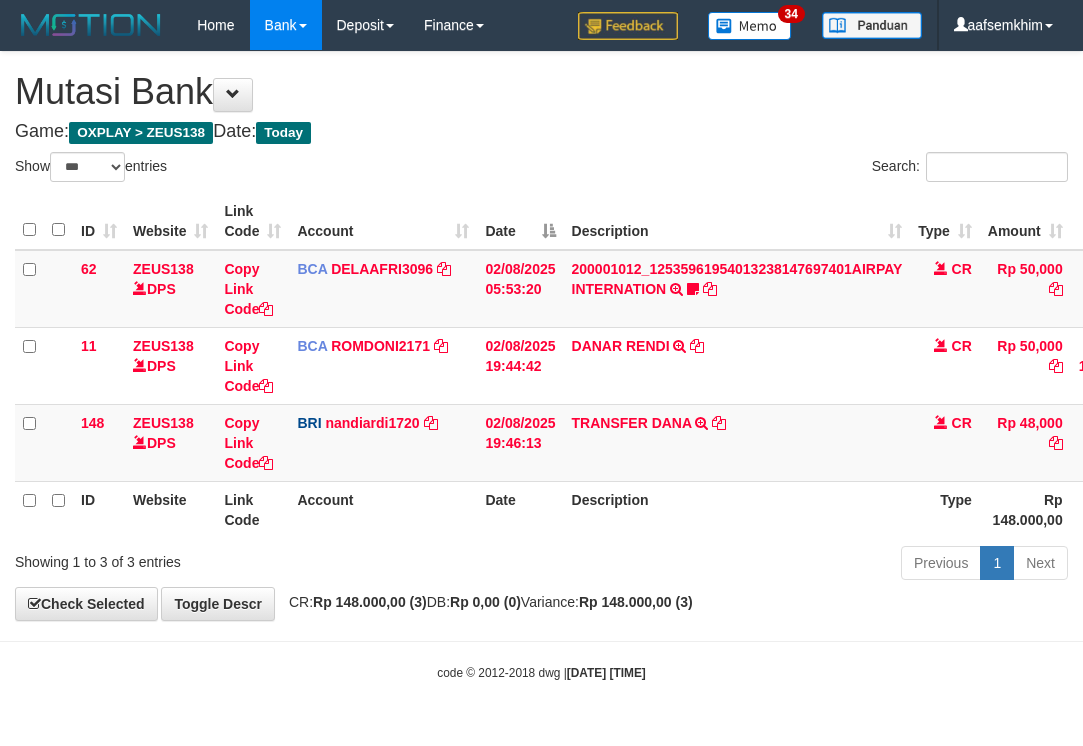 select on "***" 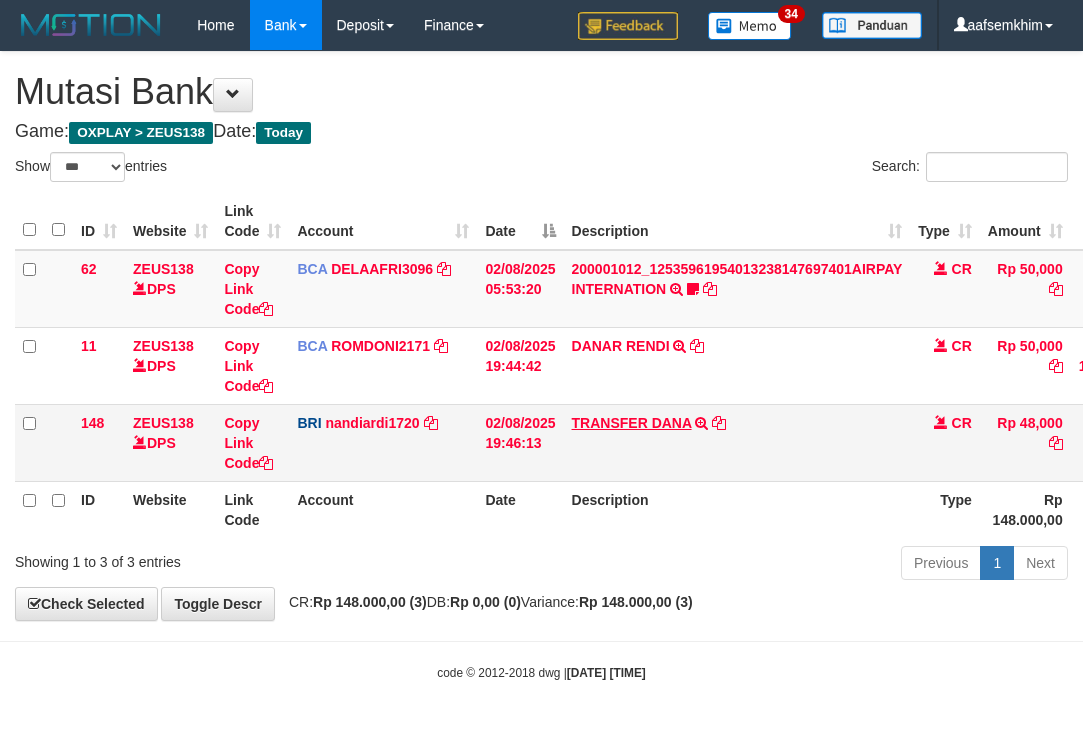 scroll, scrollTop: 0, scrollLeft: 7, axis: horizontal 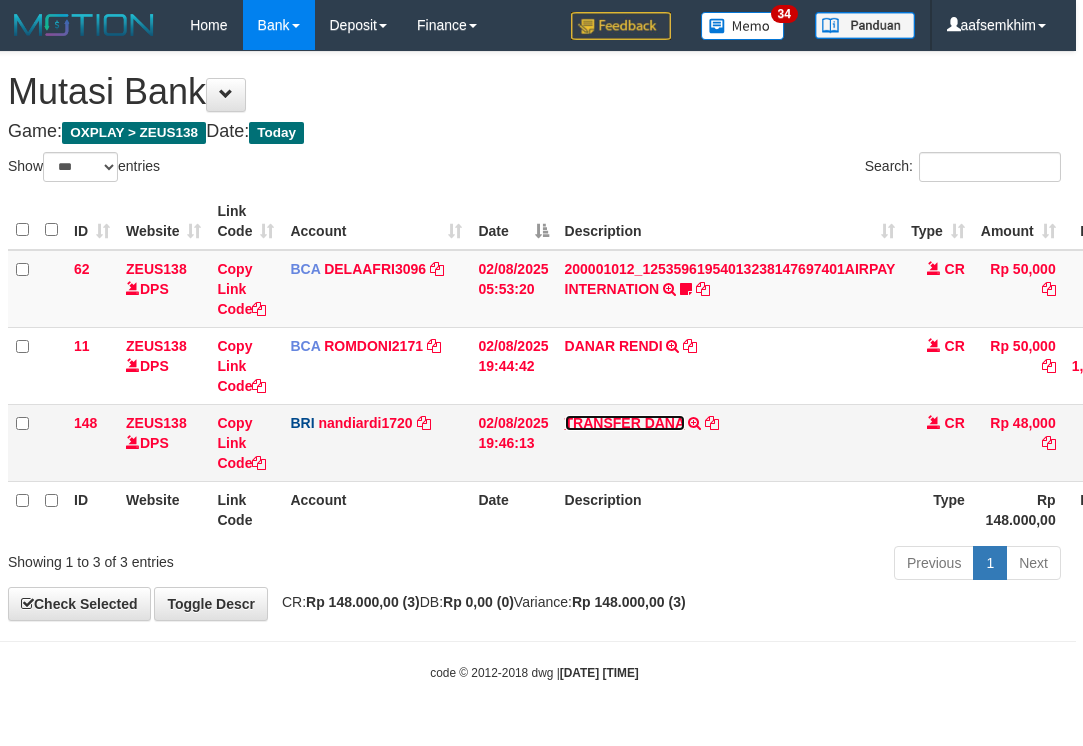 click on "TRANSFER DANA" at bounding box center (625, 423) 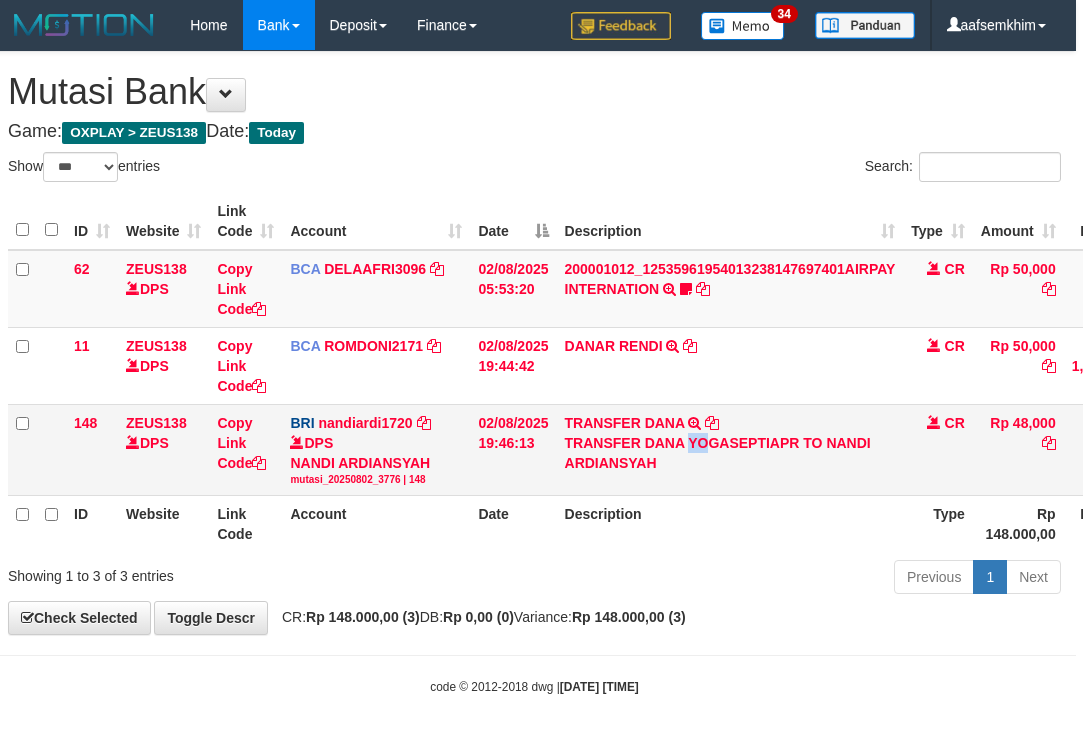 copy on "YO" 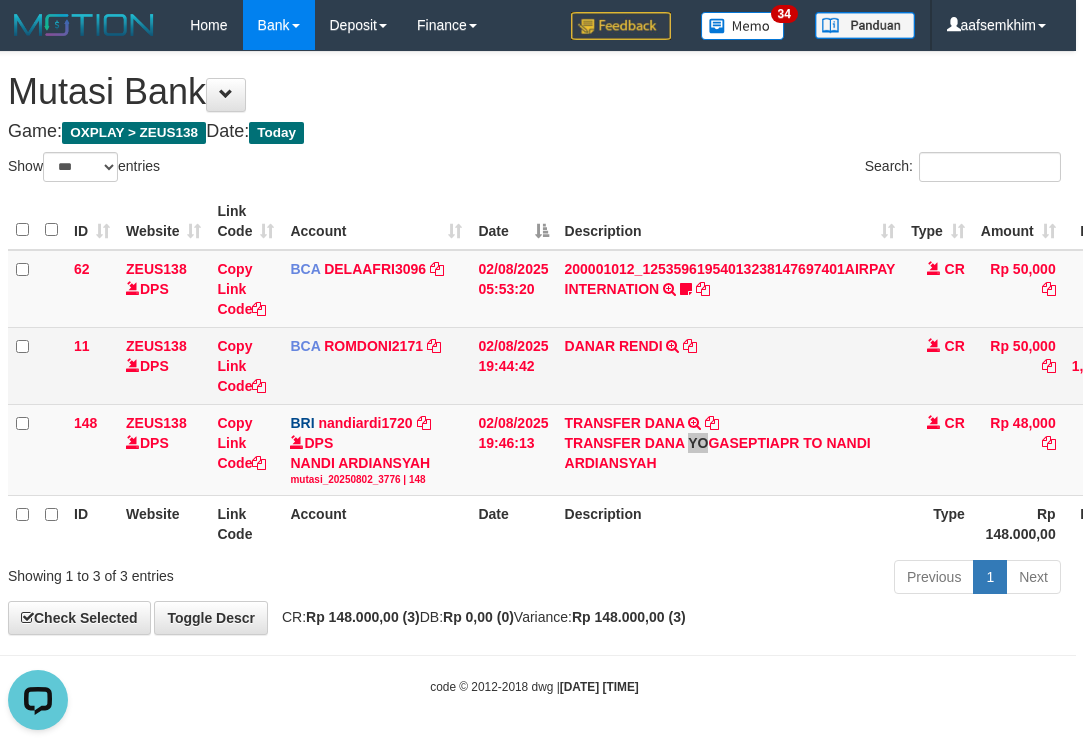 scroll, scrollTop: 0, scrollLeft: 0, axis: both 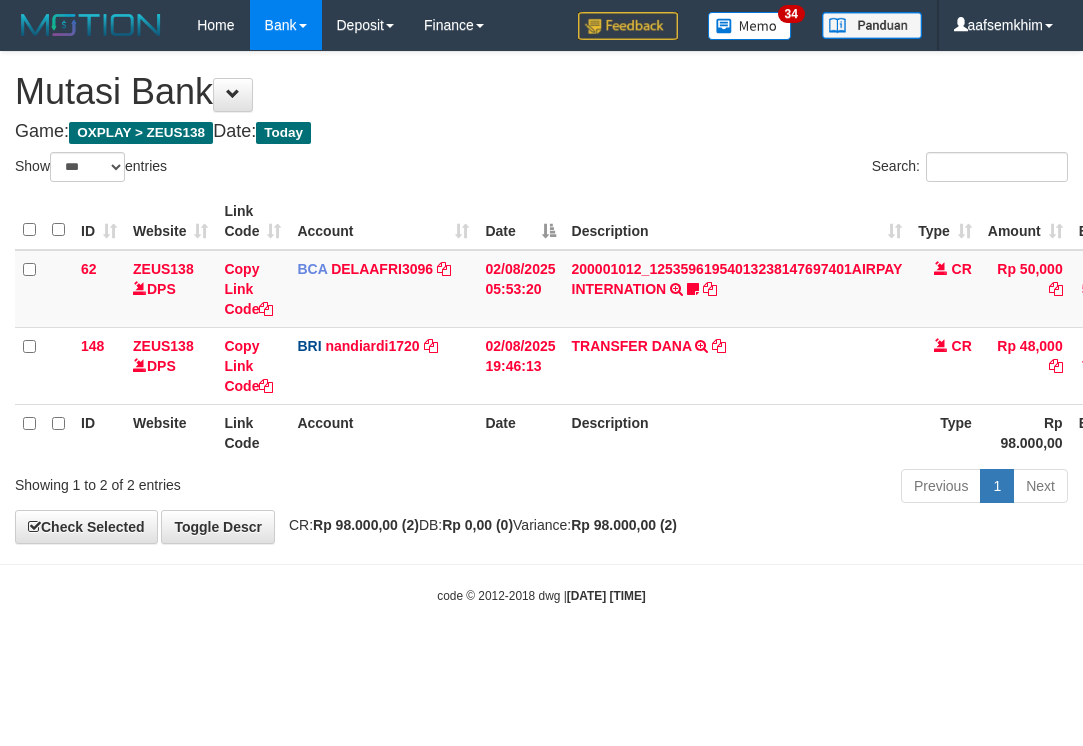 select on "***" 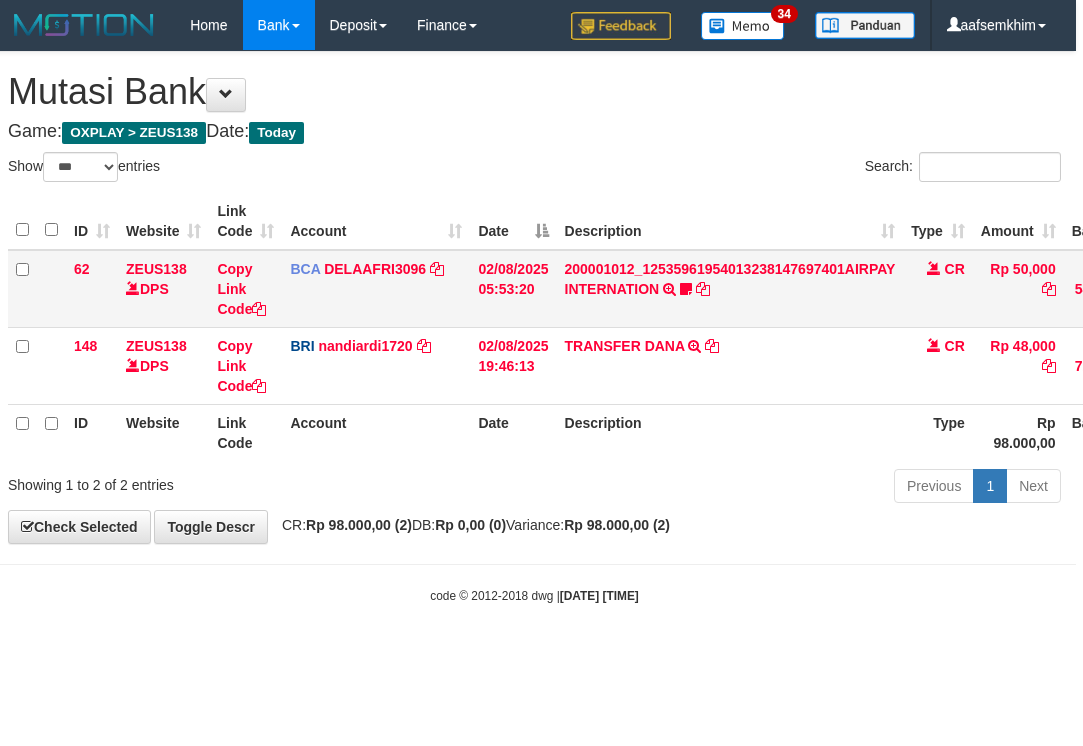 drag, startPoint x: 487, startPoint y: 270, endPoint x: 172, endPoint y: 16, distance: 404.64923 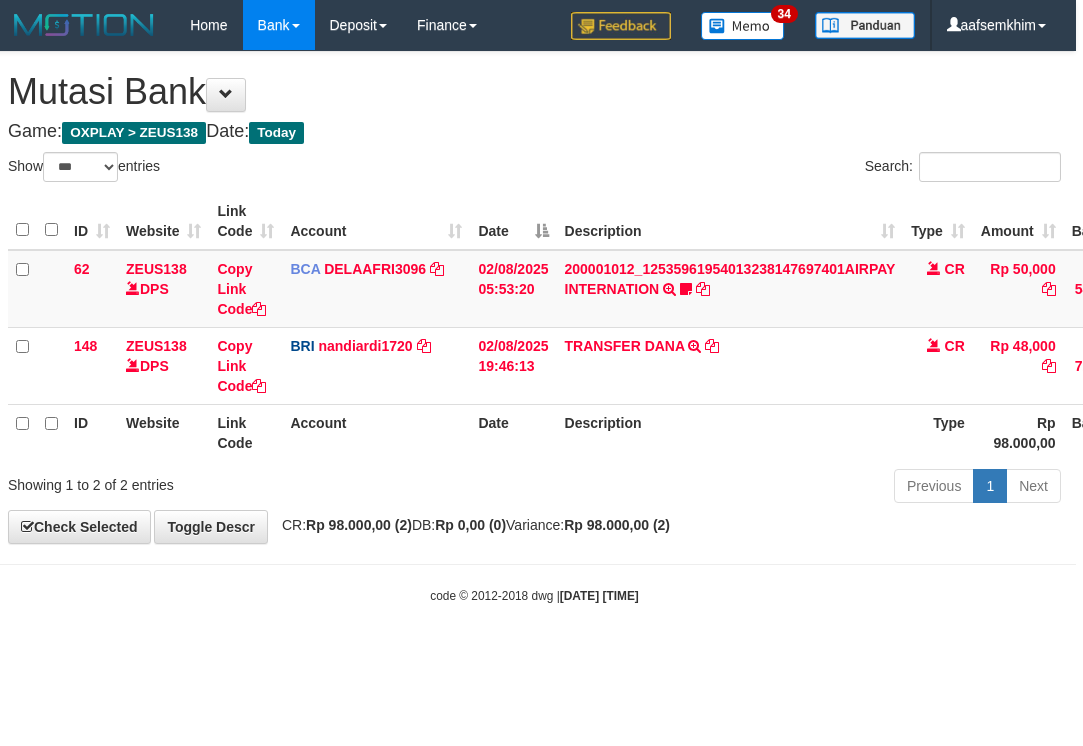 click on "02/08/2025 05:53:20" at bounding box center [513, 289] 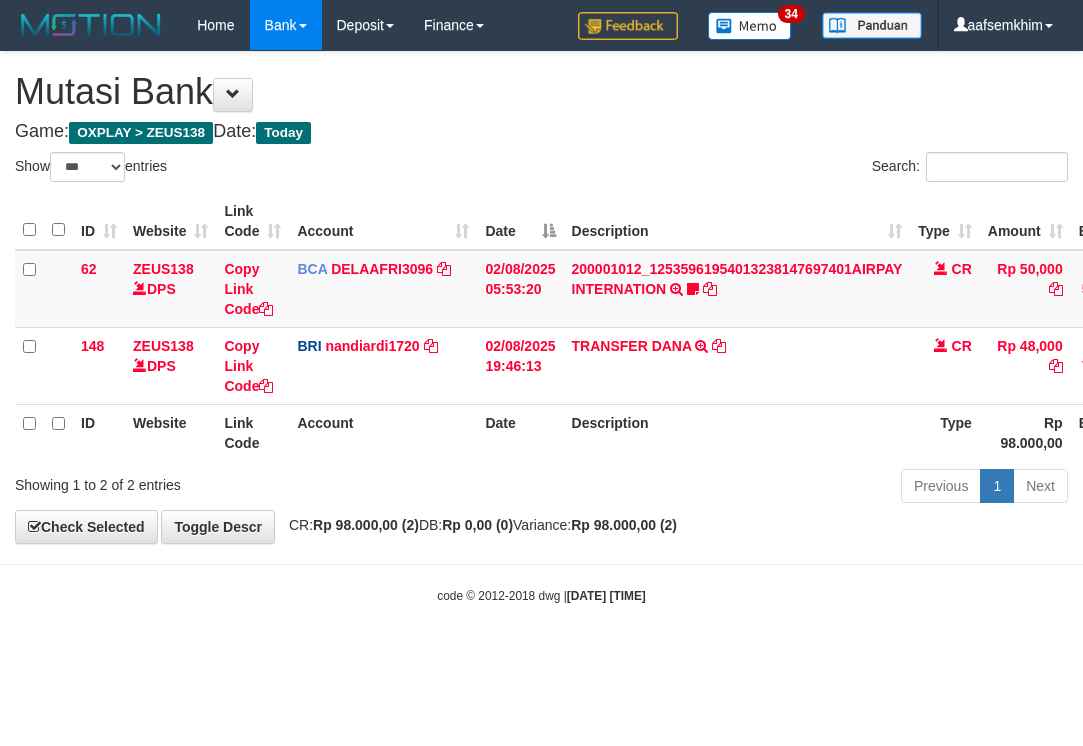 select on "***" 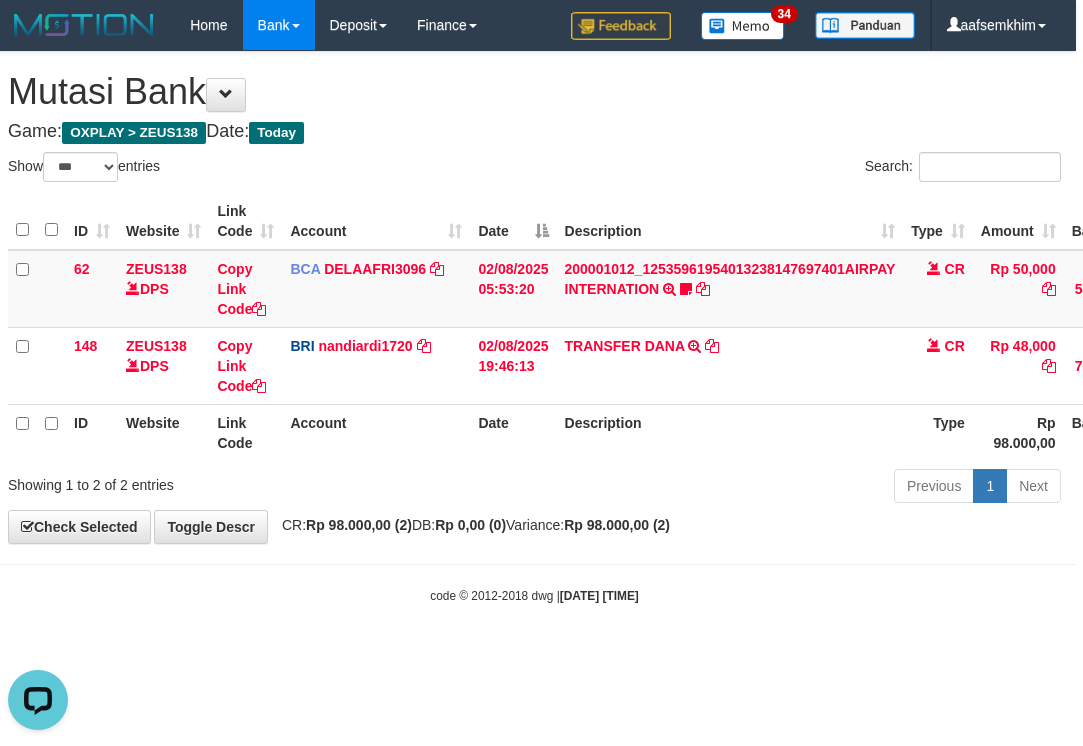 scroll, scrollTop: 0, scrollLeft: 0, axis: both 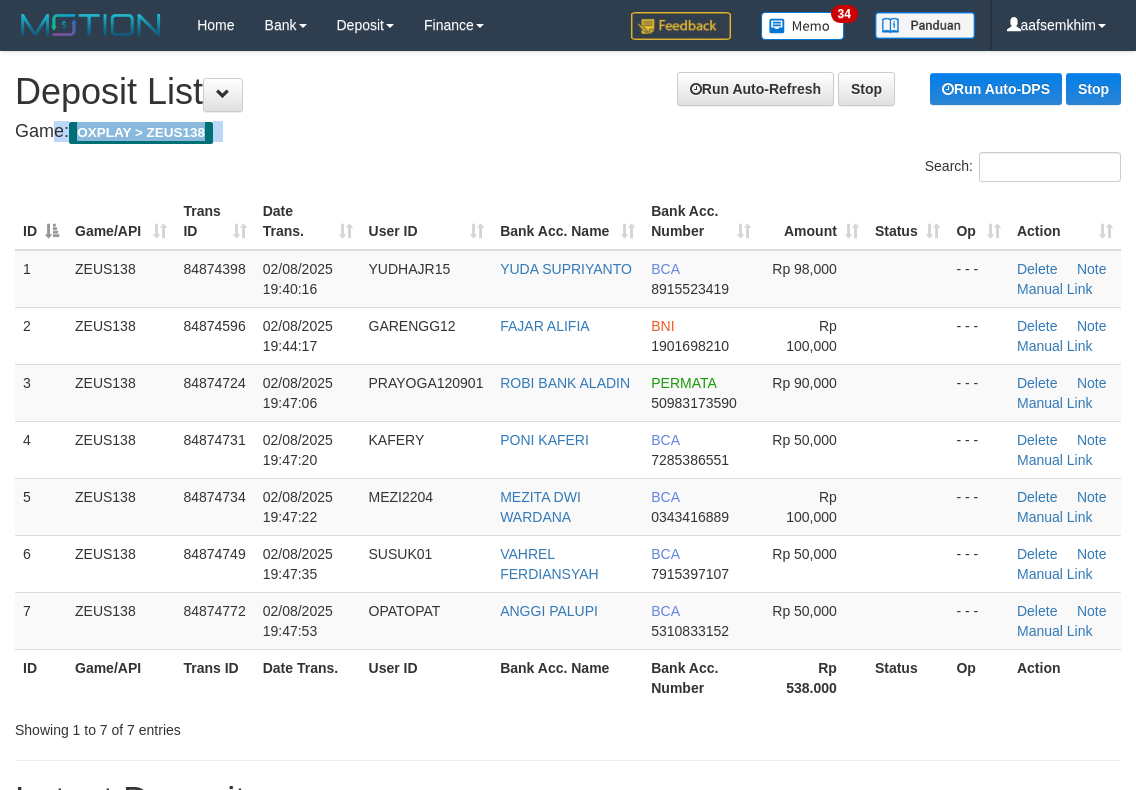 drag, startPoint x: 401, startPoint y: 121, endPoint x: 433, endPoint y: 133, distance: 34.176014 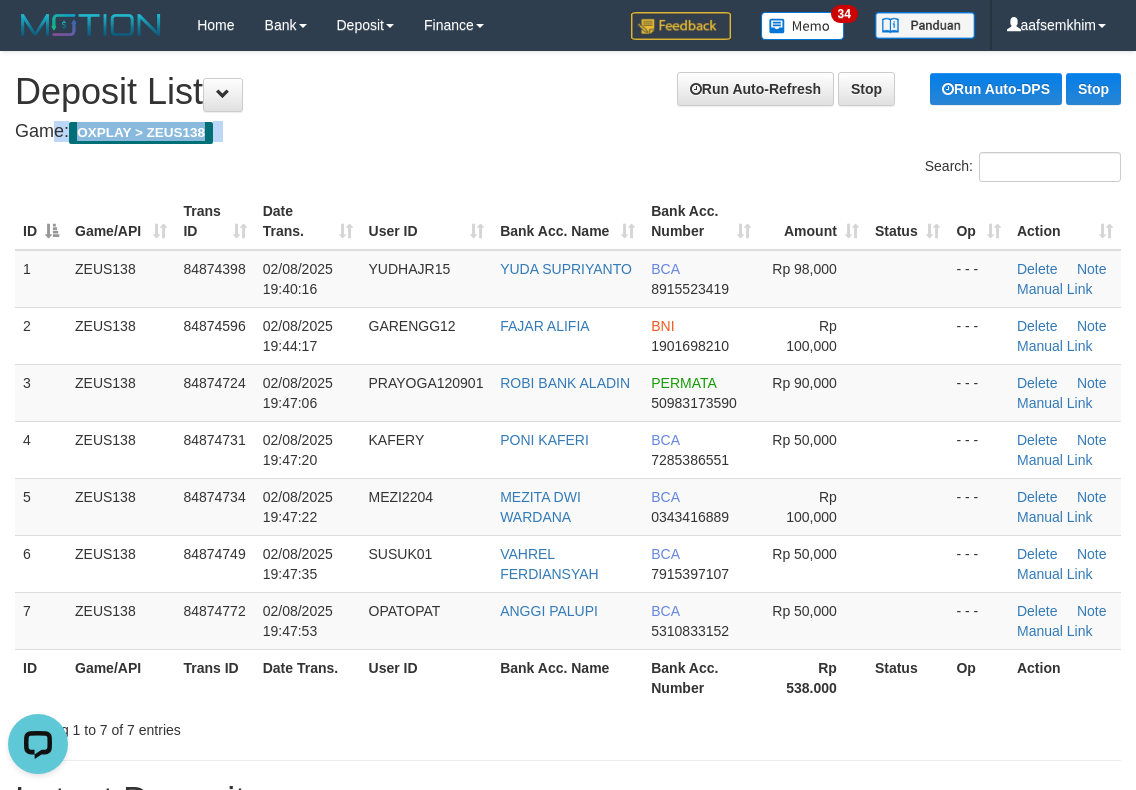 scroll, scrollTop: 0, scrollLeft: 0, axis: both 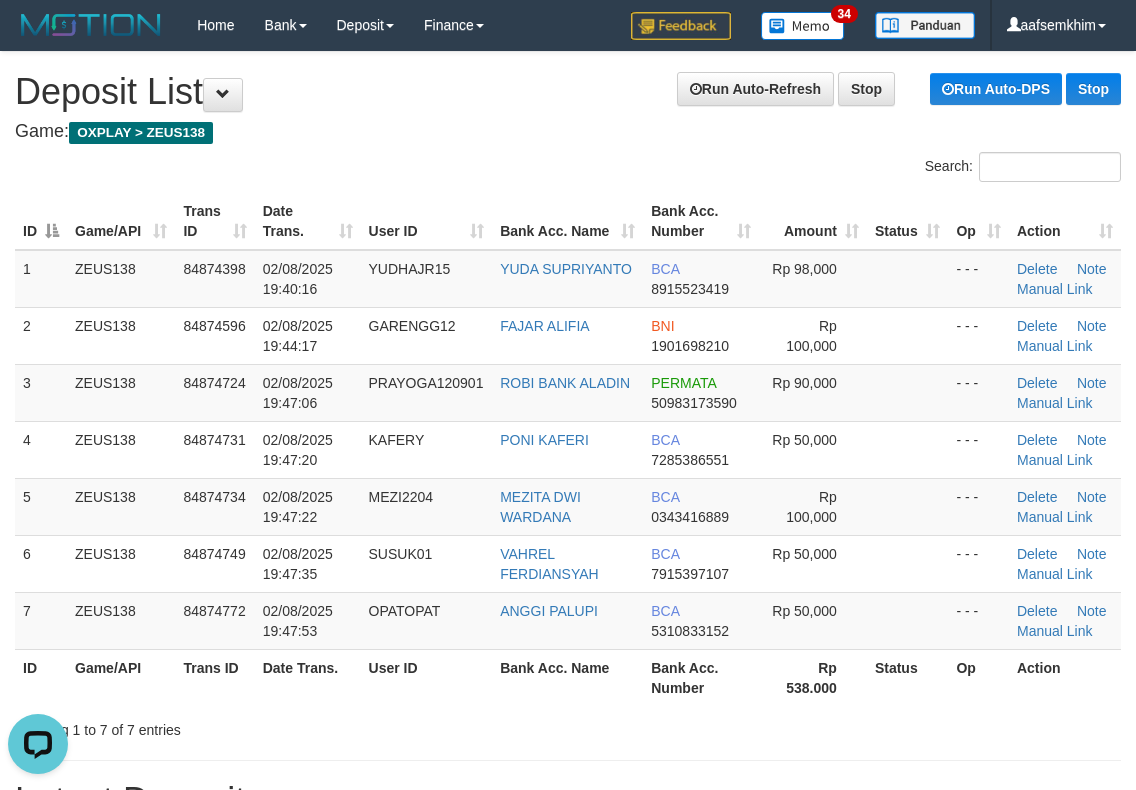 click on "**********" at bounding box center [568, 1279] 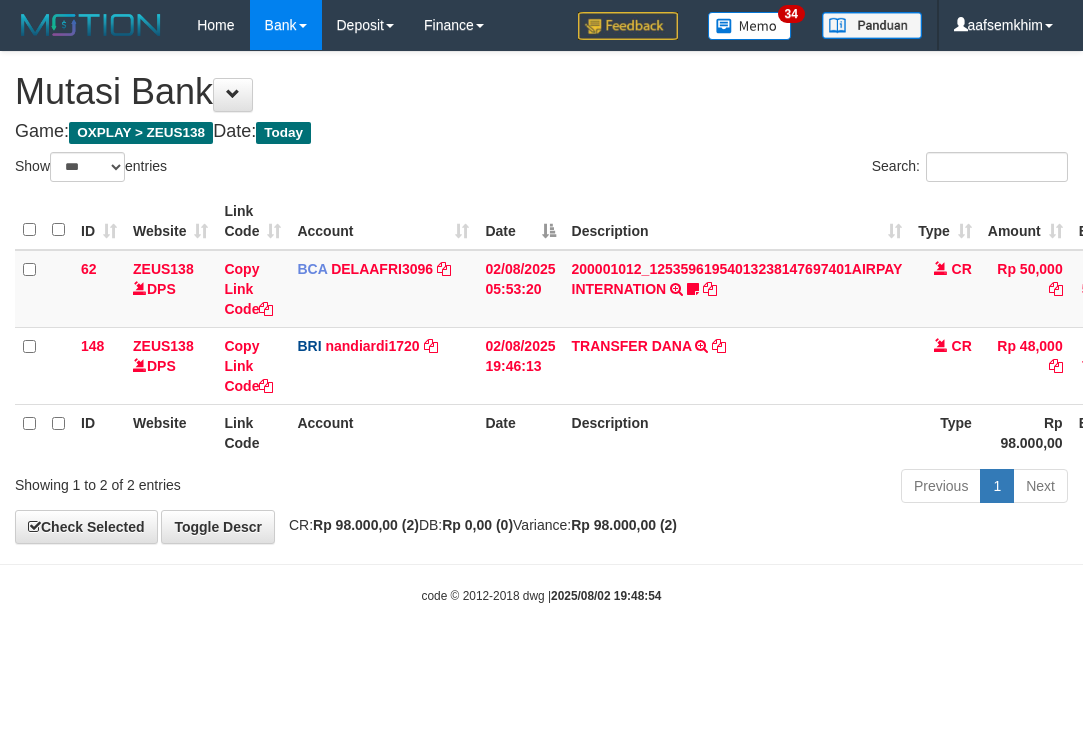 select on "***" 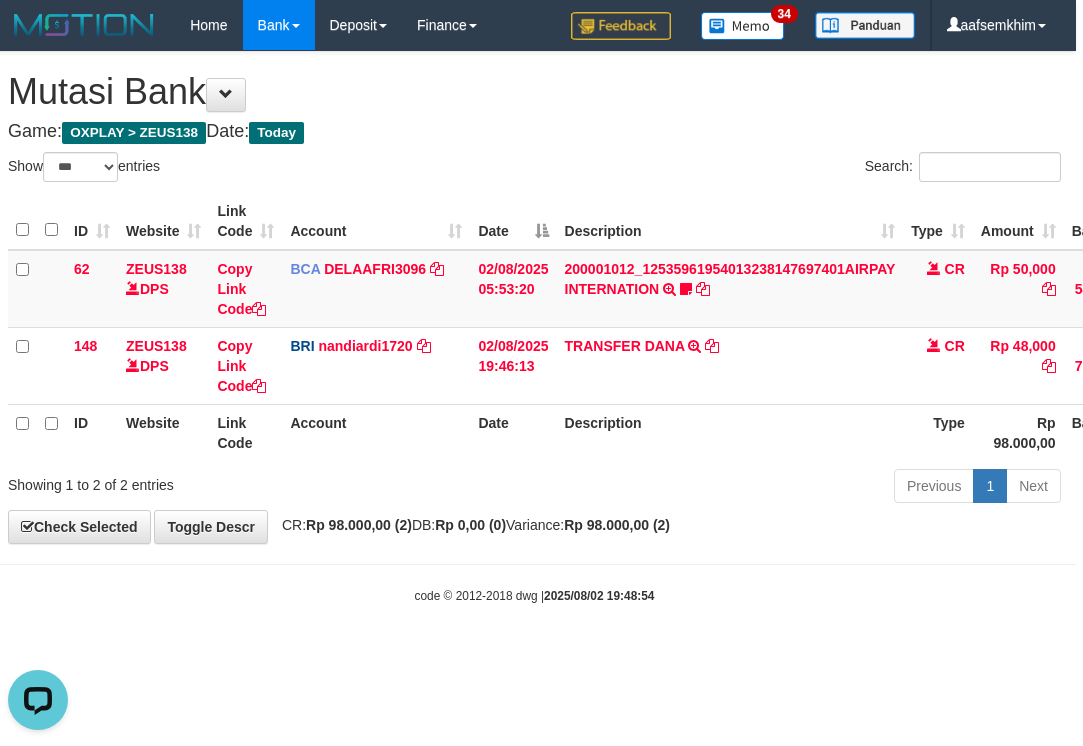 scroll, scrollTop: 0, scrollLeft: 0, axis: both 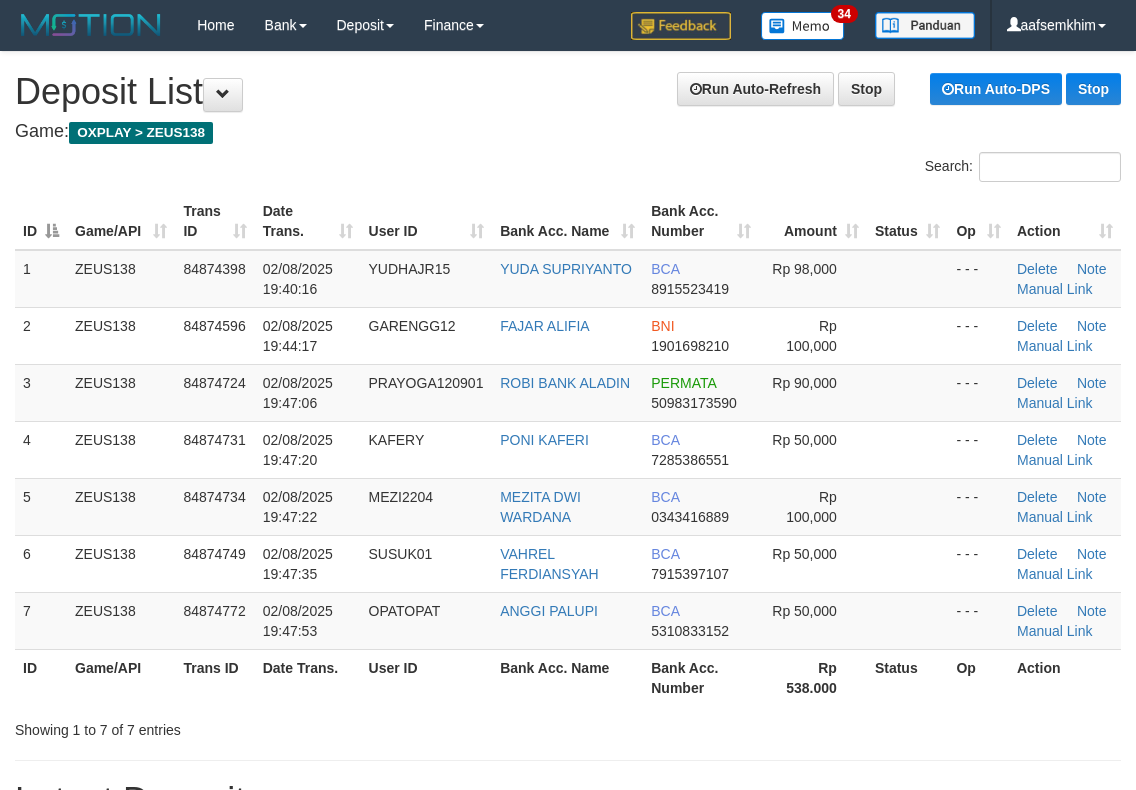 click on "Game:   OXPLAY > ZEUS138" at bounding box center (568, 132) 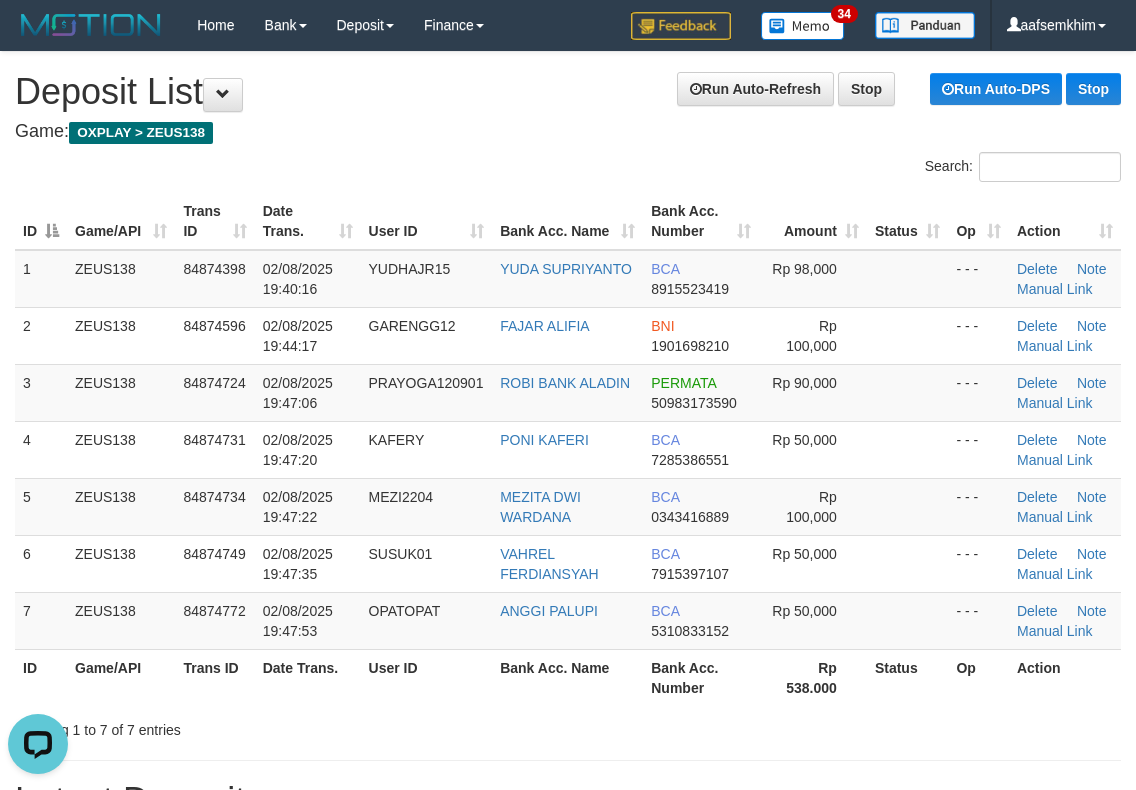 scroll, scrollTop: 0, scrollLeft: 0, axis: both 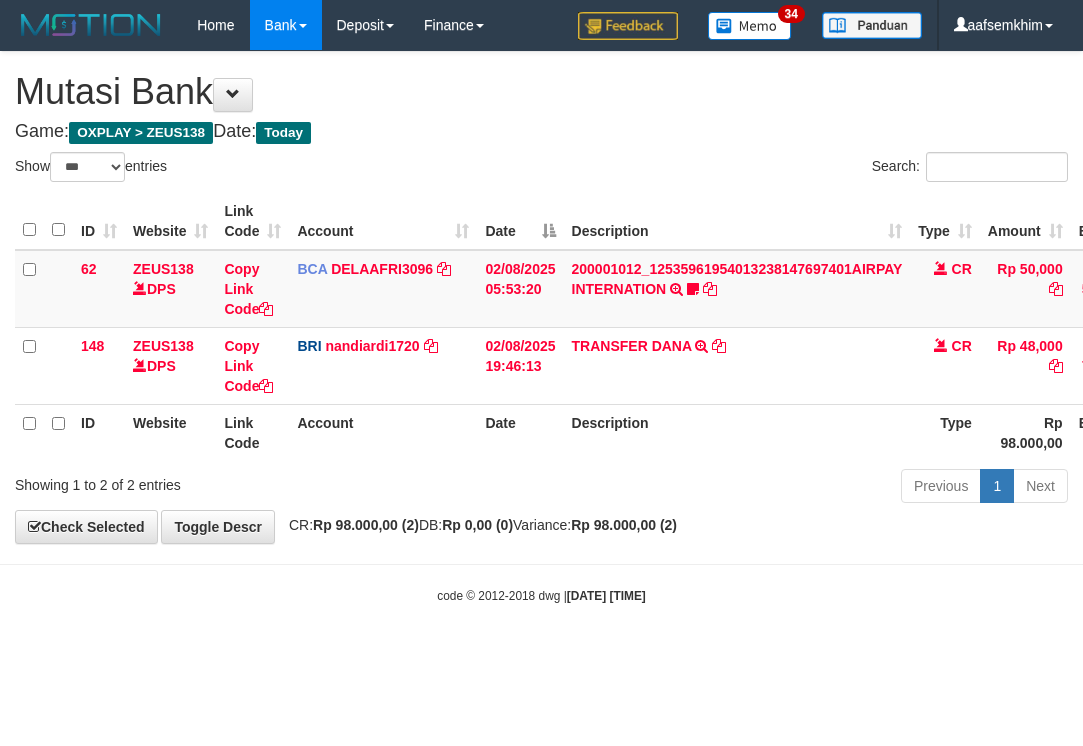 select on "***" 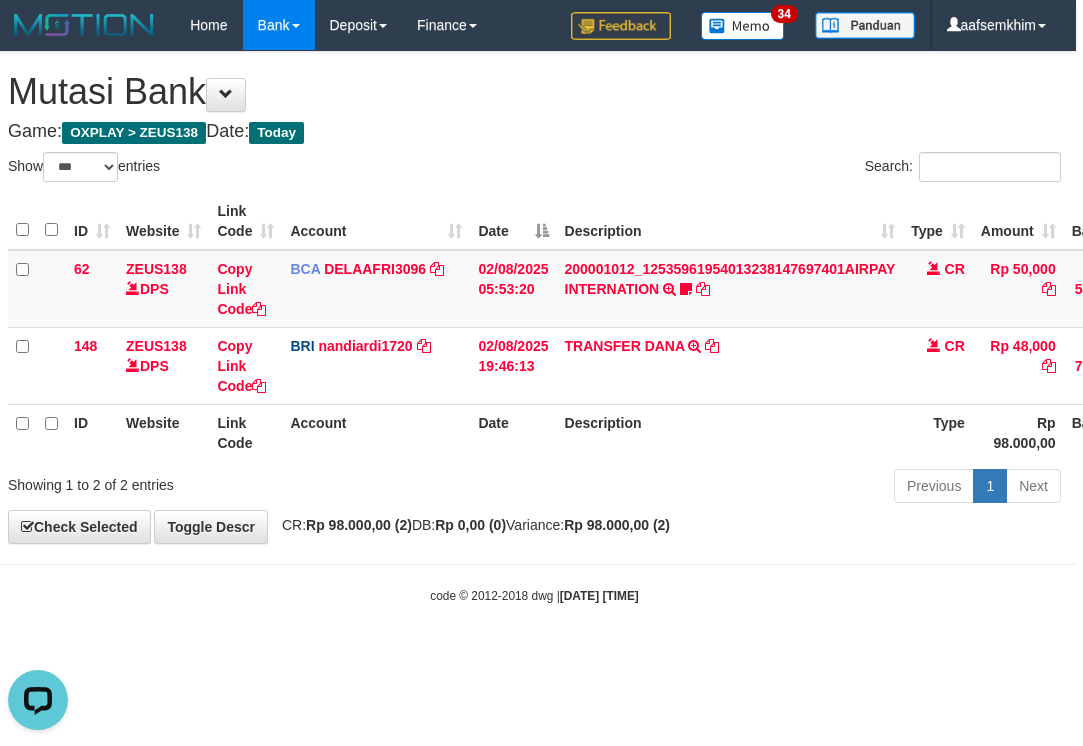 scroll, scrollTop: 0, scrollLeft: 0, axis: both 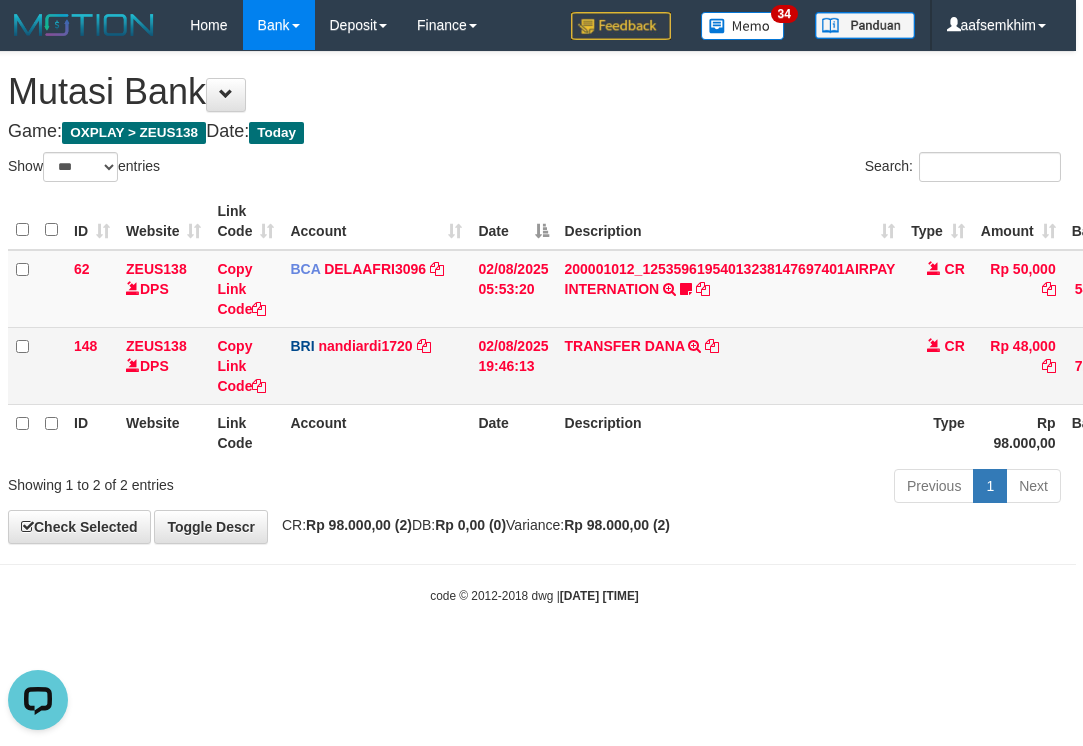 click on "TRANSFER DANA         TRANSFER DANA YOGASEPTIAPR TO NANDI ARDIANSYAH" at bounding box center (730, 365) 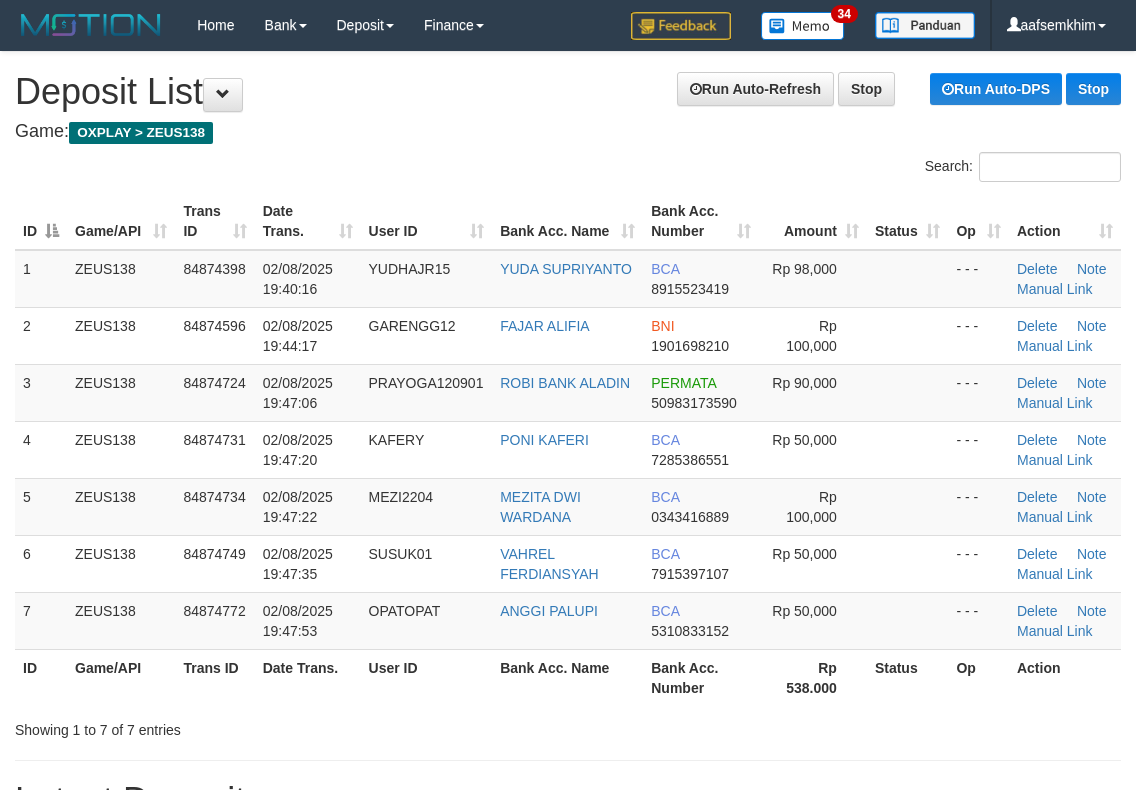 scroll, scrollTop: 0, scrollLeft: 0, axis: both 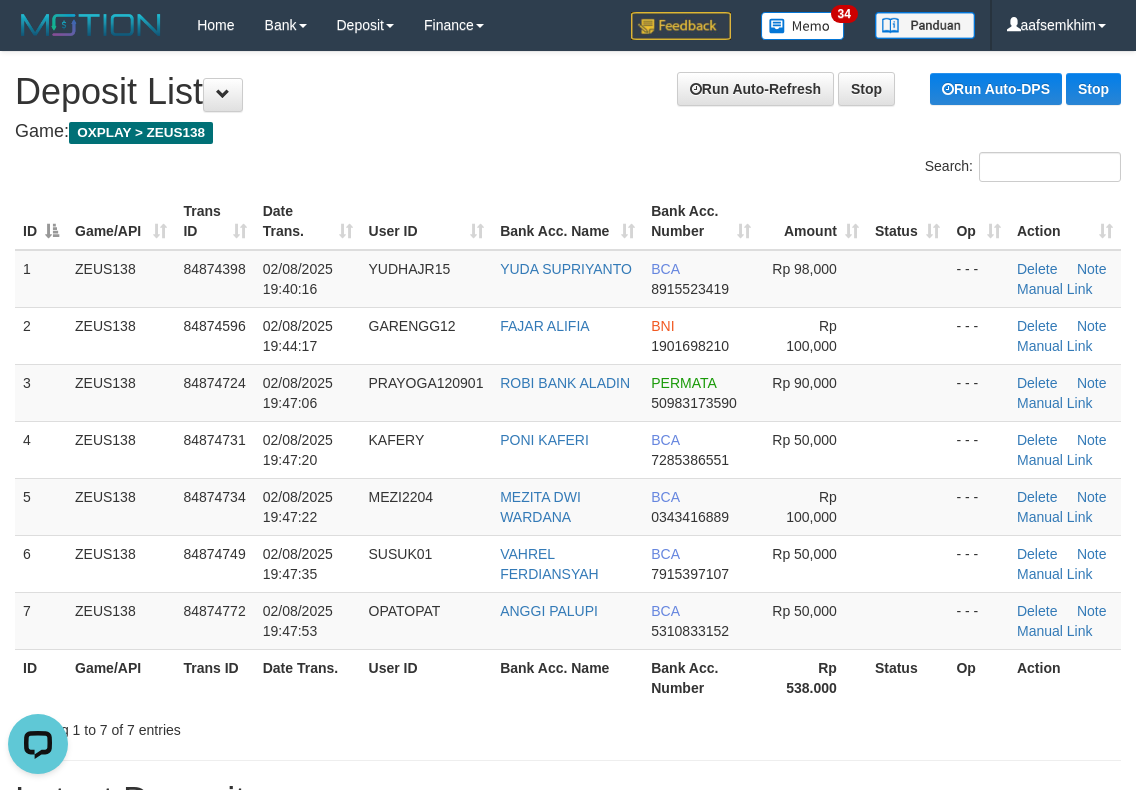 click on "Search:" at bounding box center (852, 169) 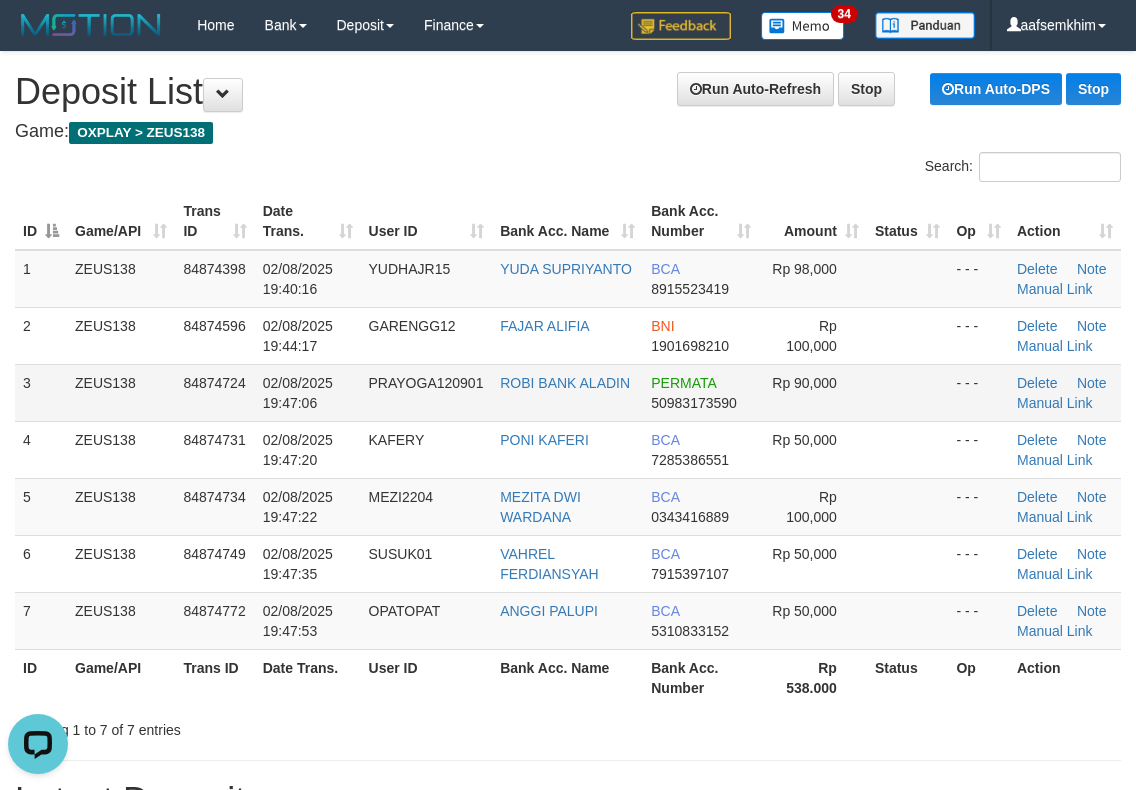 click on "02/08/2025 19:47:06" at bounding box center (308, 392) 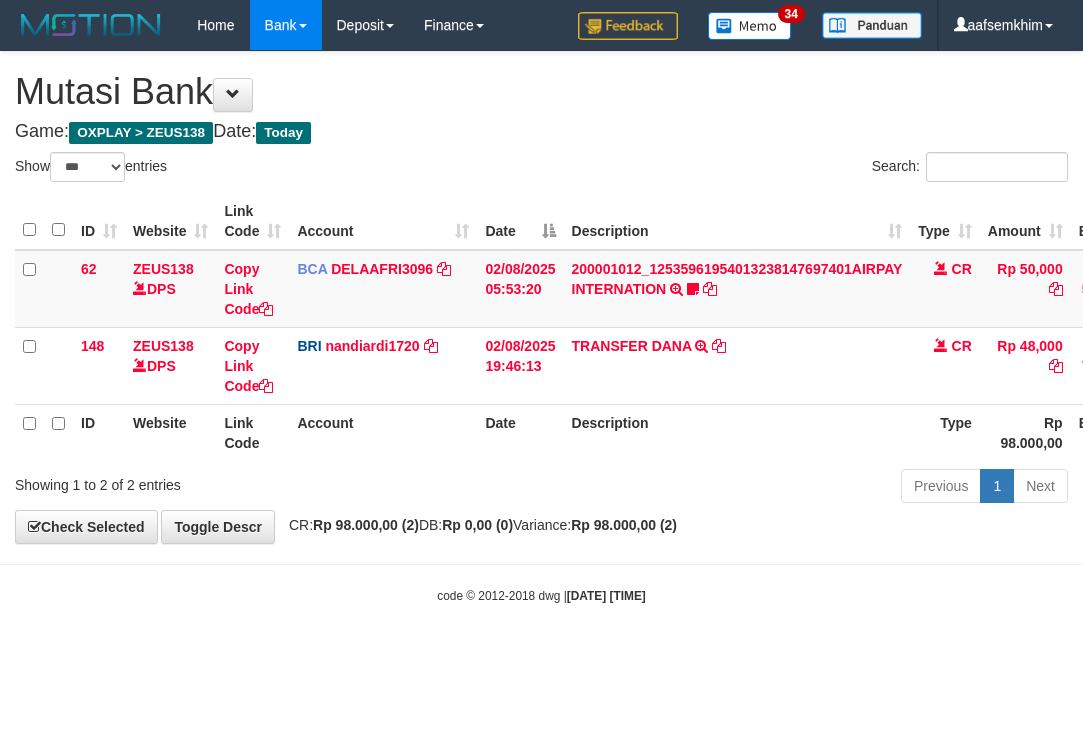select on "***" 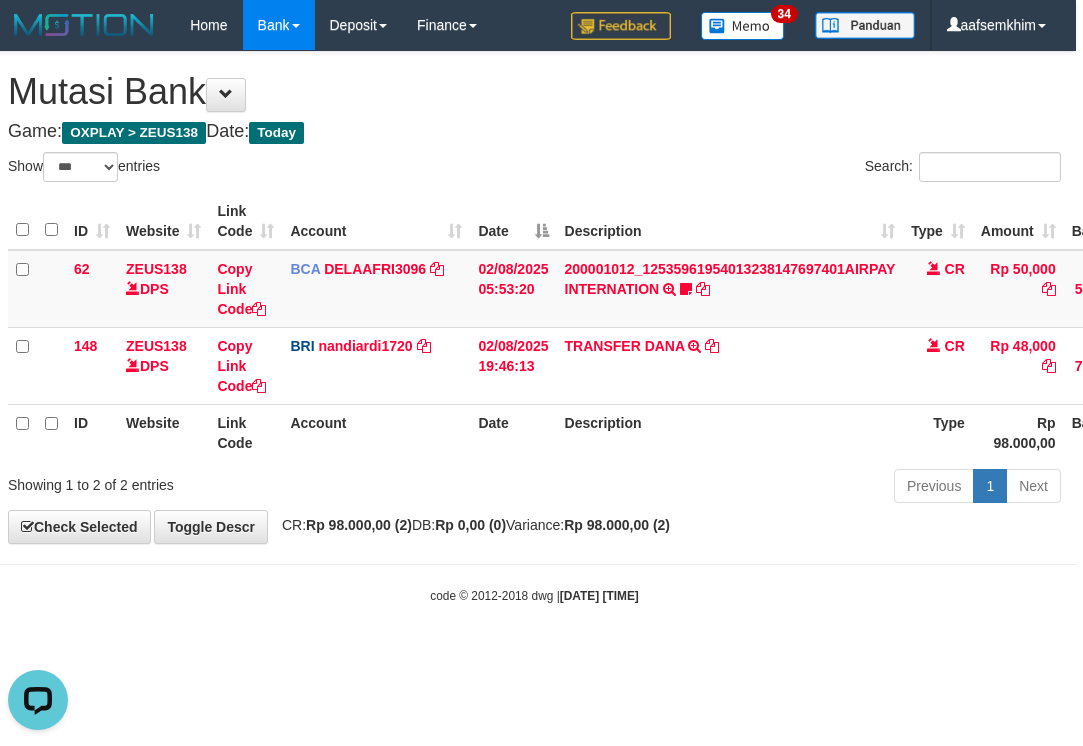 scroll, scrollTop: 0, scrollLeft: 0, axis: both 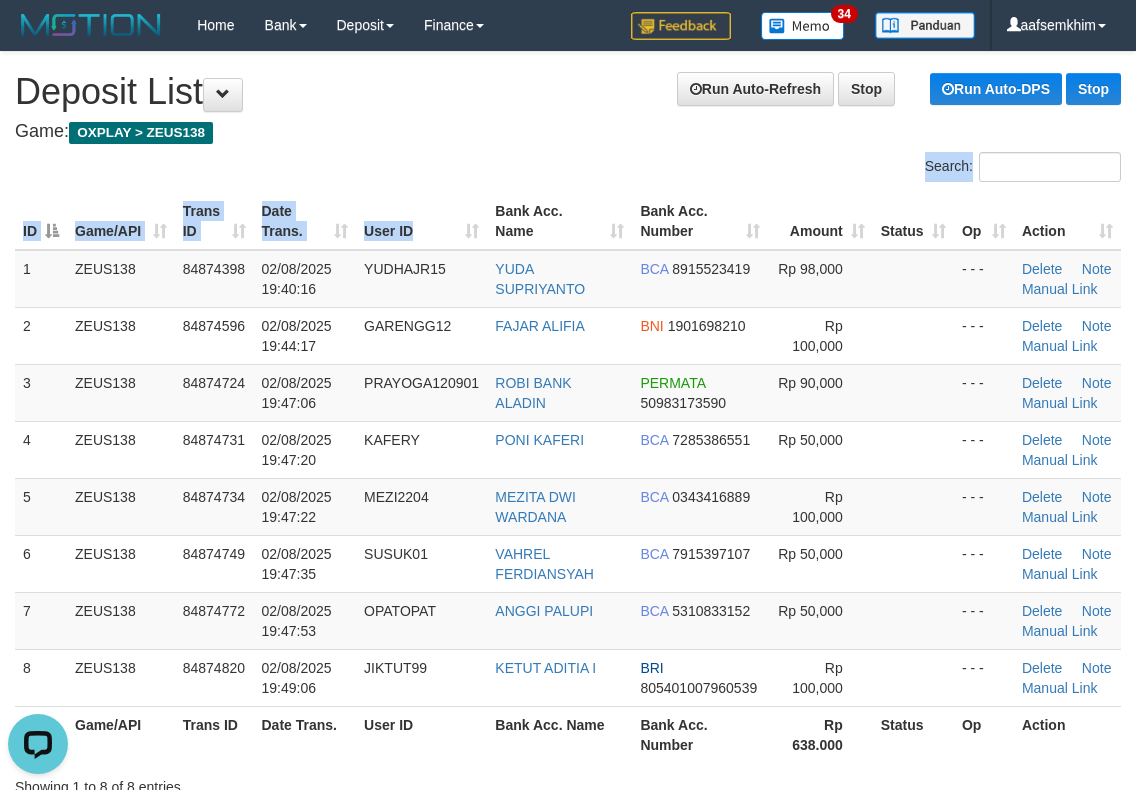 drag, startPoint x: 456, startPoint y: 194, endPoint x: 495, endPoint y: 195, distance: 39.012817 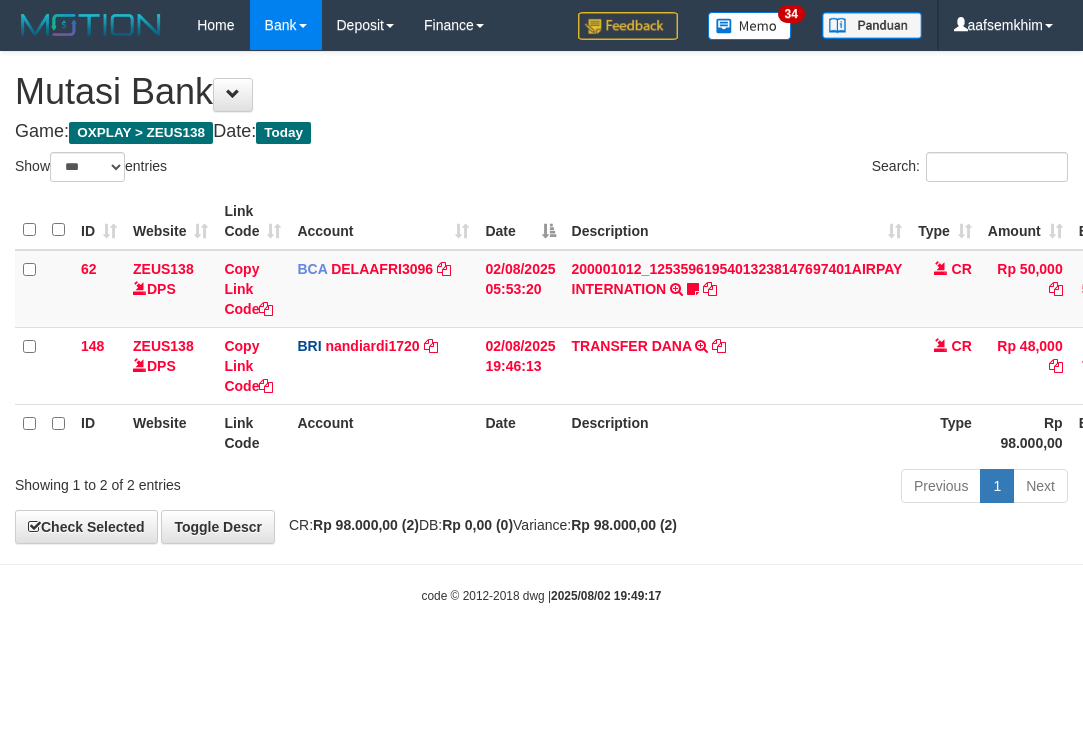 select on "***" 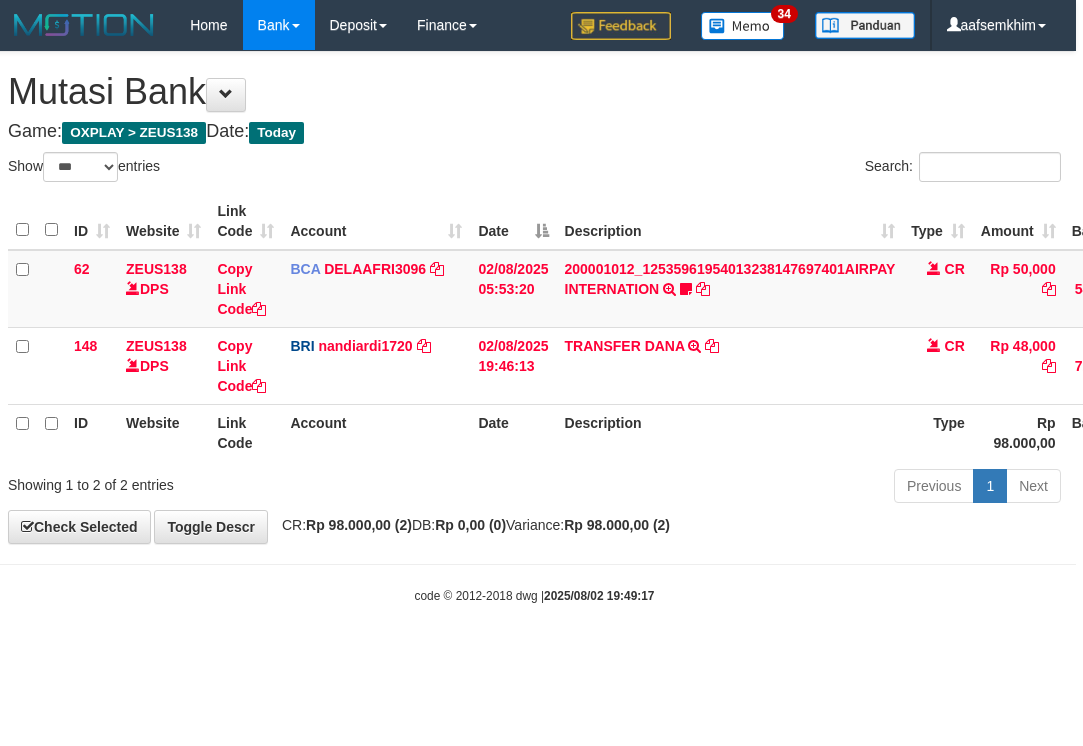 click on "Date" at bounding box center (513, 221) 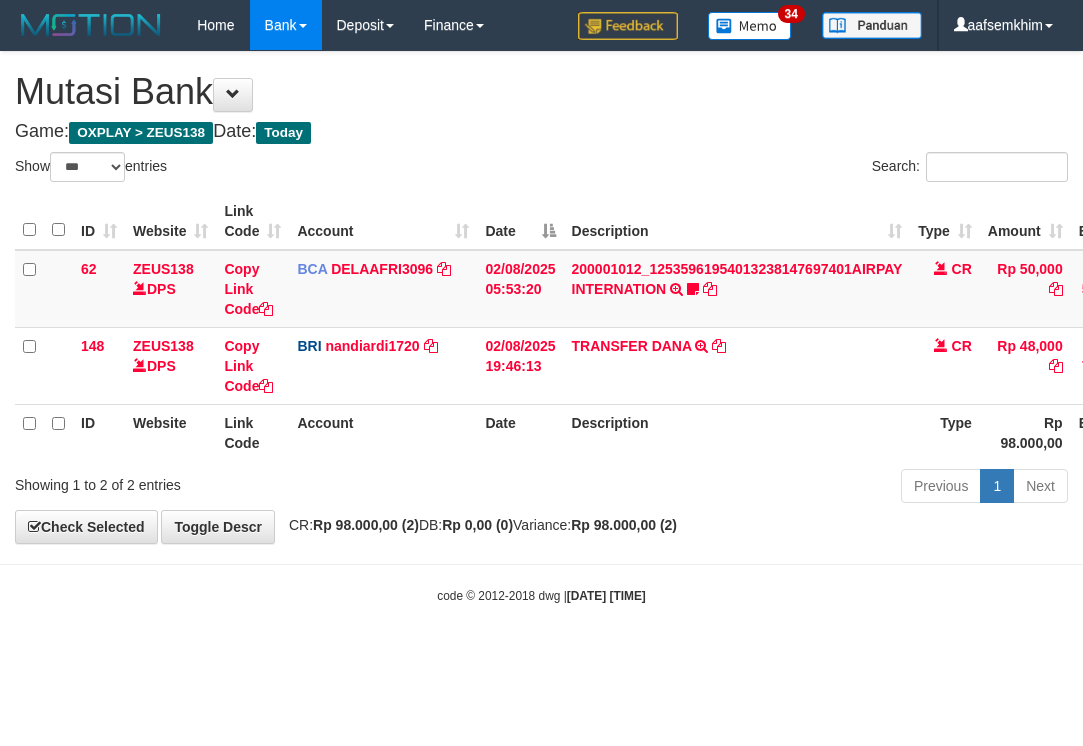 select on "***" 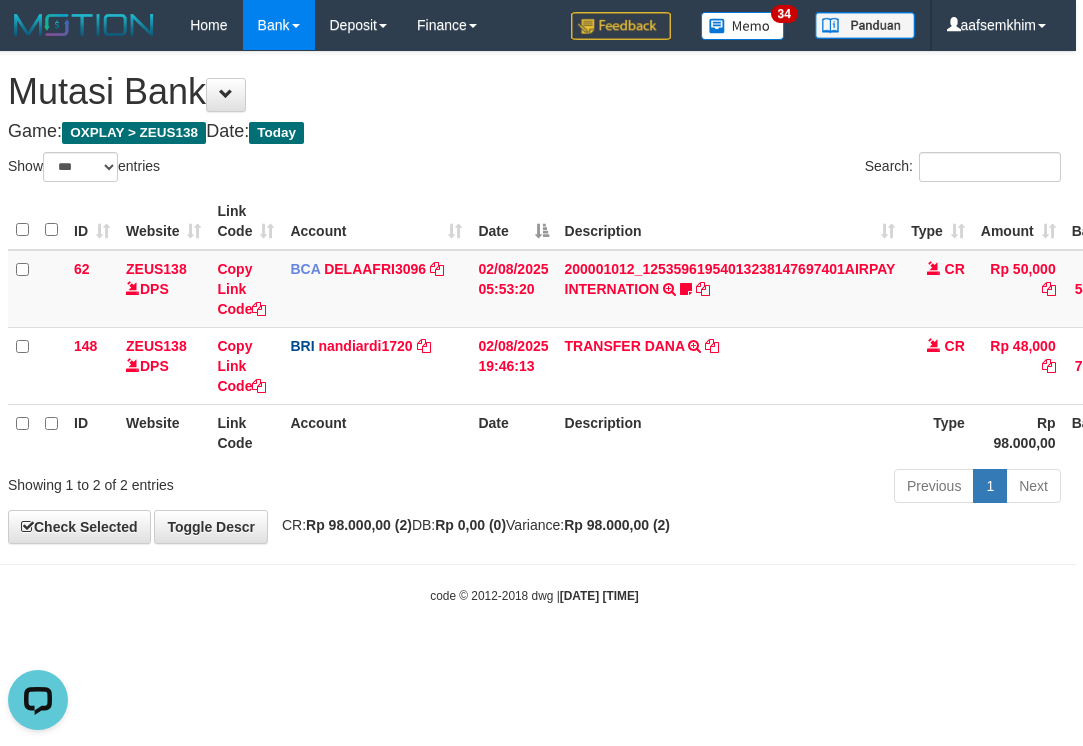 scroll, scrollTop: 0, scrollLeft: 0, axis: both 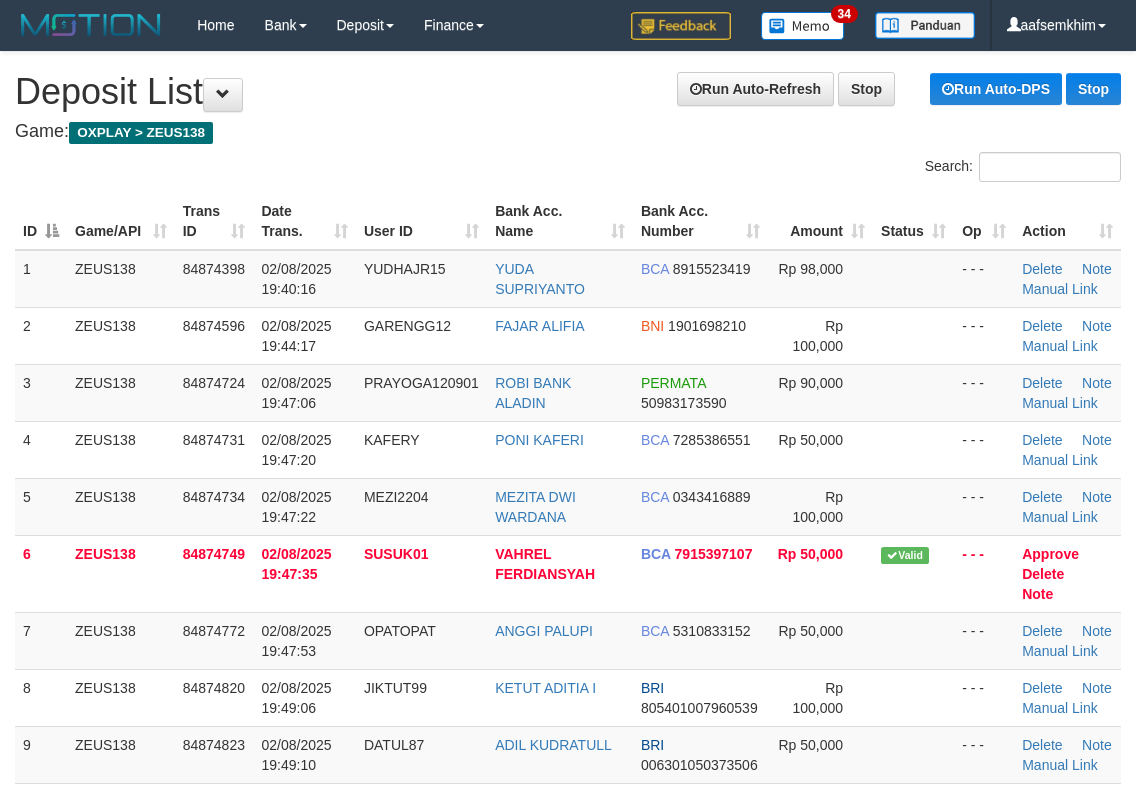 drag, startPoint x: 499, startPoint y: 132, endPoint x: 436, endPoint y: 110, distance: 66.730804 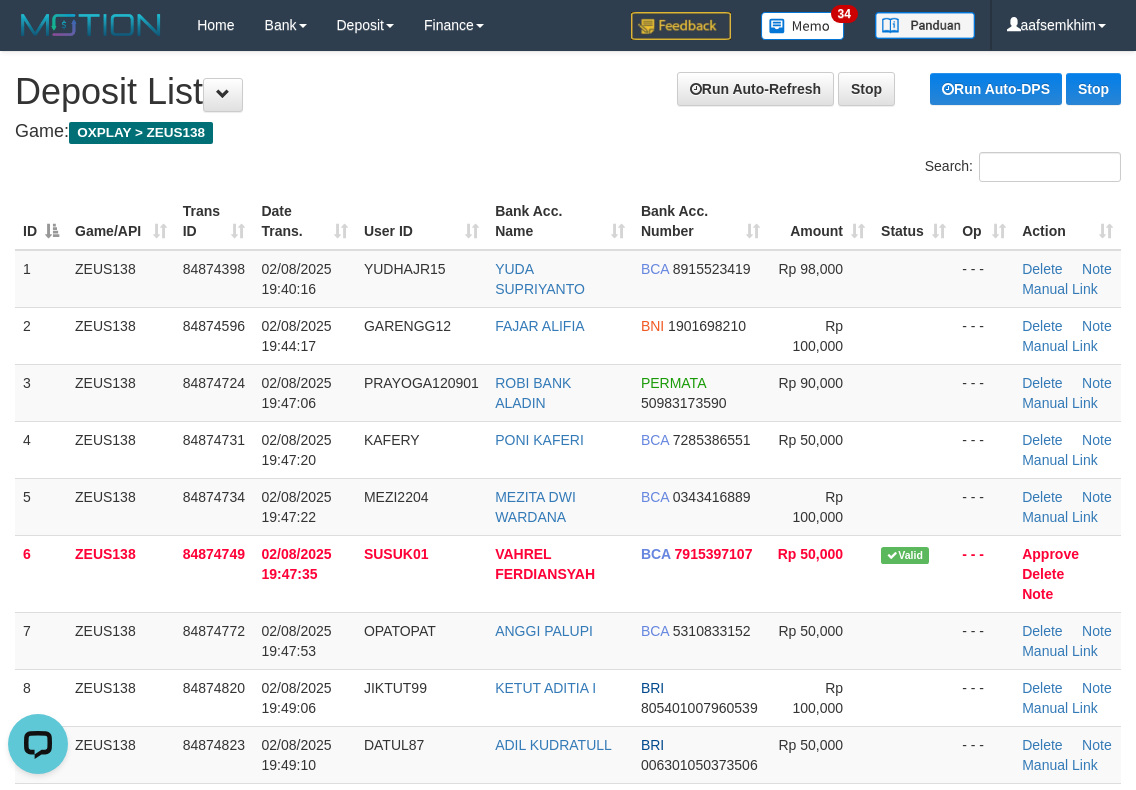 scroll, scrollTop: 0, scrollLeft: 0, axis: both 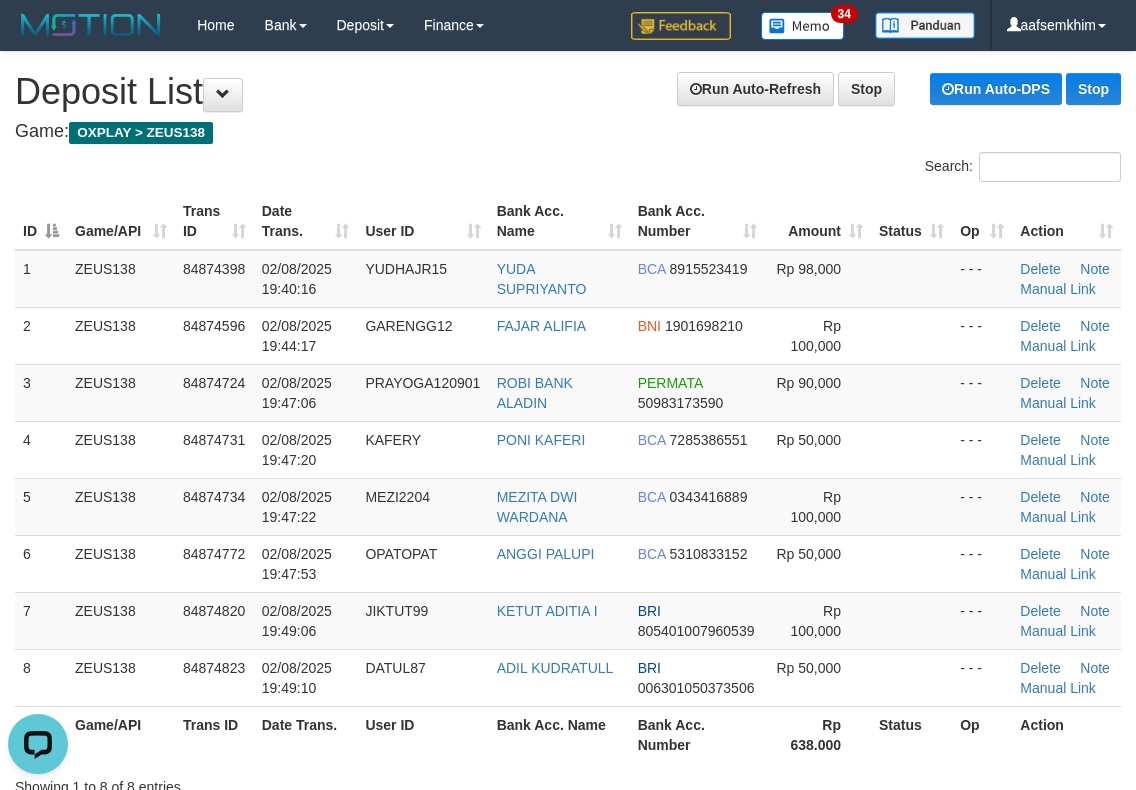 drag, startPoint x: 572, startPoint y: 159, endPoint x: 703, endPoint y: 142, distance: 132.09845 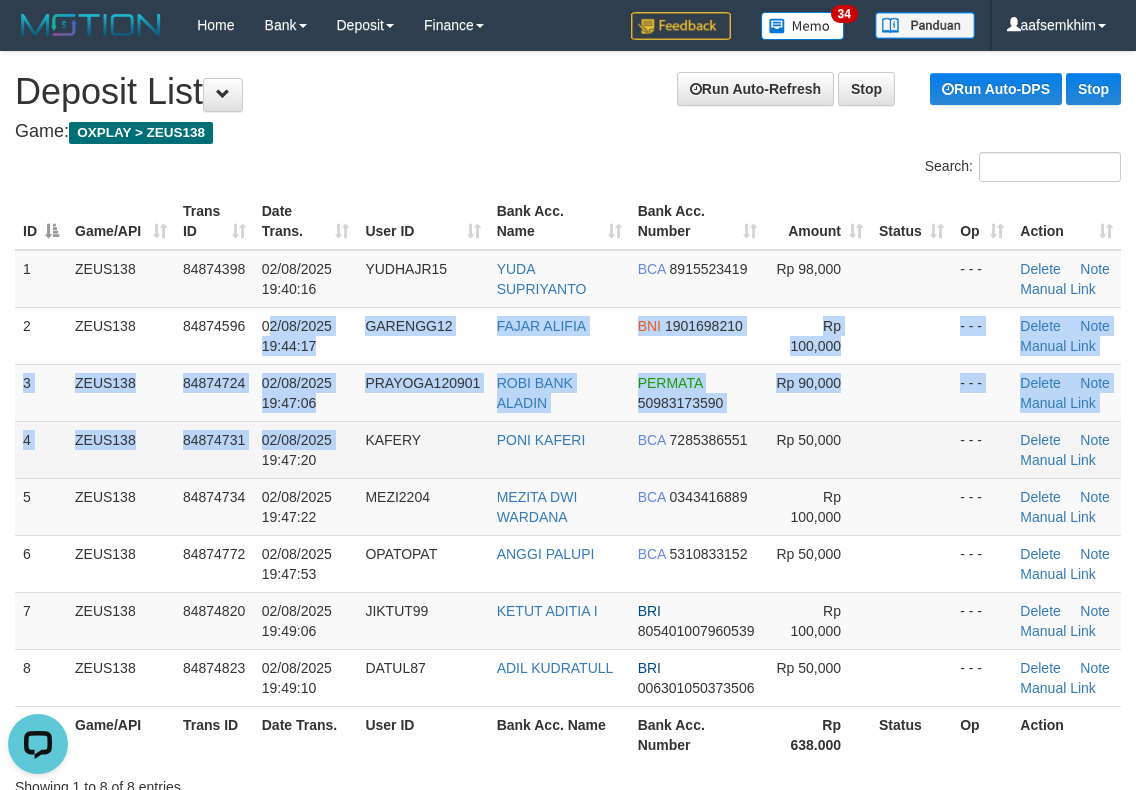 drag, startPoint x: 272, startPoint y: 383, endPoint x: 260, endPoint y: 463, distance: 80.895 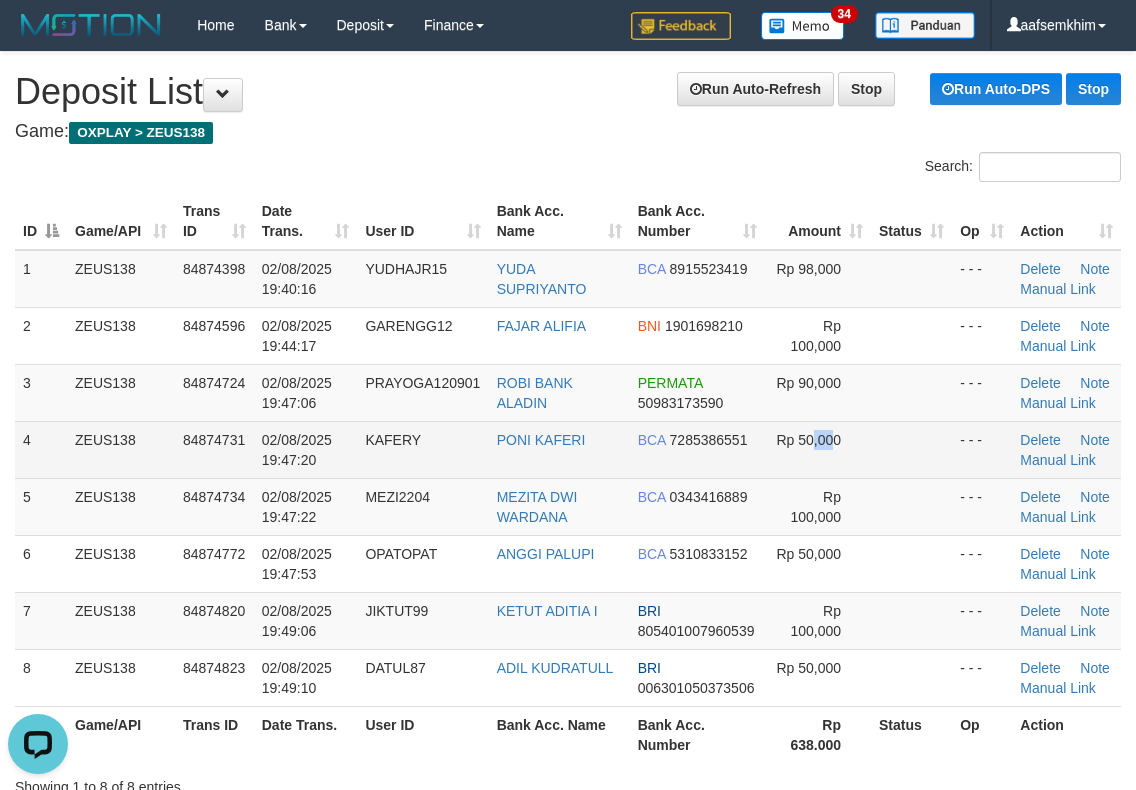 click on "Rp 50,000" at bounding box center [818, 449] 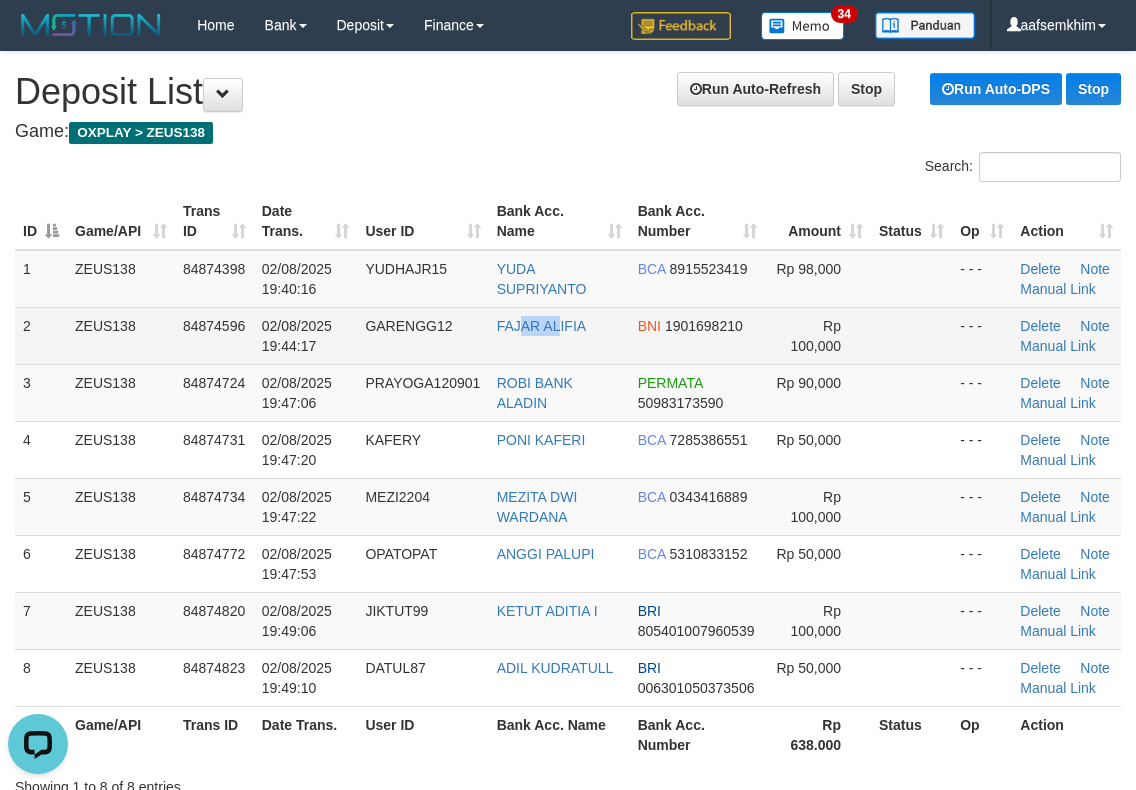 drag, startPoint x: 546, startPoint y: 345, endPoint x: 601, endPoint y: 353, distance: 55.578773 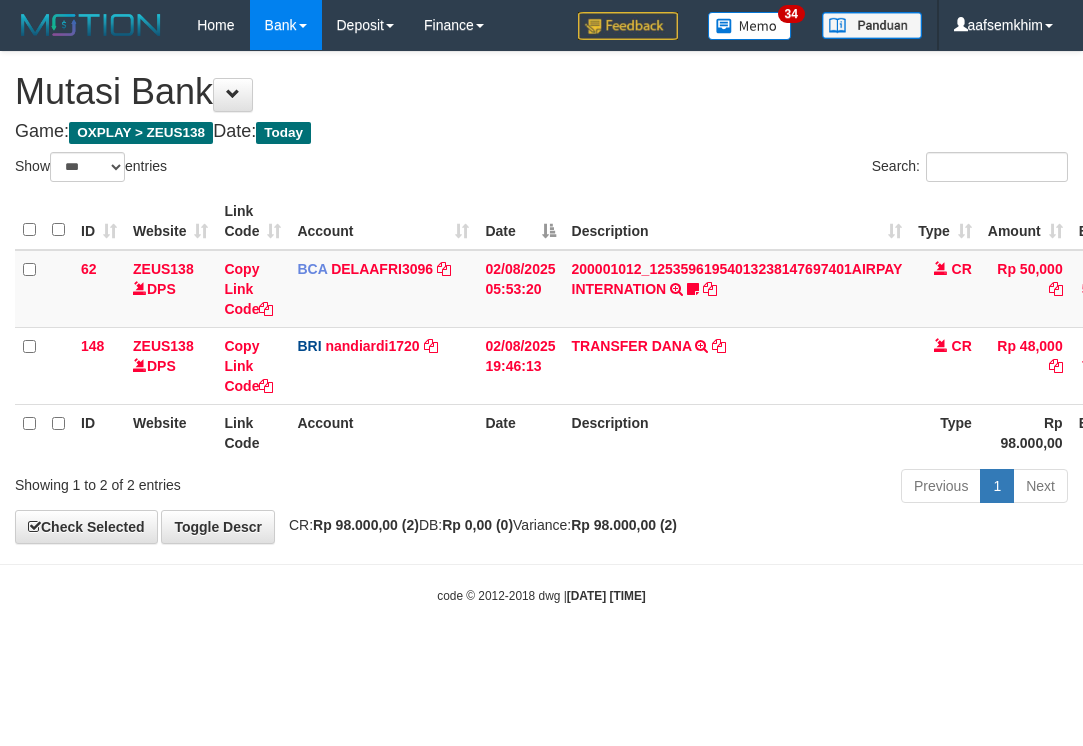 select on "***" 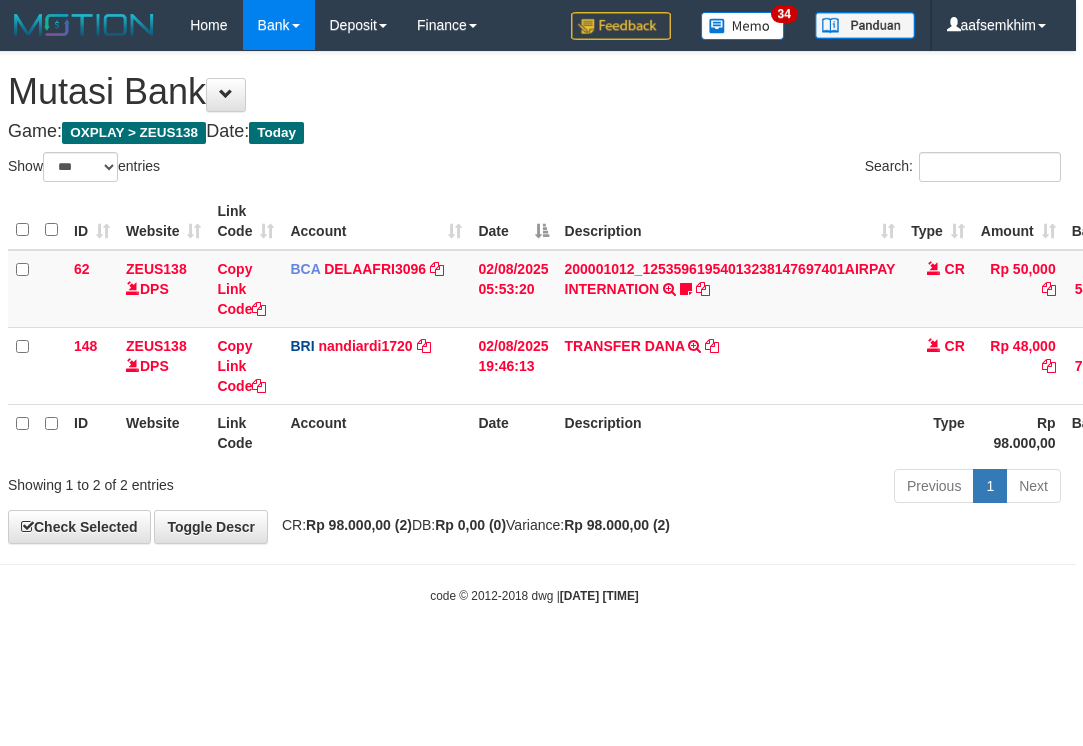 drag, startPoint x: 448, startPoint y: 149, endPoint x: 442, endPoint y: 163, distance: 15.231546 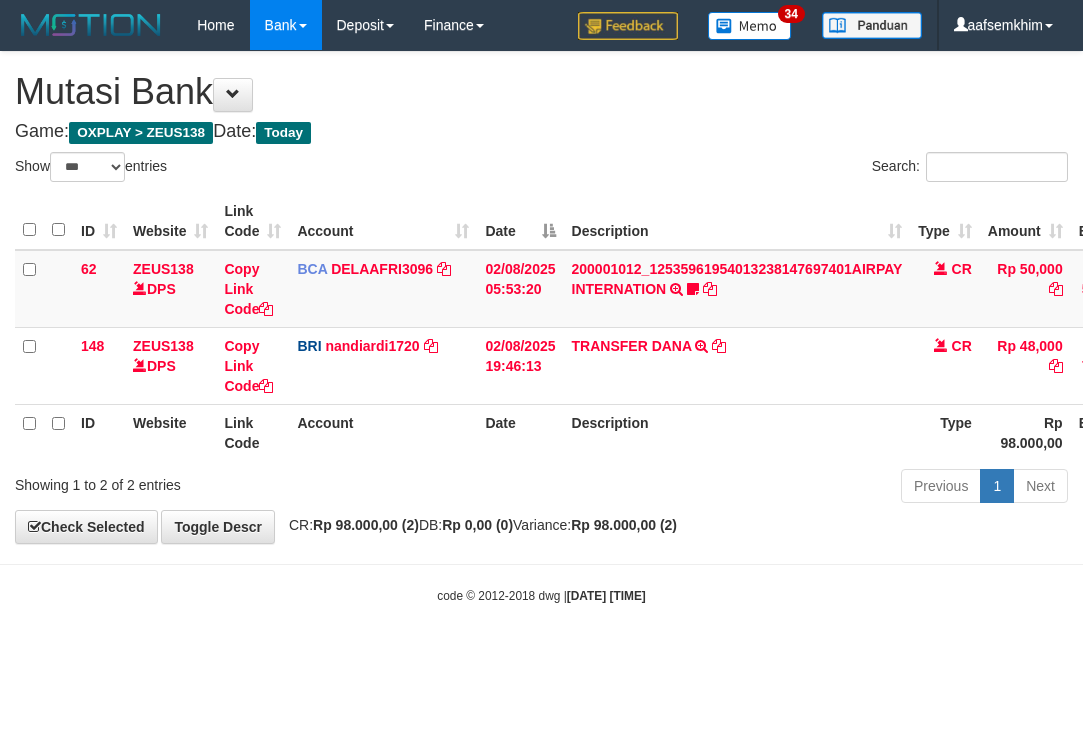 select on "***" 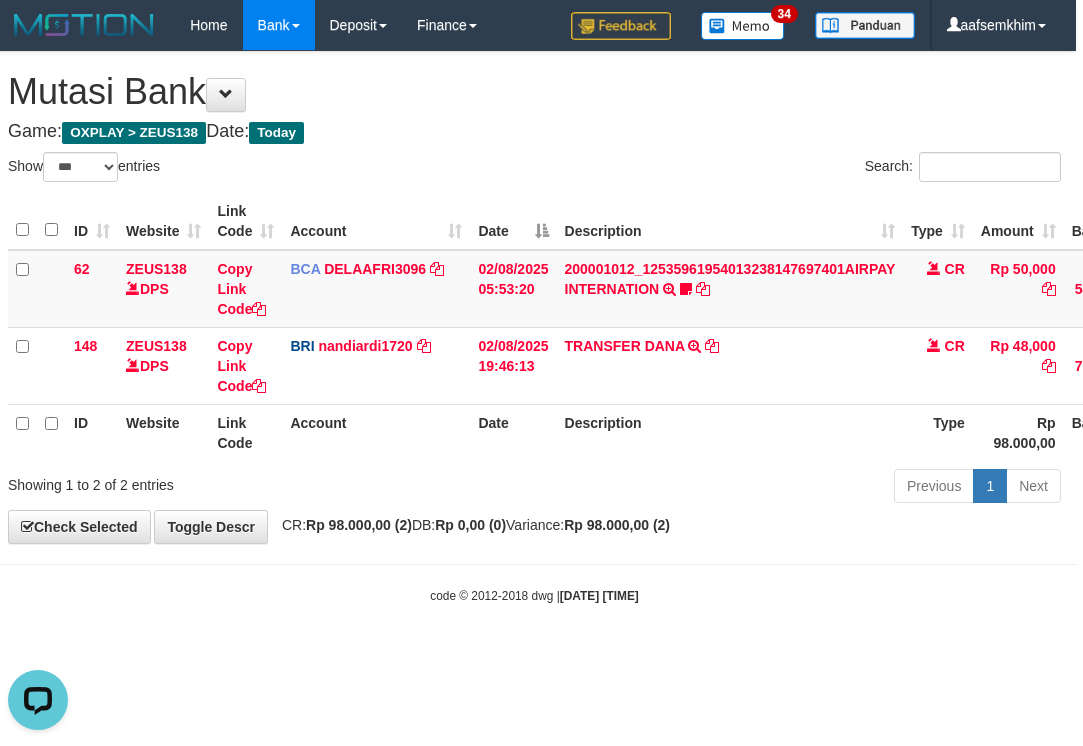 scroll, scrollTop: 0, scrollLeft: 0, axis: both 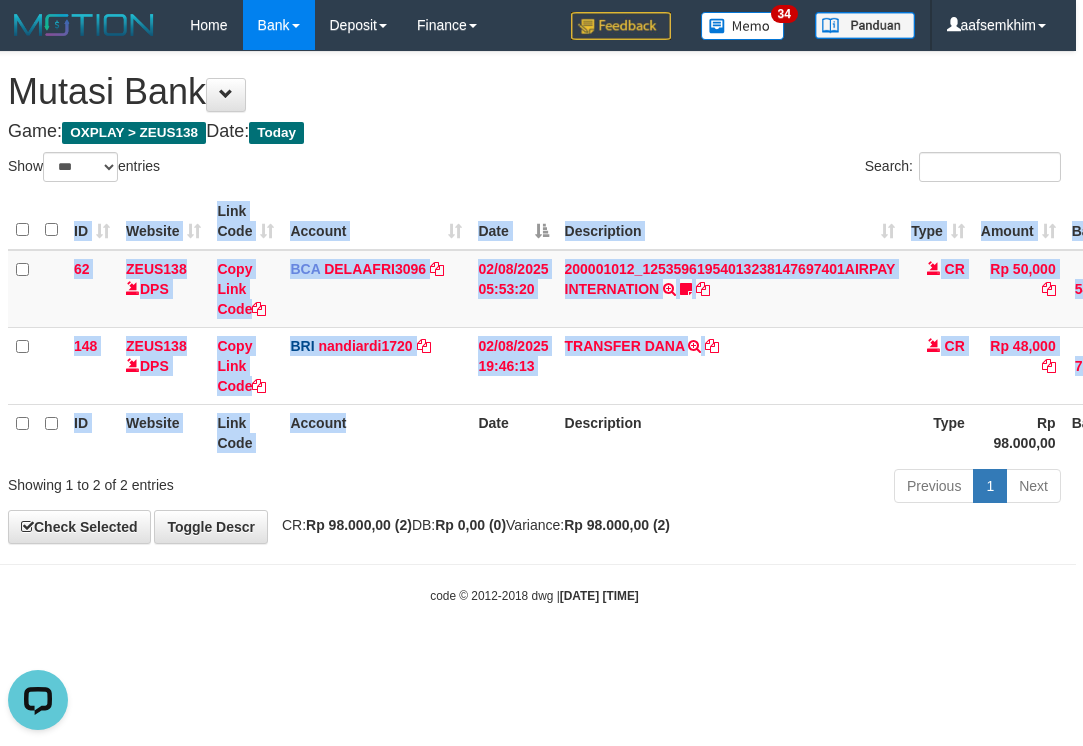 drag, startPoint x: 407, startPoint y: 462, endPoint x: 5, endPoint y: 358, distance: 415.23486 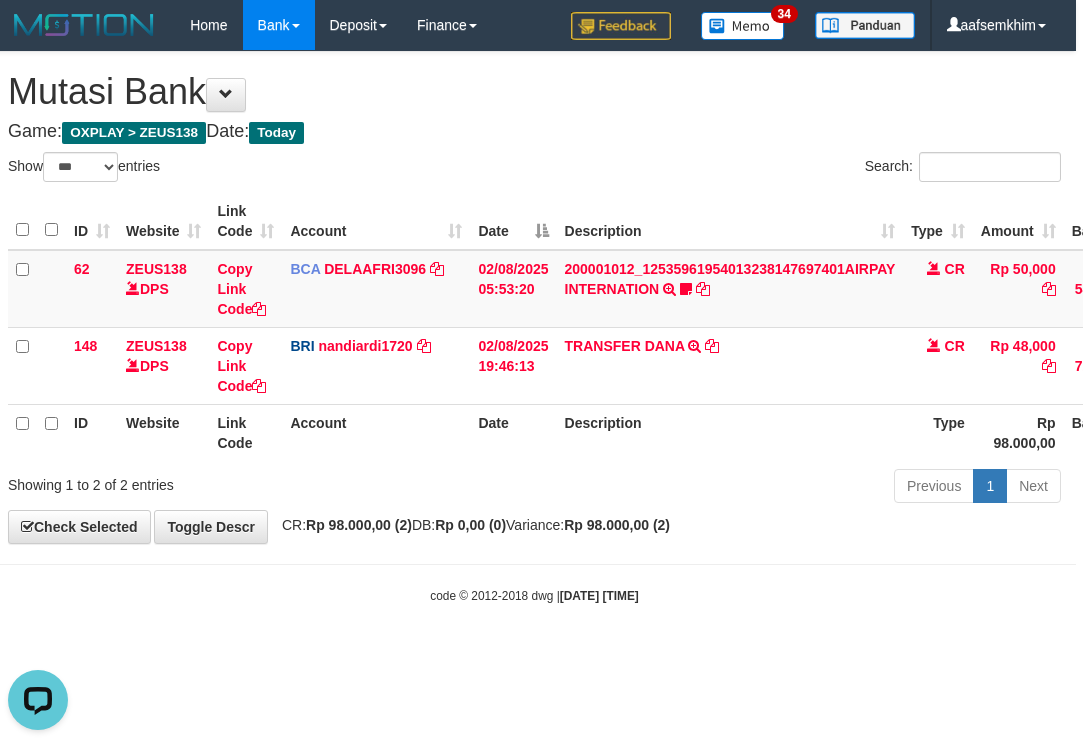 drag, startPoint x: 425, startPoint y: 441, endPoint x: 4, endPoint y: 367, distance: 427.4541 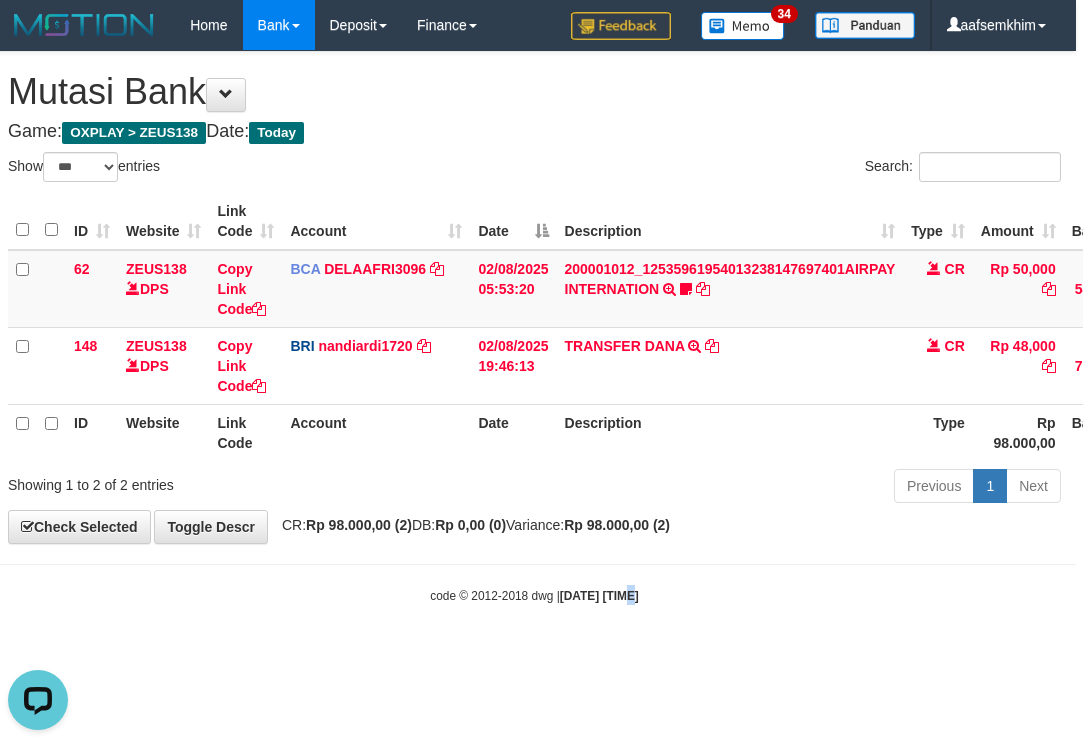 click on "Toggle navigation
Home
Bank
Account List
Load
By Website
Group
[OXPLAY]													ZEUS138
By Load Group (DPS)" at bounding box center [534, 327] 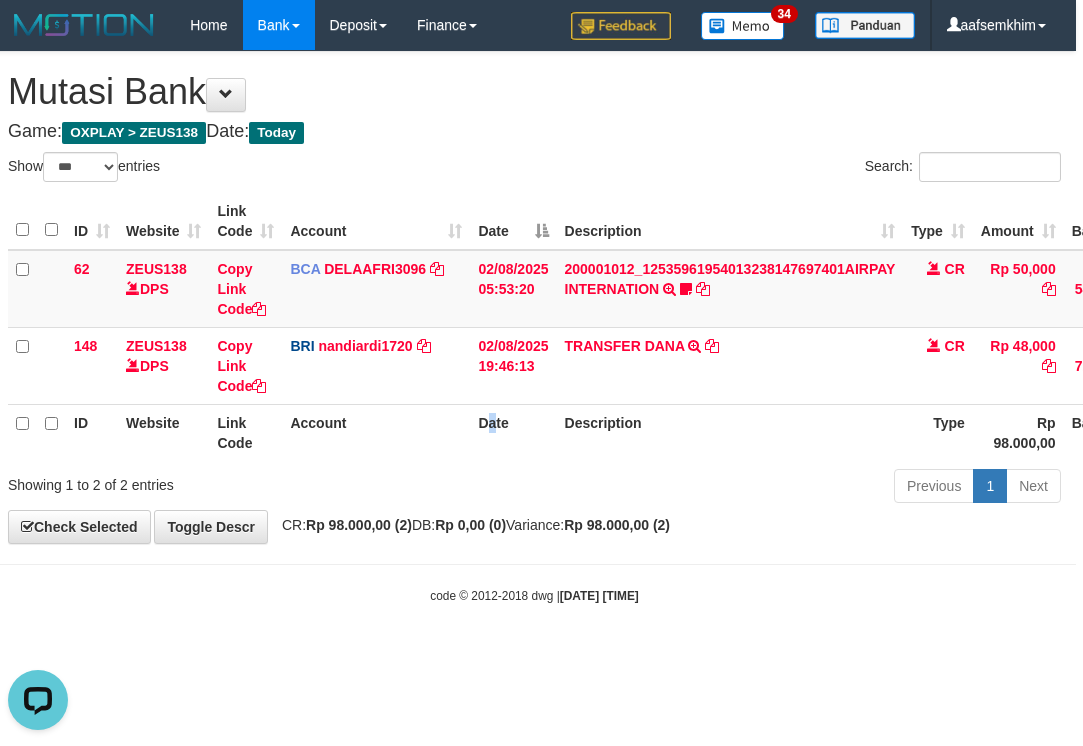 click on "Date" at bounding box center (513, 432) 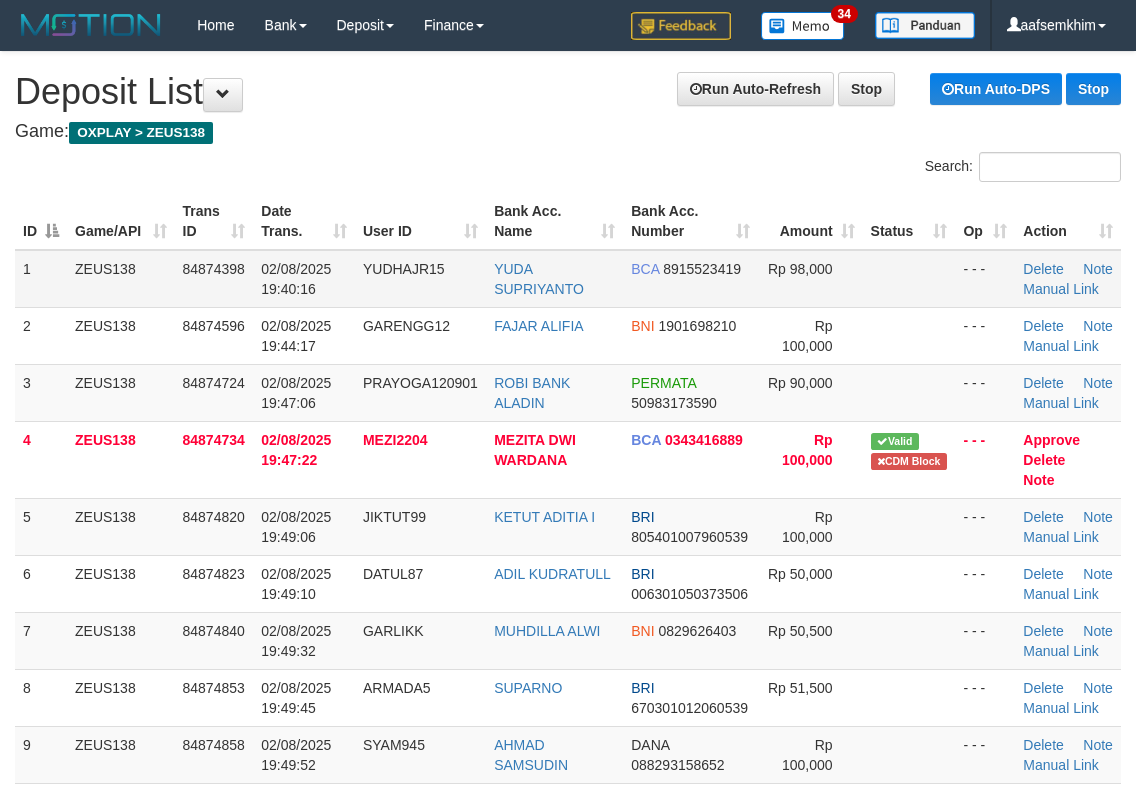 scroll, scrollTop: 0, scrollLeft: 0, axis: both 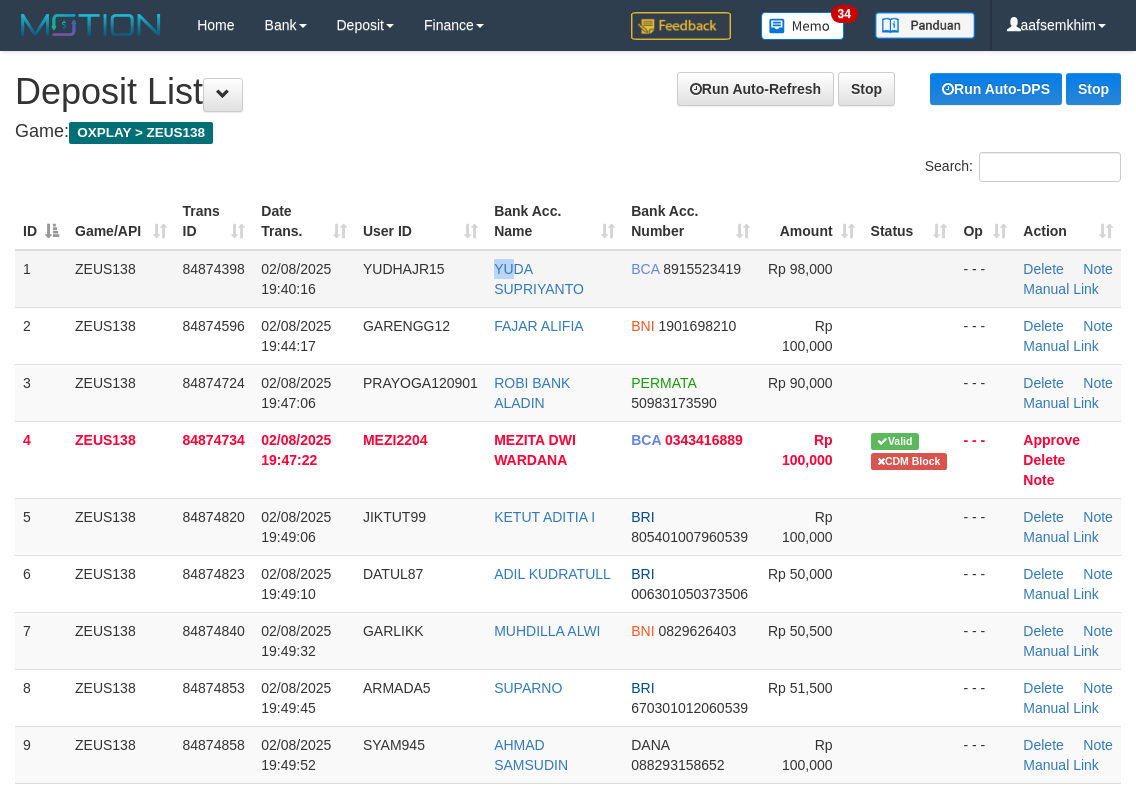 click on "YUDA SUPRIYANTO" at bounding box center [554, 279] 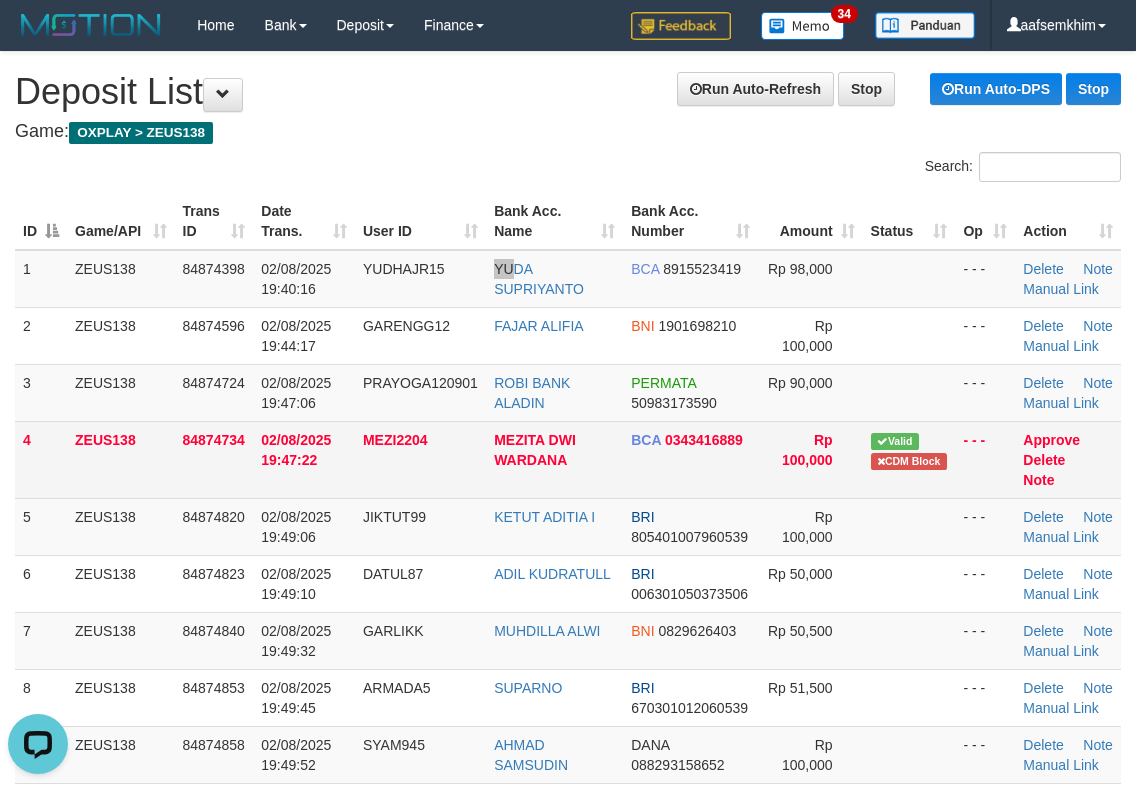 scroll, scrollTop: 0, scrollLeft: 0, axis: both 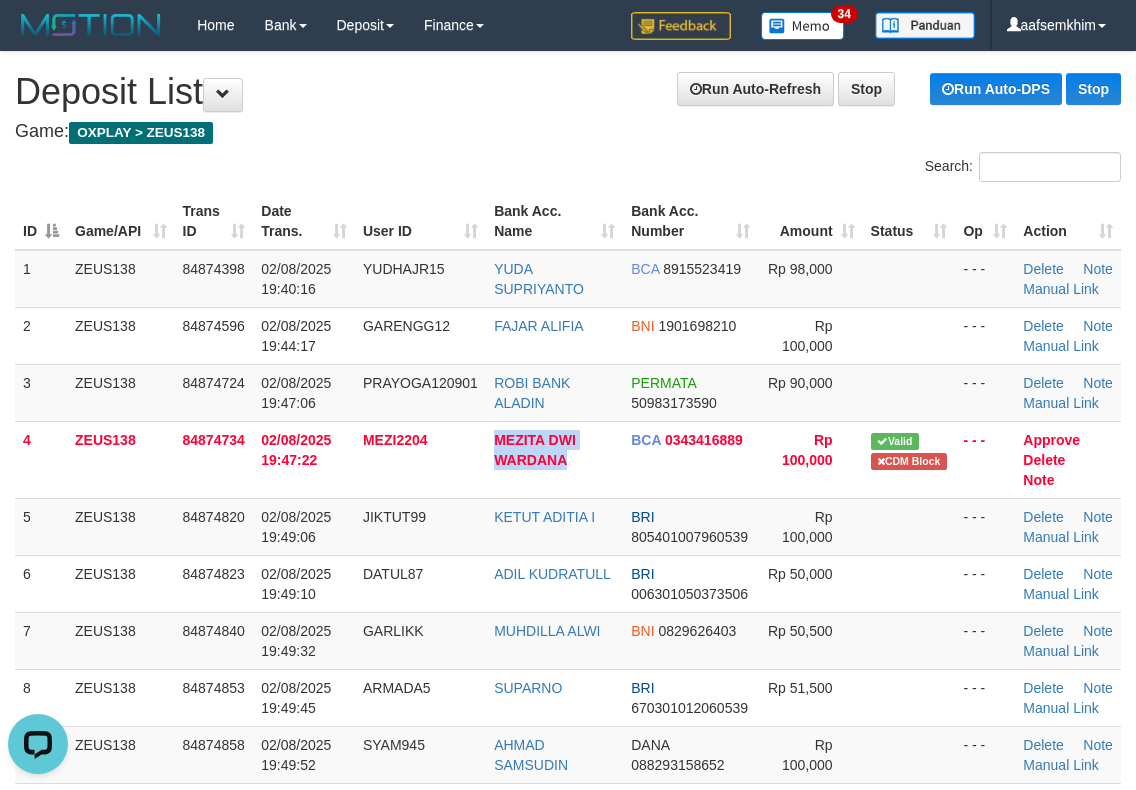 drag, startPoint x: 497, startPoint y: 489, endPoint x: 1146, endPoint y: 537, distance: 650.77264 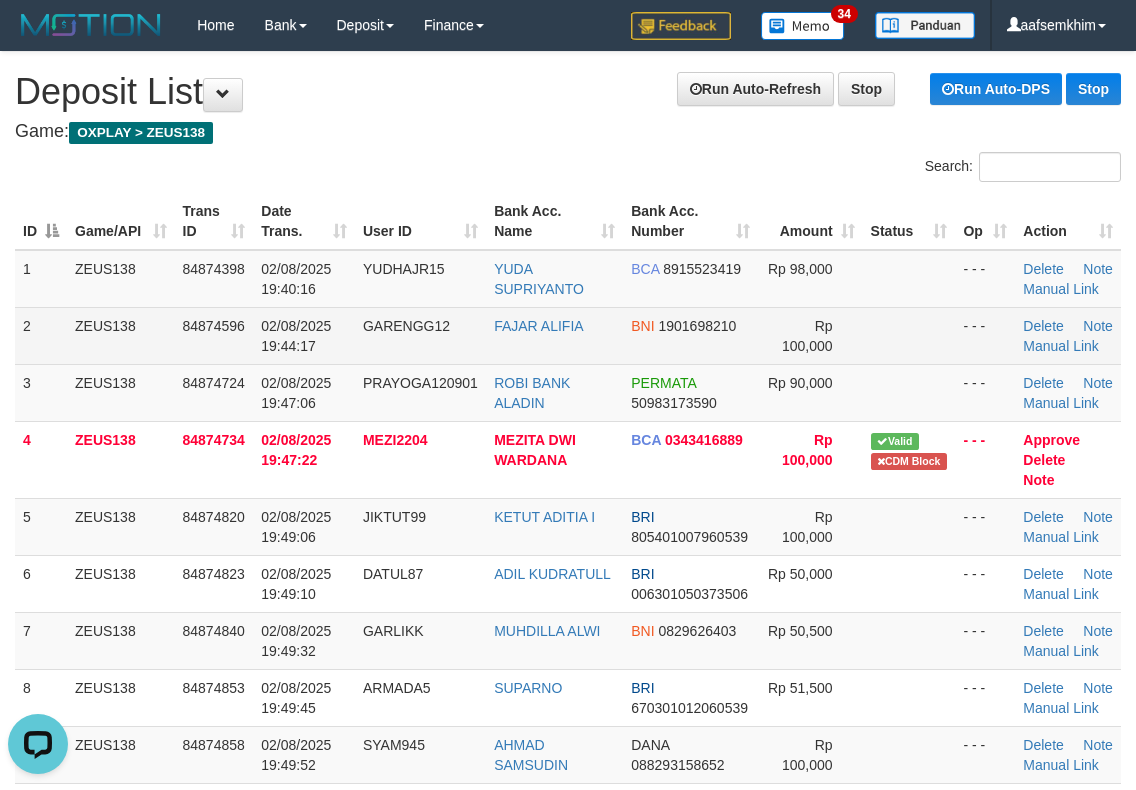 click on "Rp 100,000" at bounding box center [810, 335] 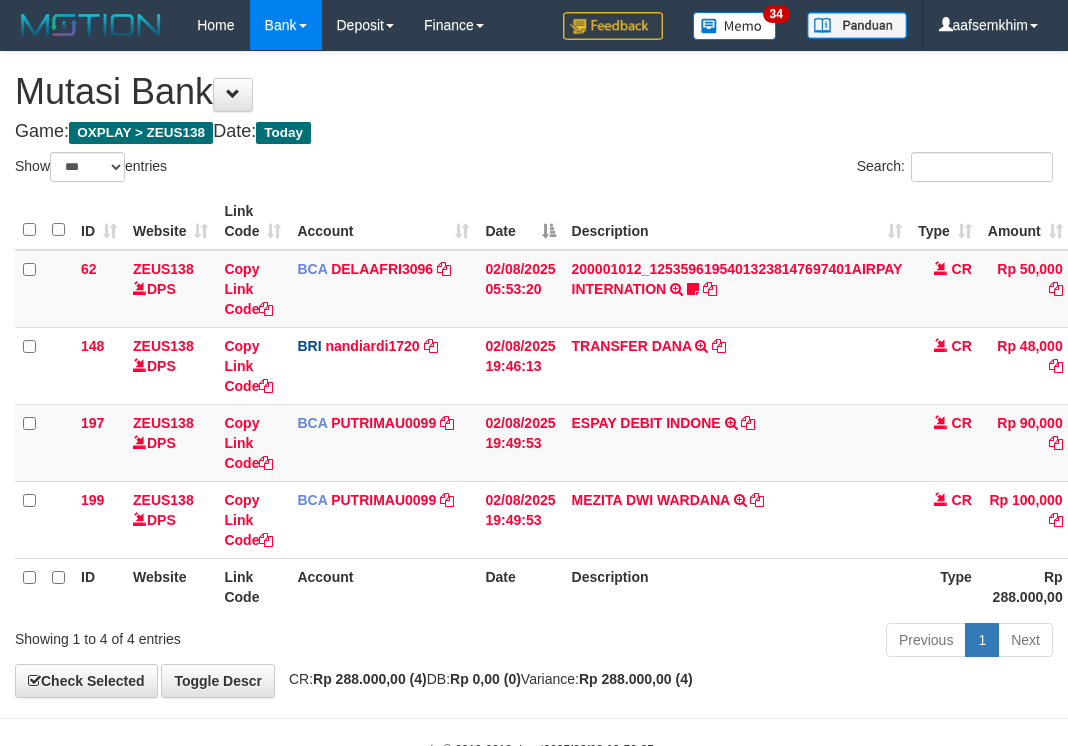 select on "***" 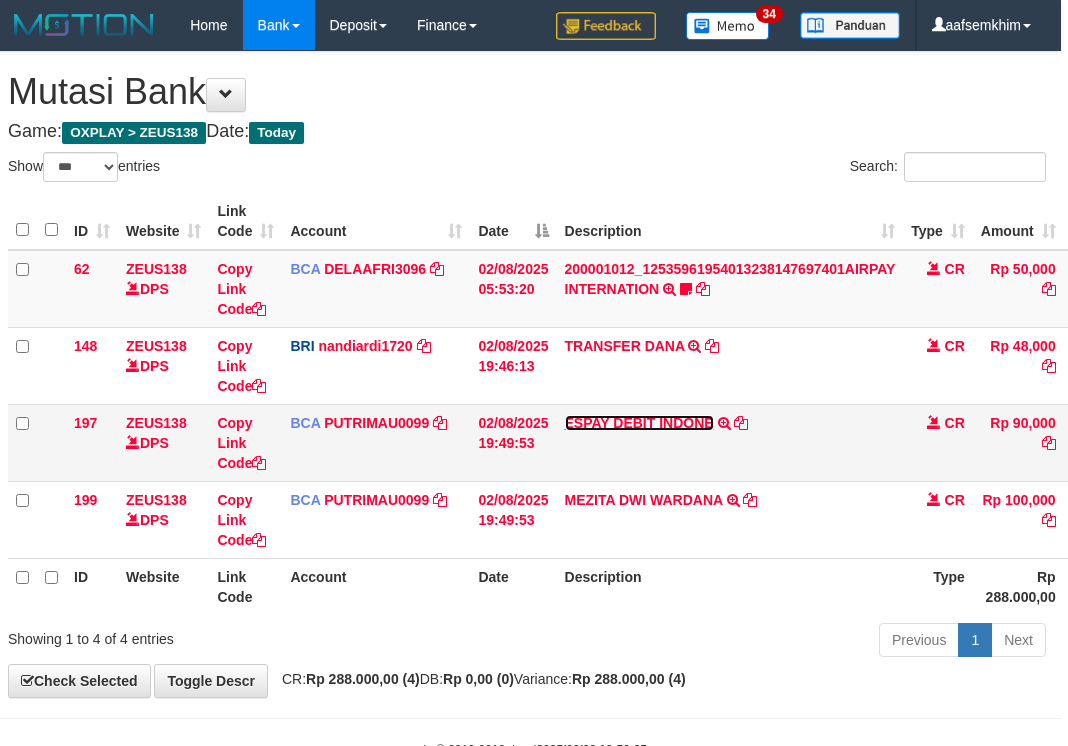 click on "ESPAY DEBIT INDONE" at bounding box center [639, 423] 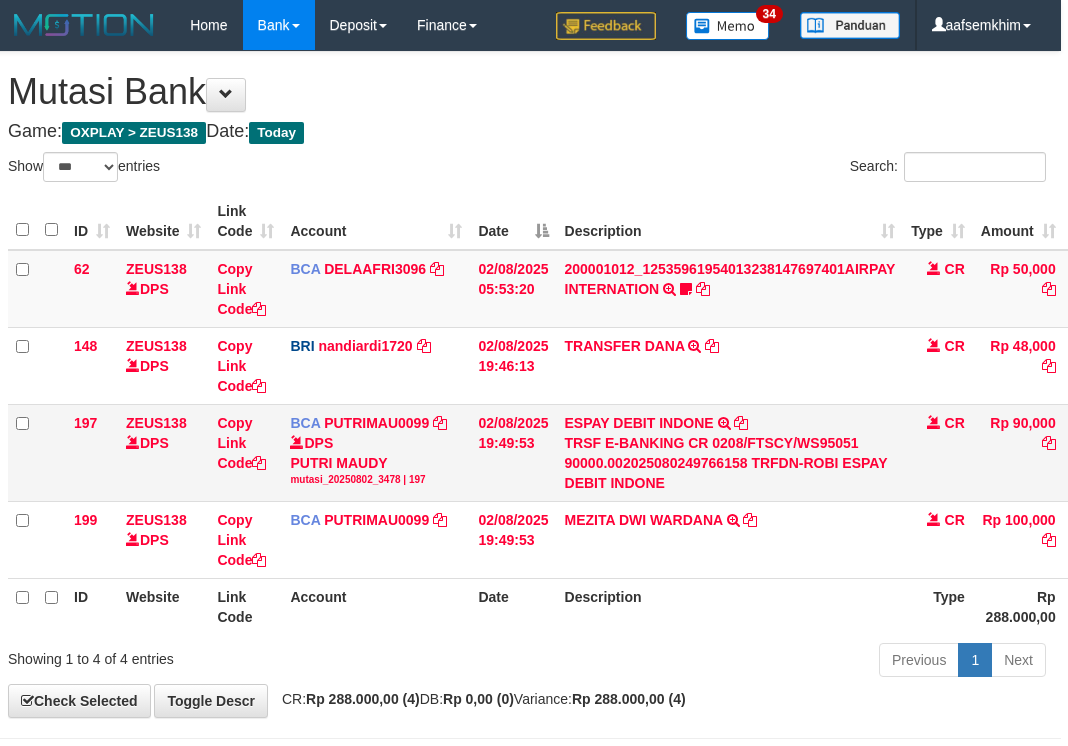 click on "TRSF E-BANKING CR 0208/FTSCY/WS95051
90000.002025080249766158 TRFDN-ROBI
ESPAY DEBIT INDONE" at bounding box center [730, 463] 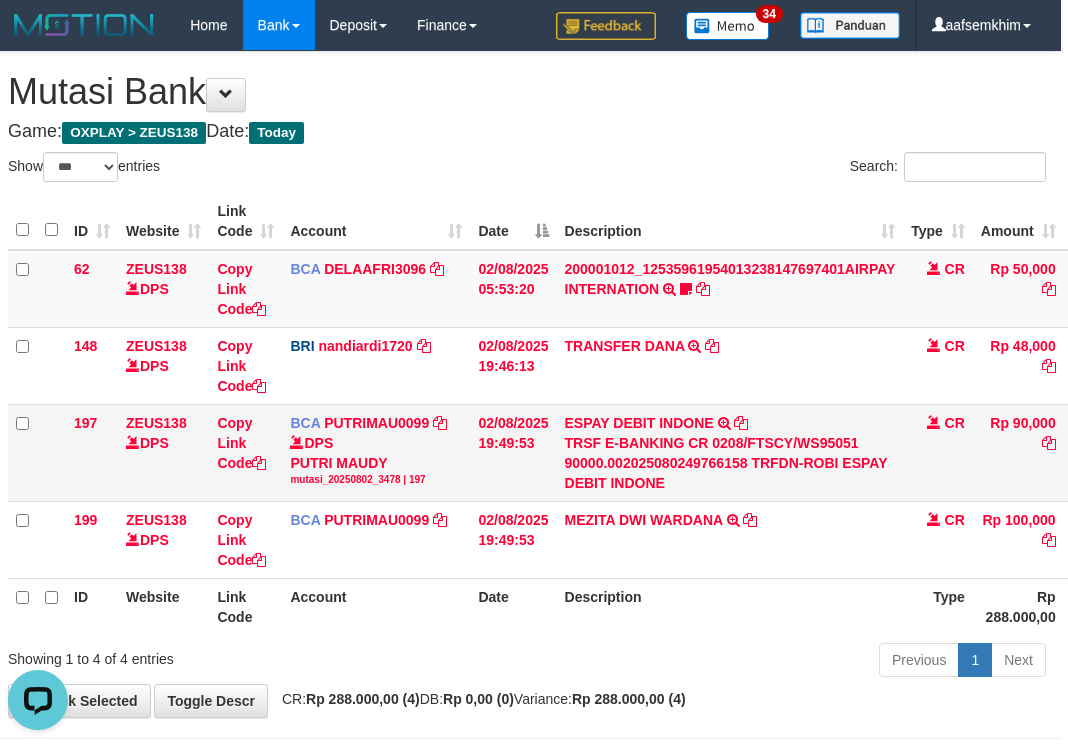 scroll, scrollTop: 0, scrollLeft: 0, axis: both 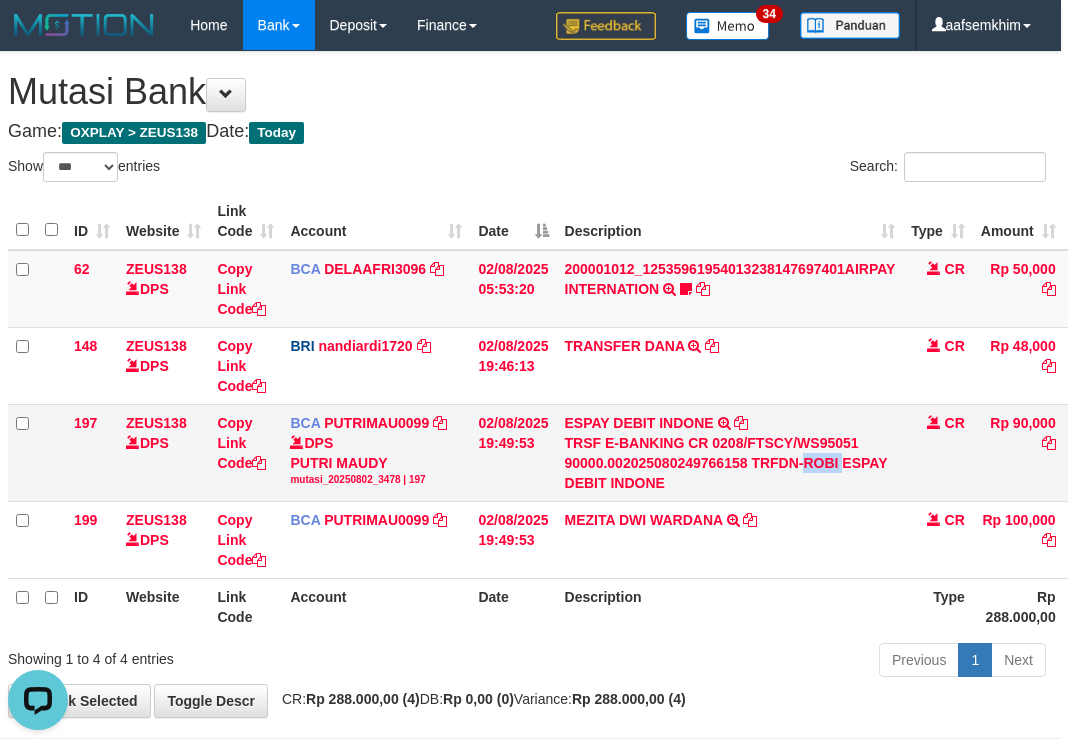 click on "TRSF E-BANKING CR 0208/FTSCY/WS95051
90000.002025080249766158 TRFDN-ROBI
ESPAY DEBIT INDONE" at bounding box center [730, 463] 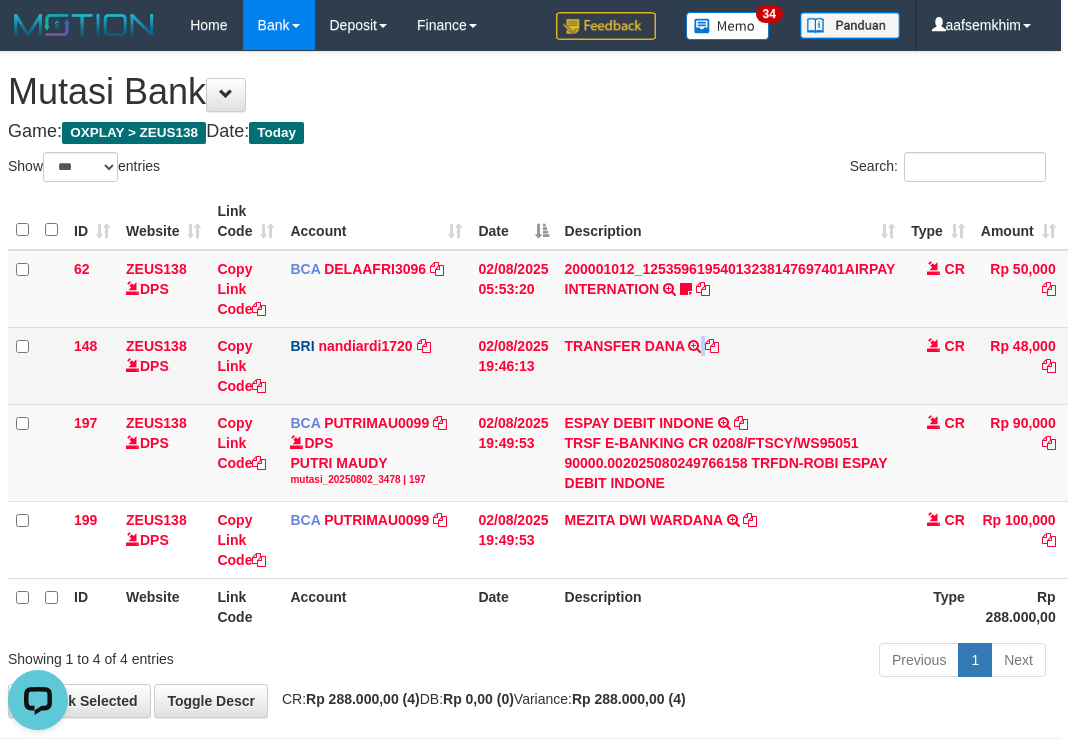 drag, startPoint x: 719, startPoint y: 388, endPoint x: 445, endPoint y: 374, distance: 274.35742 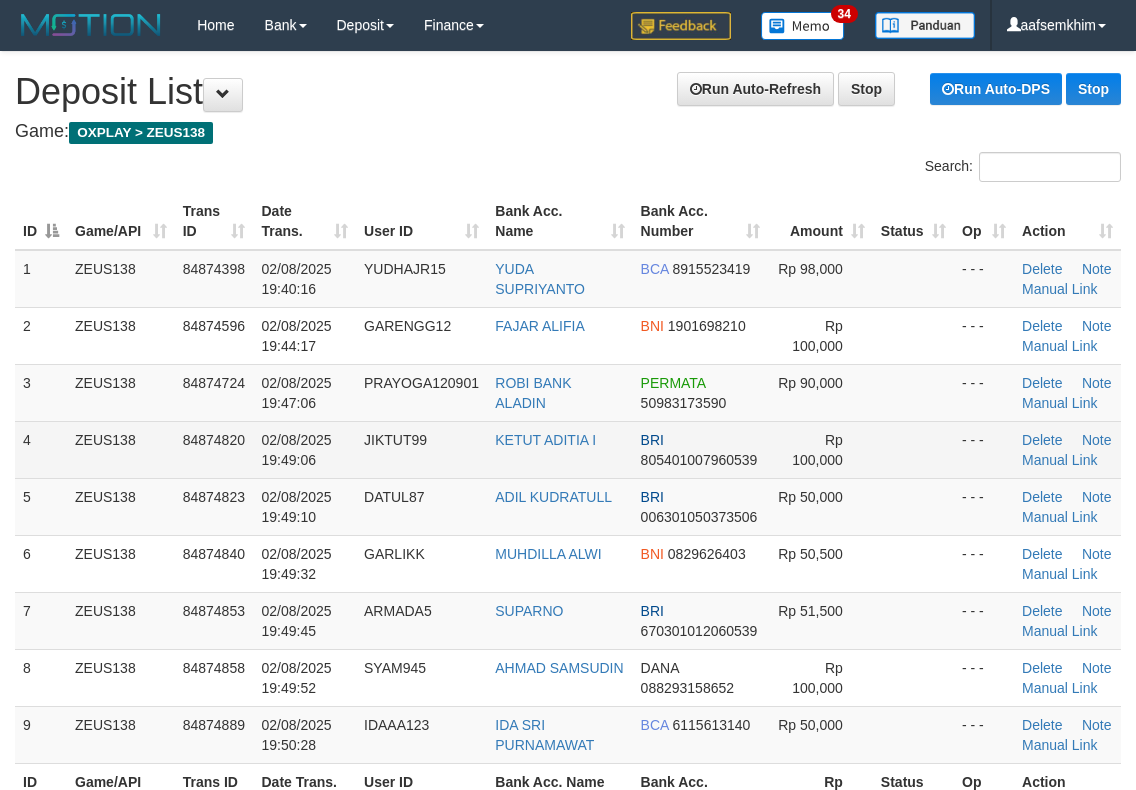 scroll, scrollTop: 133, scrollLeft: 0, axis: vertical 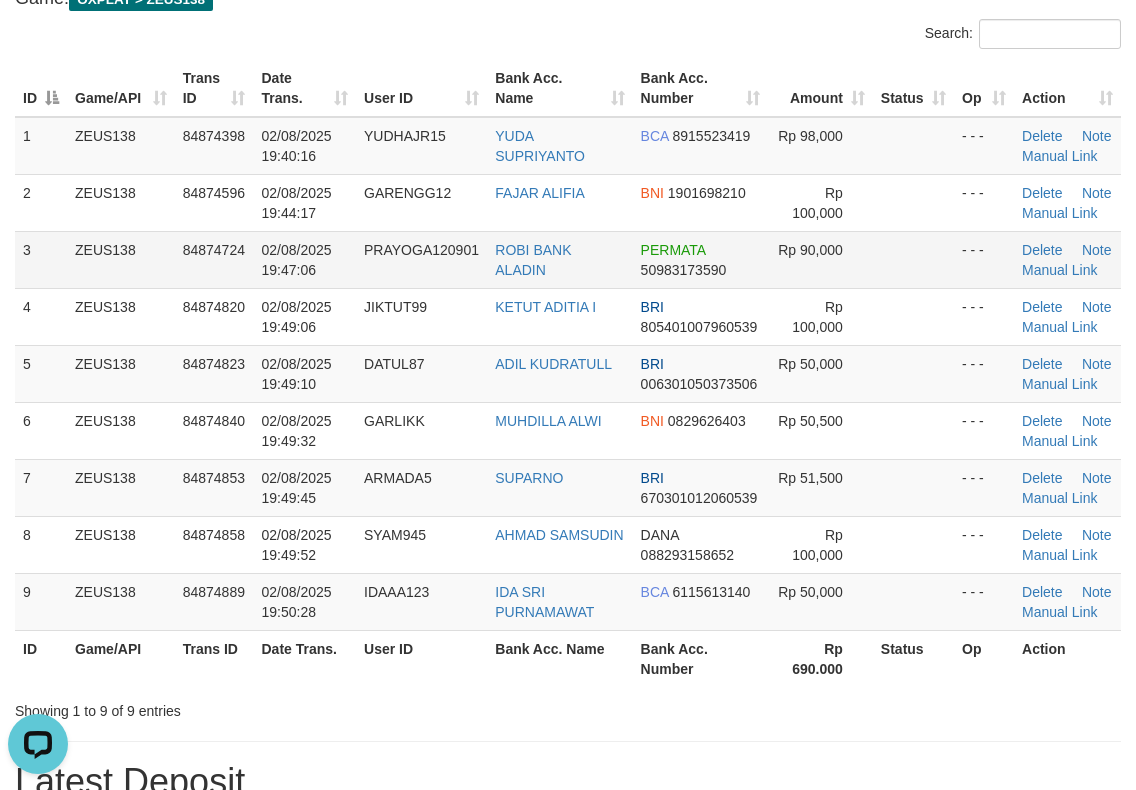 click on "PRAYOGA120901" at bounding box center [421, 259] 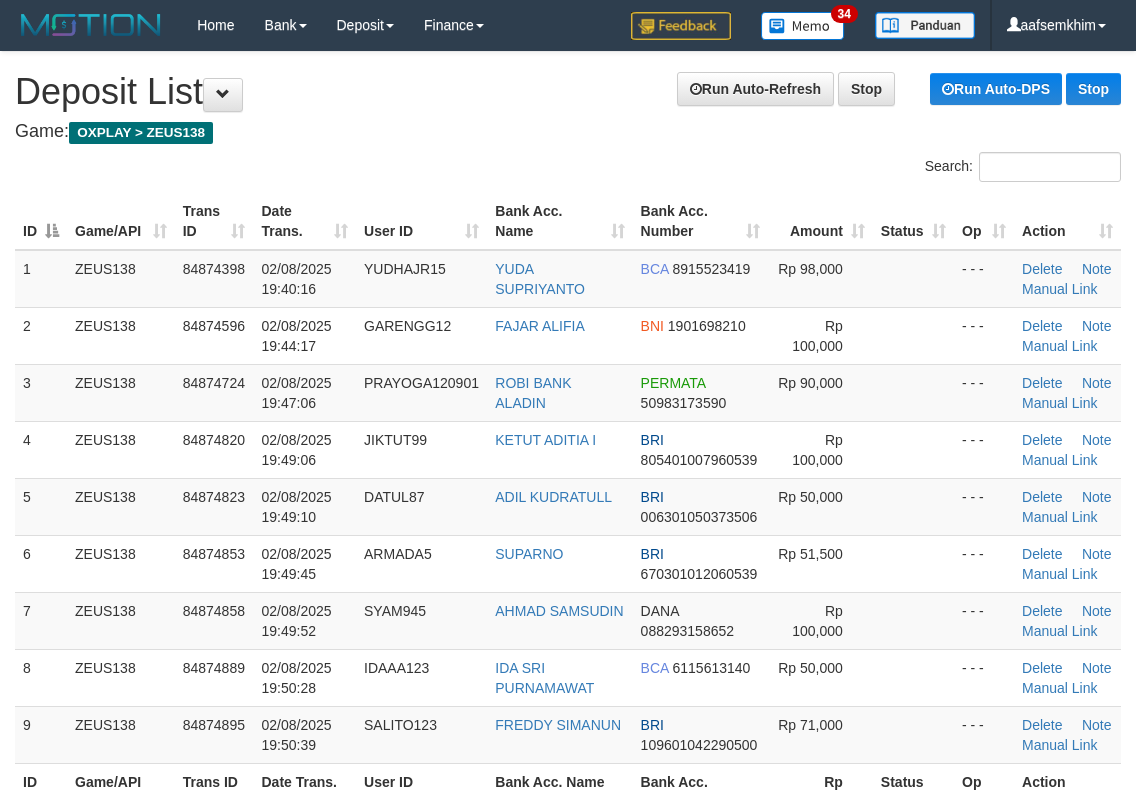 scroll, scrollTop: 134, scrollLeft: 0, axis: vertical 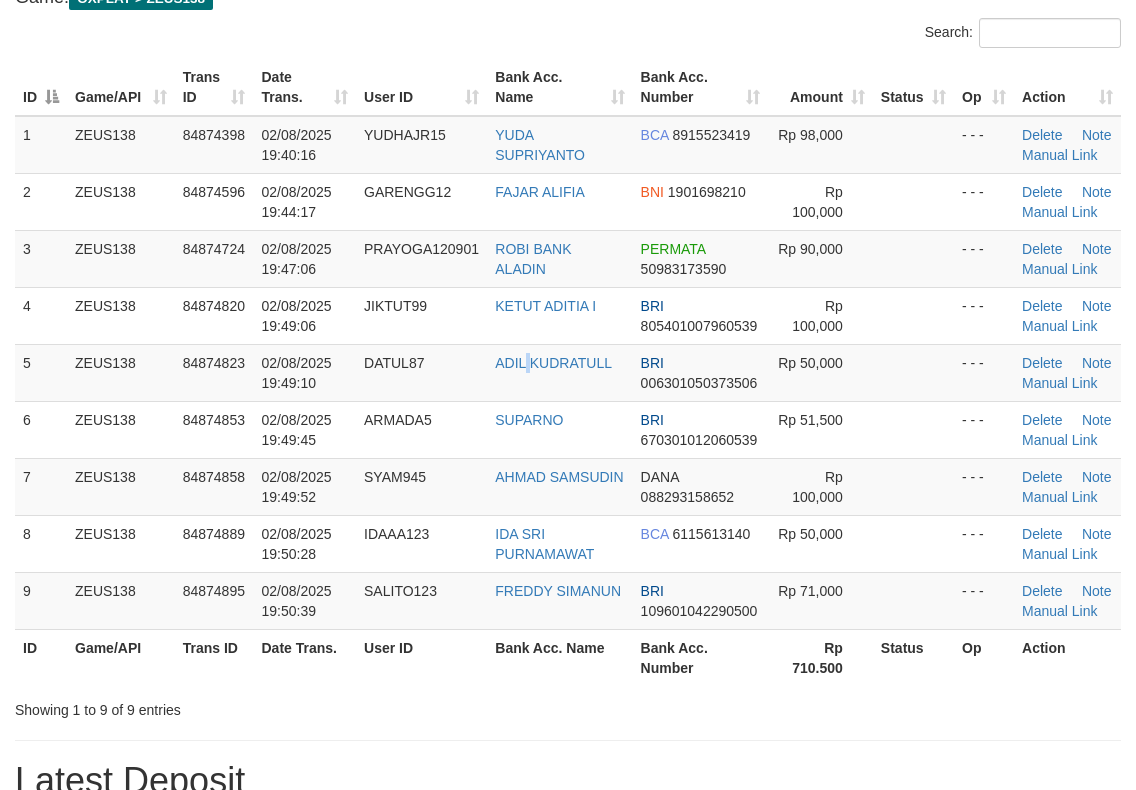 click on "ADIL KUDRATULL" at bounding box center [559, 372] 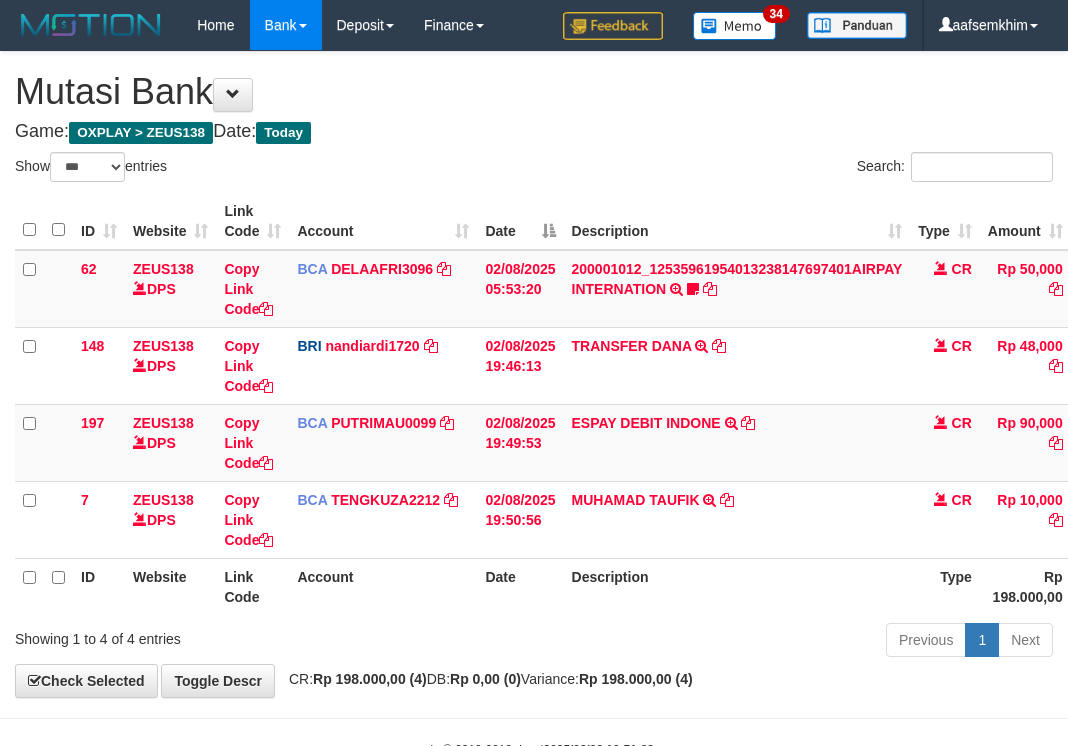 select on "***" 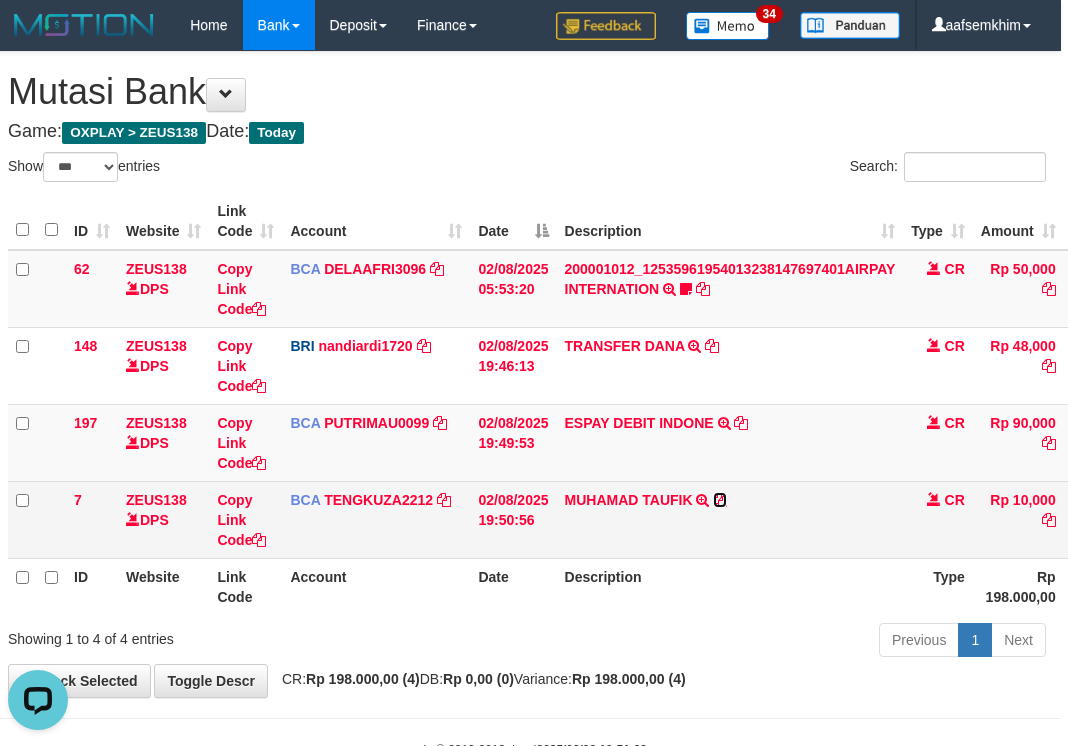 click at bounding box center [720, 500] 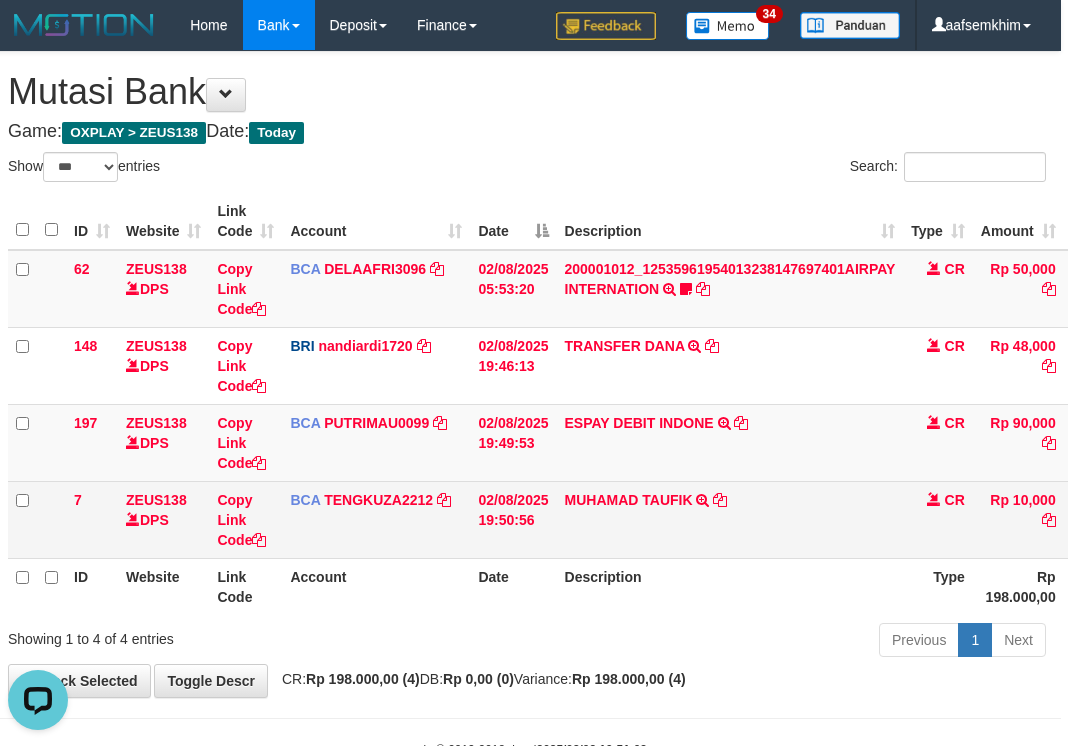 scroll, scrollTop: 0, scrollLeft: 0, axis: both 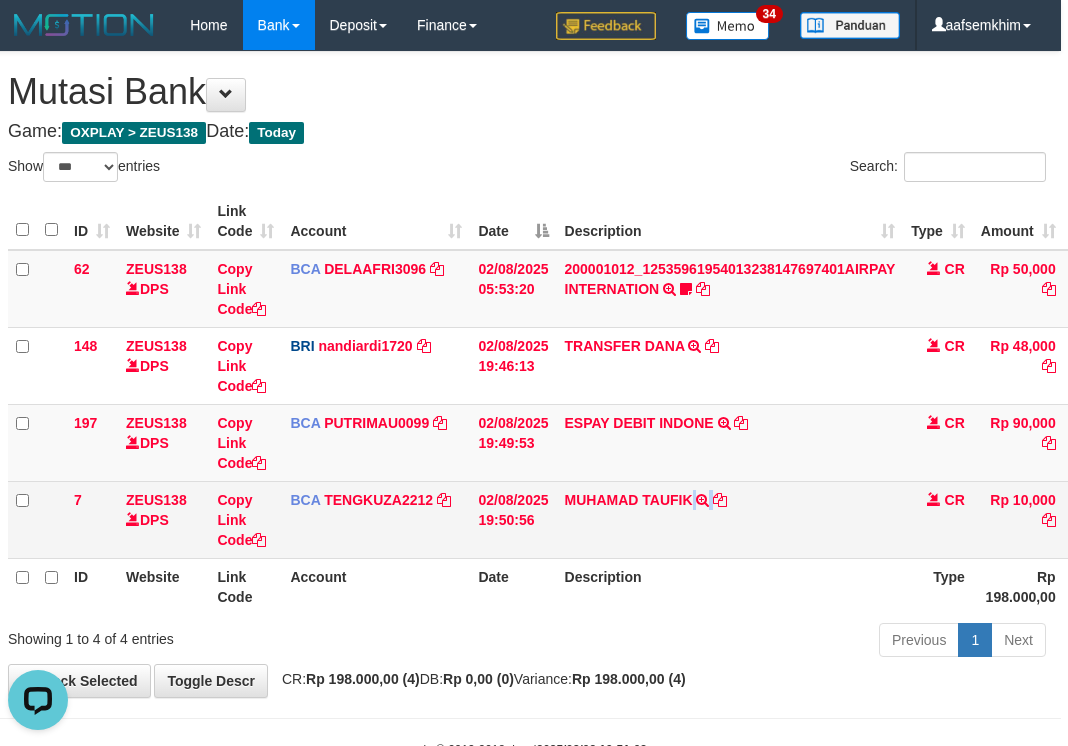 click on "MUHAMAD TAUFIK         TRSF E-BANKING CR 08/02 ZV861
MUHAMAD TAUFIK" at bounding box center [730, 519] 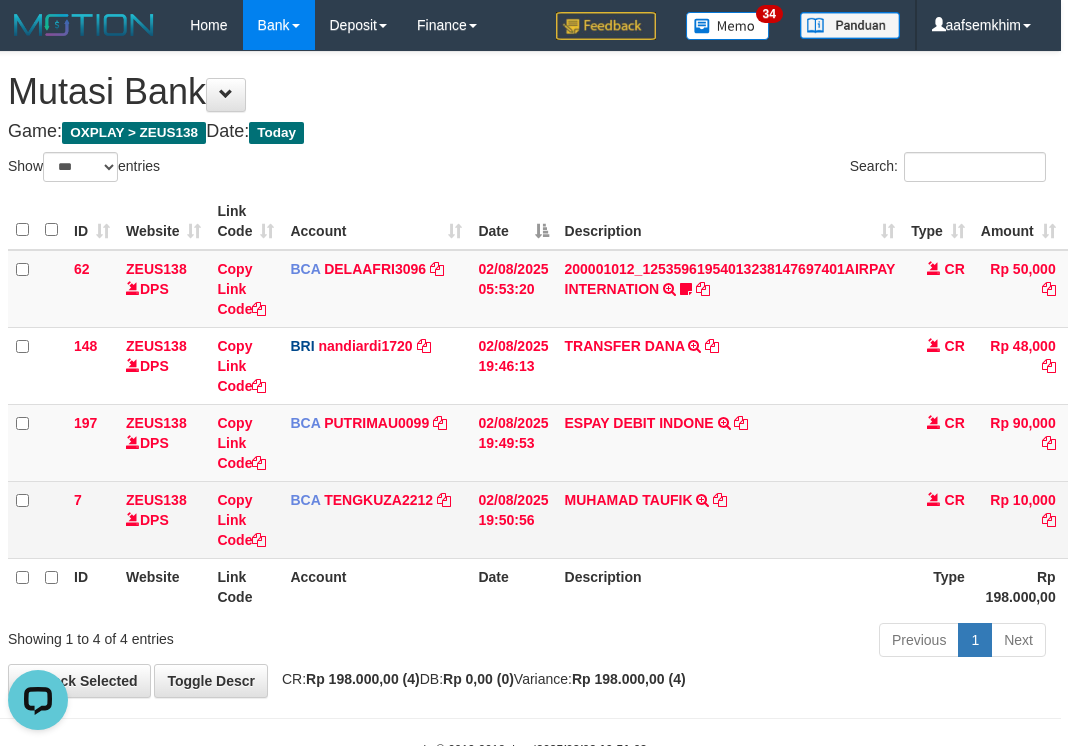 click on "MUHAMAD TAUFIK         TRSF E-BANKING CR 08/02 ZV861
MUHAMAD TAUFIK" at bounding box center [730, 519] 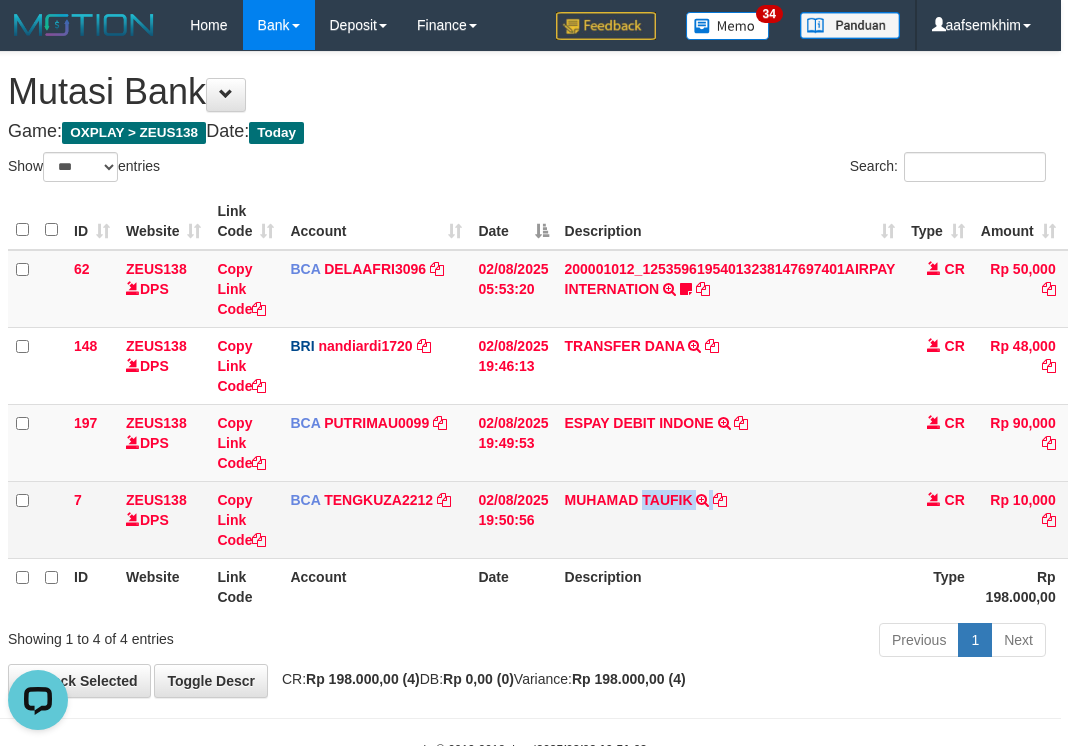 drag, startPoint x: 671, startPoint y: 521, endPoint x: 555, endPoint y: 523, distance: 116.01724 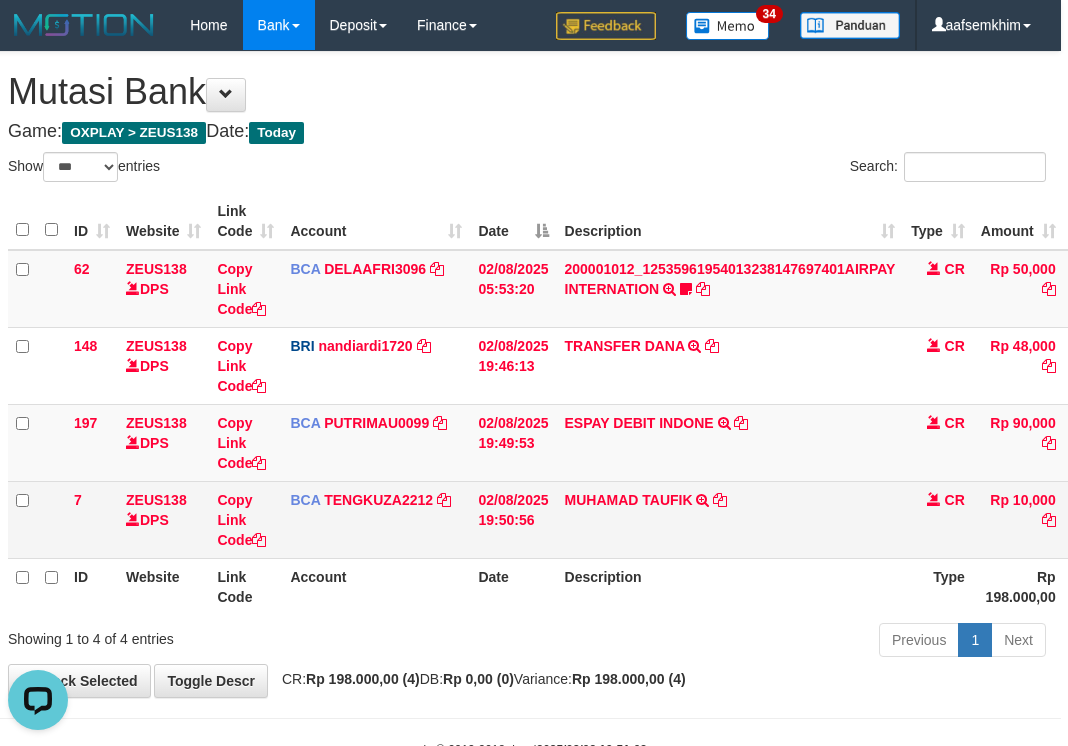 drag, startPoint x: 906, startPoint y: 505, endPoint x: 261, endPoint y: 450, distance: 647.3407 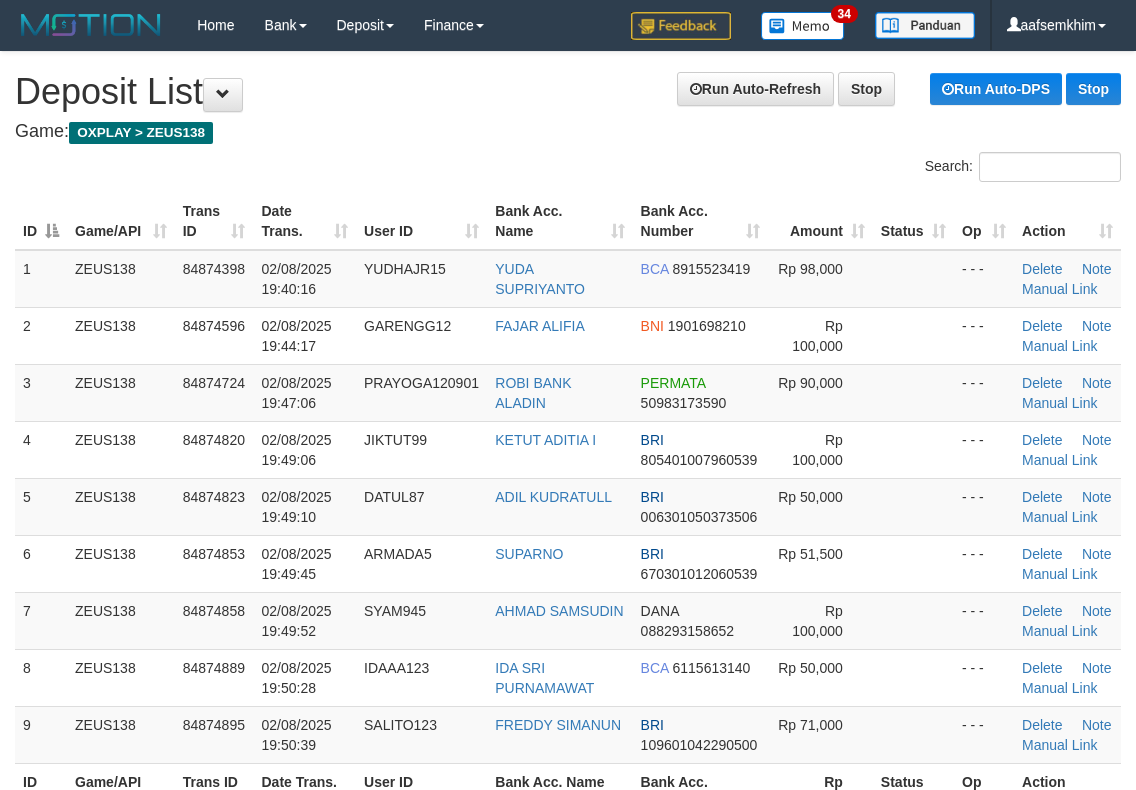 scroll, scrollTop: 135, scrollLeft: 0, axis: vertical 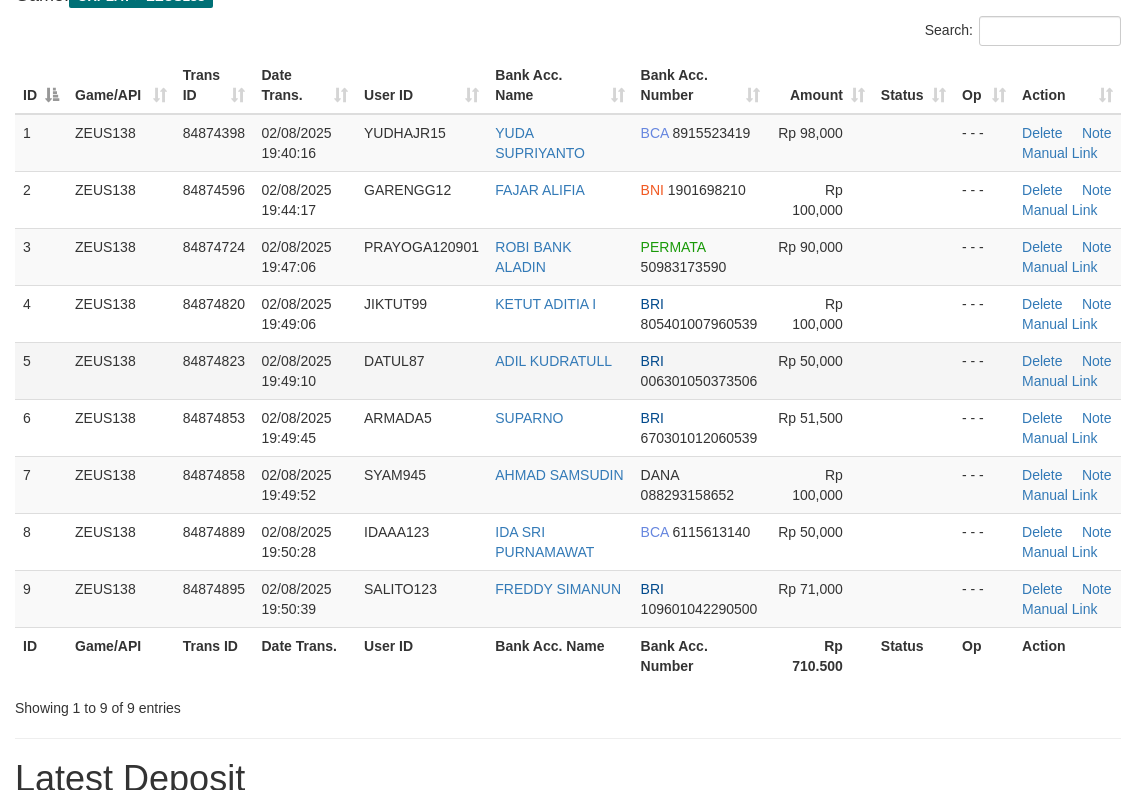 click on "Rp 50,000" at bounding box center [820, 370] 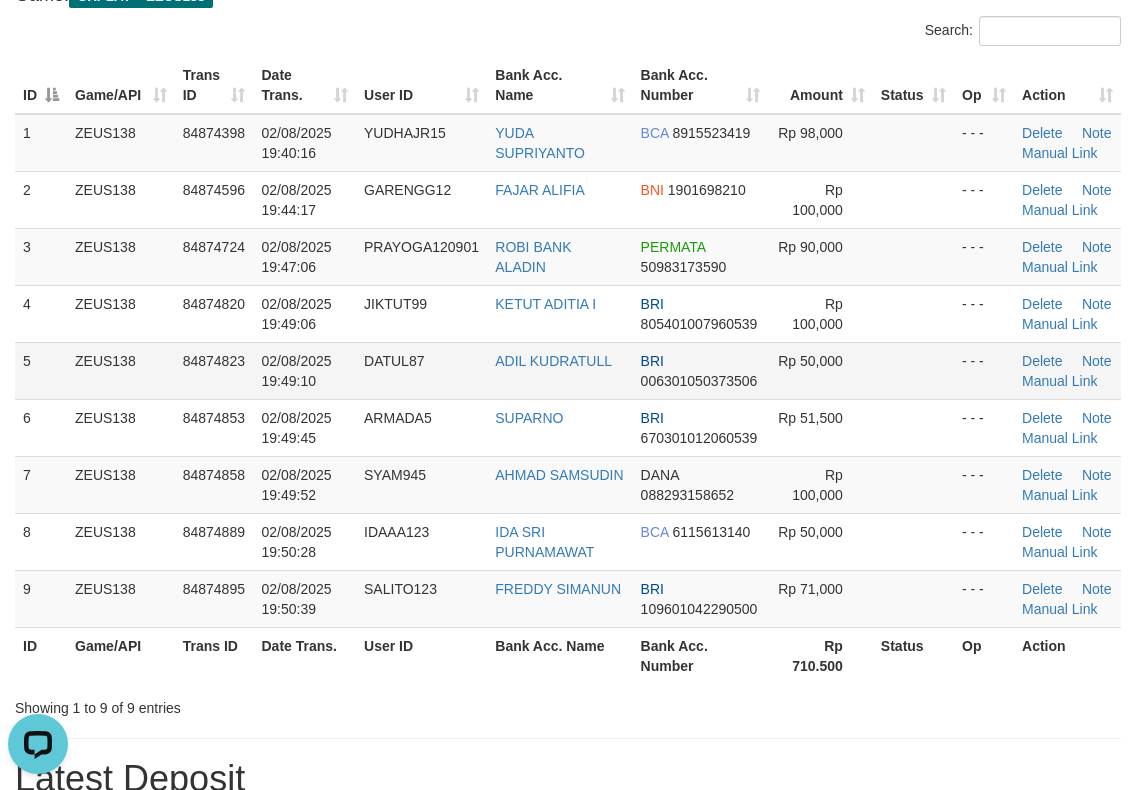 scroll, scrollTop: 0, scrollLeft: 0, axis: both 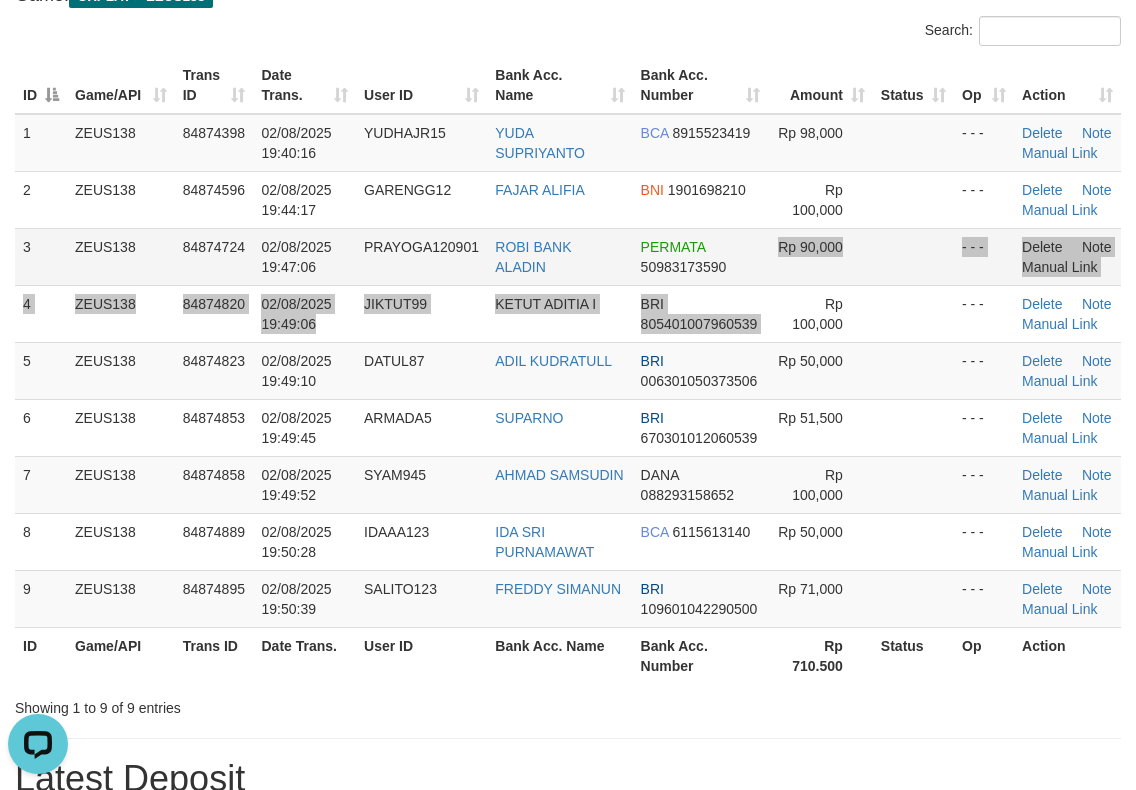 click on "1
ZEUS138
84874398
02/08/2025 19:40:16
YUDHAJR15
YUDA SUPRIYANTO
BCA
8915523419
Rp 98,000
- - -
Delete
Note
Manual Link
2
ZEUS138
84874596
02/08/2025 19:44:17
GARENGG12
FAJAR ALIFIA
BNI
1901698210
Rp 100,000
- - -
Delete
Note
Manual Link
3				 BRI" at bounding box center [568, 371] 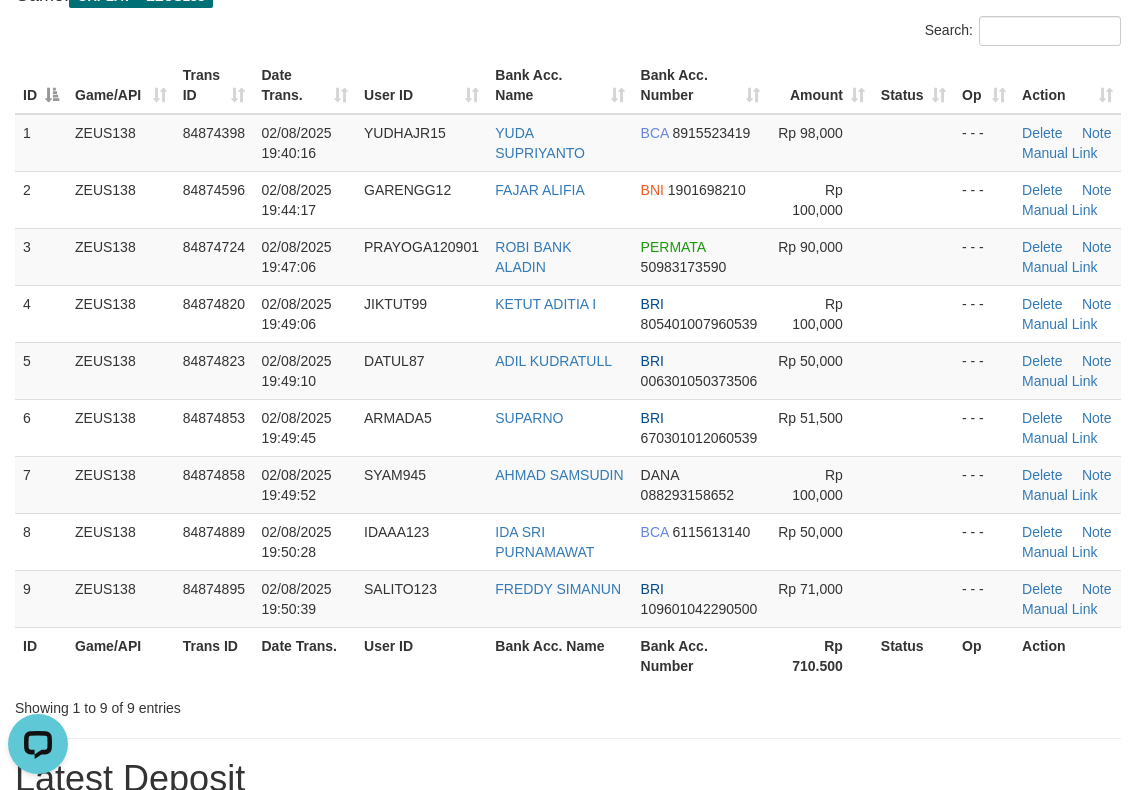 scroll, scrollTop: 567, scrollLeft: 0, axis: vertical 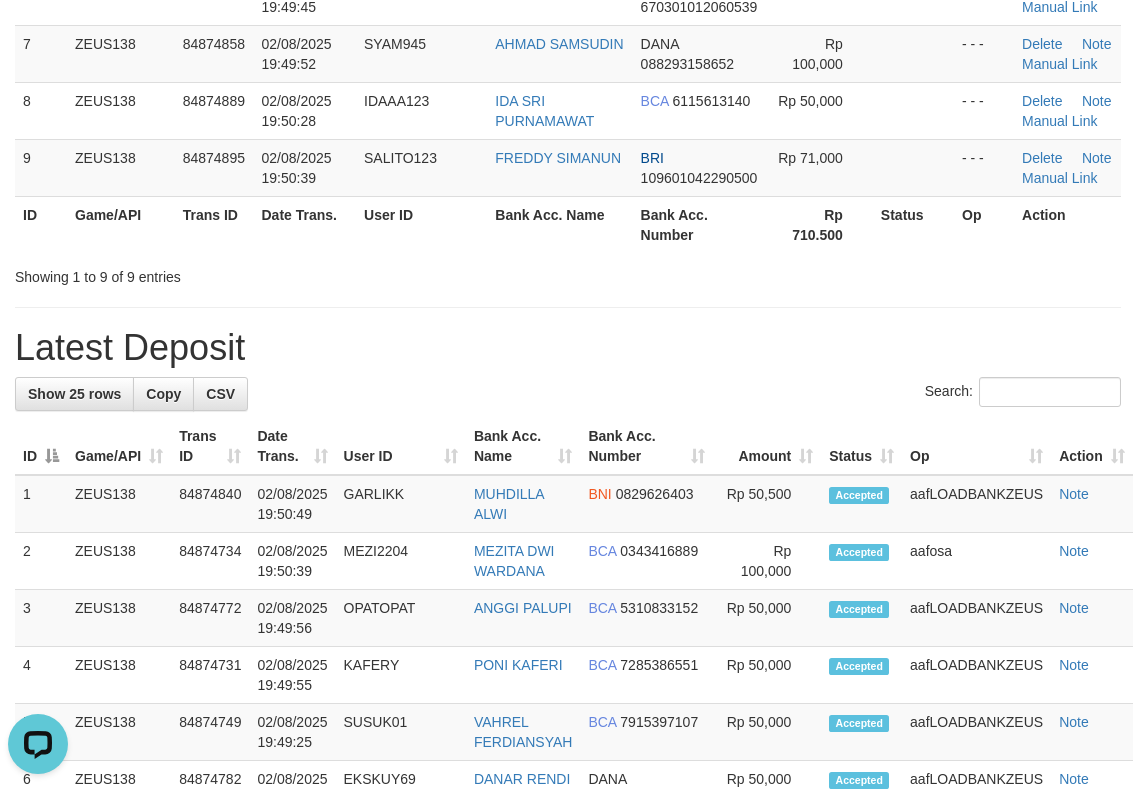 drag, startPoint x: 672, startPoint y: 353, endPoint x: 1144, endPoint y: 299, distance: 475.07895 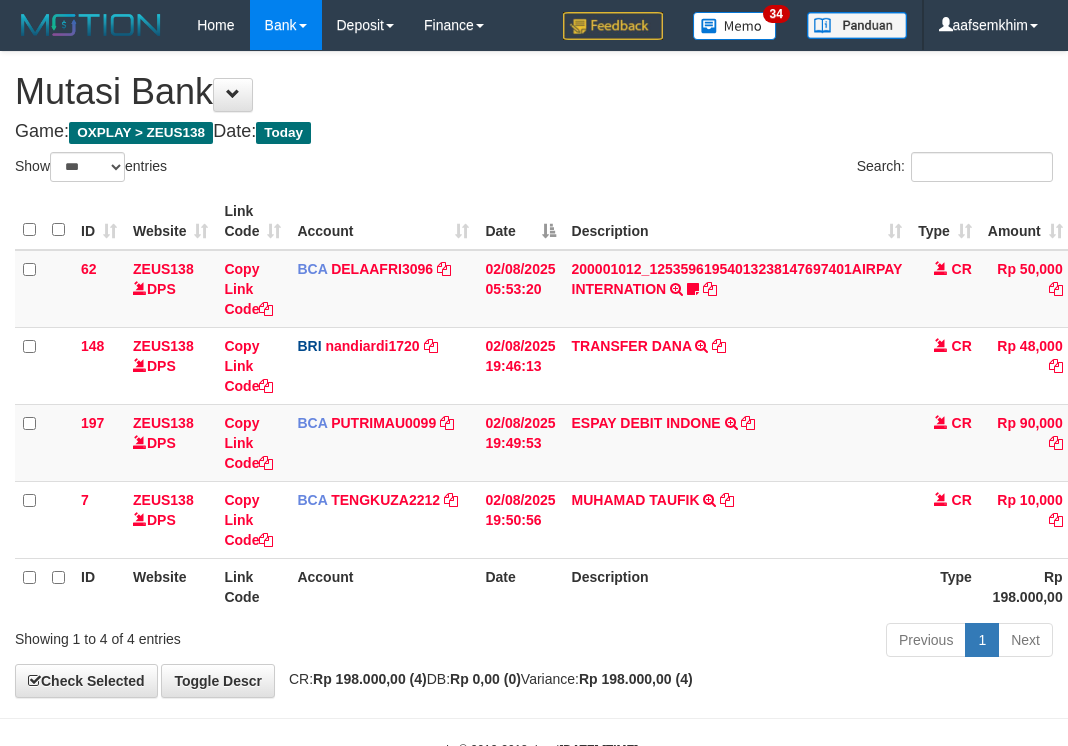 select on "***" 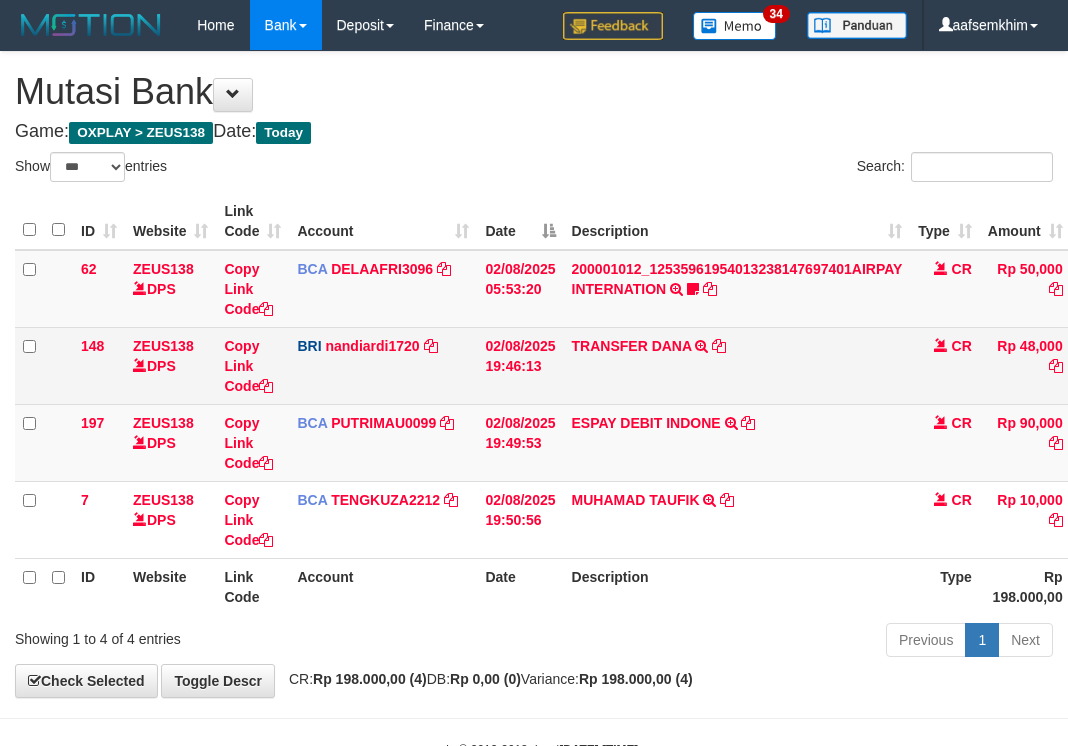 scroll, scrollTop: 0, scrollLeft: 7, axis: horizontal 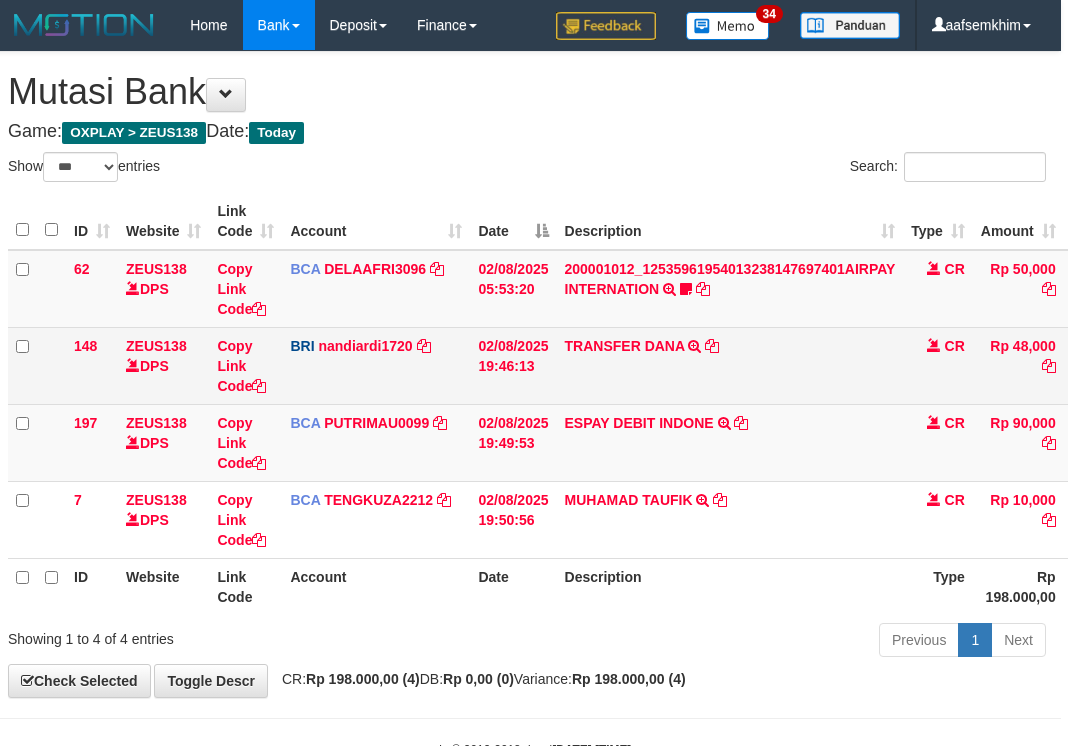 click on "TRANSFER DANA         TRANSFER DANA YOGASEPTIAPR TO NANDI ARDIANSYAH" at bounding box center (730, 365) 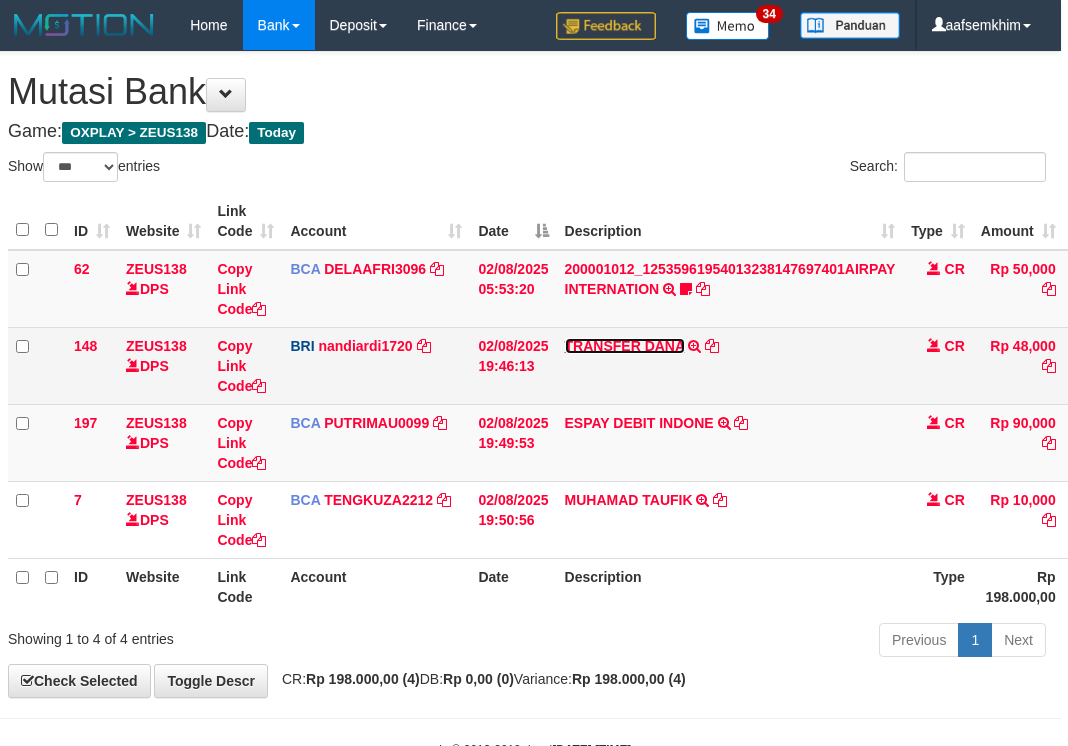 click on "TRANSFER DANA" at bounding box center [625, 346] 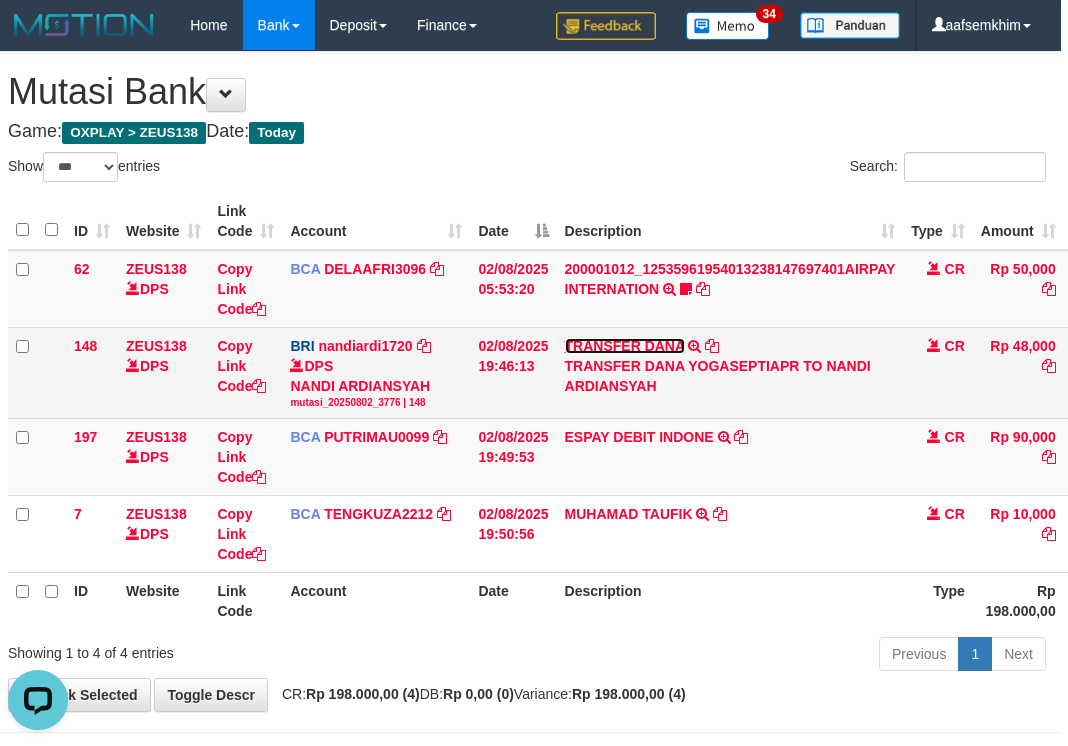 scroll, scrollTop: 0, scrollLeft: 0, axis: both 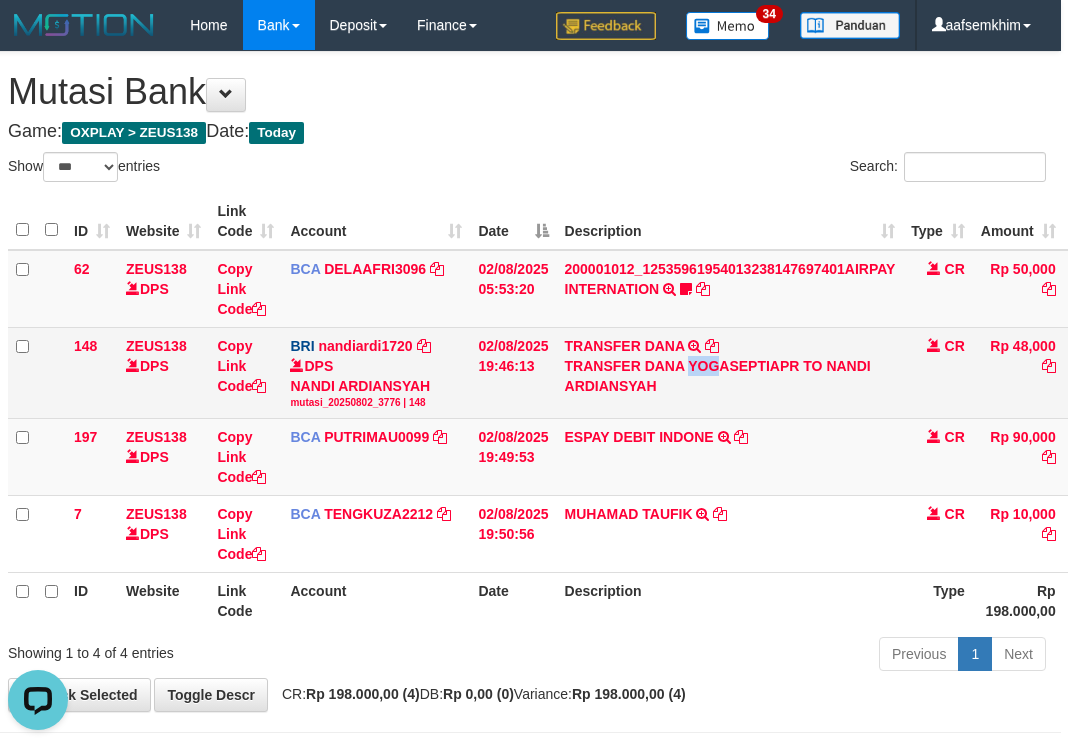 drag, startPoint x: 691, startPoint y: 359, endPoint x: 721, endPoint y: 367, distance: 31.04835 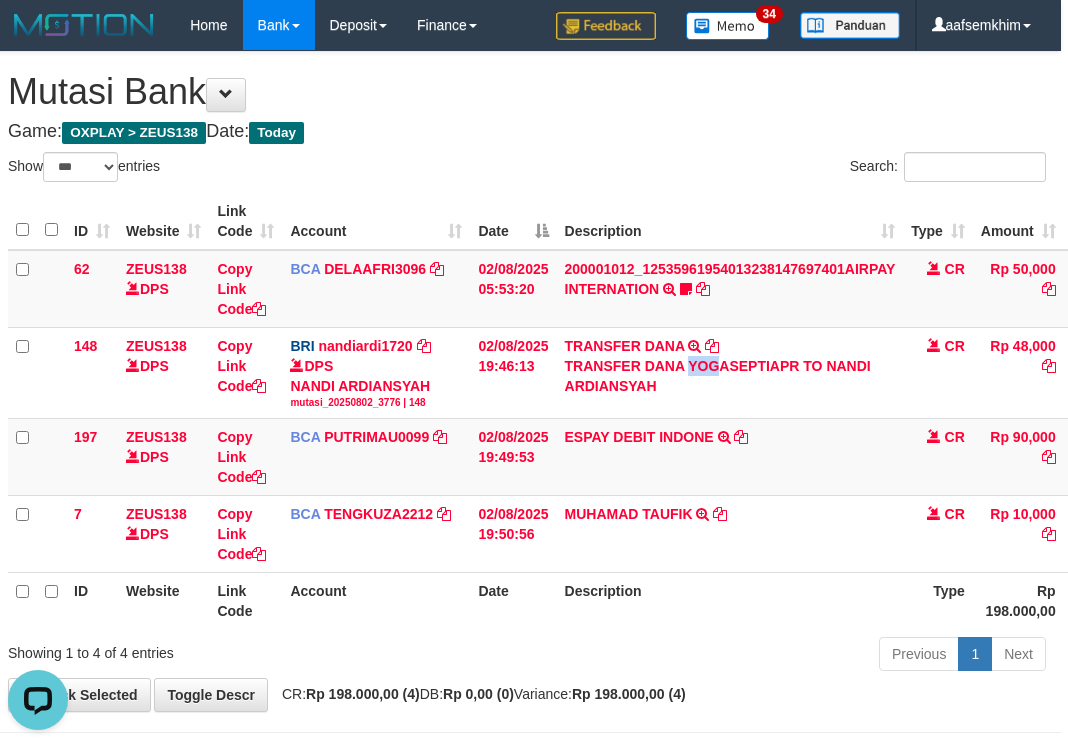 click on "Date" at bounding box center (513, 221) 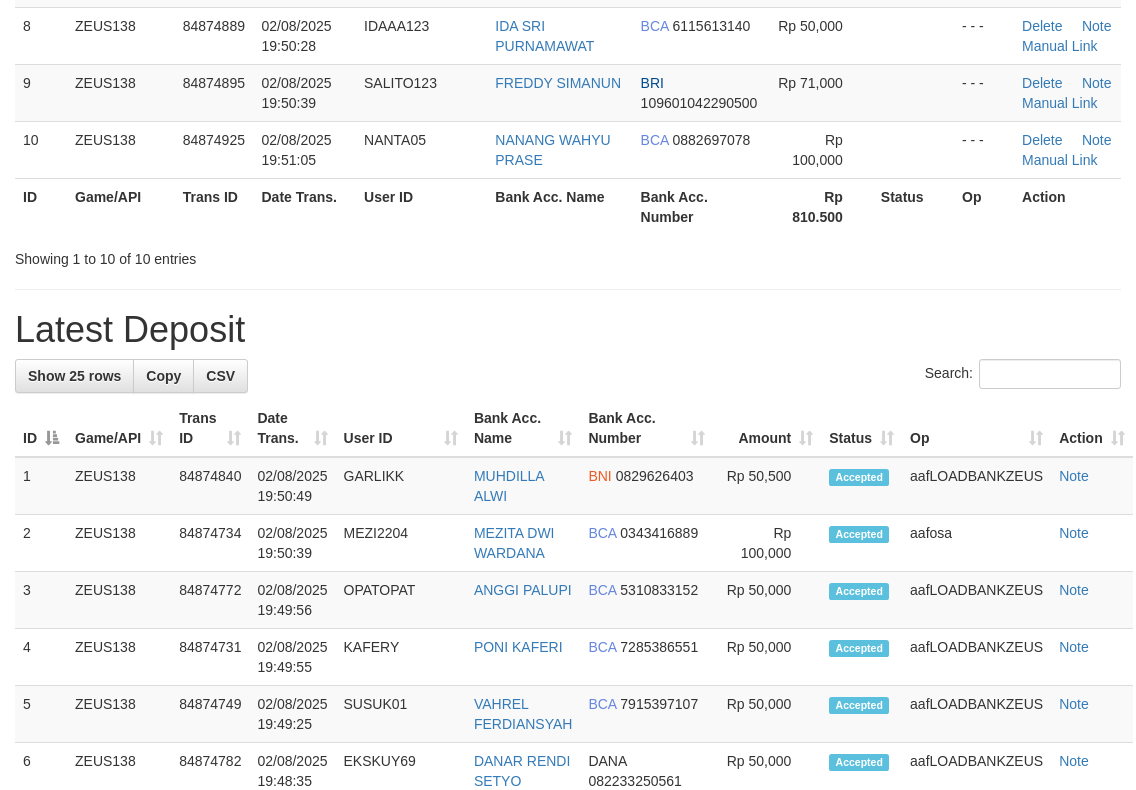 scroll, scrollTop: 567, scrollLeft: 0, axis: vertical 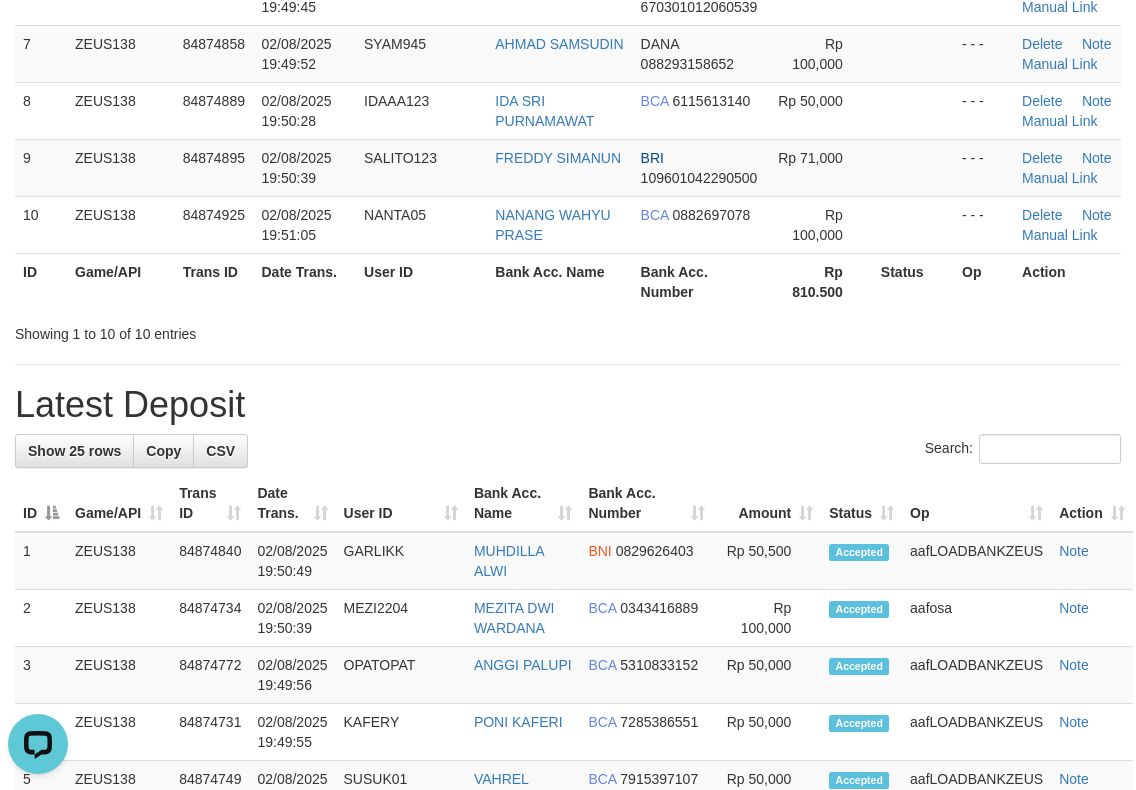 click on "**********" at bounding box center [568, 788] 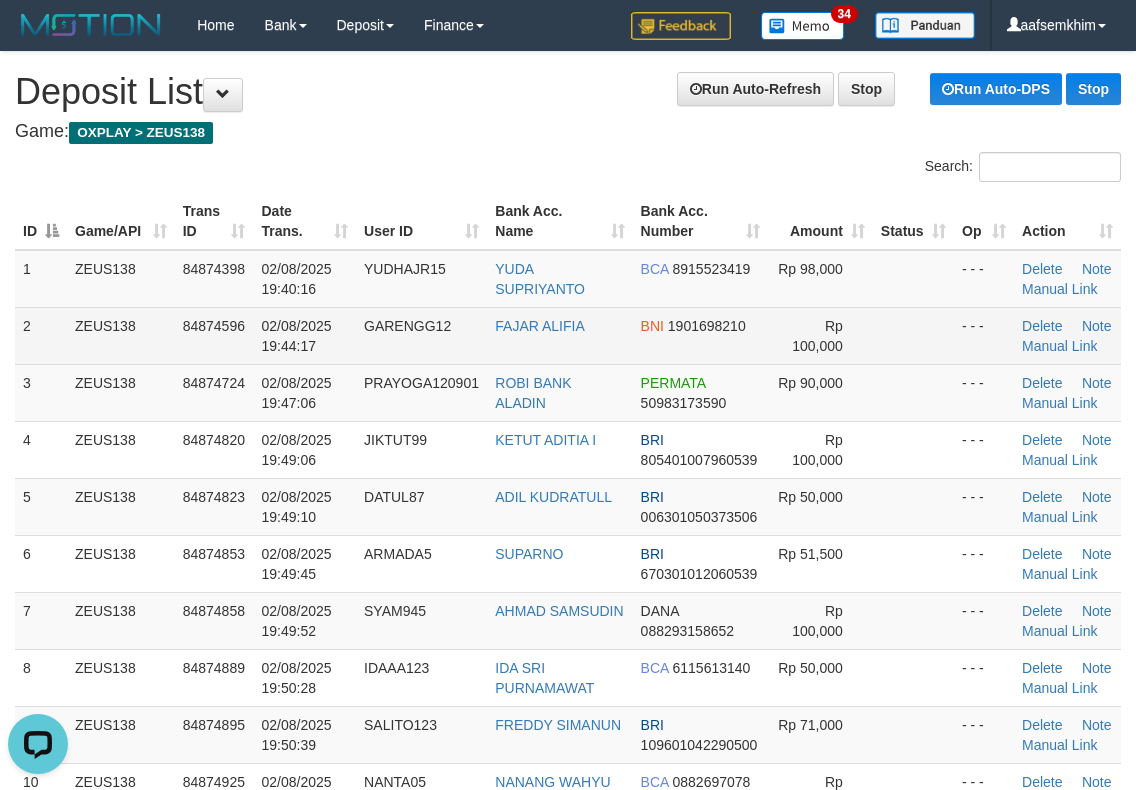 click on "FAJAR ALIFIA" at bounding box center (559, 335) 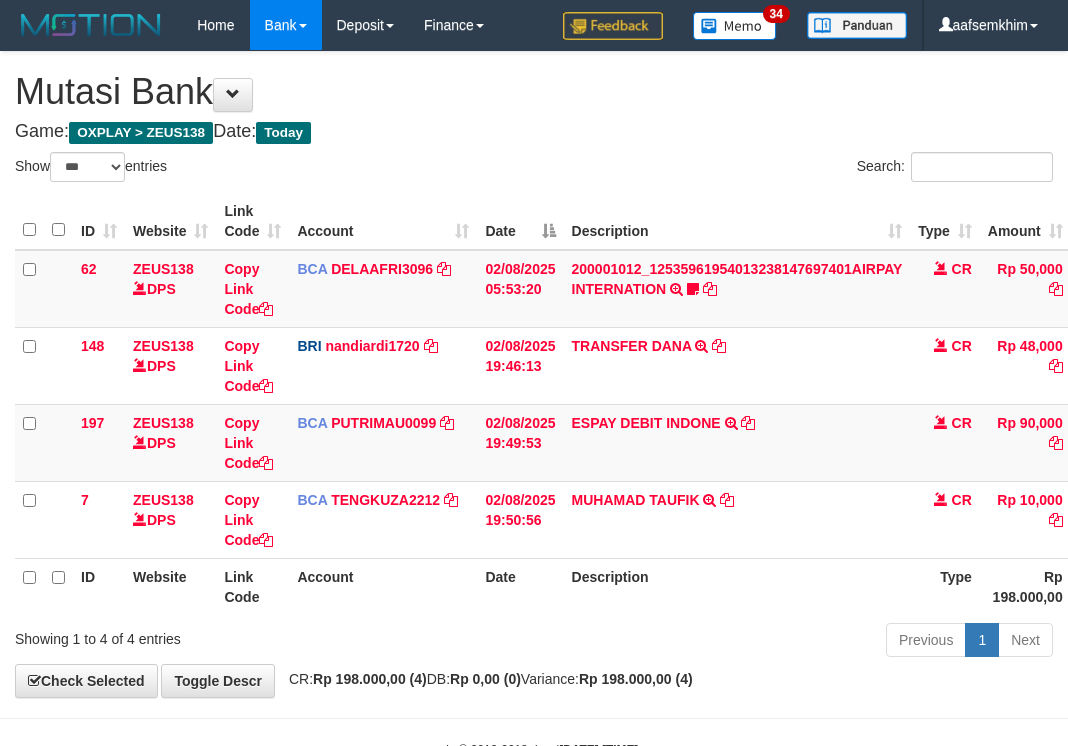 select on "***" 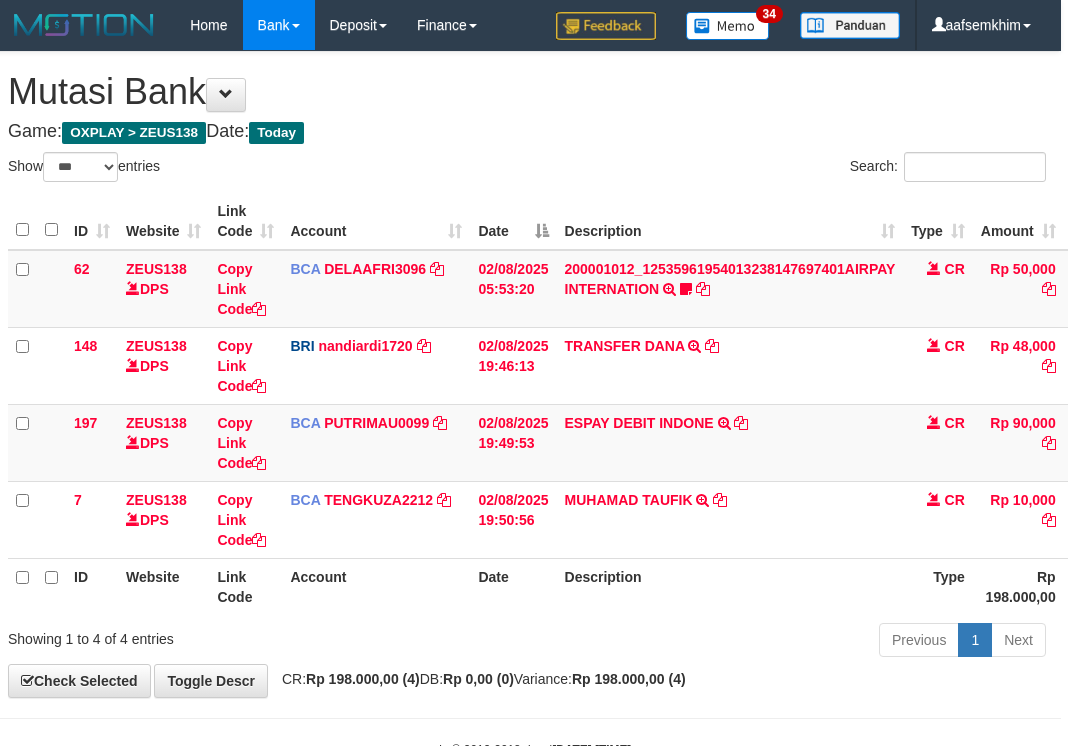 click on "Mutasi Bank" at bounding box center (527, 92) 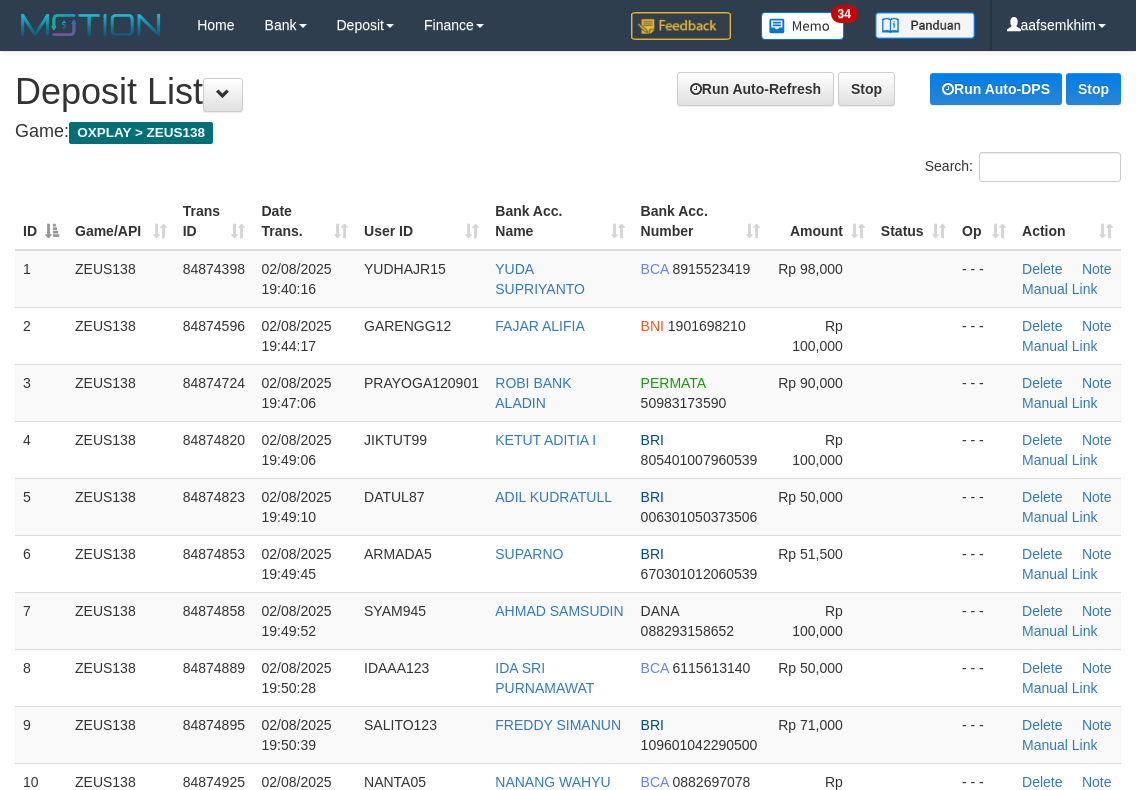 scroll, scrollTop: 0, scrollLeft: 0, axis: both 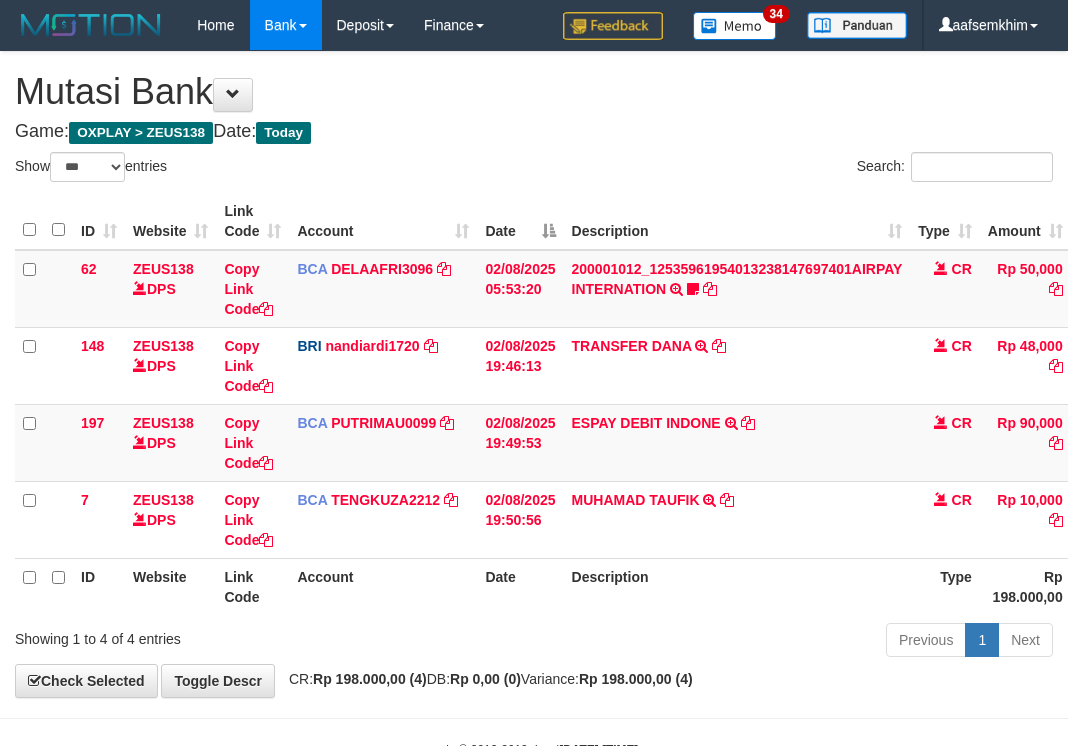 select on "***" 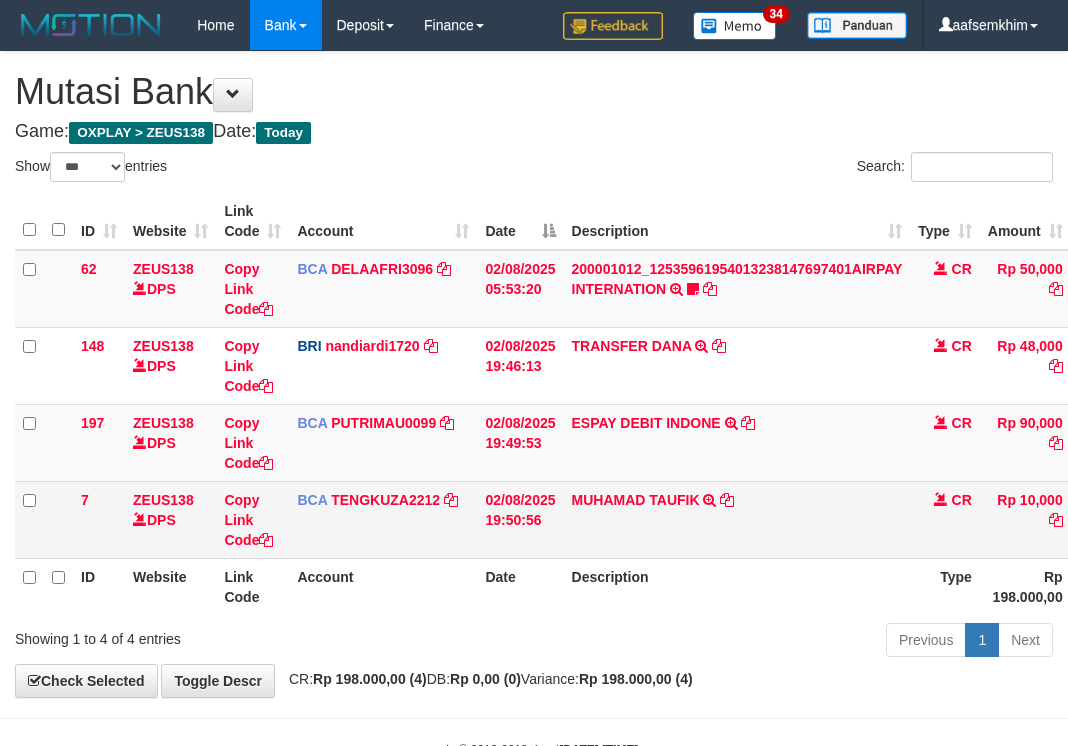 scroll, scrollTop: 0, scrollLeft: 7, axis: horizontal 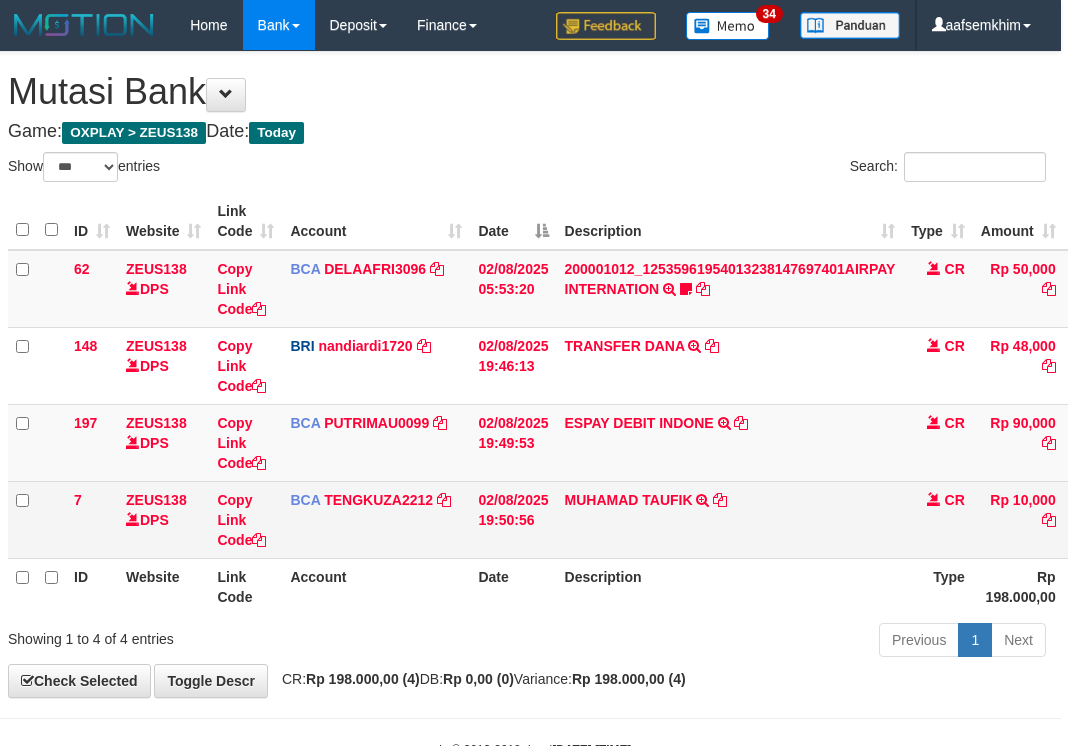 click on "MUHAMAD TAUFIK         TRSF E-BANKING CR 08/02 ZV861
MUHAMAD TAUFIK" at bounding box center [730, 519] 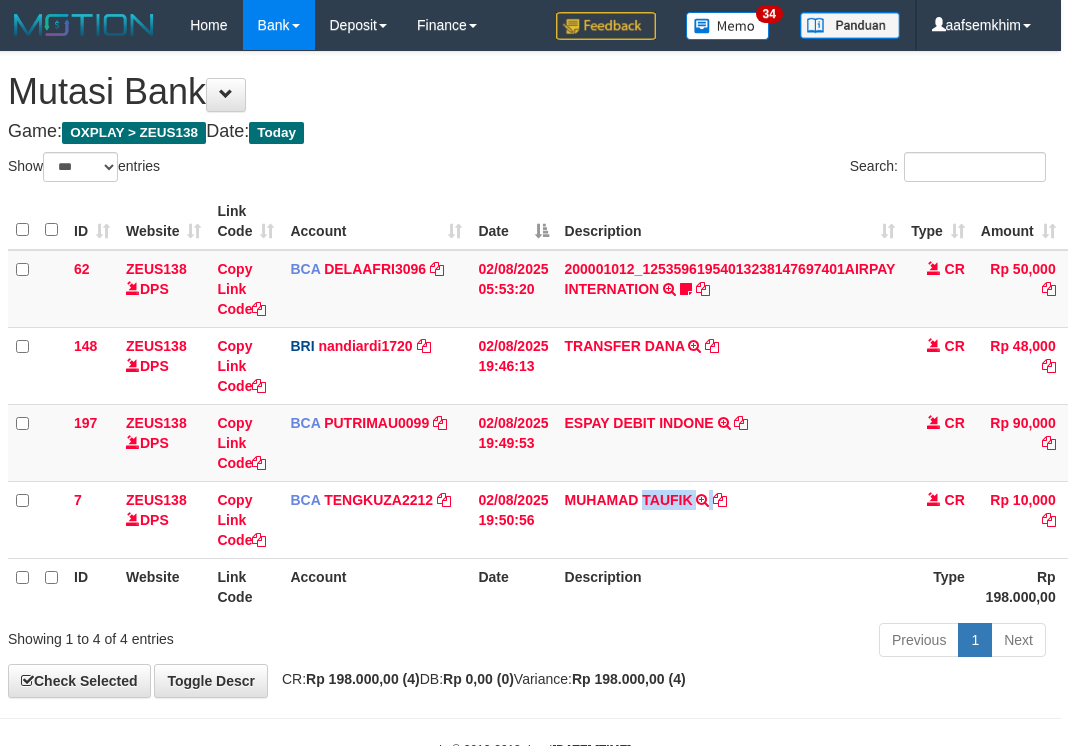 drag, startPoint x: 663, startPoint y: 515, endPoint x: 2, endPoint y: 449, distance: 664.28687 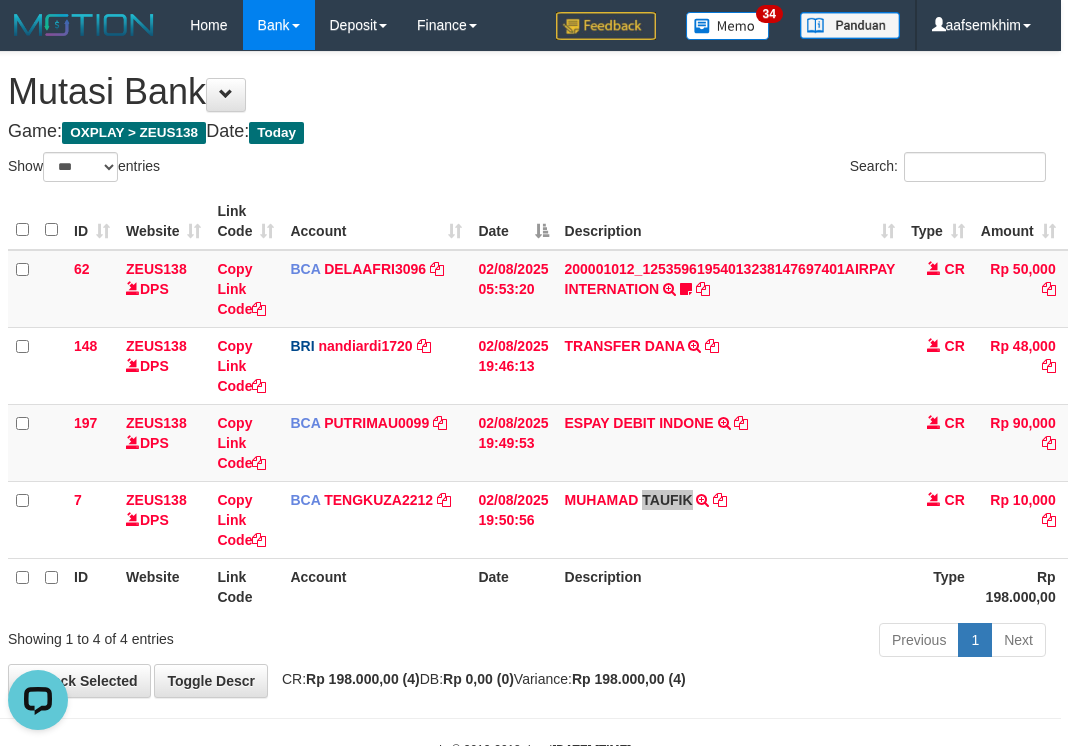 scroll, scrollTop: 0, scrollLeft: 0, axis: both 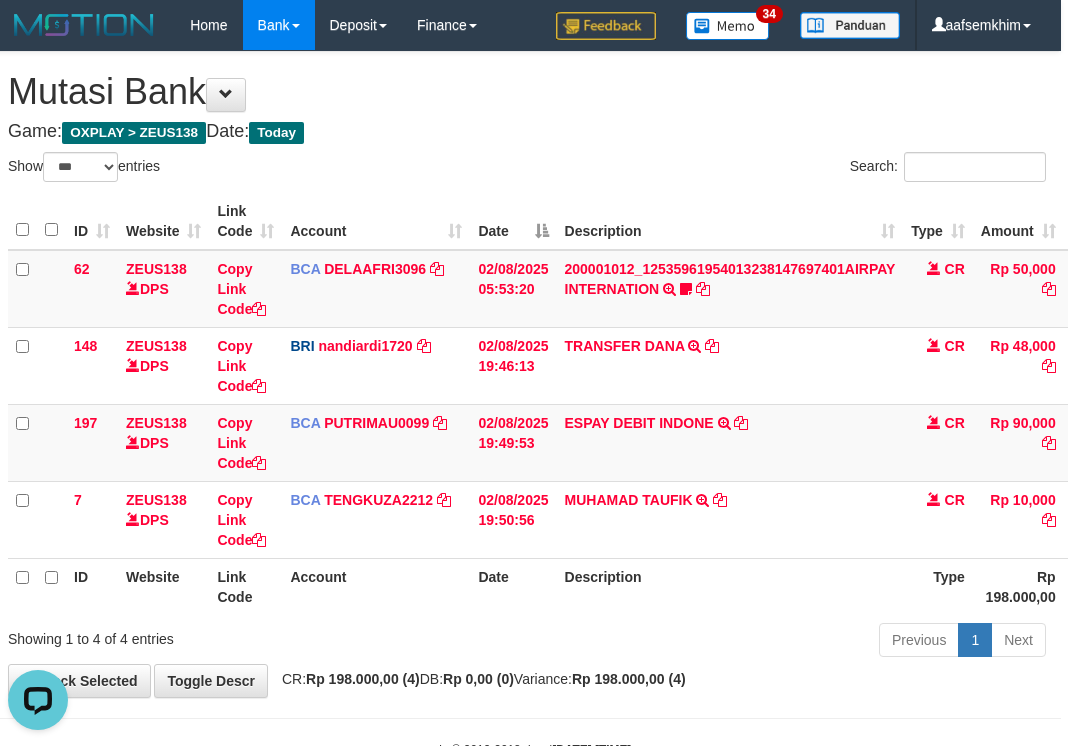 click on "Search:" at bounding box center [794, 169] 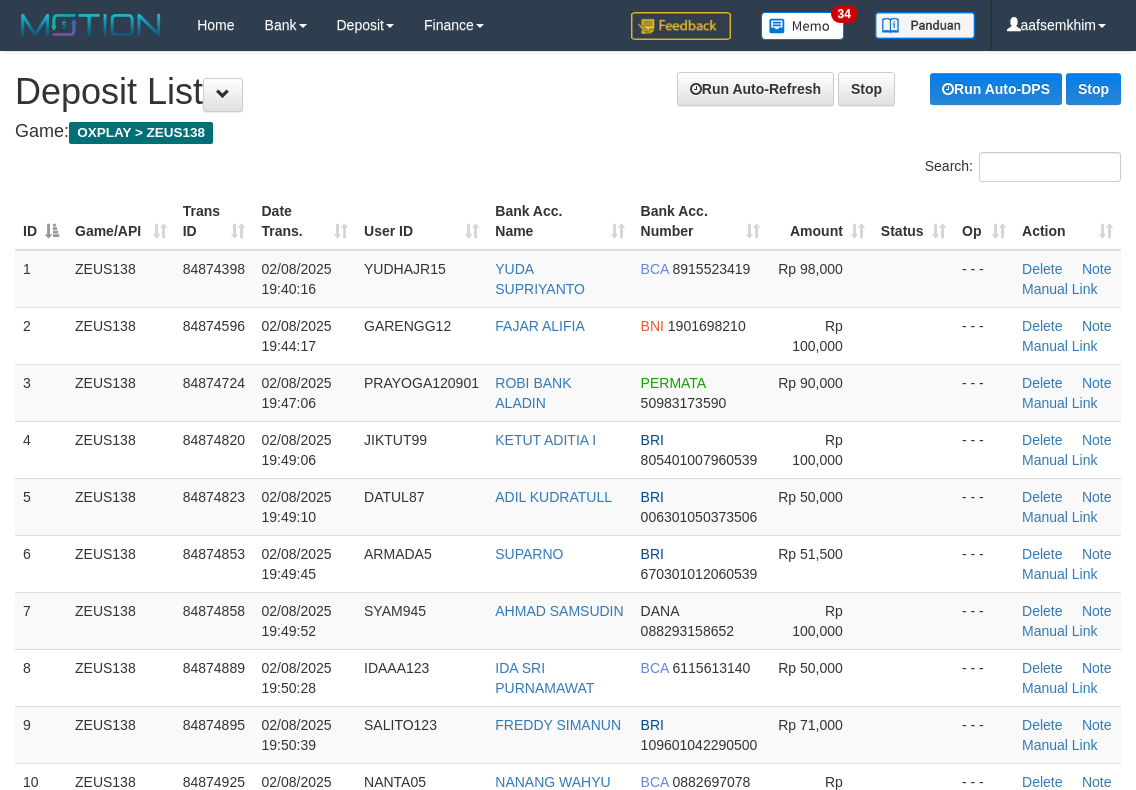 scroll, scrollTop: 0, scrollLeft: 0, axis: both 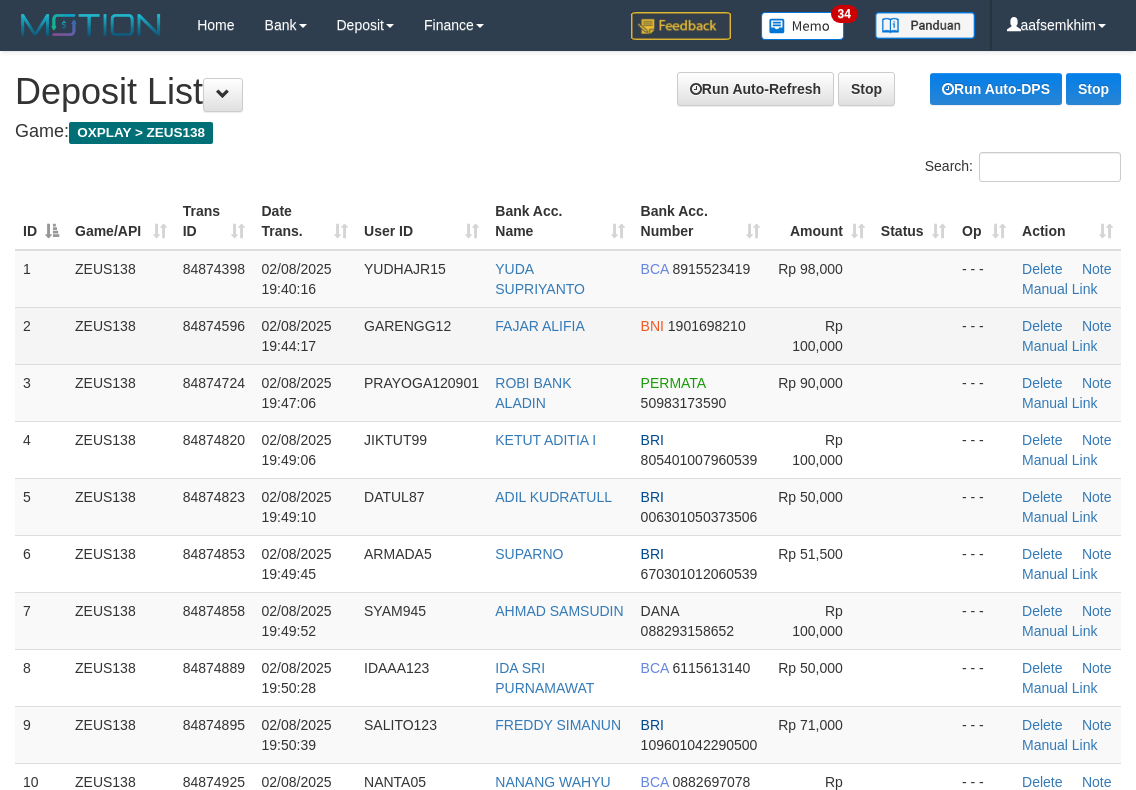 click on "FAJAR ALIFIA" at bounding box center (559, 335) 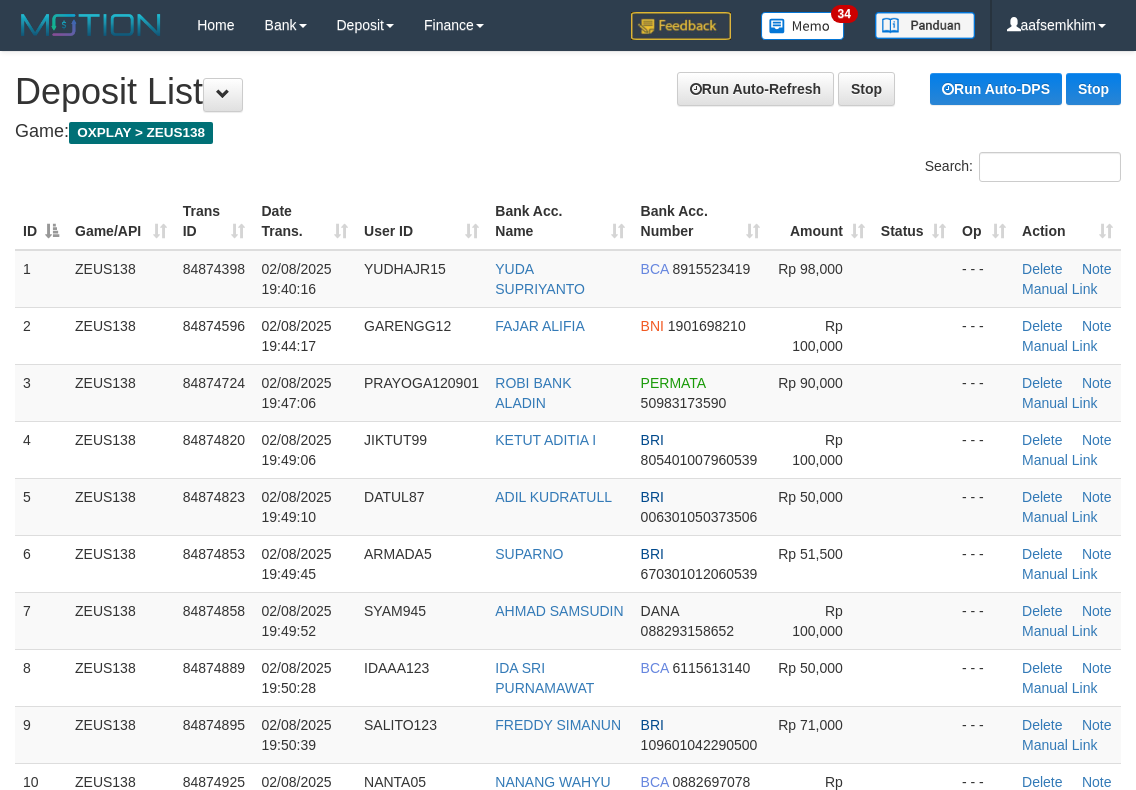 click on "**********" at bounding box center (568, 1355) 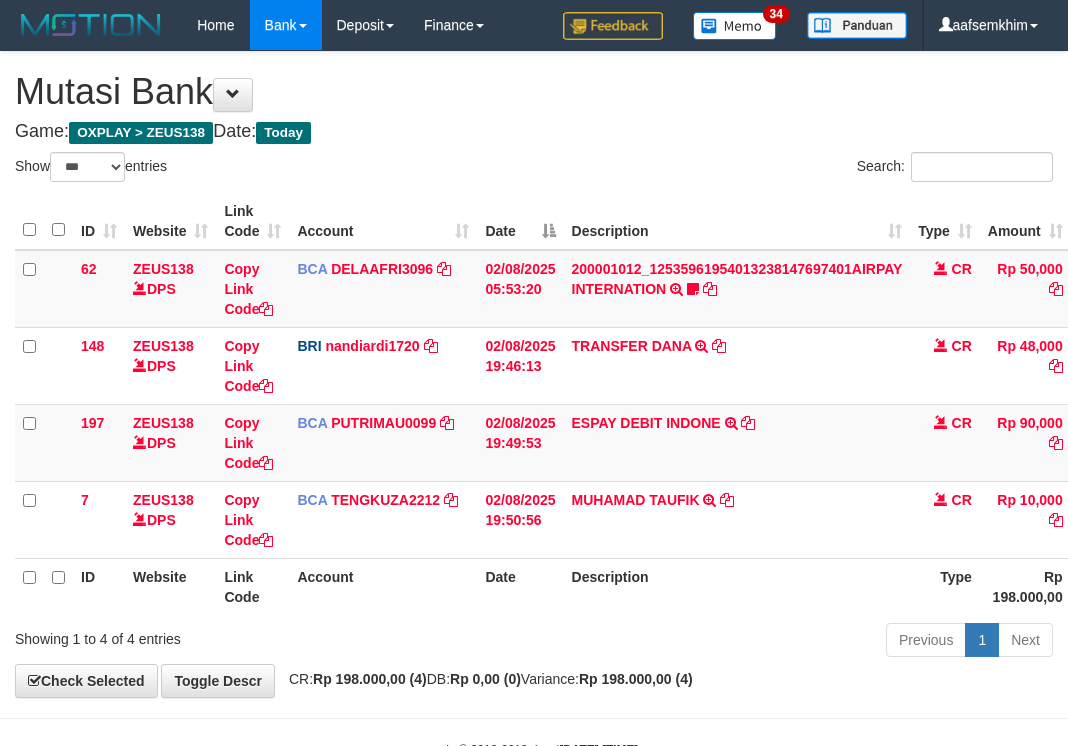 select on "***" 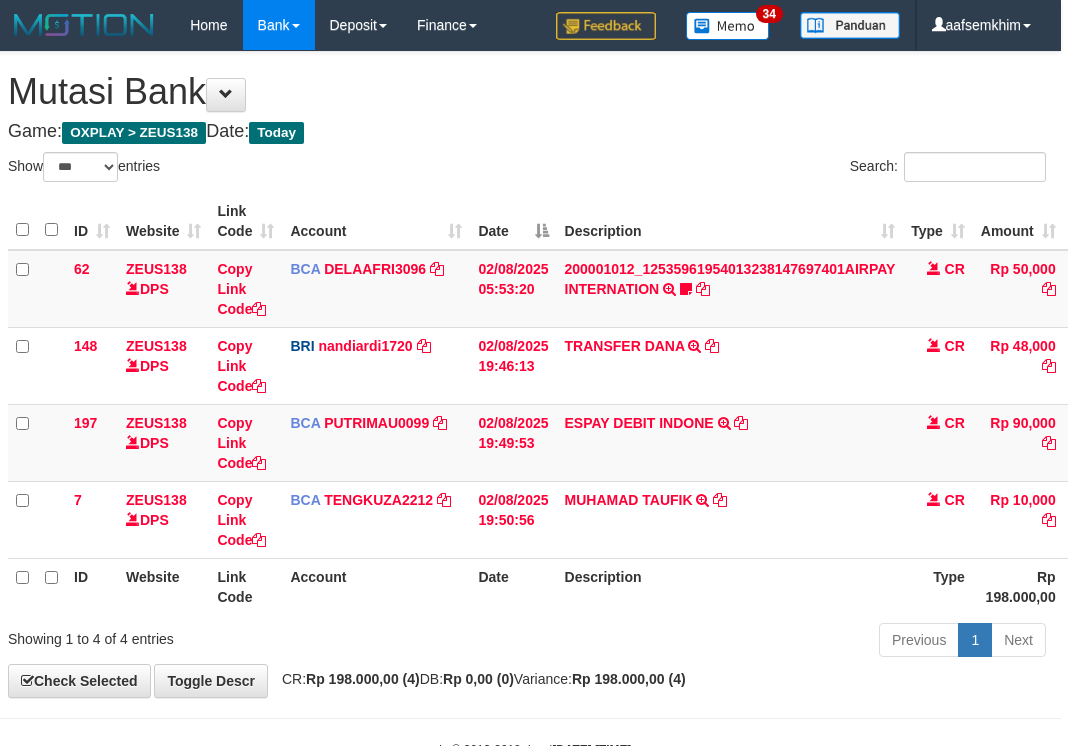 click on "Show  ** ** ** ***  entries" at bounding box center [260, 169] 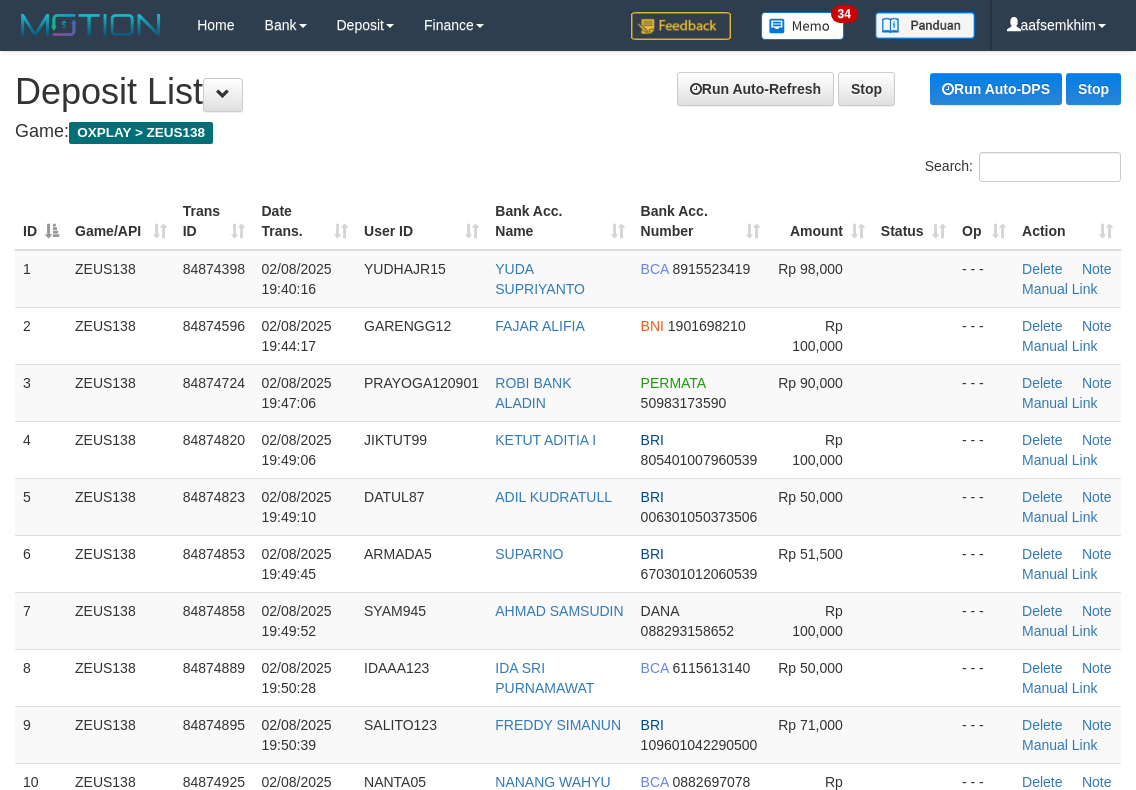 scroll, scrollTop: 0, scrollLeft: 0, axis: both 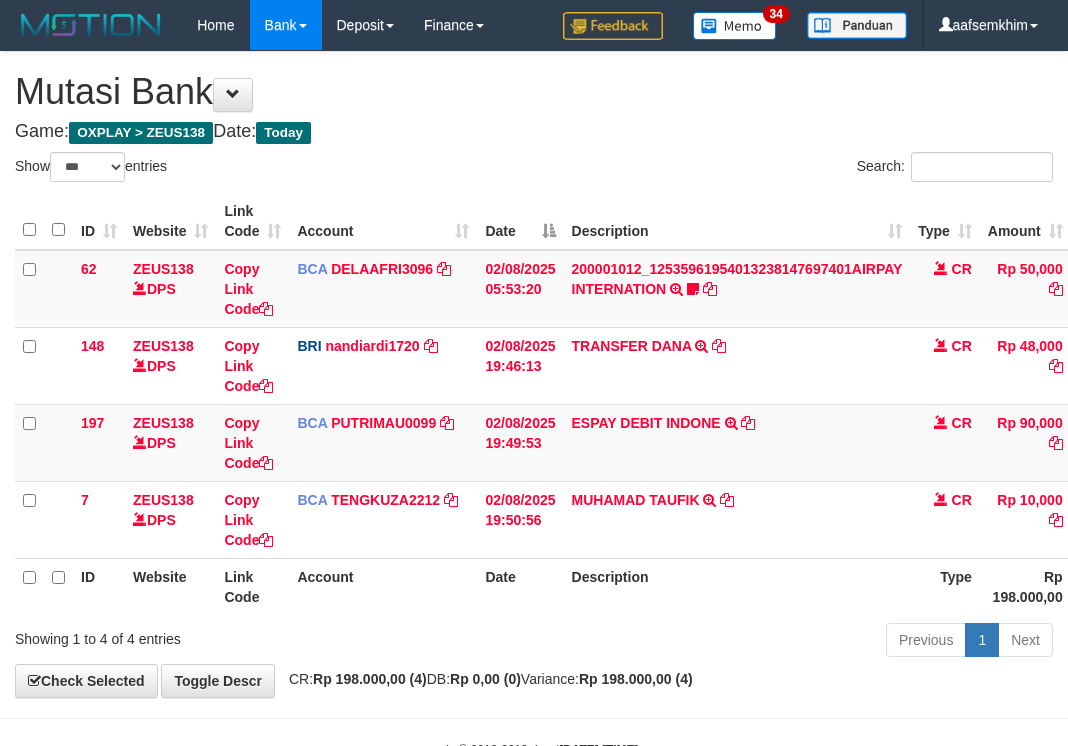 select on "***" 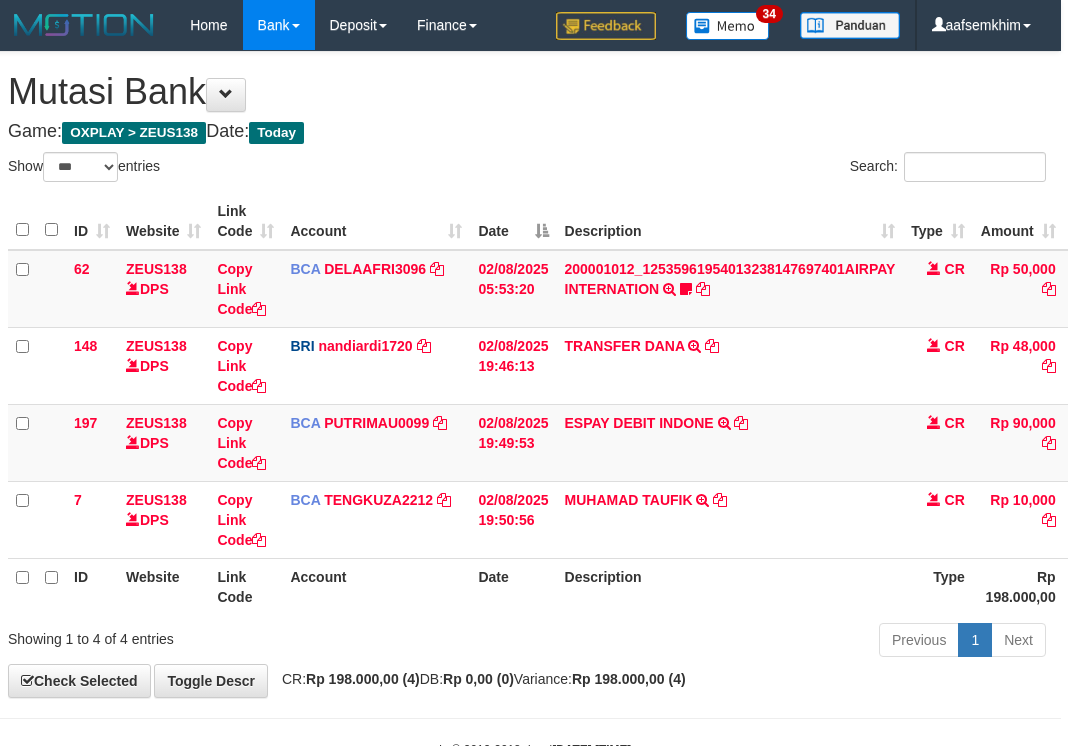 drag, startPoint x: 505, startPoint y: 186, endPoint x: 5, endPoint y: 213, distance: 500.72845 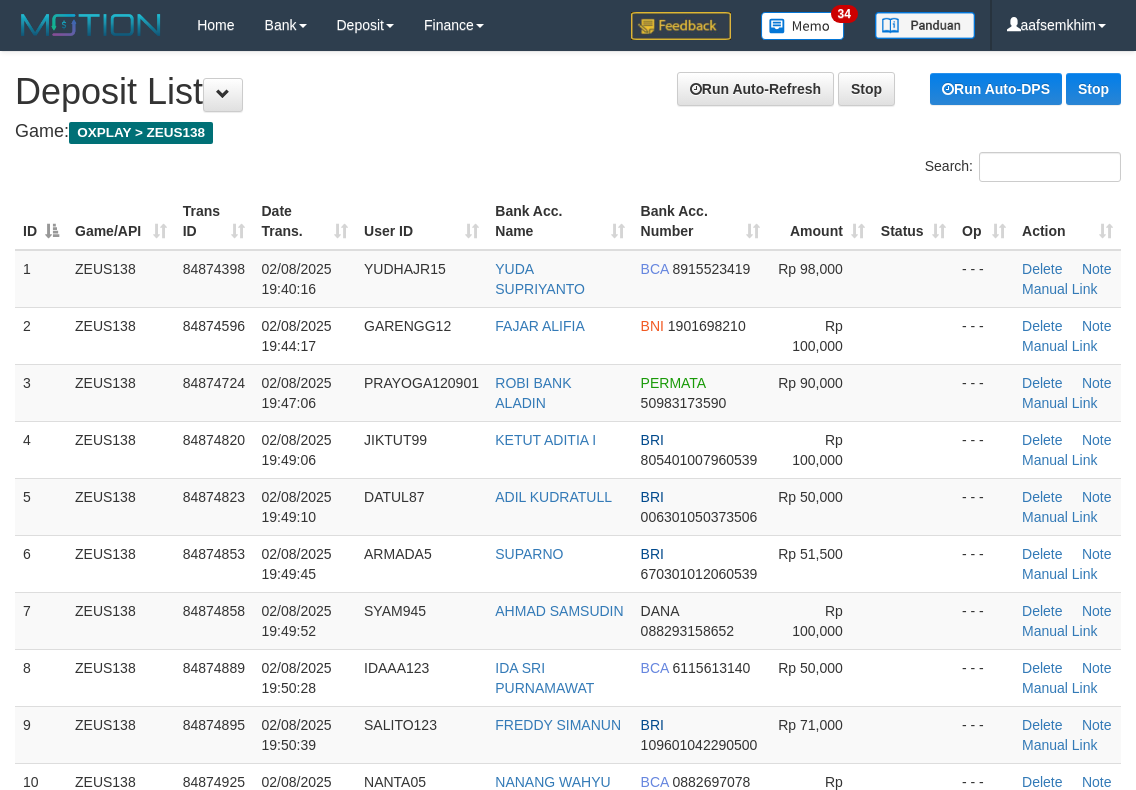 scroll, scrollTop: 0, scrollLeft: 0, axis: both 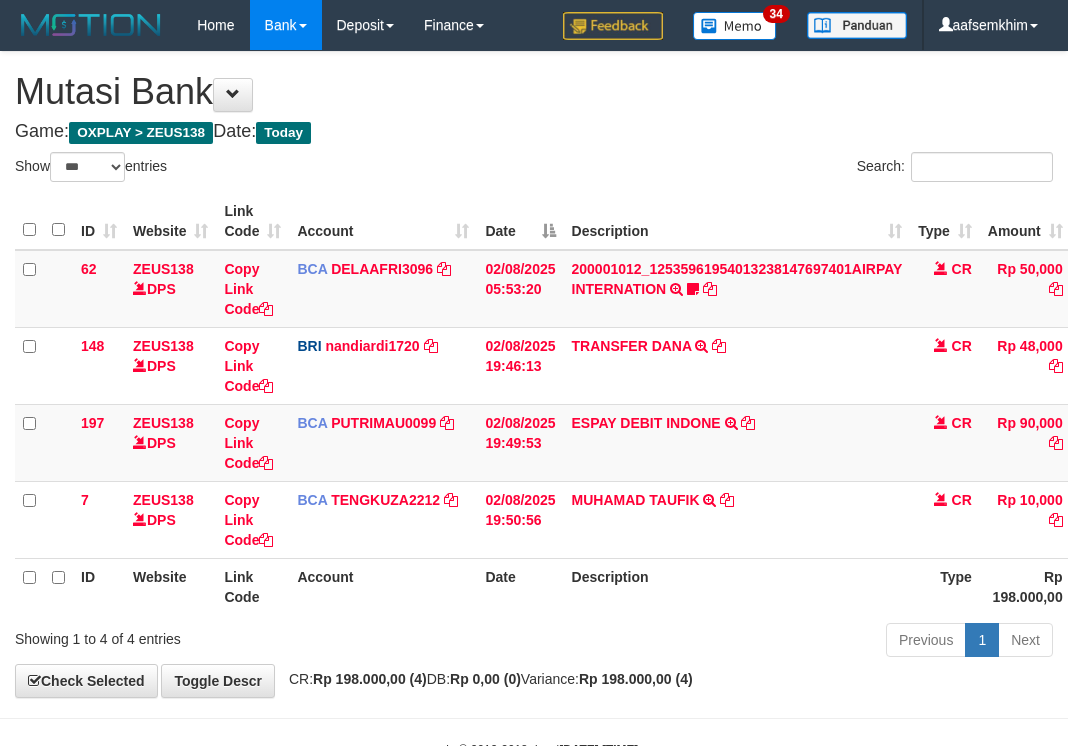 select on "***" 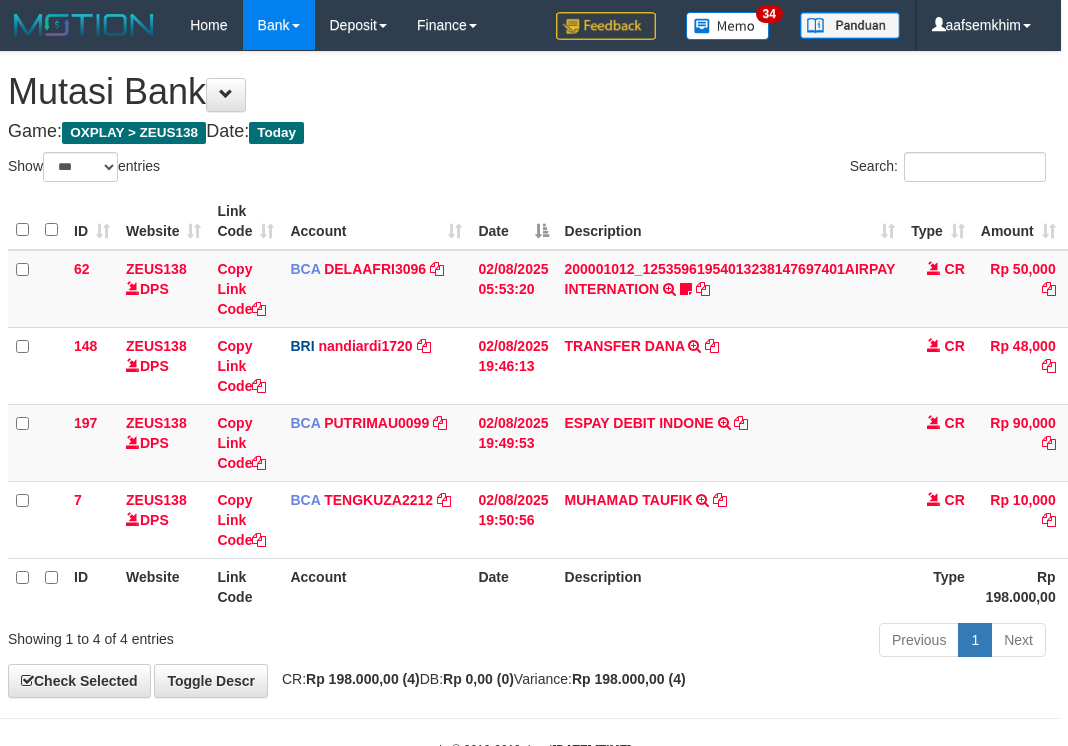 click on "**********" at bounding box center (527, 374) 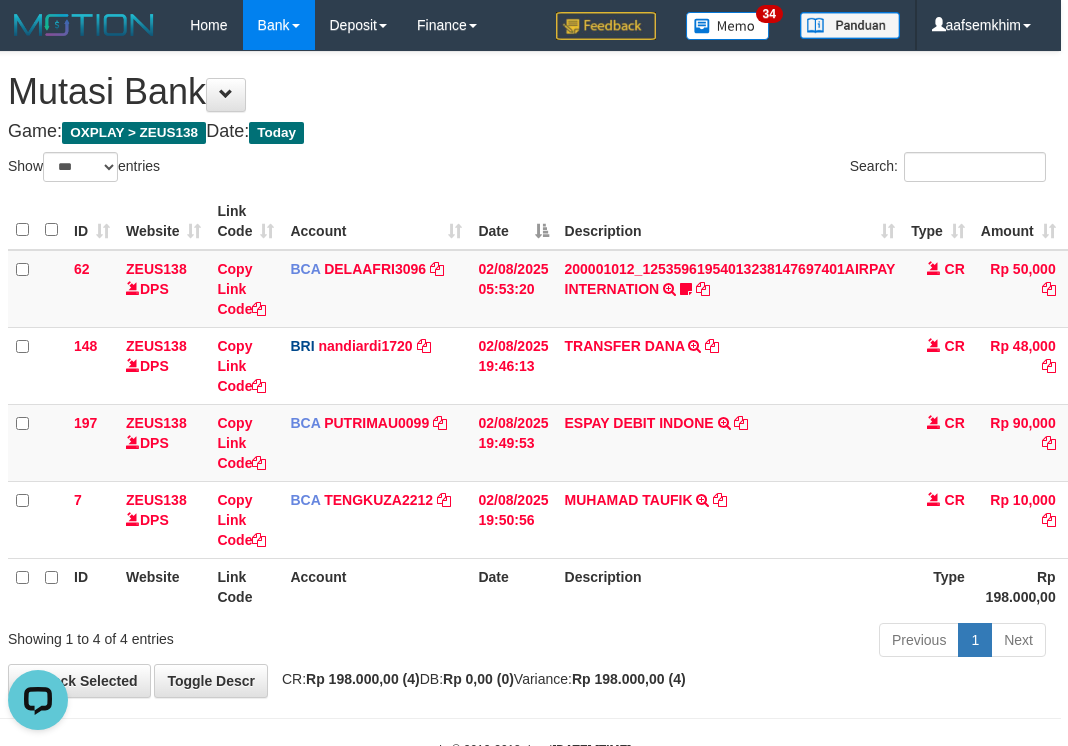scroll, scrollTop: 0, scrollLeft: 0, axis: both 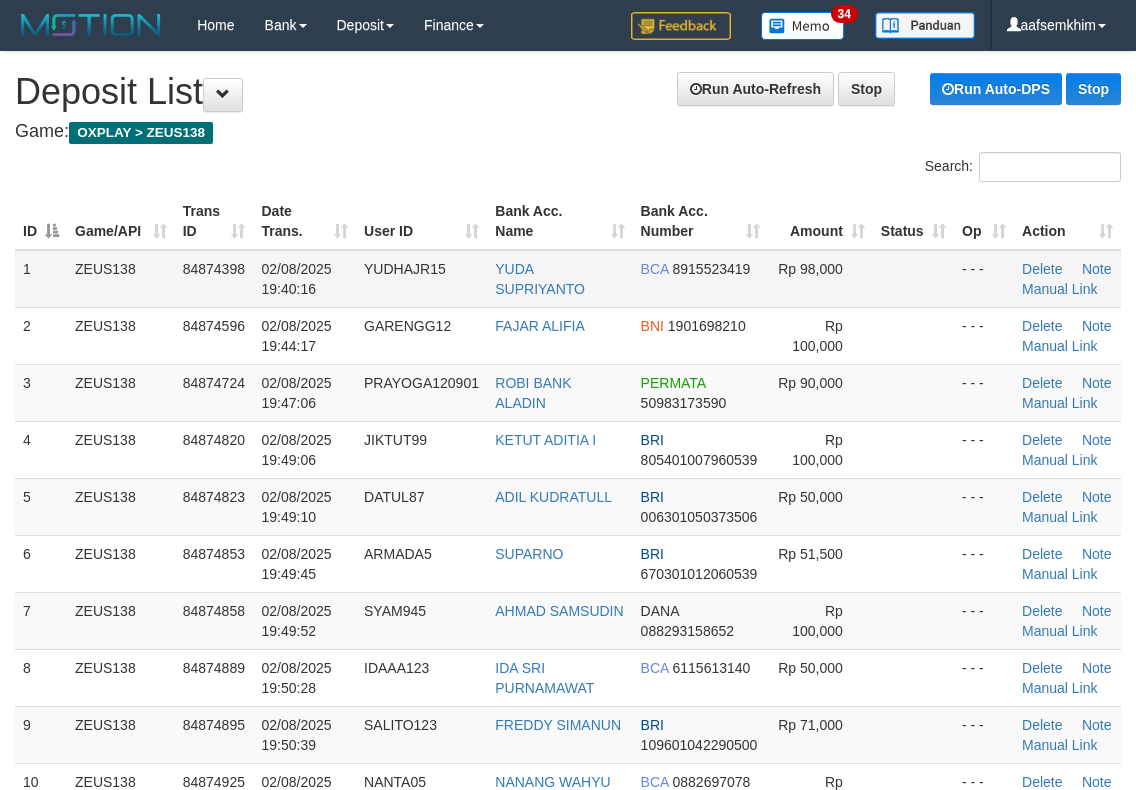 drag, startPoint x: 388, startPoint y: 266, endPoint x: 425, endPoint y: 266, distance: 37 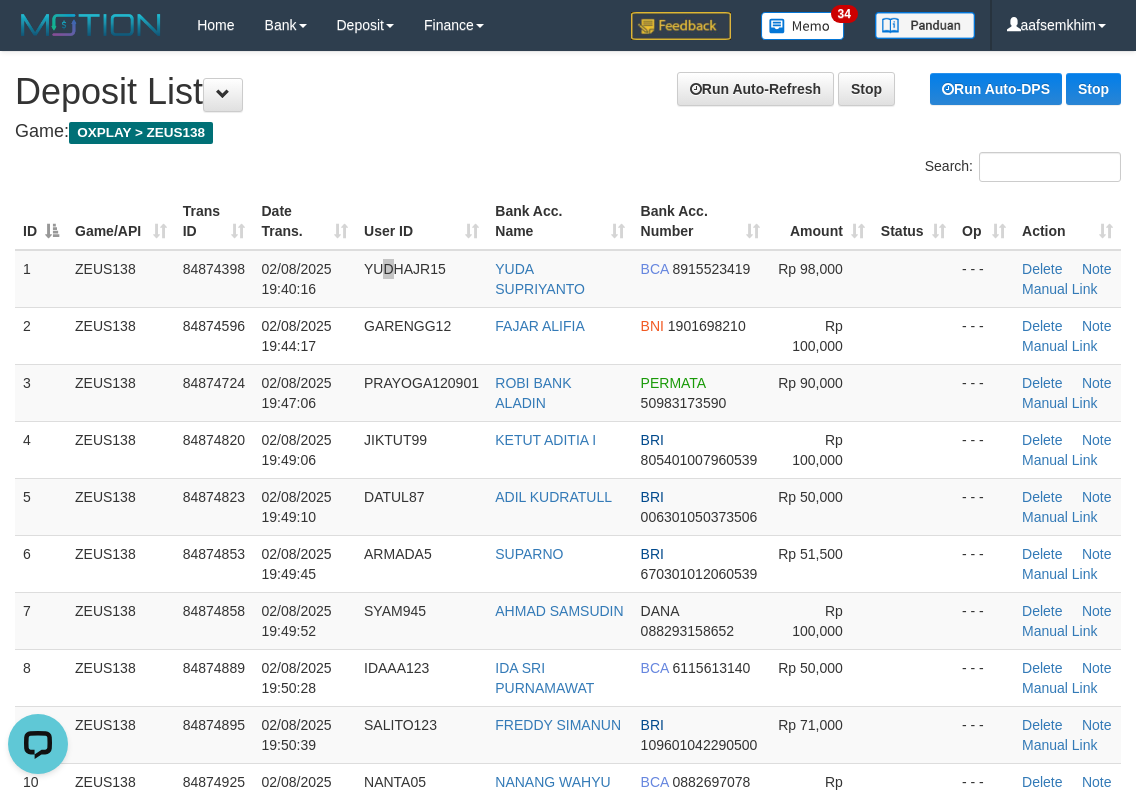 scroll, scrollTop: 0, scrollLeft: 0, axis: both 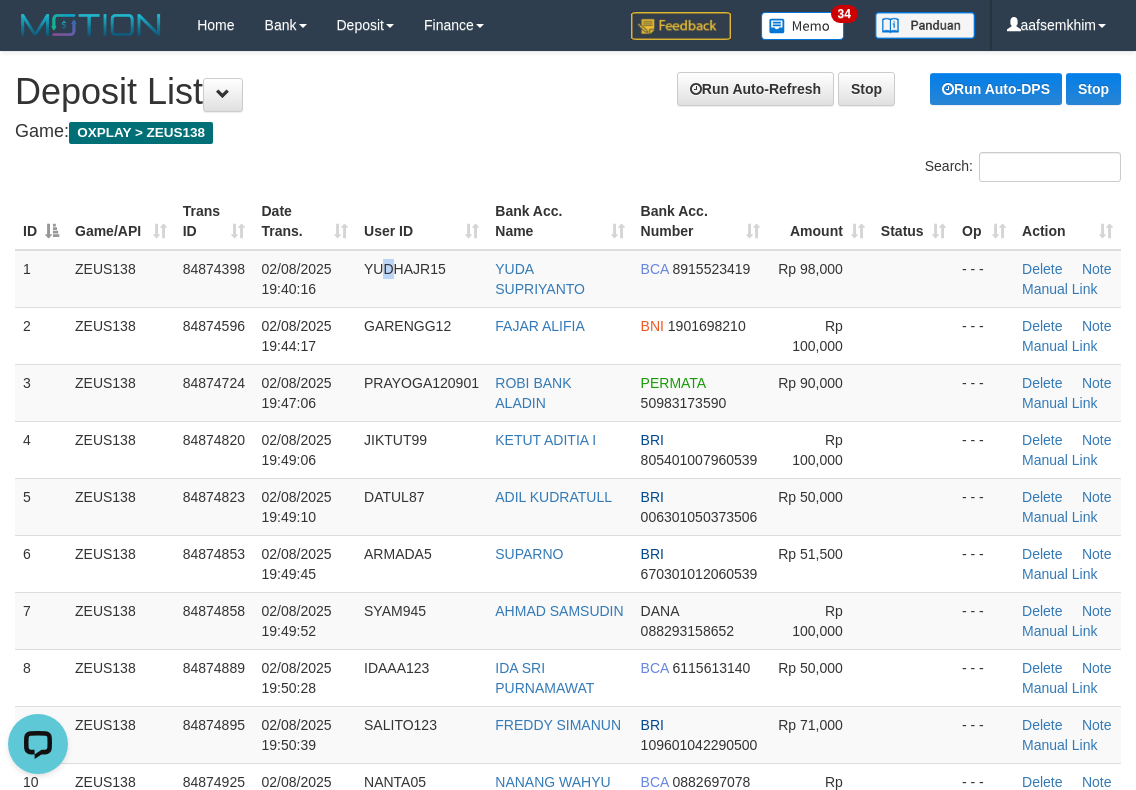 drag, startPoint x: 528, startPoint y: 198, endPoint x: 1021, endPoint y: 175, distance: 493.53622 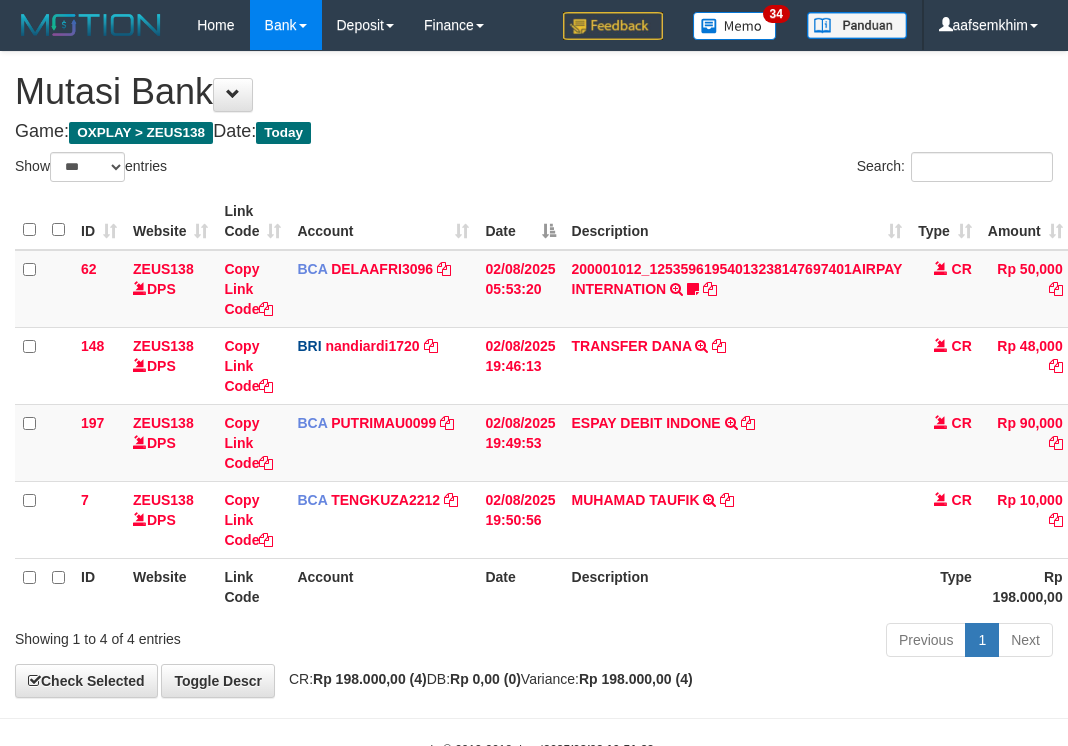 select on "***" 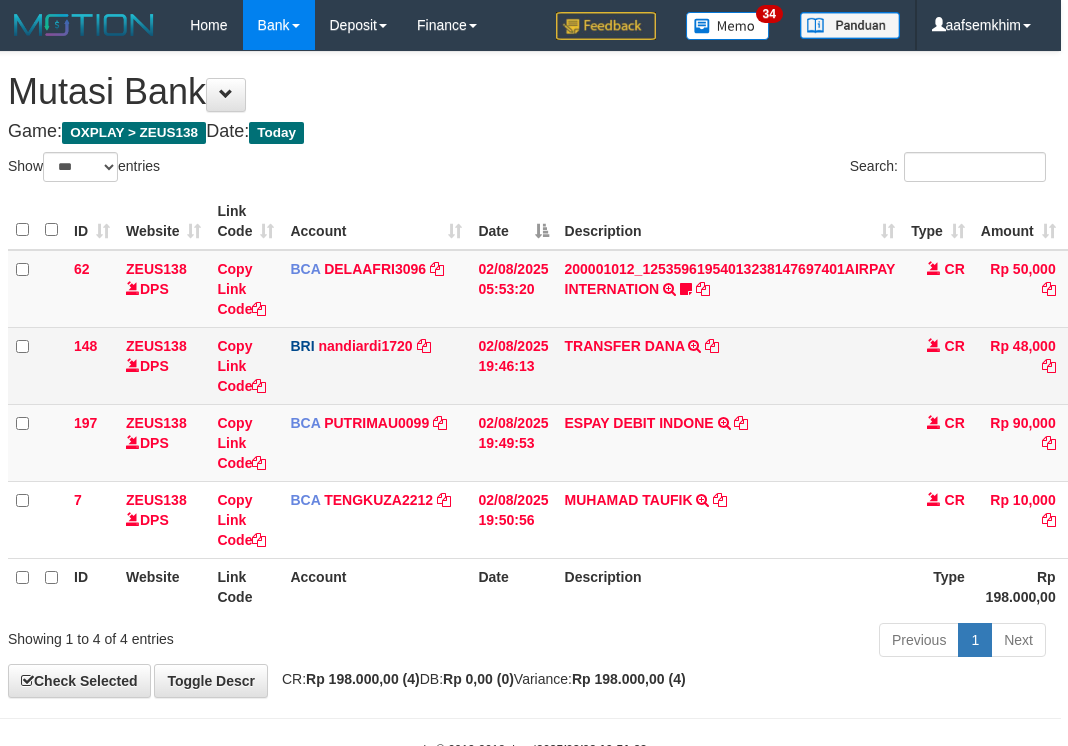 click on "BRI
nandiardi1720
DPS
NANDI ARDIANSYAH
mutasi_20250802_3776 | 148
mutasi_20250802_3776 | 148" at bounding box center (376, 365) 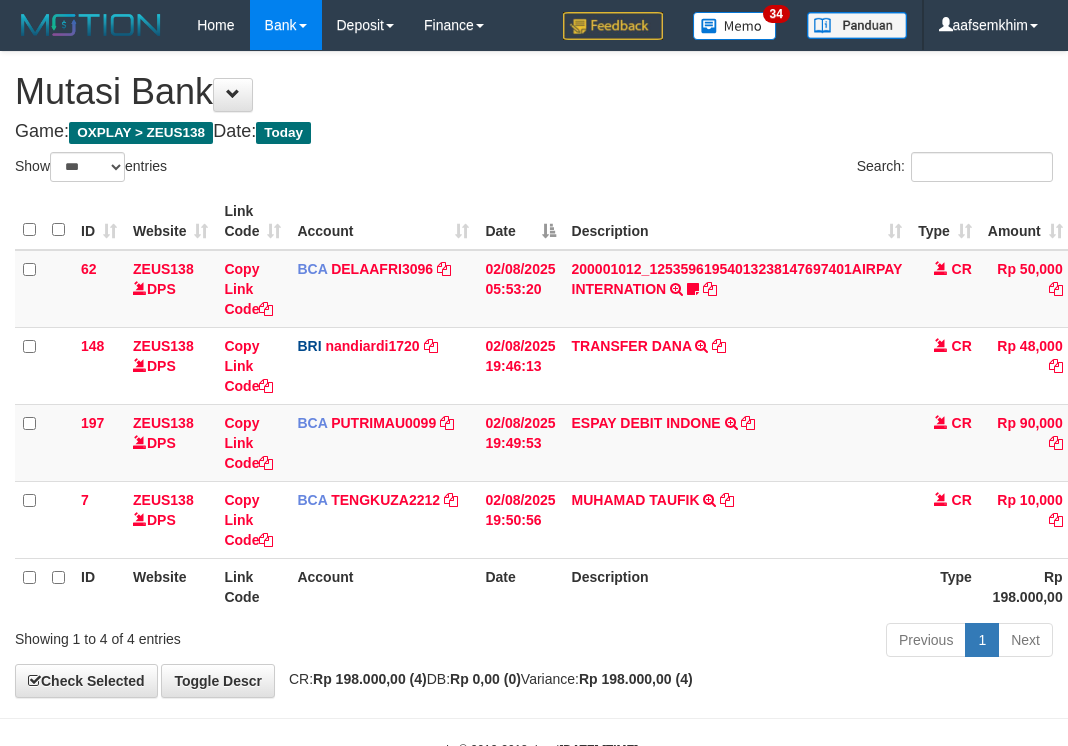 select on "***" 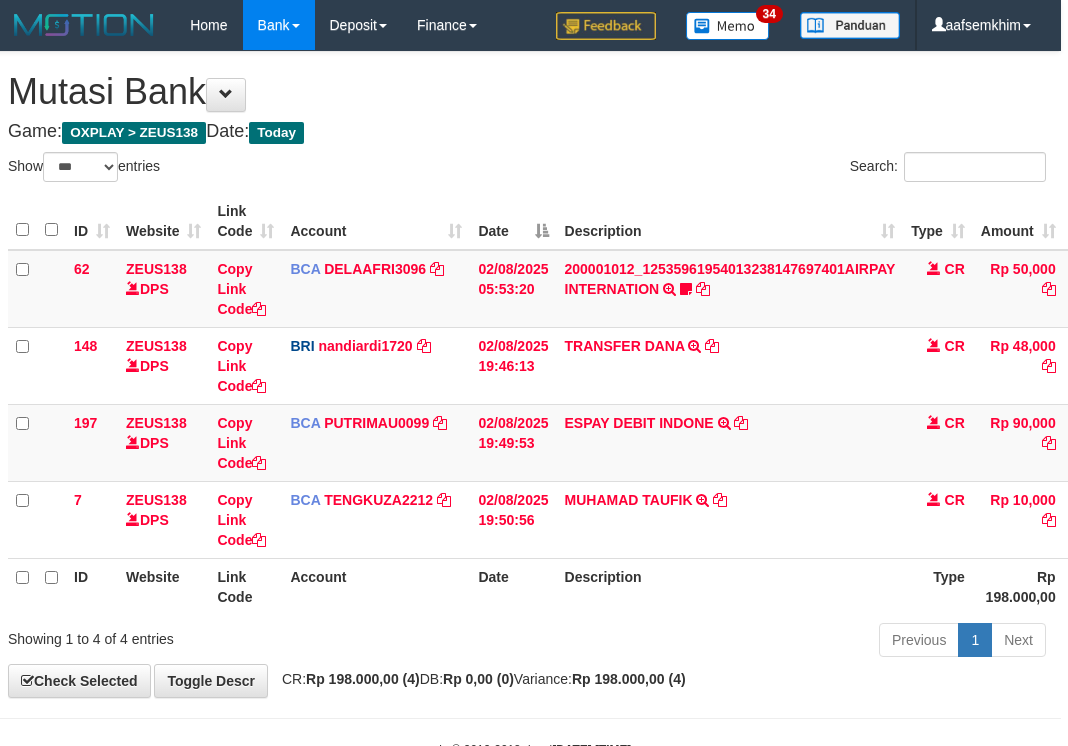 click on "Search:" at bounding box center [794, 169] 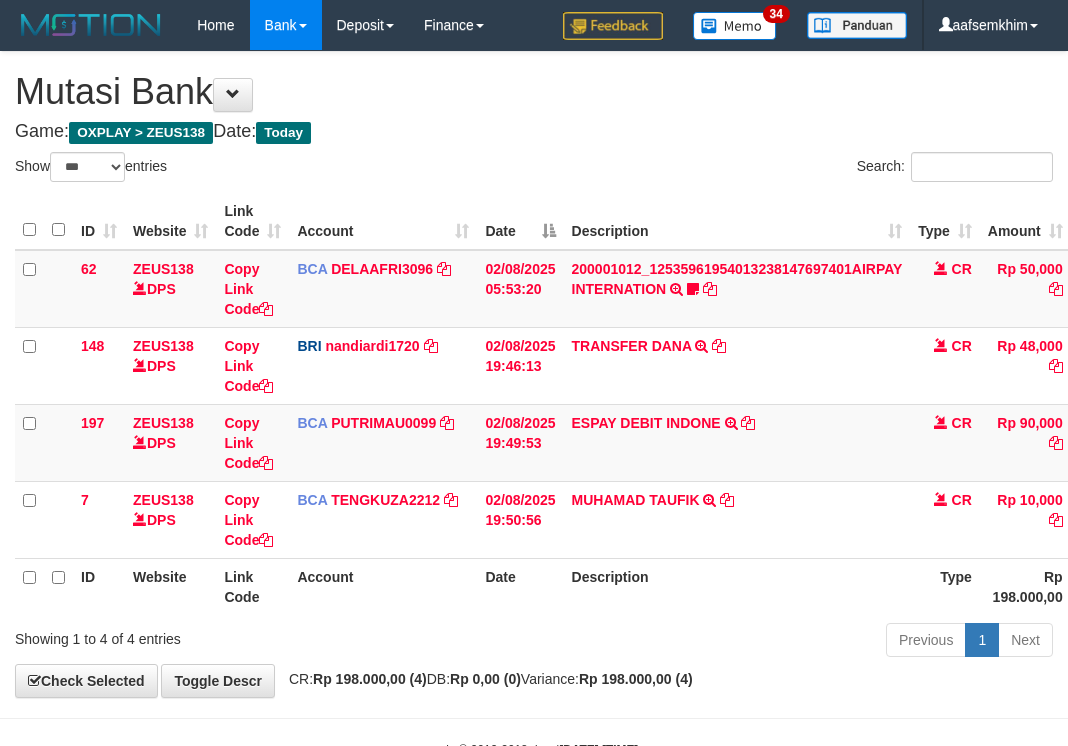 select on "***" 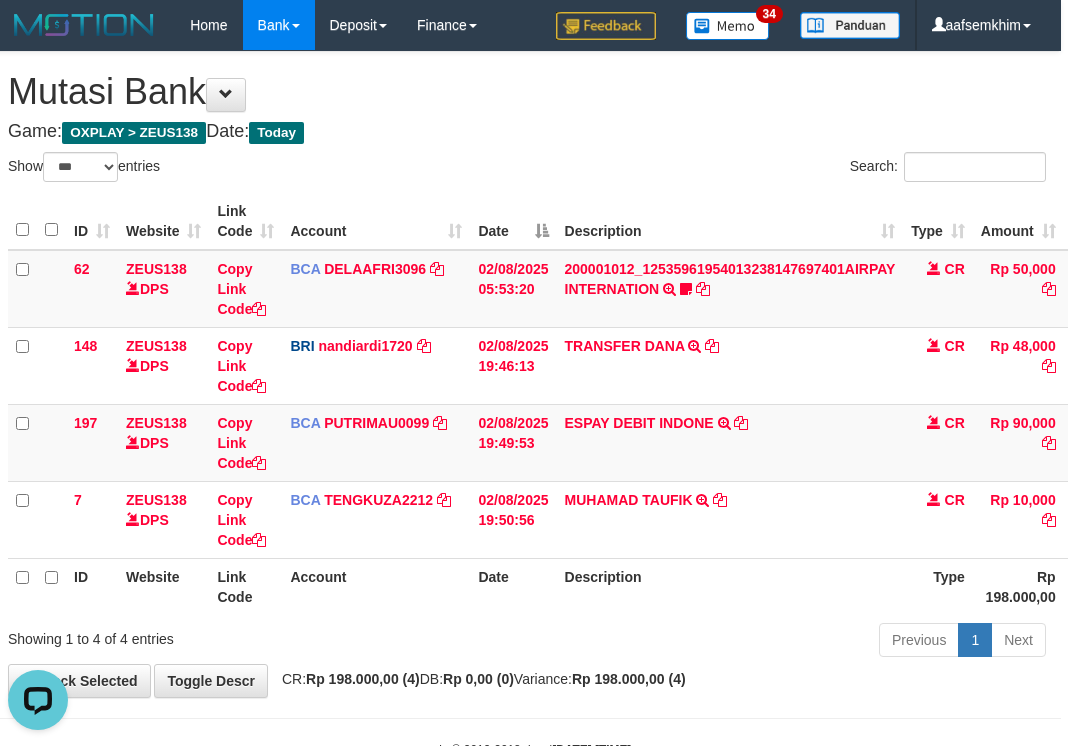 scroll, scrollTop: 0, scrollLeft: 0, axis: both 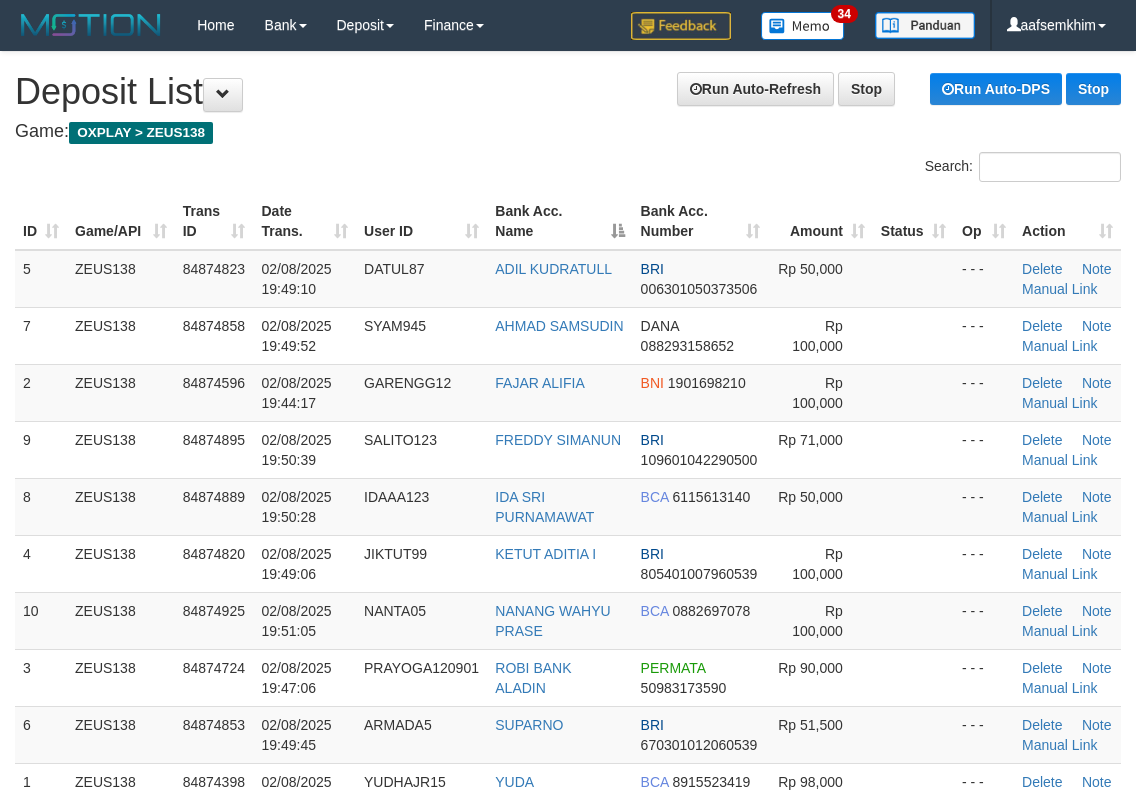 click on "Search:" at bounding box center [568, 169] 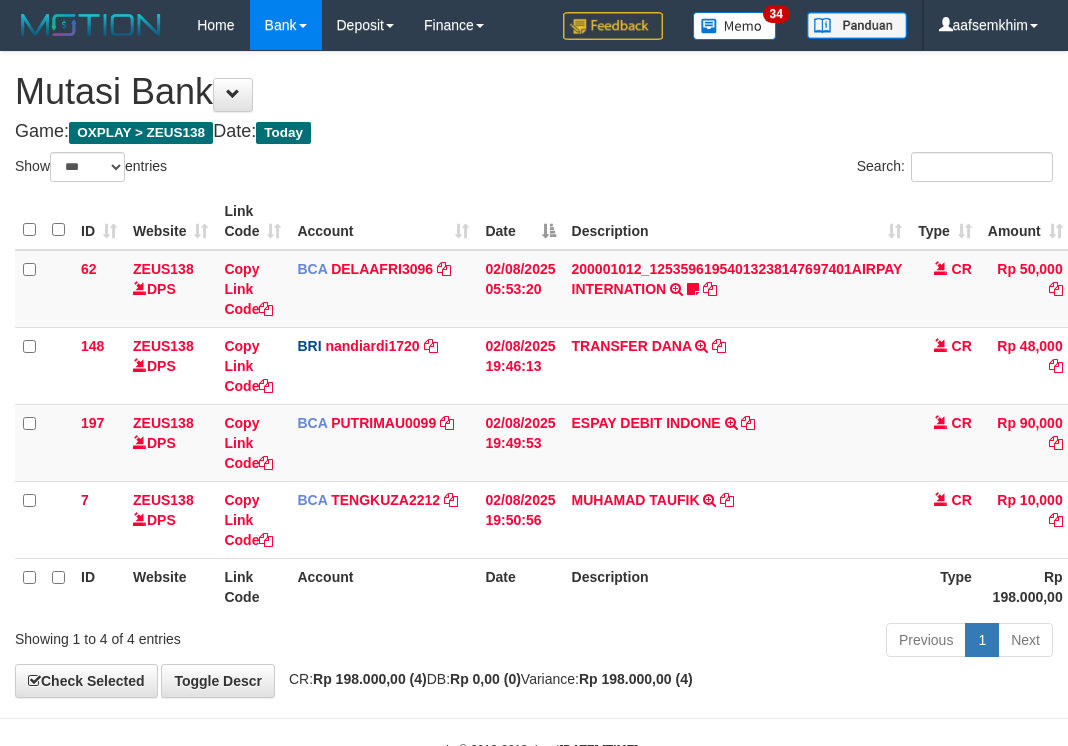 select on "***" 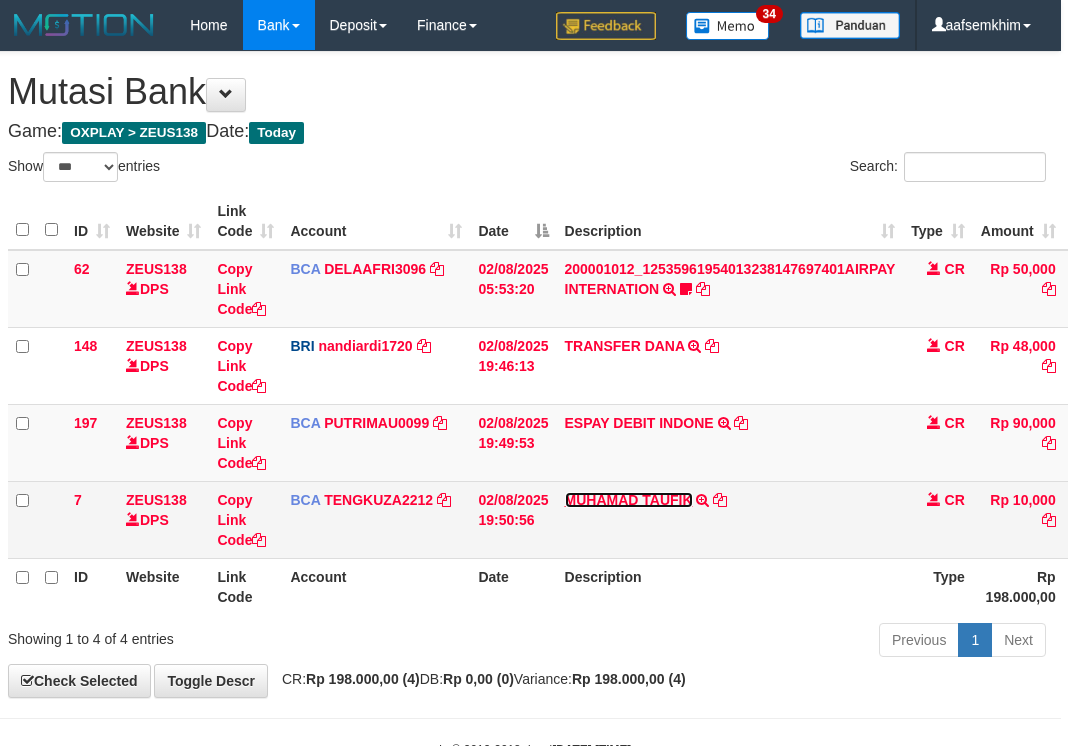 click on "MUHAMAD TAUFIK" at bounding box center [629, 500] 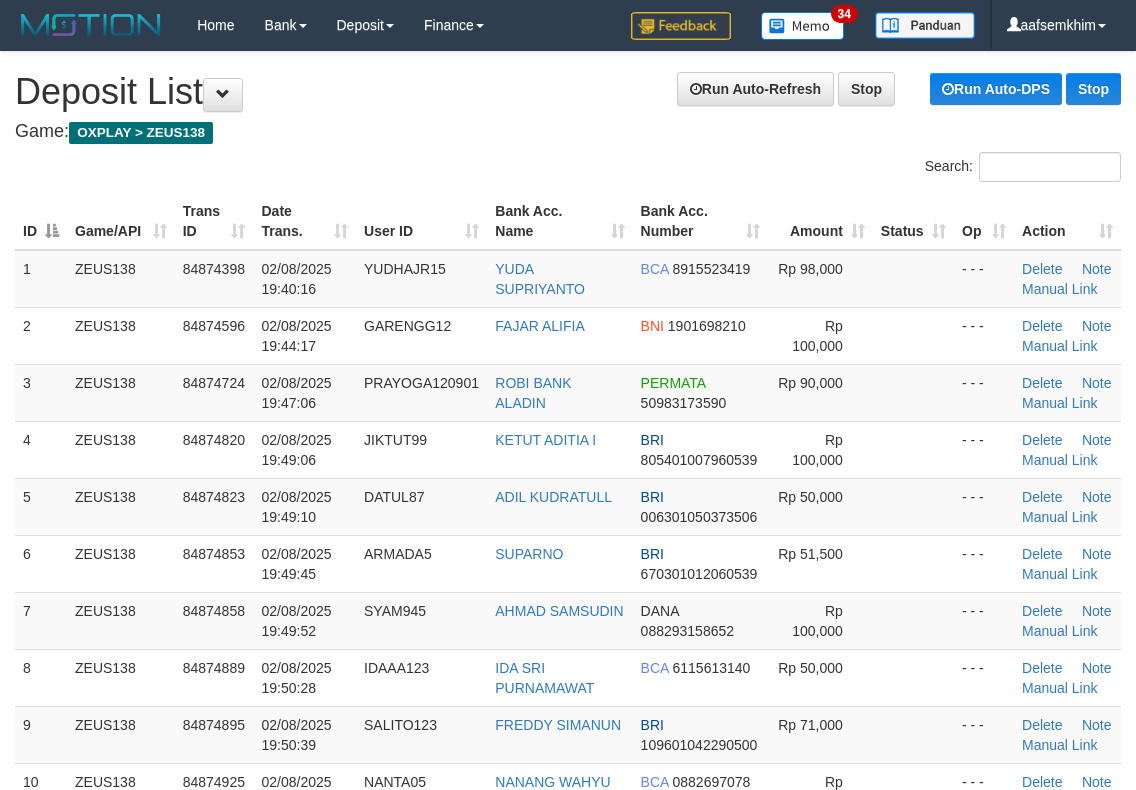 scroll, scrollTop: 0, scrollLeft: 0, axis: both 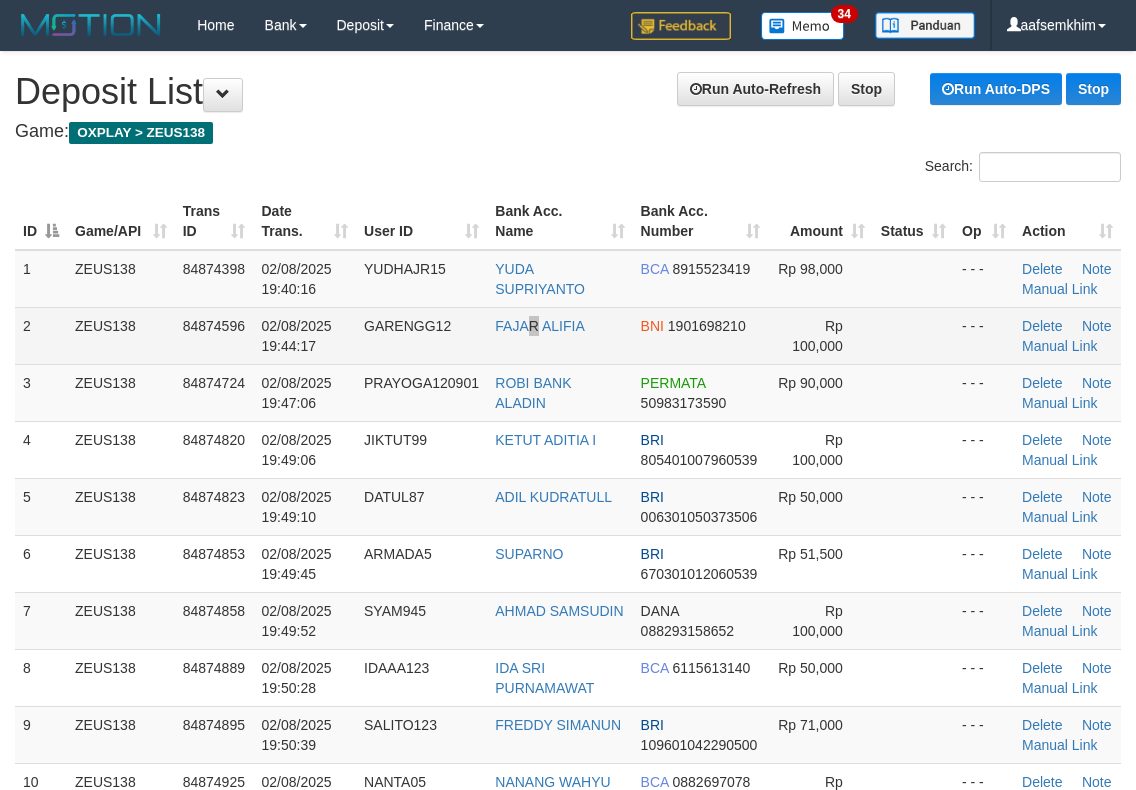 click on "FAJAR ALIFIA" at bounding box center [559, 335] 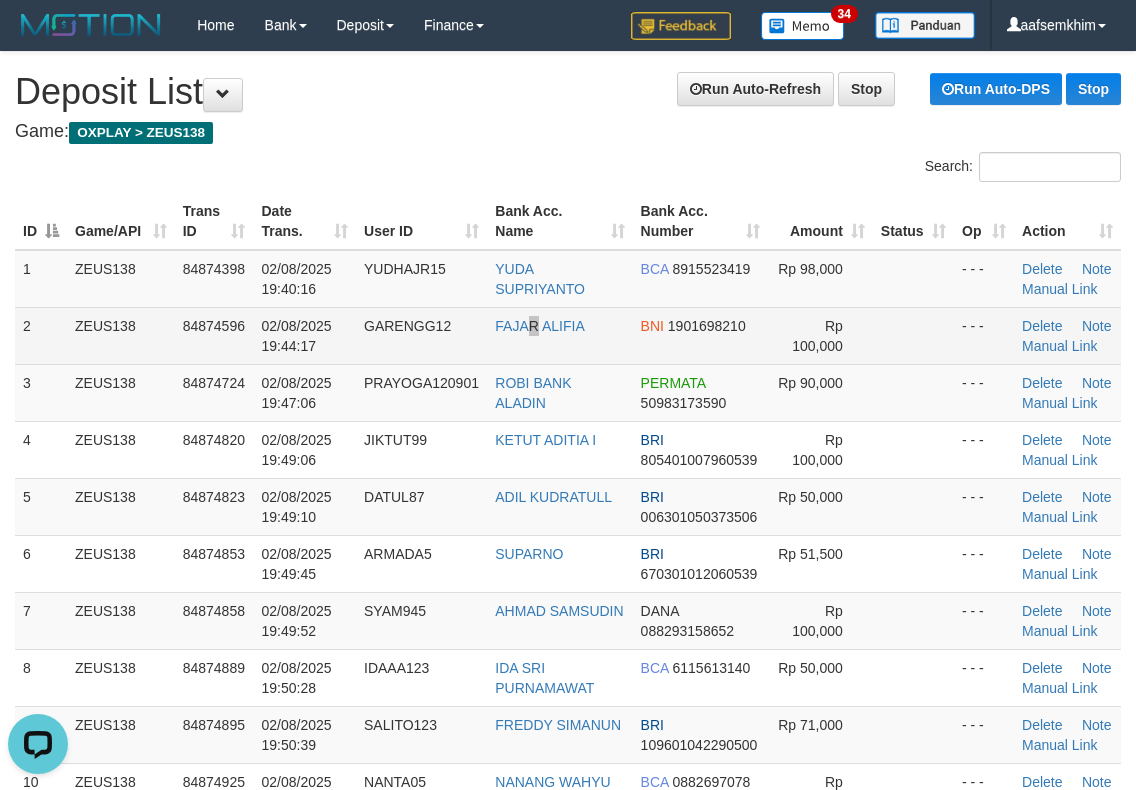 scroll, scrollTop: 0, scrollLeft: 0, axis: both 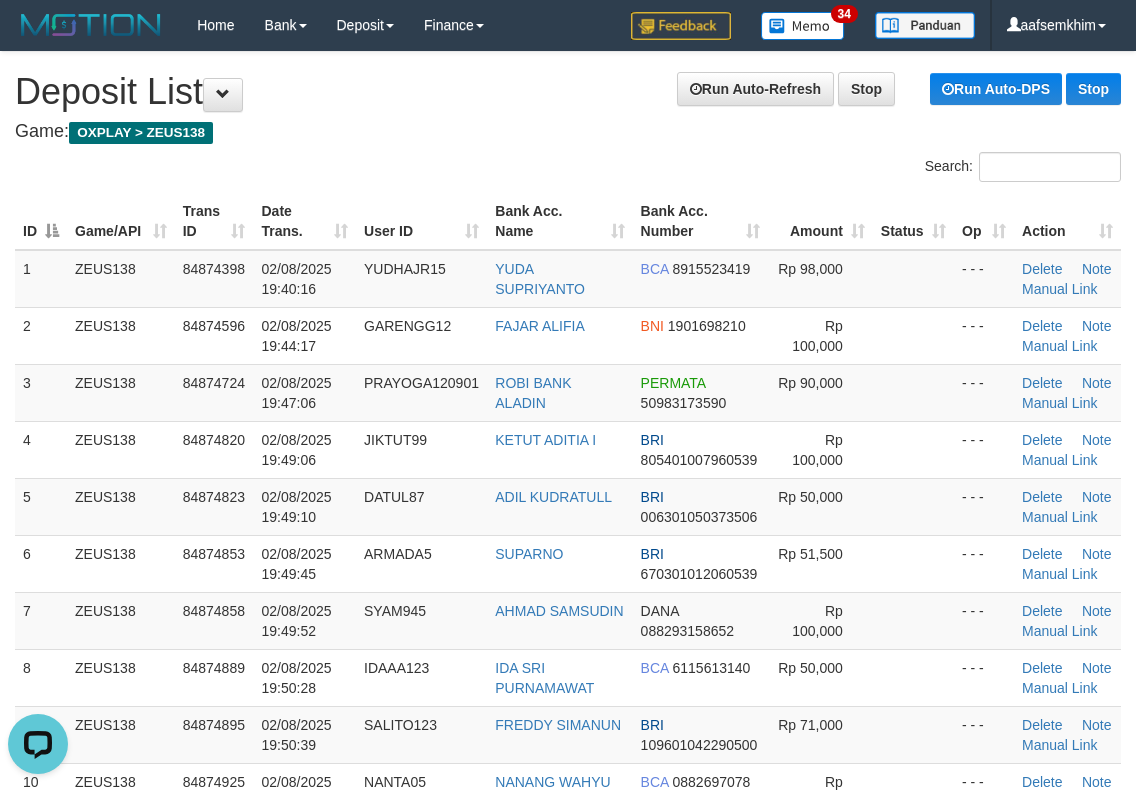 click on "Search:" at bounding box center (568, 169) 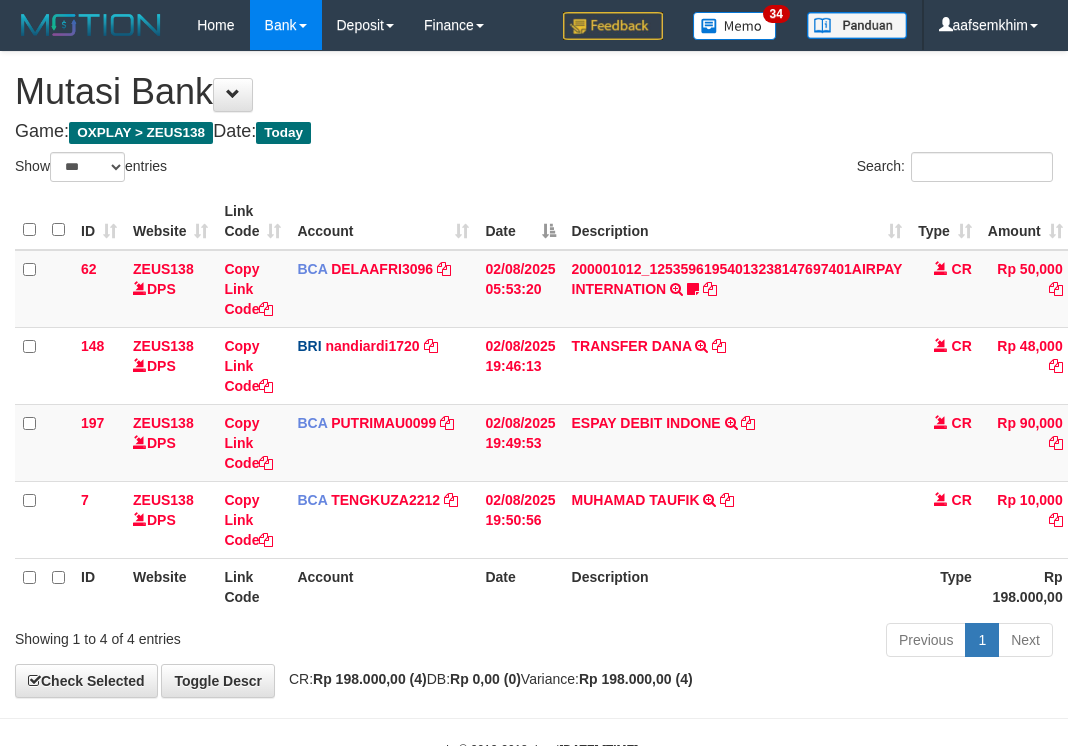 select on "***" 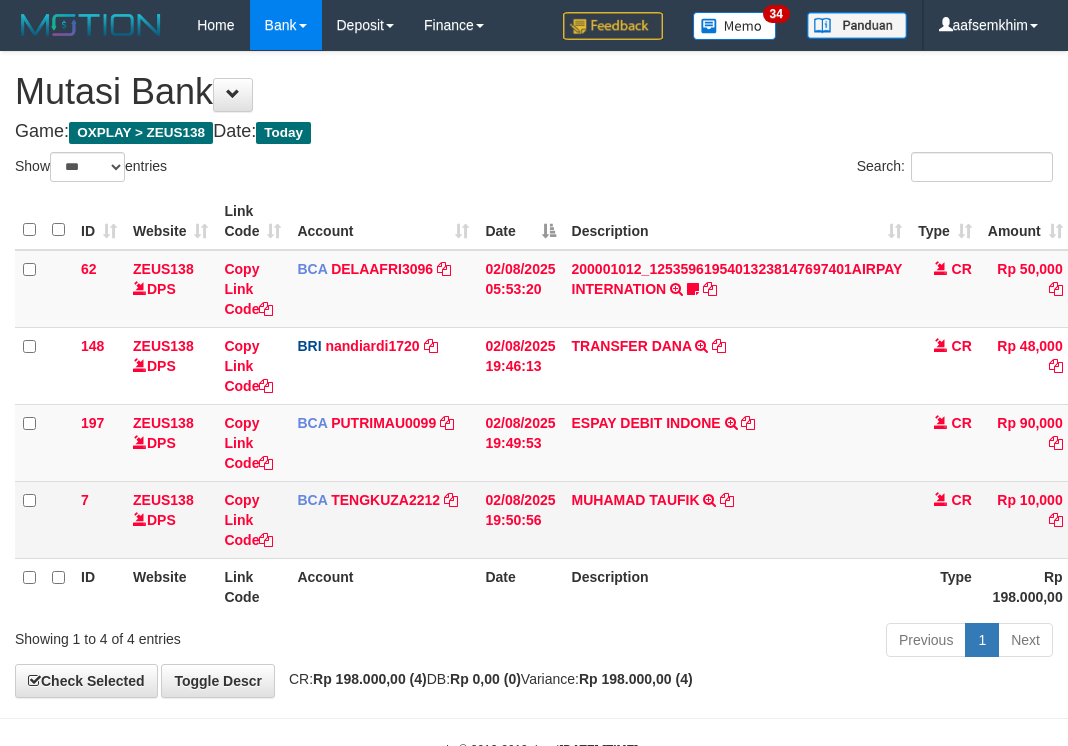 scroll, scrollTop: 0, scrollLeft: 7, axis: horizontal 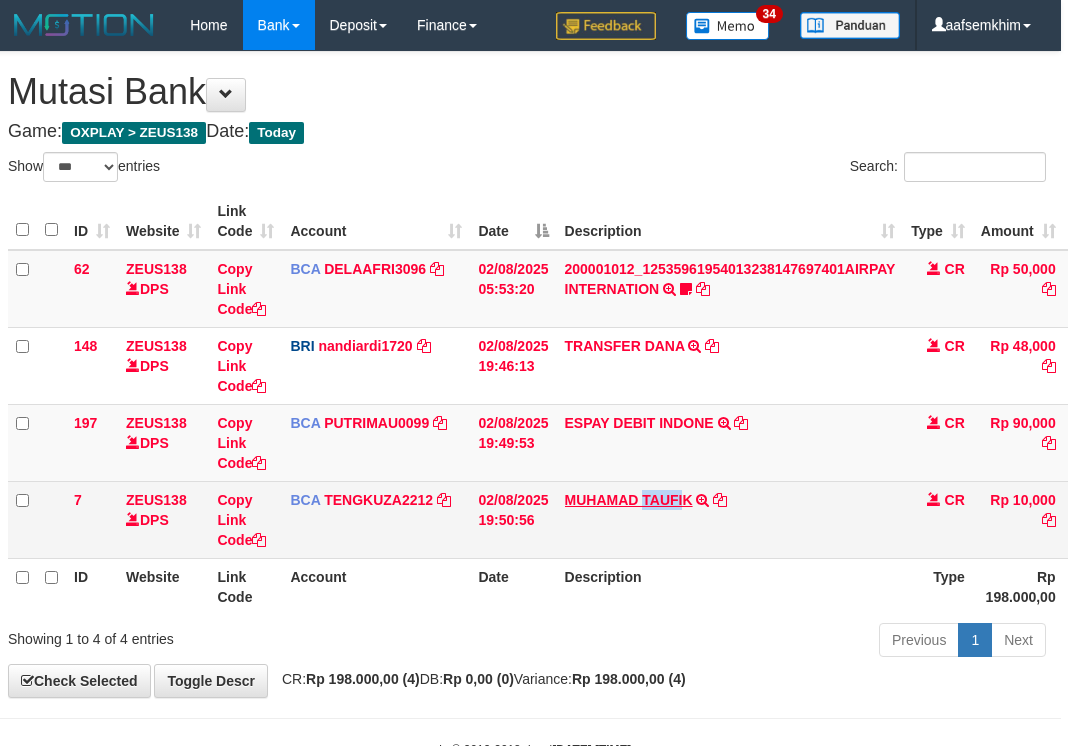 drag, startPoint x: 643, startPoint y: 488, endPoint x: 686, endPoint y: 491, distance: 43.104523 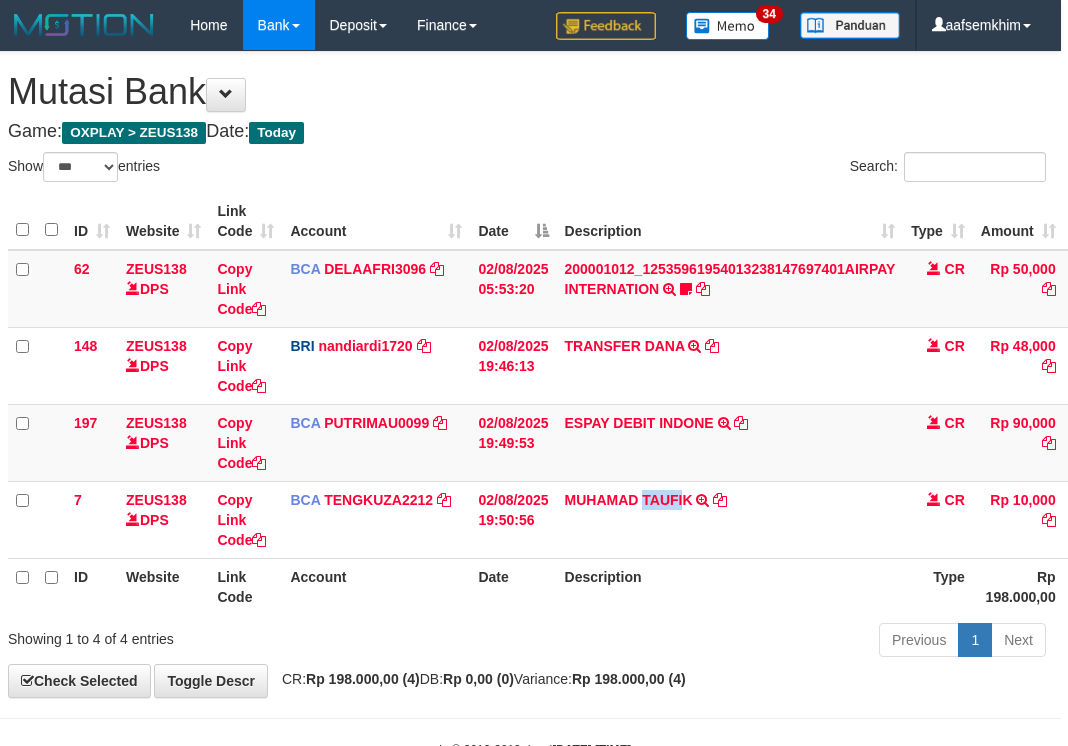 copy on "TAUFI" 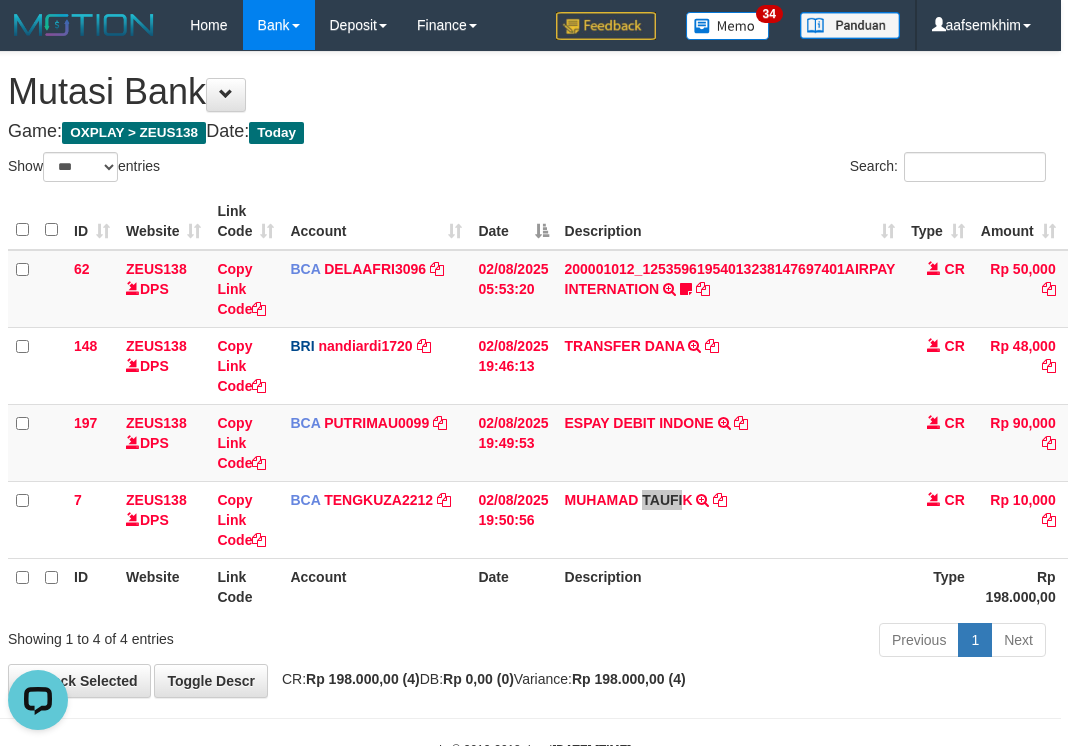 scroll, scrollTop: 0, scrollLeft: 0, axis: both 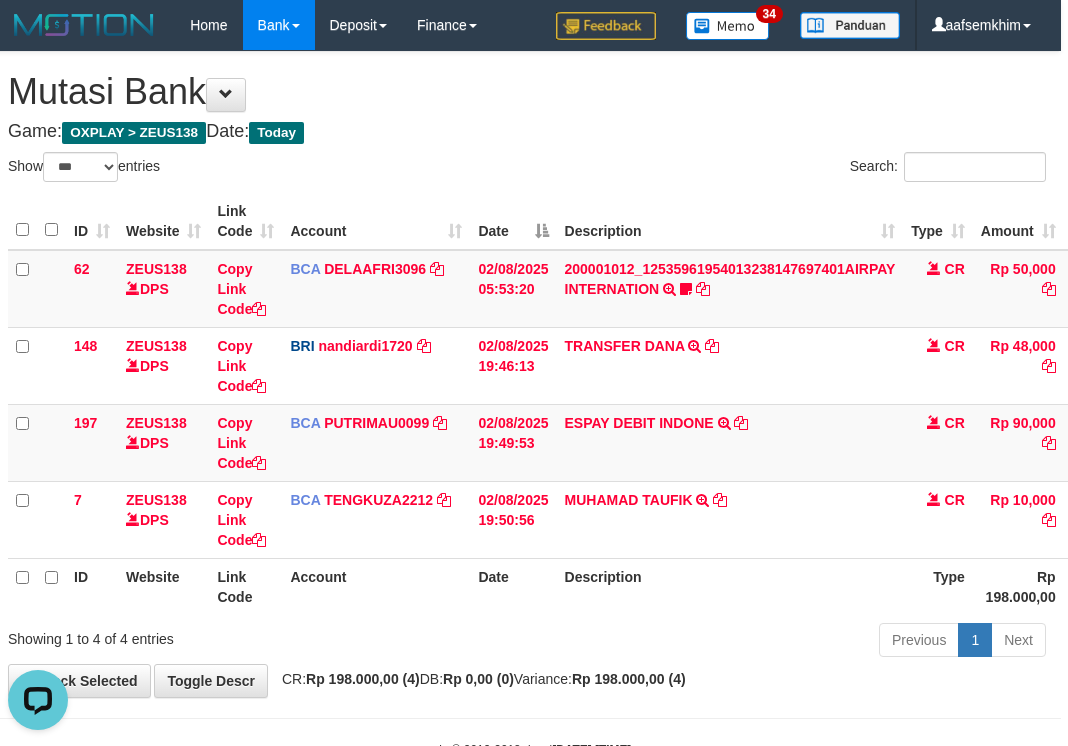 drag, startPoint x: 372, startPoint y: 622, endPoint x: 262, endPoint y: 585, distance: 116.05602 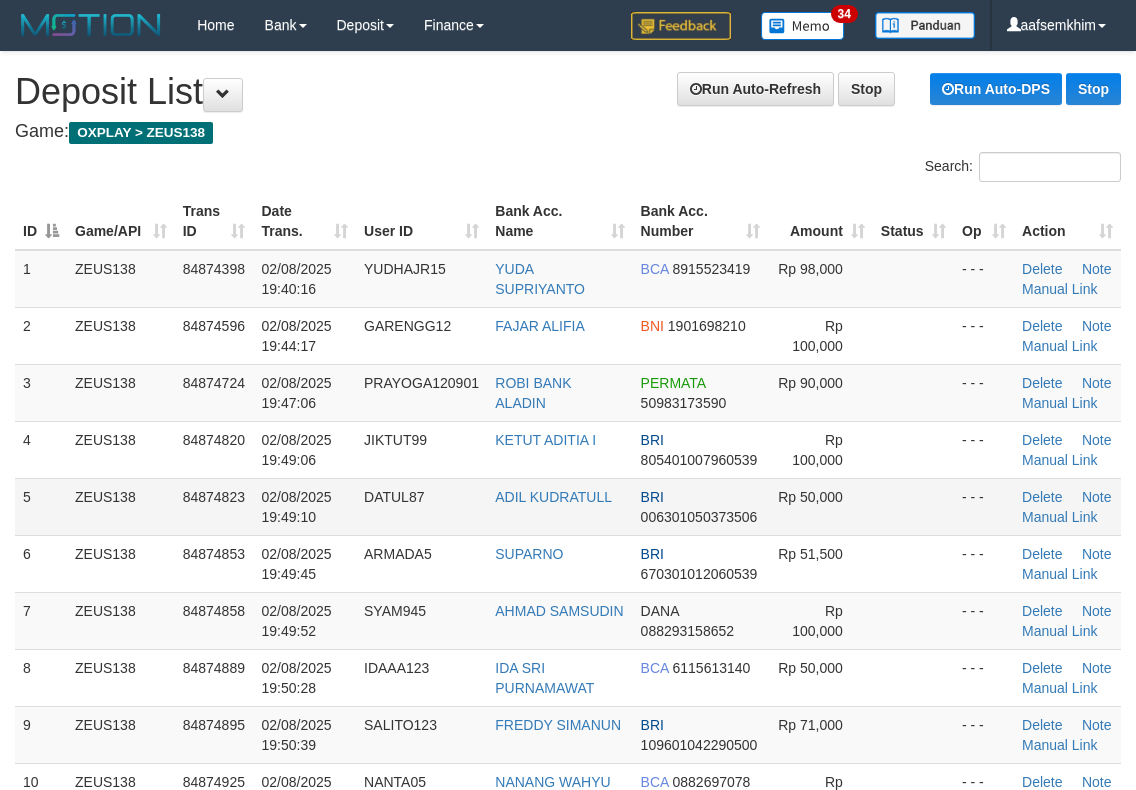 scroll, scrollTop: 0, scrollLeft: 0, axis: both 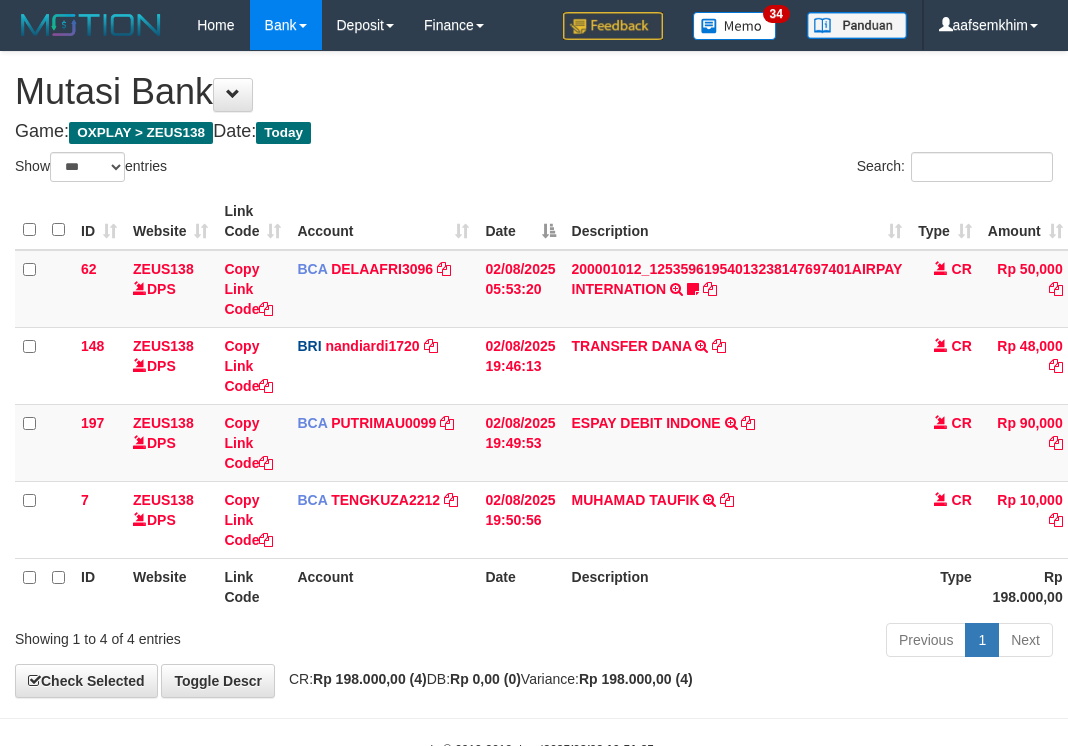 select on "***" 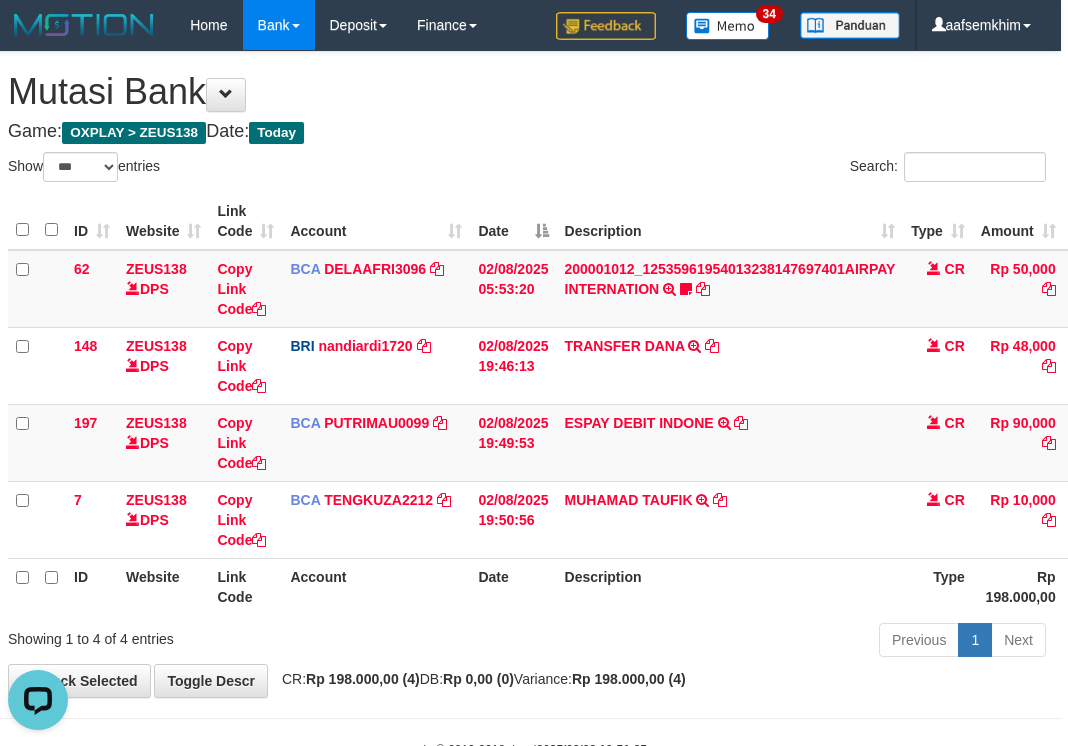 scroll, scrollTop: 0, scrollLeft: 0, axis: both 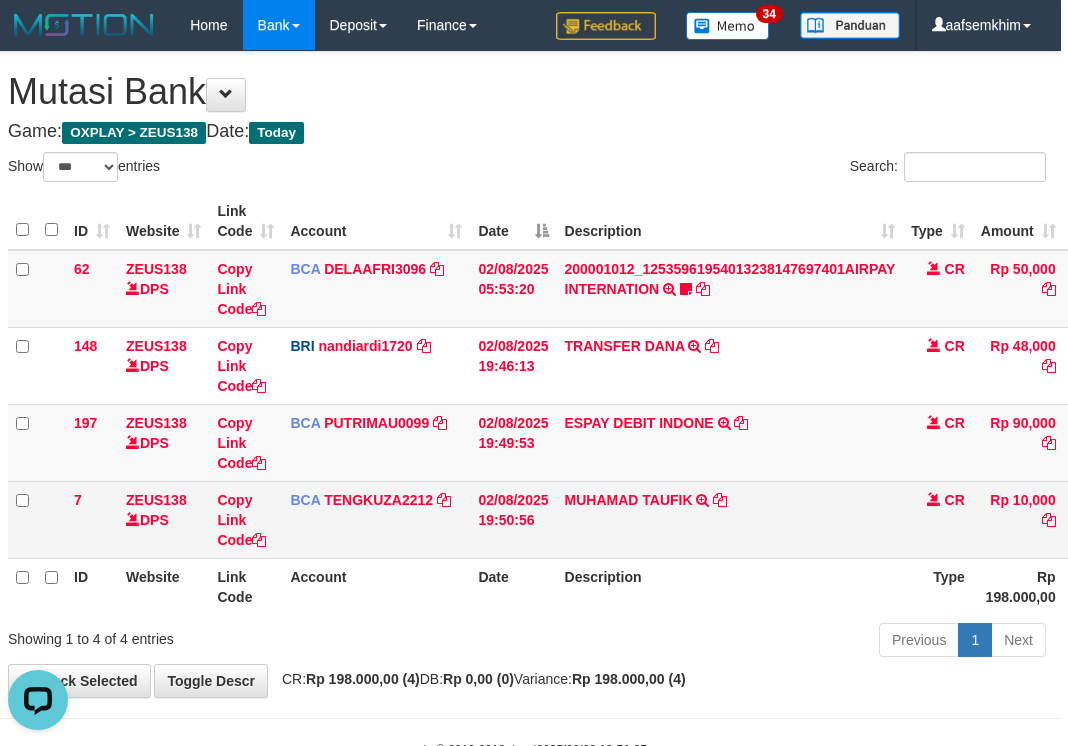 drag, startPoint x: 357, startPoint y: 550, endPoint x: 288, endPoint y: 538, distance: 70.035706 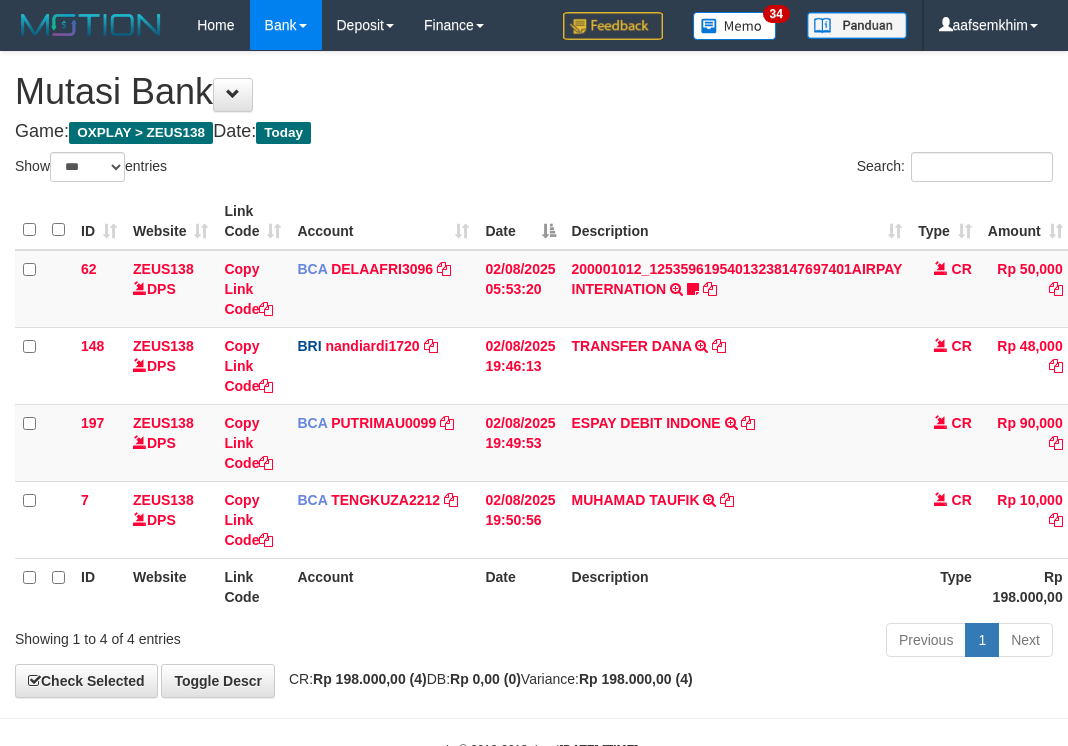 select on "***" 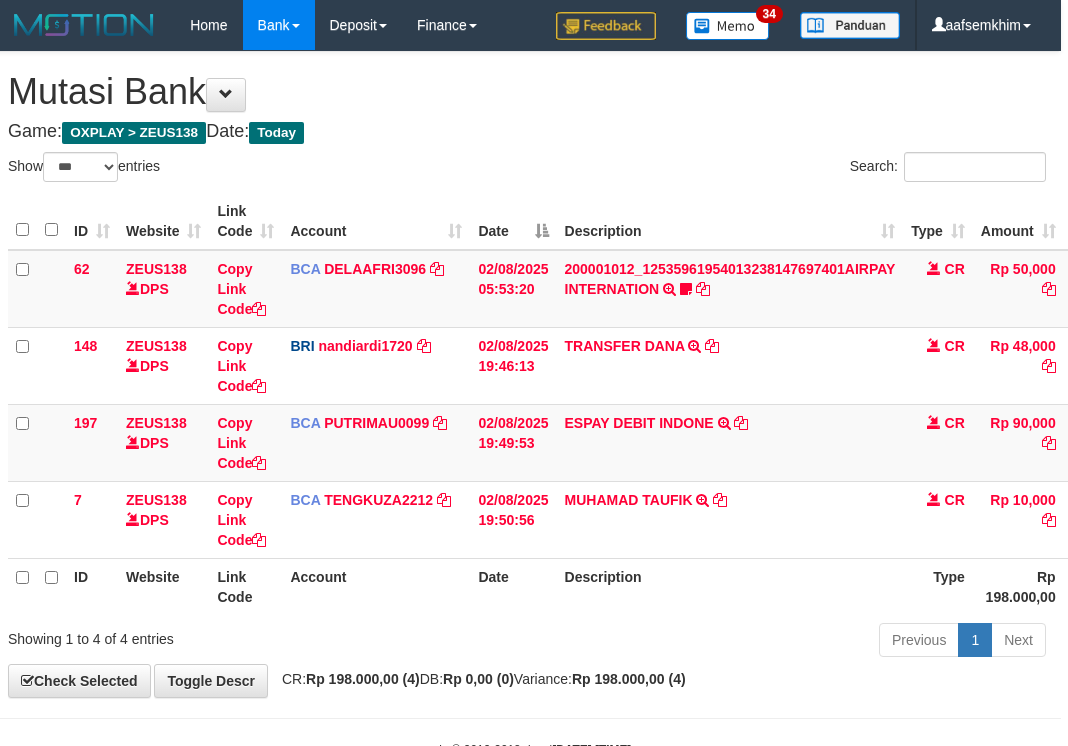 click on "Description" at bounding box center [730, 586] 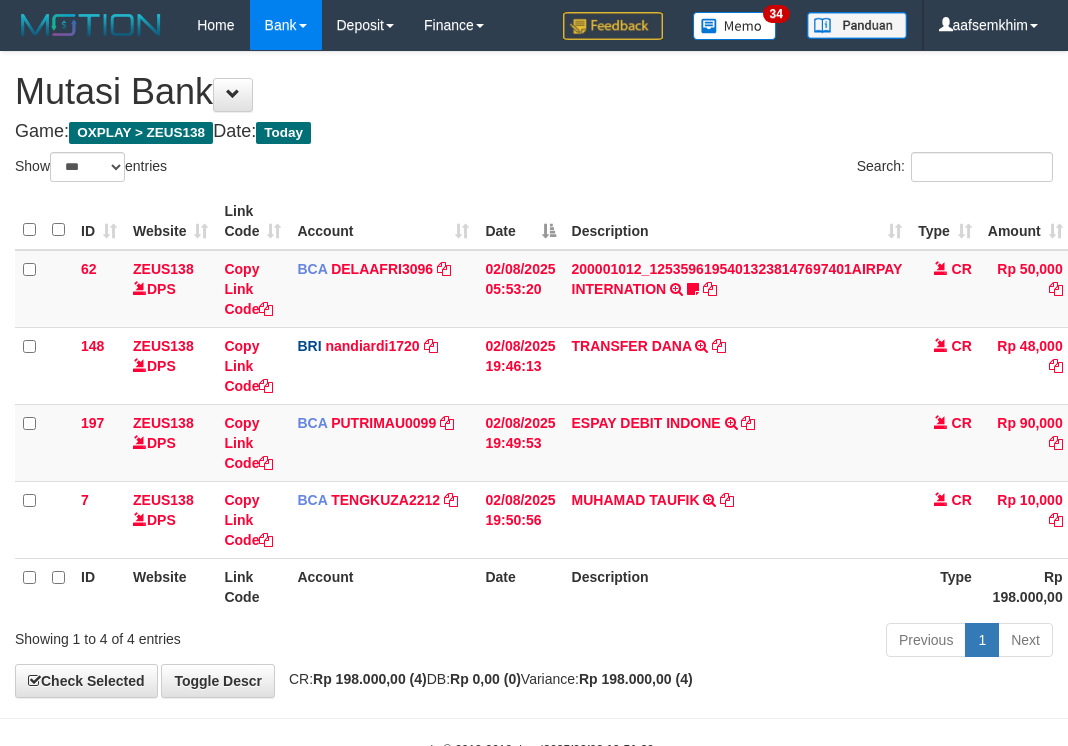 select on "***" 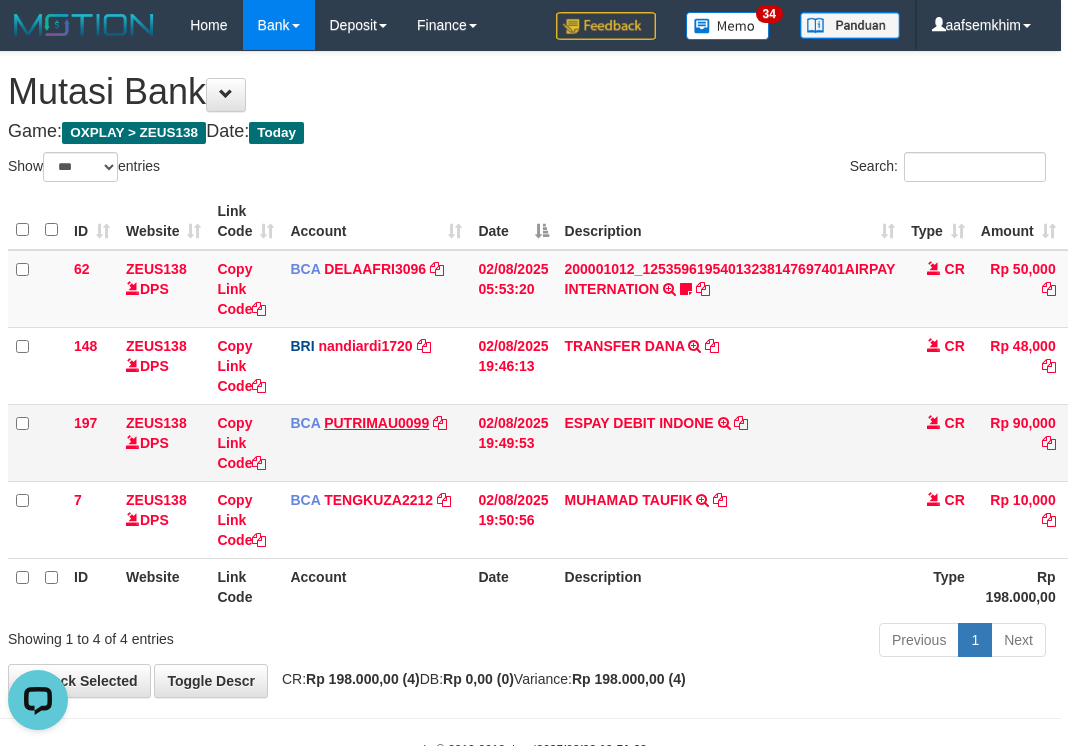 scroll, scrollTop: 0, scrollLeft: 0, axis: both 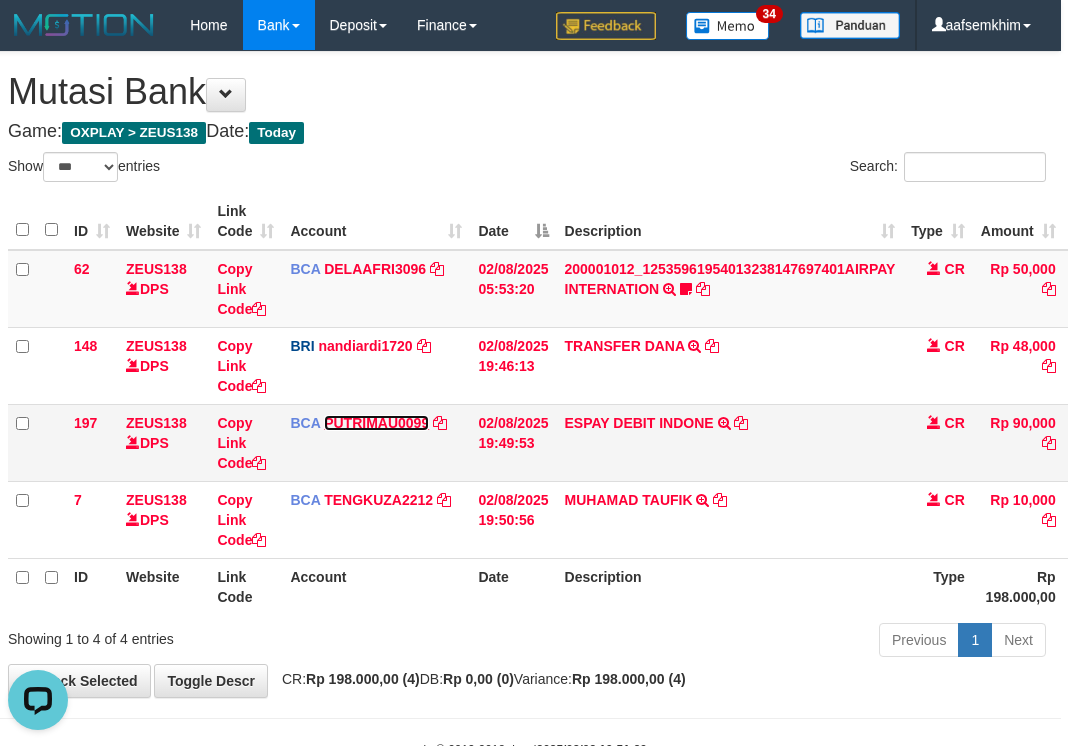 click on "PUTRIMAU0099" at bounding box center [376, 423] 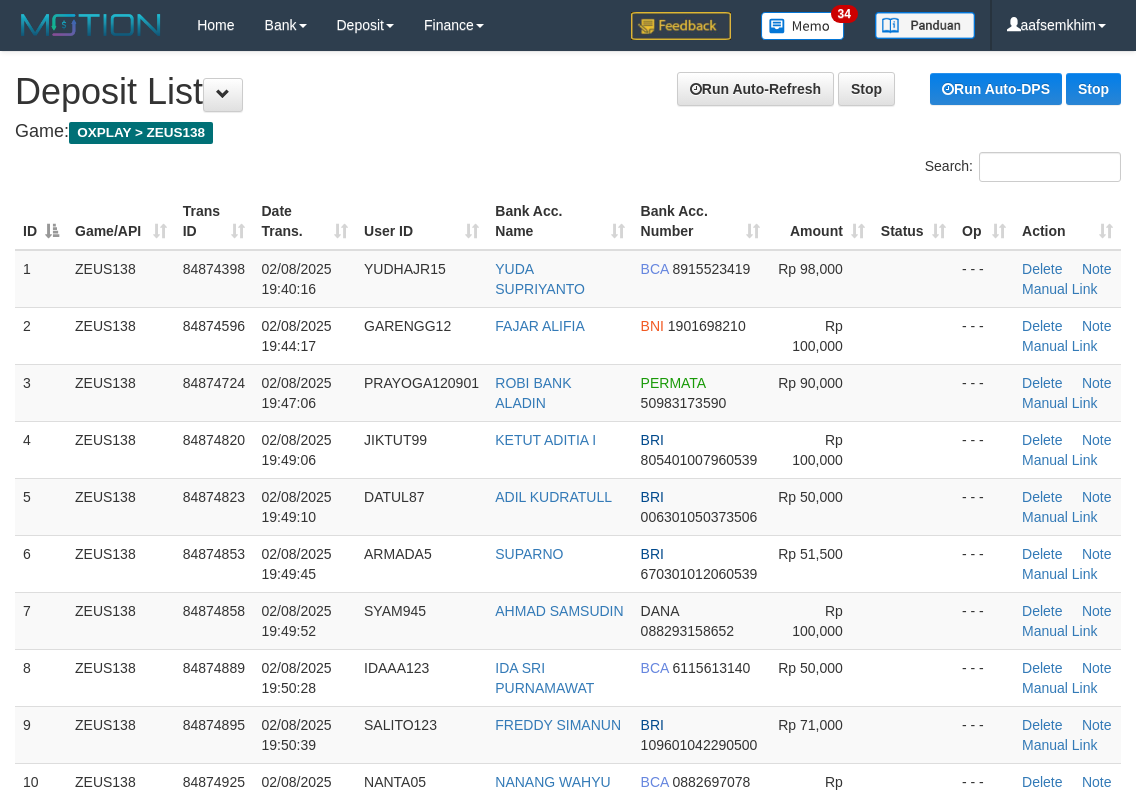 scroll, scrollTop: 0, scrollLeft: 0, axis: both 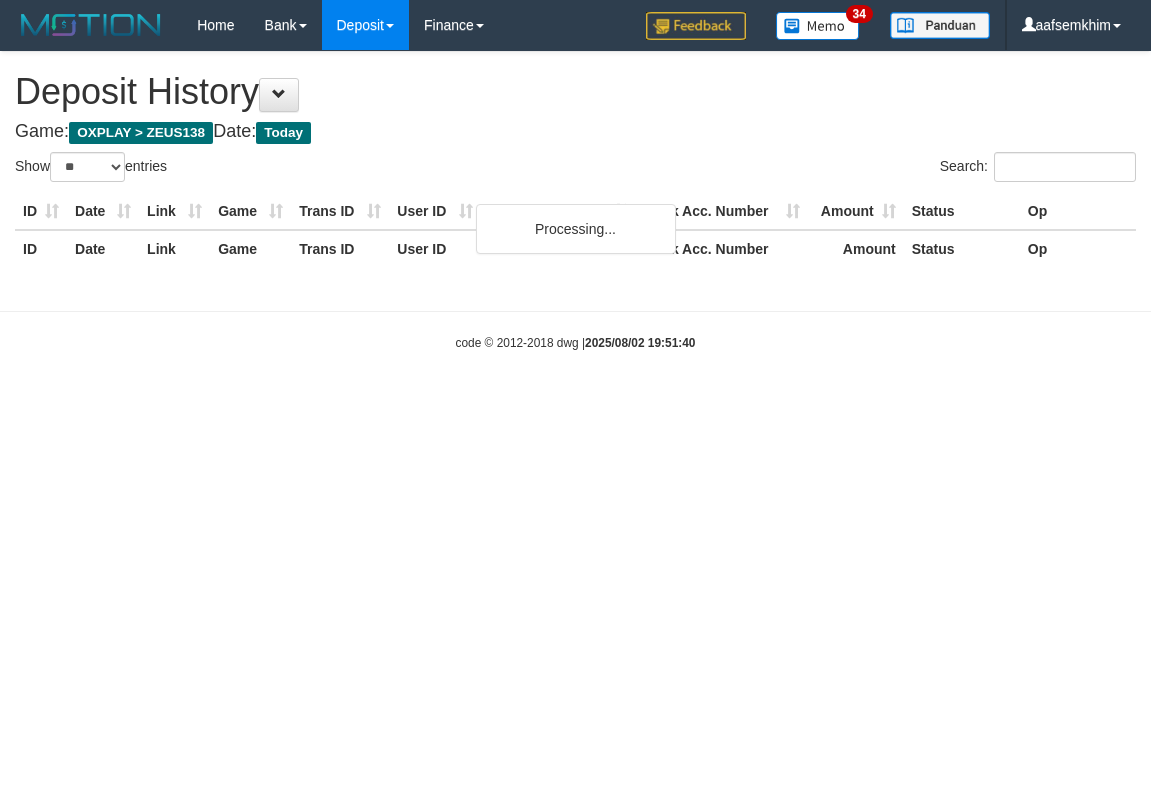 select on "**" 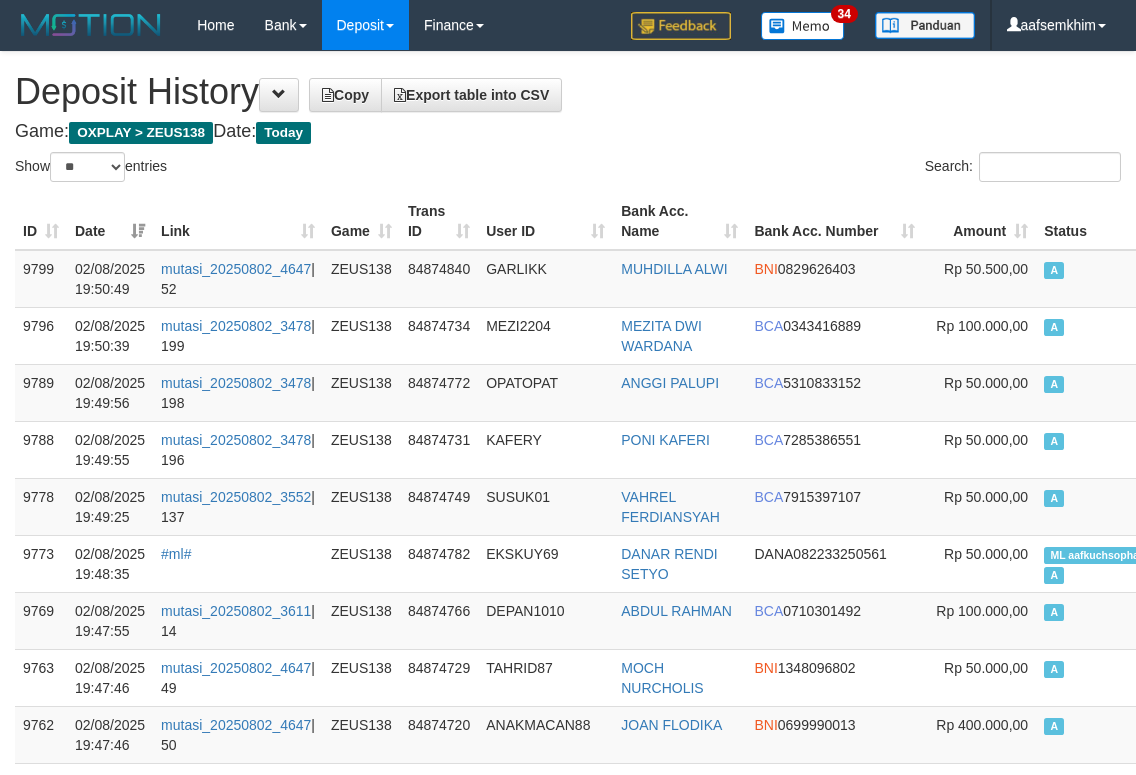 scroll, scrollTop: 1067, scrollLeft: 0, axis: vertical 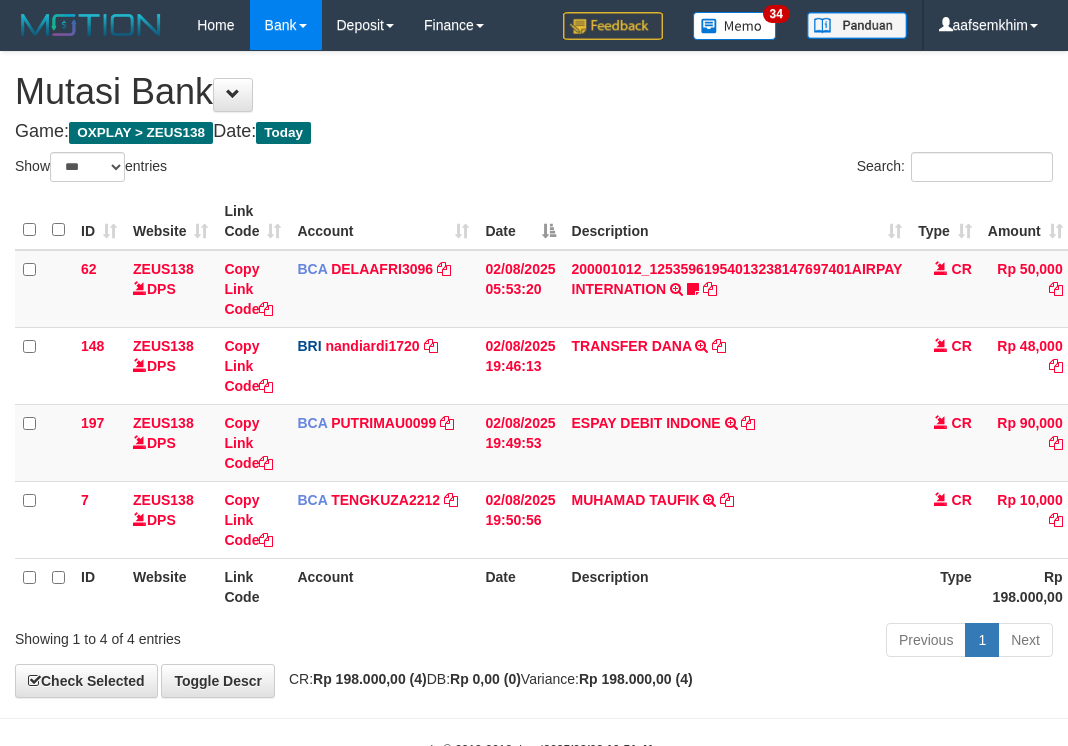 select on "***" 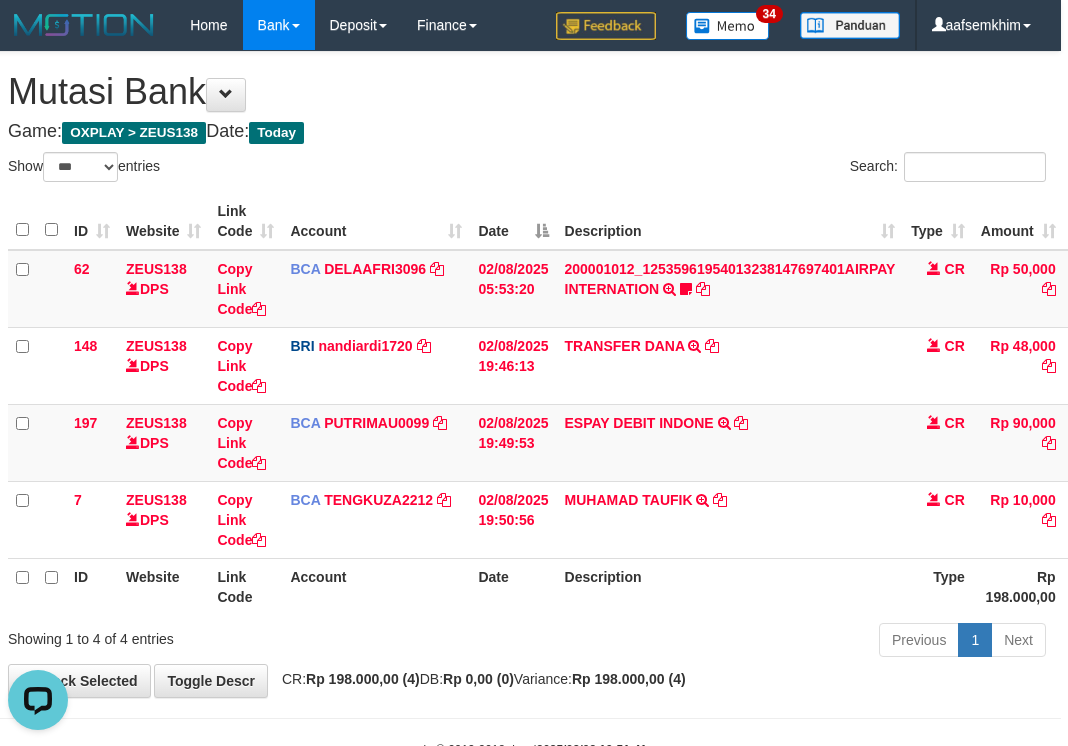 scroll, scrollTop: 0, scrollLeft: 0, axis: both 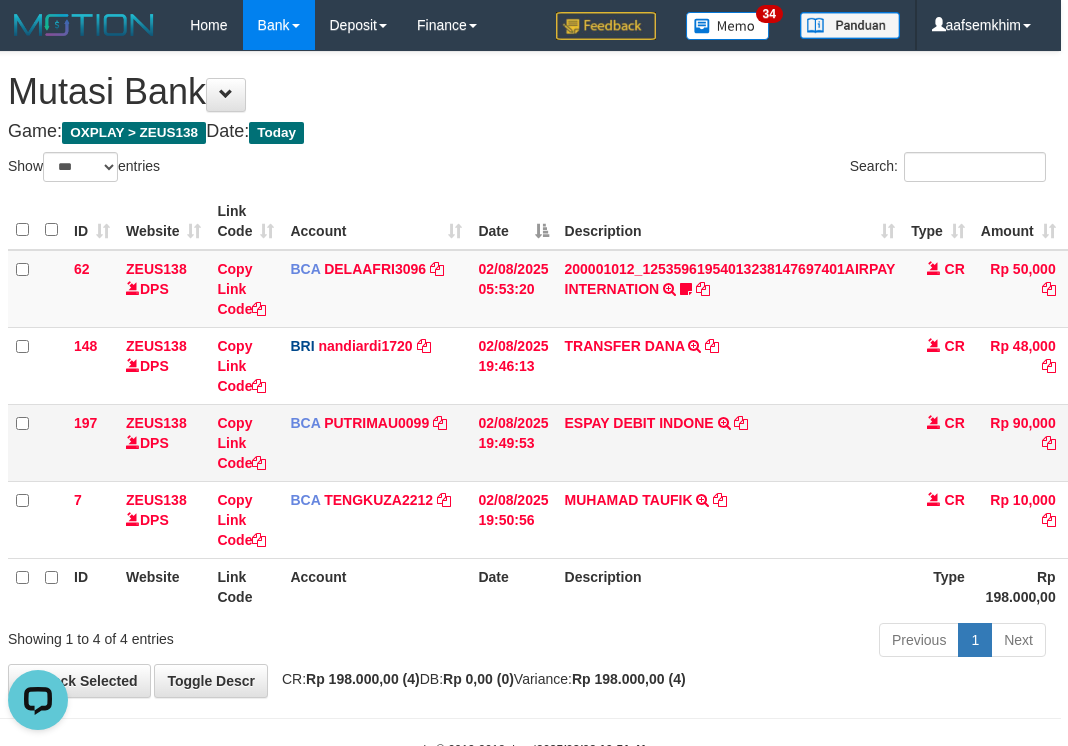 drag, startPoint x: 480, startPoint y: 534, endPoint x: 211, endPoint y: 417, distance: 293.3428 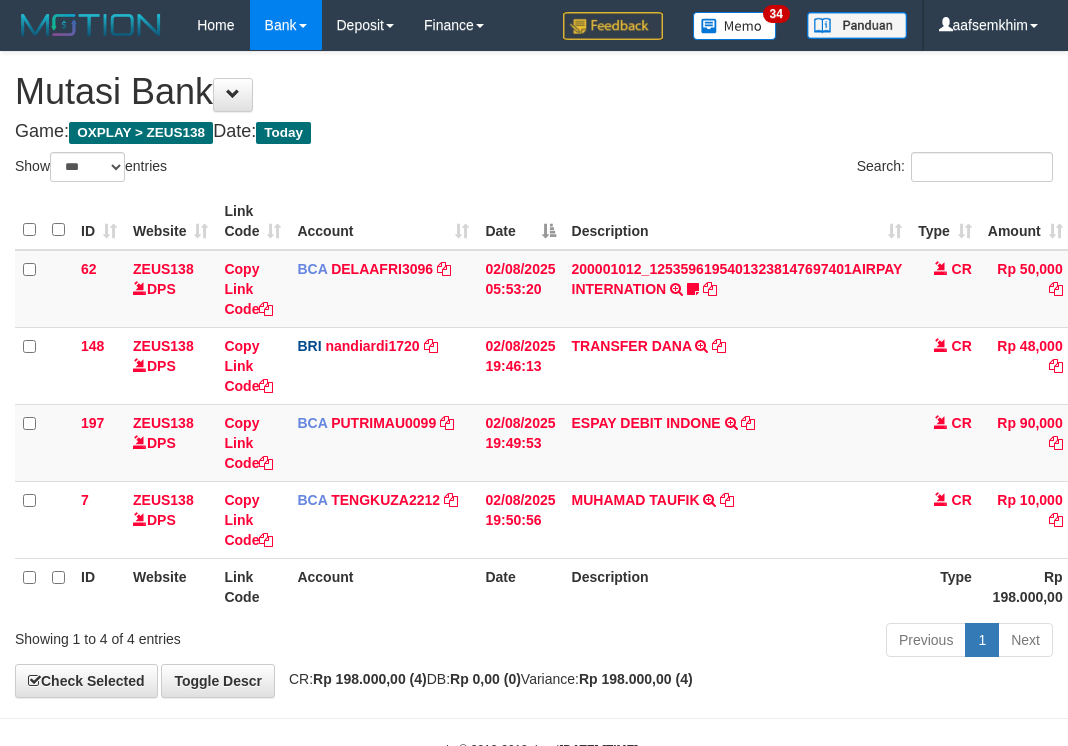 select on "***" 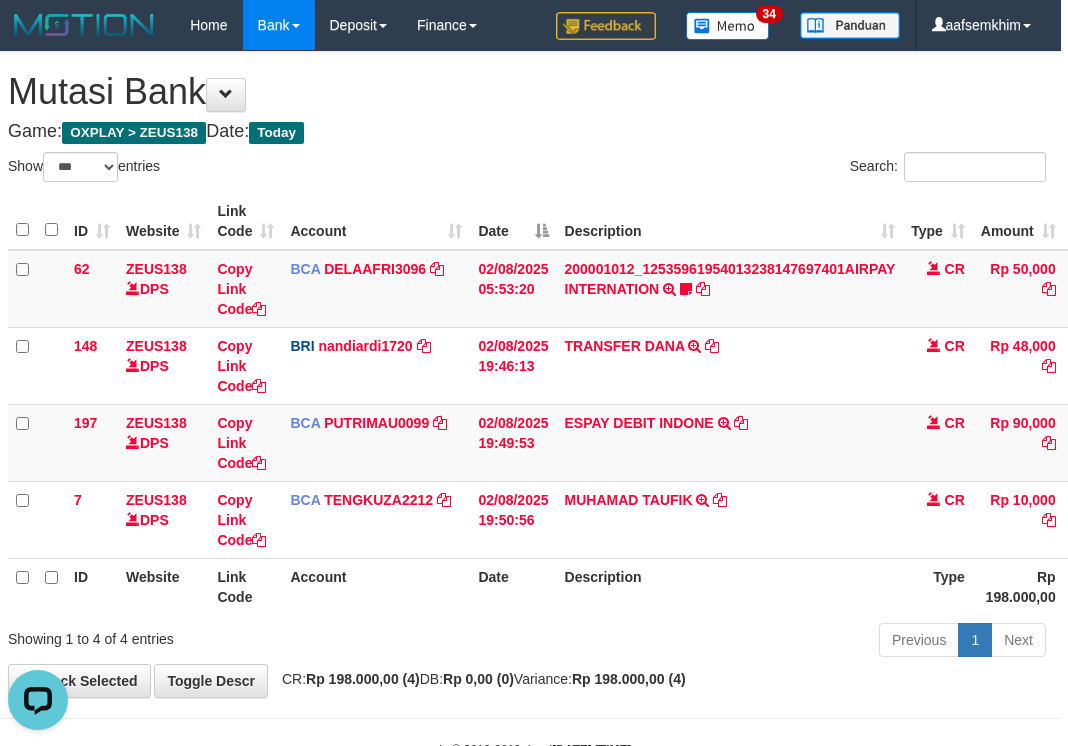 scroll, scrollTop: 0, scrollLeft: 0, axis: both 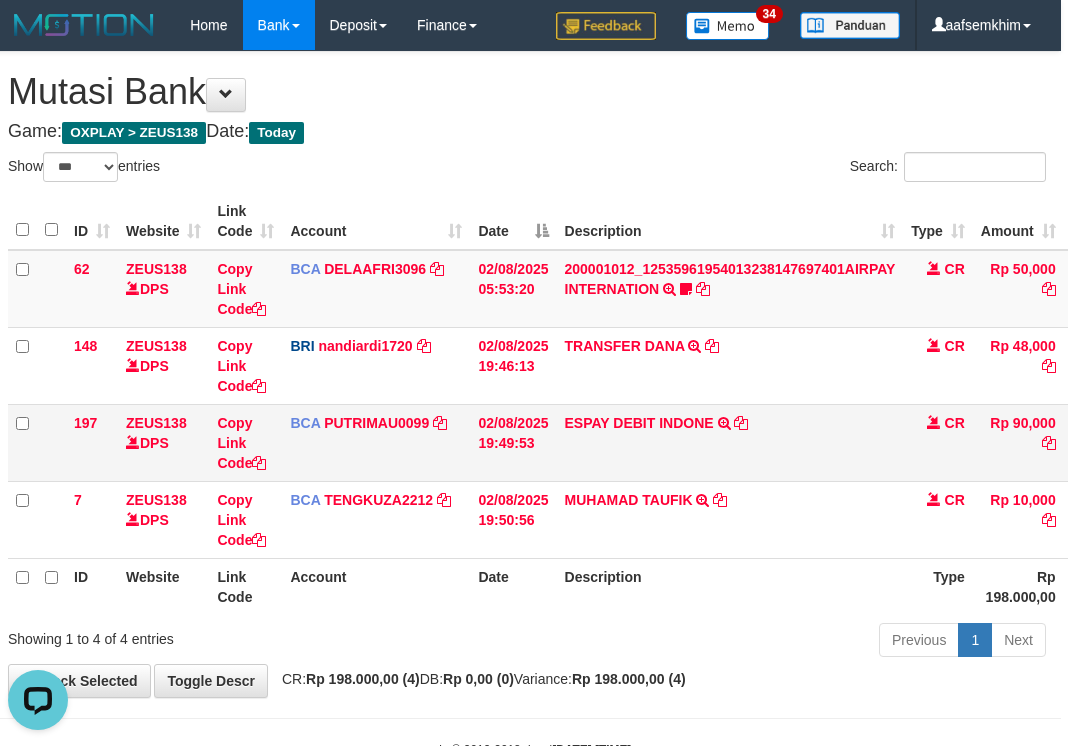 click on "BCA
[ID]
DPS
[FIRST] [LAST]
mutasi_[DATE]_[NUMBER] | [NUMBER]
mutasi_[DATE]_[NUMBER] | [NUMBER]" at bounding box center (376, 442) 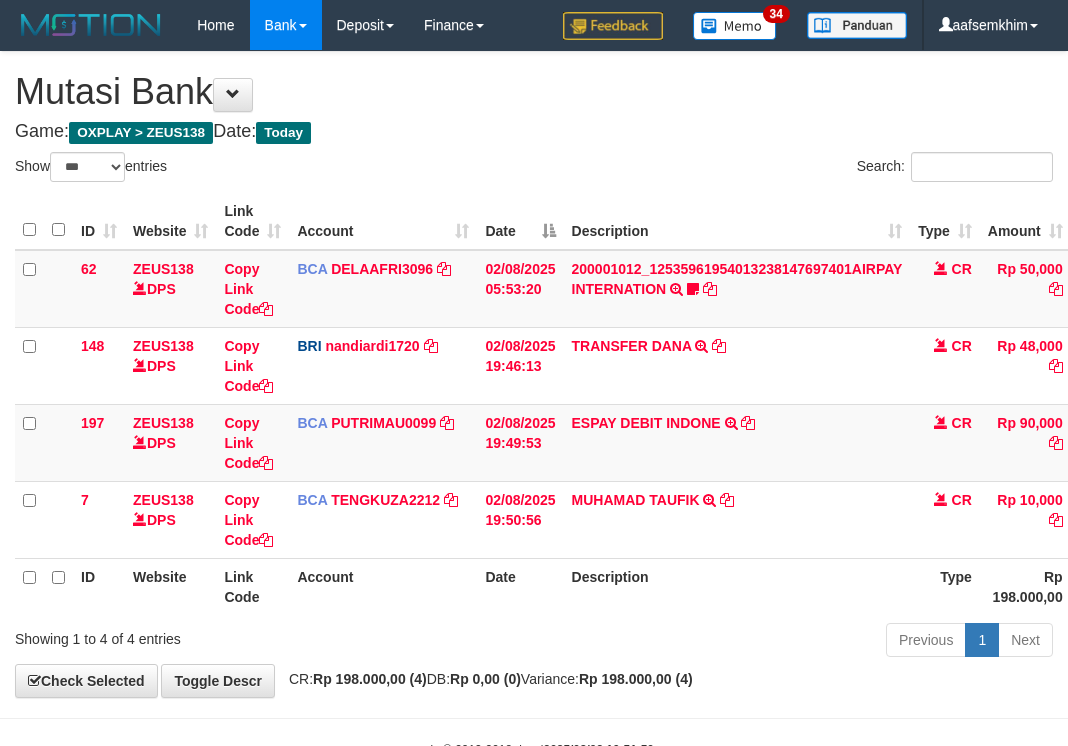 select on "***" 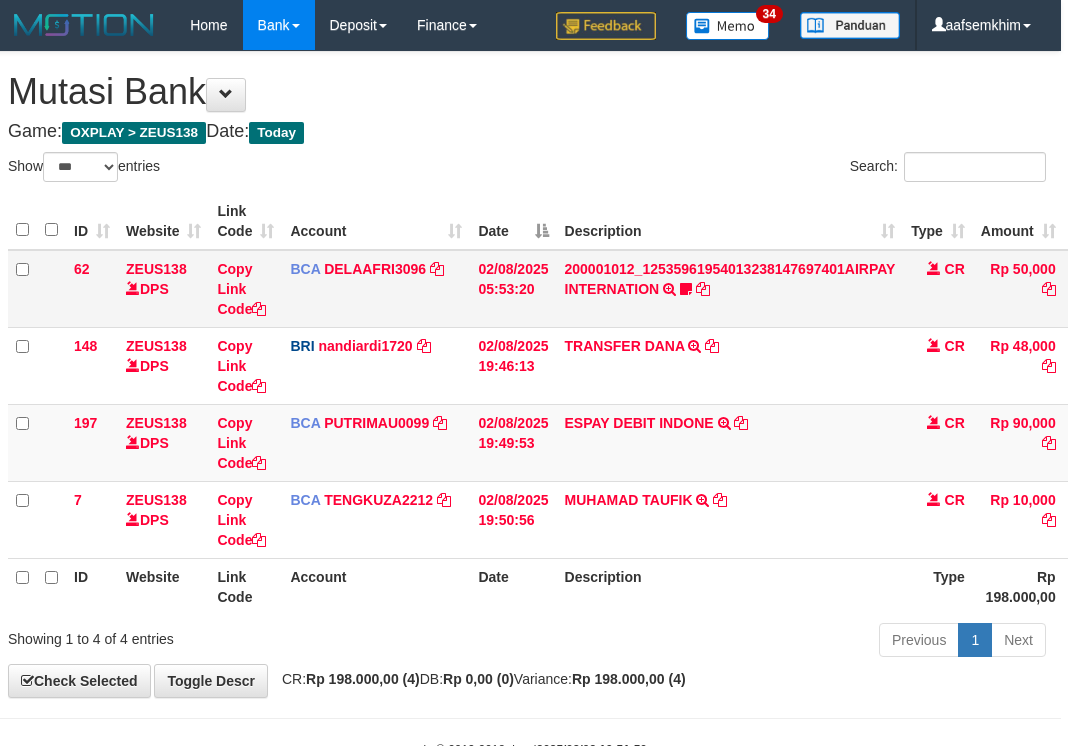 click on "02/08/2025 05:53:20" at bounding box center [513, 289] 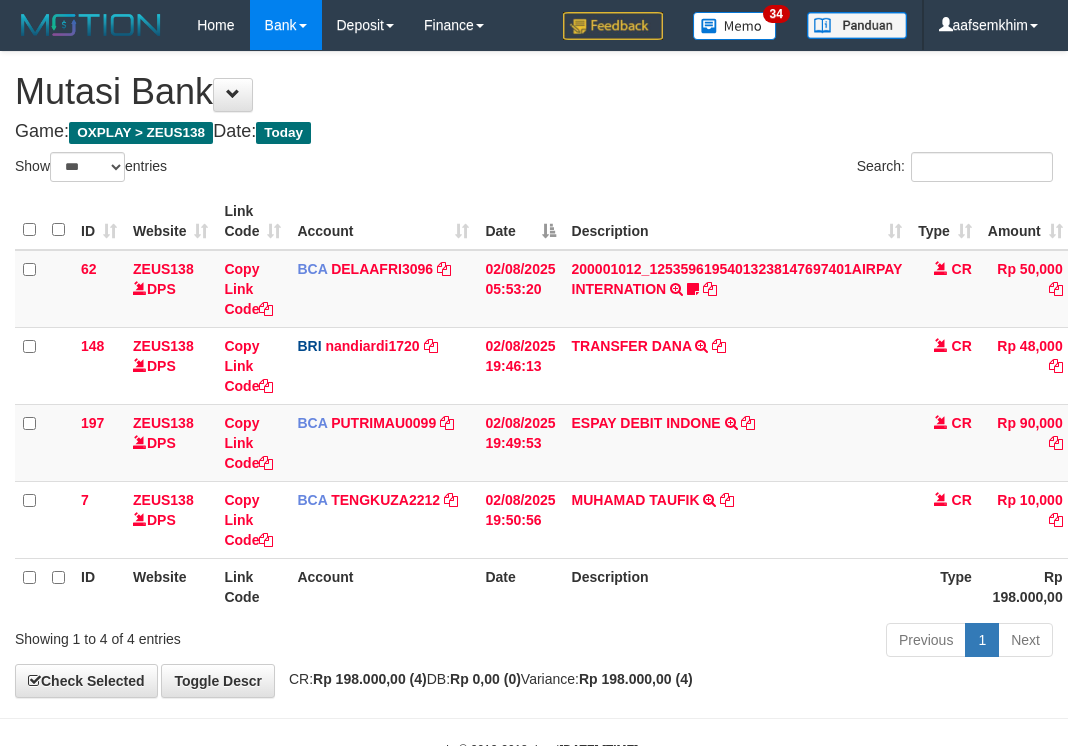 select on "***" 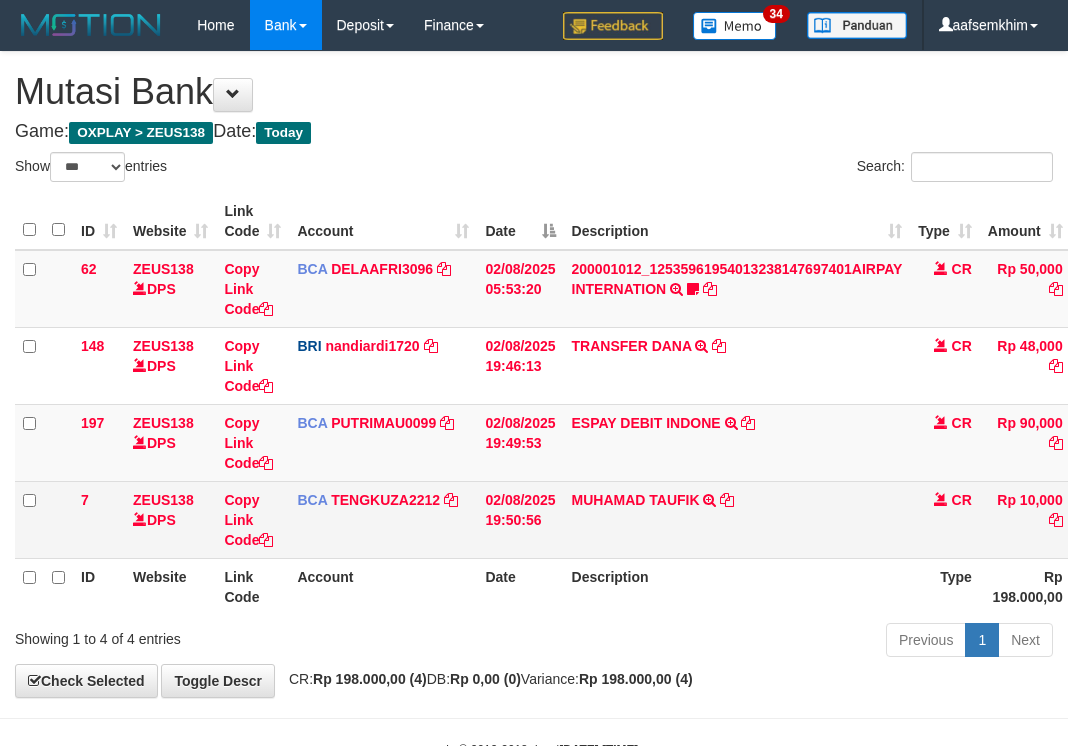 scroll, scrollTop: 0, scrollLeft: 7, axis: horizontal 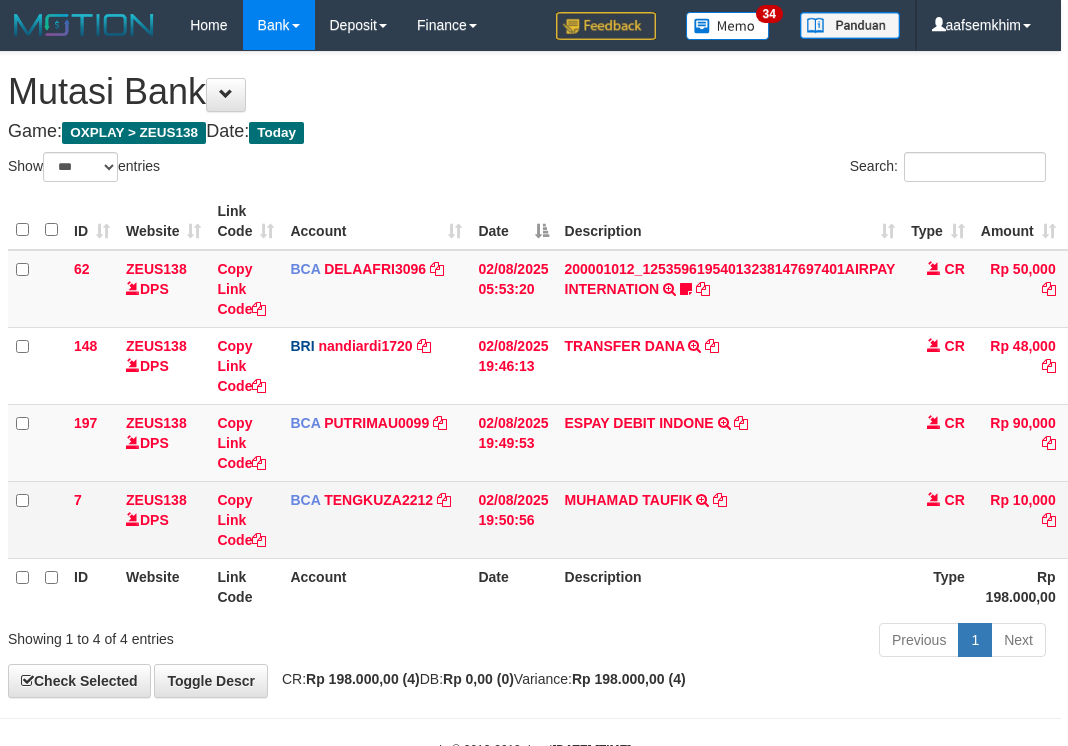click on "MUHAMAD TAUFIK         TRSF E-BANKING CR 08/02 ZV861
MUHAMAD TAUFIK" at bounding box center [730, 519] 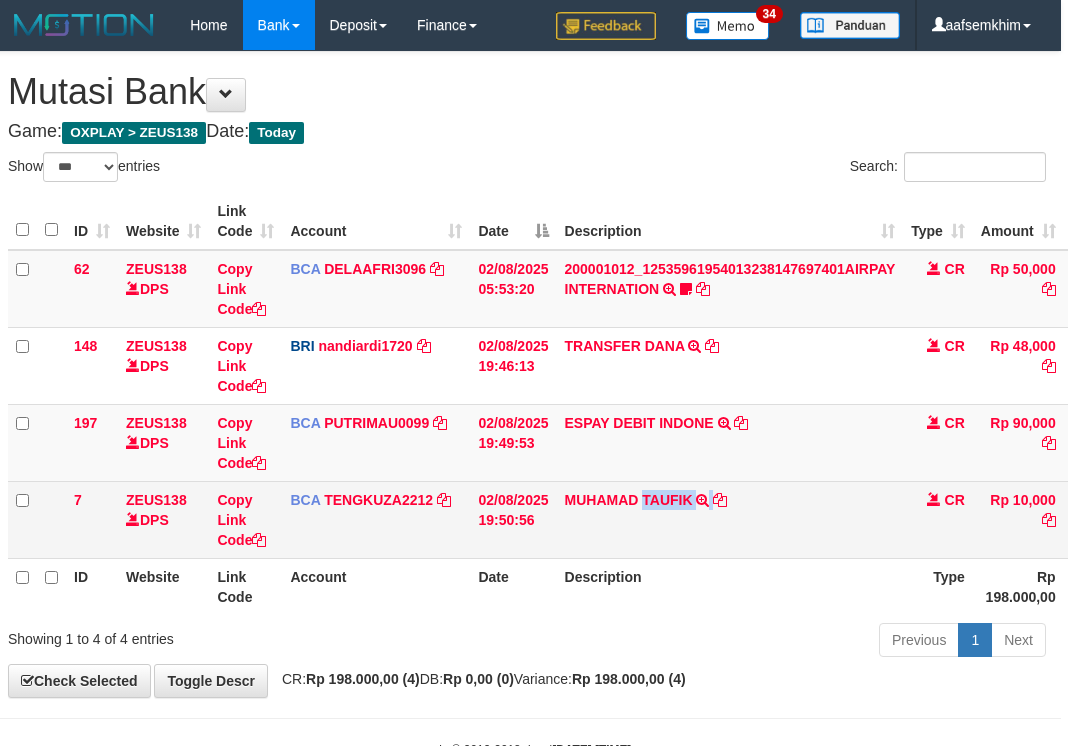 click on "MUHAMAD TAUFIK         TRSF E-BANKING CR 08/02 ZV861
MUHAMAD TAUFIK" at bounding box center (730, 519) 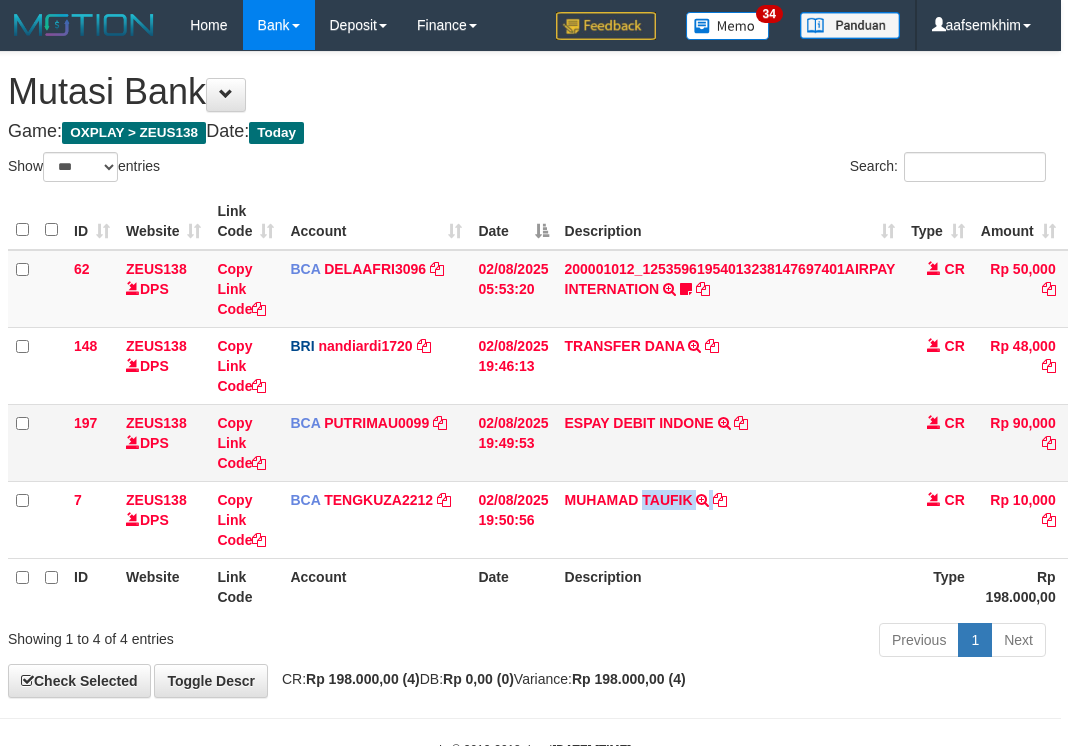 copy on "TAUFIK" 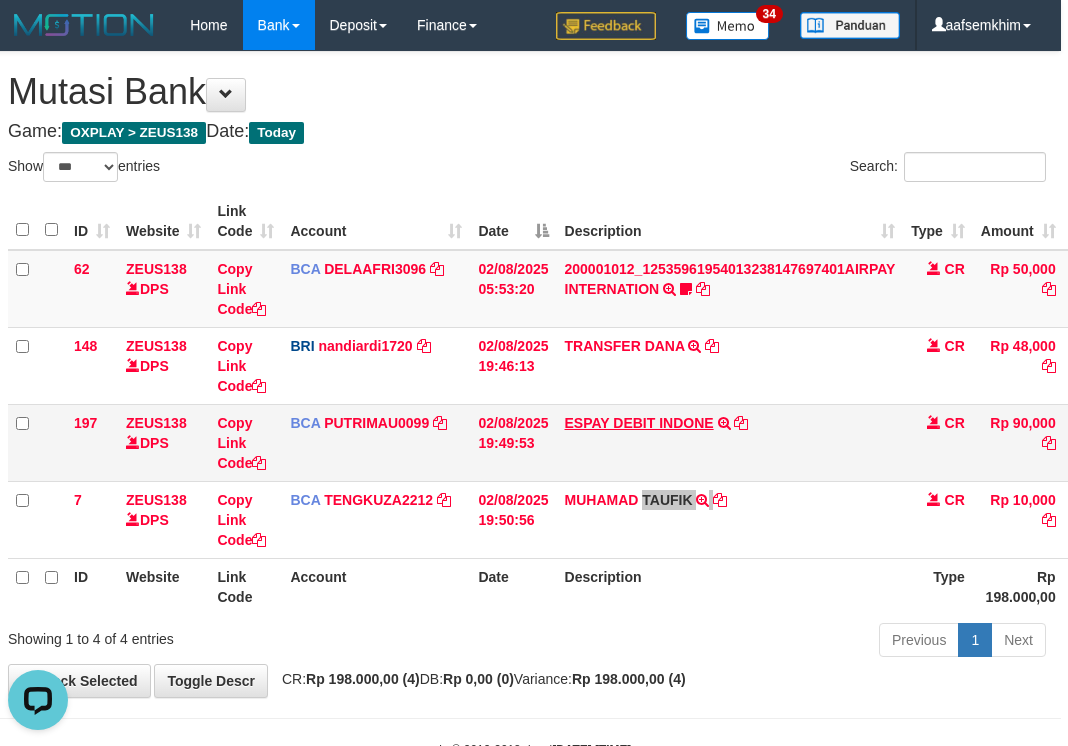 scroll, scrollTop: 0, scrollLeft: 0, axis: both 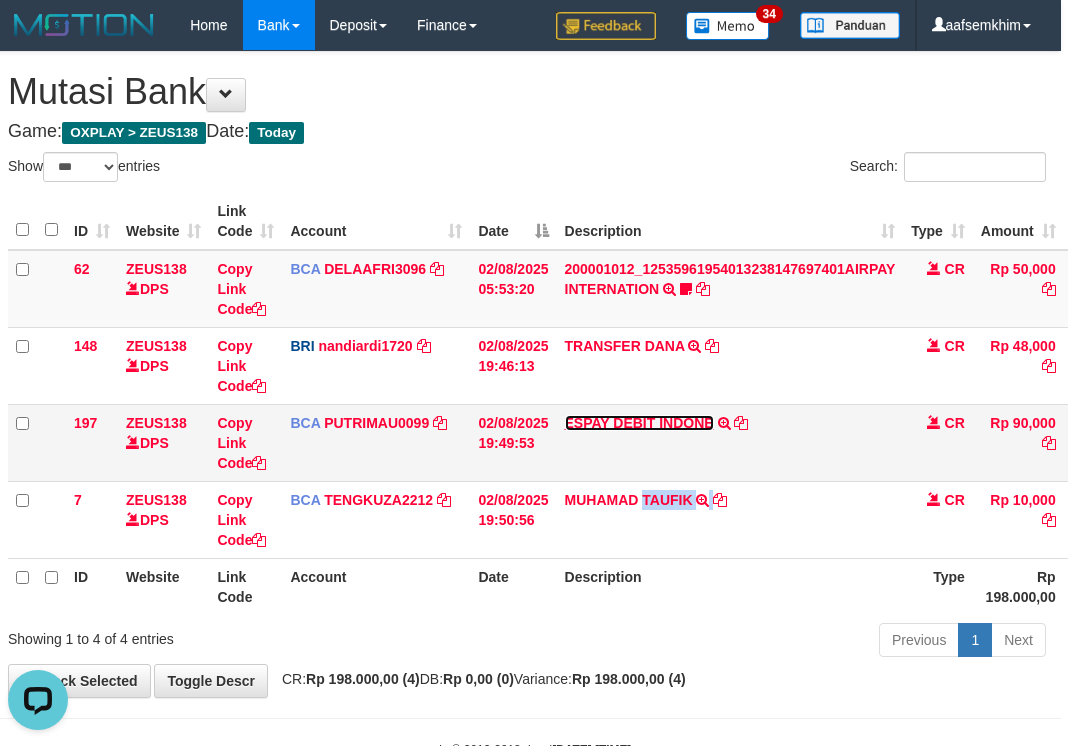 click on "ESPAY DEBIT INDONE" at bounding box center [639, 423] 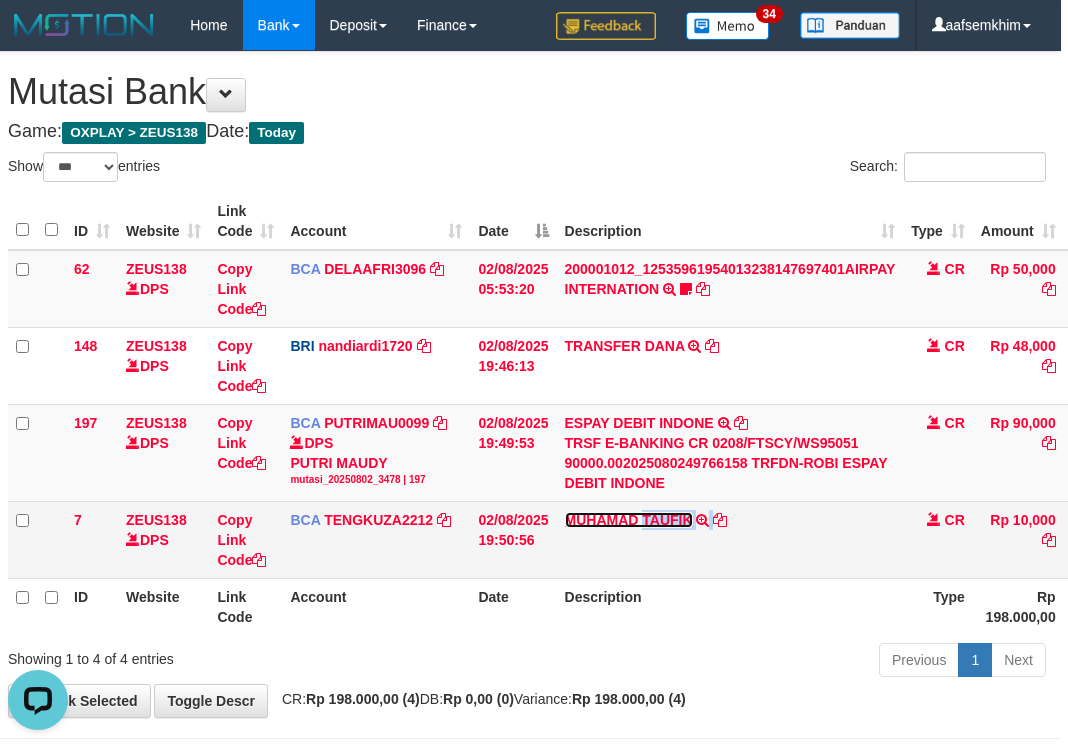drag, startPoint x: 595, startPoint y: 528, endPoint x: 504, endPoint y: 534, distance: 91.197586 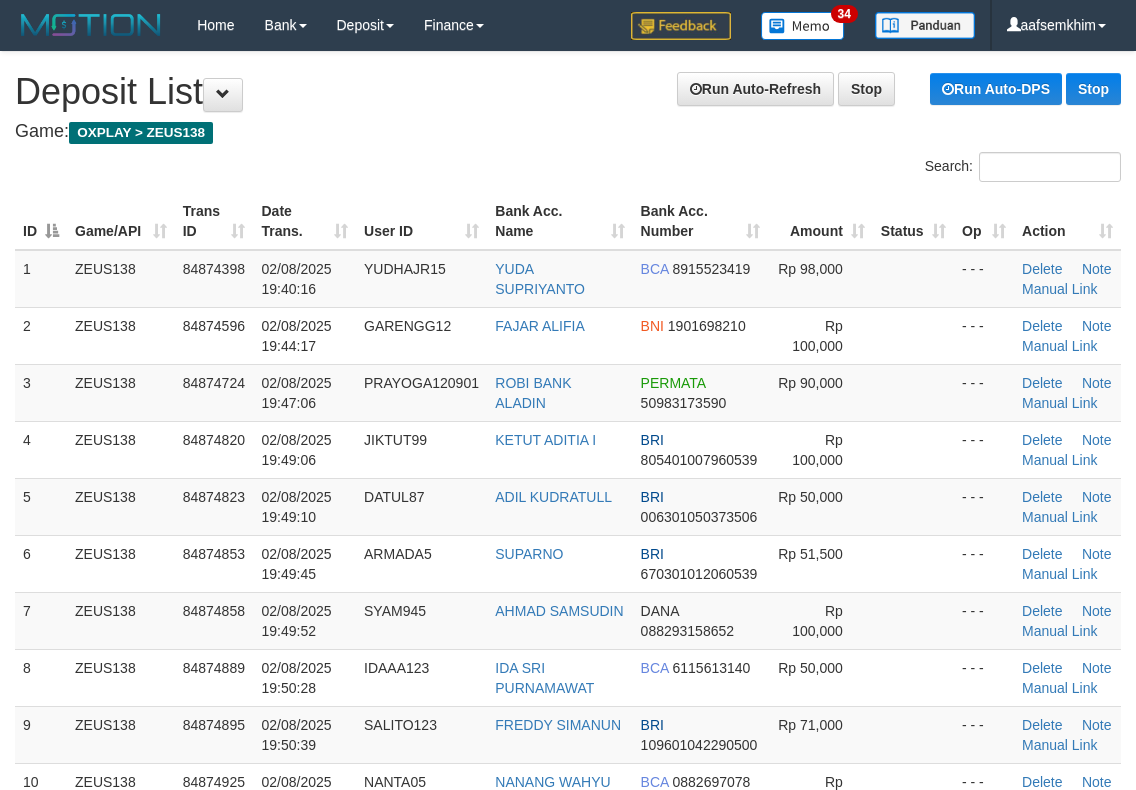 scroll, scrollTop: 0, scrollLeft: 0, axis: both 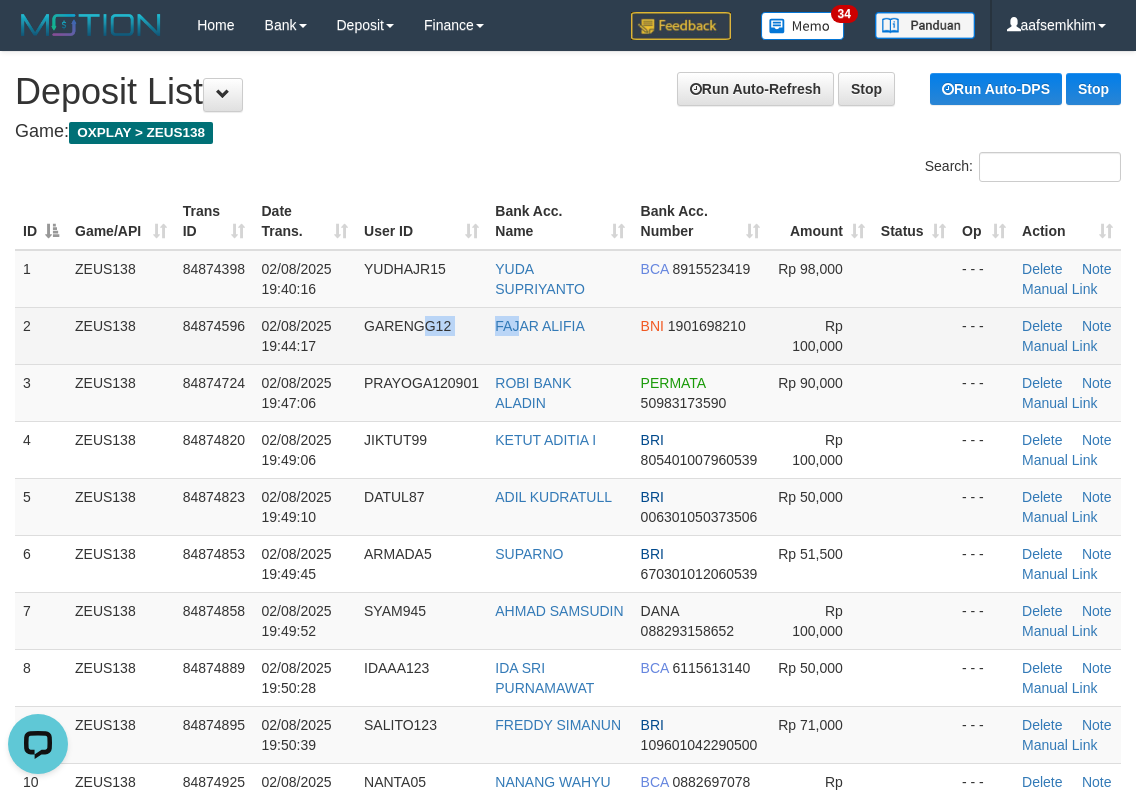 drag, startPoint x: 445, startPoint y: 323, endPoint x: 429, endPoint y: 319, distance: 16.492422 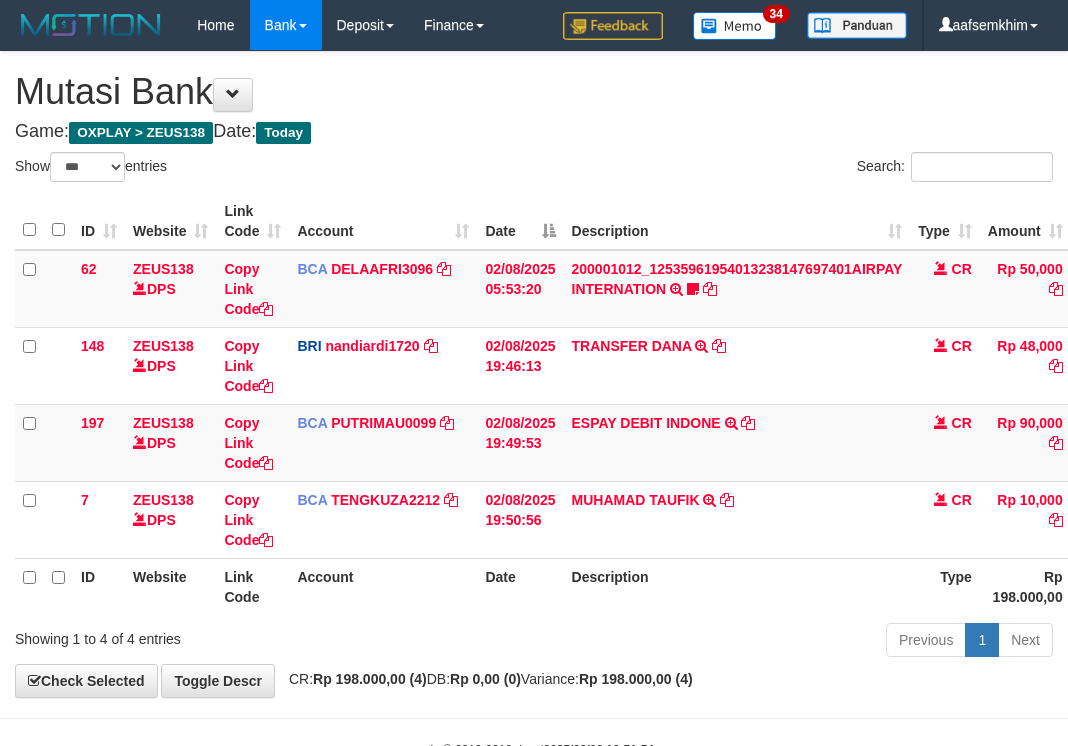 select on "***" 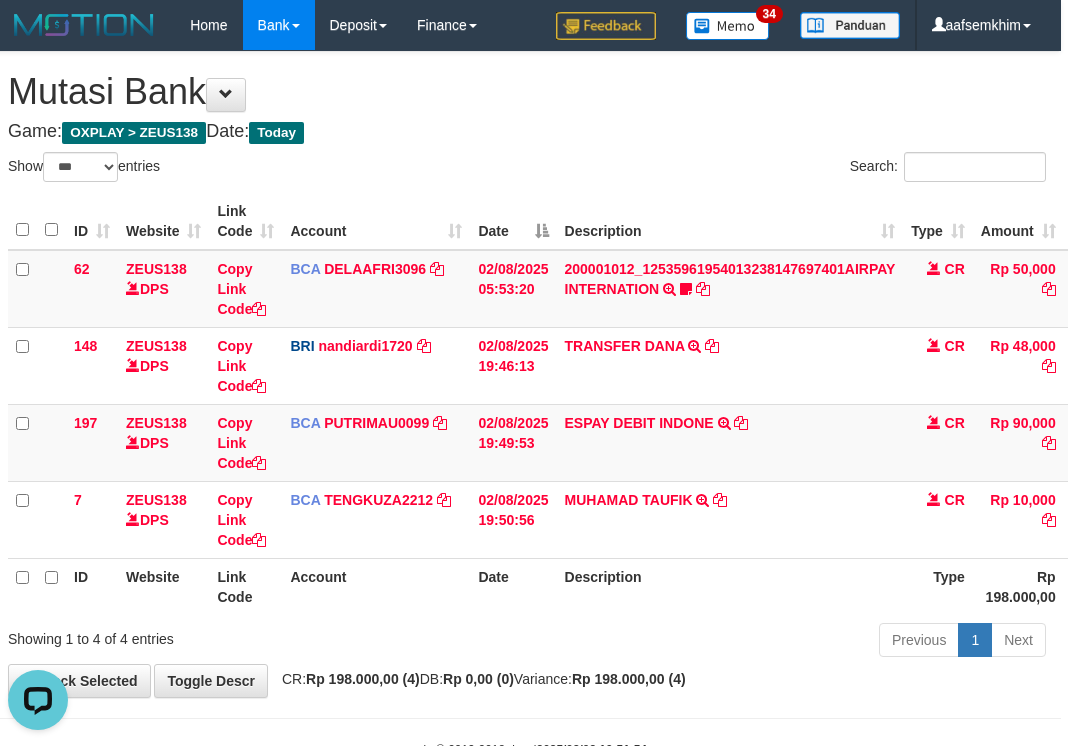 scroll, scrollTop: 0, scrollLeft: 0, axis: both 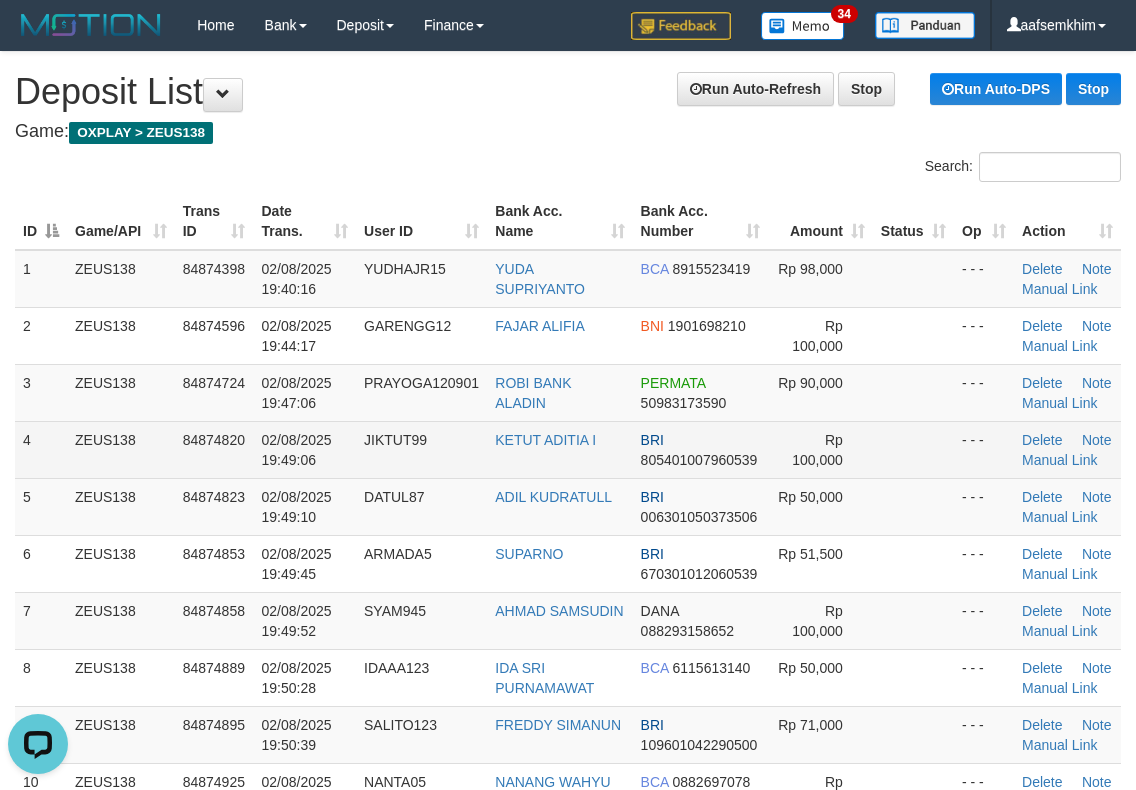 click on "KETUT ADITIA I" at bounding box center [559, 449] 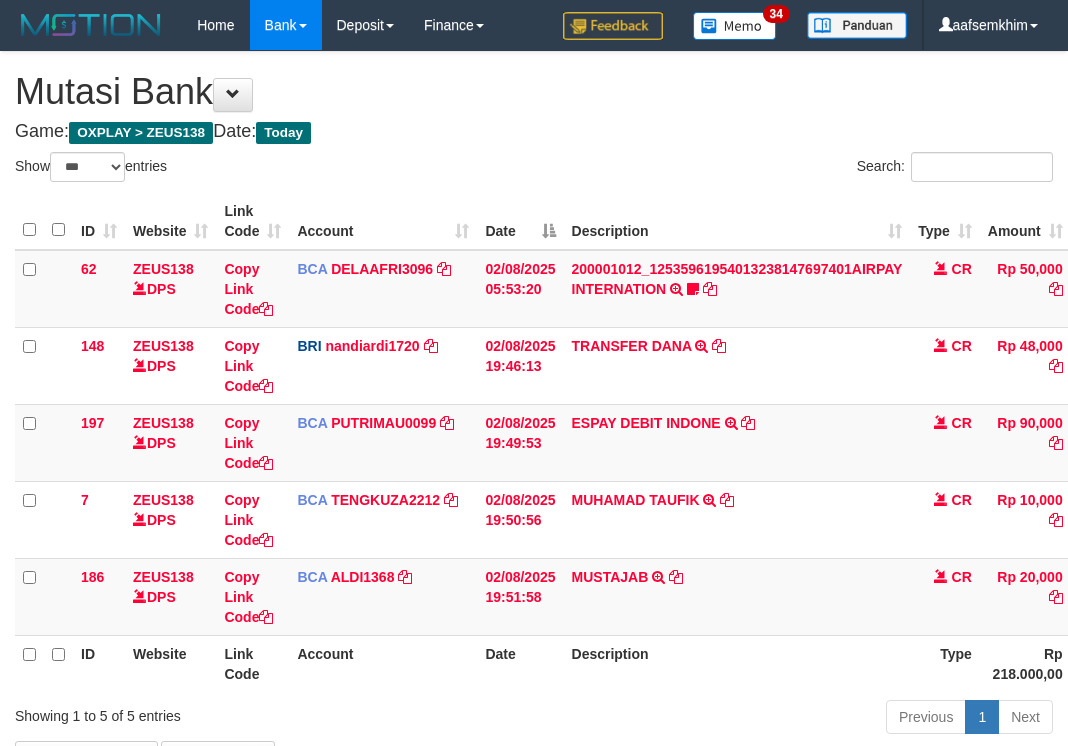 select on "***" 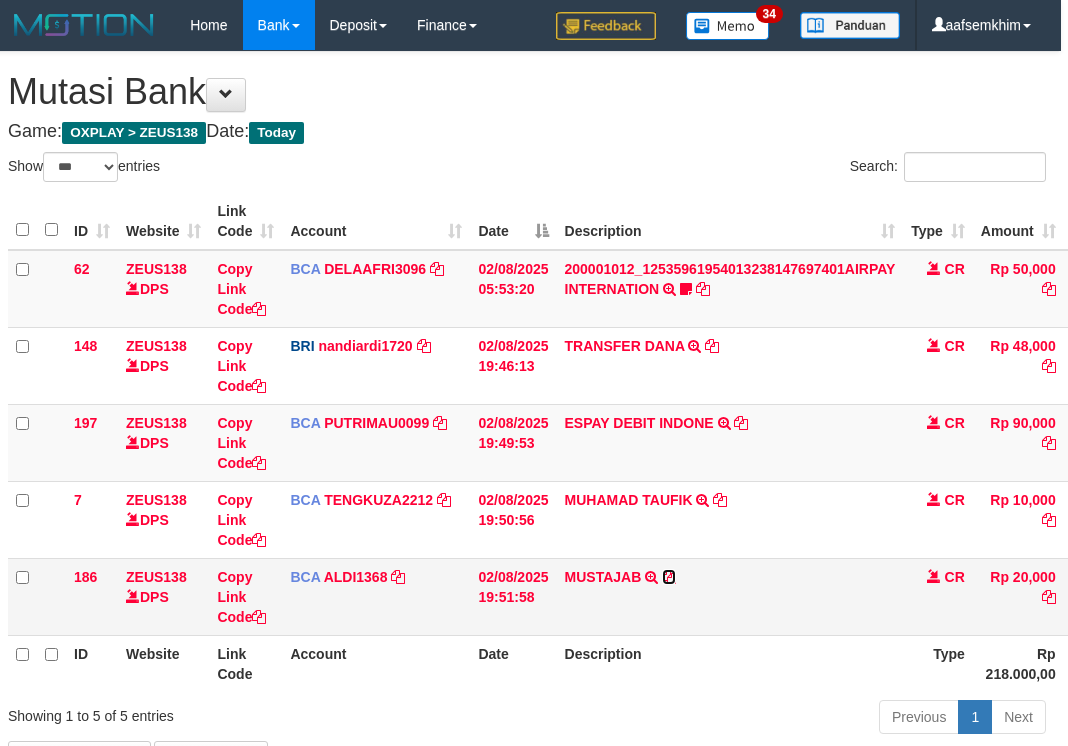 click at bounding box center (669, 577) 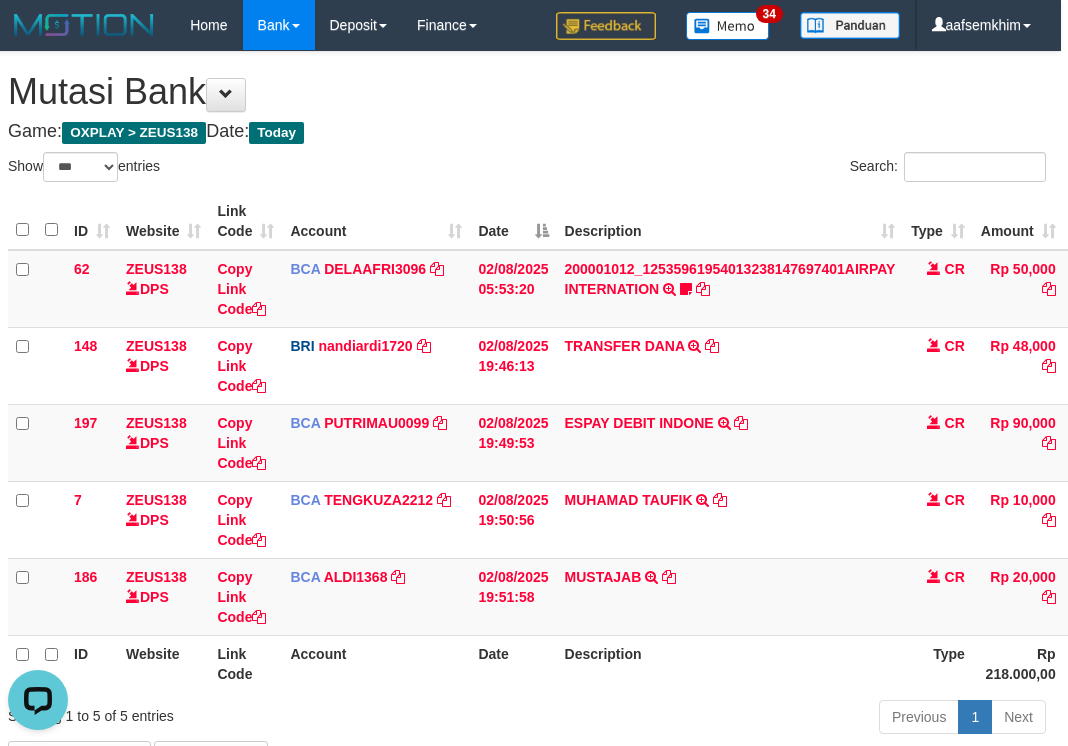 scroll, scrollTop: 0, scrollLeft: 0, axis: both 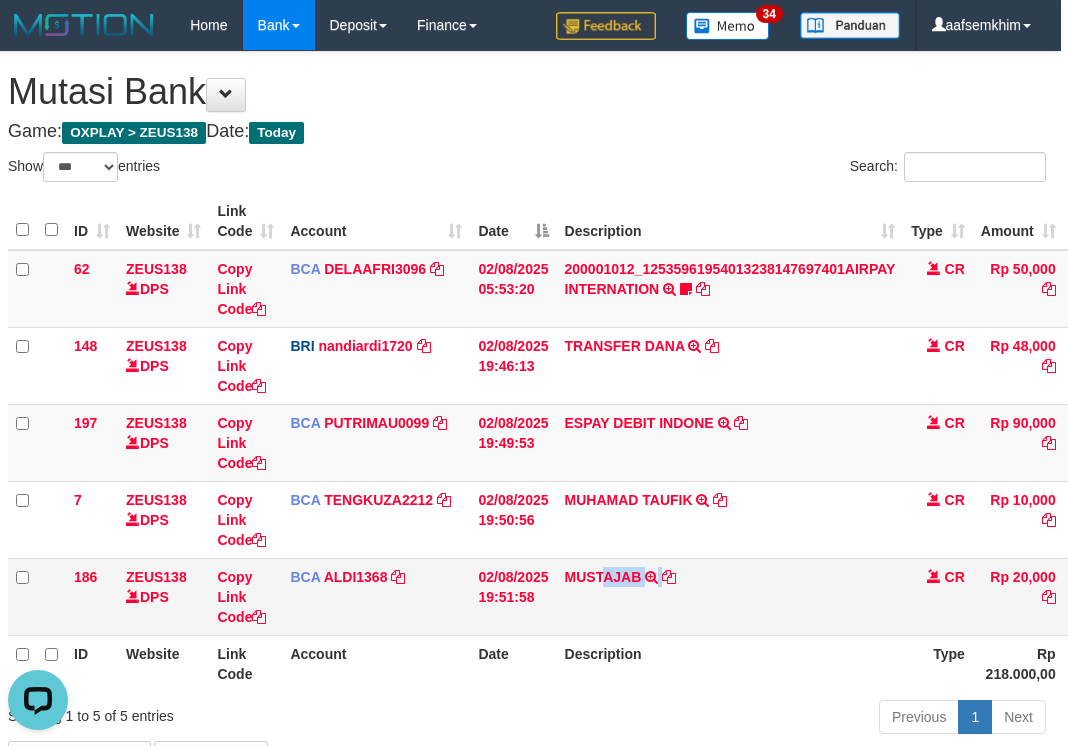click on "MUSTAJAB         TRSF E-BANKING CR 08/02 Z3K31
MUSTAJAB" at bounding box center (730, 596) 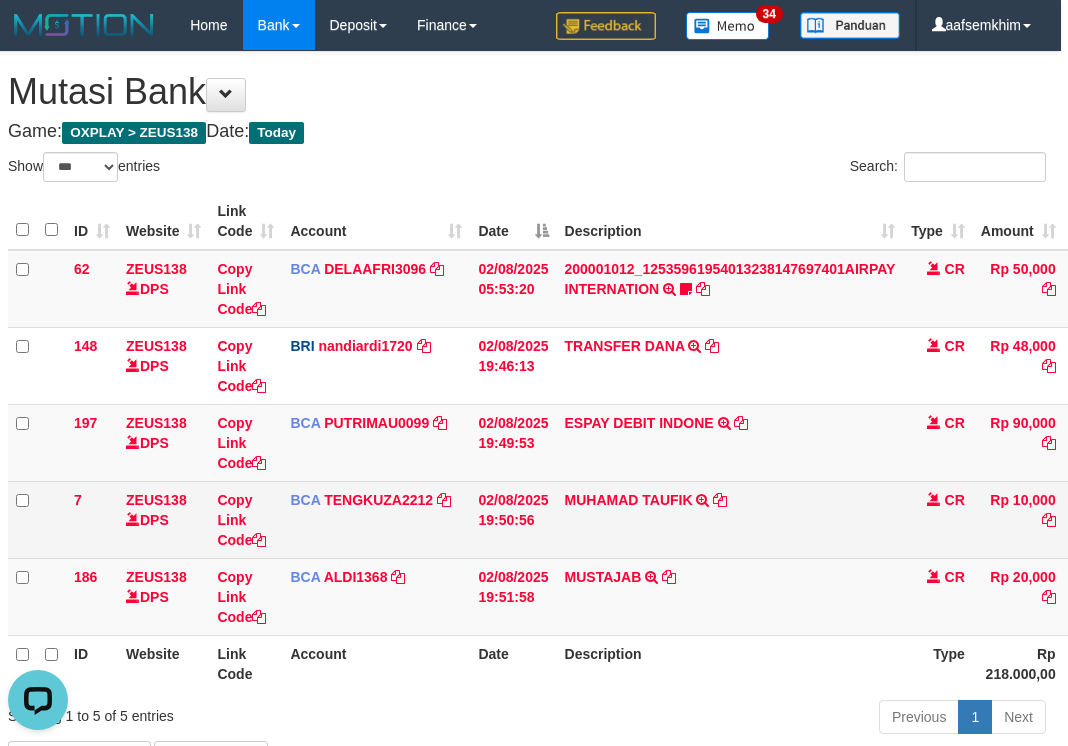 click on "MUHAMAD TAUFIK         TRSF E-BANKING CR 08/02 ZV861
MUHAMAD TAUFIK" at bounding box center (730, 519) 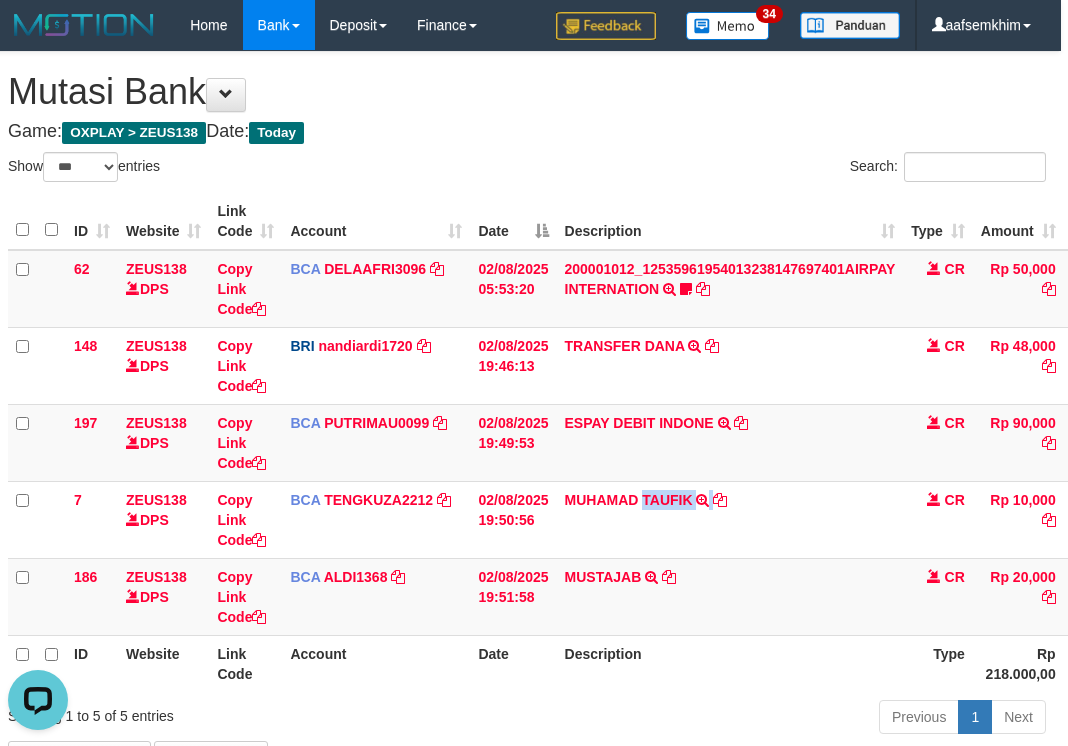 drag, startPoint x: 657, startPoint y: 532, endPoint x: 5, endPoint y: 472, distance: 654.75494 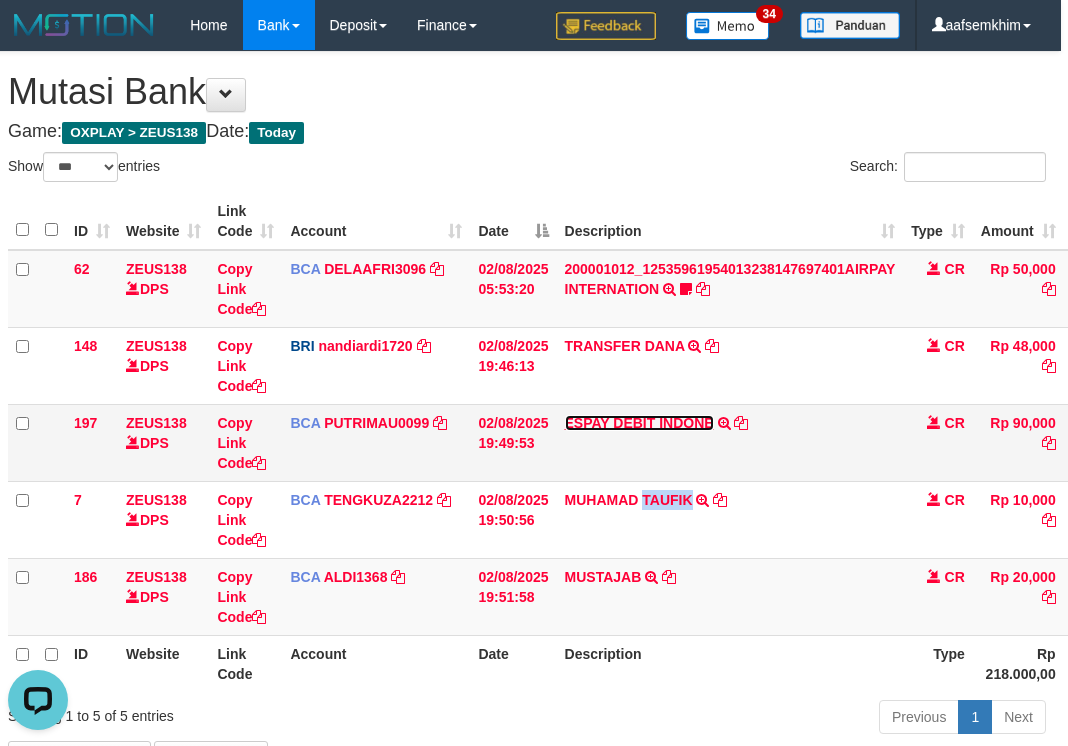 click on "ESPAY DEBIT INDONE" at bounding box center [639, 423] 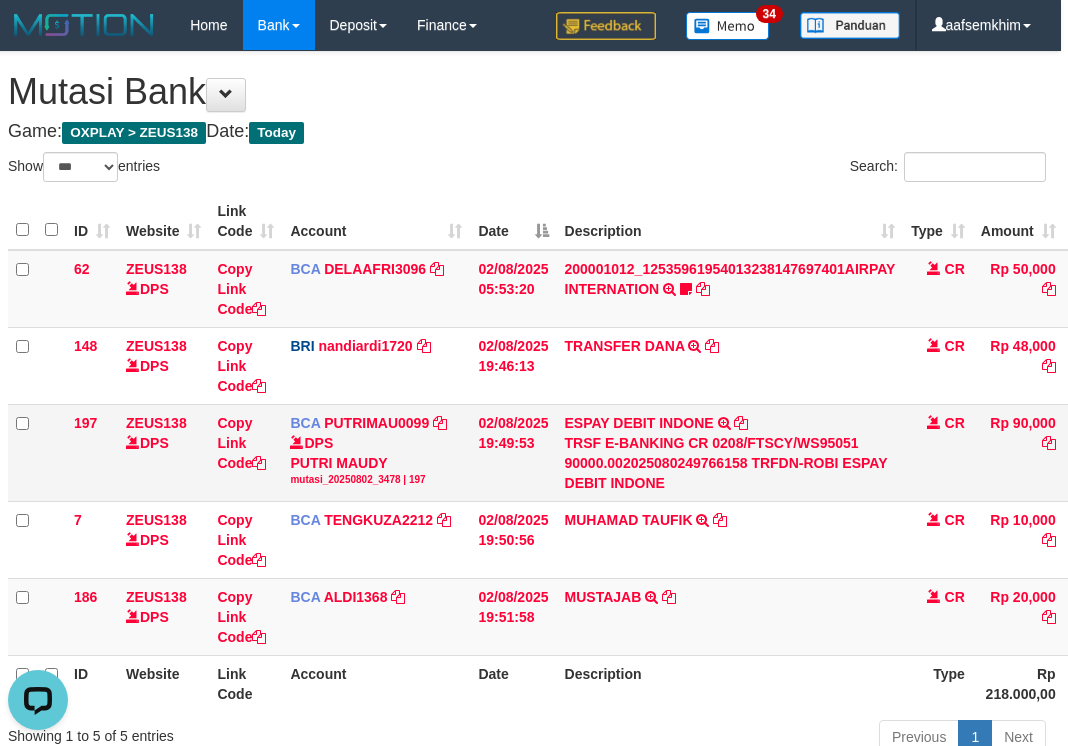 click on "TRSF E-BANKING CR 0208/FTSCY/WS95051
90000.002025080249766158 TRFDN-ROBI
ESPAY DEBIT INDONE" at bounding box center [730, 463] 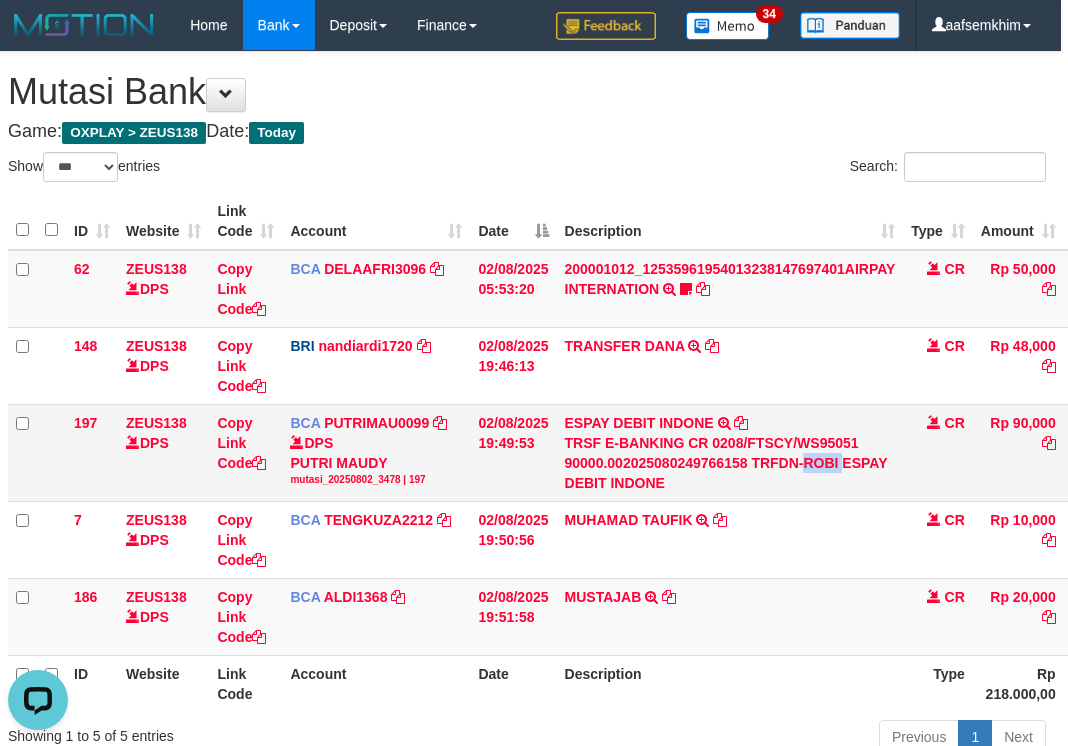 click on "TRSF E-BANKING CR 0208/FTSCY/WS95051
90000.002025080249766158 TRFDN-ROBI
ESPAY DEBIT INDONE" at bounding box center [730, 463] 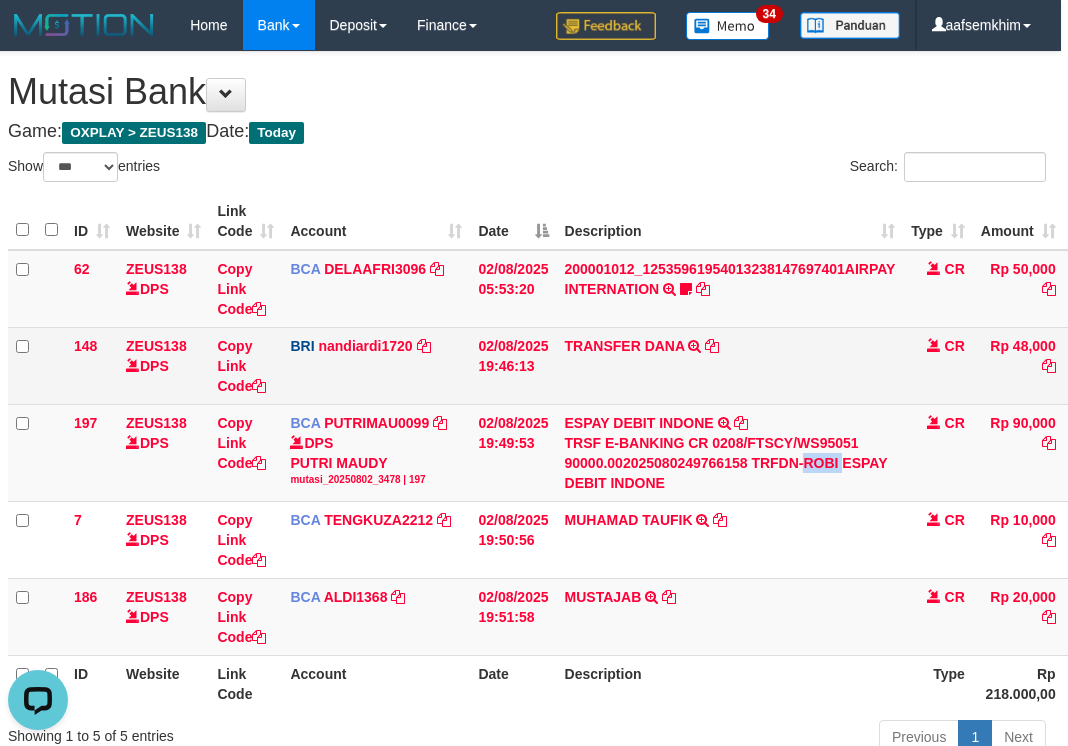 copy on "ROBI" 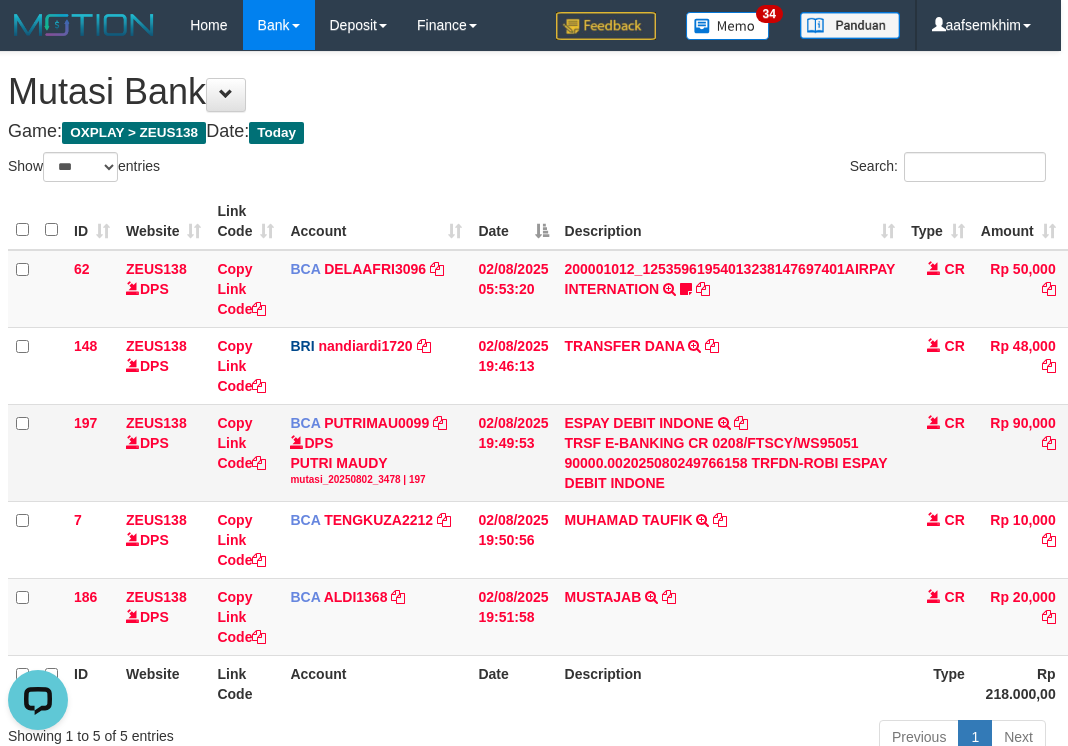 drag, startPoint x: 510, startPoint y: 511, endPoint x: 8, endPoint y: 430, distance: 508.49286 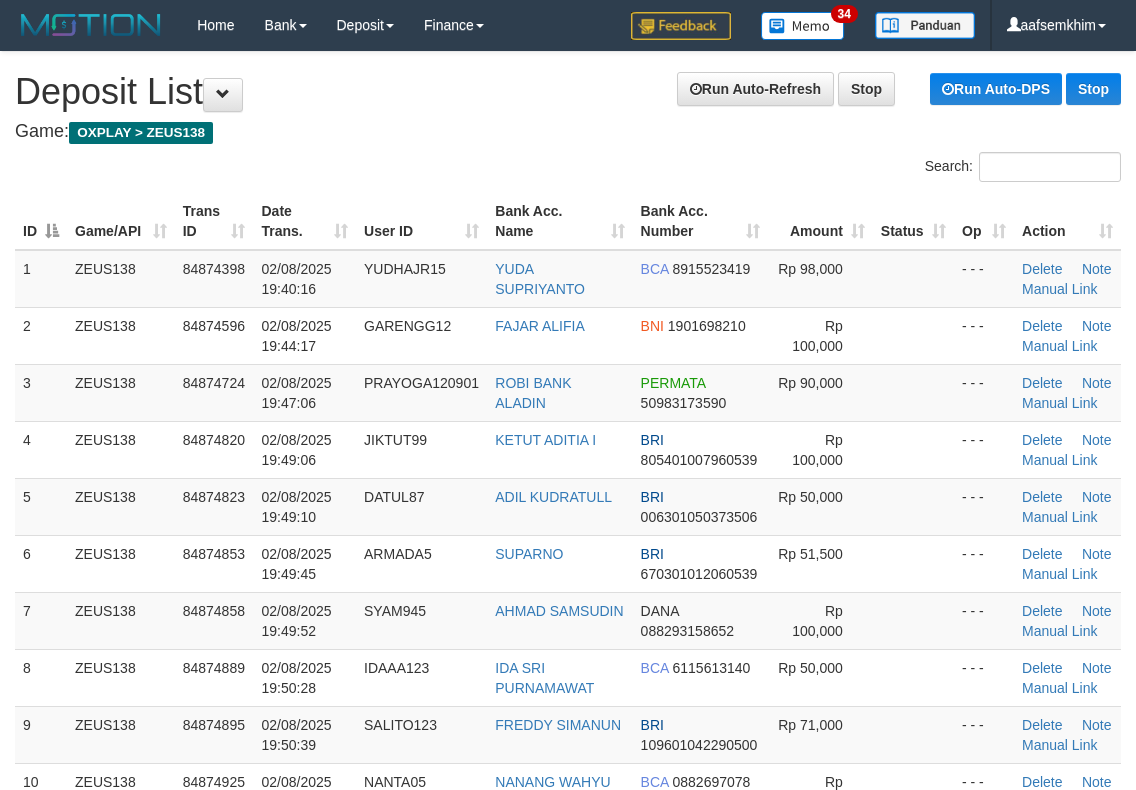 scroll, scrollTop: 0, scrollLeft: 0, axis: both 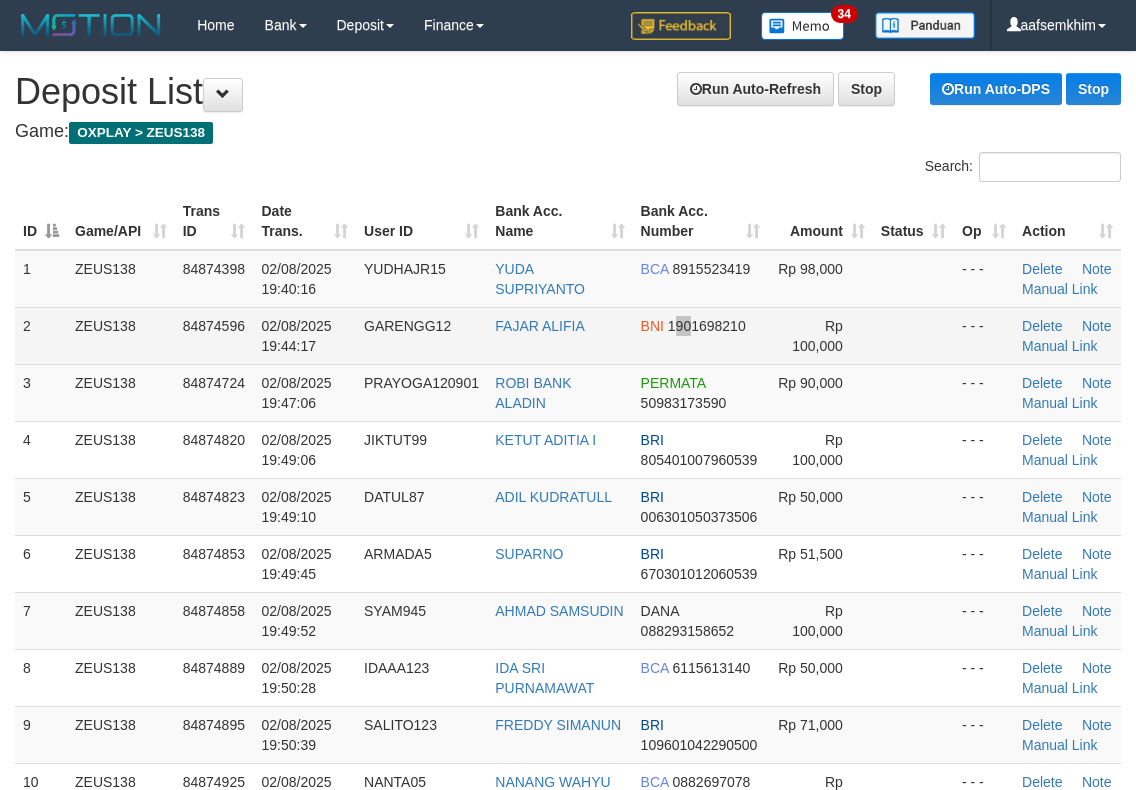 click on "BNI
1901698210" at bounding box center [700, 335] 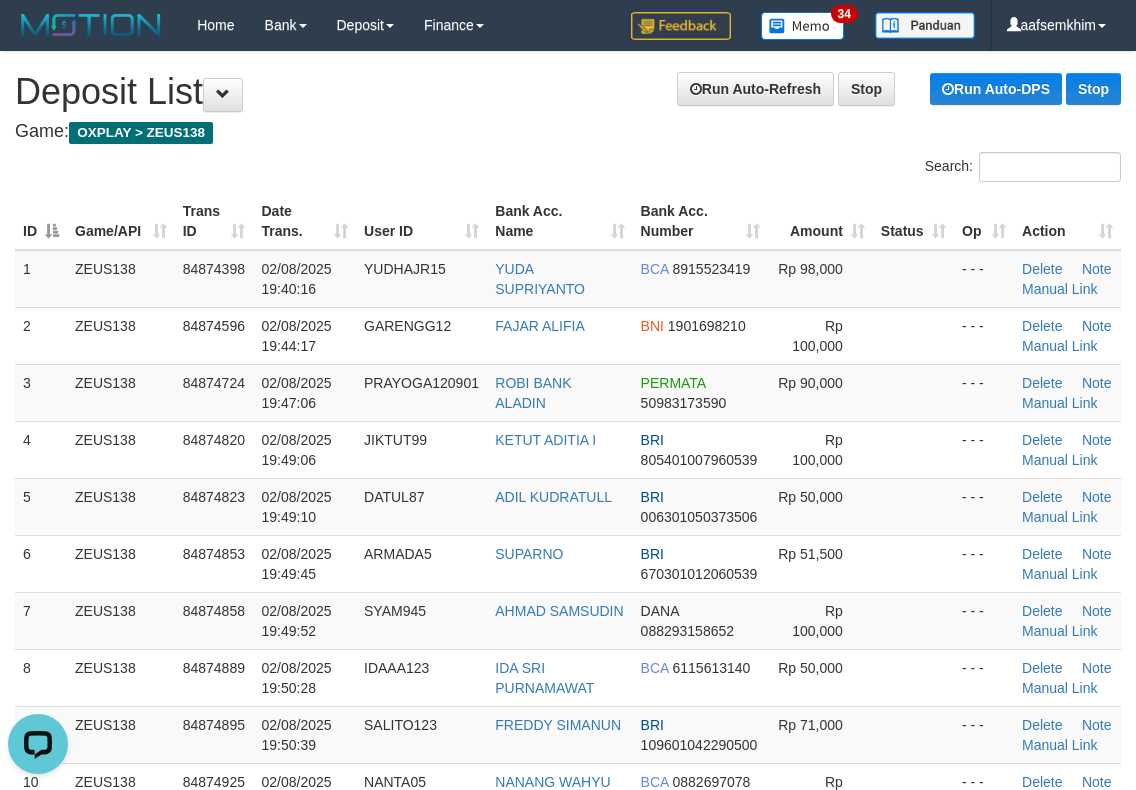 scroll, scrollTop: 0, scrollLeft: 0, axis: both 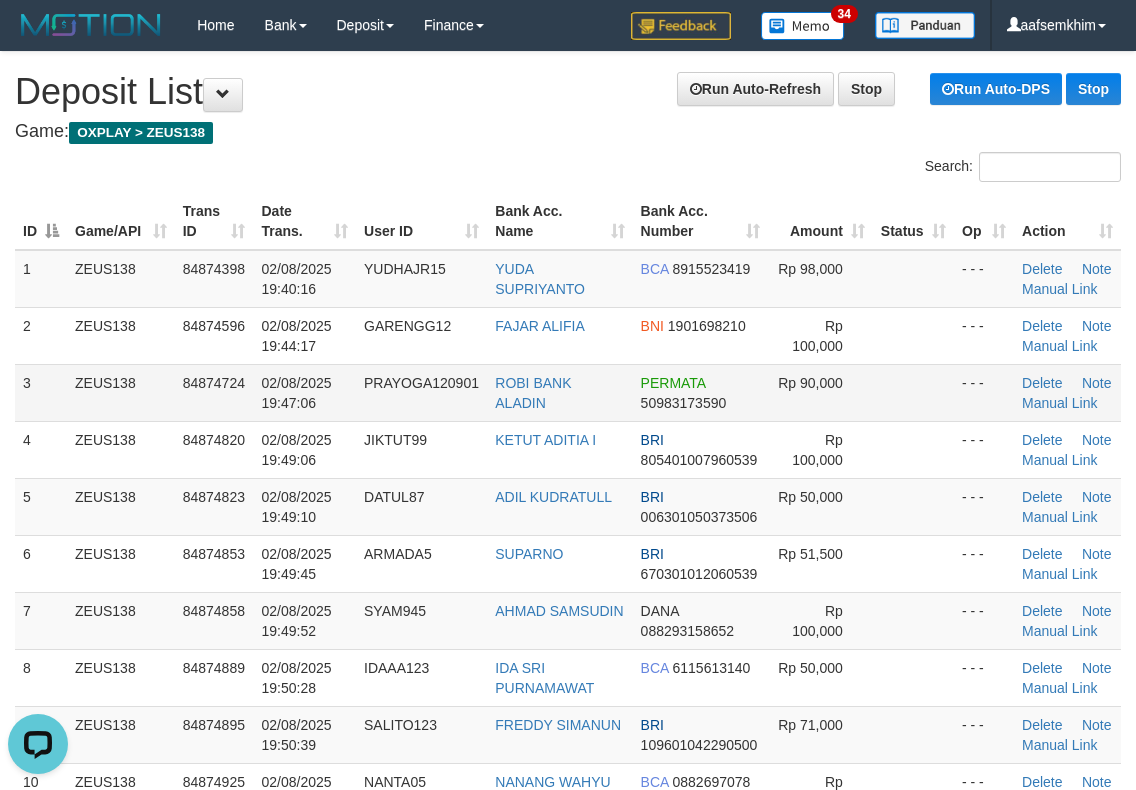 click on "PERMATA
50983173590" at bounding box center [700, 392] 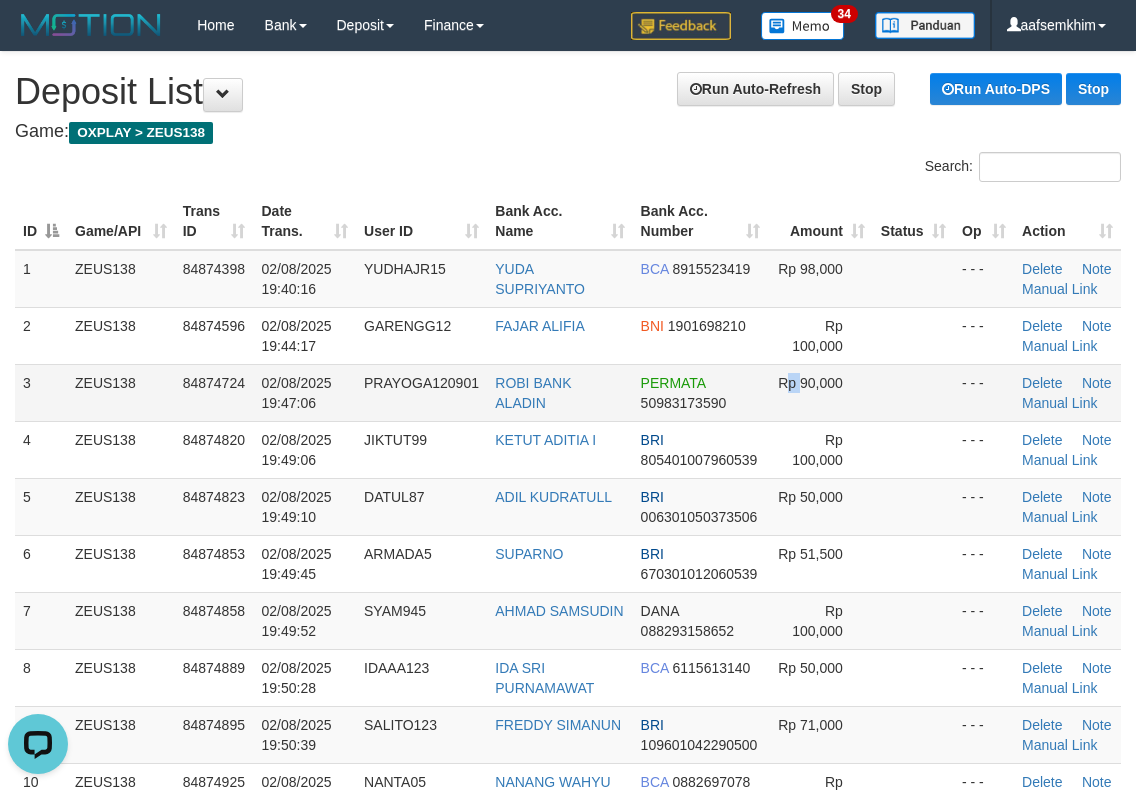 click on "Rp 90,000" at bounding box center [820, 392] 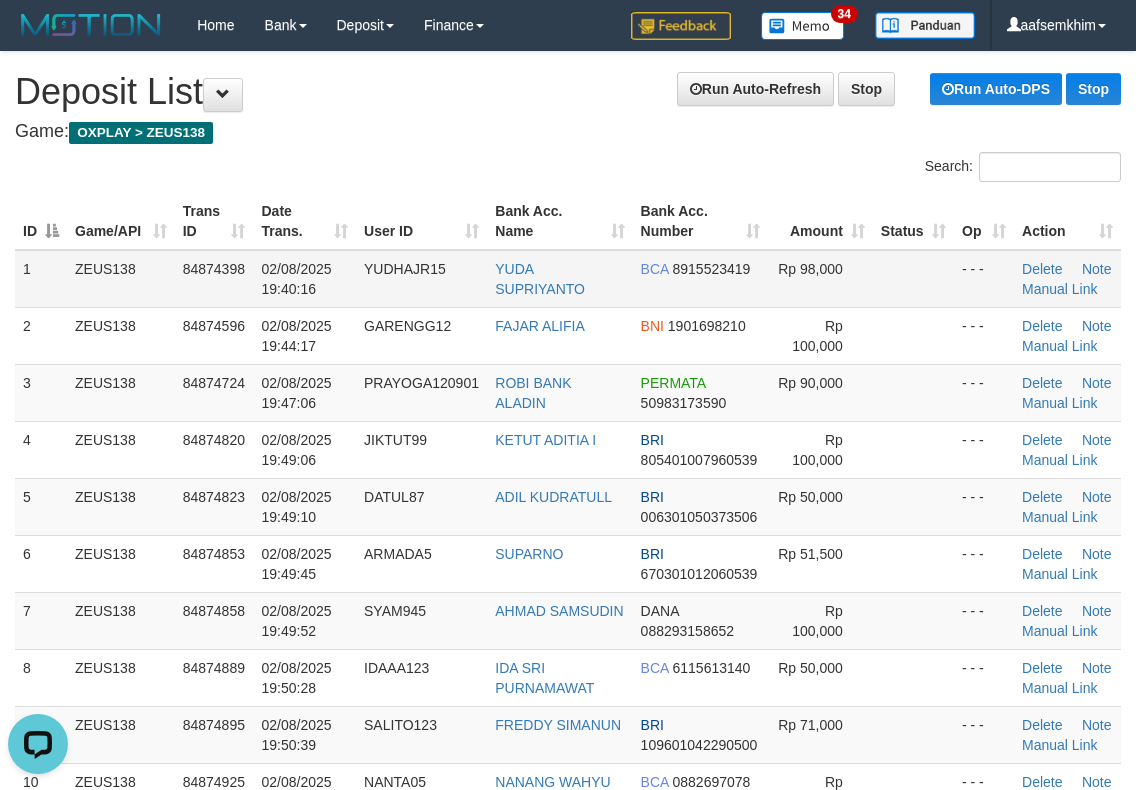 click on "BCA
8915523419" at bounding box center (700, 279) 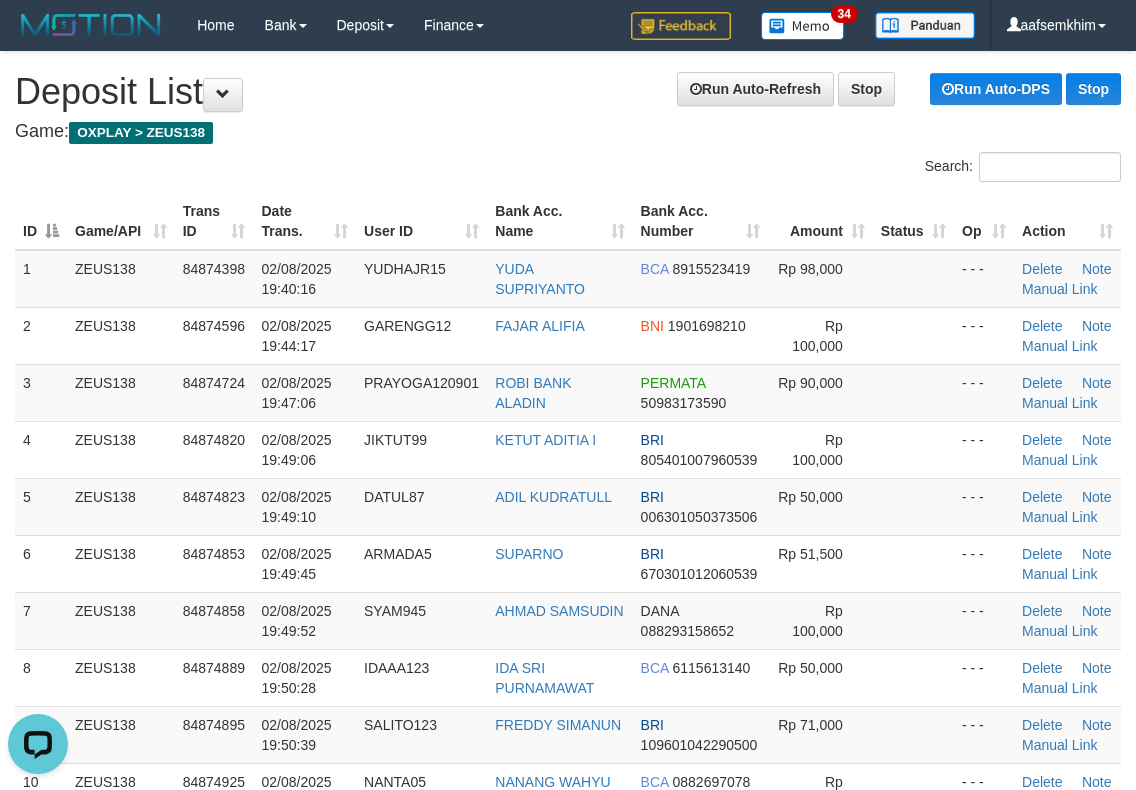 drag, startPoint x: 493, startPoint y: 154, endPoint x: 1149, endPoint y: 322, distance: 677.1706 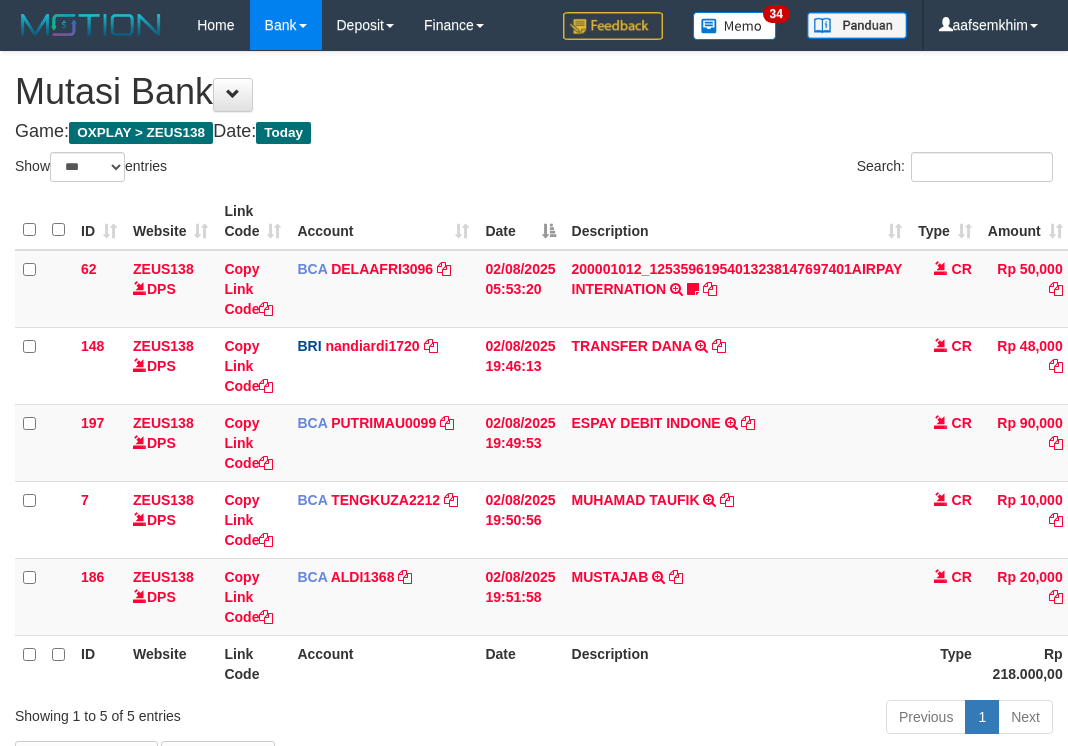 select on "***" 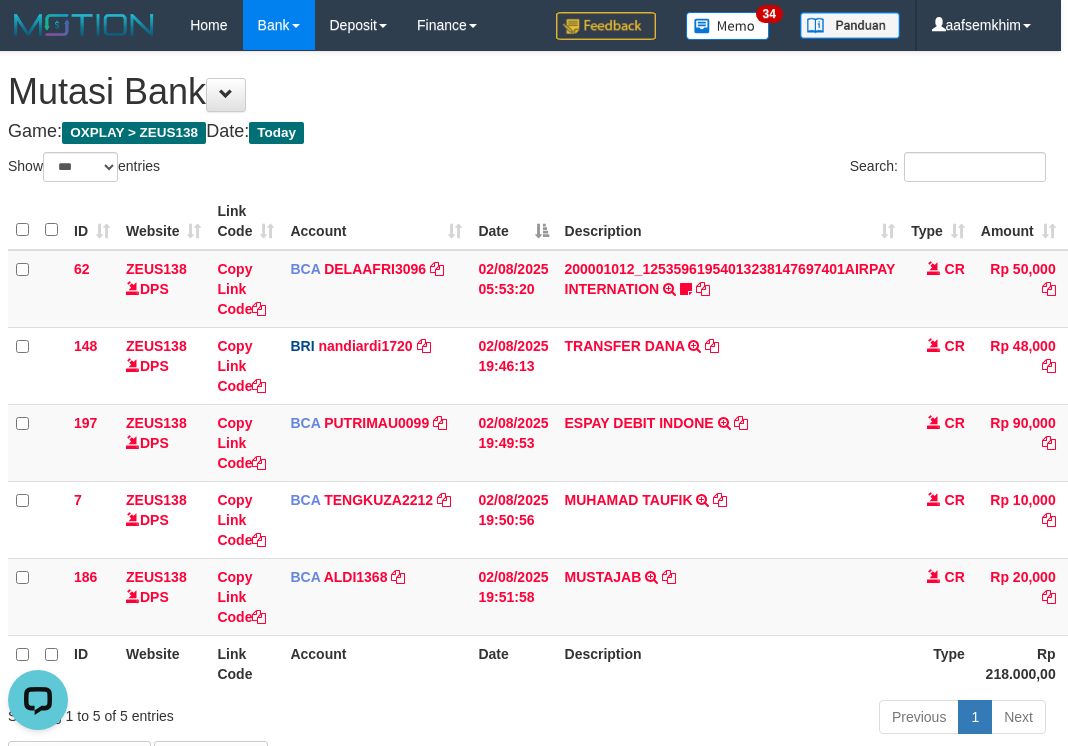 scroll, scrollTop: 0, scrollLeft: 0, axis: both 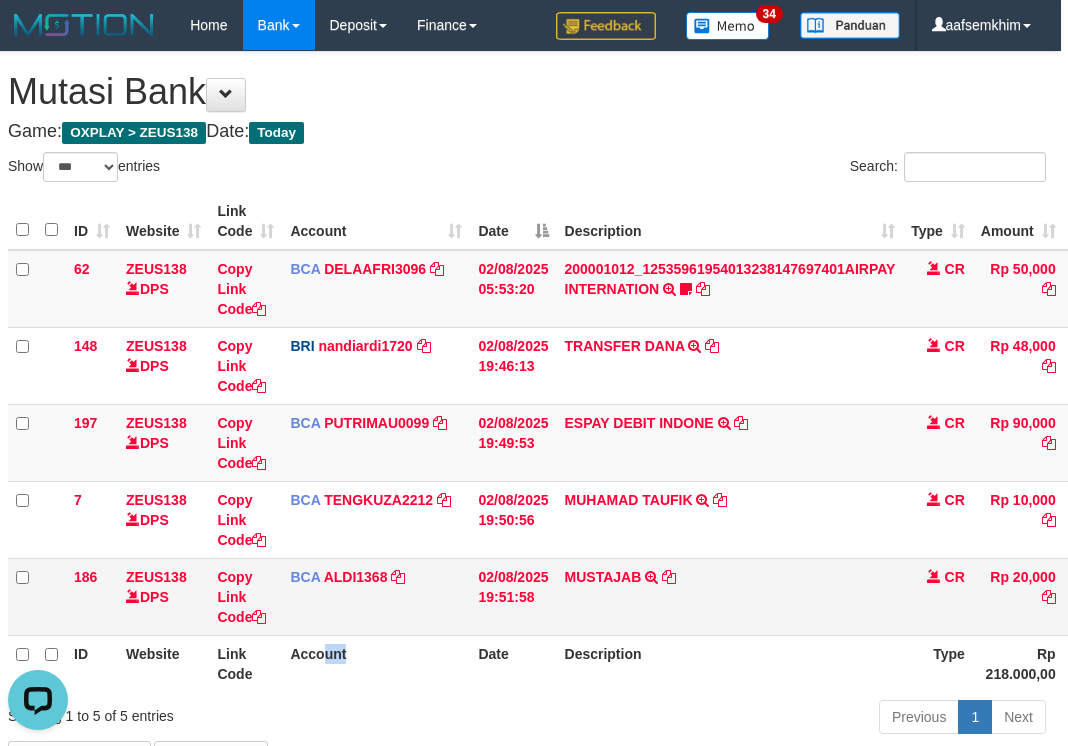 drag, startPoint x: 347, startPoint y: 677, endPoint x: 154, endPoint y: 626, distance: 199.62465 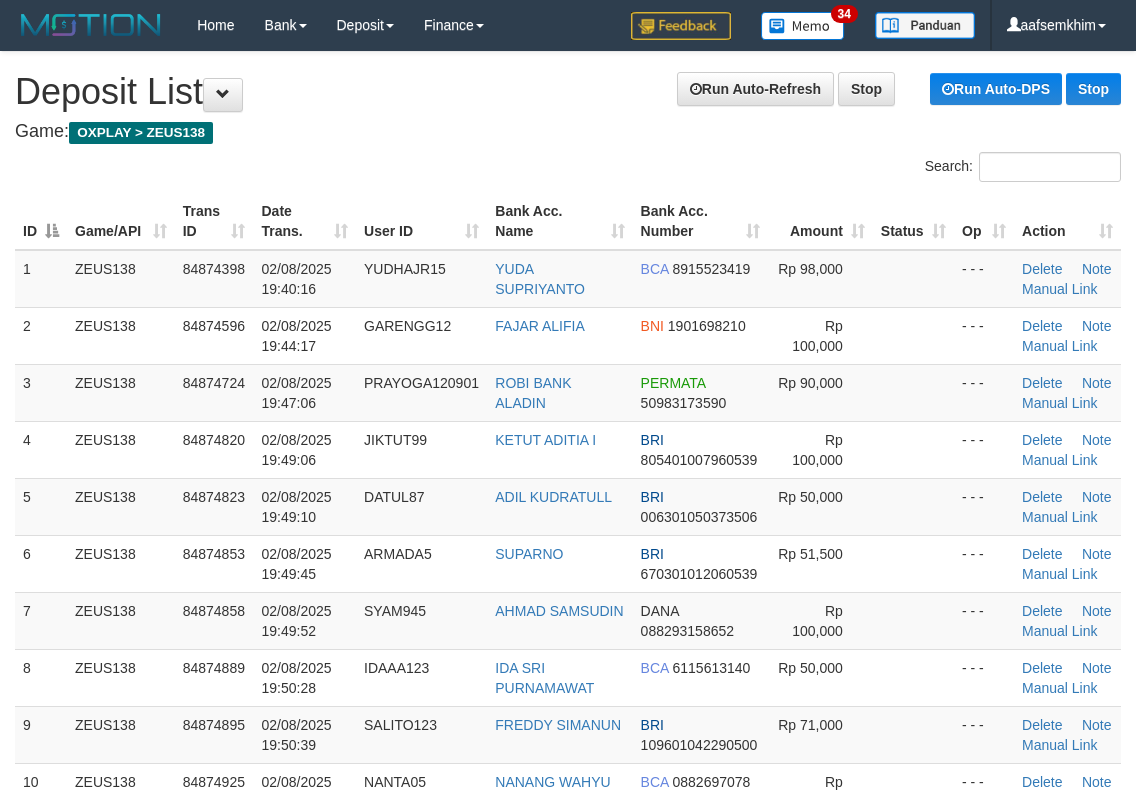 scroll, scrollTop: 0, scrollLeft: 0, axis: both 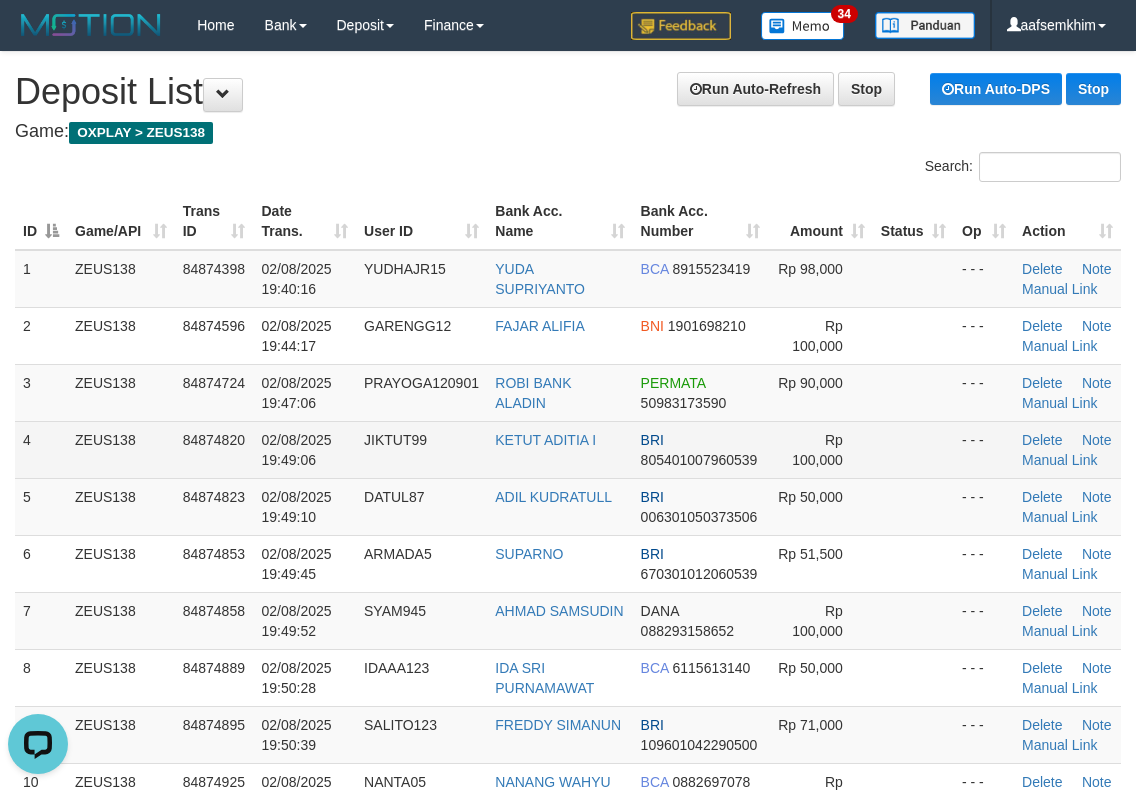 click on "02/08/2025 19:49:06" at bounding box center (304, 449) 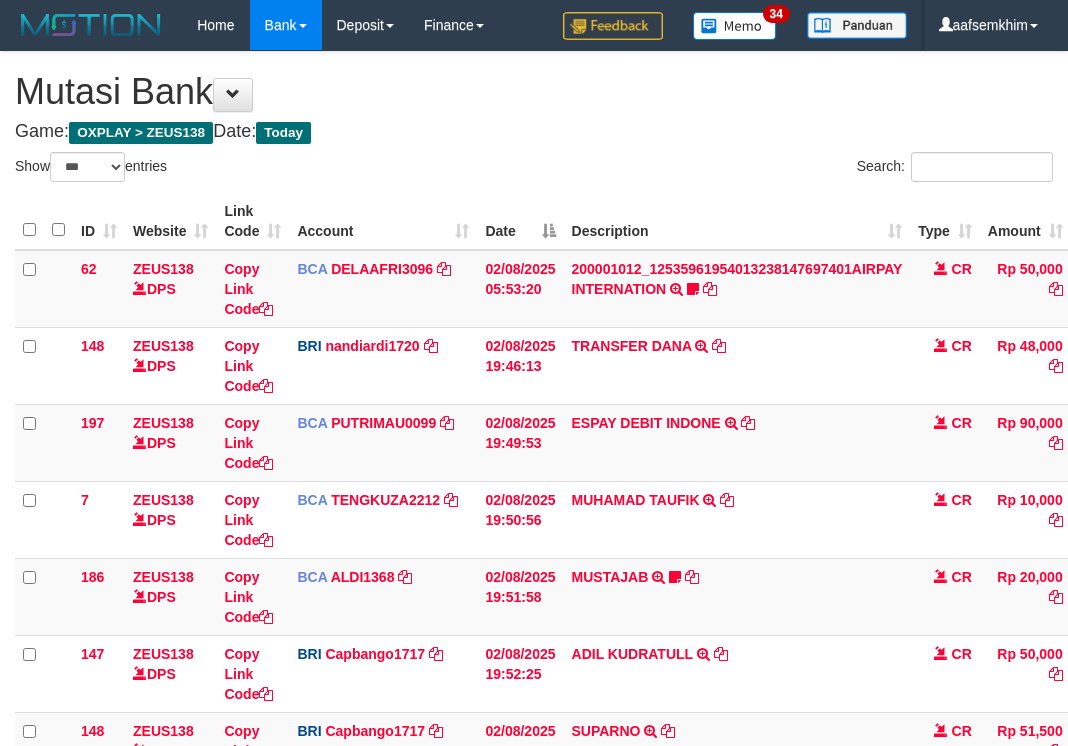 select on "***" 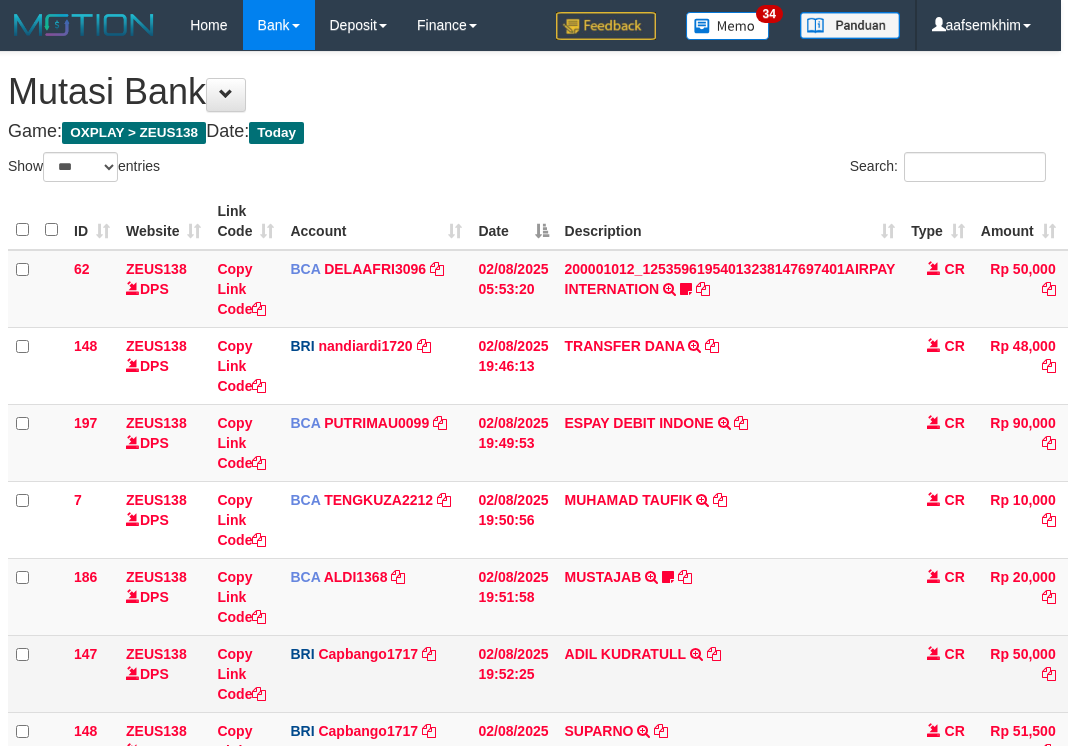 scroll, scrollTop: 133, scrollLeft: 7, axis: both 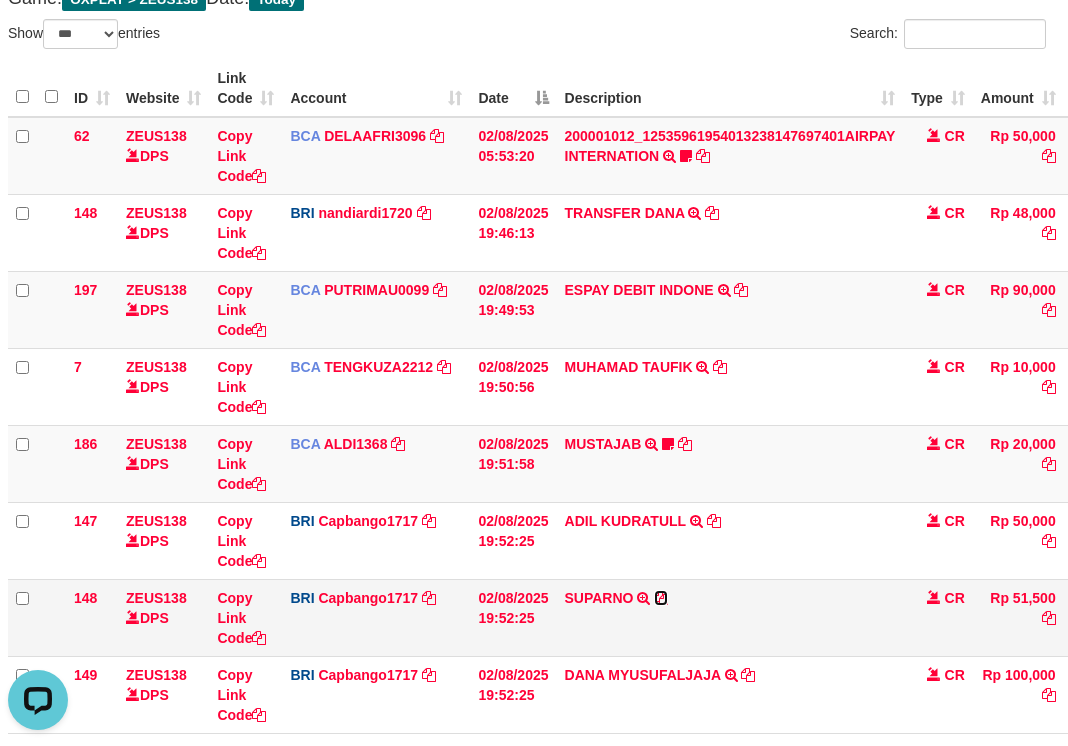 click at bounding box center (661, 598) 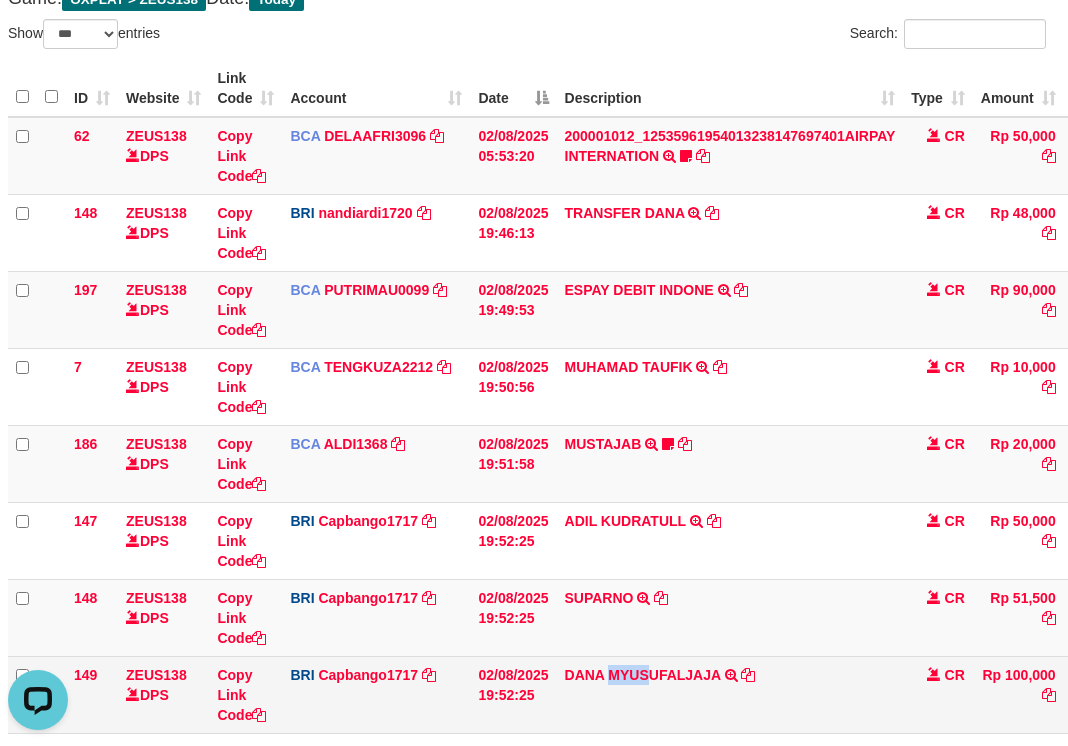 drag, startPoint x: 608, startPoint y: 691, endPoint x: 559, endPoint y: 692, distance: 49.010204 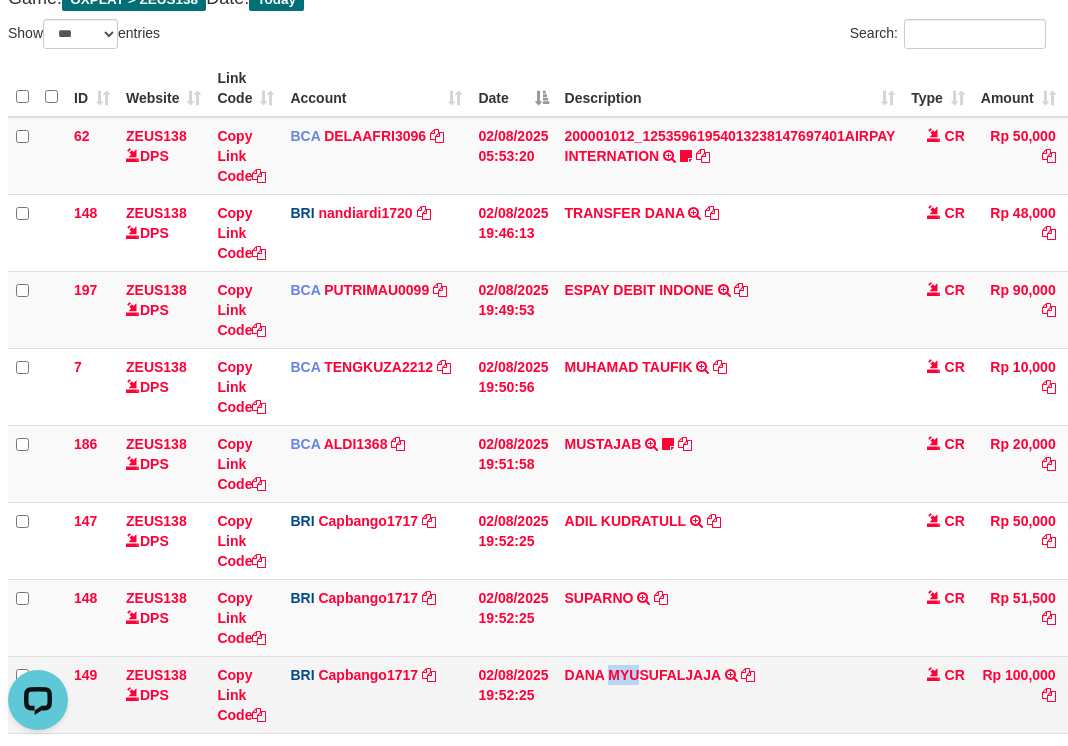 drag, startPoint x: 609, startPoint y: 690, endPoint x: 11, endPoint y: 564, distance: 611.1301 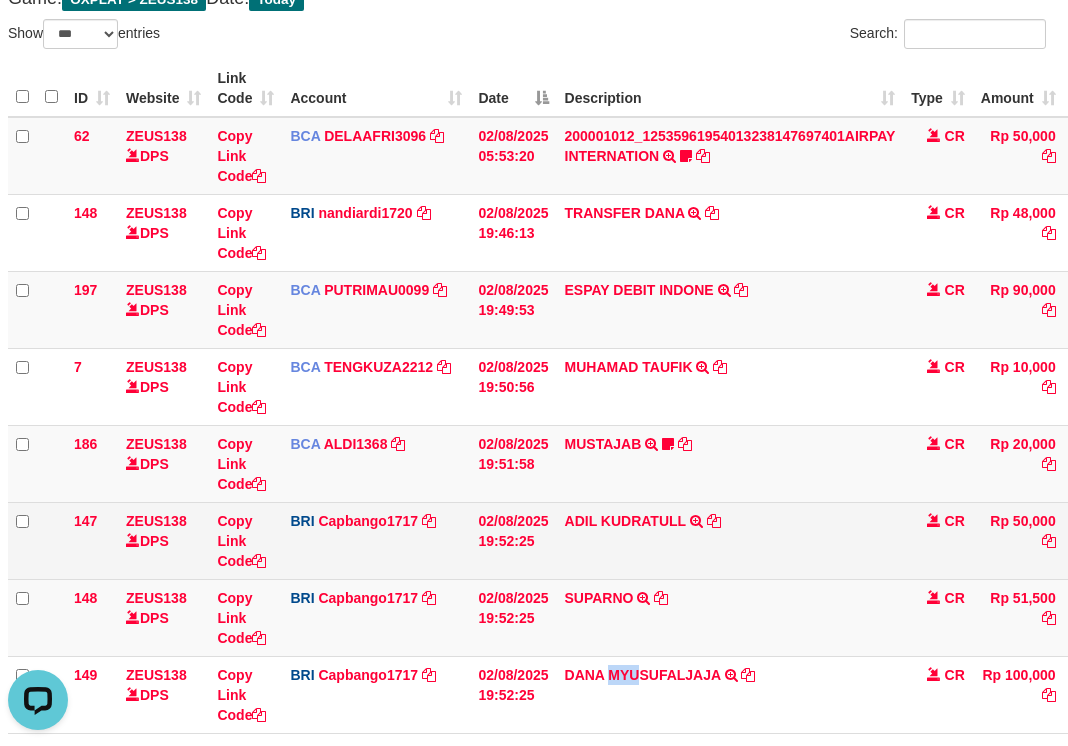copy on "MYU" 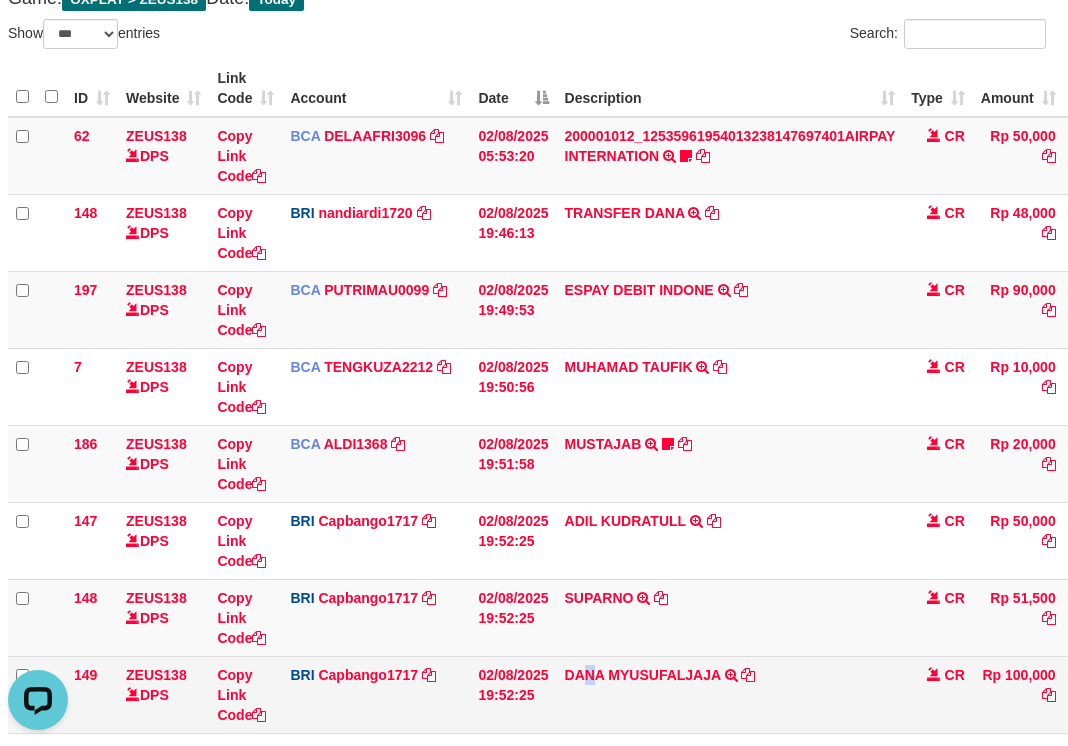 click on "DANA MYUSUFALJAJA         TRANSFER NBMB DANA MYUSUFALJAJA TO HELMI" at bounding box center (730, 694) 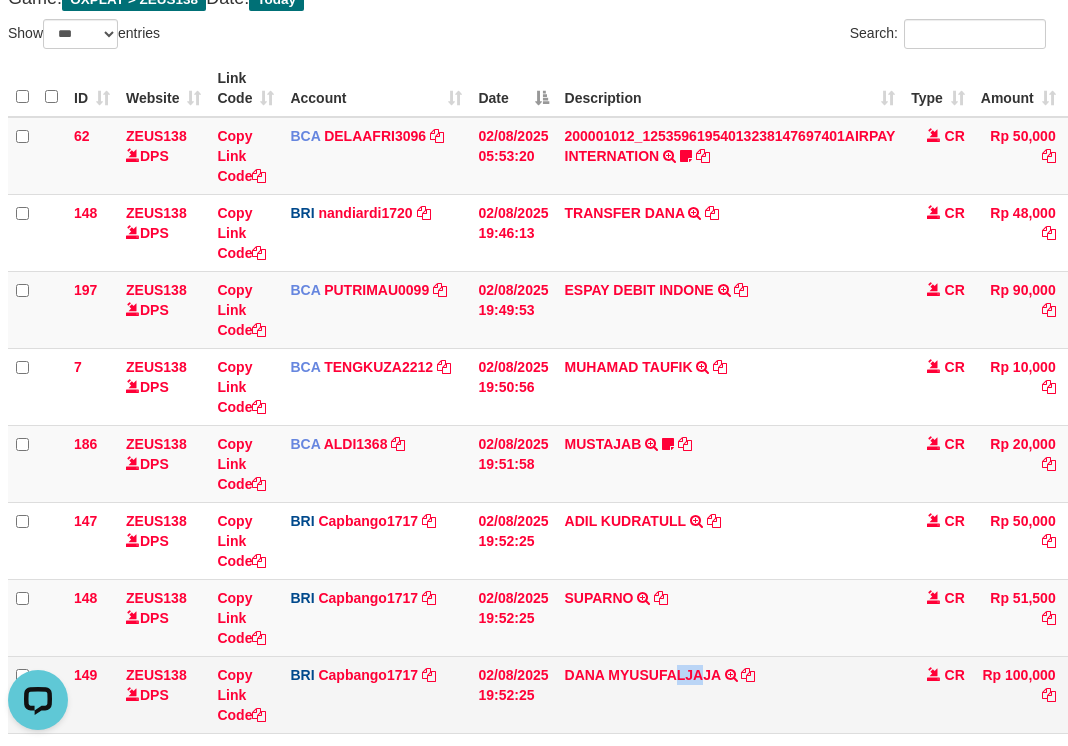 drag, startPoint x: 680, startPoint y: 689, endPoint x: 703, endPoint y: 690, distance: 23.021729 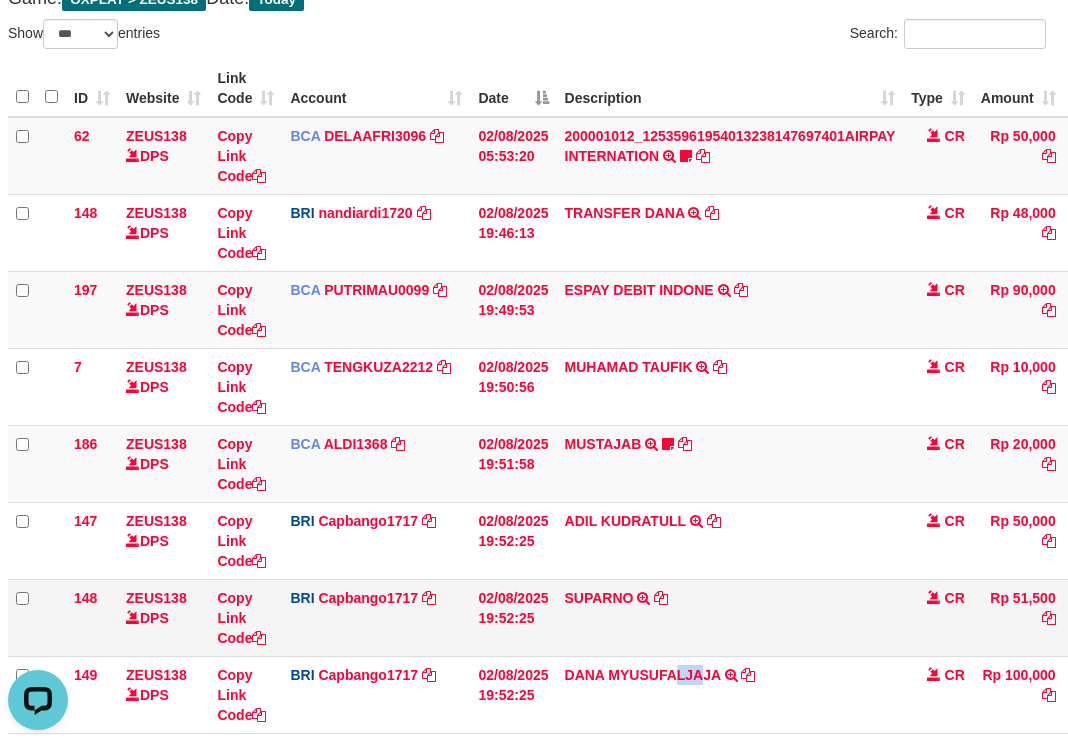 copy on "LJA" 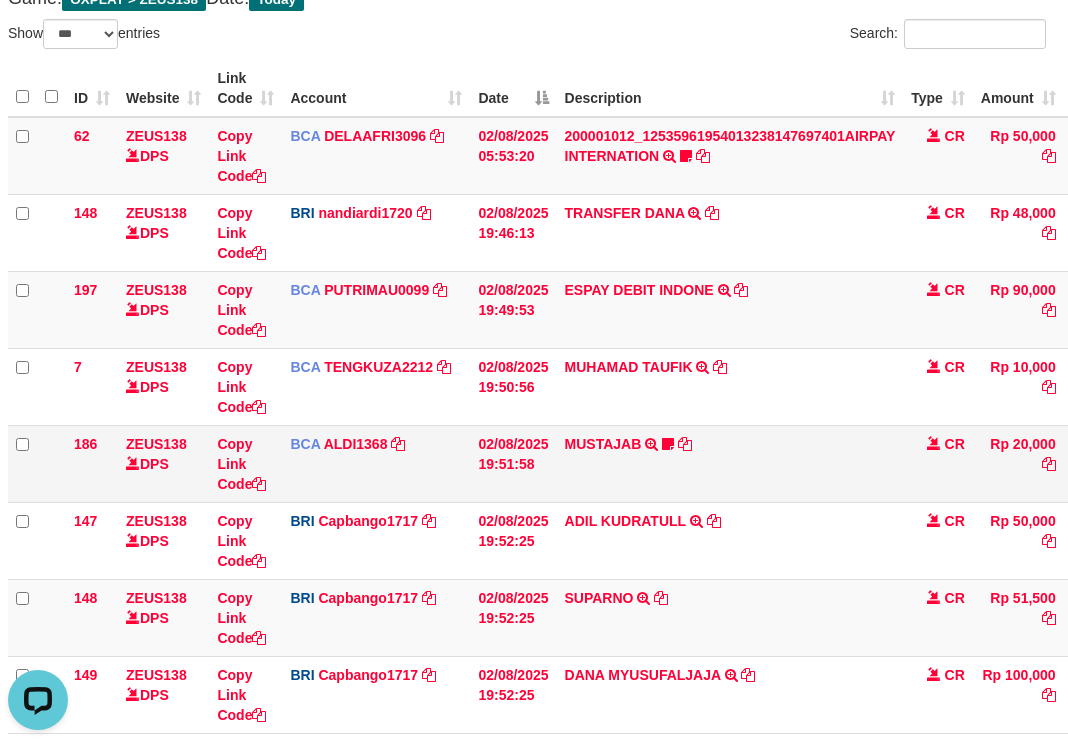 drag, startPoint x: 489, startPoint y: 558, endPoint x: 136, endPoint y: 493, distance: 358.93454 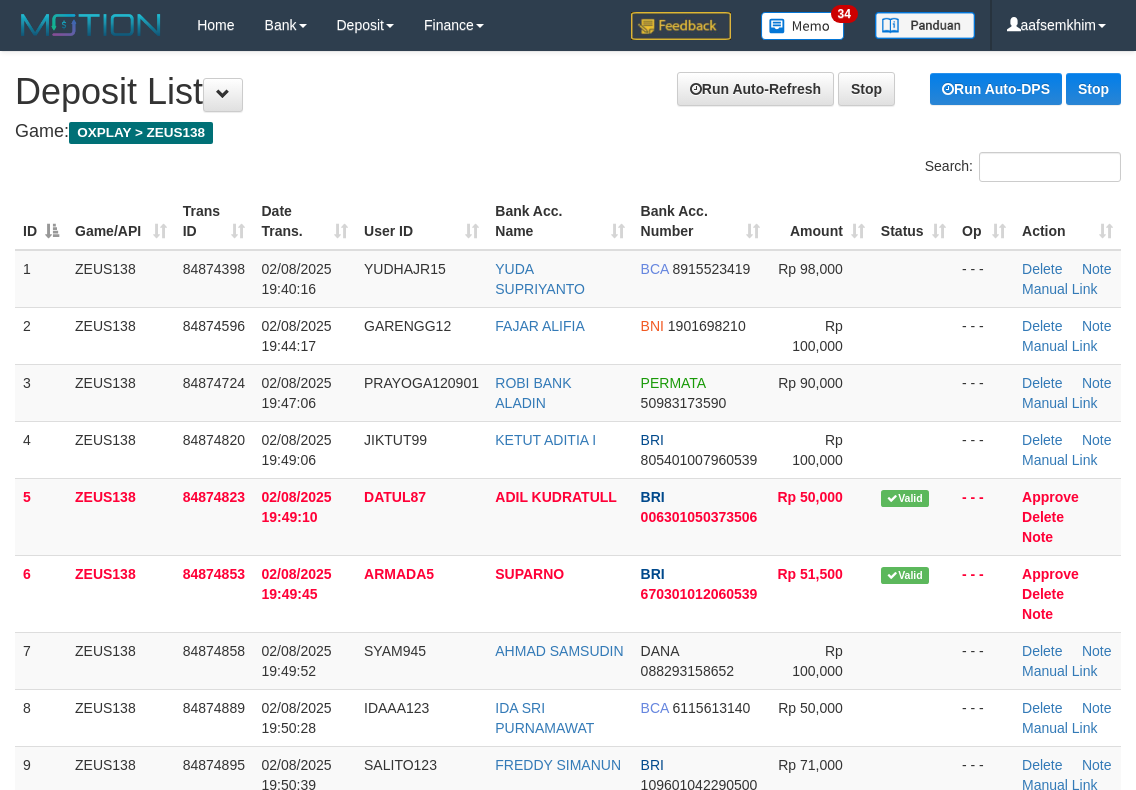 scroll, scrollTop: 0, scrollLeft: 0, axis: both 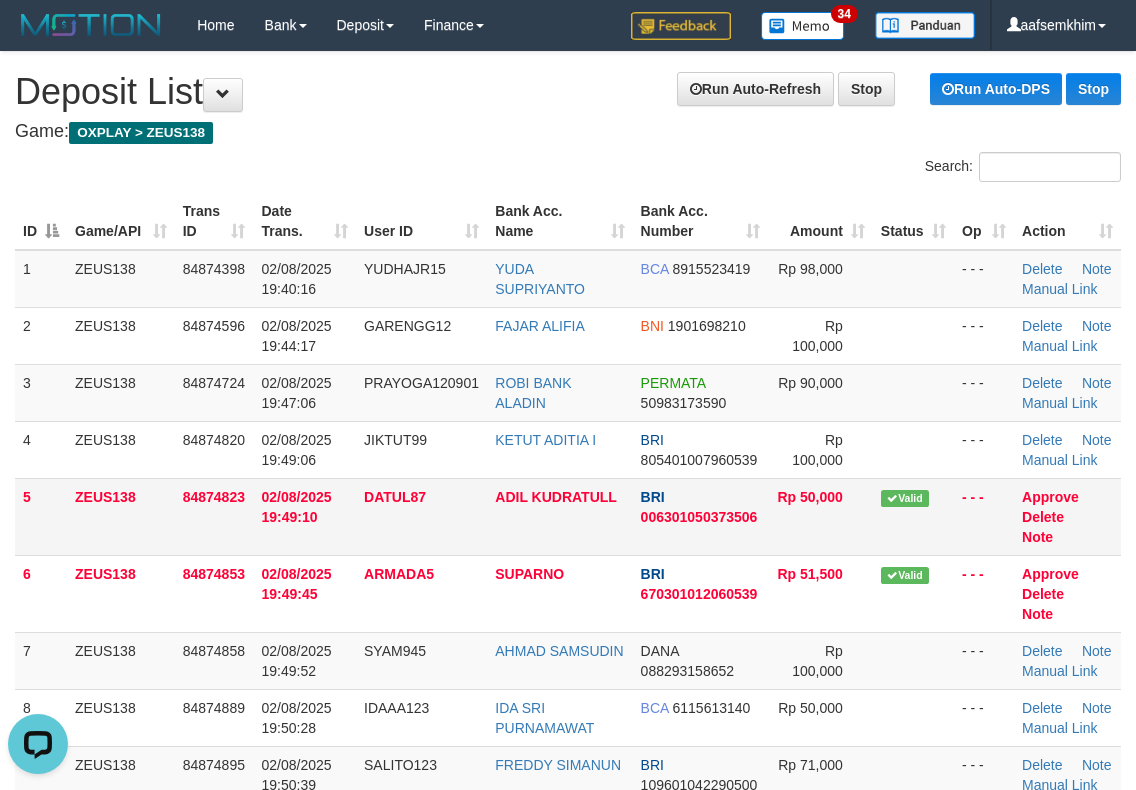 drag, startPoint x: 767, startPoint y: 484, endPoint x: 1085, endPoint y: 520, distance: 320.03125 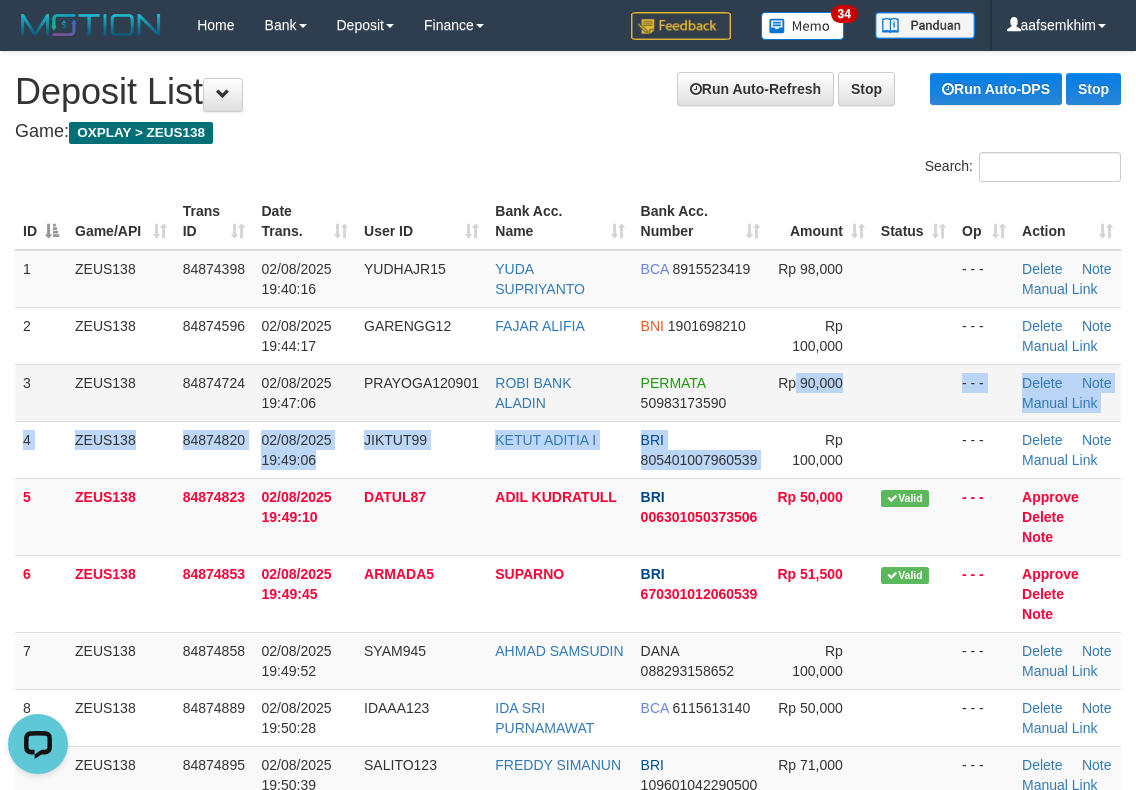 click on "1
ZEUS138
84874398
02/08/2025 19:40:16
YUDHAJR15
YUDA SUPRIYANTO
BCA
8915523419
Rp 98,000
- - -
Delete
Note
Manual Link
2
ZEUS138
84874596
02/08/2025 19:44:17
GARENGG12
FAJAR ALIFIA
BNI
1901698210
Rp 100,000
- - -
Delete
Note
Manual Link" at bounding box center [568, 584] 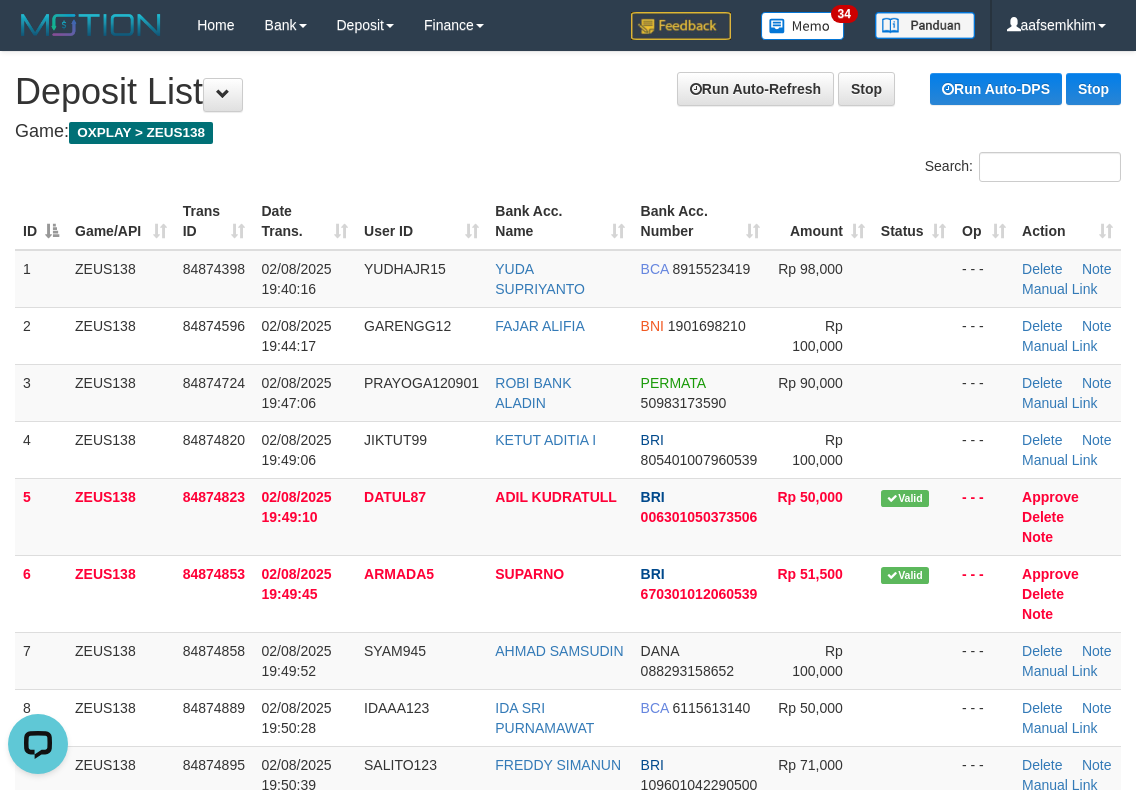 scroll, scrollTop: 267, scrollLeft: 0, axis: vertical 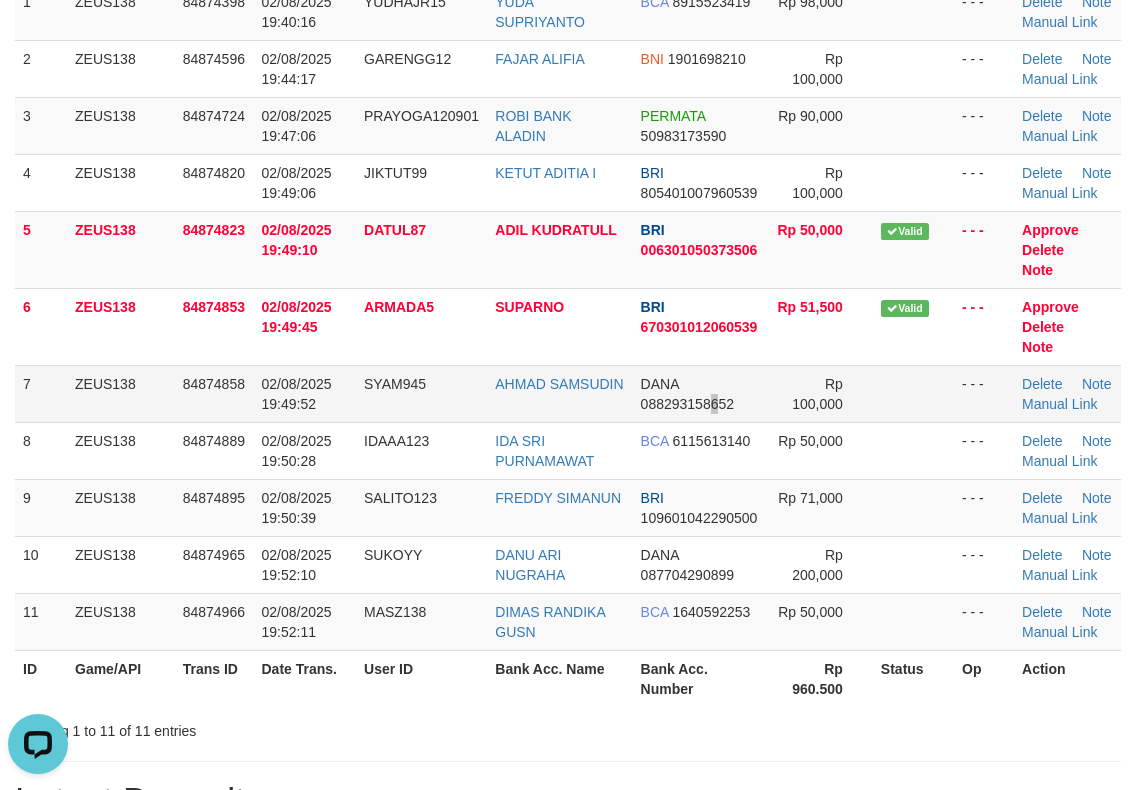 click on "088293158652" at bounding box center [687, 404] 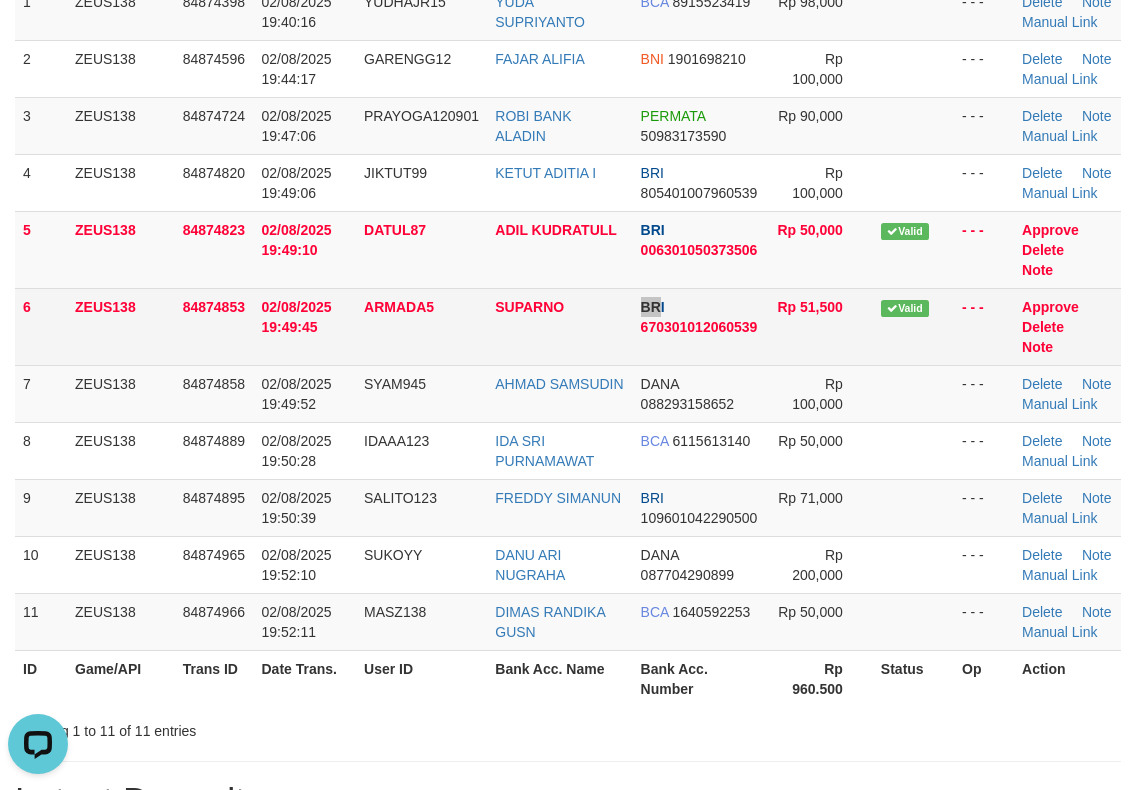 click on "6
ZEUS138
84874853
02/08/2025 19:49:45
ARMADA5
SUPARNO
BRI
670301012060539
Rp 51,500
Valid
- - -
Approve
Delete
Note" at bounding box center [568, 326] 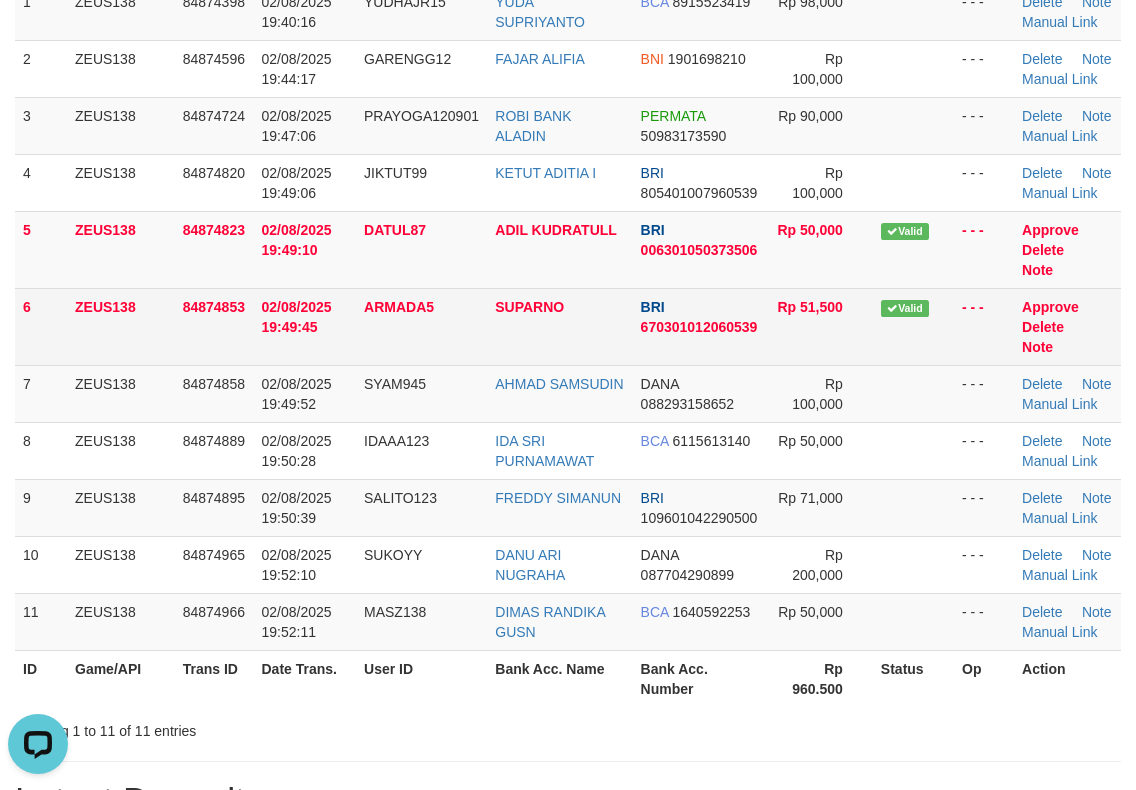 click on "SUPARNO" at bounding box center (559, 326) 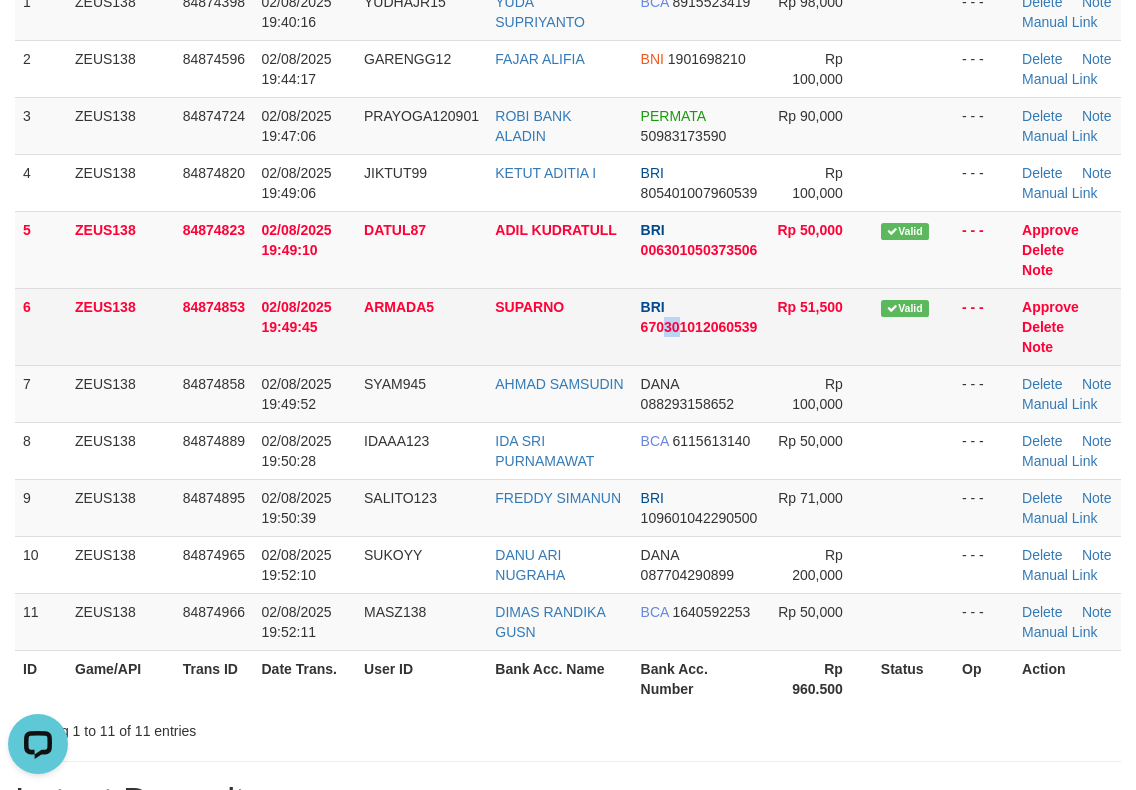 click on "BRI
670301012060539" at bounding box center [700, 326] 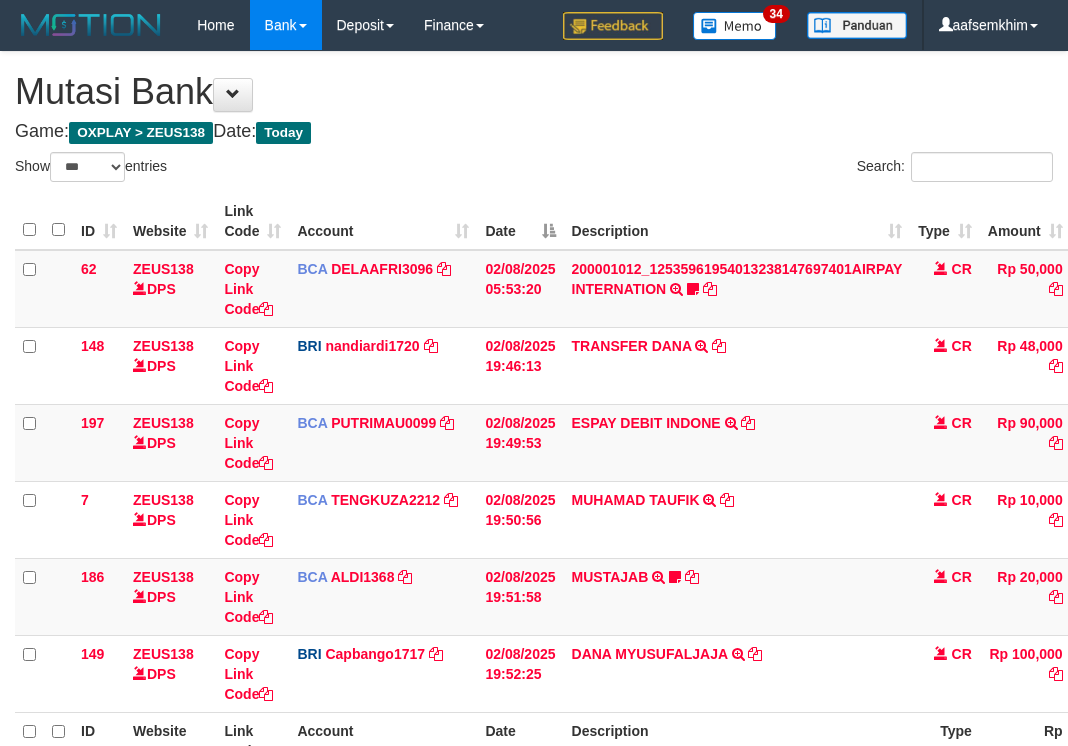 select on "***" 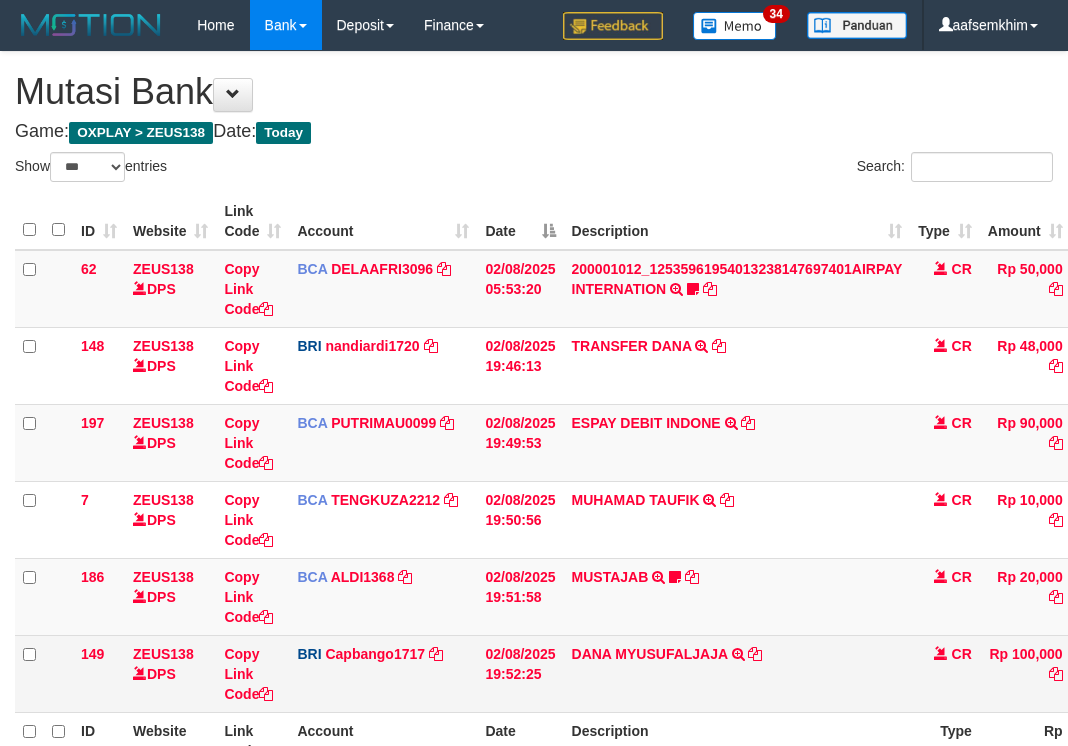 scroll, scrollTop: 134, scrollLeft: 7, axis: both 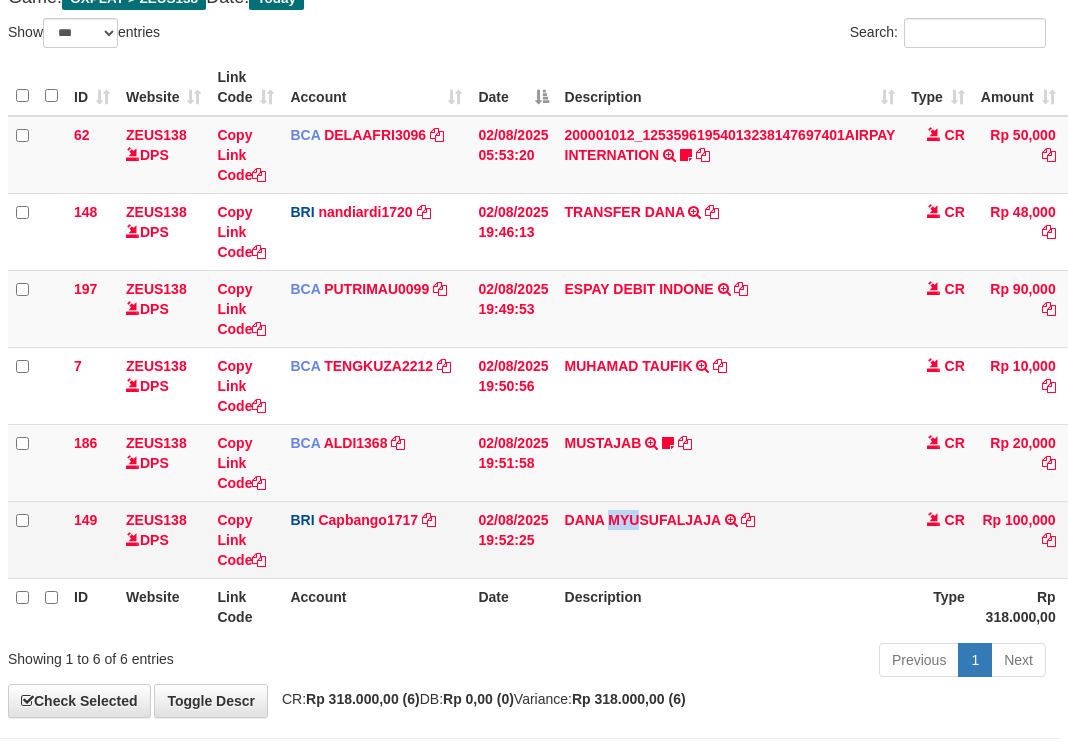 drag, startPoint x: 612, startPoint y: 535, endPoint x: 2, endPoint y: 406, distance: 623.49097 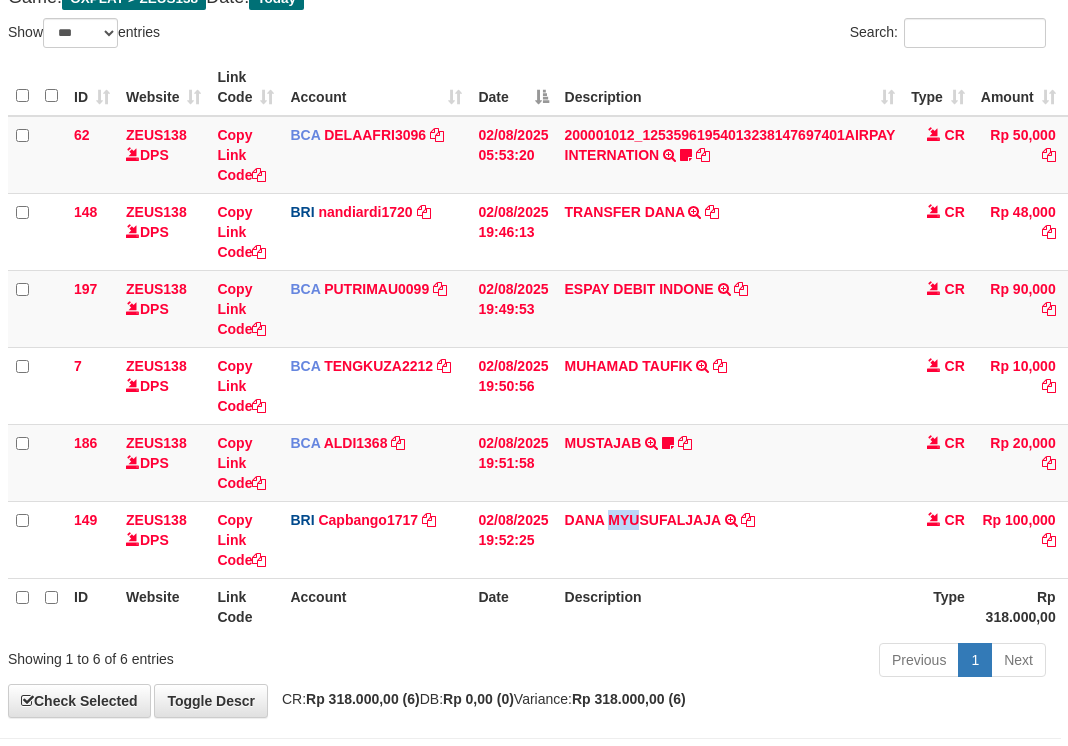 copy on "MYU" 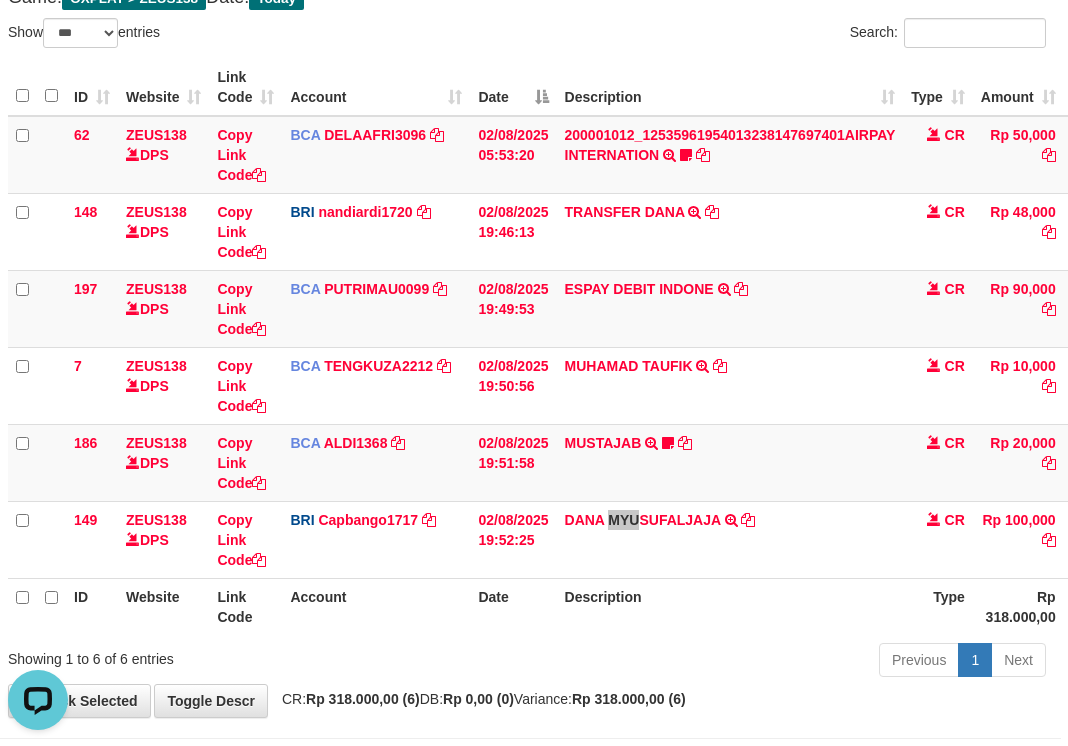 scroll, scrollTop: 0, scrollLeft: 0, axis: both 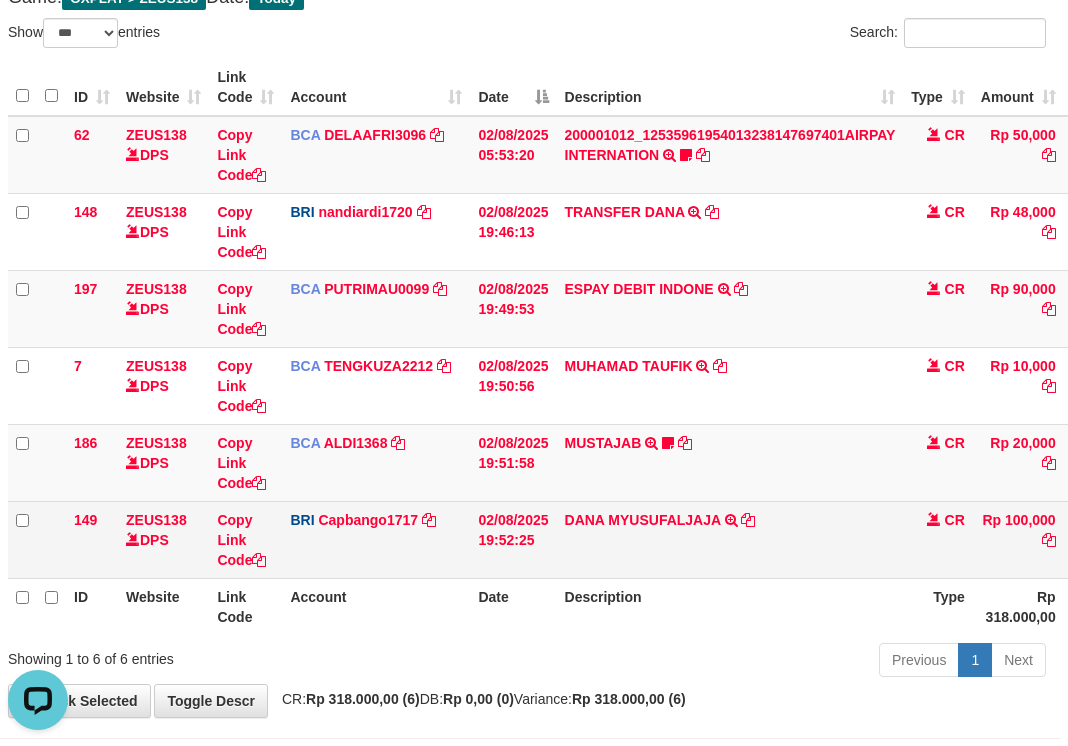 click on "DANA MYUSUFALJAJA         TRANSFER NBMB DANA MYUSUFALJAJA TO HELMI" at bounding box center (730, 539) 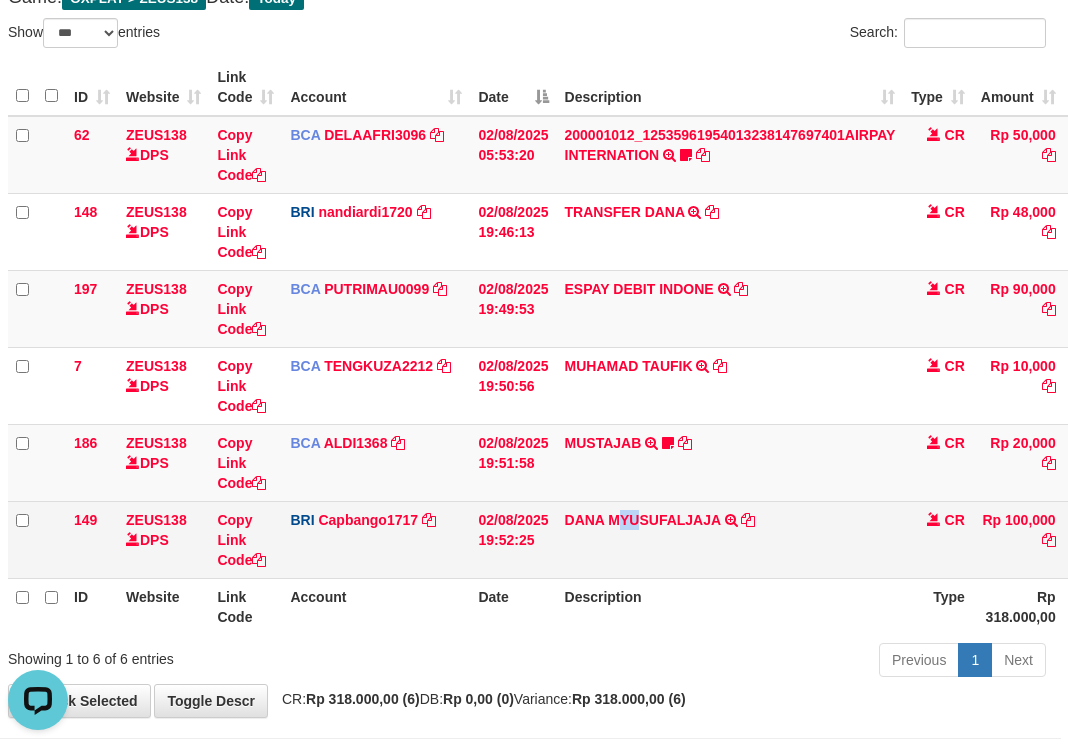 drag, startPoint x: 617, startPoint y: 529, endPoint x: 639, endPoint y: 529, distance: 22 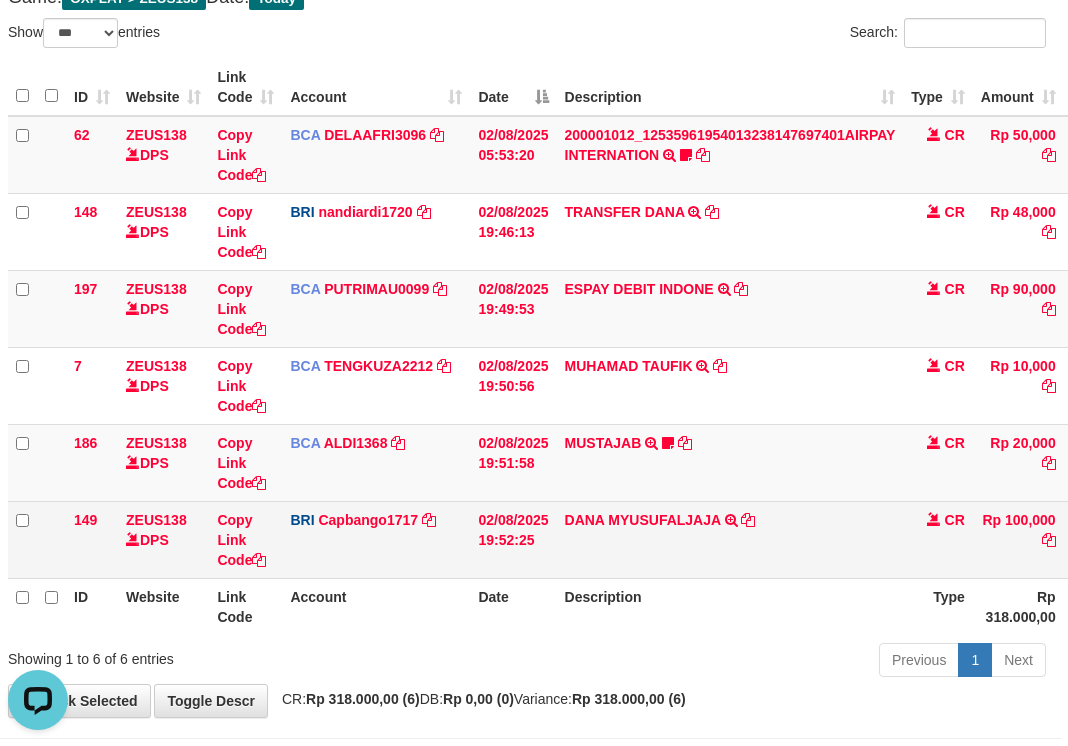 click on "02/08/2025 19:52:25" at bounding box center [513, 539] 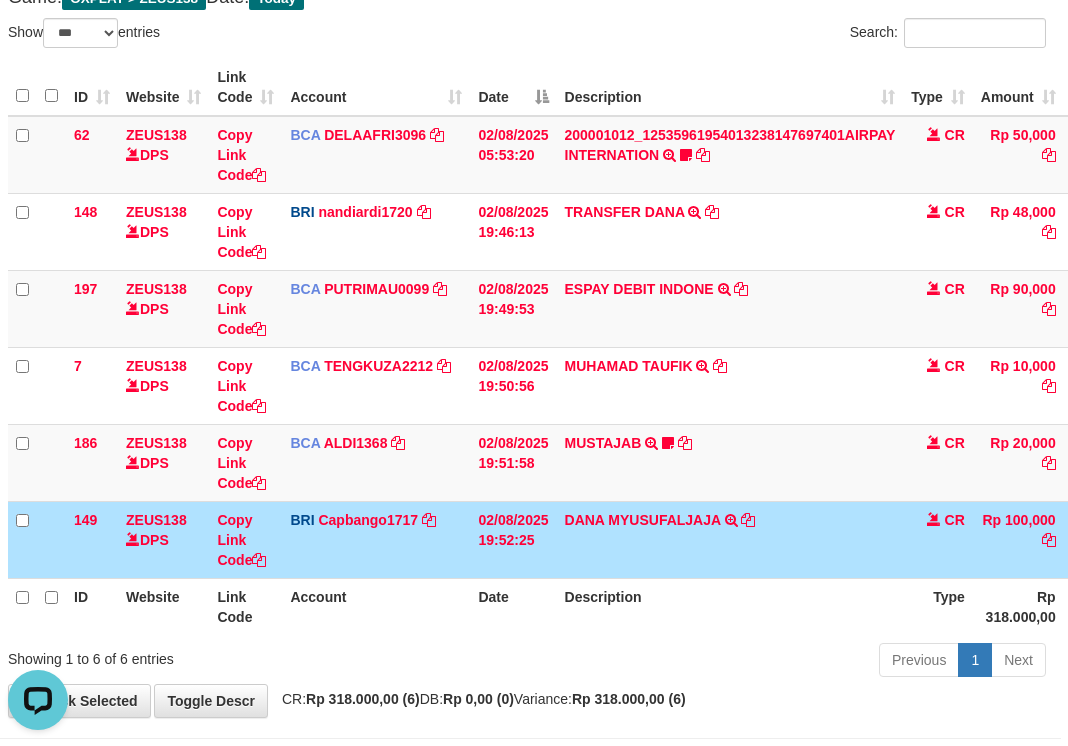 click on "Previous 1 Next" at bounding box center (749, 662) 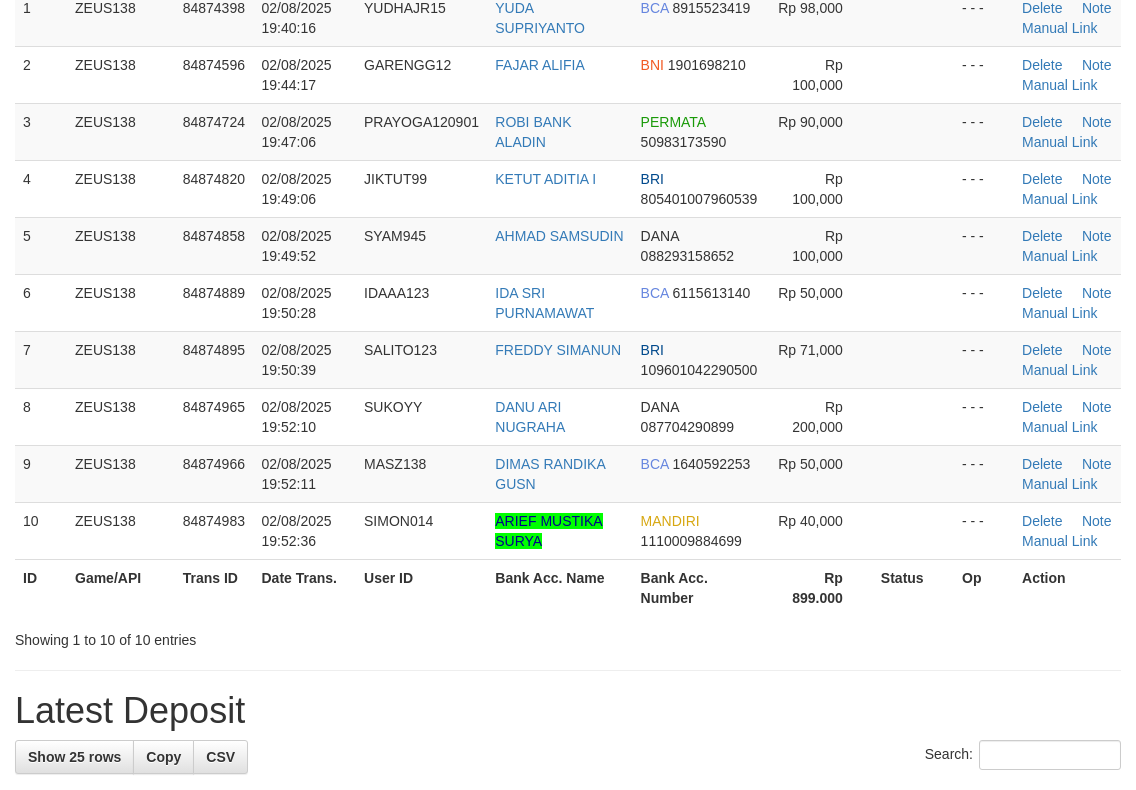 scroll, scrollTop: 267, scrollLeft: 0, axis: vertical 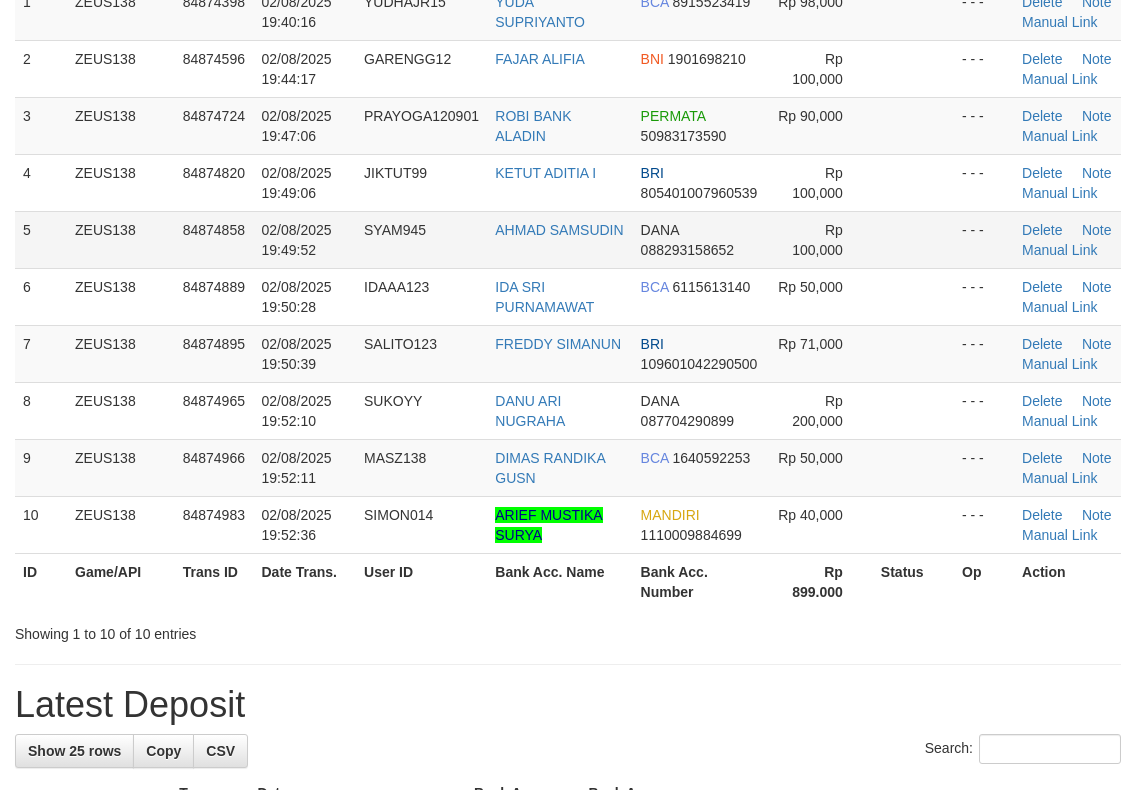click on "[LAST]
[PHONE]" at bounding box center [700, 239] 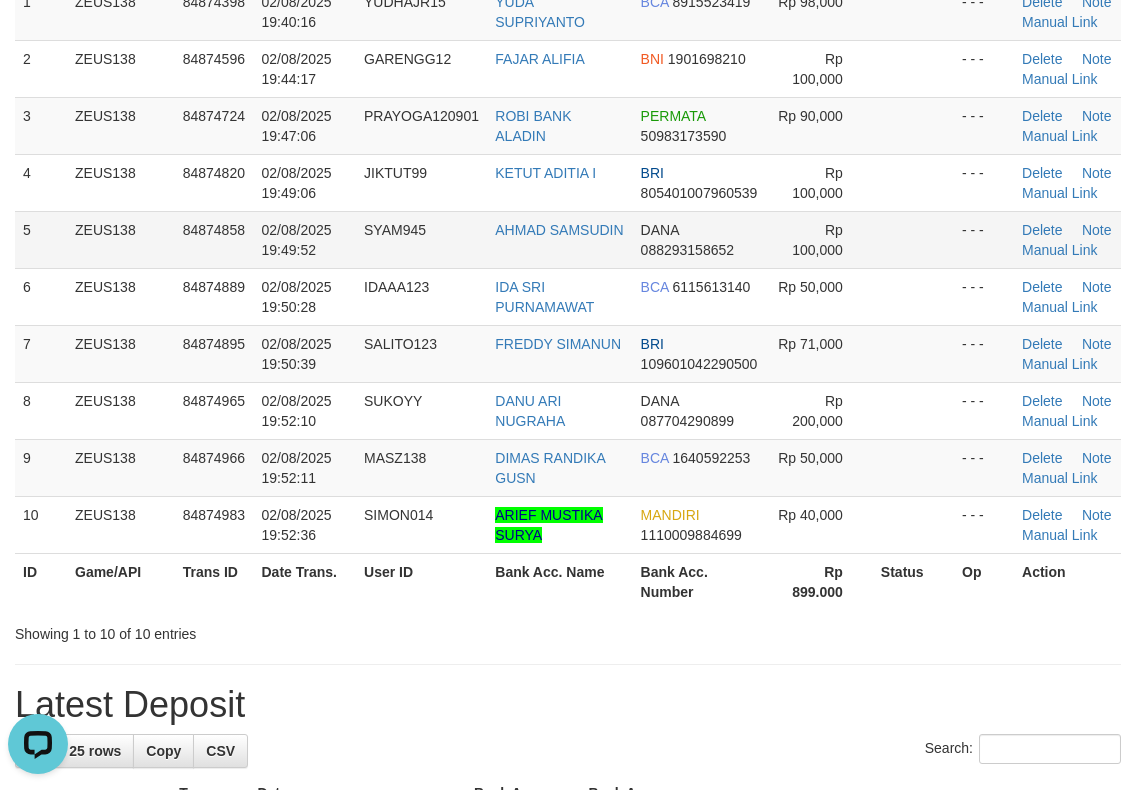 scroll, scrollTop: 0, scrollLeft: 0, axis: both 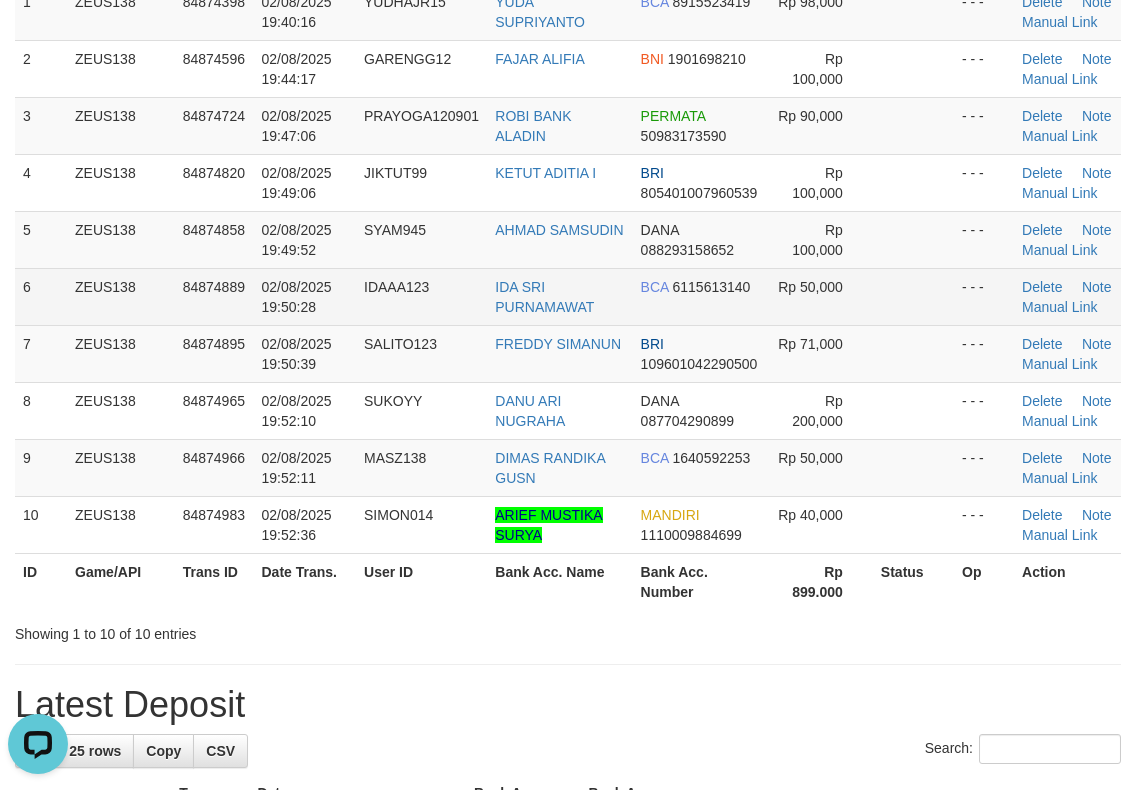 click on "BCA
6115613140" at bounding box center (700, 296) 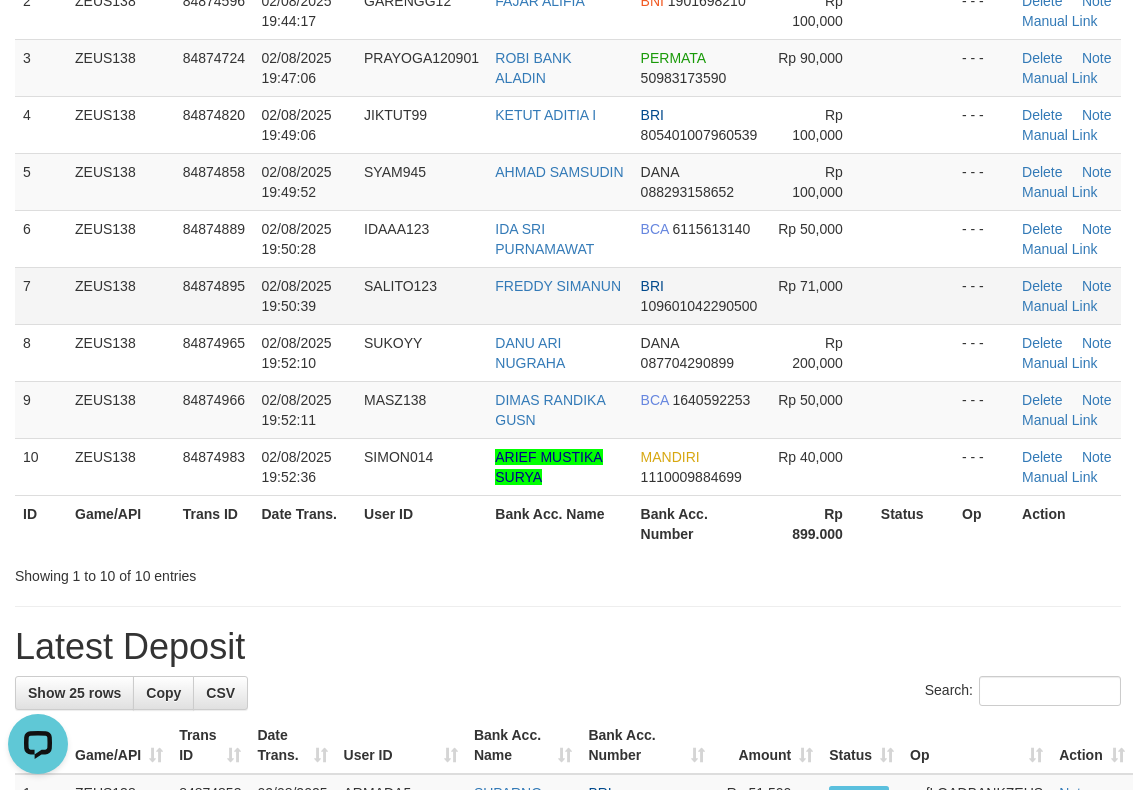 scroll, scrollTop: 191, scrollLeft: 0, axis: vertical 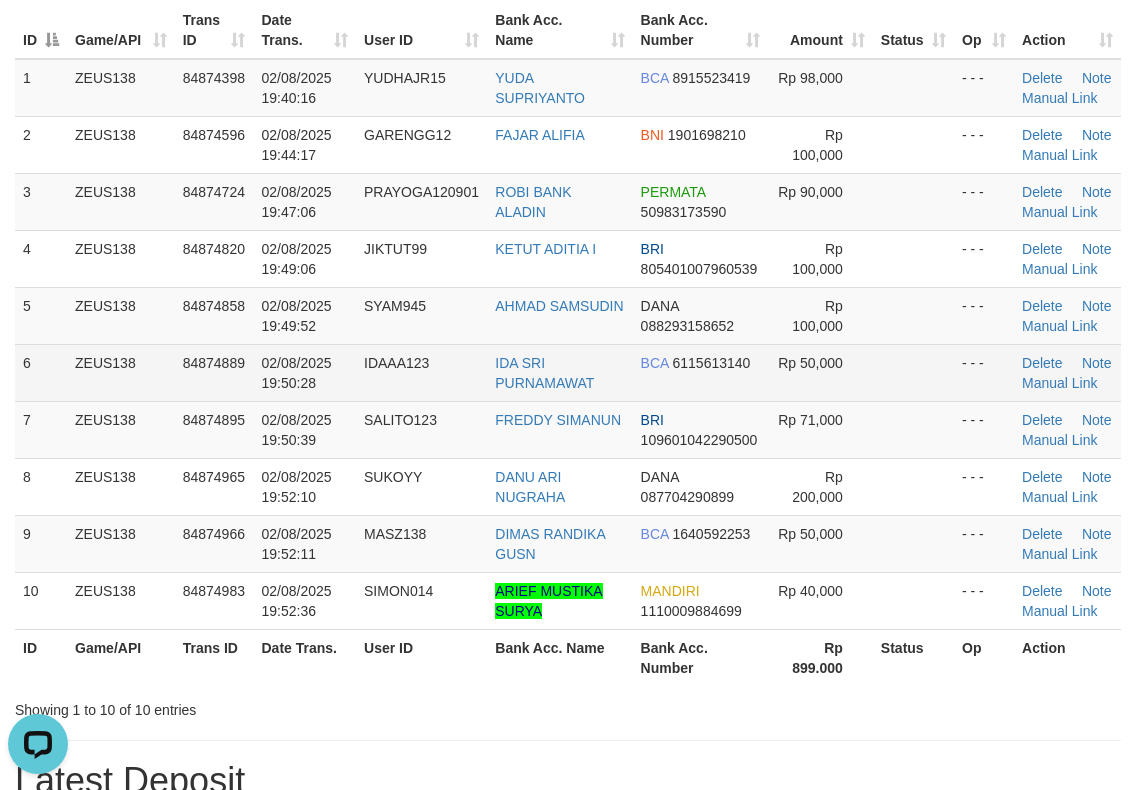 click on "Rp 50,000" at bounding box center [820, 372] 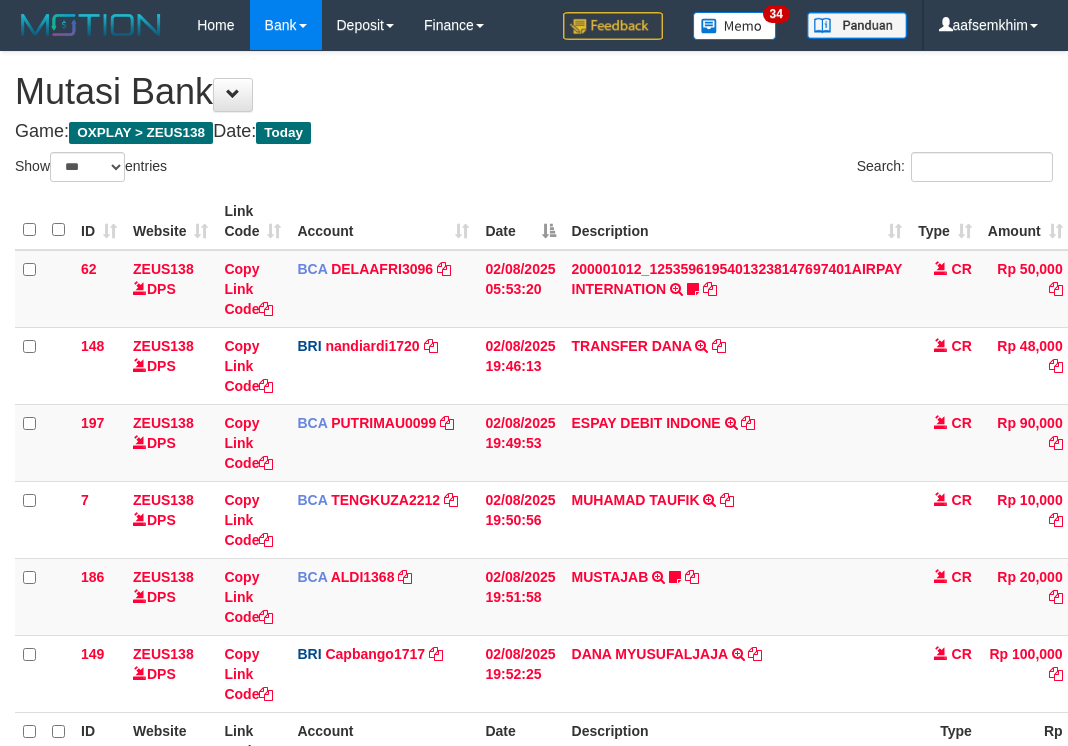 select on "***" 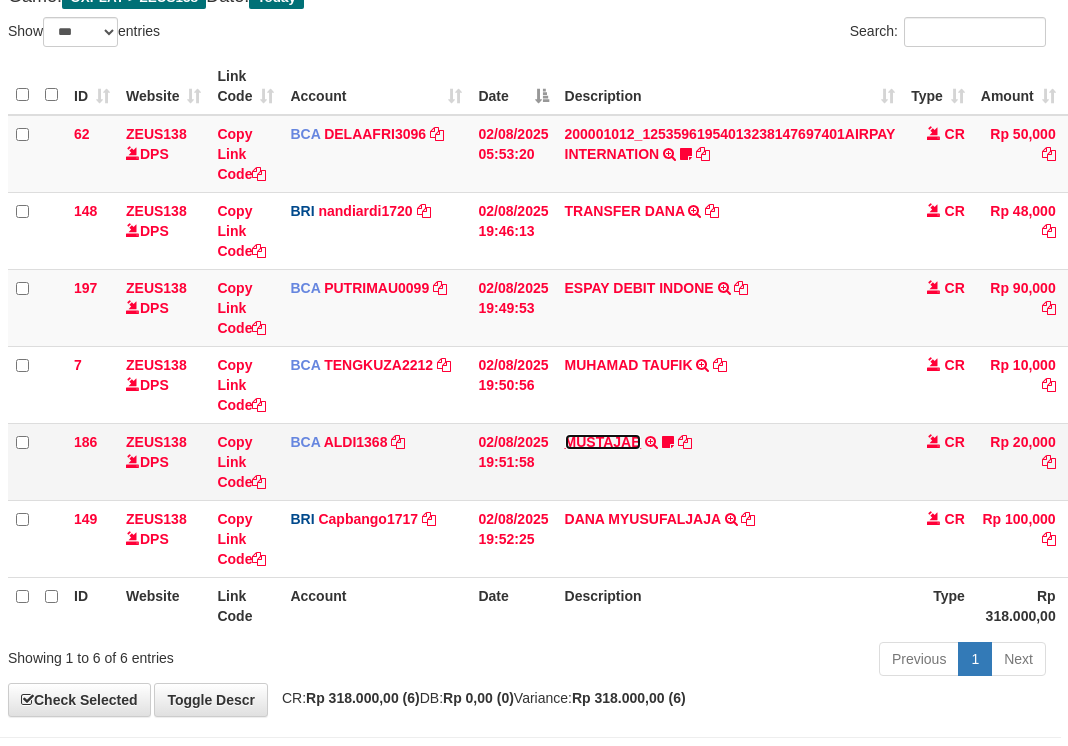 click on "MUSTAJAB" at bounding box center [603, 442] 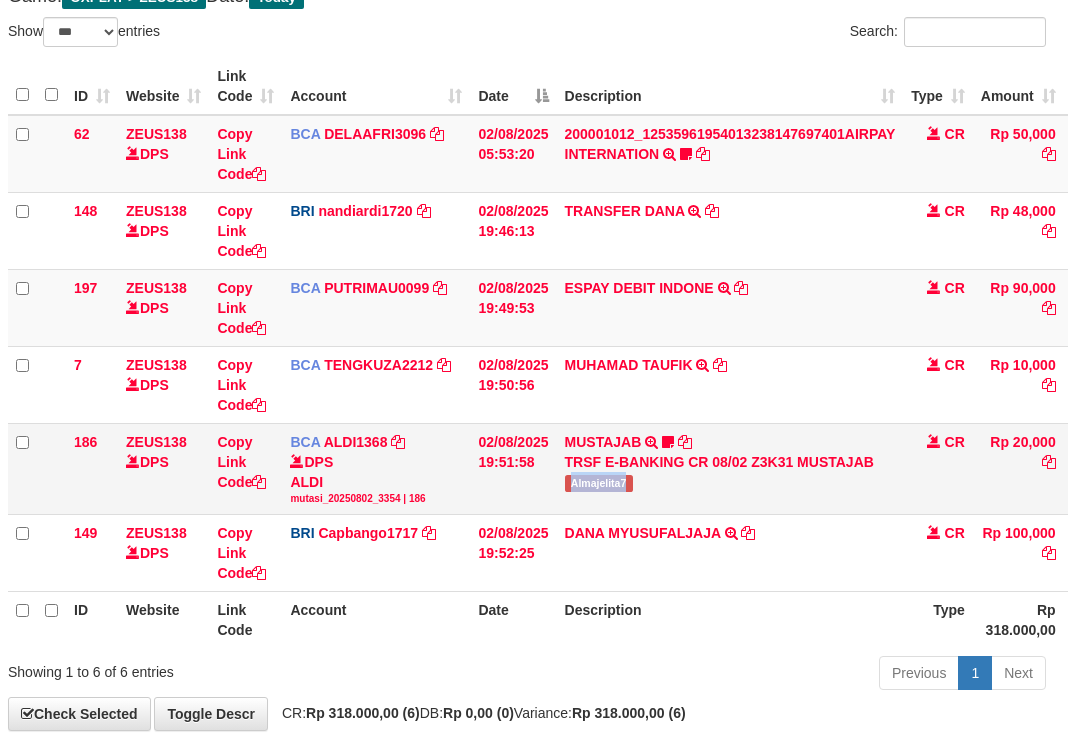 drag, startPoint x: 574, startPoint y: 492, endPoint x: 661, endPoint y: 501, distance: 87.46428 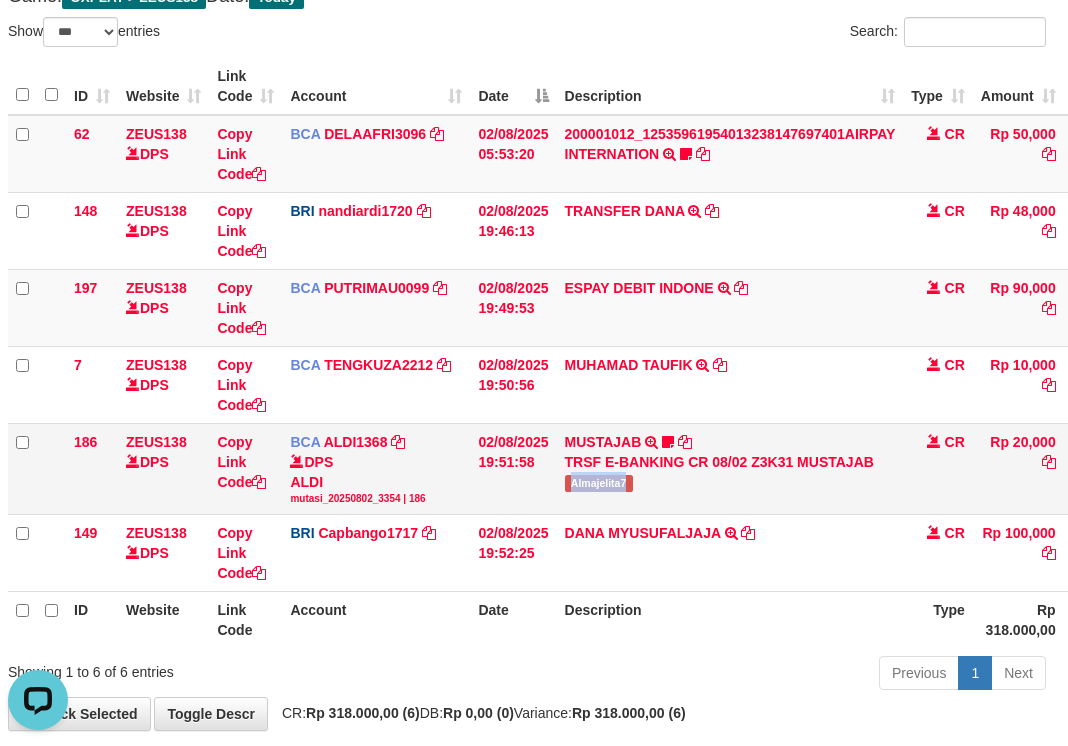 scroll, scrollTop: 0, scrollLeft: 0, axis: both 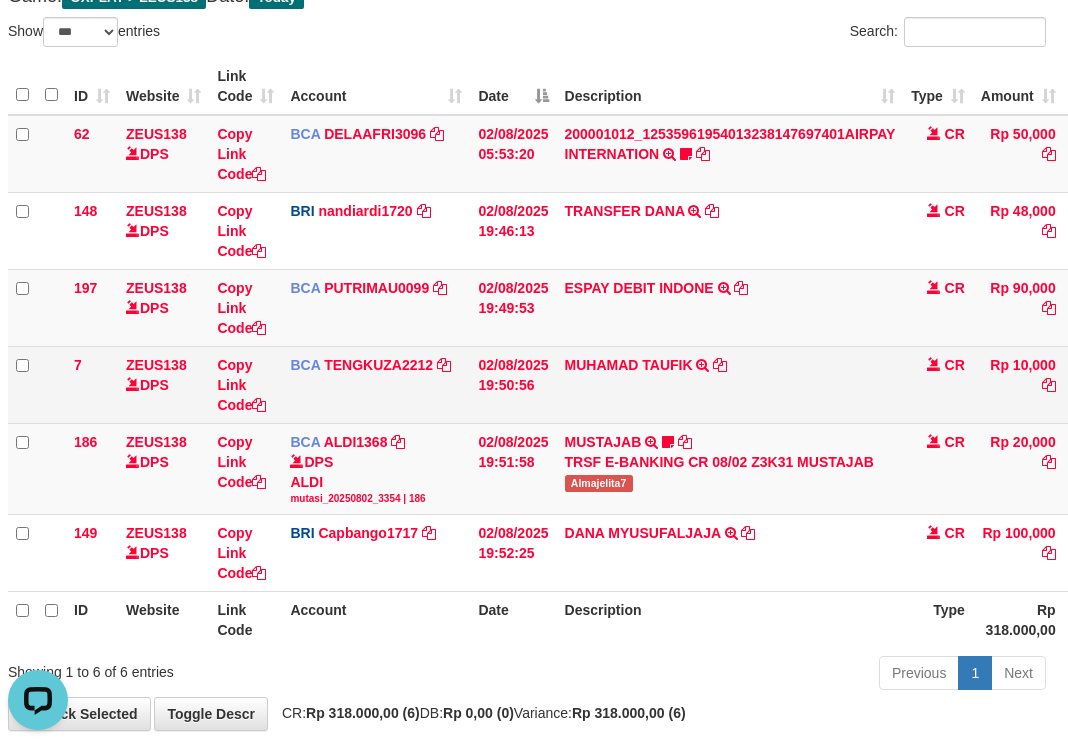 click on "MUHAMAD TAUFIK         TRSF E-BANKING CR 08/02 ZV861
MUHAMAD TAUFIK" at bounding box center (730, 384) 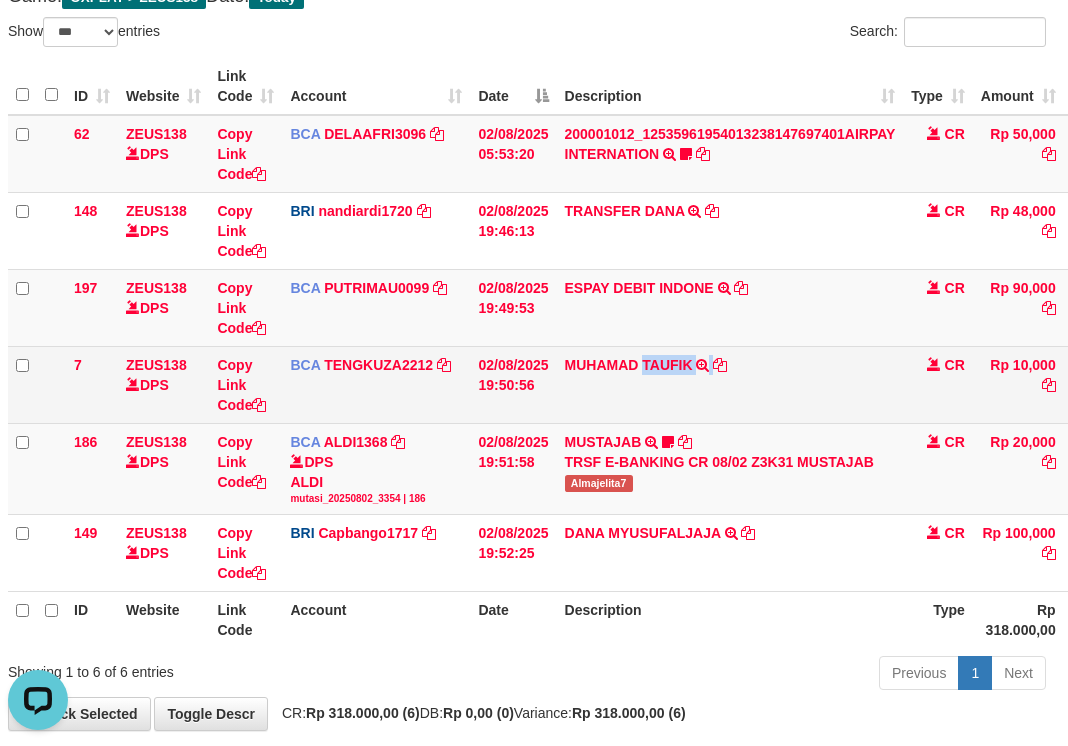 click on "MUHAMAD TAUFIK         TRSF E-BANKING CR 08/02 ZV861
MUHAMAD TAUFIK" at bounding box center [730, 384] 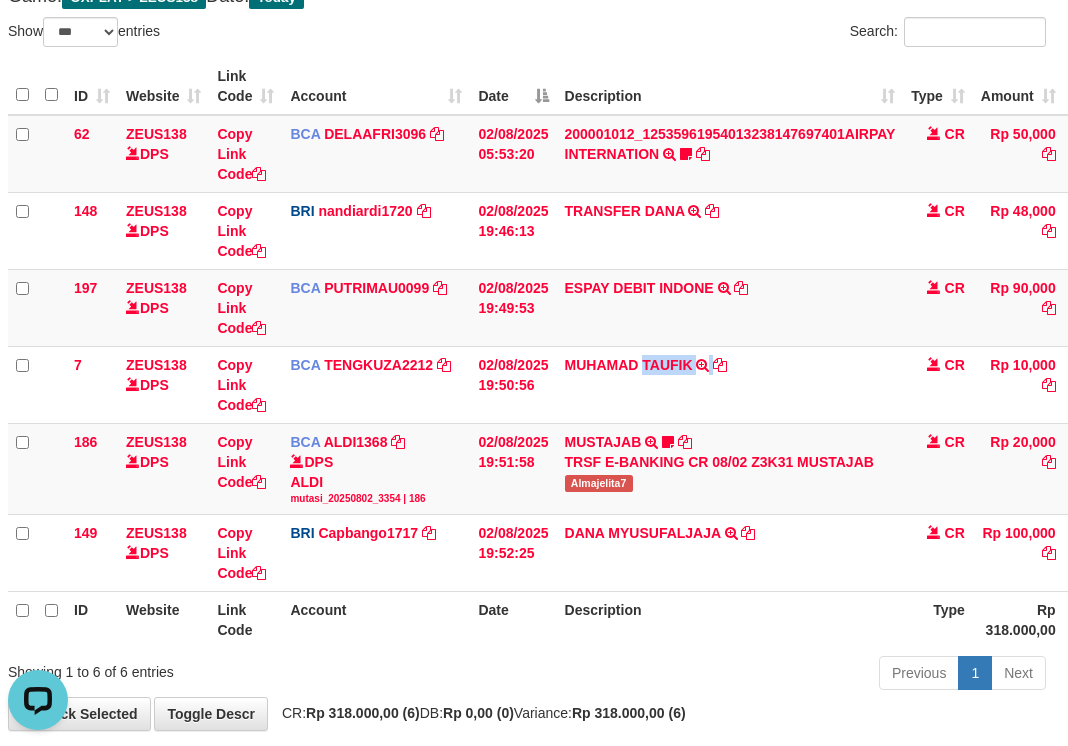 copy on "TAUFIK" 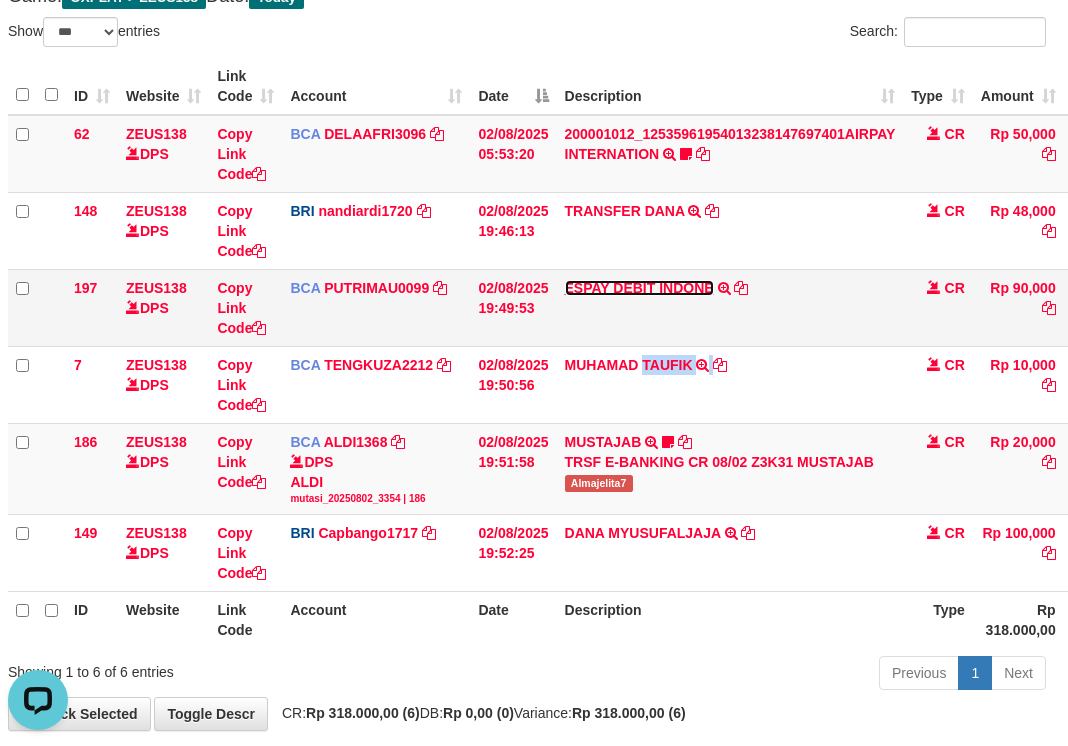 click on "ESPAY DEBIT INDONE" at bounding box center [639, 288] 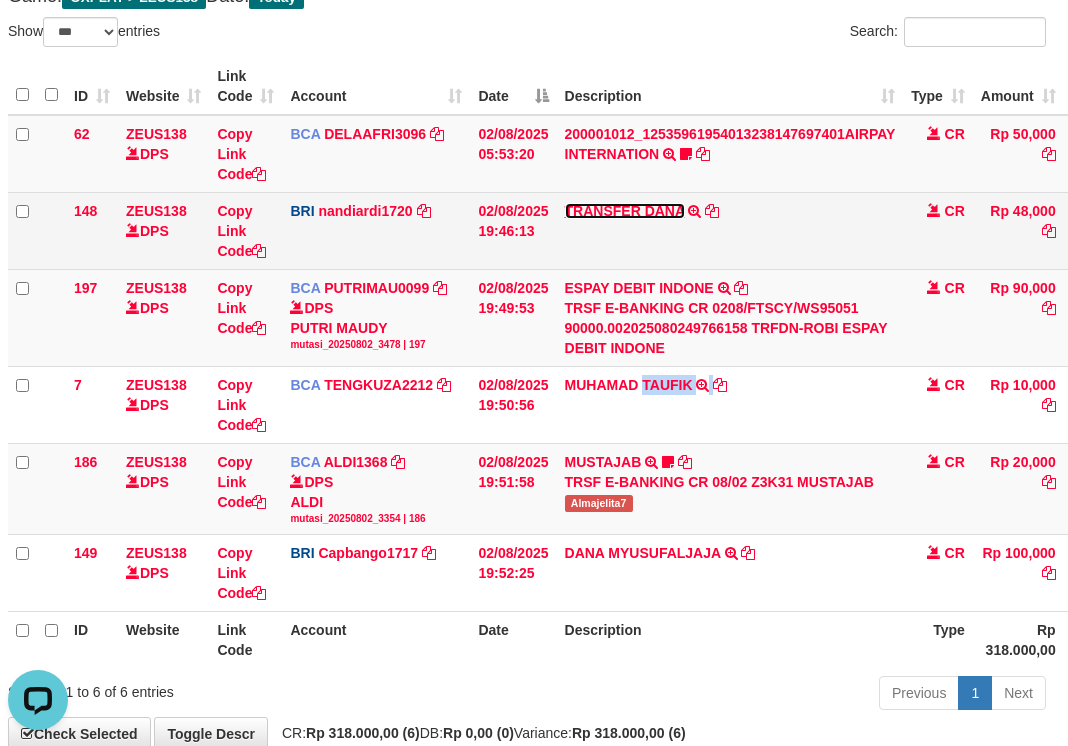 click on "TRANSFER DANA" at bounding box center (625, 211) 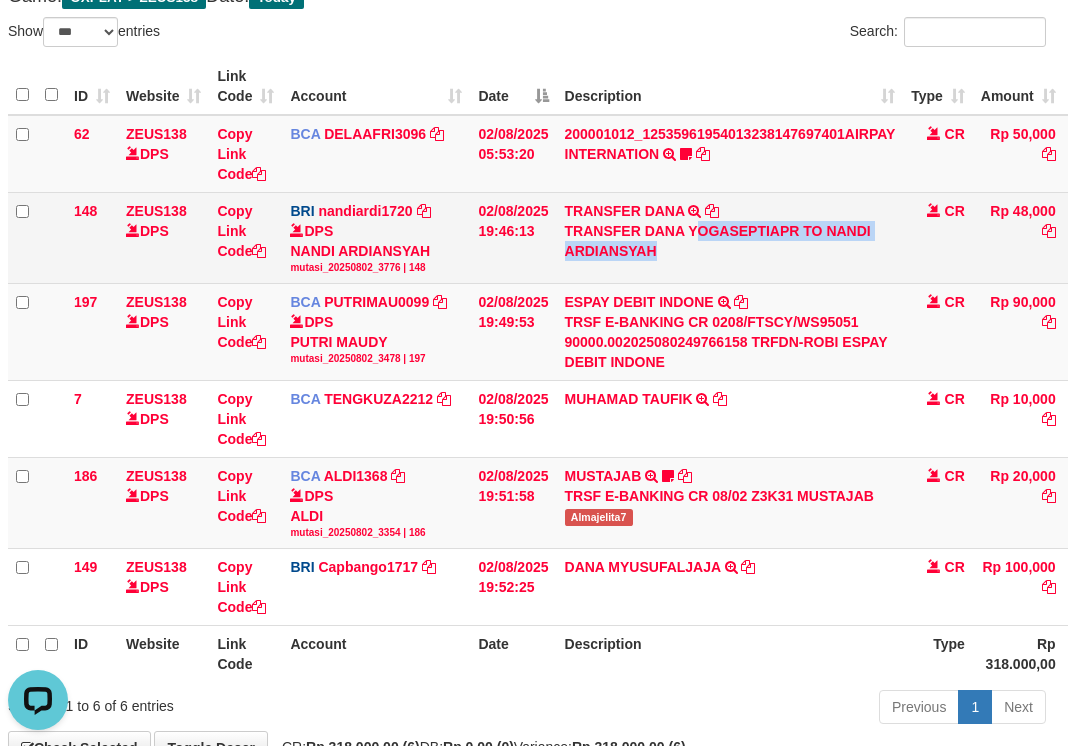 drag, startPoint x: 695, startPoint y: 227, endPoint x: 724, endPoint y: 246, distance: 34.669872 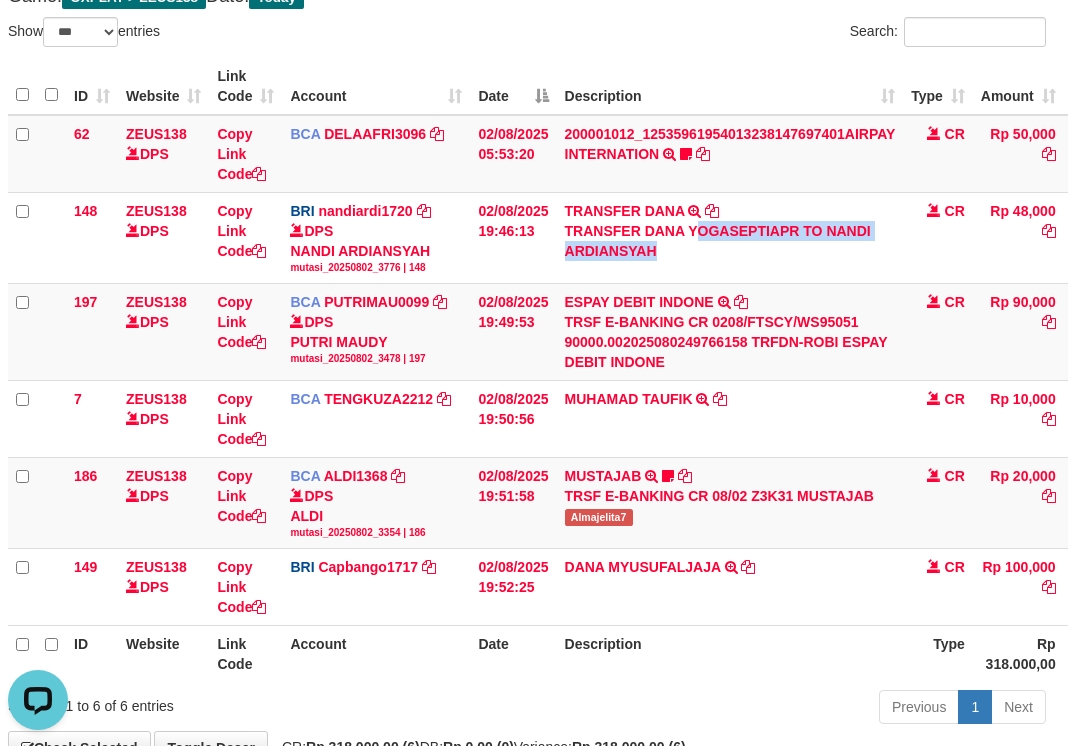 copy on "OGASEPTIAPR TO NANDI ARDIANSYAH" 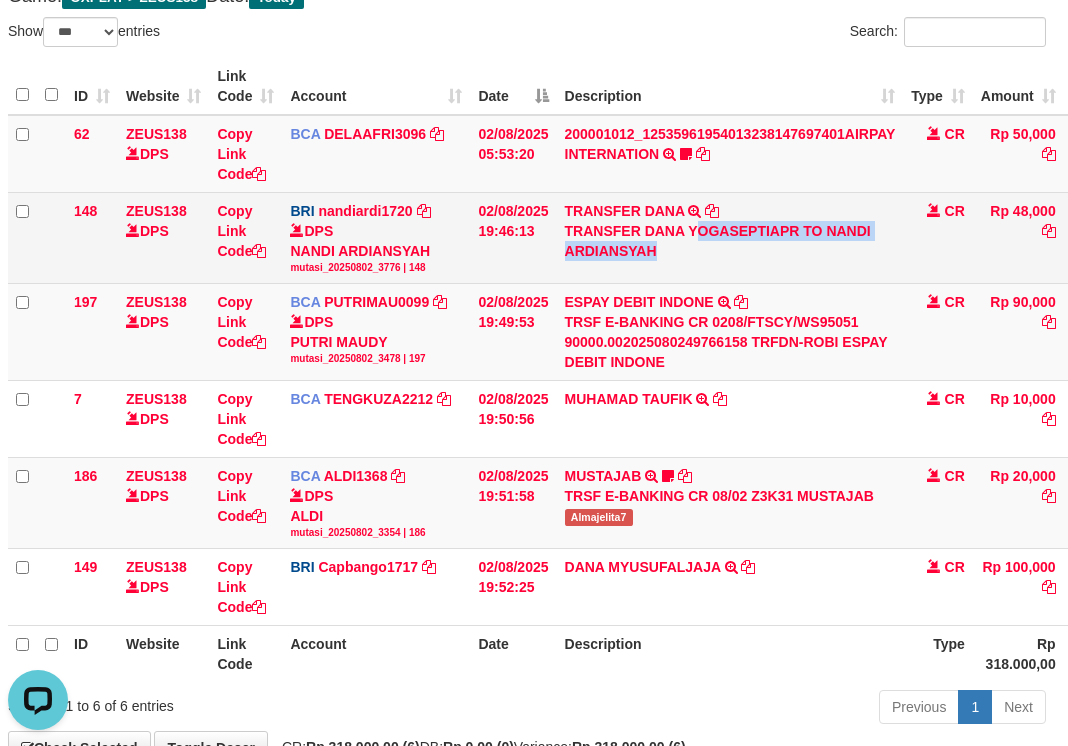 click on "TRANSFER DANA YOGASEPTIAPR TO NANDI ARDIANSYAH" at bounding box center (730, 241) 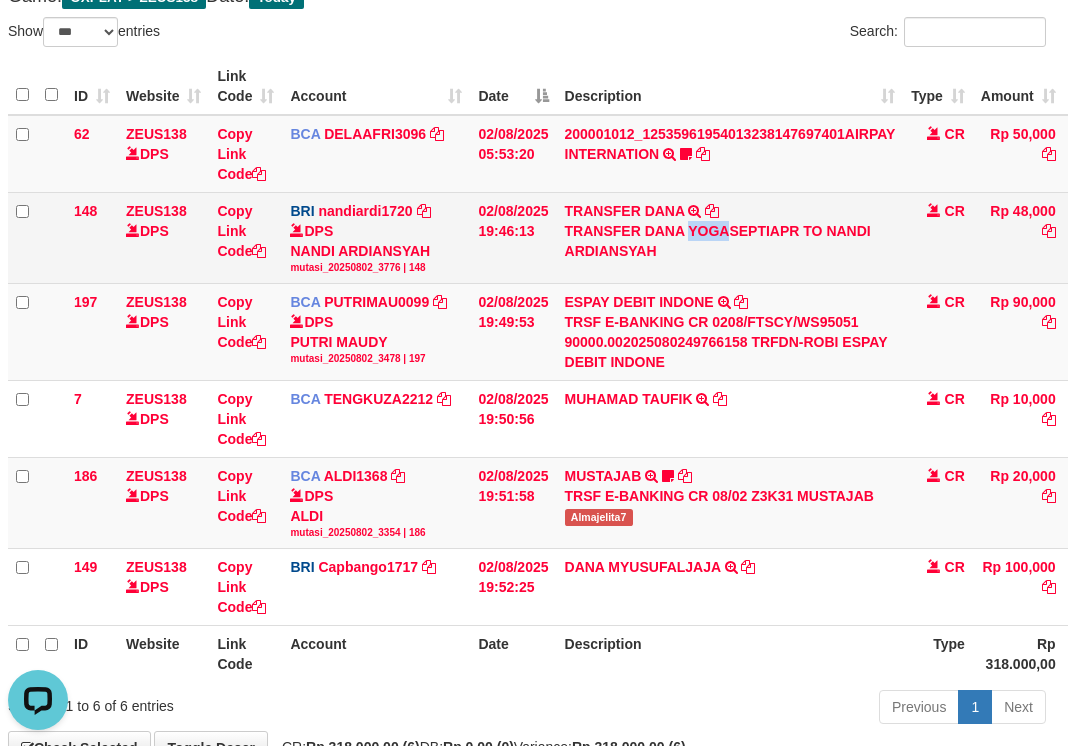 drag, startPoint x: 692, startPoint y: 233, endPoint x: 728, endPoint y: 239, distance: 36.496574 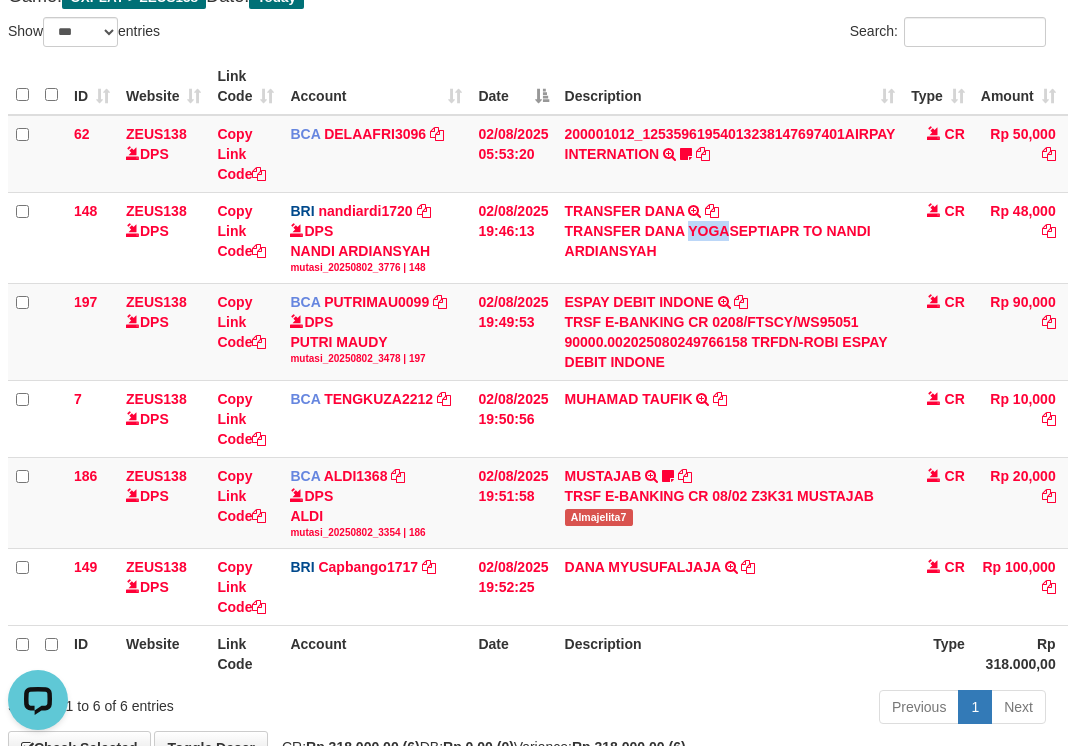 copy on "YOGA" 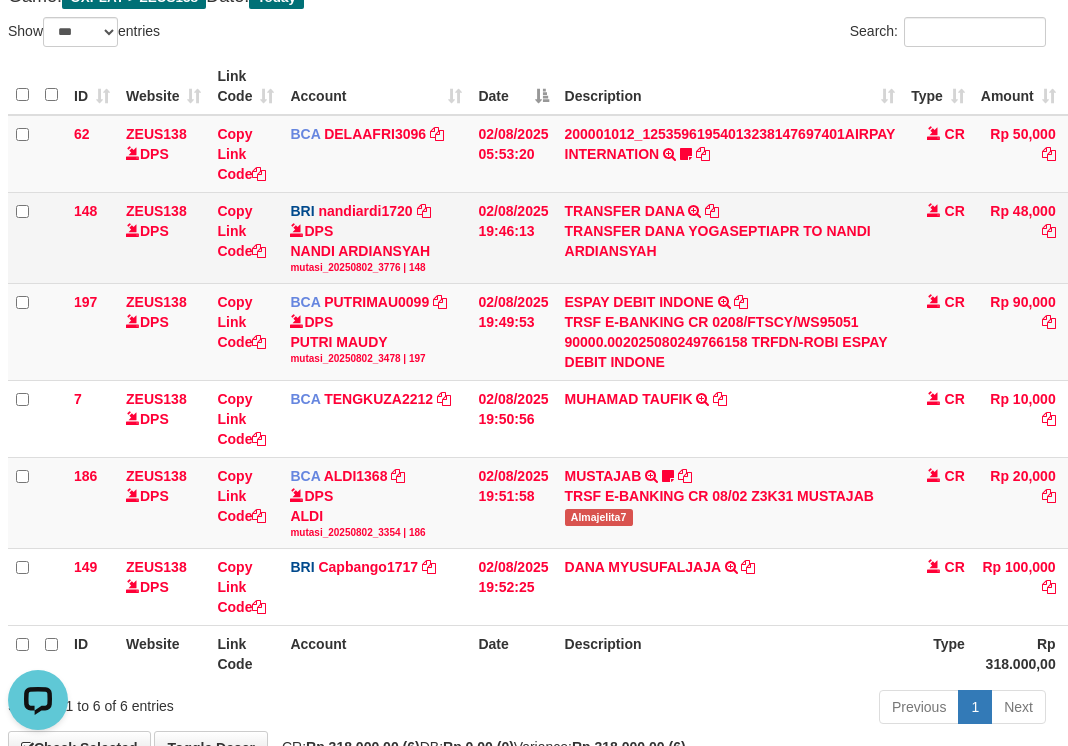 click on "TRANSFER DANA         TRANSFER DANA YOGASEPTIAPR TO NANDI ARDIANSYAH" at bounding box center [730, 237] 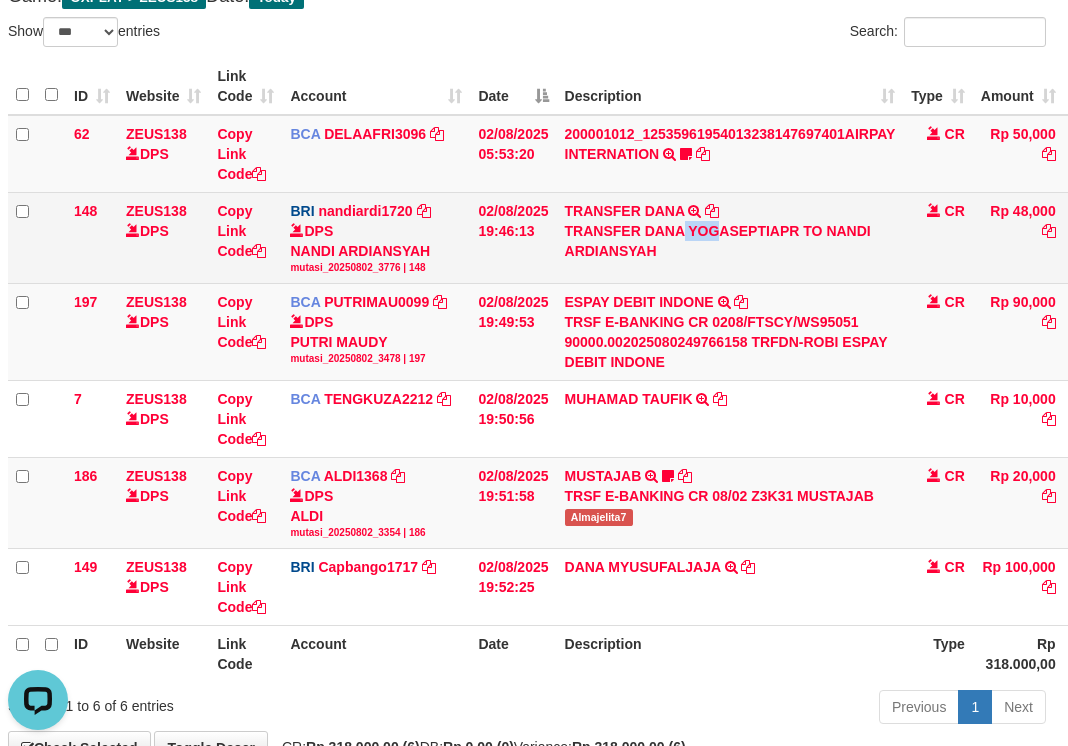 drag, startPoint x: 685, startPoint y: 236, endPoint x: 718, endPoint y: 236, distance: 33 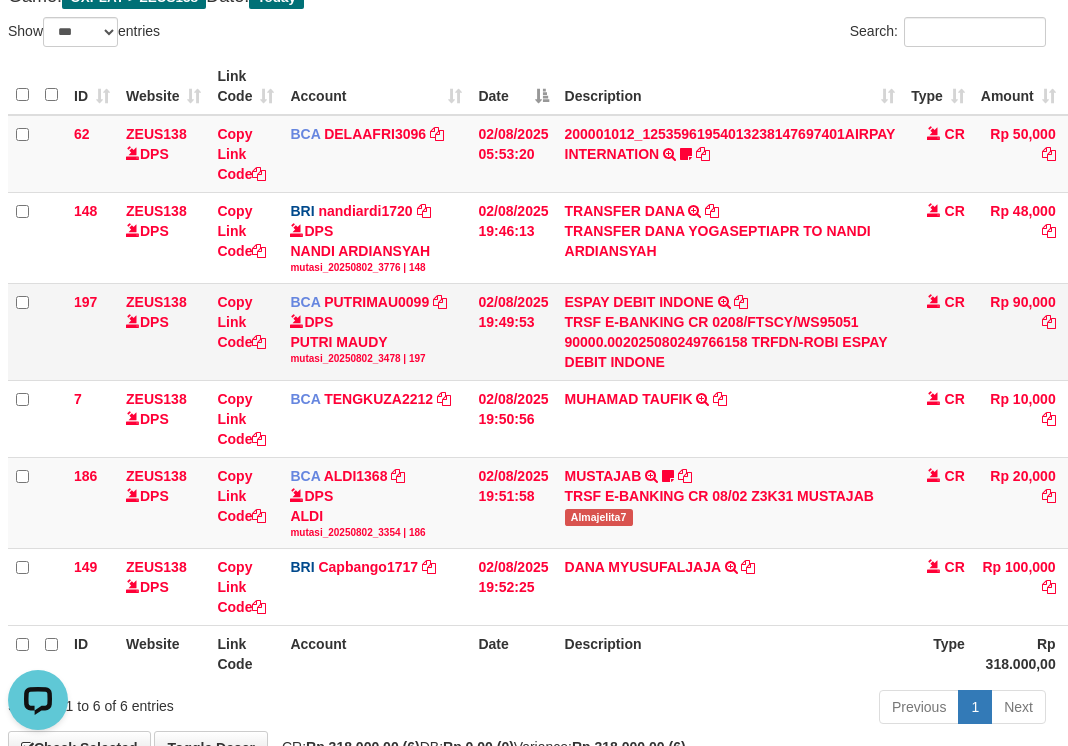 drag, startPoint x: 544, startPoint y: 464, endPoint x: 178, endPoint y: 369, distance: 378.1283 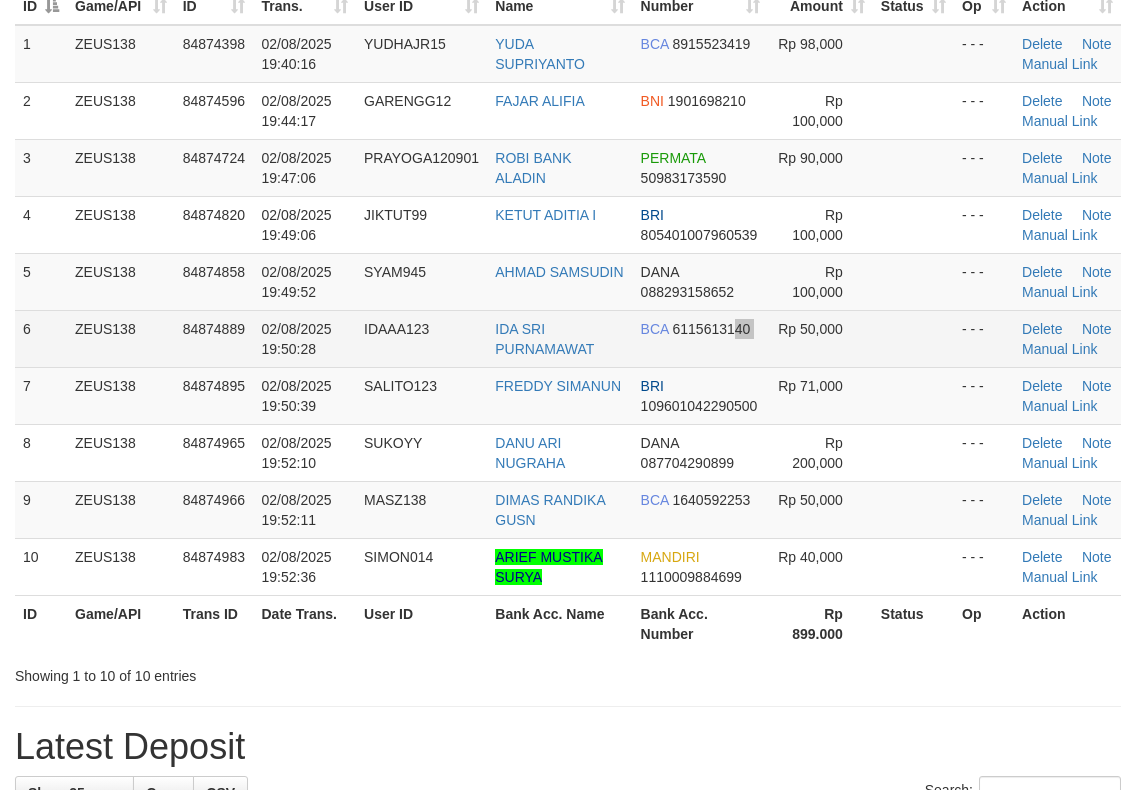 drag, startPoint x: 738, startPoint y: 341, endPoint x: 754, endPoint y: 341, distance: 16 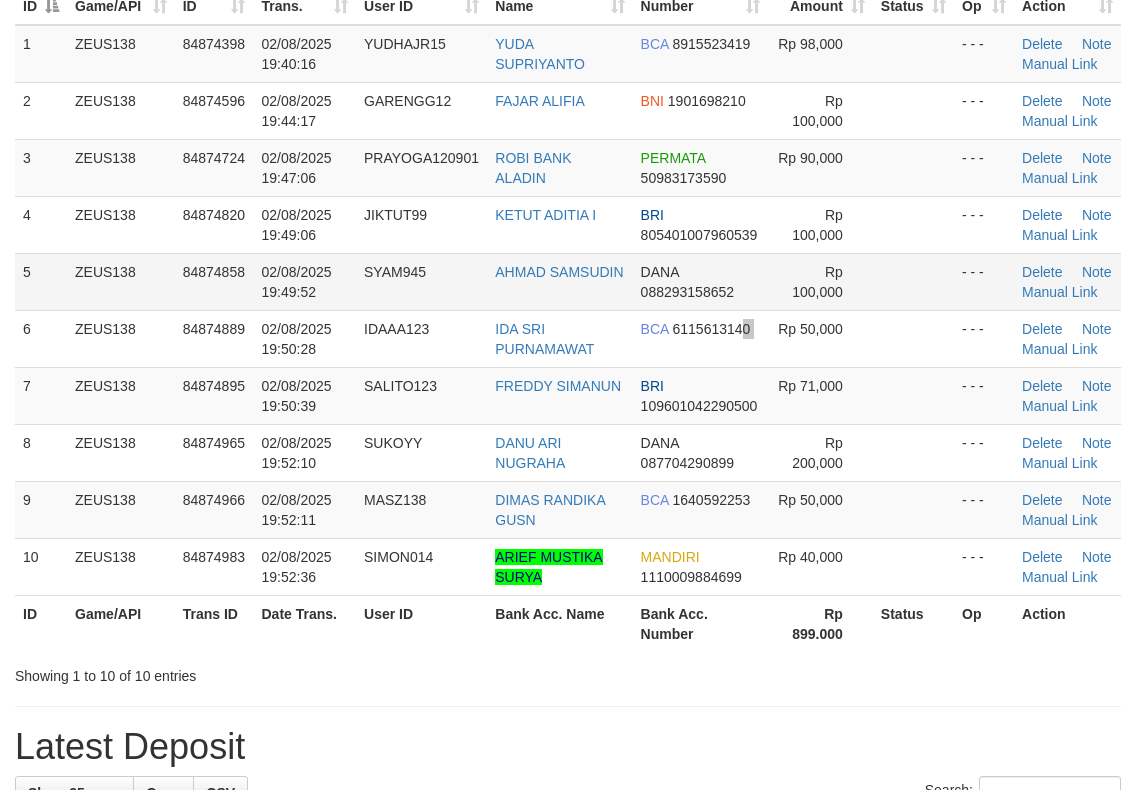 scroll, scrollTop: 191, scrollLeft: 0, axis: vertical 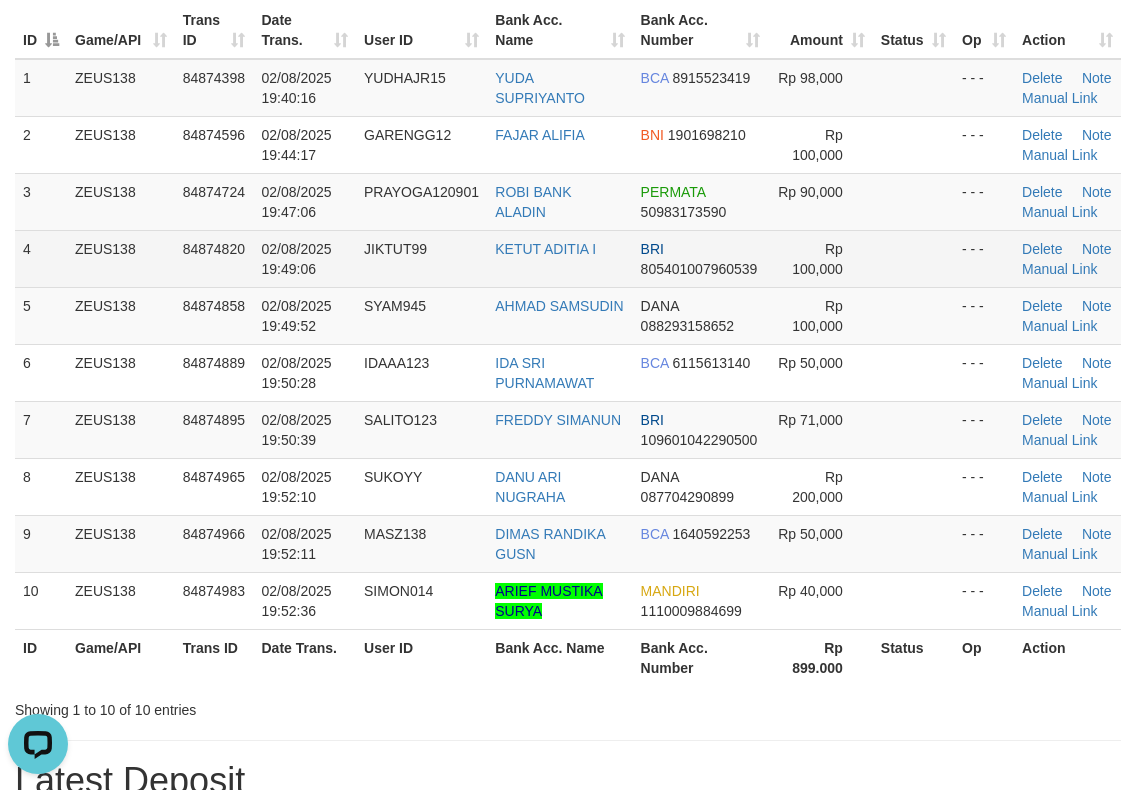 drag, startPoint x: 726, startPoint y: 260, endPoint x: 966, endPoint y: 253, distance: 240.10207 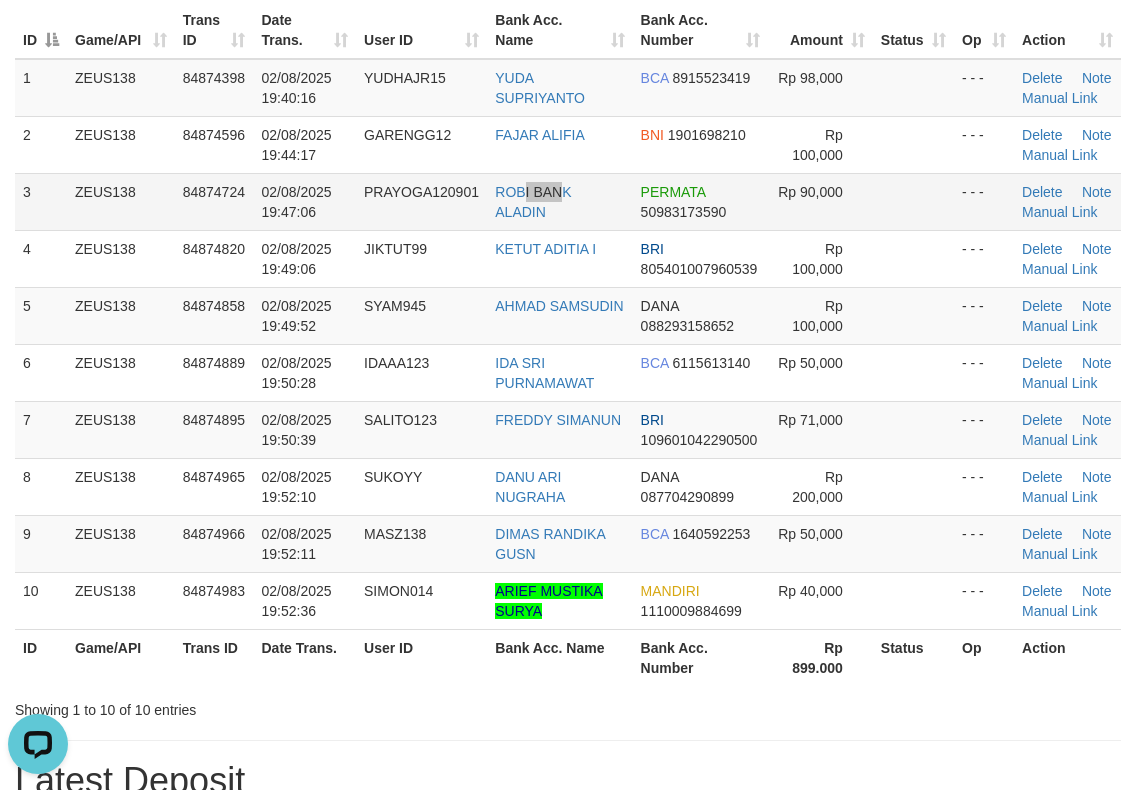 drag, startPoint x: 563, startPoint y: 182, endPoint x: 613, endPoint y: 186, distance: 50.159744 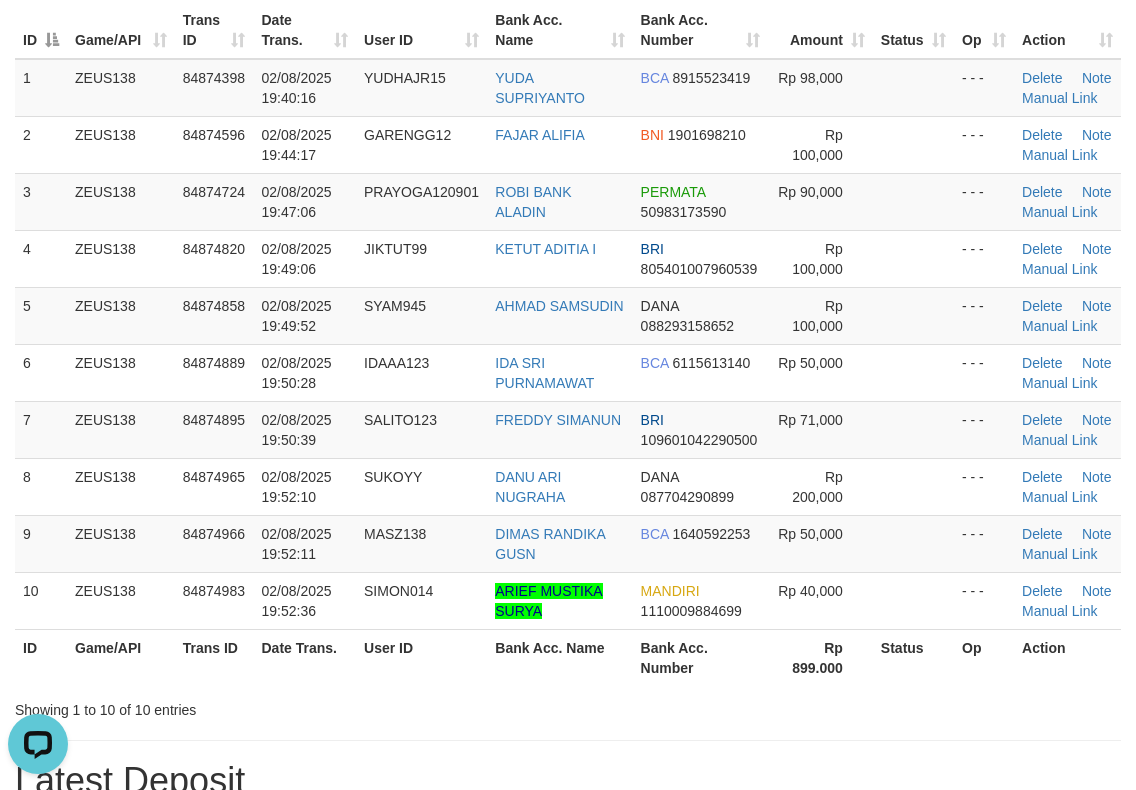 scroll, scrollTop: 624, scrollLeft: 0, axis: vertical 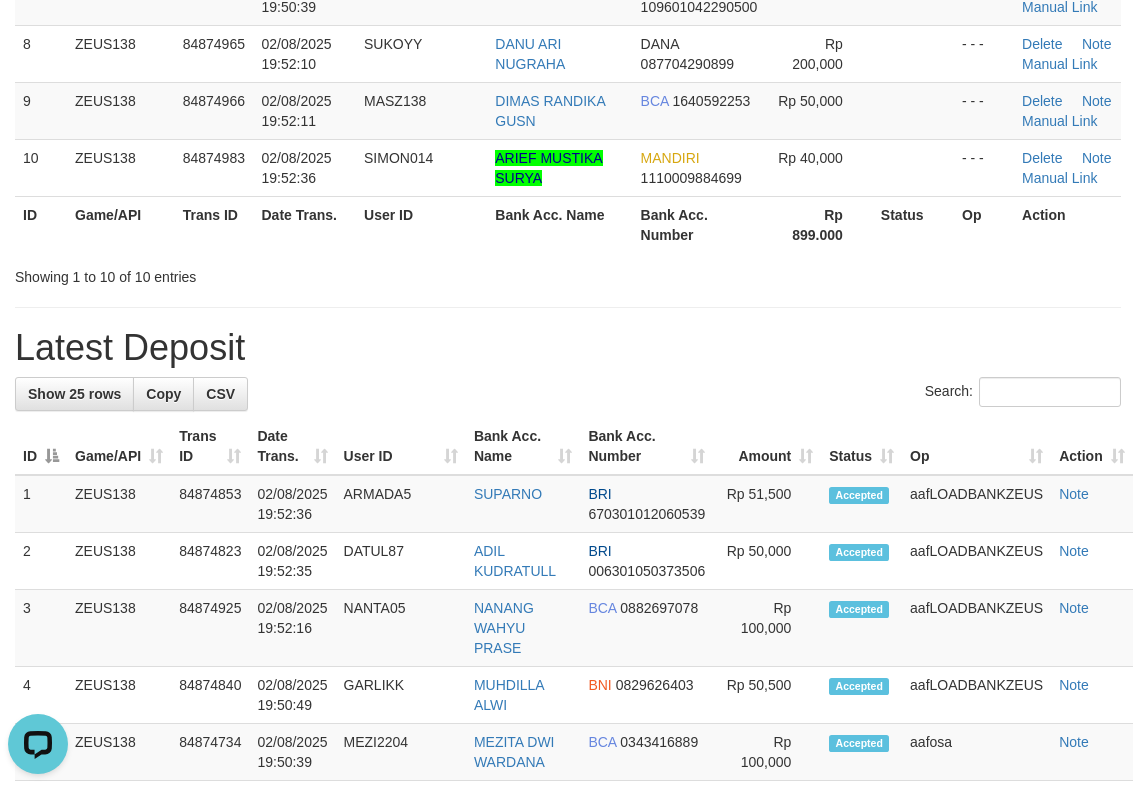 click on "Bank Acc. Number" at bounding box center (700, 224) 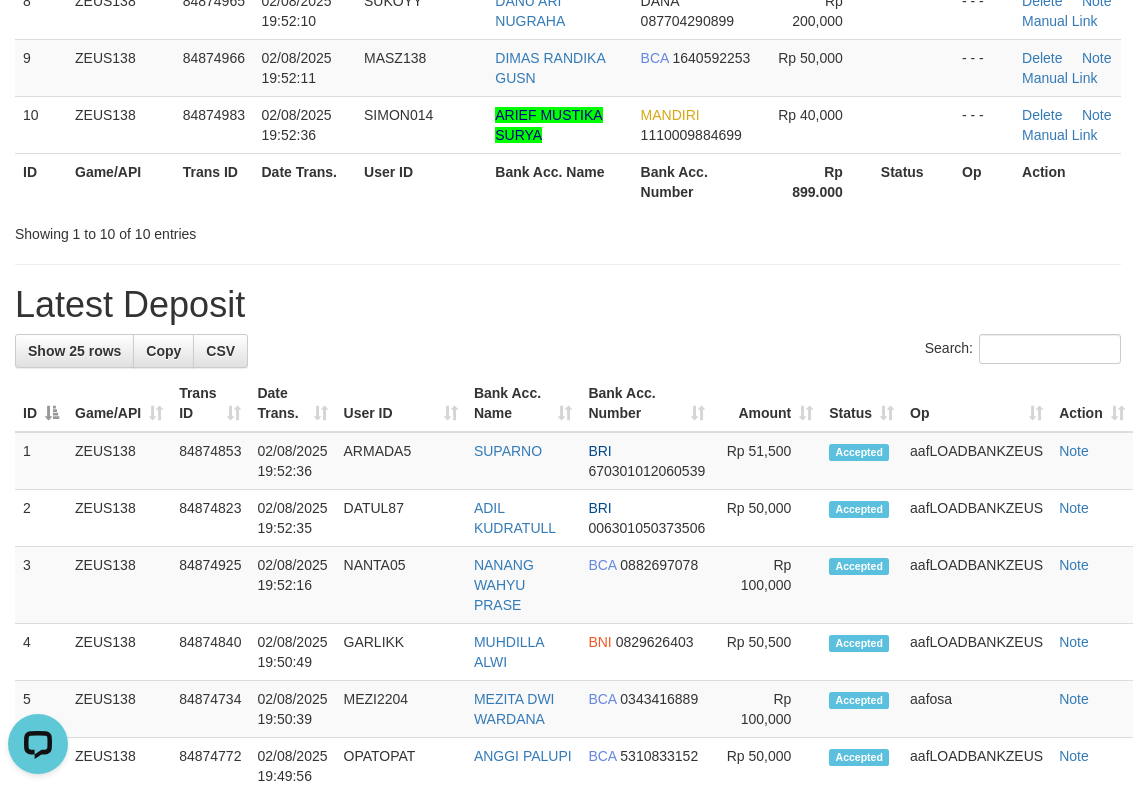 drag, startPoint x: 707, startPoint y: 357, endPoint x: 1144, endPoint y: 313, distance: 439.2095 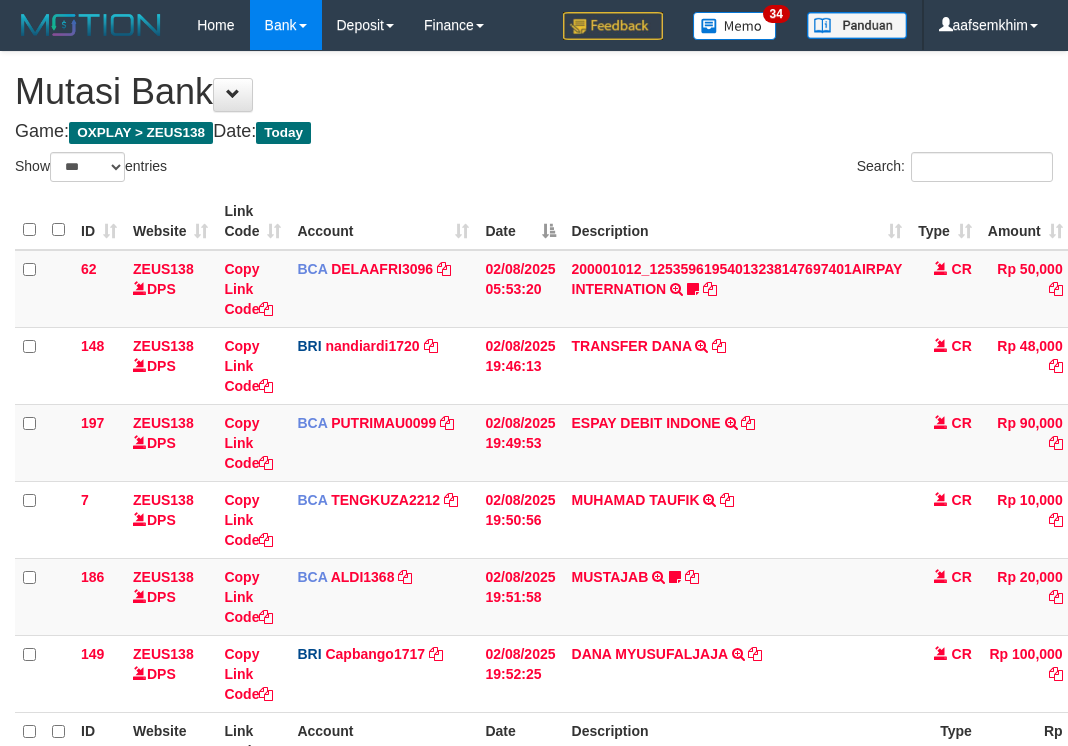 select on "***" 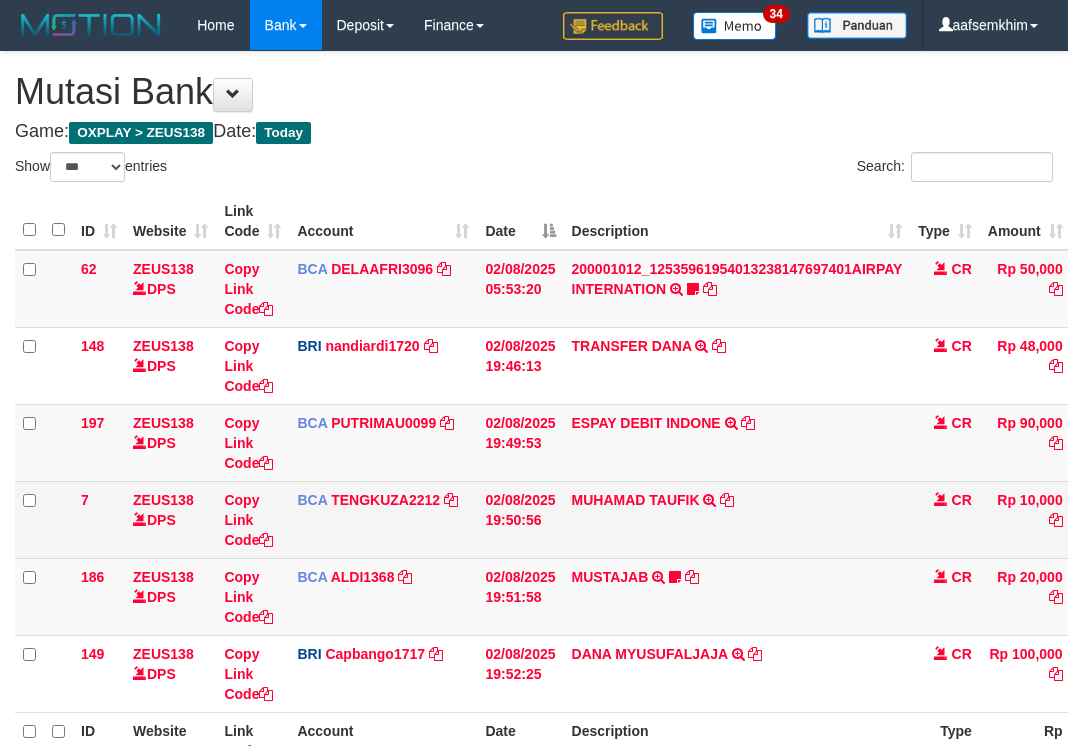 scroll, scrollTop: 136, scrollLeft: 7, axis: both 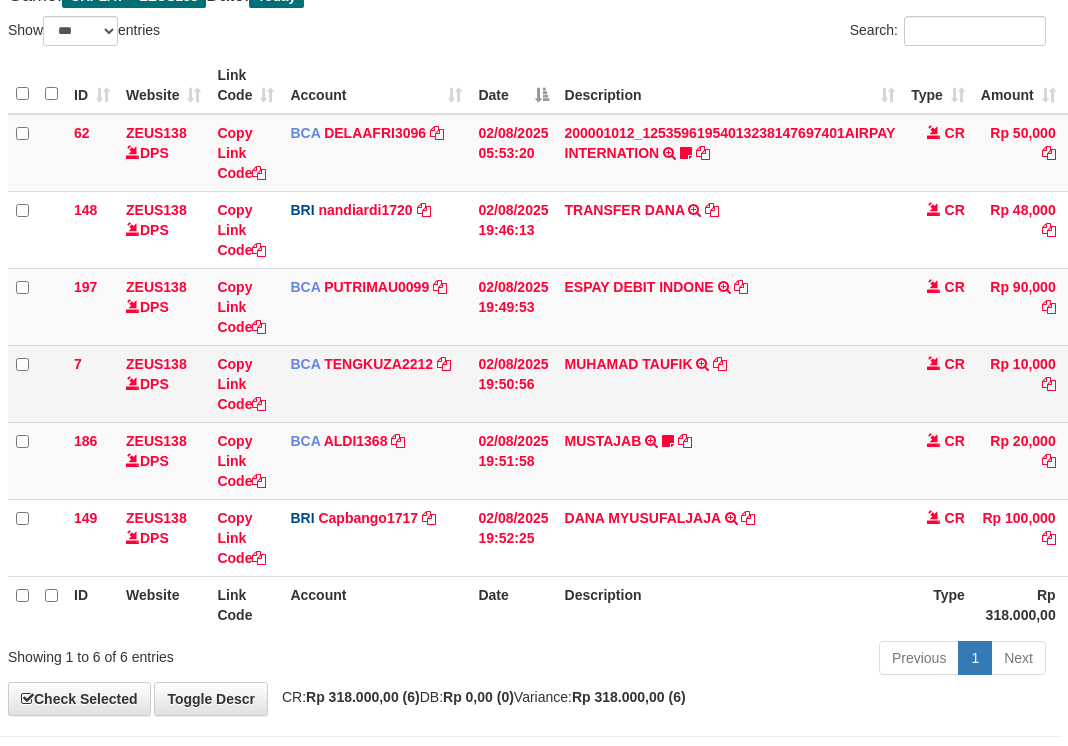 click on "02/08/2025 19:50:56" at bounding box center (513, 383) 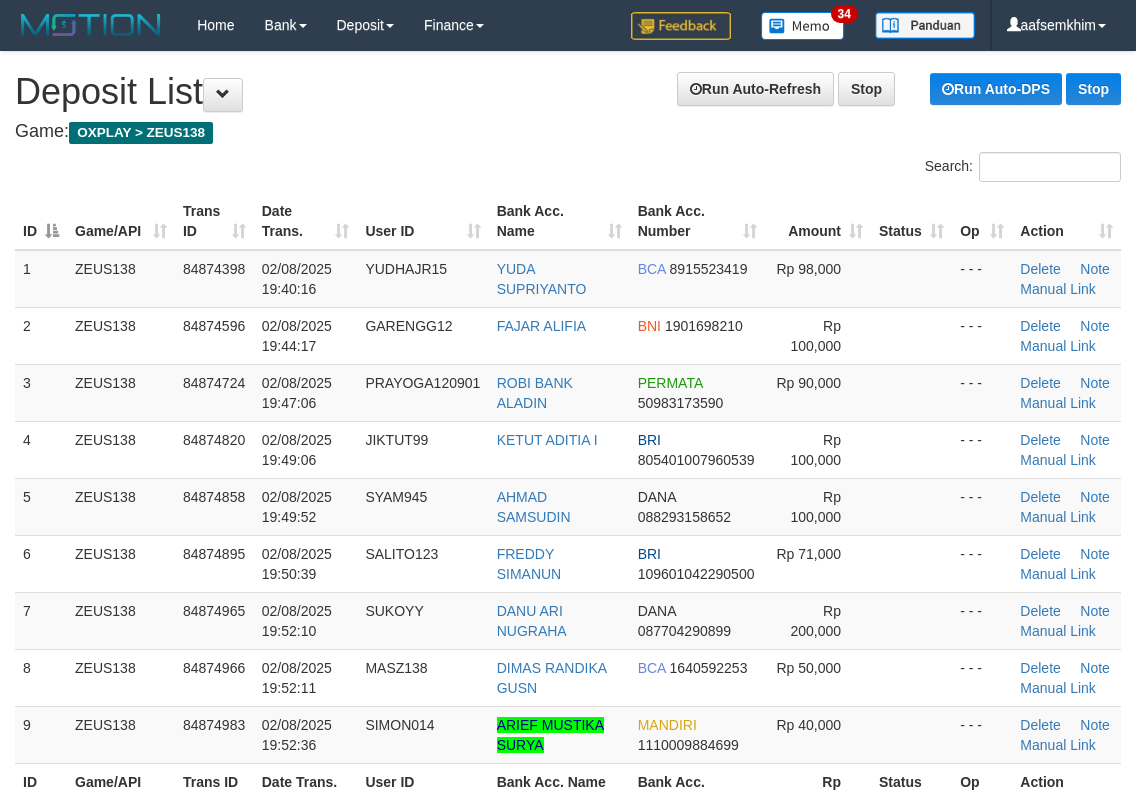 scroll, scrollTop: 0, scrollLeft: 0, axis: both 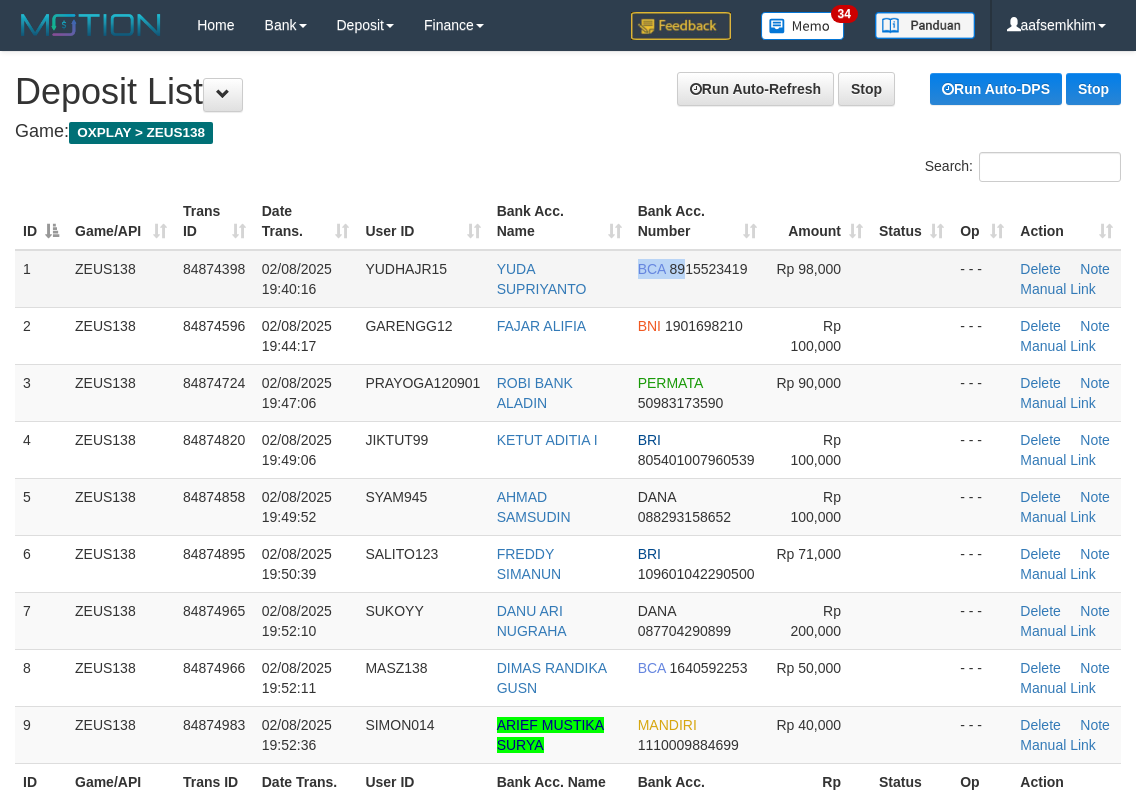 click on "BCA
8915523419" at bounding box center (697, 279) 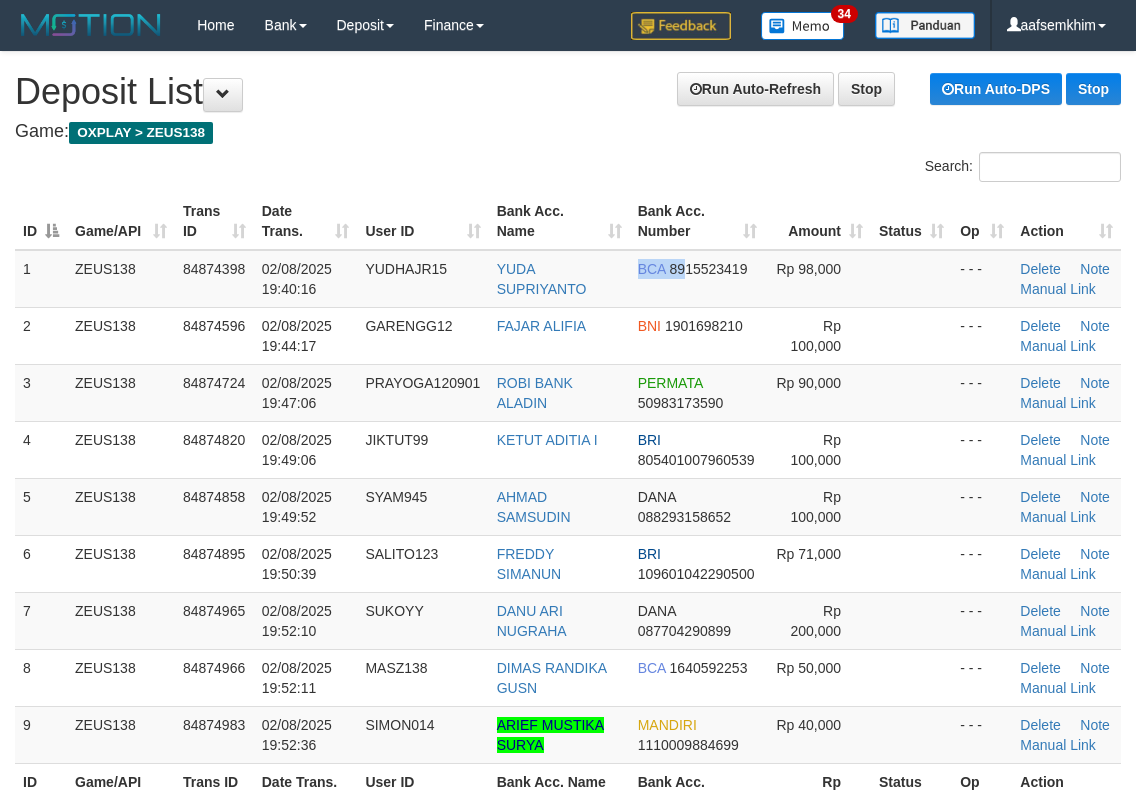 click on "Bank Acc. Number" at bounding box center (697, 221) 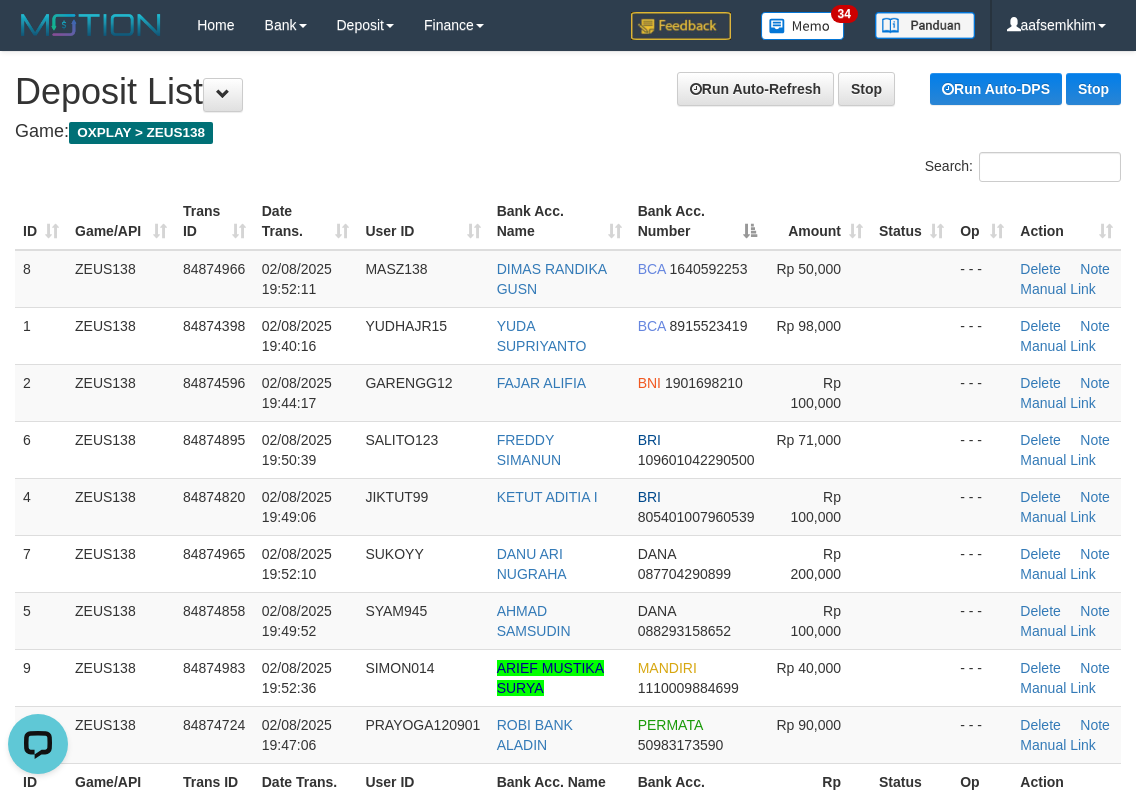 scroll, scrollTop: 0, scrollLeft: 0, axis: both 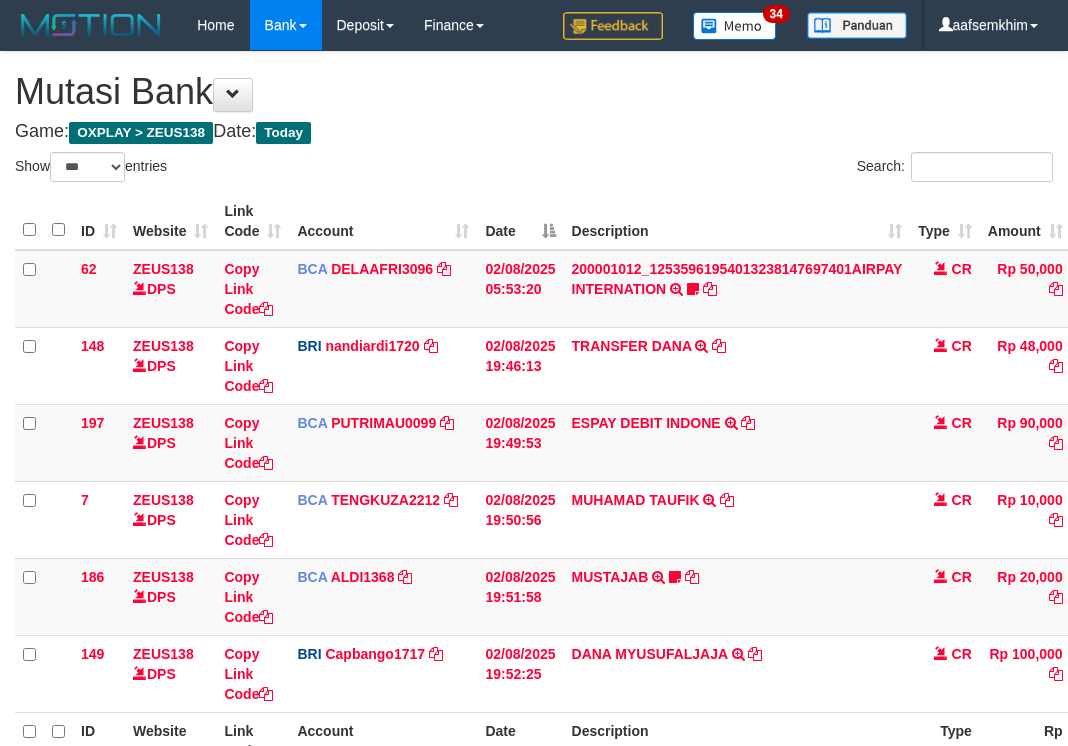 select on "***" 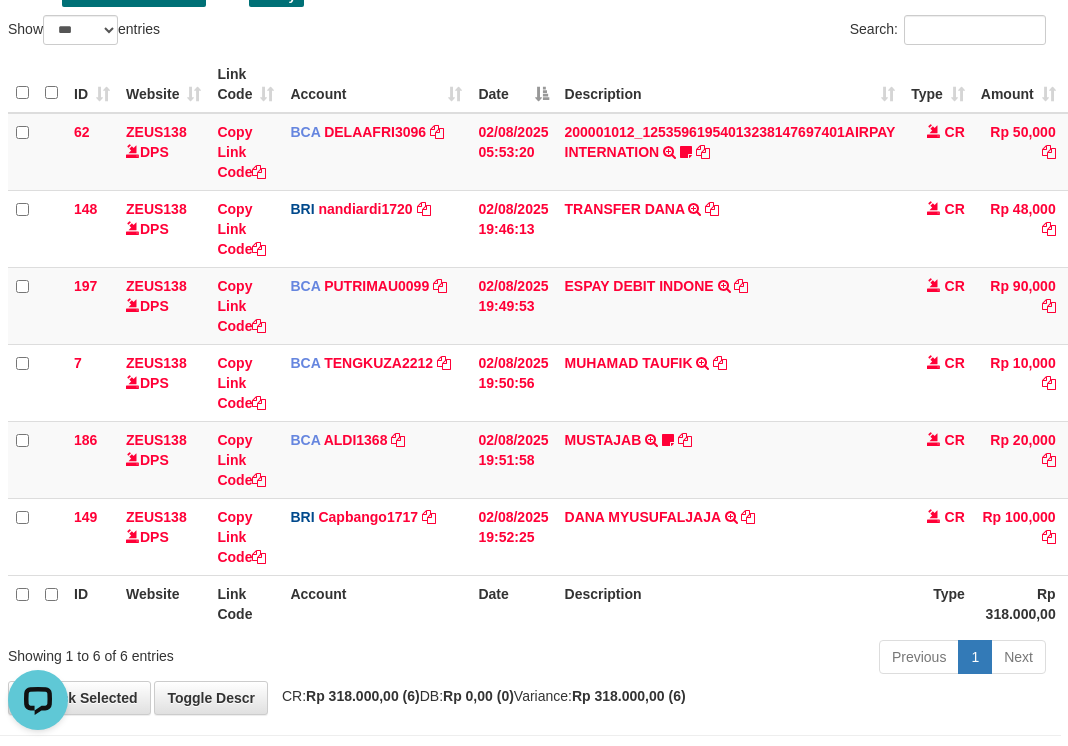 scroll, scrollTop: 0, scrollLeft: 0, axis: both 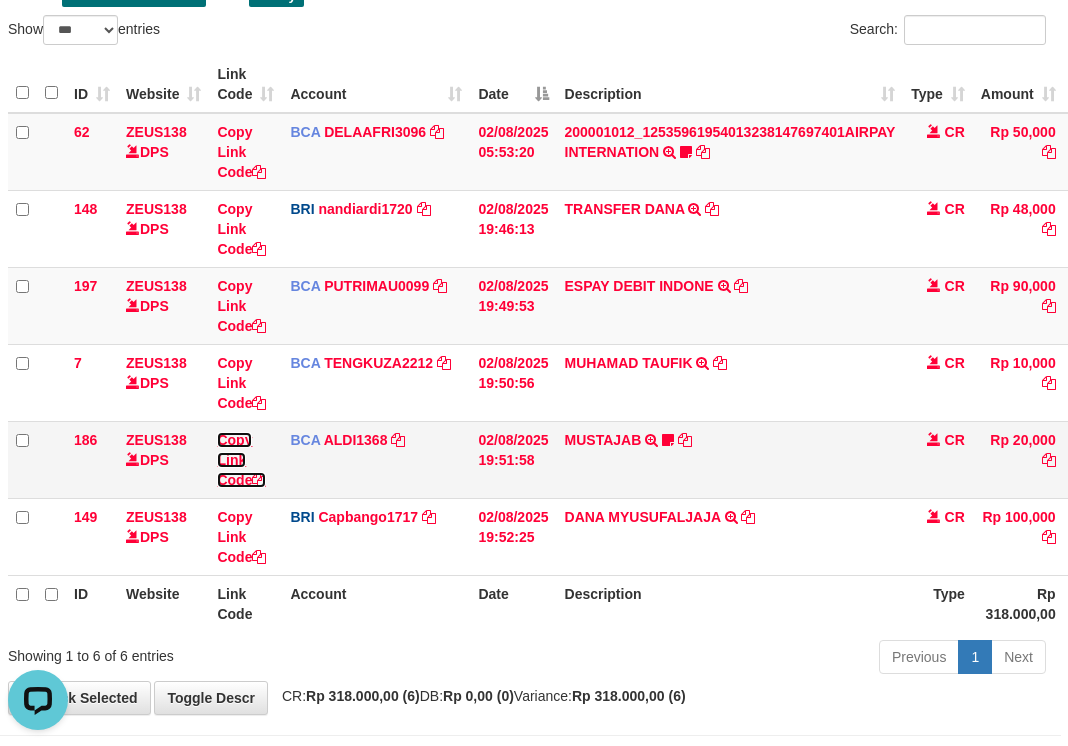 drag, startPoint x: 266, startPoint y: 478, endPoint x: 14, endPoint y: 462, distance: 252.50743 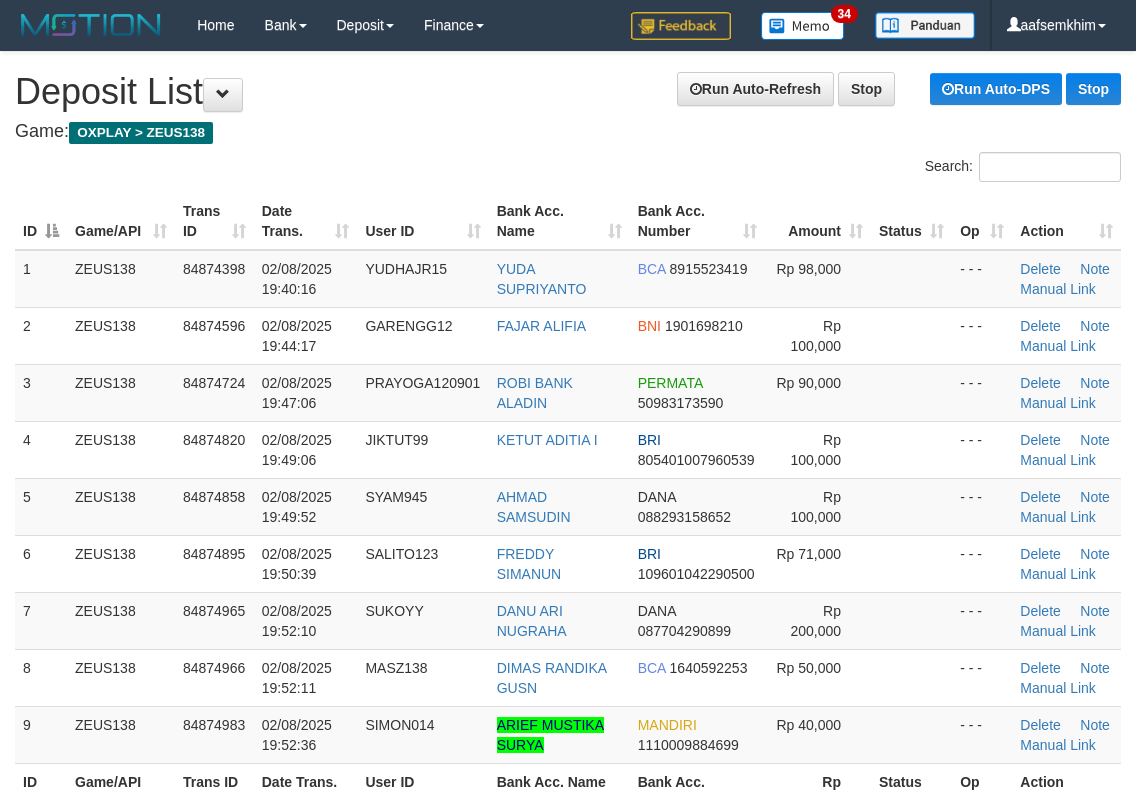 scroll, scrollTop: 0, scrollLeft: 0, axis: both 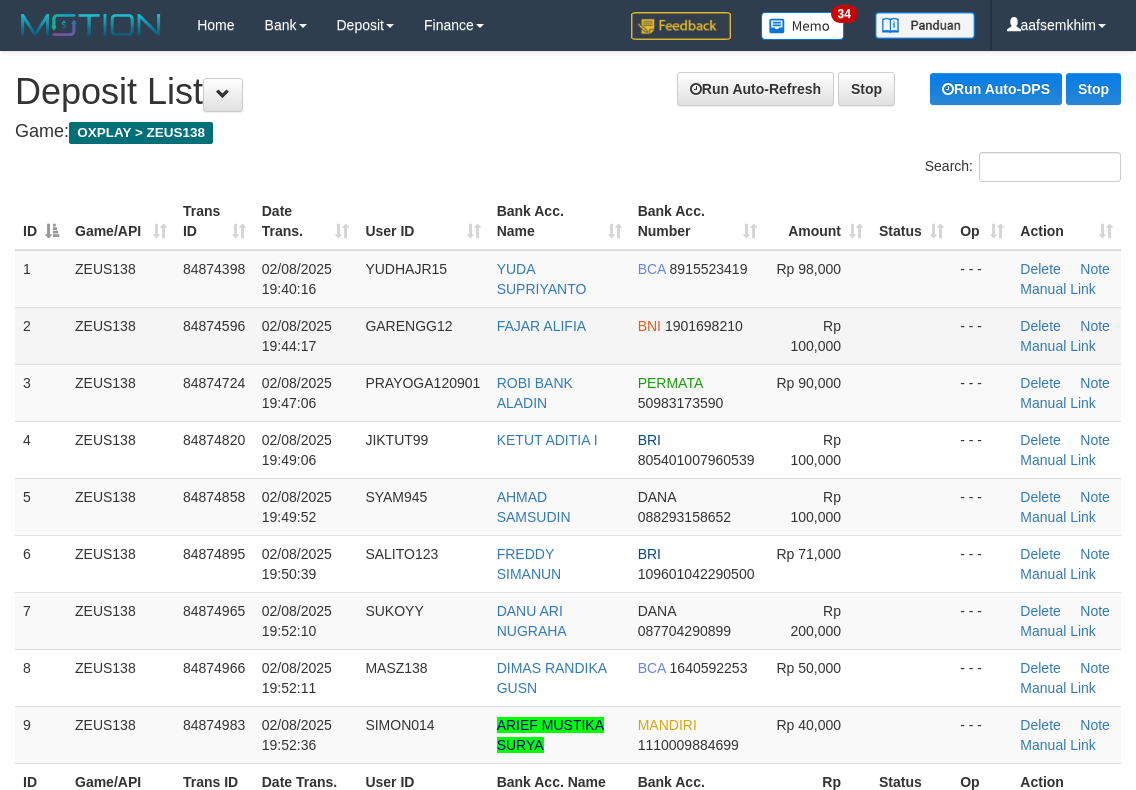 click on "02/08/2025 19:44:17" at bounding box center (297, 336) 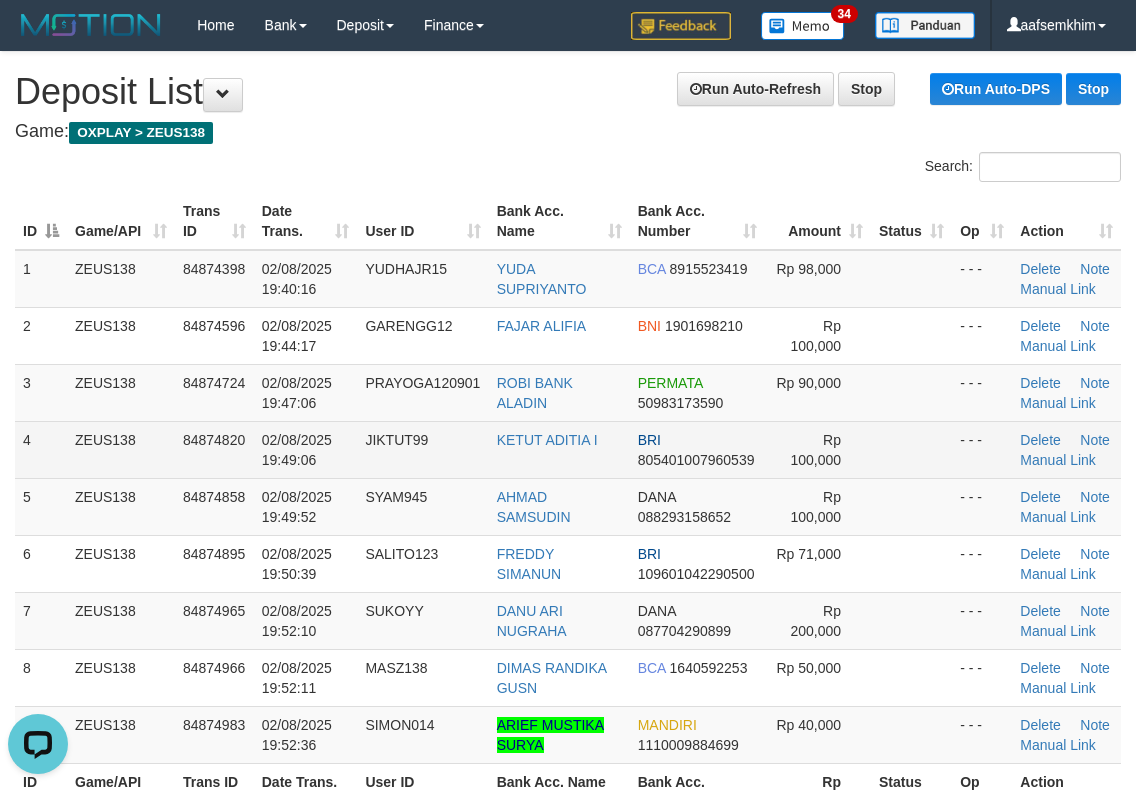 scroll, scrollTop: 0, scrollLeft: 0, axis: both 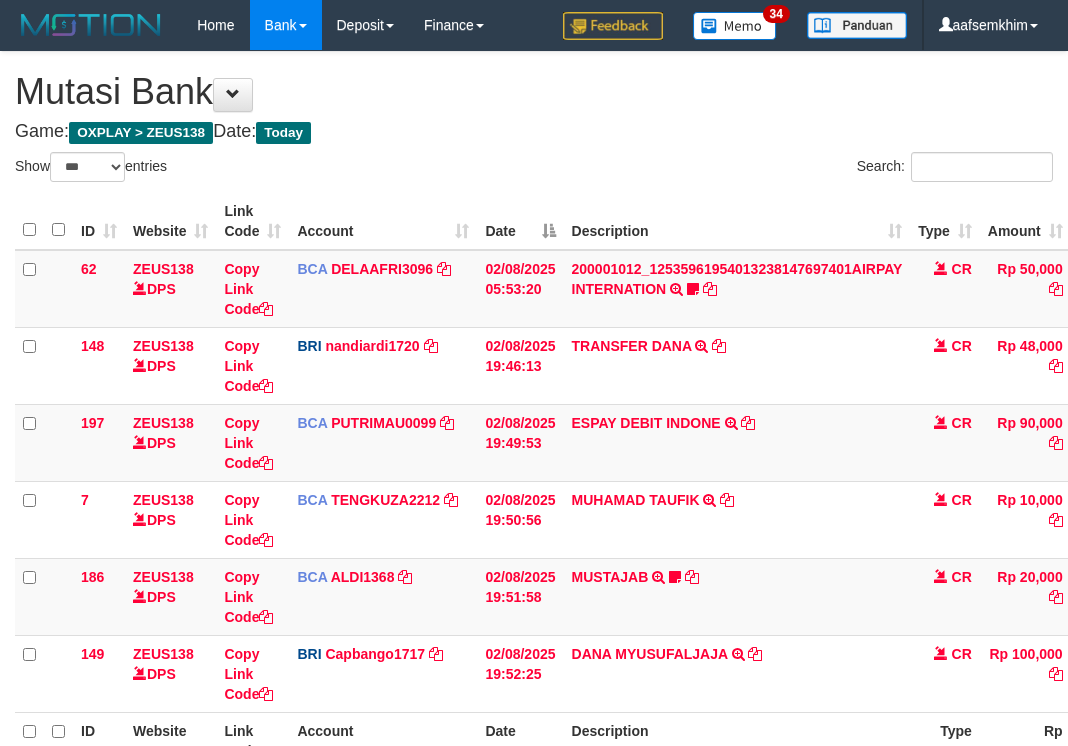 select on "***" 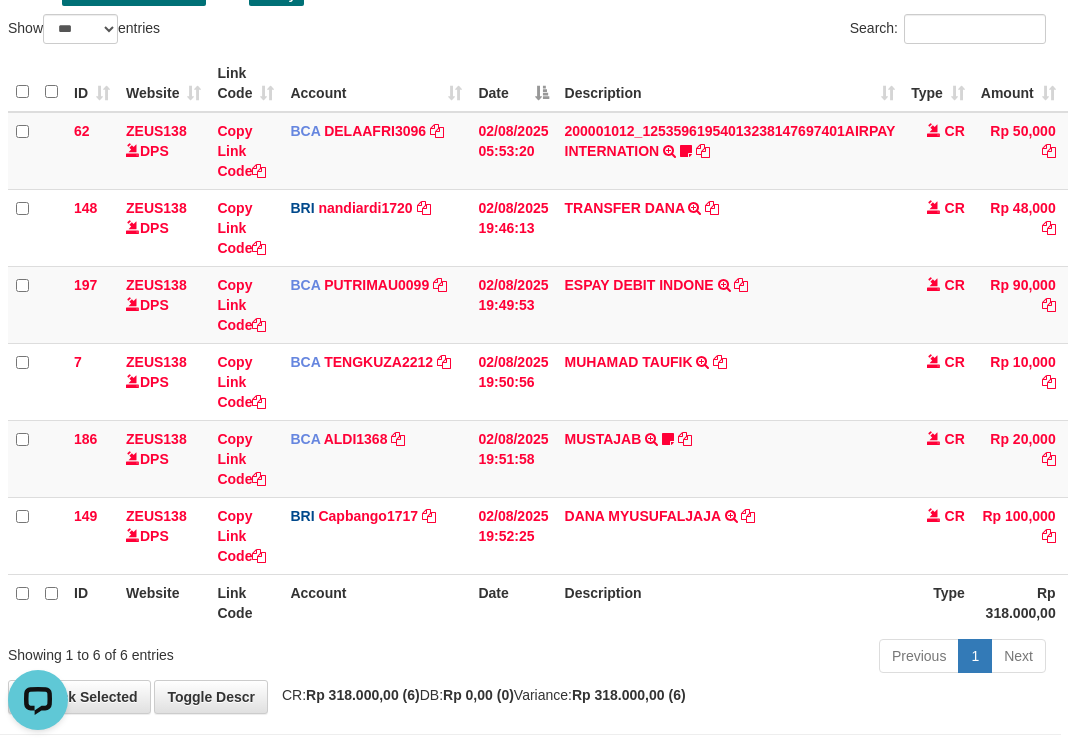 scroll, scrollTop: 0, scrollLeft: 0, axis: both 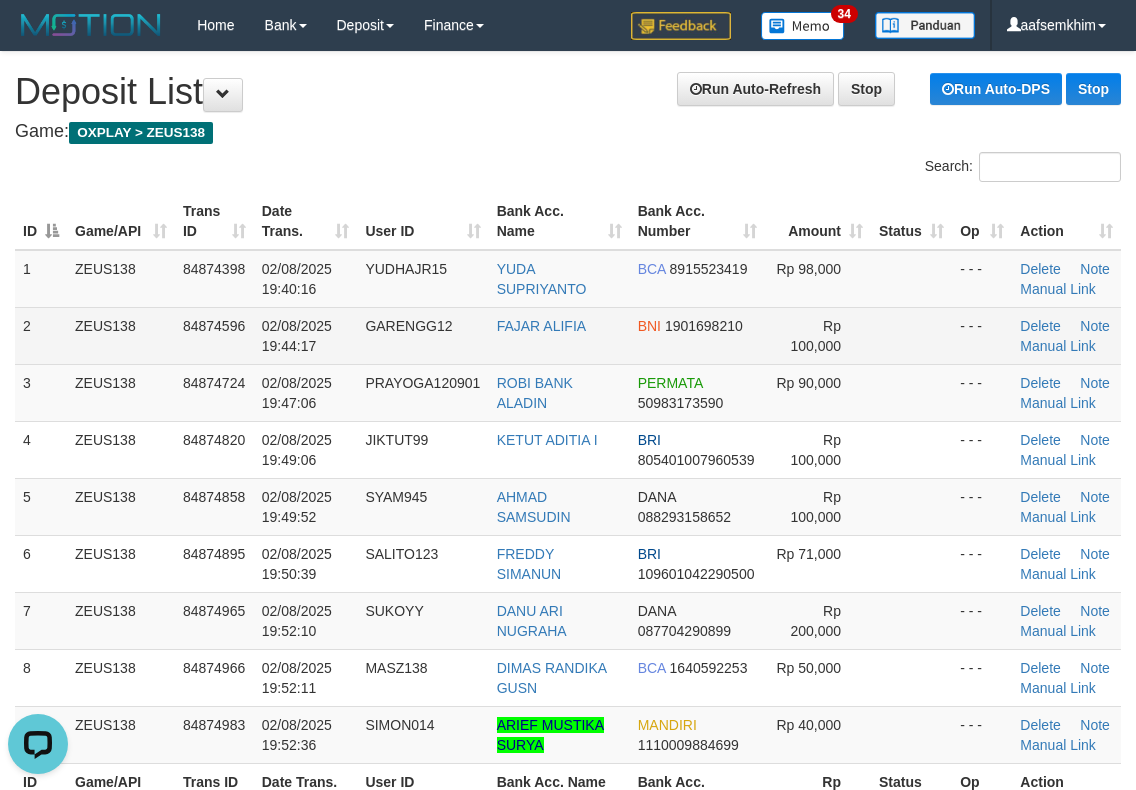 click on "GARENGG12" at bounding box center (422, 335) 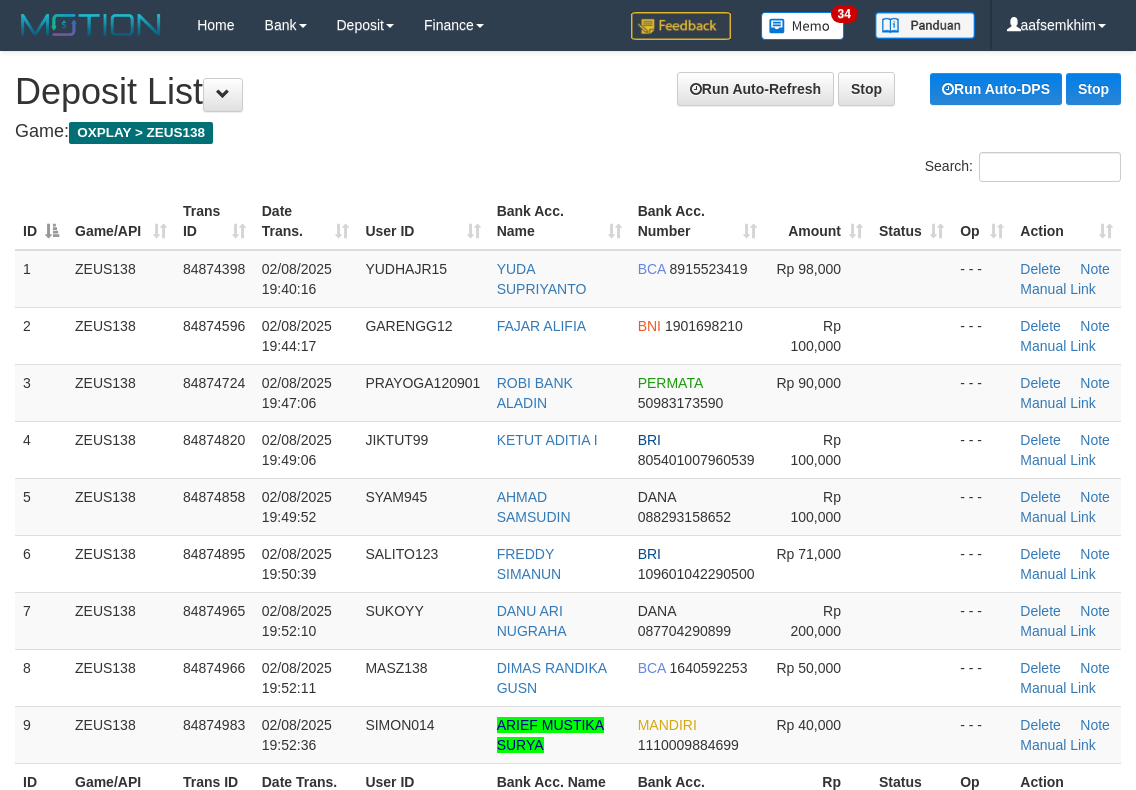 scroll, scrollTop: 0, scrollLeft: 0, axis: both 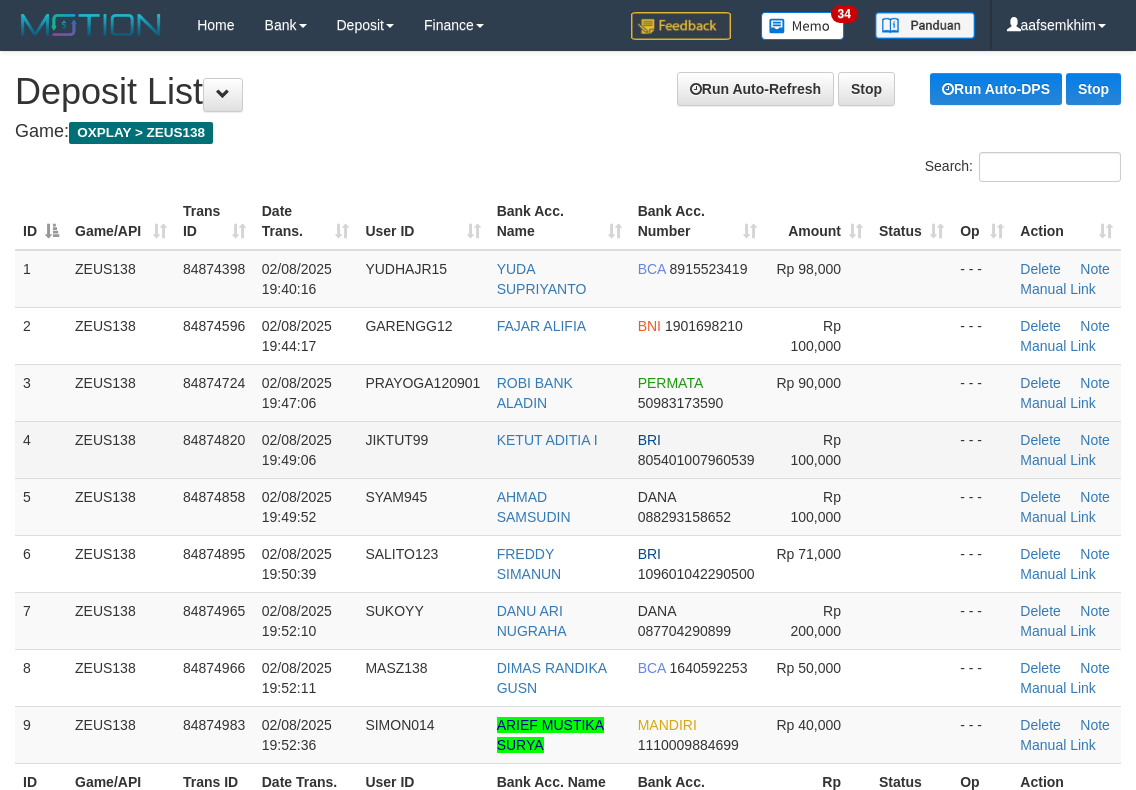 drag, startPoint x: 327, startPoint y: 433, endPoint x: 346, endPoint y: 428, distance: 19.646883 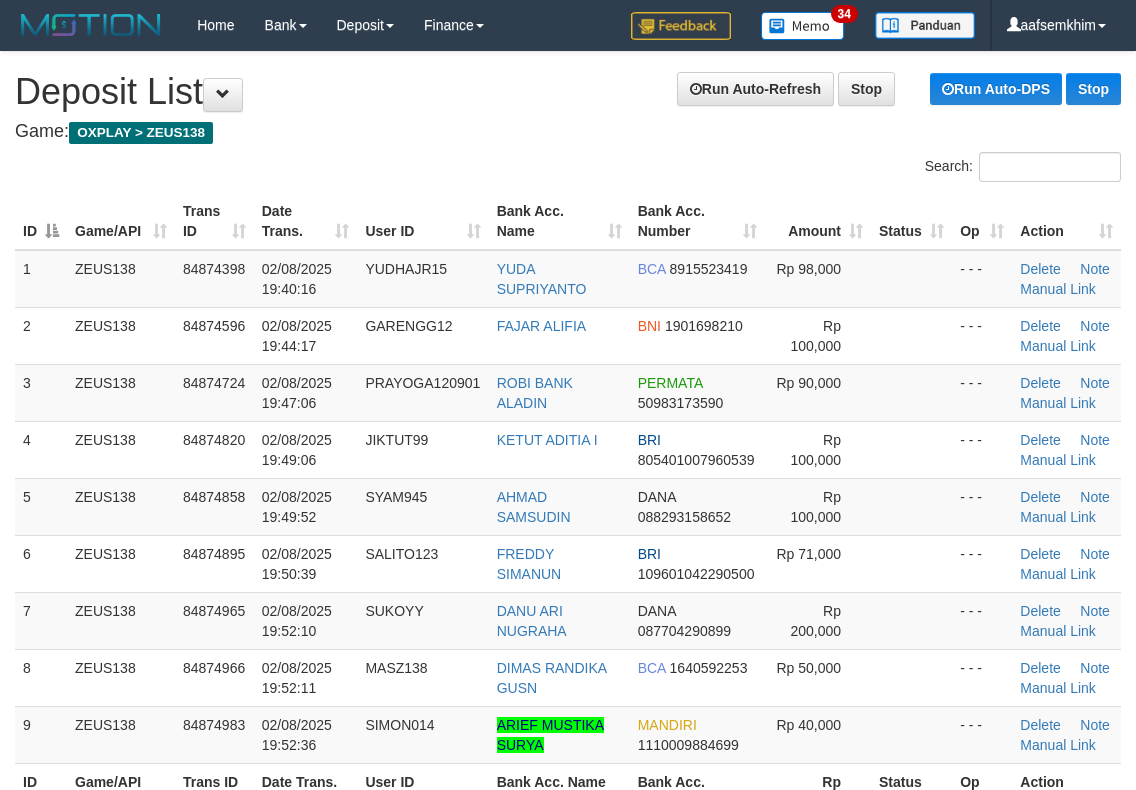 drag, startPoint x: 613, startPoint y: 127, endPoint x: 754, endPoint y: 222, distance: 170.01764 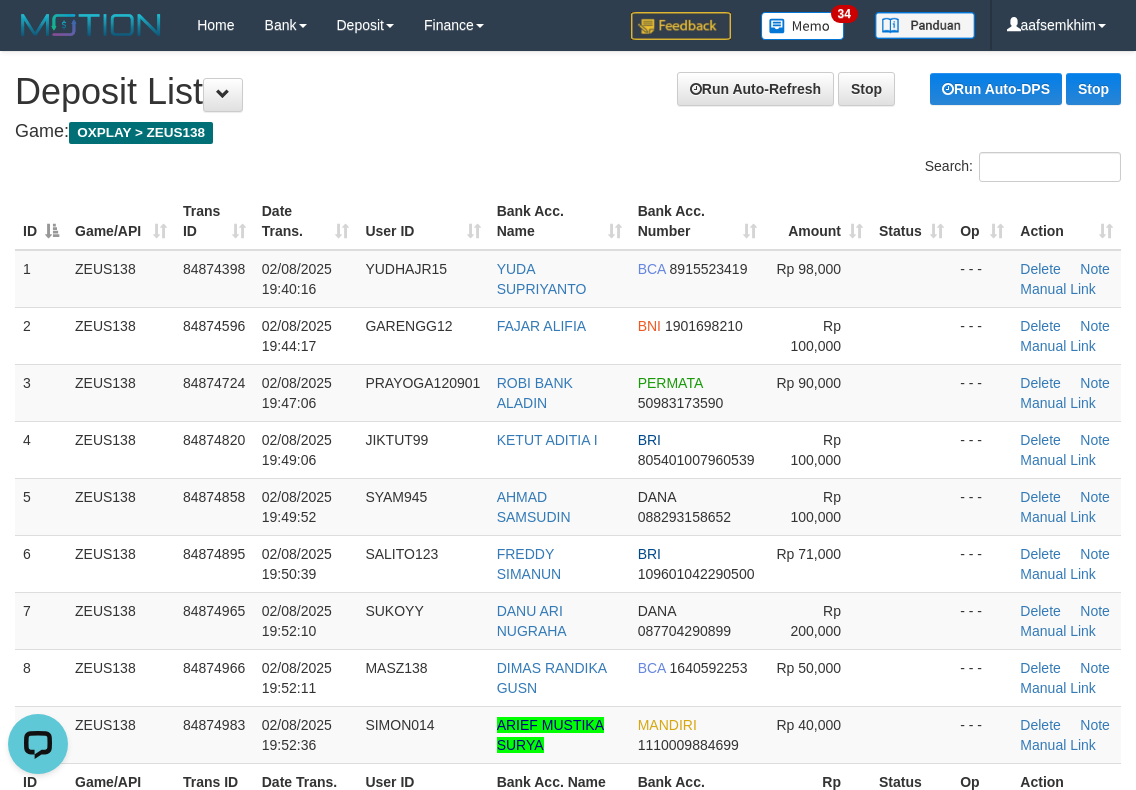 scroll, scrollTop: 0, scrollLeft: 0, axis: both 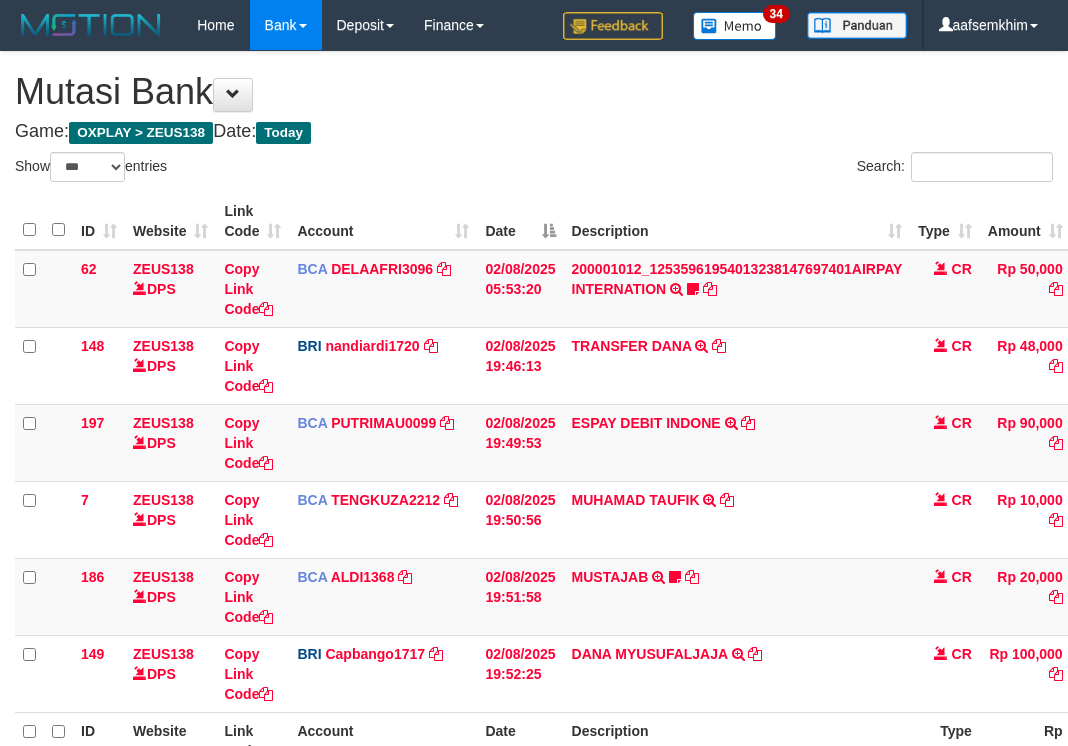select on "***" 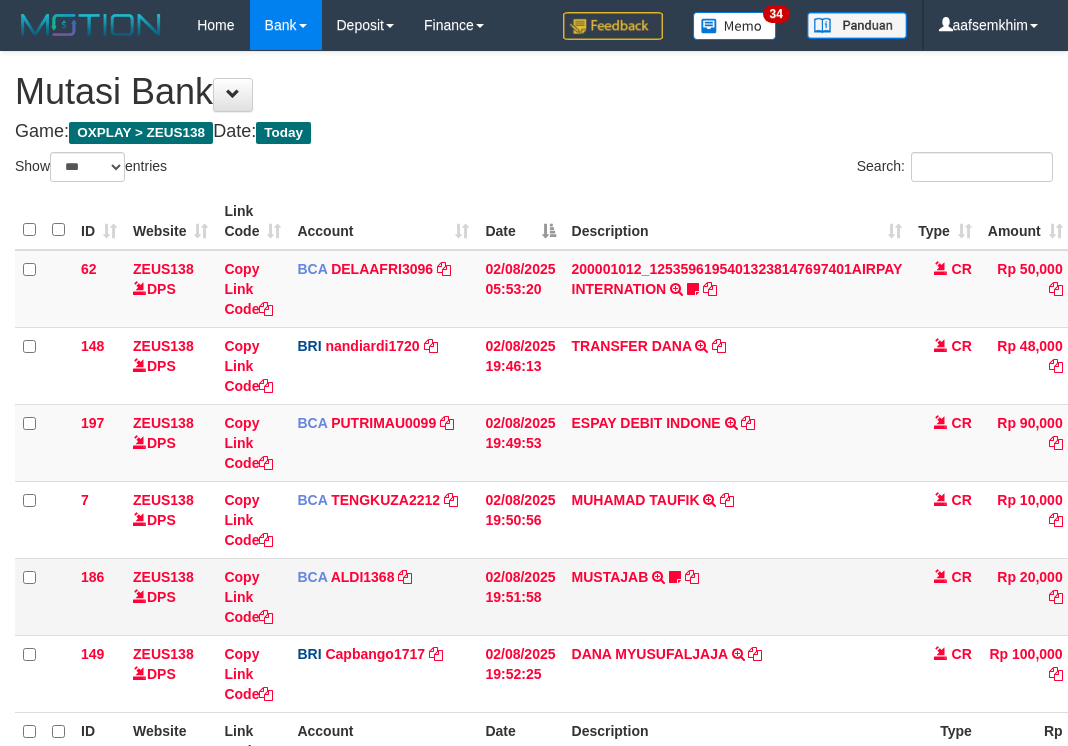 scroll, scrollTop: 140, scrollLeft: 7, axis: both 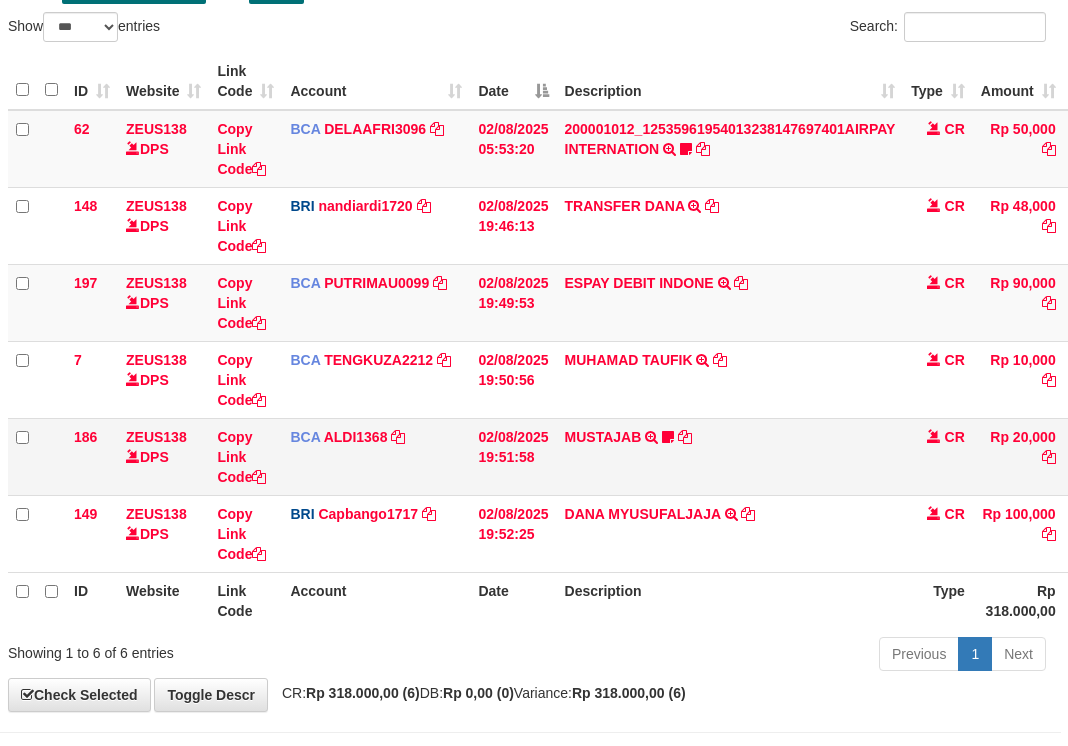 click on "MUSTAJAB            TRSF E-BANKING CR 08/02 Z3K31
MUSTAJAB    Almajelita7" at bounding box center [730, 456] 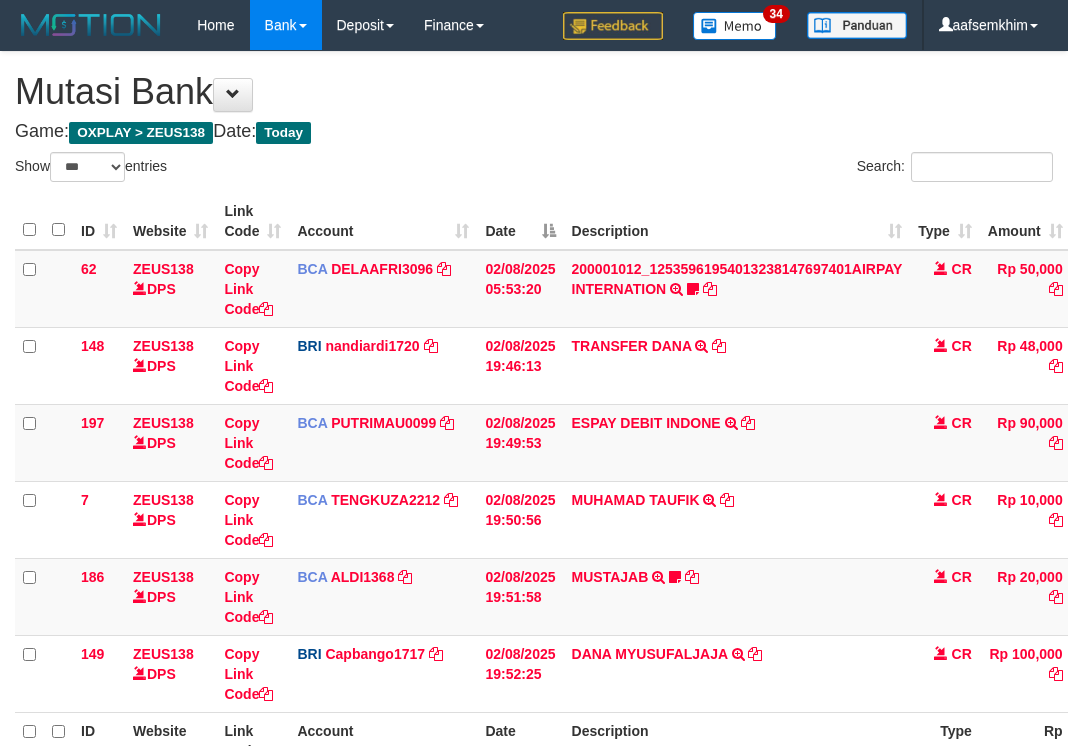 select on "***" 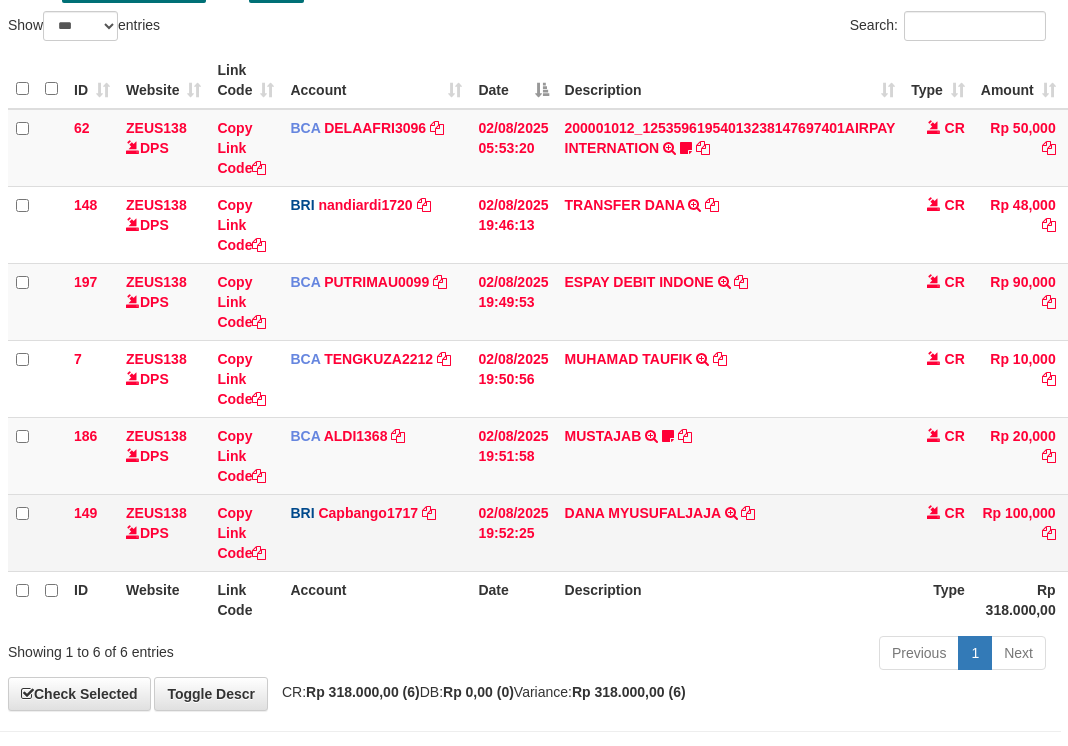 click on "149
ZEUS138    DPS
Copy Link Code
BRI
Capbango1717
DPS
HELMI
mutasi_20250802_2435 | 149
mutasi_20250802_2435 | 149
02/08/2025 19:52:25
DANA MYUSUFALJAJA         TRANSFER NBMB DANA MYUSUFALJAJA TO HELMI
CR
Rp 100,000
Rp 956,272
Note
Check" at bounding box center [641, 532] 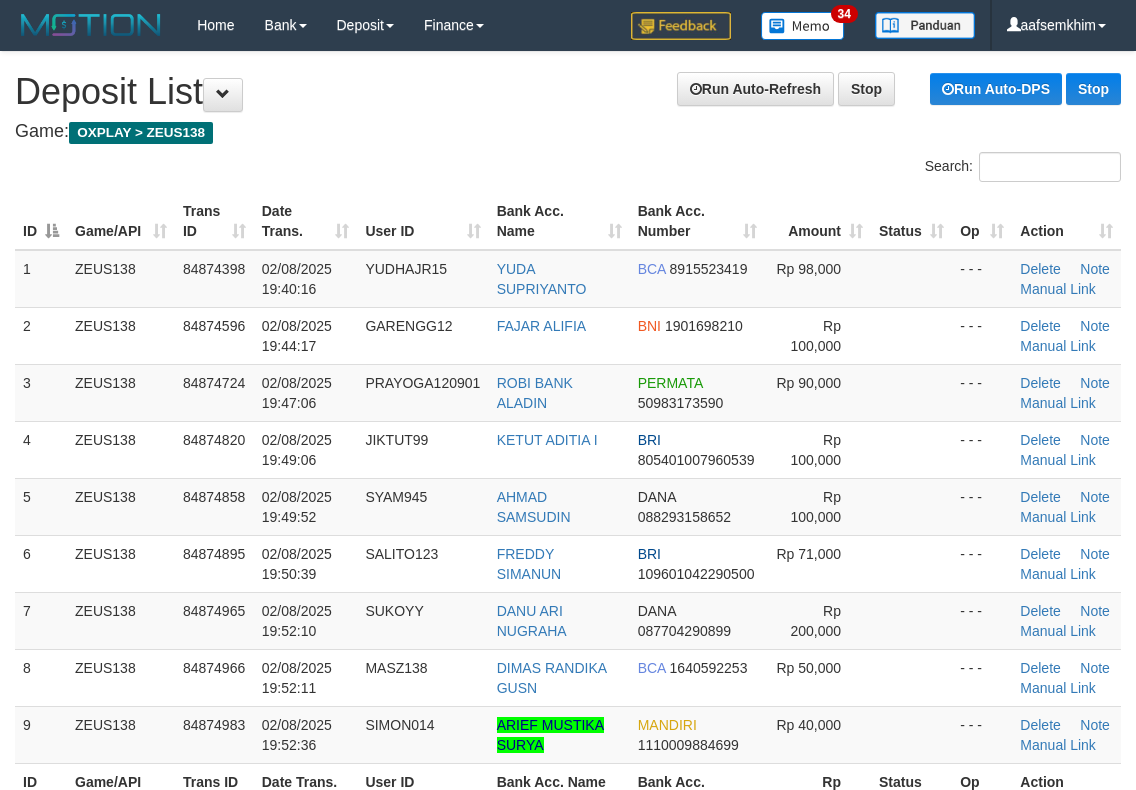 scroll, scrollTop: 0, scrollLeft: 0, axis: both 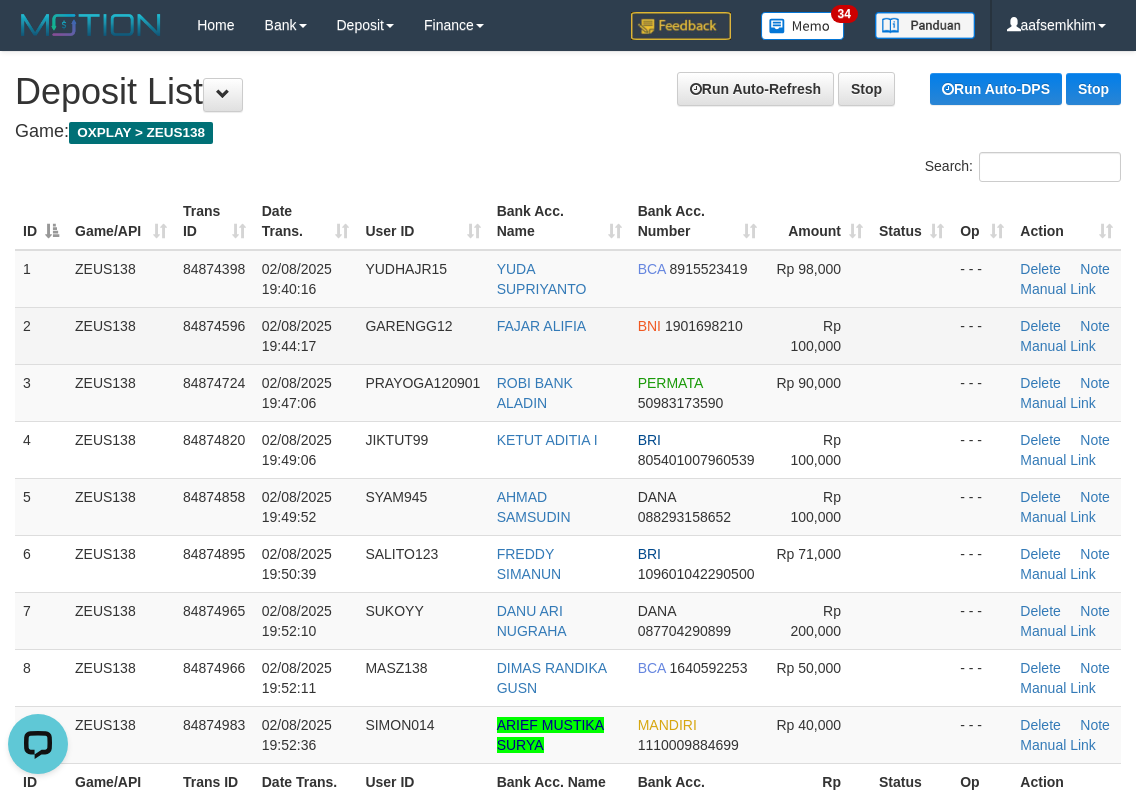 drag, startPoint x: 437, startPoint y: 338, endPoint x: 577, endPoint y: 335, distance: 140.03214 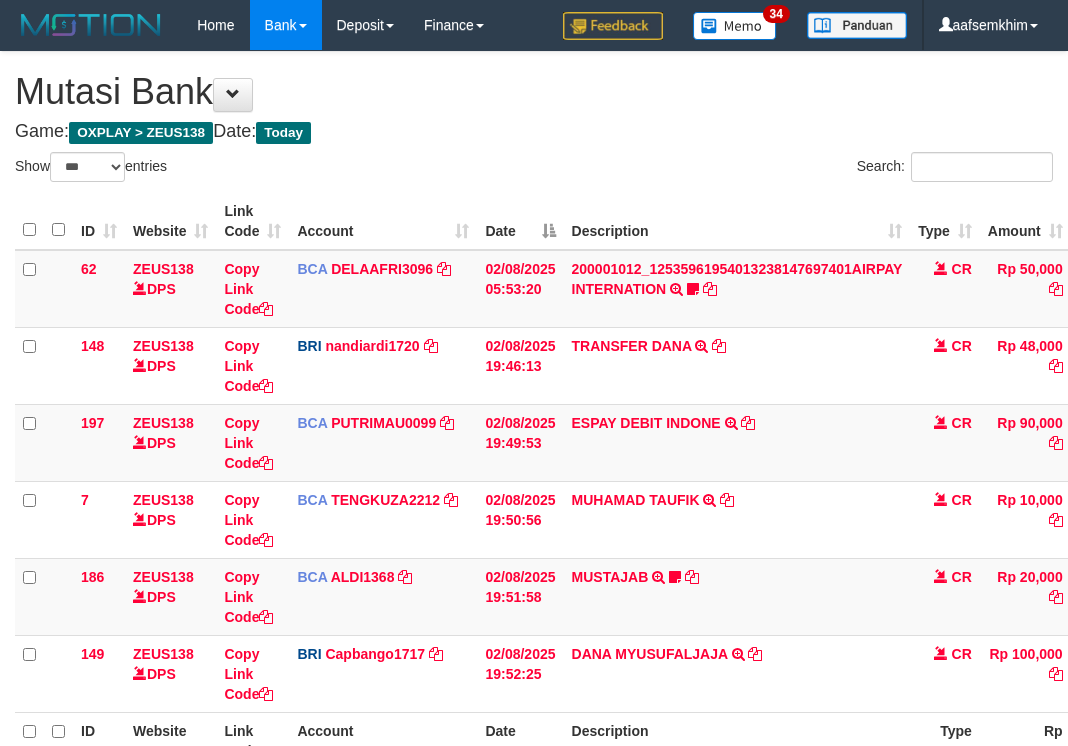 select on "***" 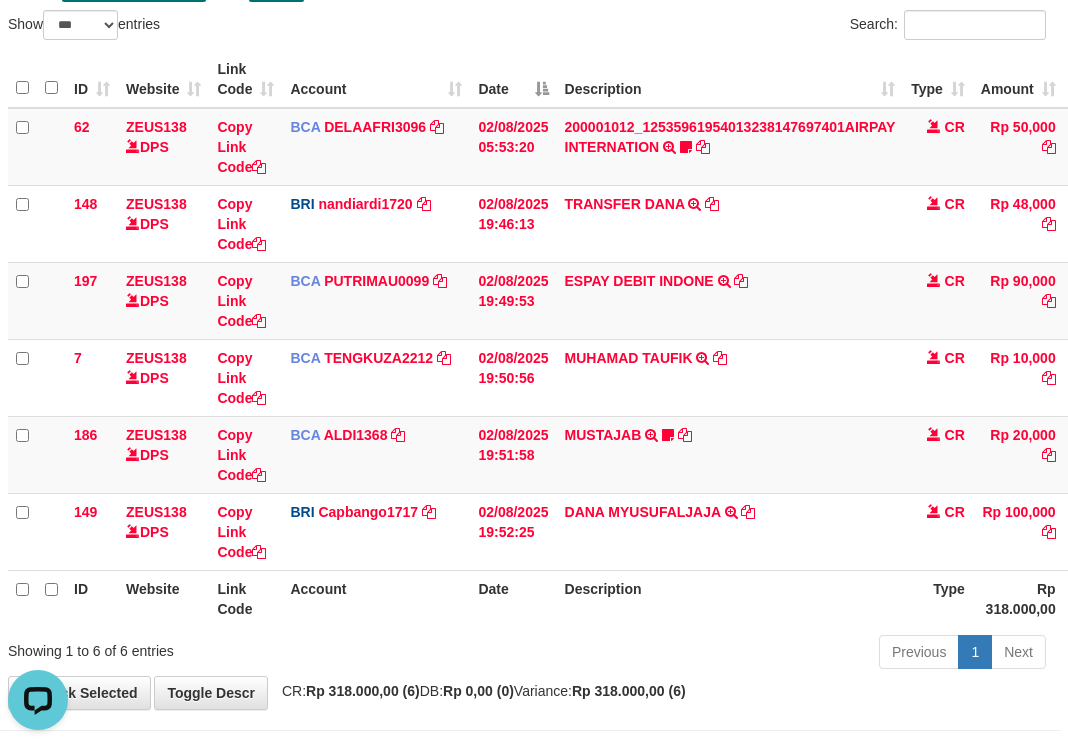 scroll, scrollTop: 0, scrollLeft: 0, axis: both 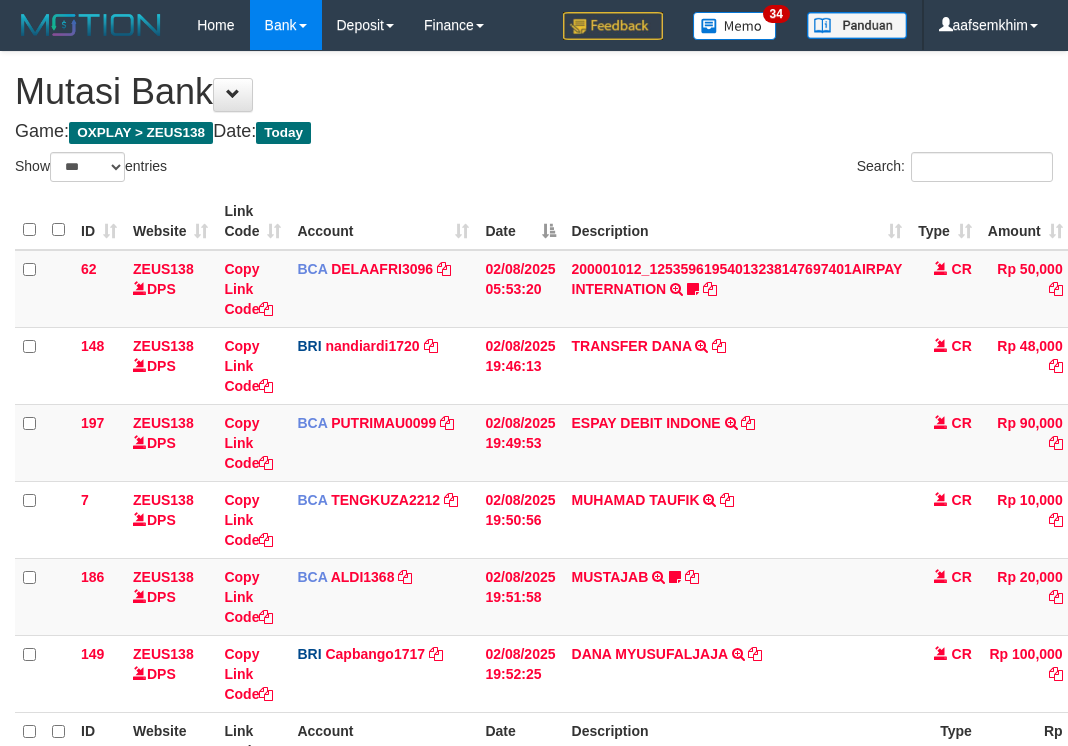select on "***" 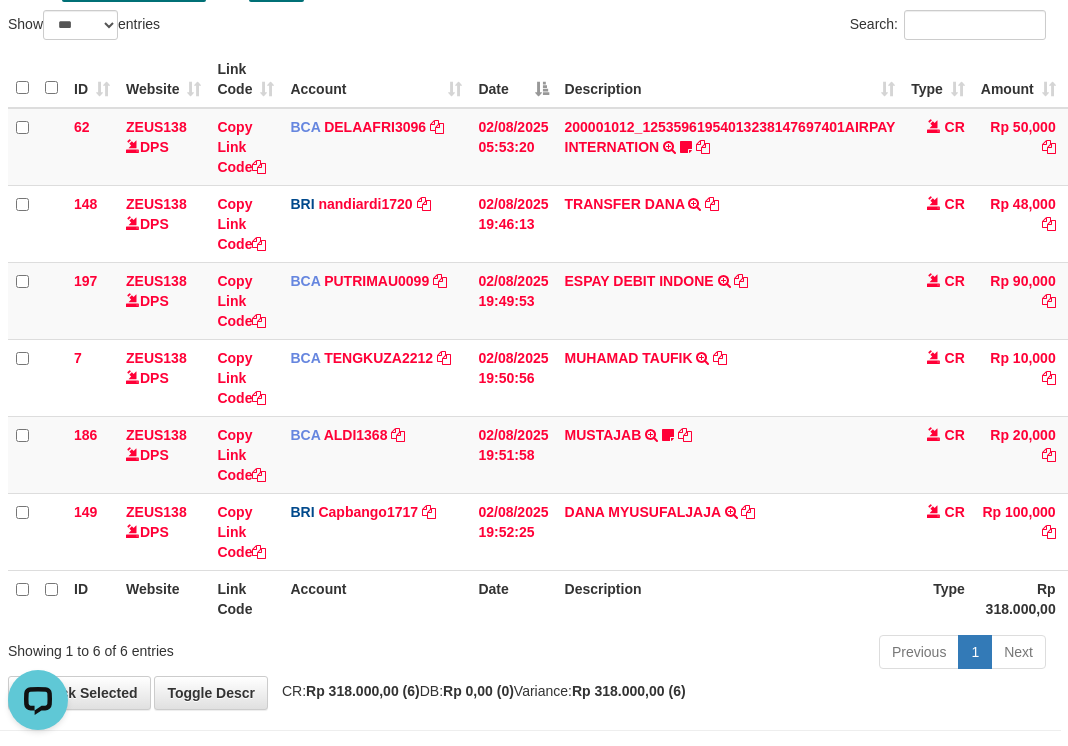scroll, scrollTop: 0, scrollLeft: 0, axis: both 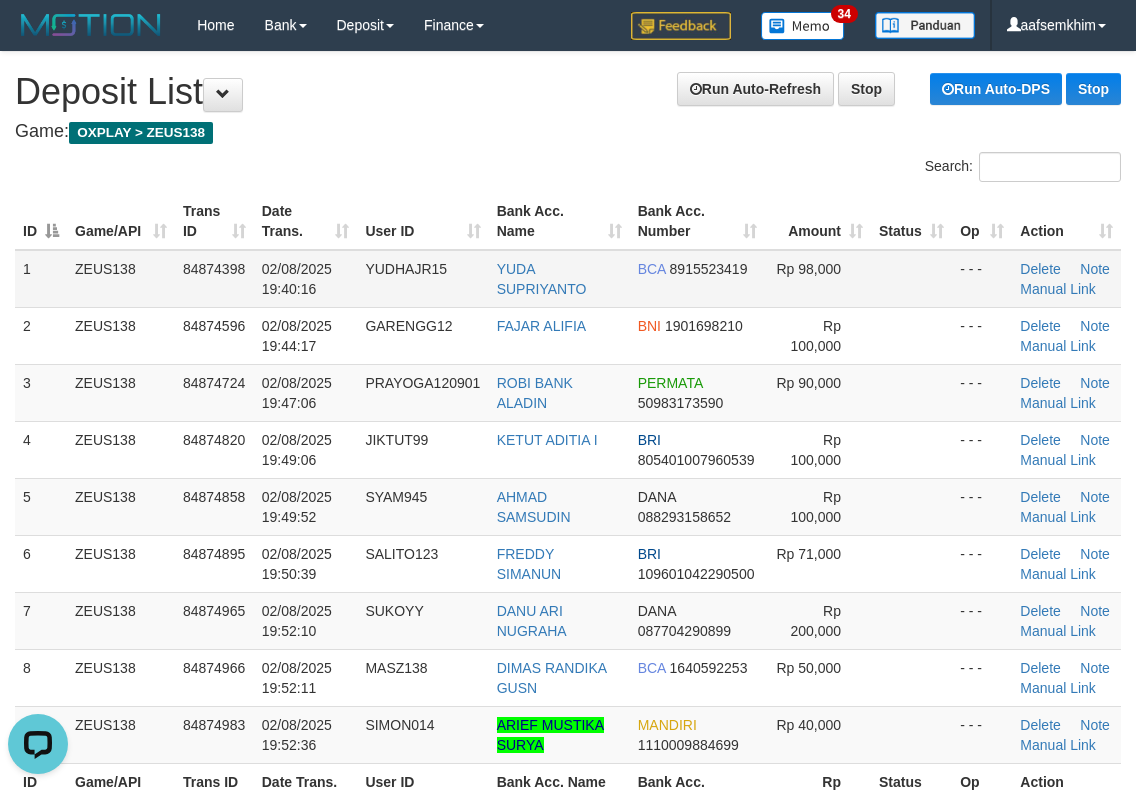 click on "02/08/2025 19:40:16" at bounding box center [306, 279] 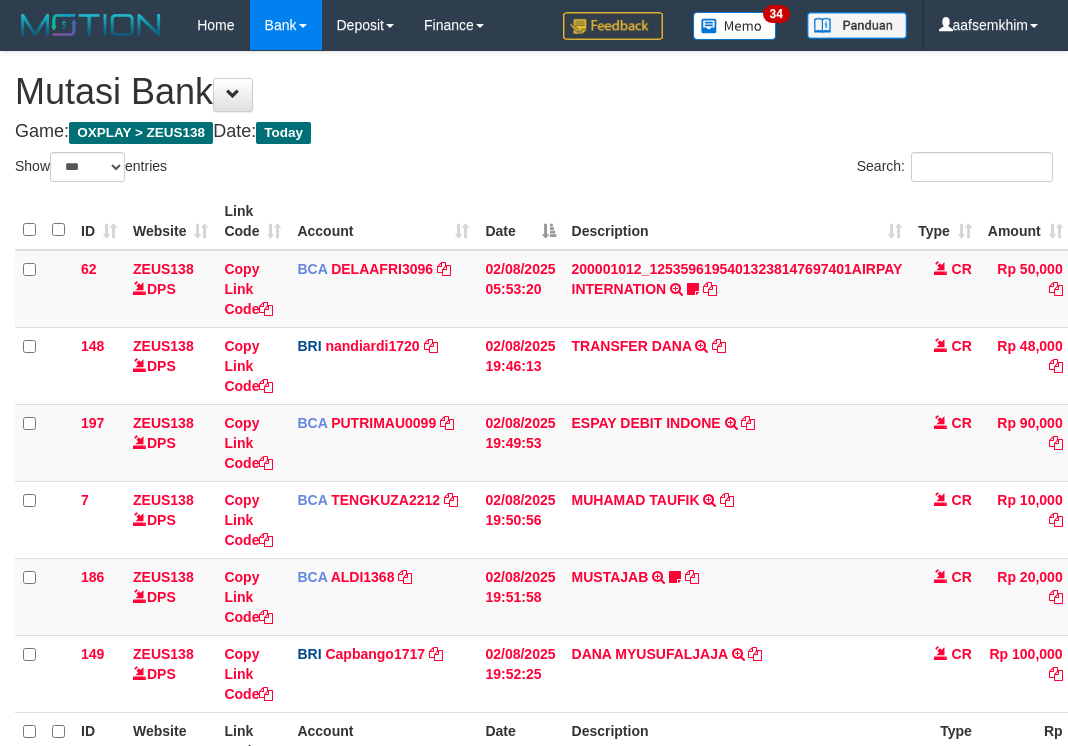 select on "***" 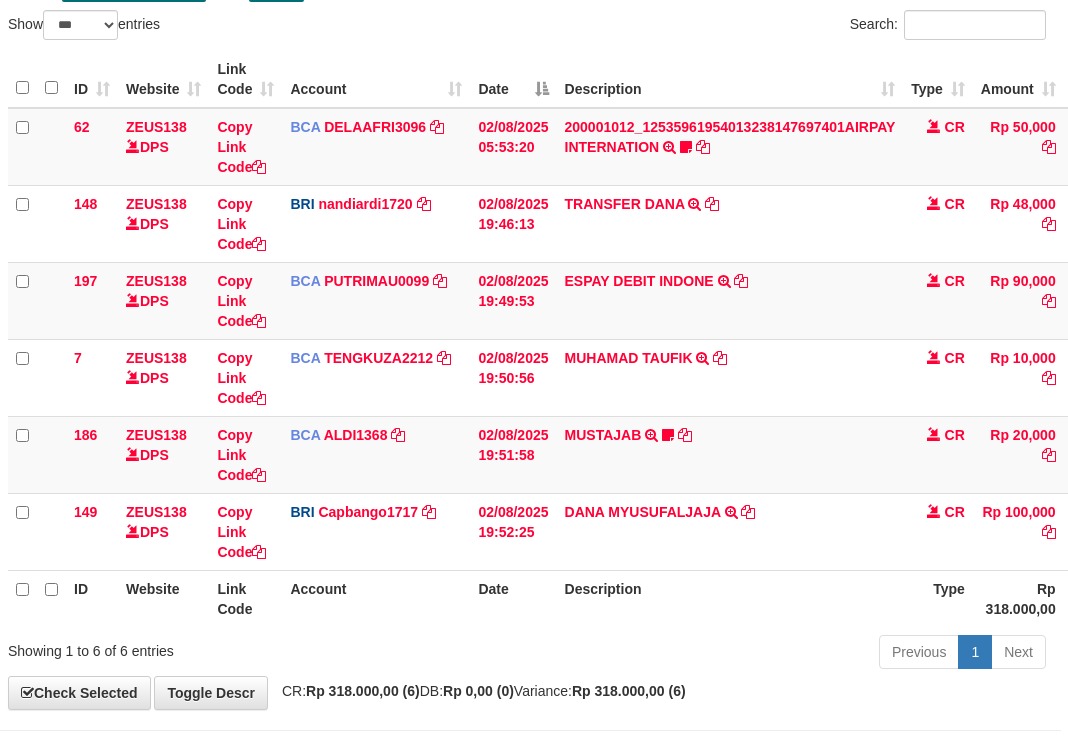 click on "Link Code" at bounding box center [245, 598] 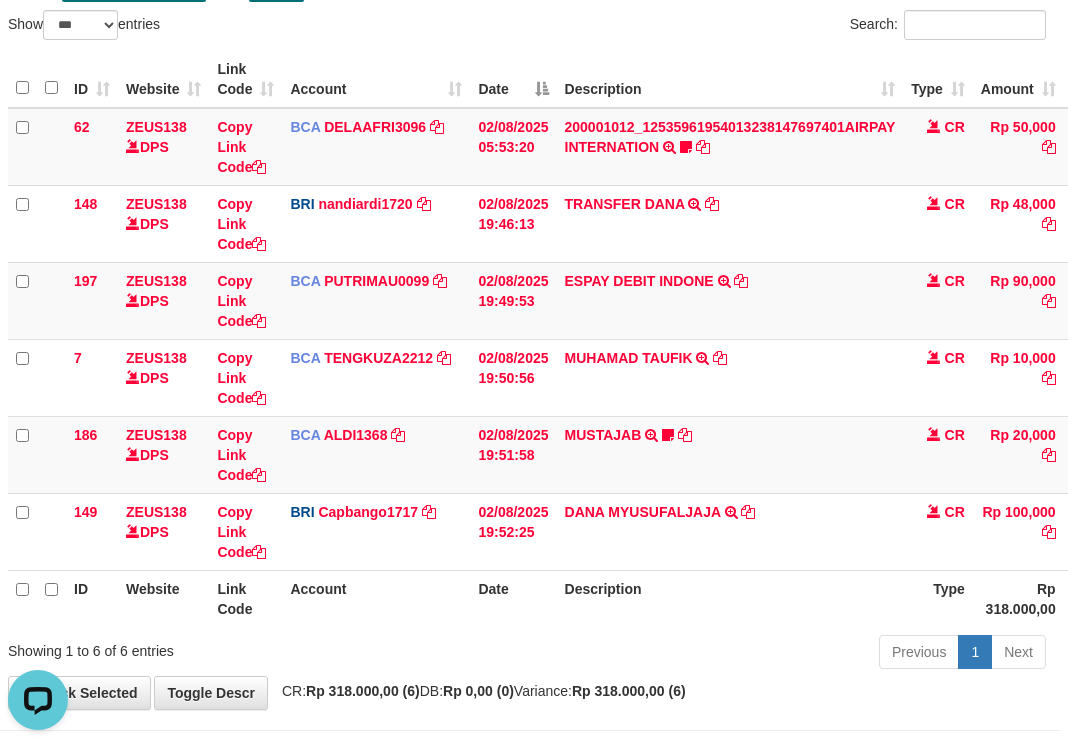 scroll, scrollTop: 0, scrollLeft: 0, axis: both 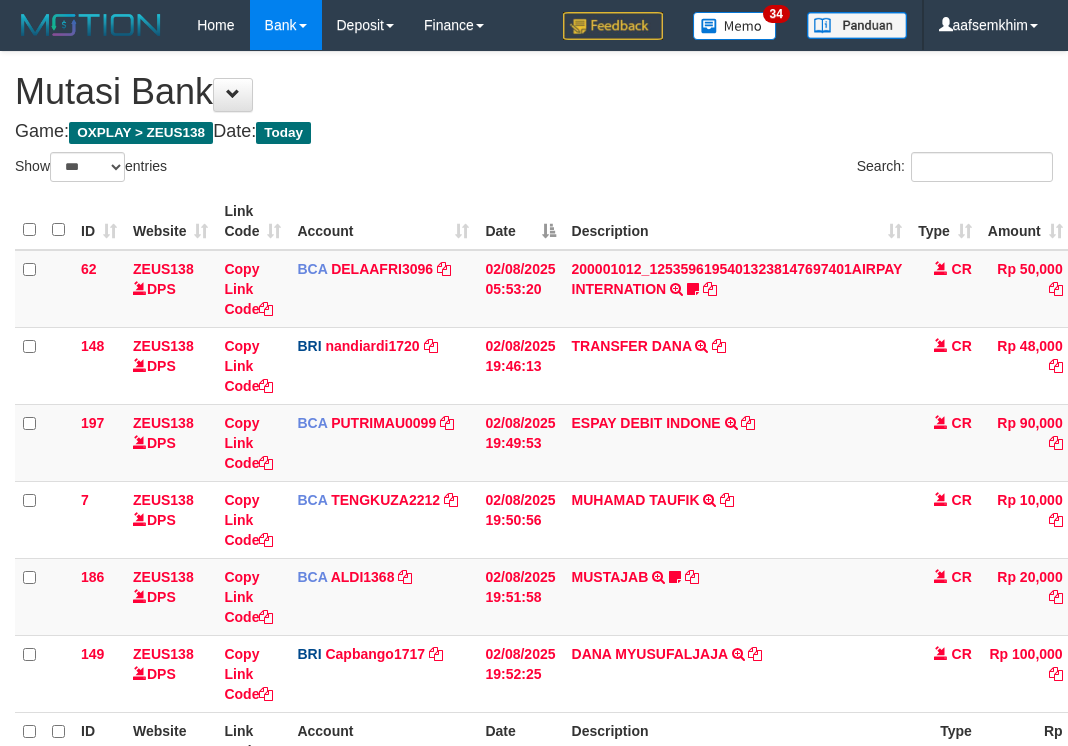 select on "***" 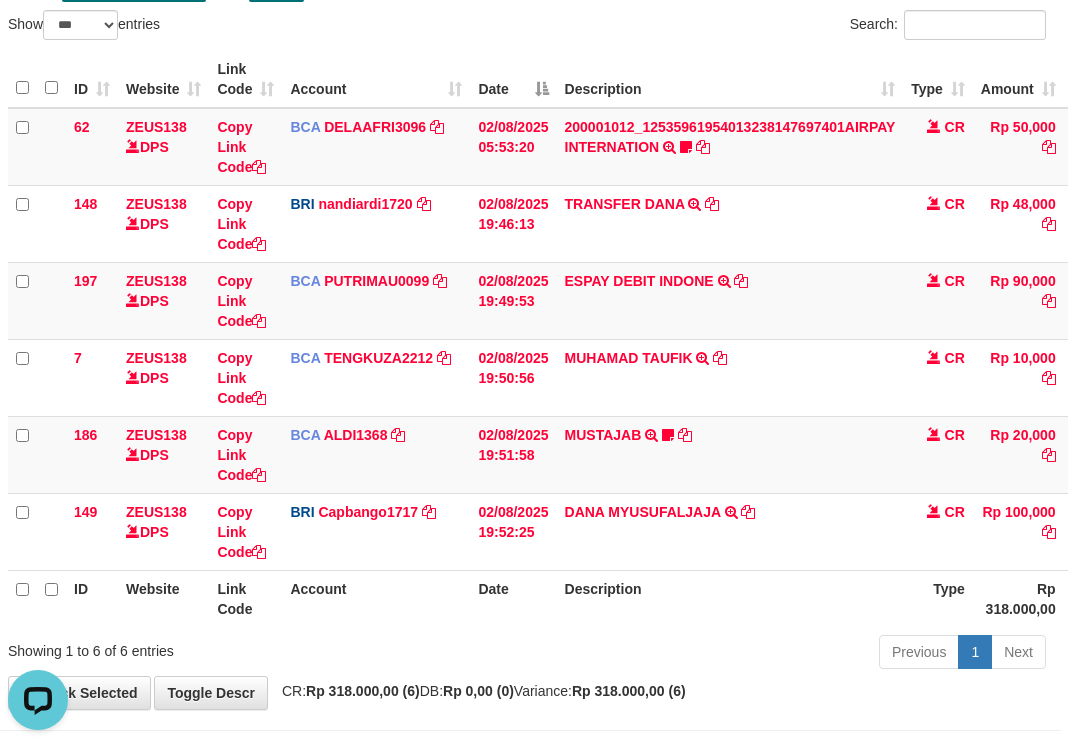 scroll, scrollTop: 0, scrollLeft: 0, axis: both 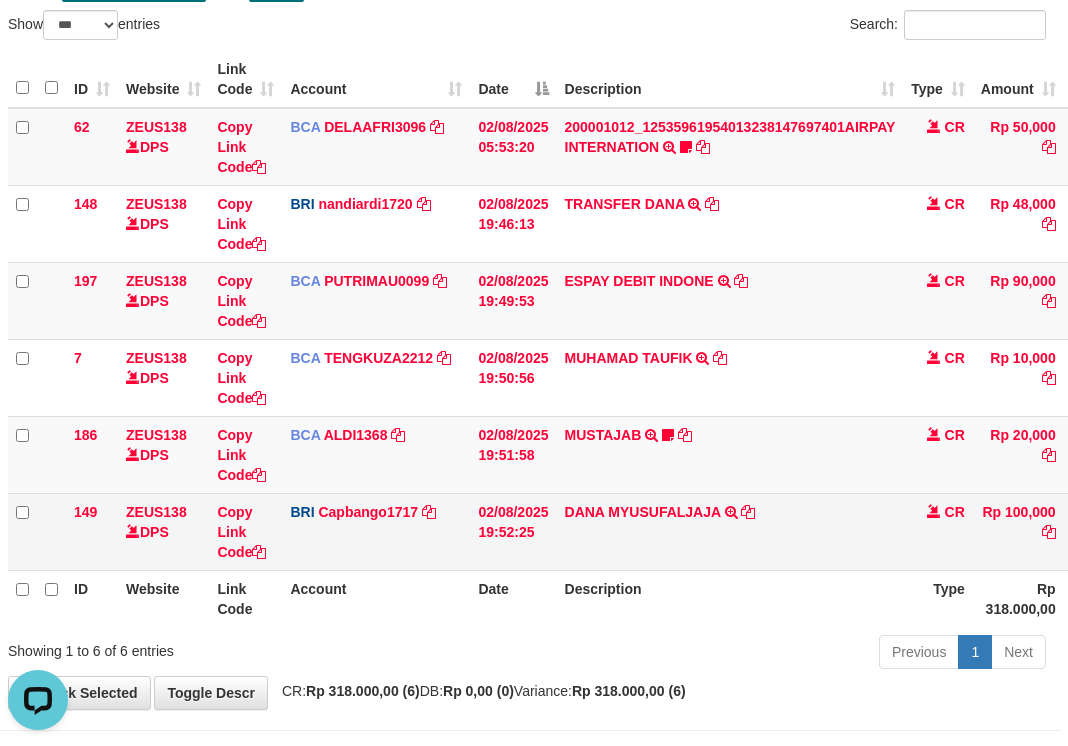 drag, startPoint x: 457, startPoint y: 558, endPoint x: 445, endPoint y: 569, distance: 16.27882 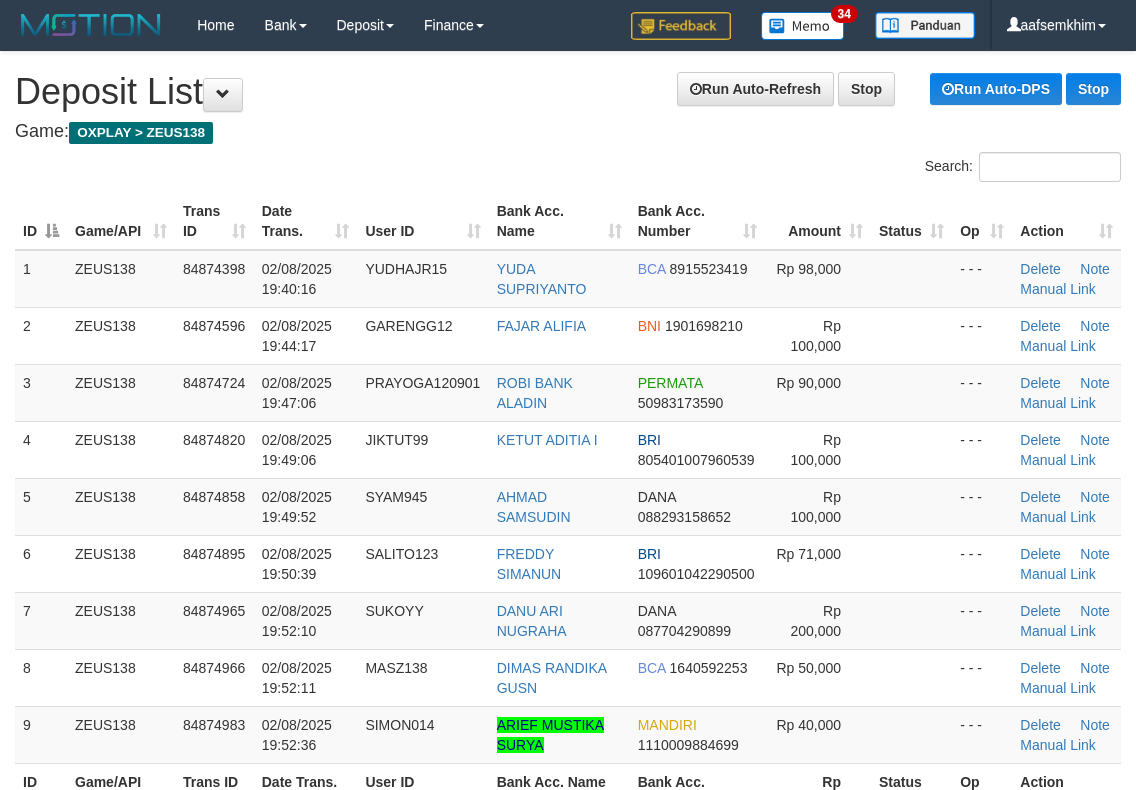 scroll, scrollTop: 0, scrollLeft: 0, axis: both 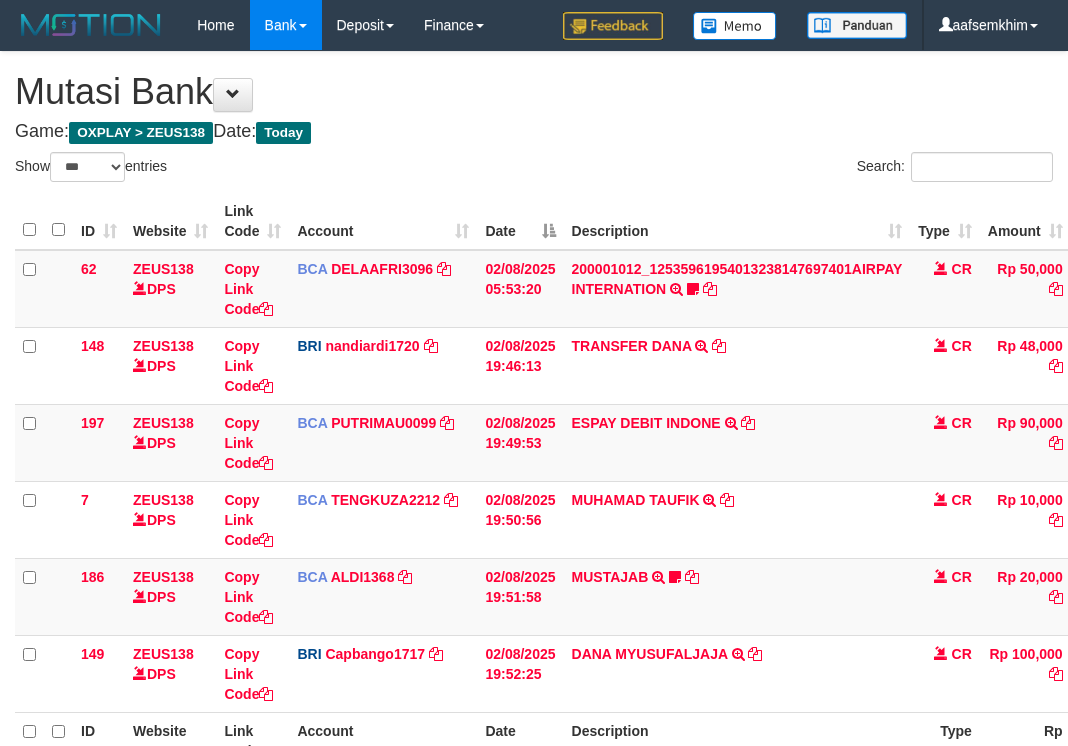 select on "***" 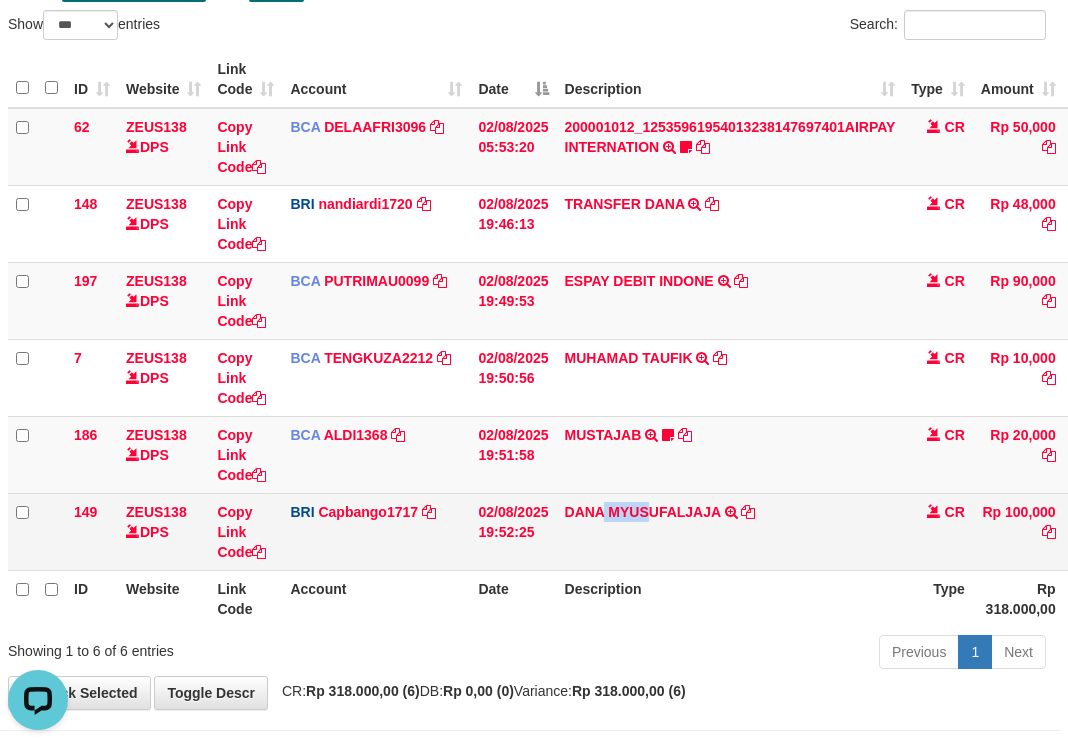 scroll, scrollTop: 0, scrollLeft: 0, axis: both 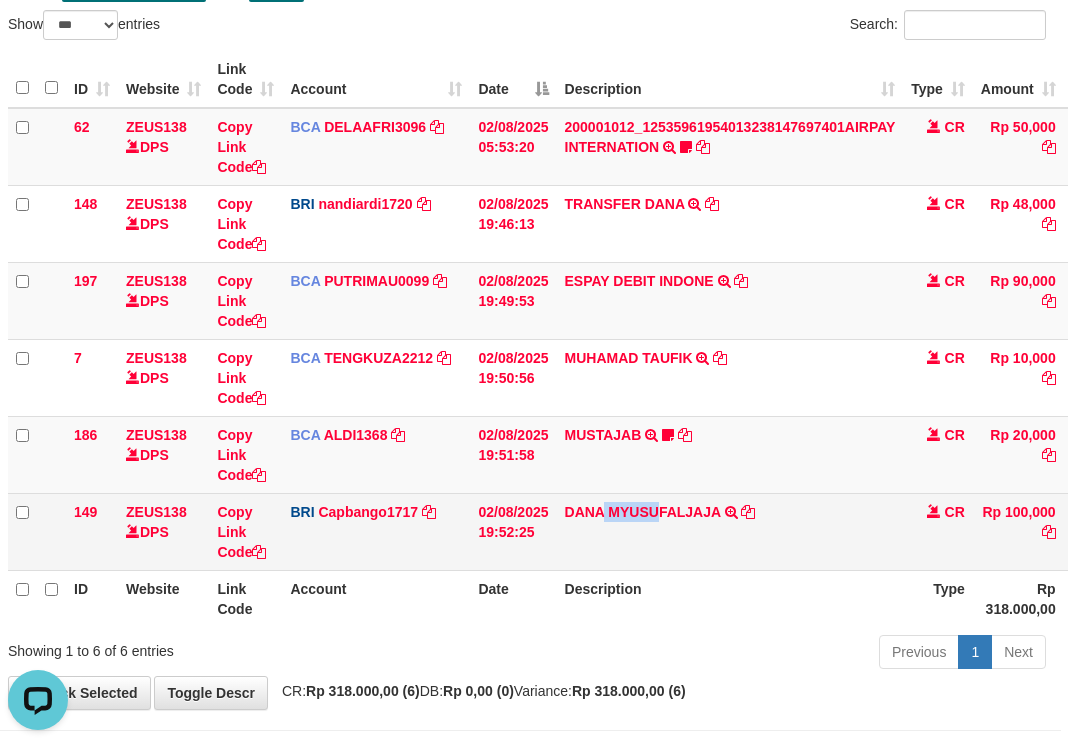 drag, startPoint x: 630, startPoint y: 533, endPoint x: 654, endPoint y: 535, distance: 24.083189 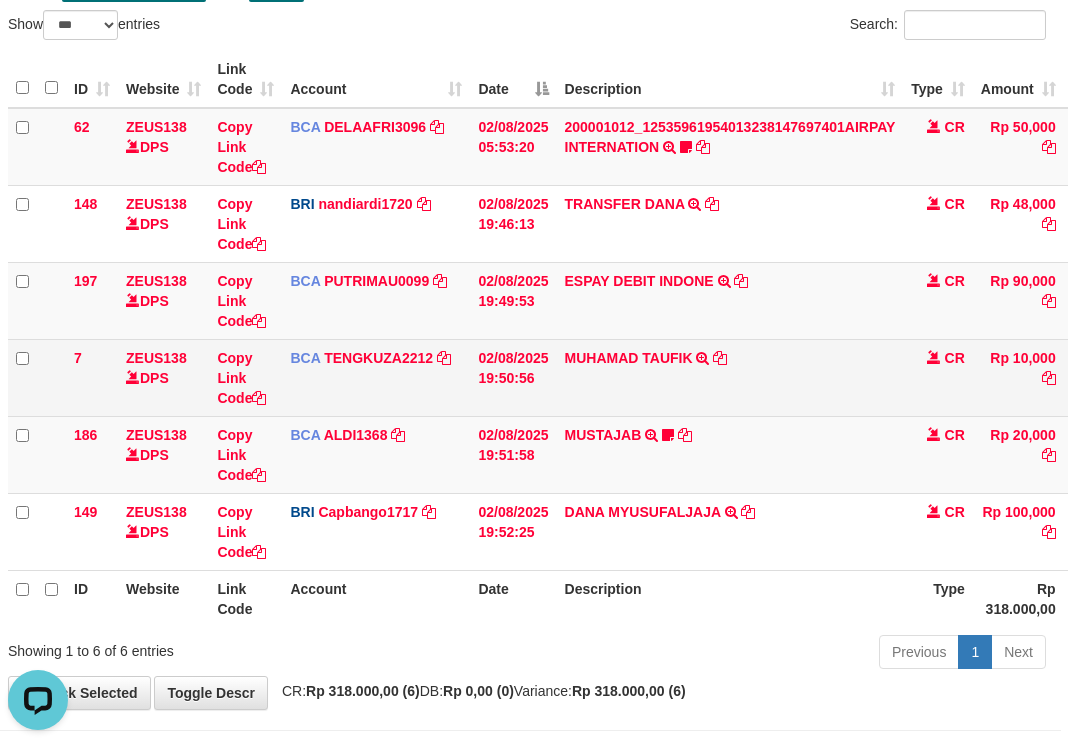 click on "BCA
TENGKUZA2212
DPS
TENGKU ZAKI
mutasi_20250802_3353 | 7
mutasi_20250802_3353 | 7" at bounding box center [376, 377] 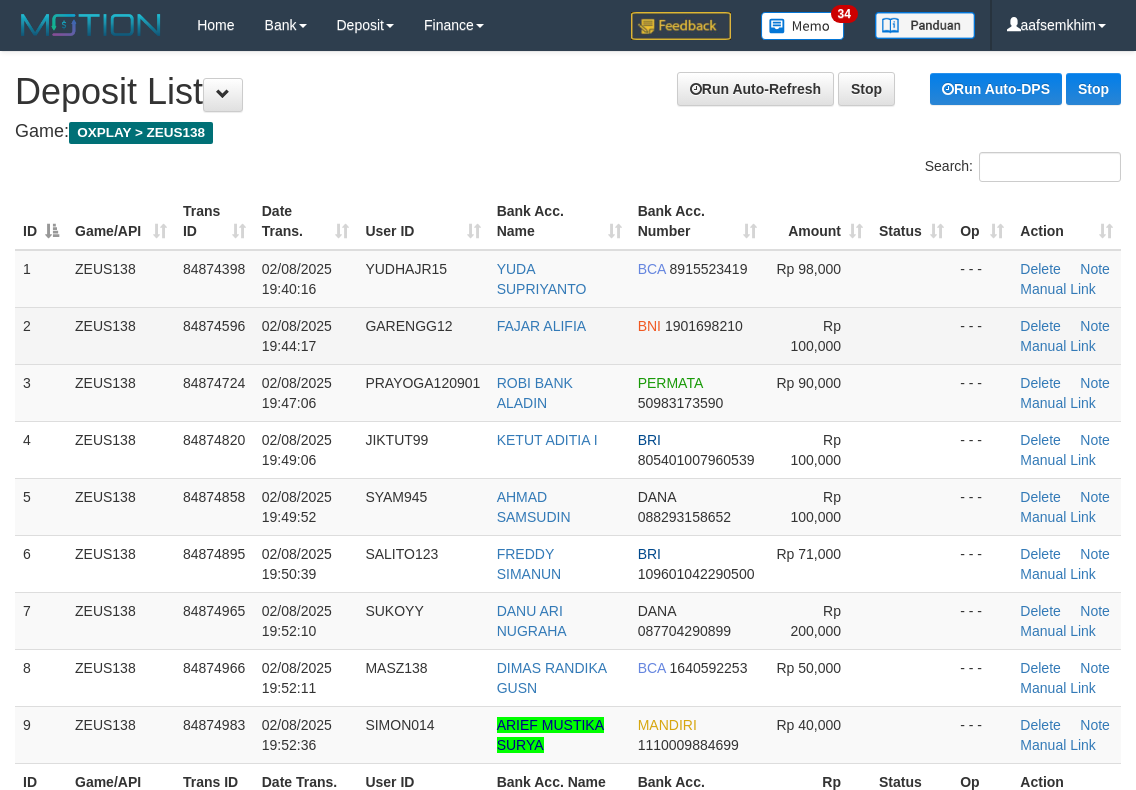 scroll, scrollTop: 0, scrollLeft: 0, axis: both 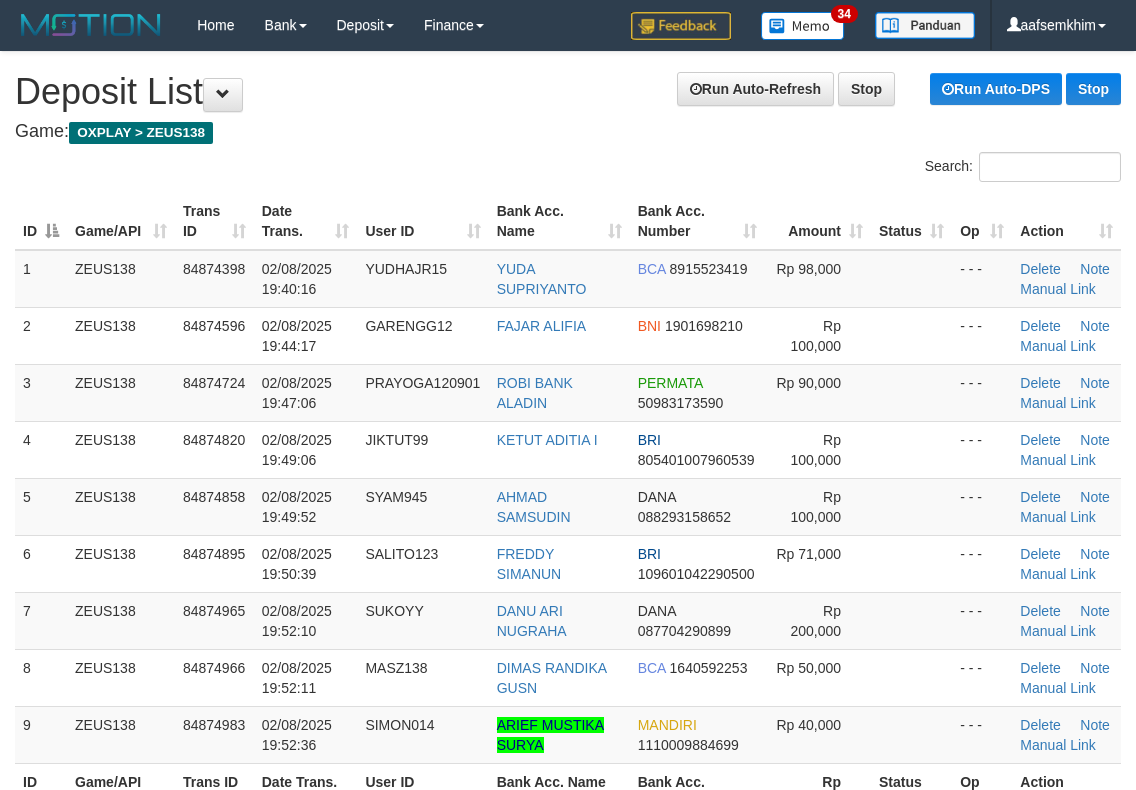 click on "User ID" at bounding box center [422, 221] 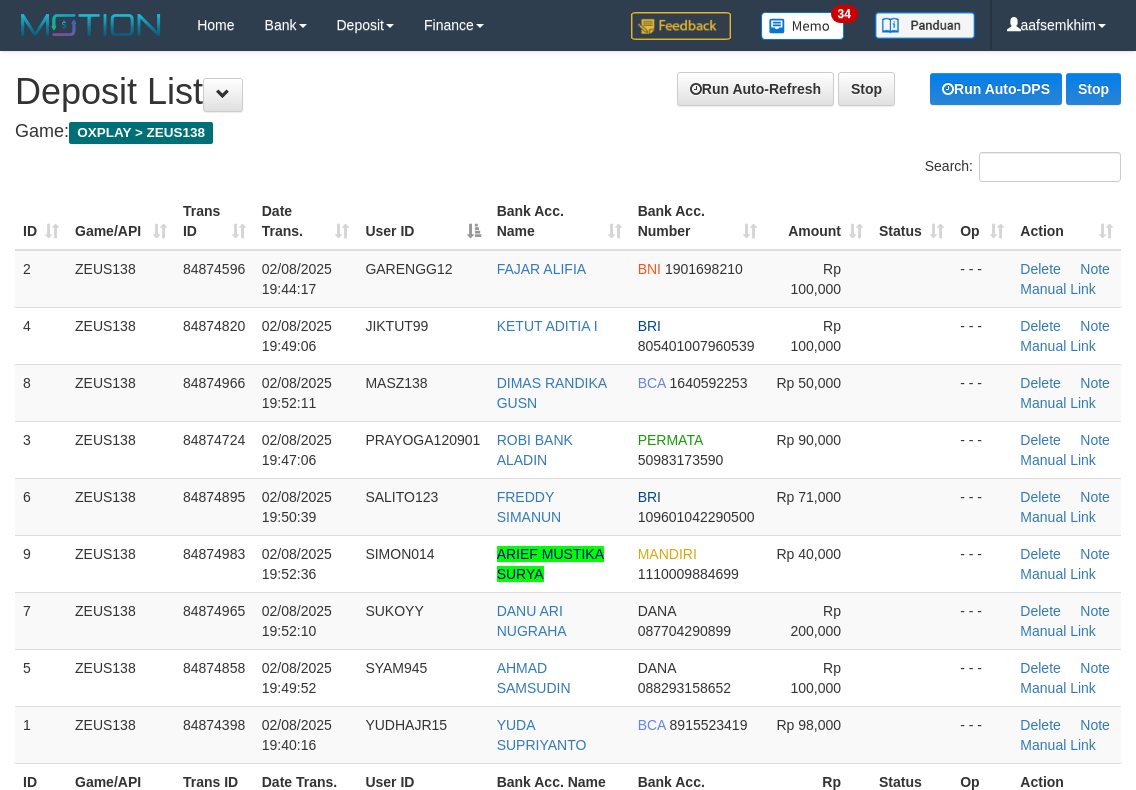 click on "Search:" at bounding box center (568, 169) 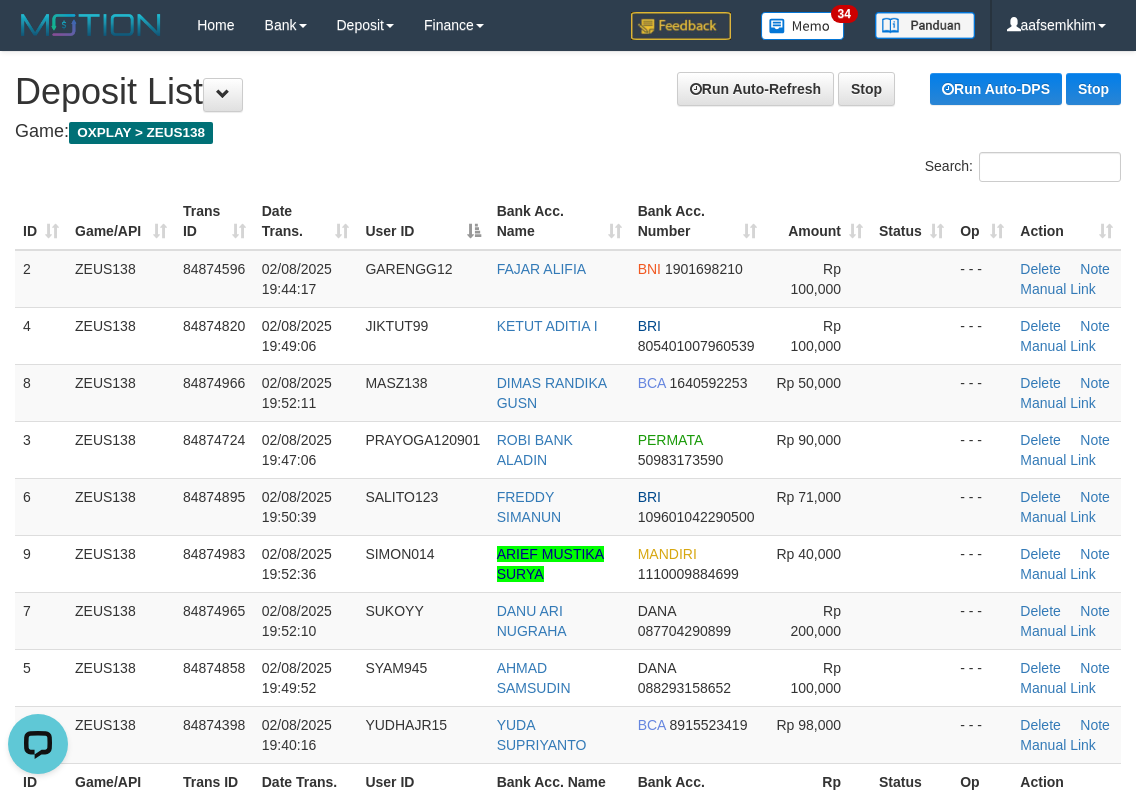 scroll, scrollTop: 0, scrollLeft: 0, axis: both 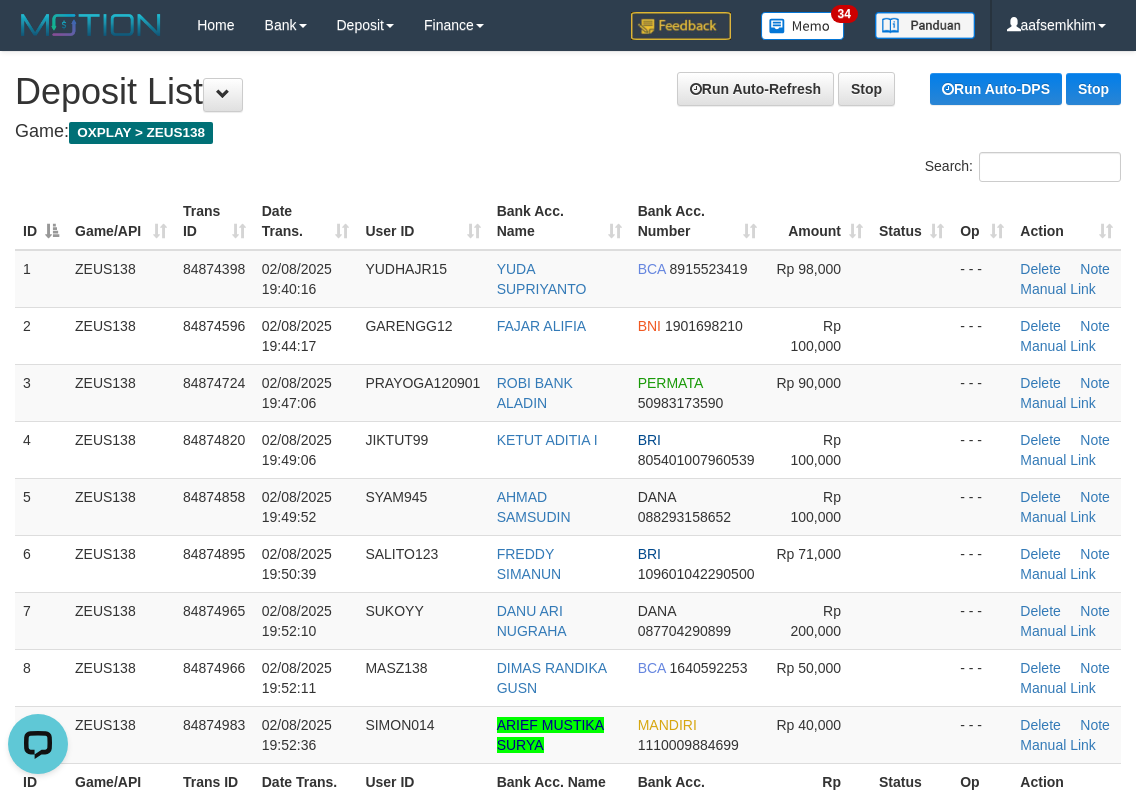 click on "Search:" at bounding box center [568, 169] 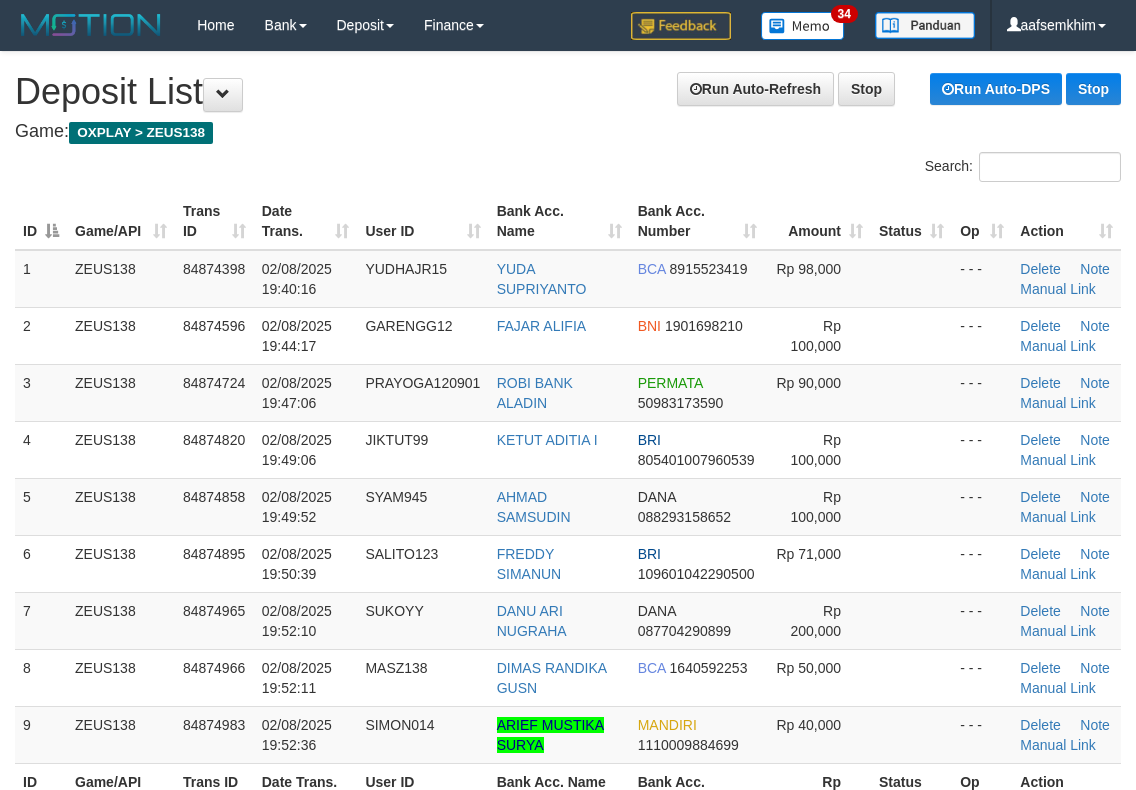 scroll, scrollTop: 0, scrollLeft: 0, axis: both 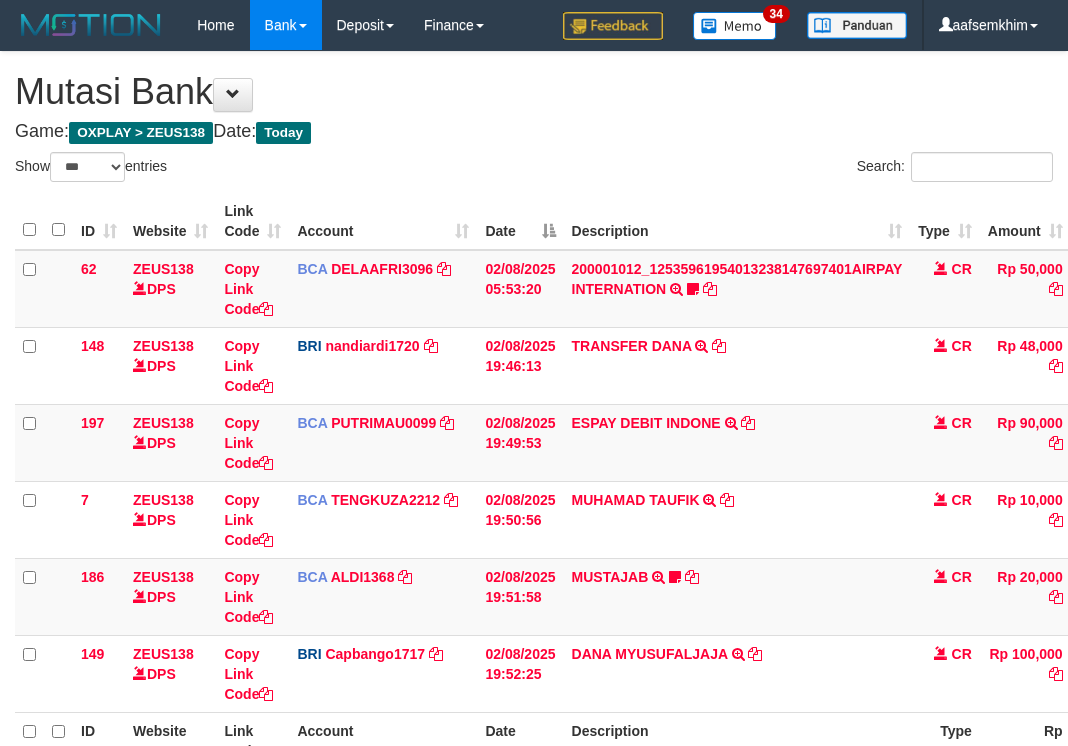 select on "***" 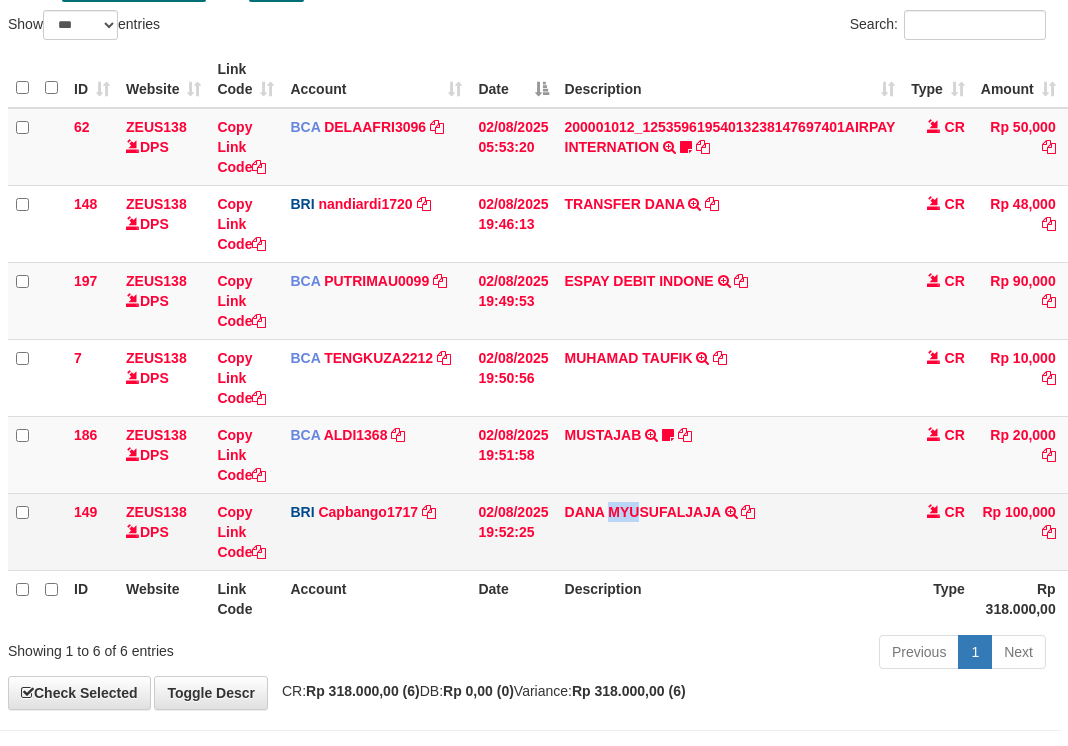 click on "DANA MYUSUFALJAJA         TRANSFER NBMB DANA MYUSUFALJAJA TO HELMI" at bounding box center [730, 531] 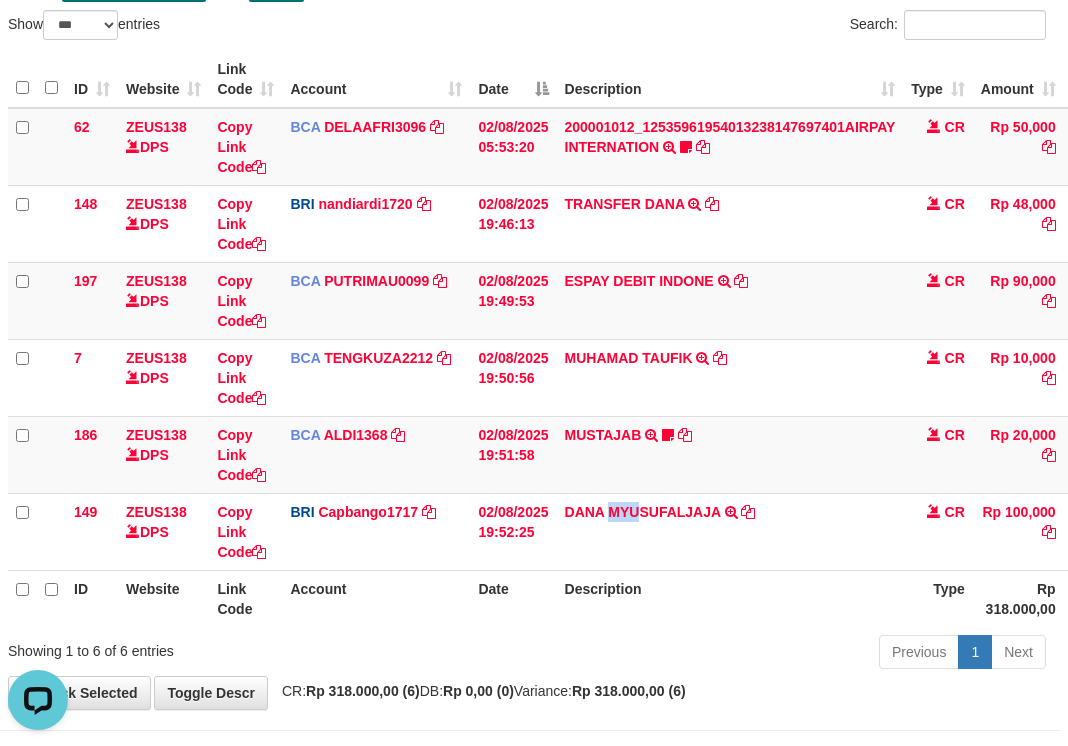 scroll, scrollTop: 0, scrollLeft: 0, axis: both 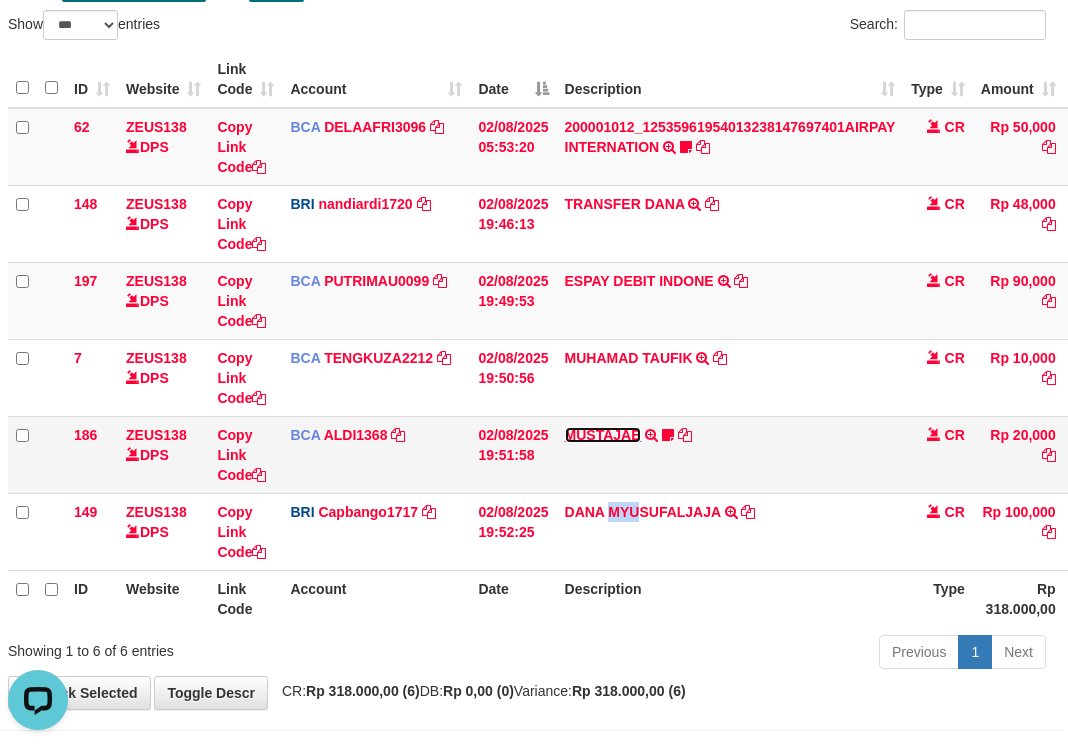 click on "MUSTAJAB" at bounding box center [603, 435] 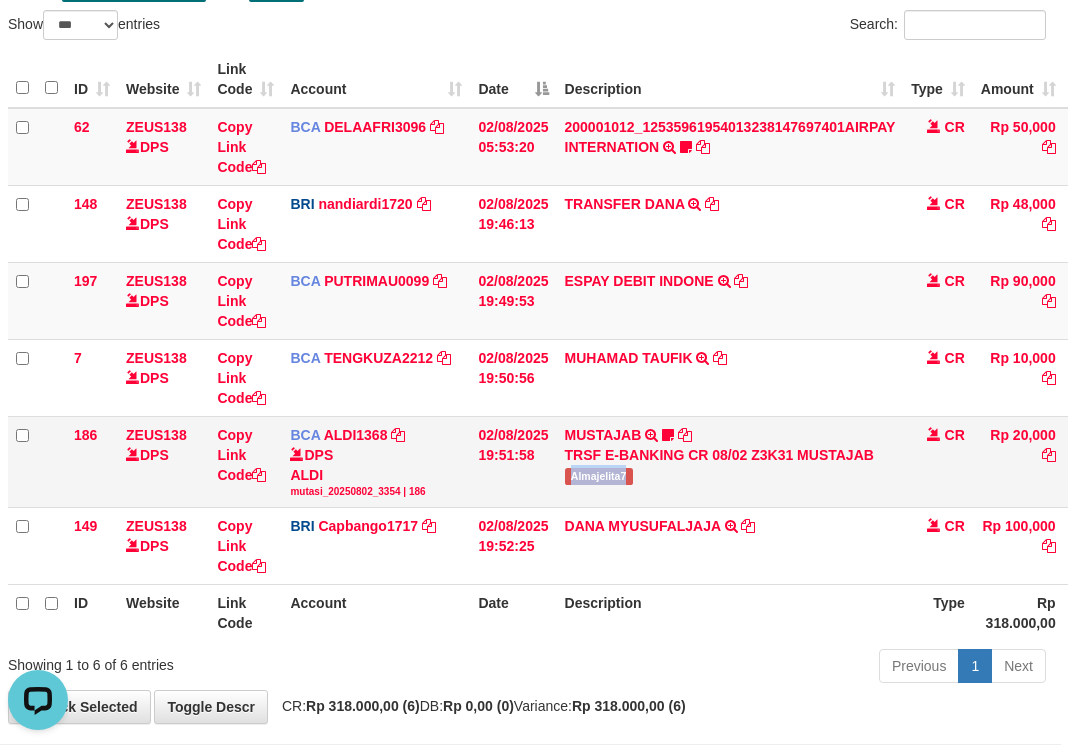 click on "MUSTAJAB            TRSF E-BANKING CR 08/02 Z3K31
MUSTAJAB    Almajelita7" at bounding box center (730, 461) 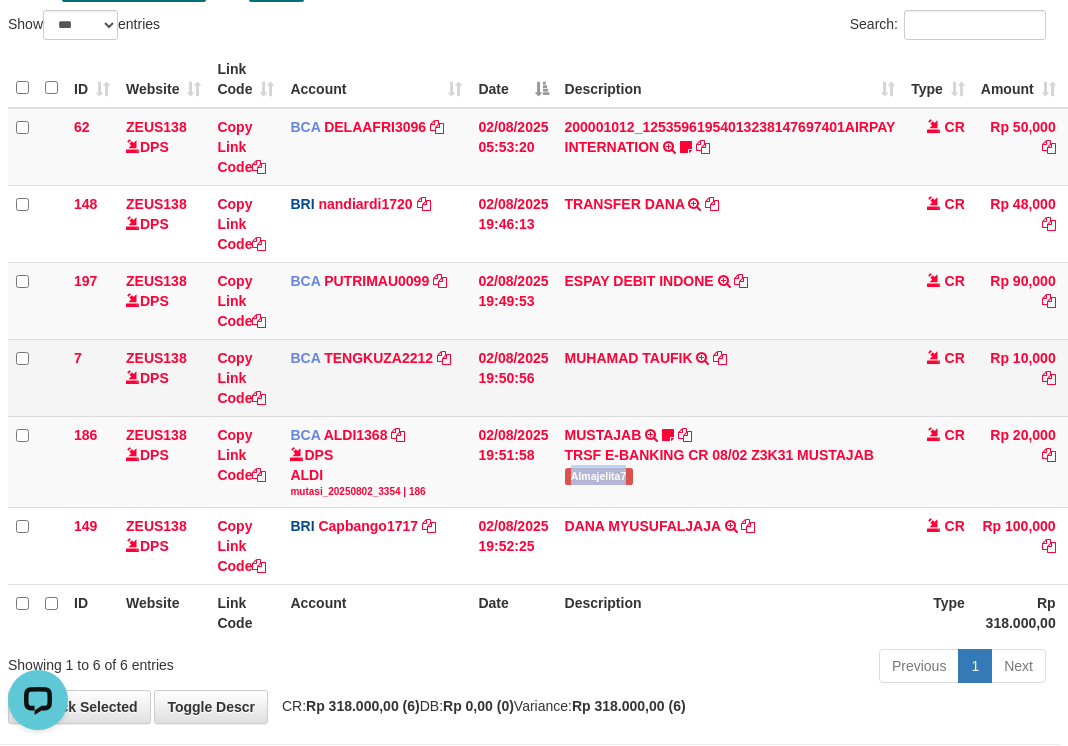drag, startPoint x: 599, startPoint y: 383, endPoint x: 667, endPoint y: 386, distance: 68.06615 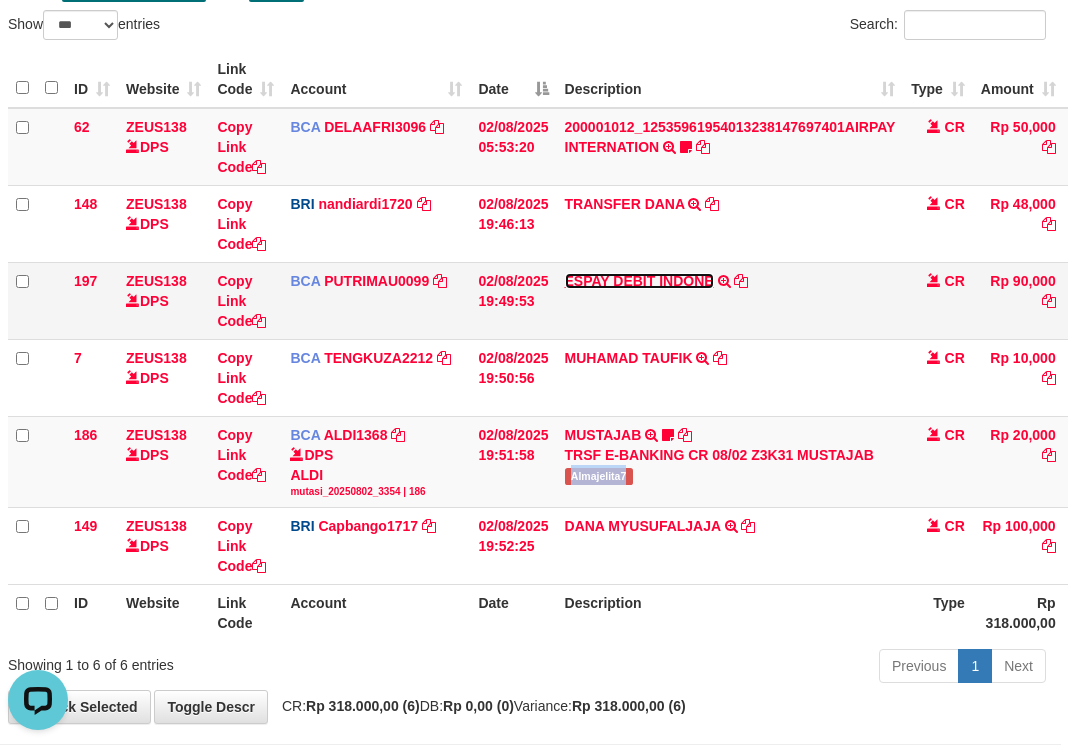 click on "ESPAY DEBIT INDONE" at bounding box center (639, 281) 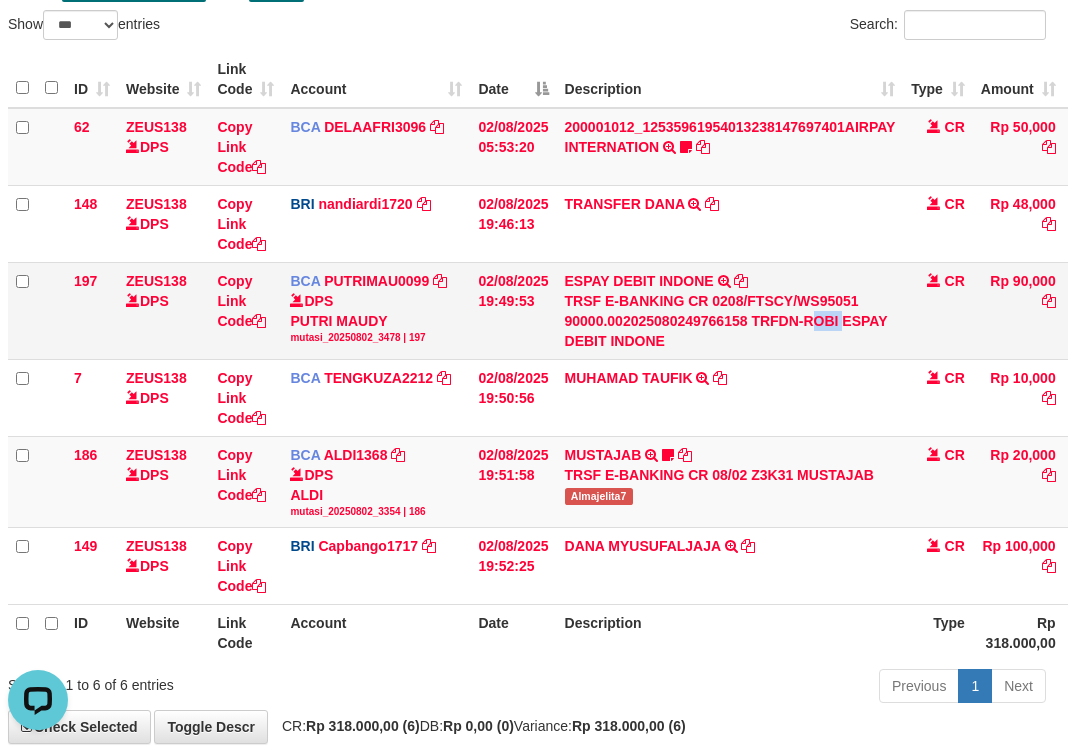 drag, startPoint x: 815, startPoint y: 318, endPoint x: 845, endPoint y: 328, distance: 31.622776 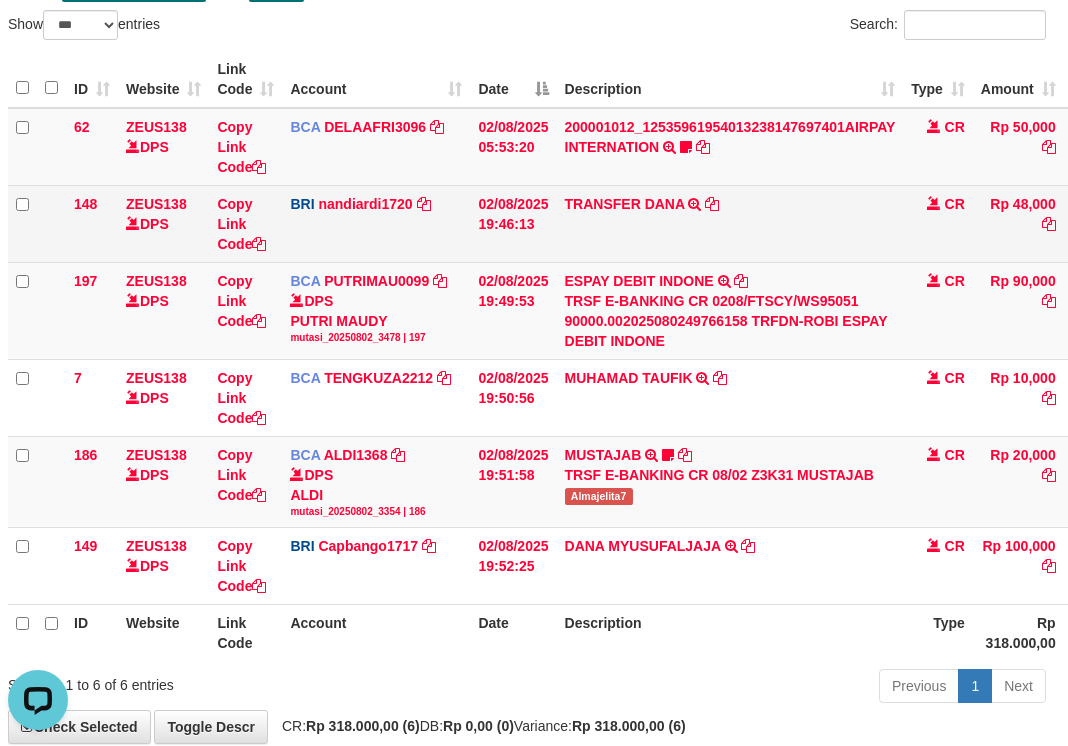 click on "BRI
[USERNAME]
DPS
[FIRST] [LAST]
mutasi_[DATE]_[NUMBER] | 148
mutasi_[DATE]_[NUMBER] | 148" at bounding box center [376, 223] 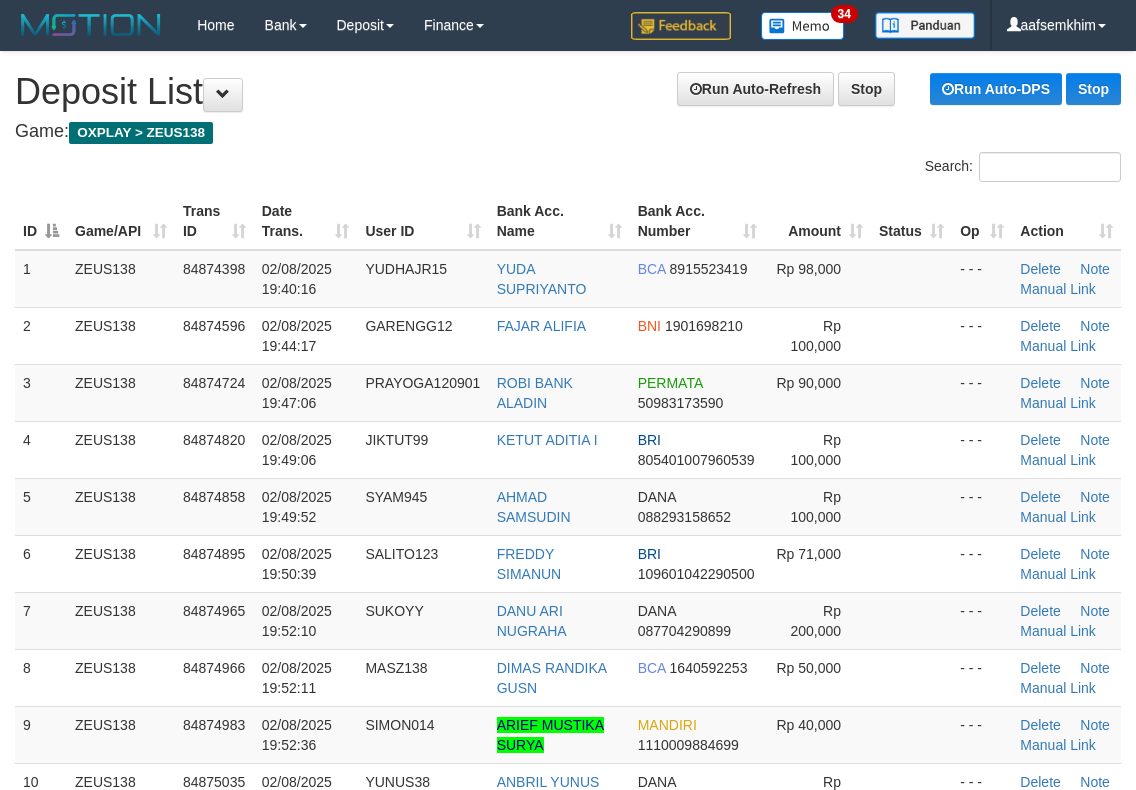 scroll, scrollTop: 0, scrollLeft: 0, axis: both 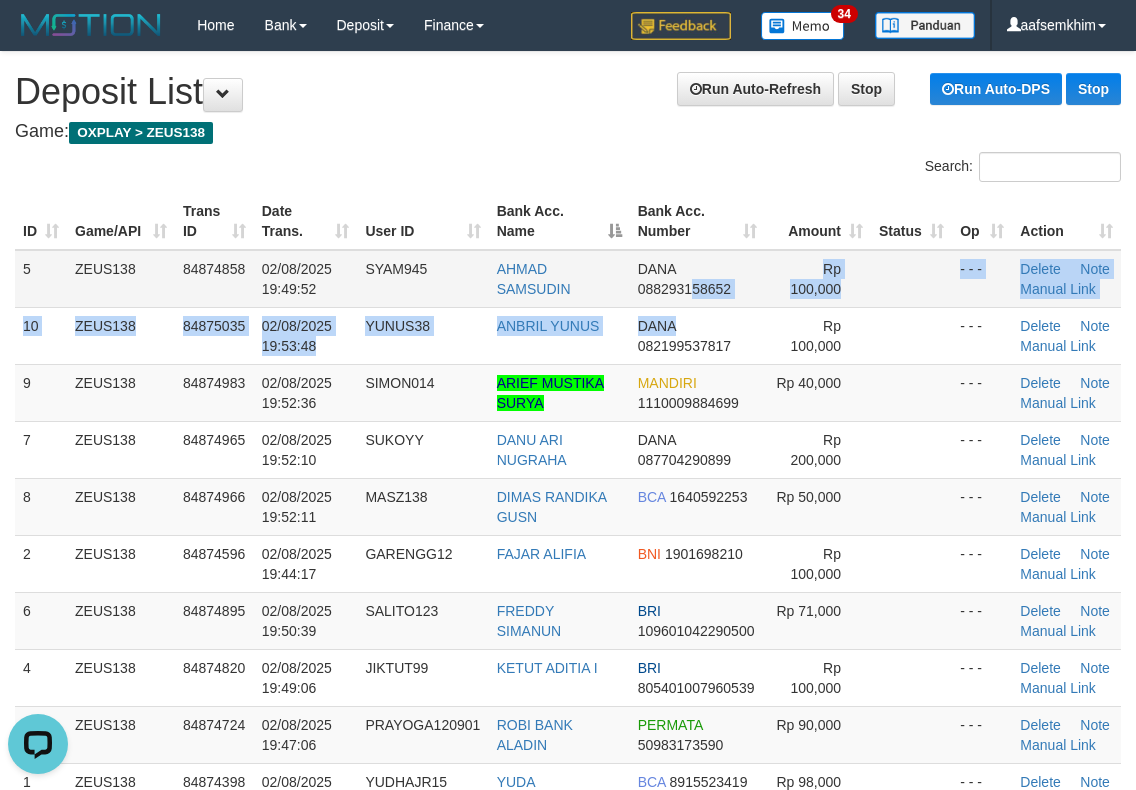 drag, startPoint x: 691, startPoint y: 307, endPoint x: 702, endPoint y: 303, distance: 11.7046995 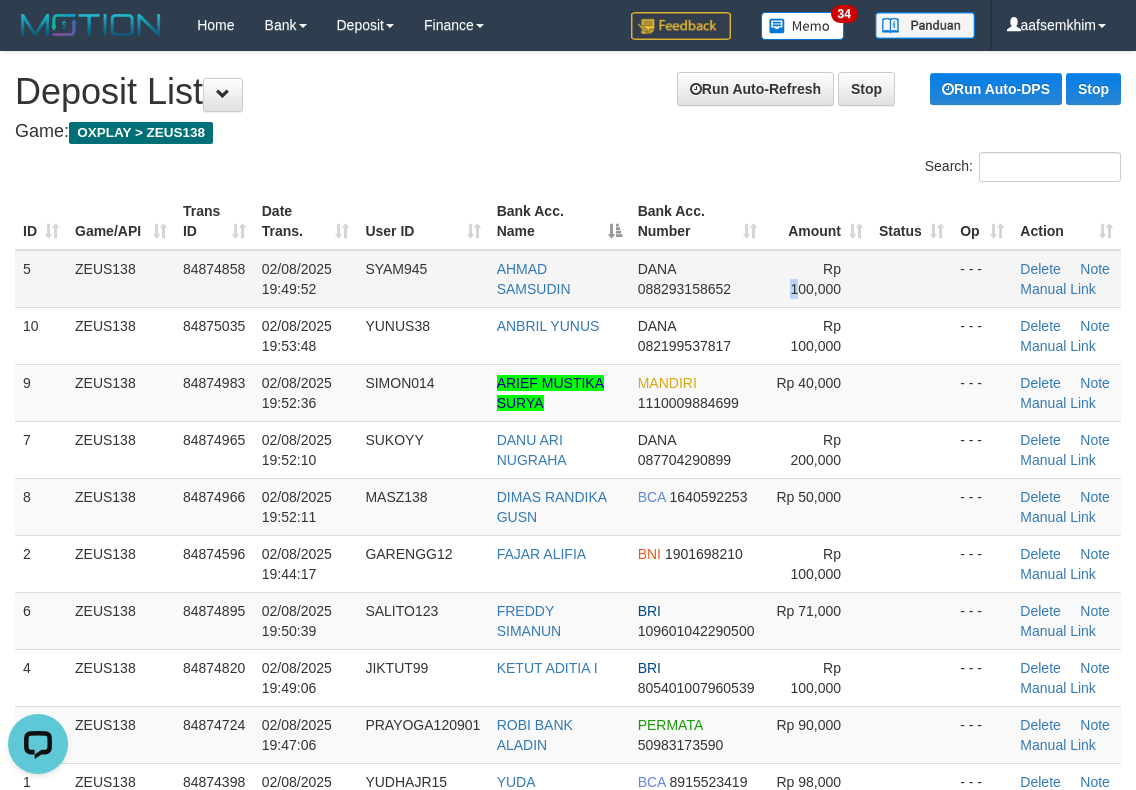 click on "Rp 100,000" at bounding box center (818, 279) 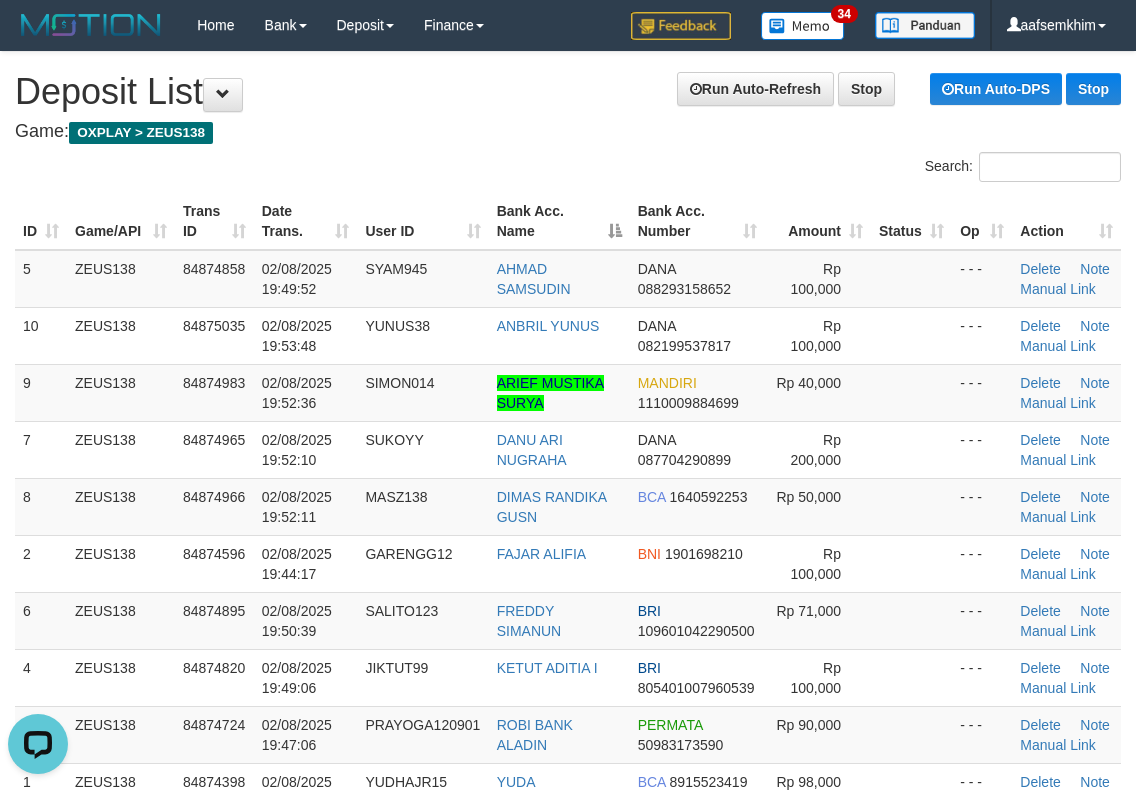 drag, startPoint x: 847, startPoint y: 226, endPoint x: 862, endPoint y: 223, distance: 15.297058 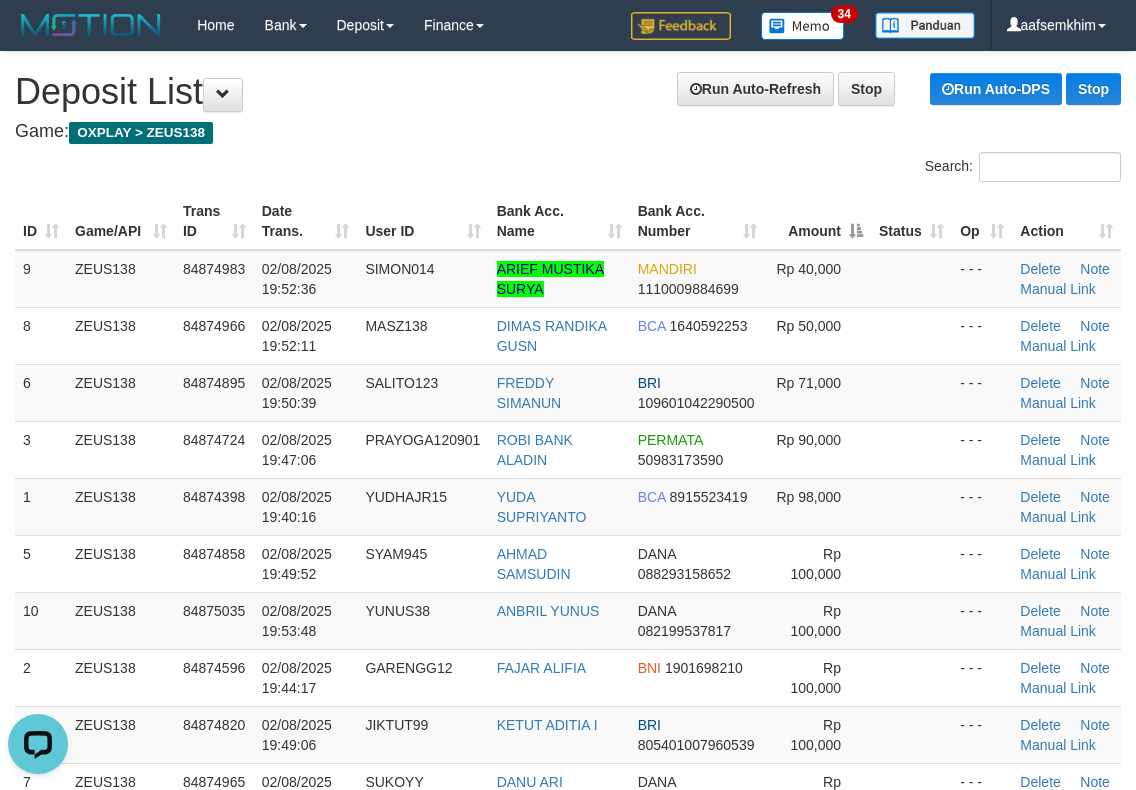 click on "**********" at bounding box center (568, 1365) 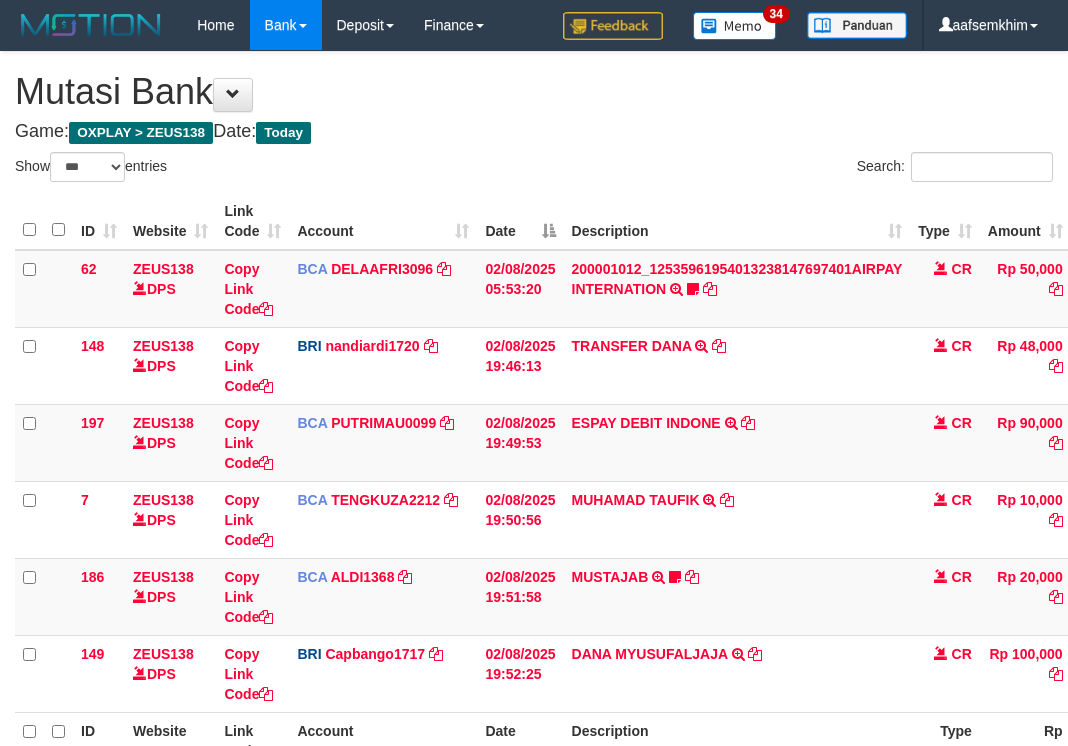 select on "***" 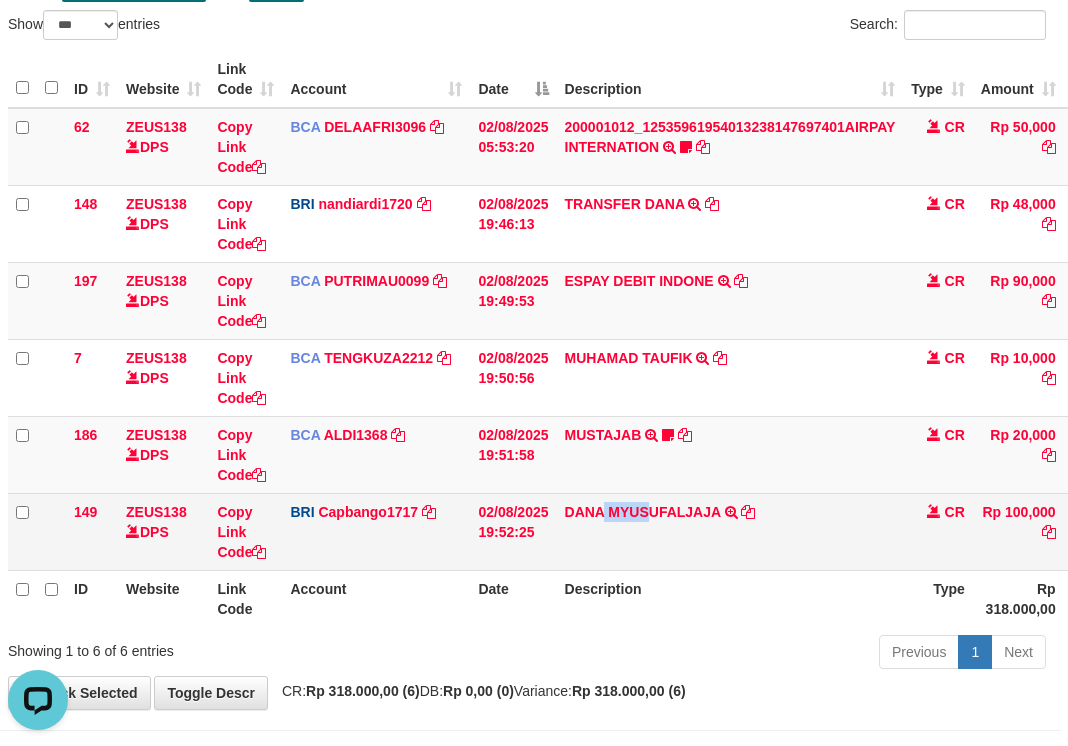 scroll, scrollTop: 0, scrollLeft: 0, axis: both 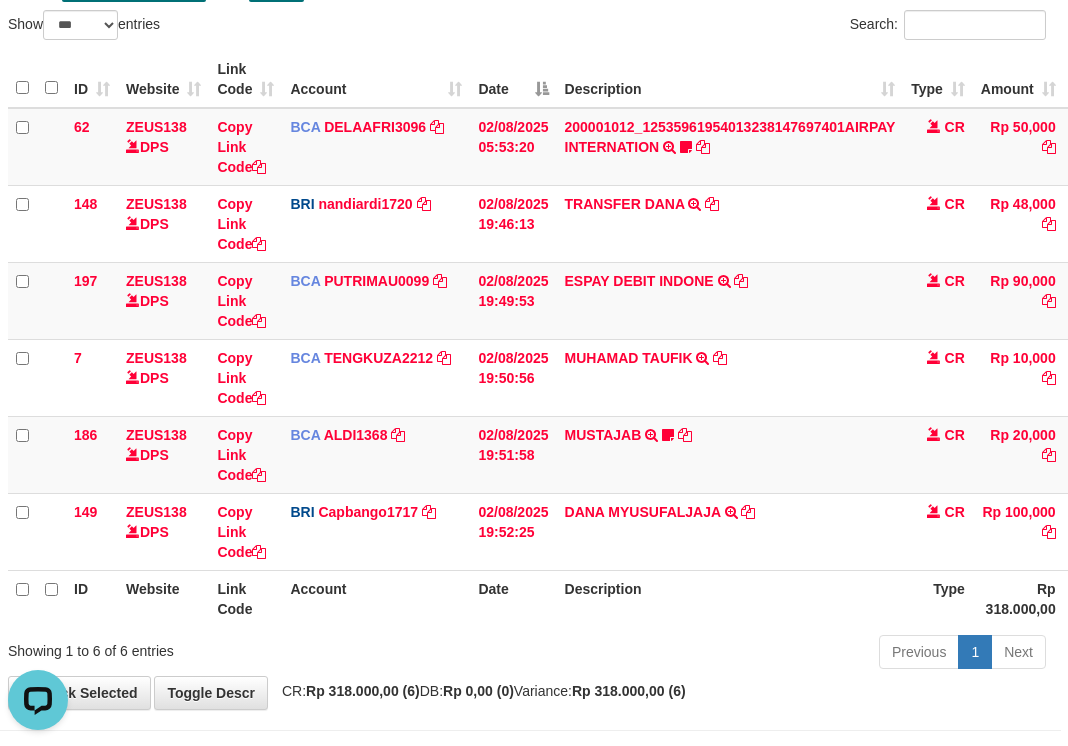 click on "Account" at bounding box center [376, 598] 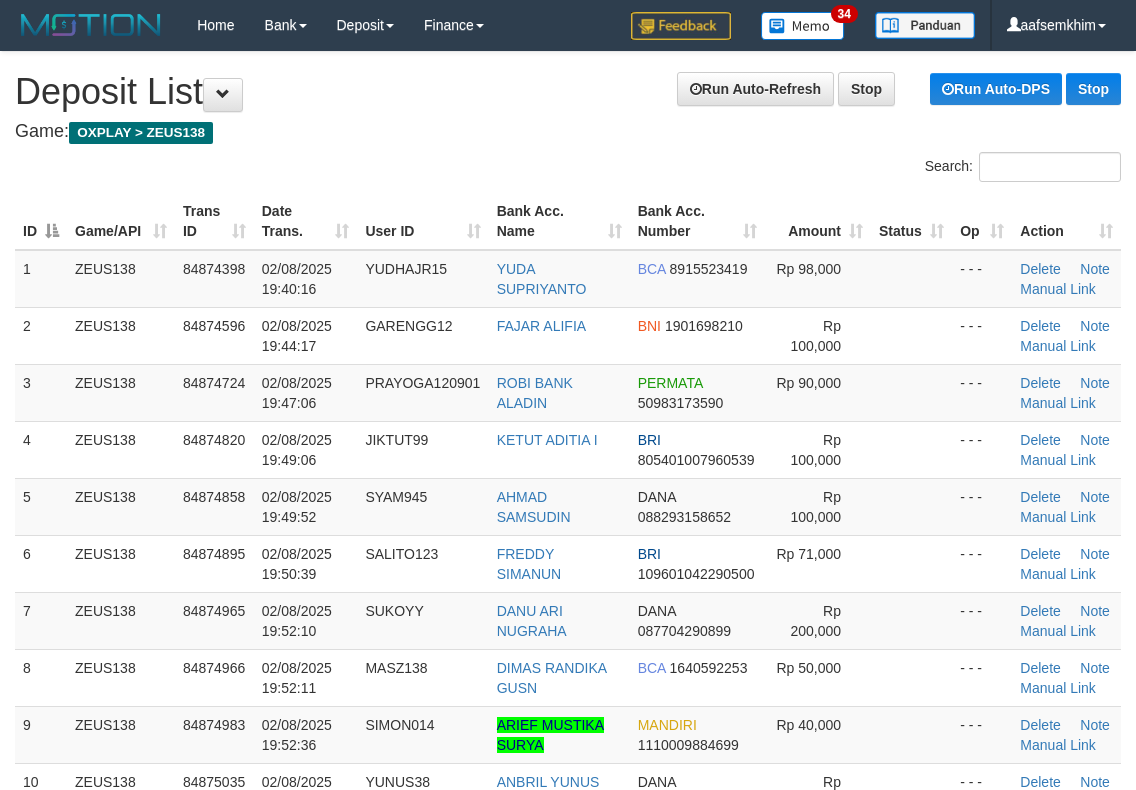 scroll, scrollTop: 0, scrollLeft: 0, axis: both 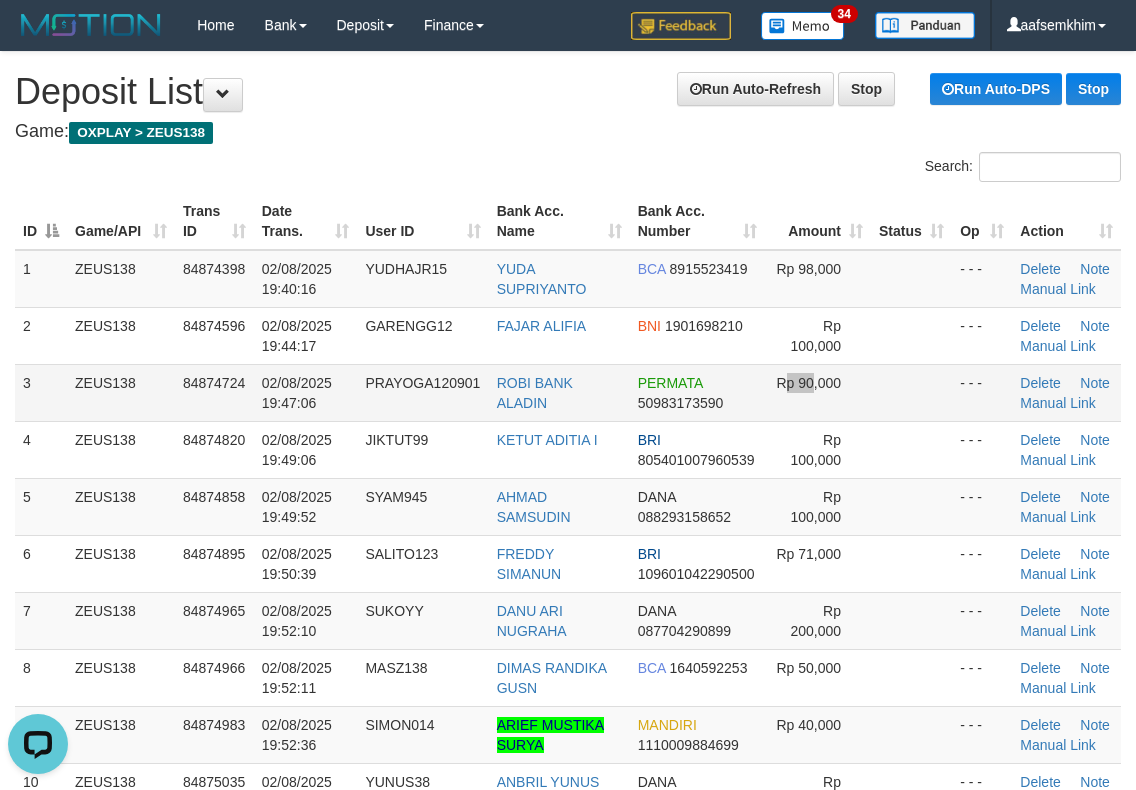 click on "Rp 90,000" at bounding box center (818, 392) 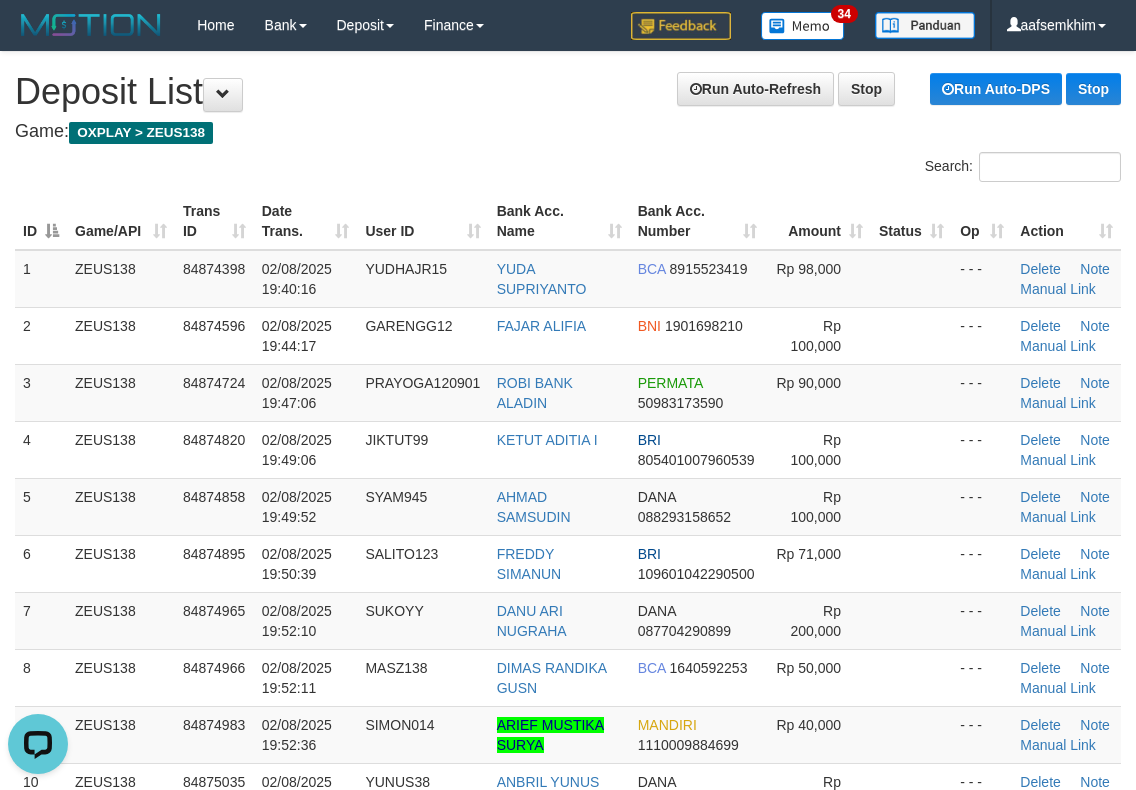 click on "Run Auto-Refresh
Stop
Run Auto-DPS
Stop
Deposit List" at bounding box center (568, 92) 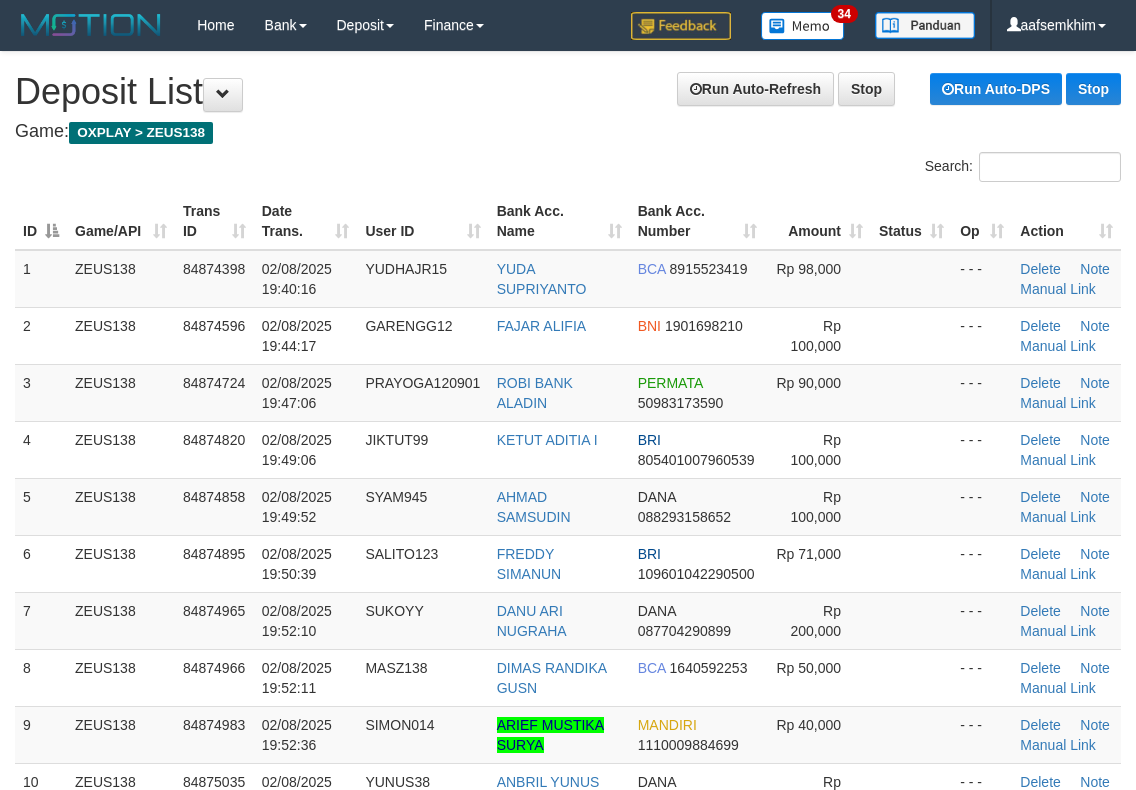 scroll, scrollTop: 0, scrollLeft: 0, axis: both 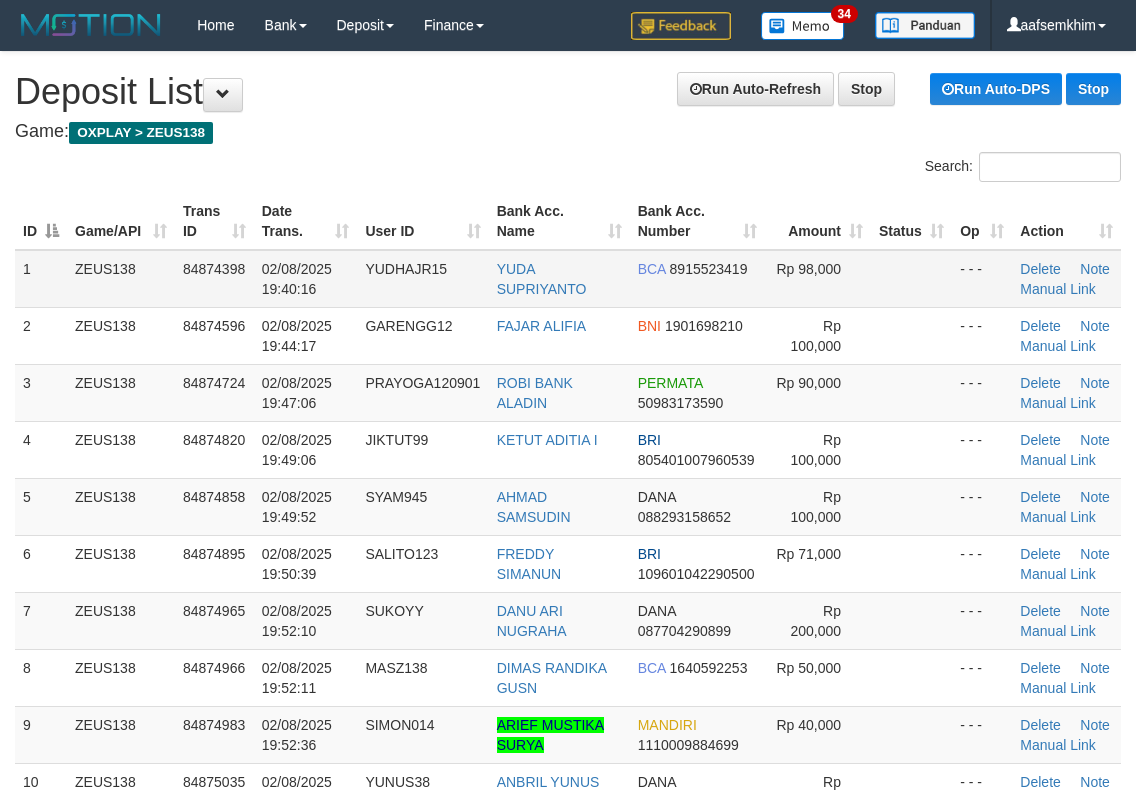 click on "YUDHAJR15" at bounding box center [422, 279] 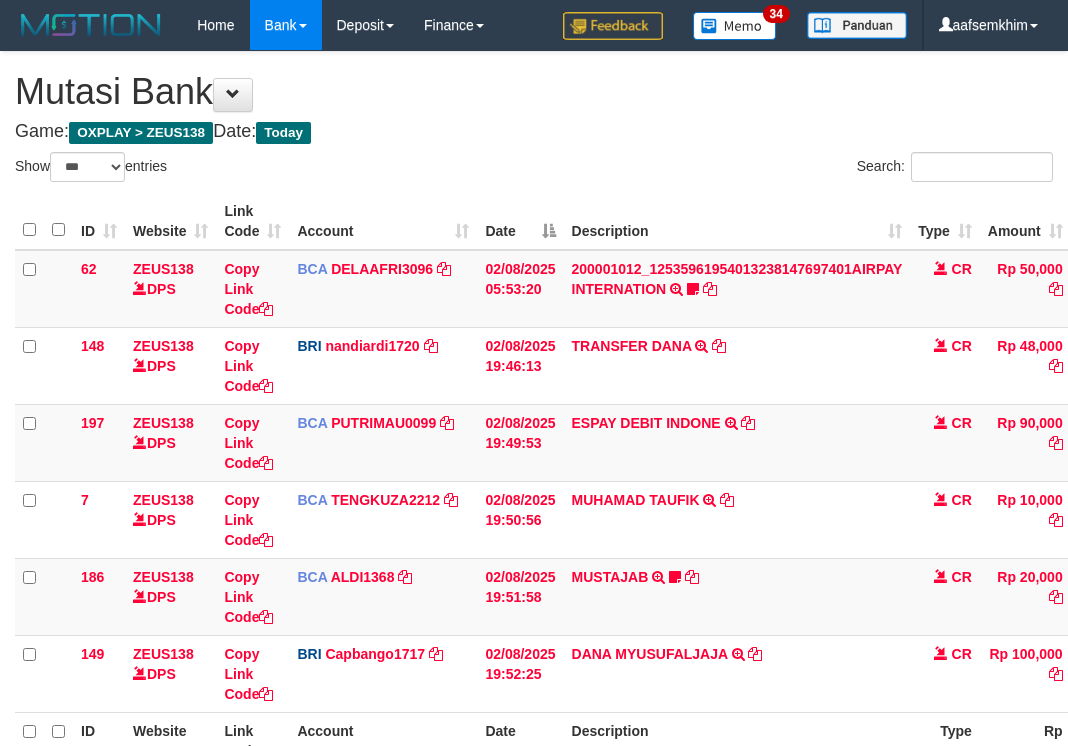 select on "***" 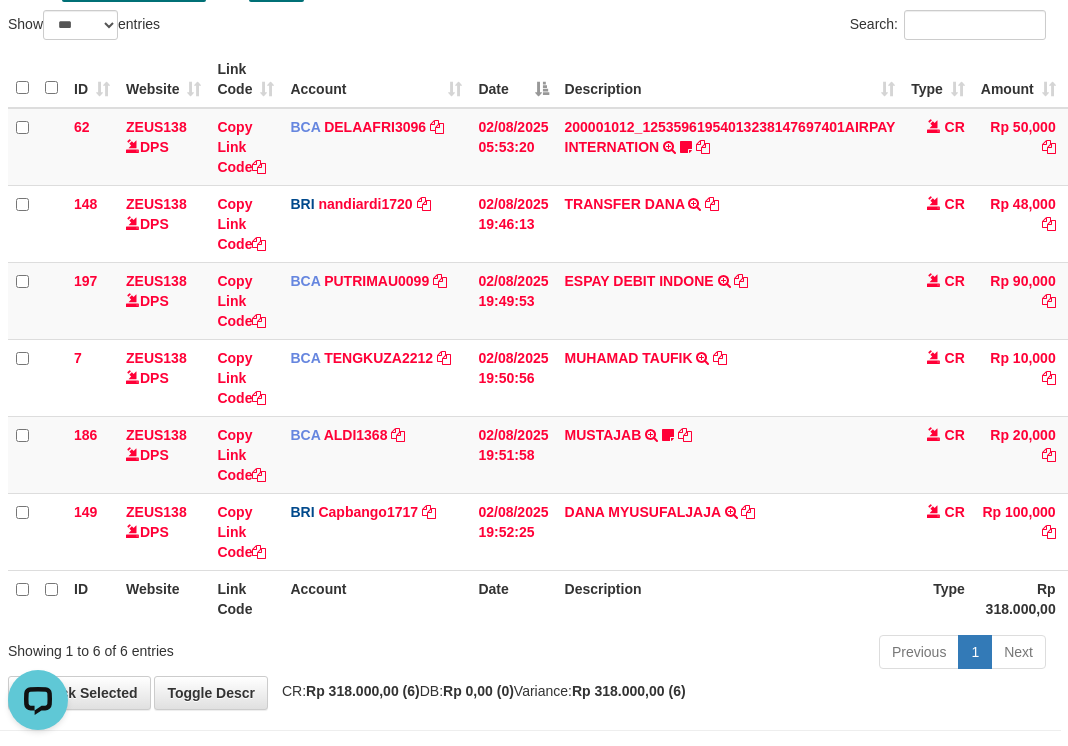 scroll, scrollTop: 0, scrollLeft: 0, axis: both 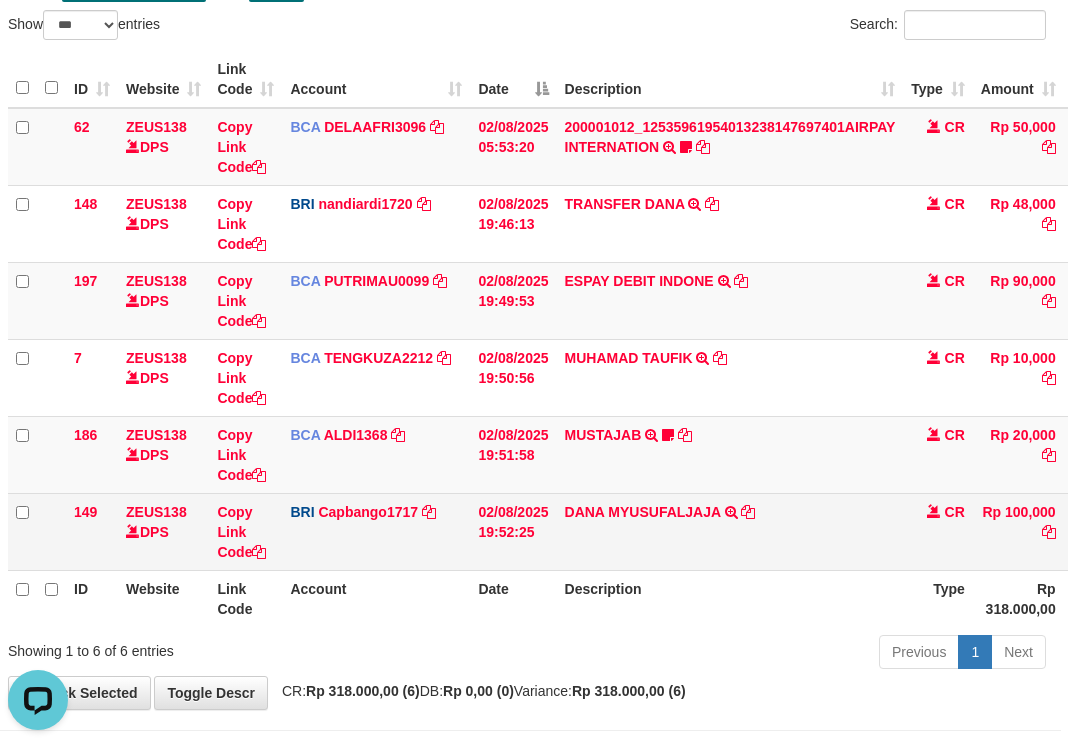 click at bounding box center (133, 531) 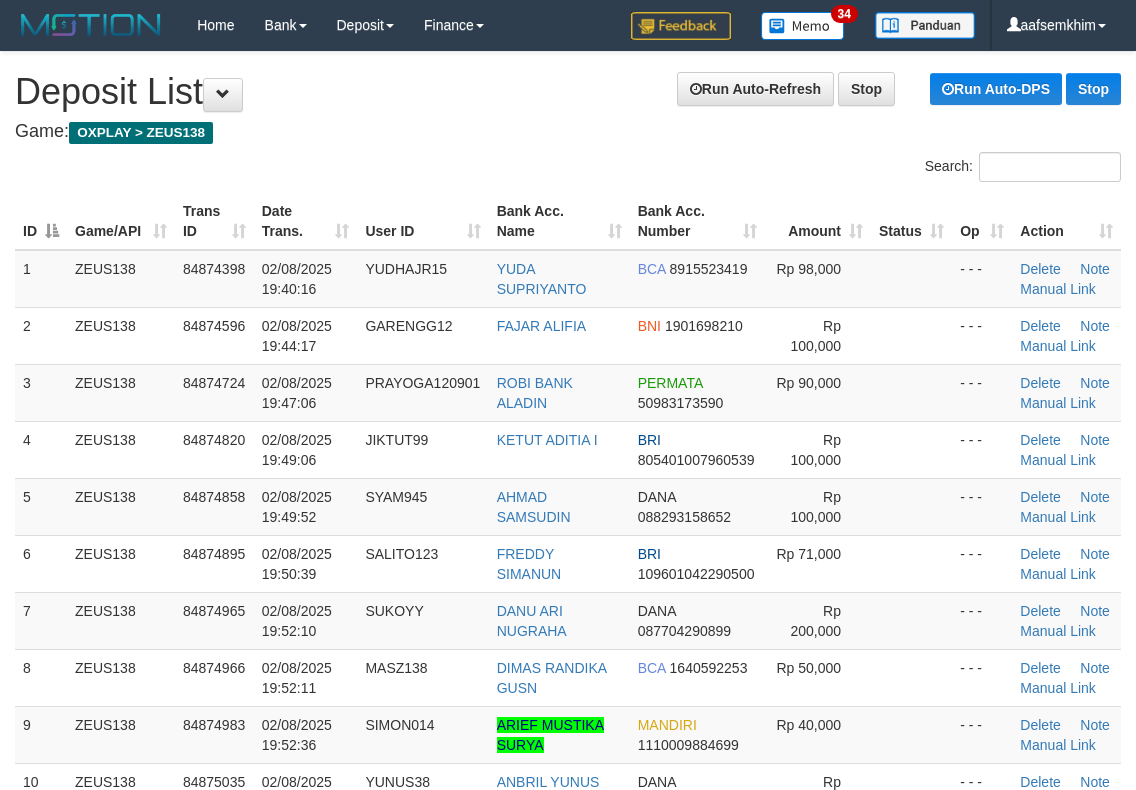 scroll, scrollTop: 0, scrollLeft: 0, axis: both 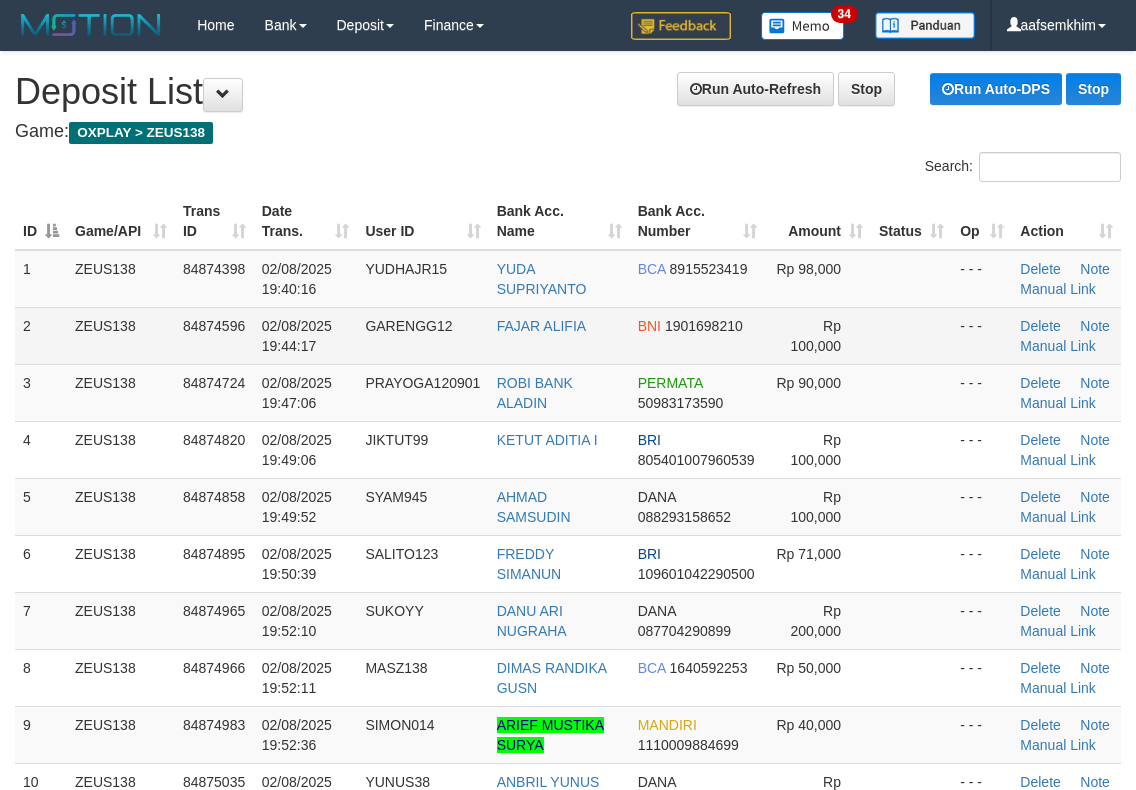 drag, startPoint x: 74, startPoint y: 380, endPoint x: 197, endPoint y: 361, distance: 124.45883 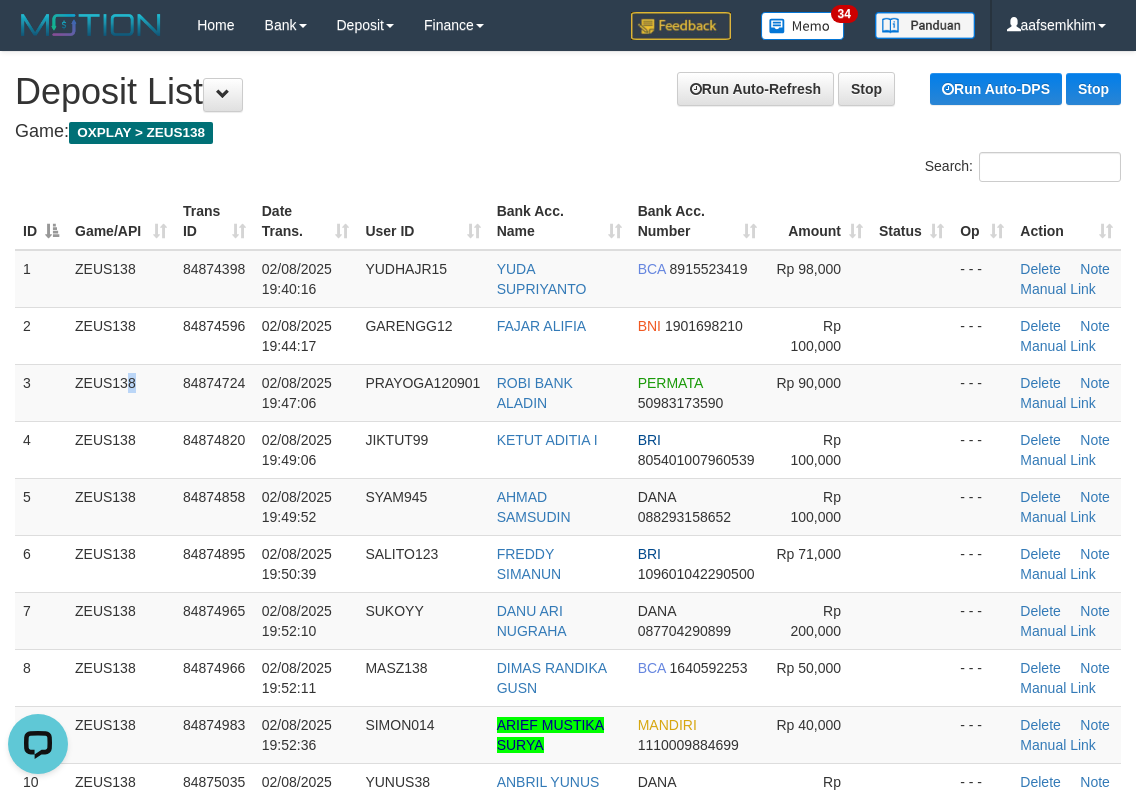 scroll, scrollTop: 0, scrollLeft: 0, axis: both 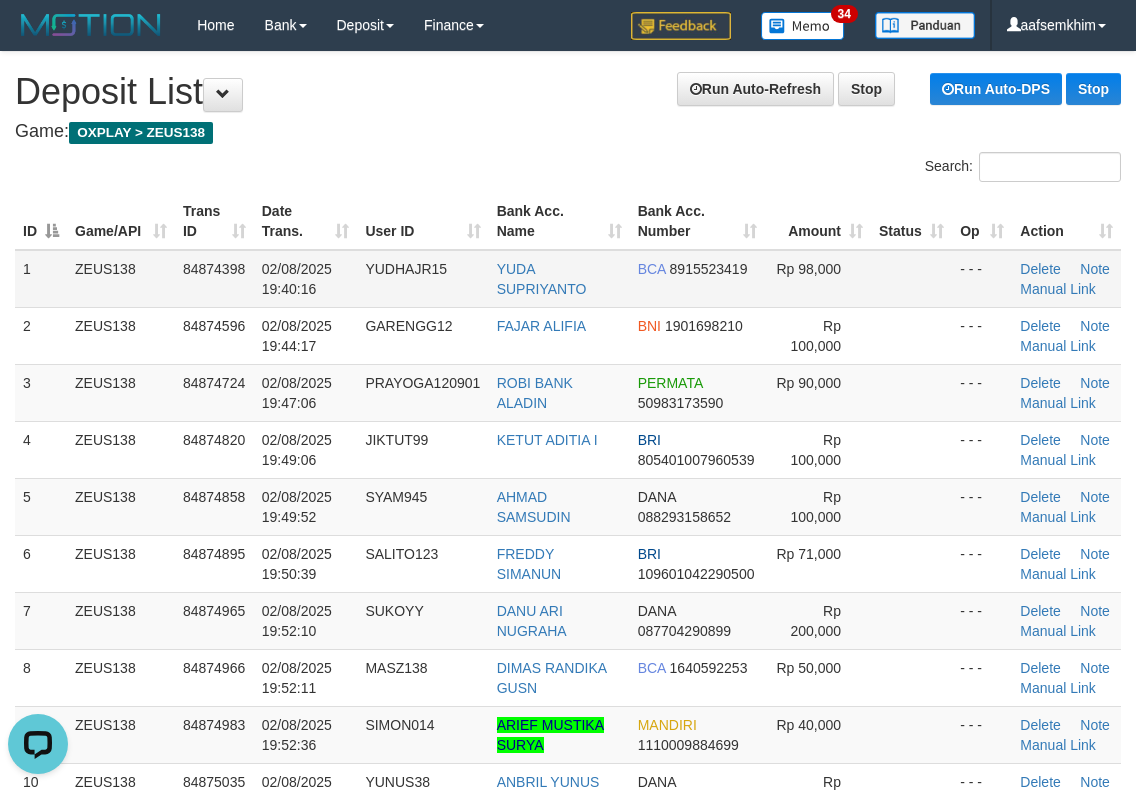 click on "02/08/2025 19:40:16" at bounding box center (306, 279) 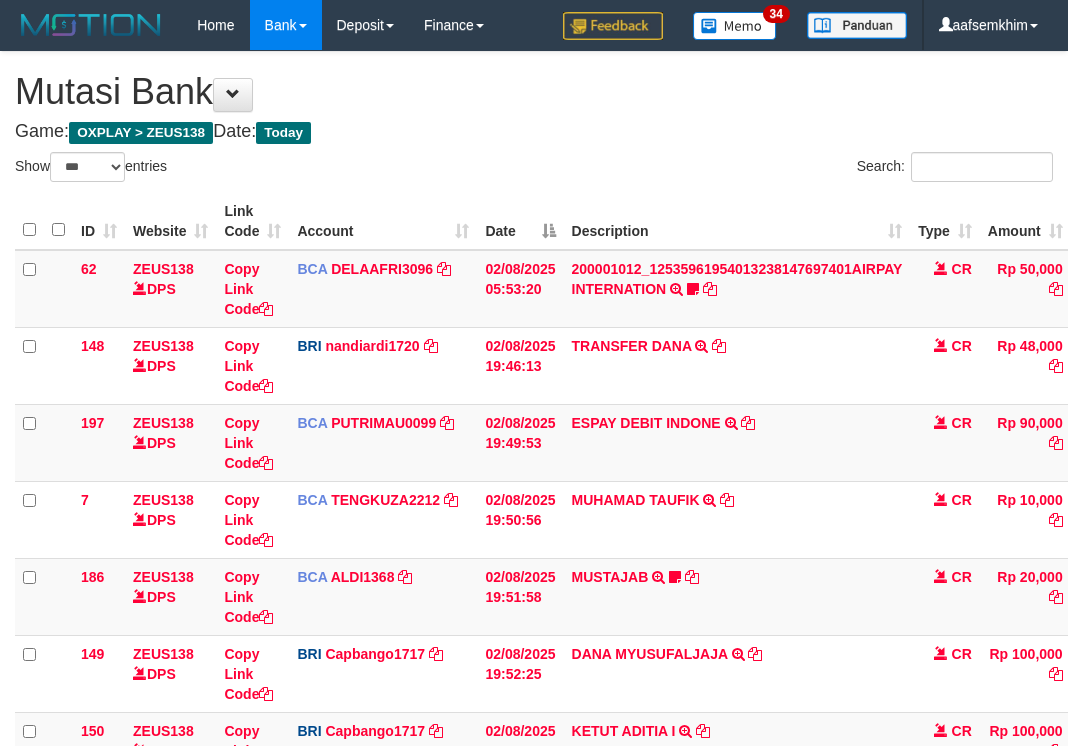 select on "***" 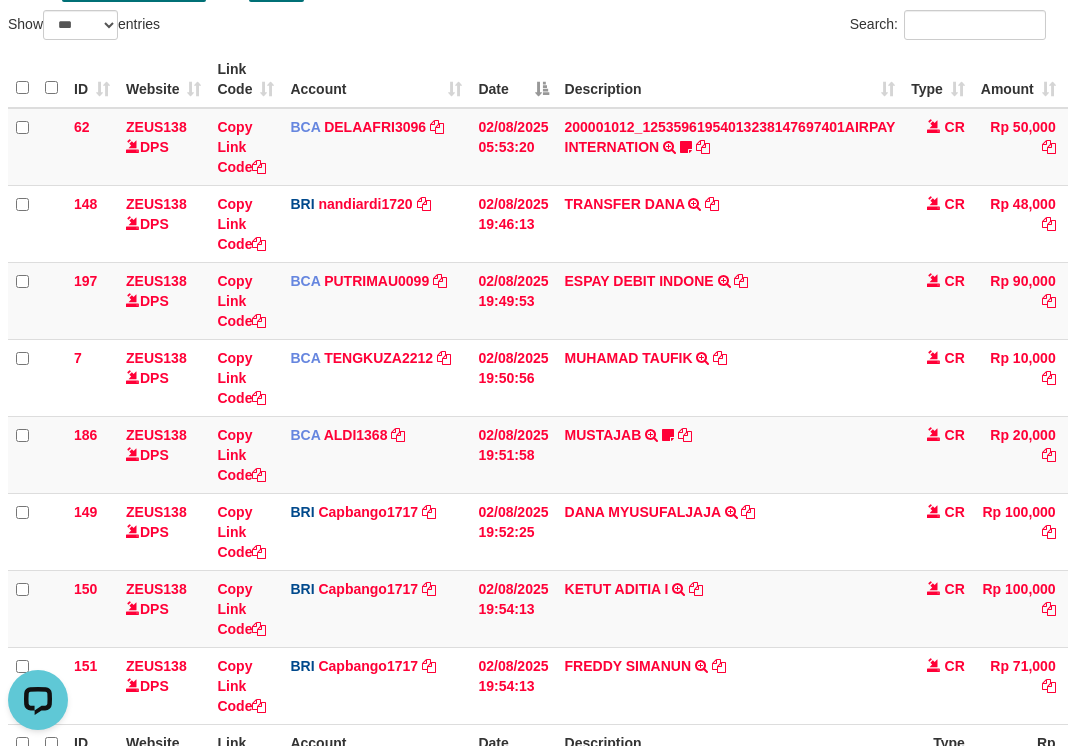 scroll, scrollTop: 0, scrollLeft: 0, axis: both 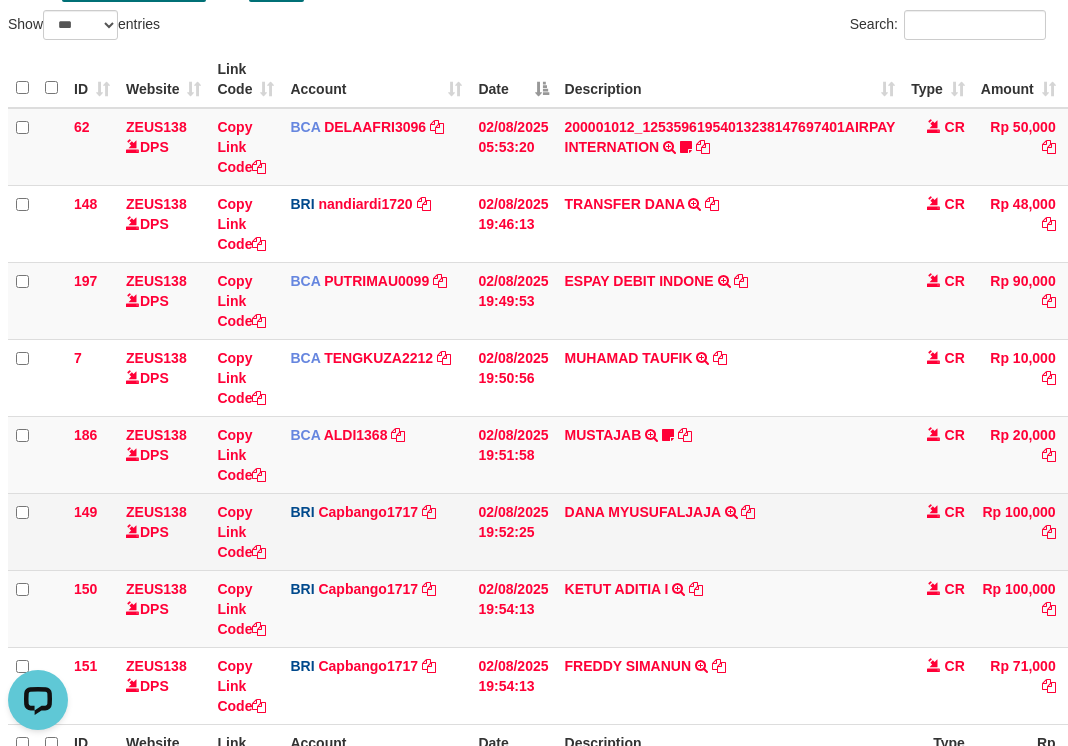 drag, startPoint x: 378, startPoint y: 555, endPoint x: 258, endPoint y: 545, distance: 120.41595 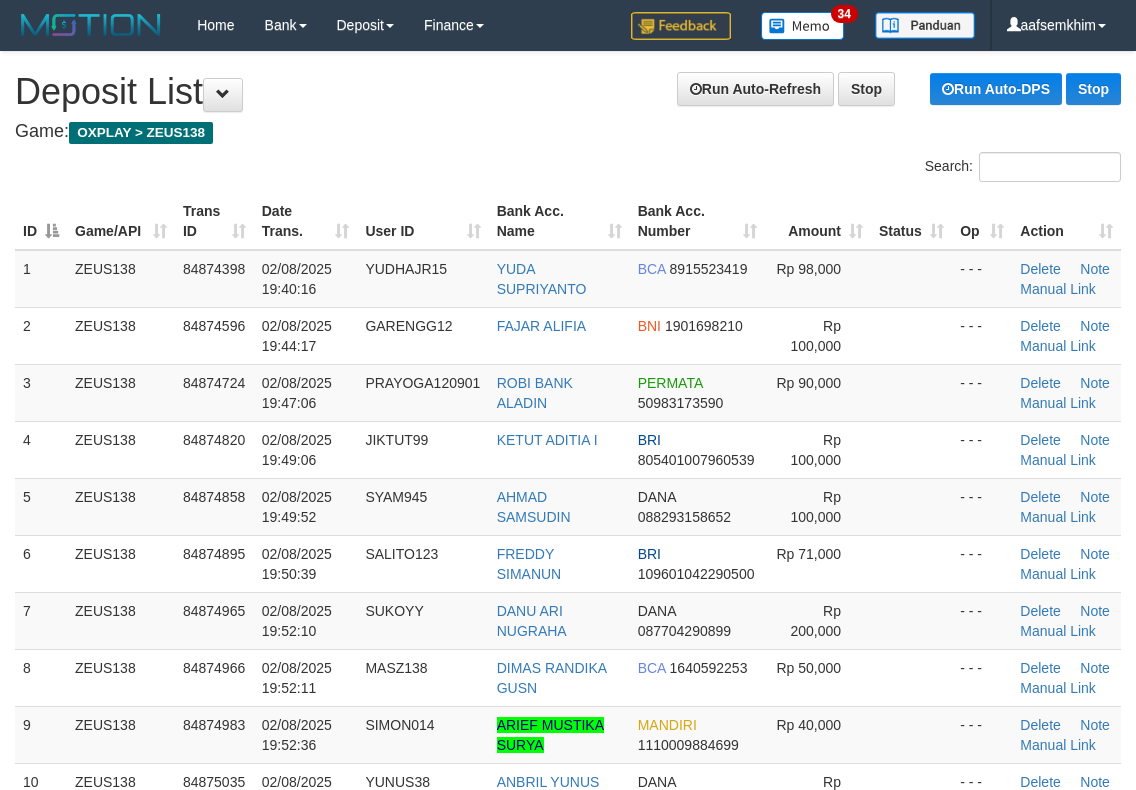 scroll, scrollTop: 0, scrollLeft: 0, axis: both 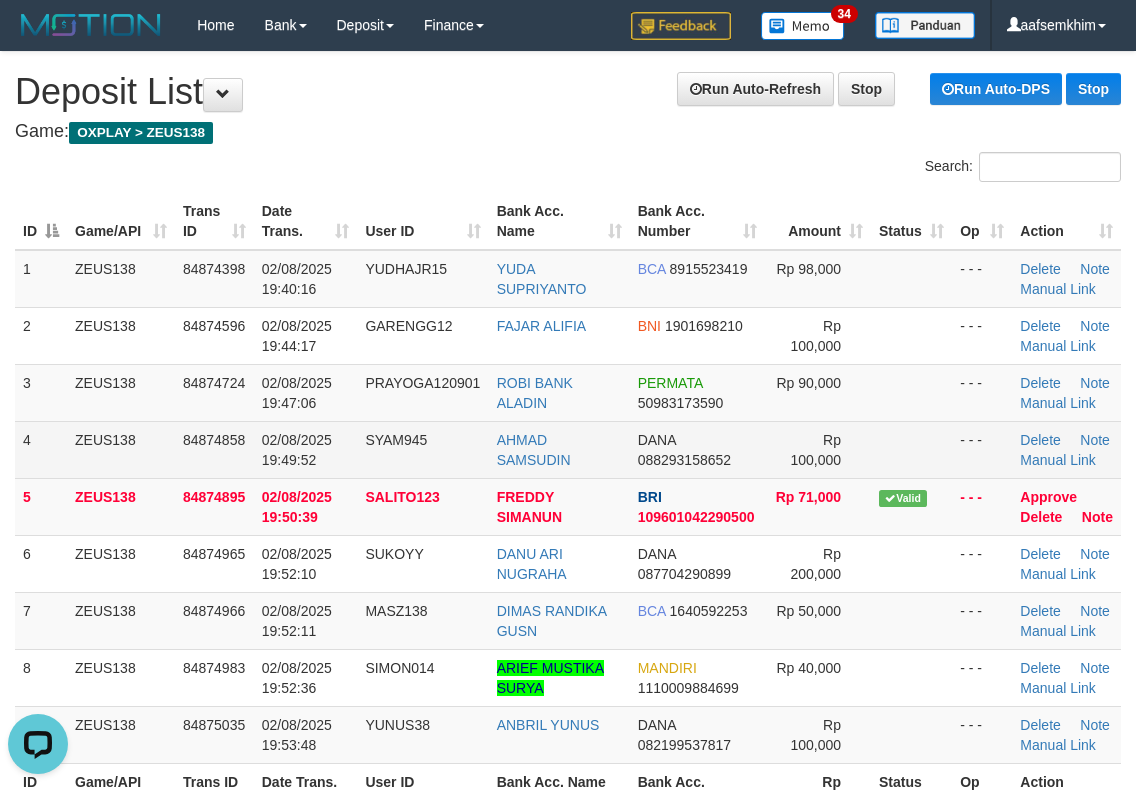 click on "84874858" at bounding box center [214, 449] 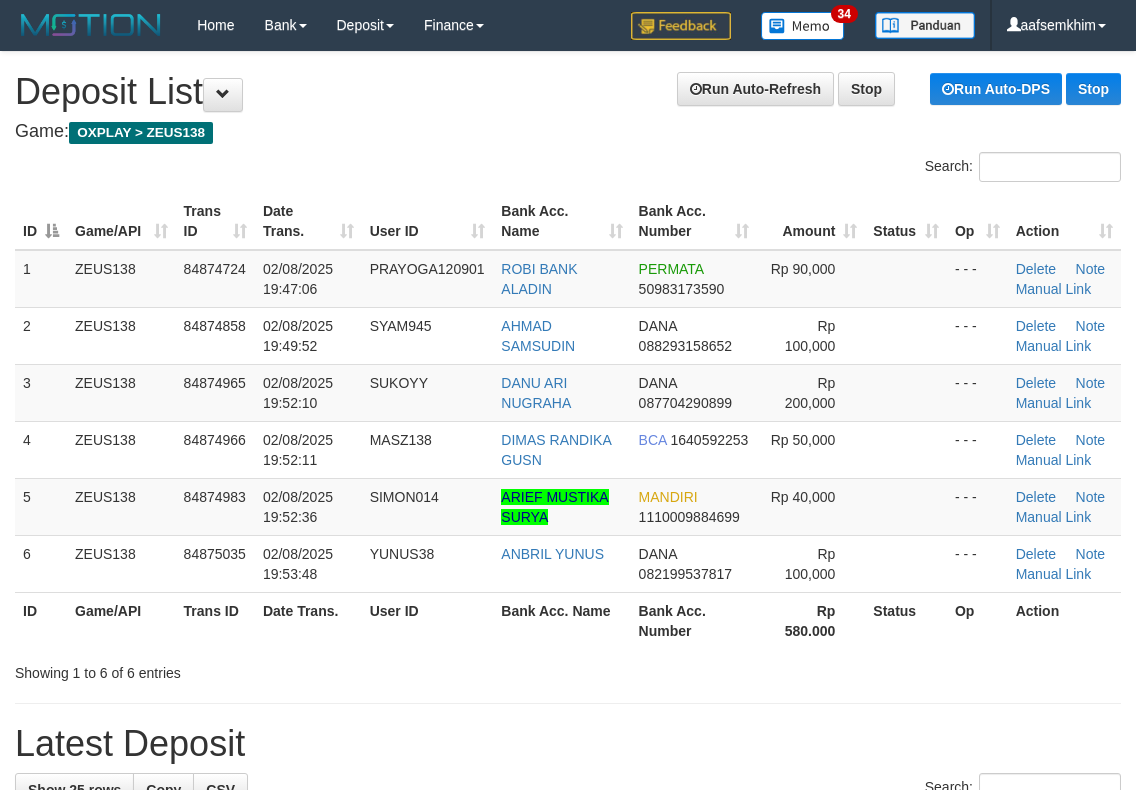 scroll, scrollTop: 0, scrollLeft: 0, axis: both 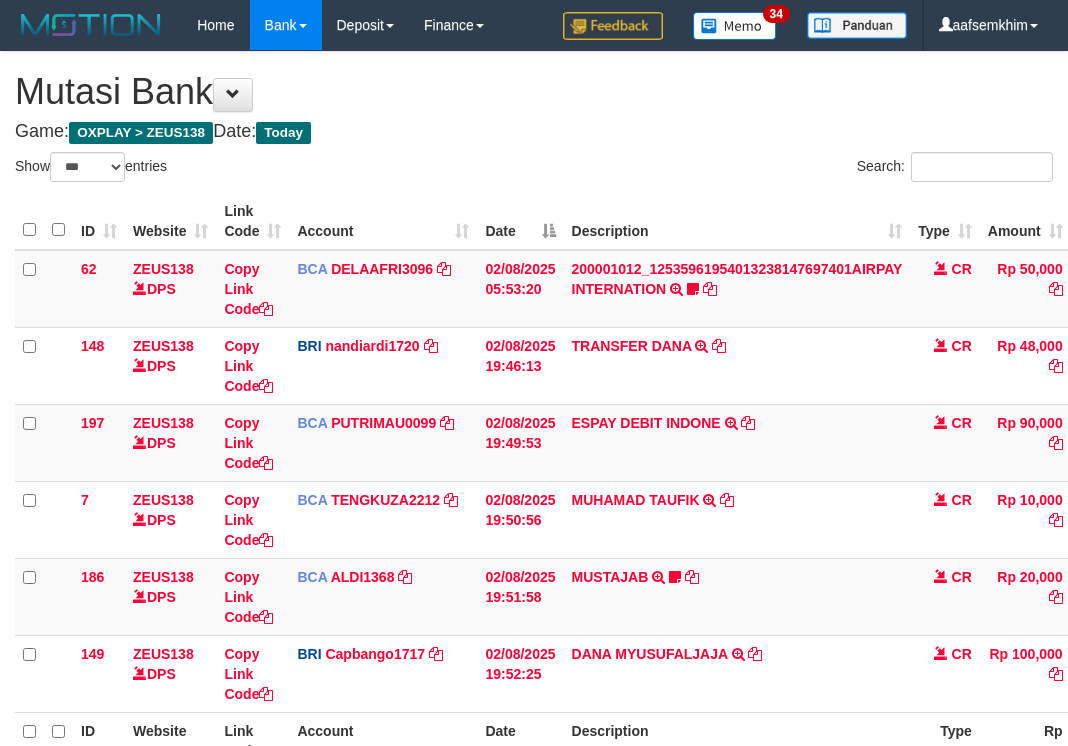 select on "***" 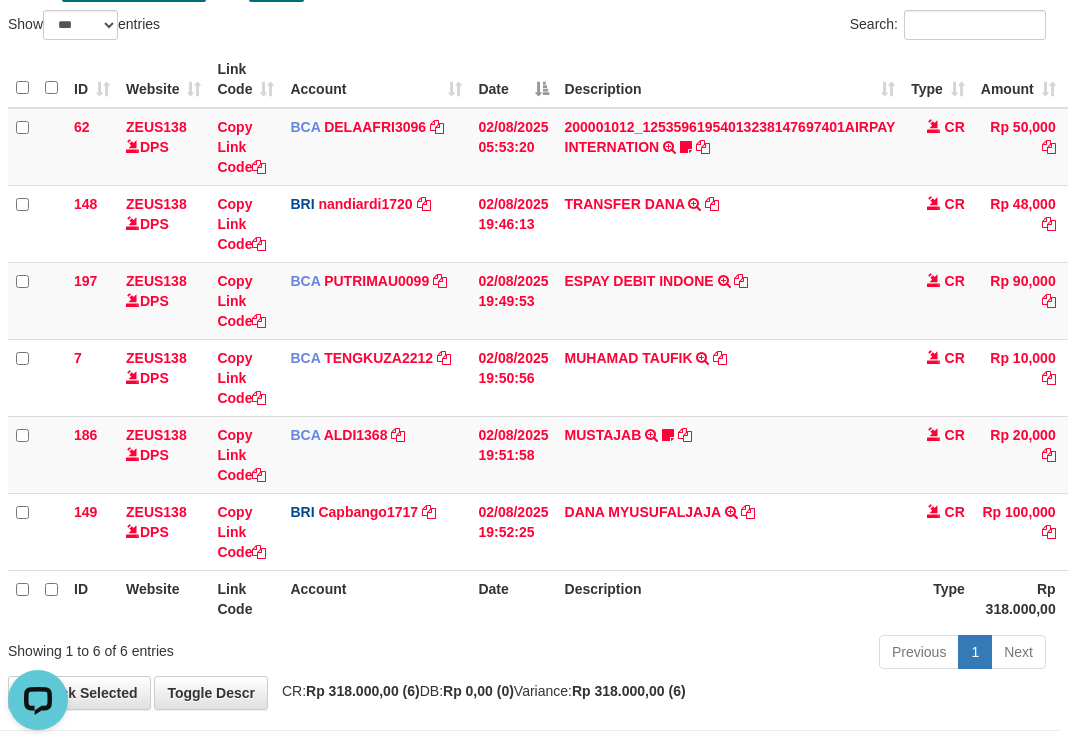 scroll, scrollTop: 0, scrollLeft: 0, axis: both 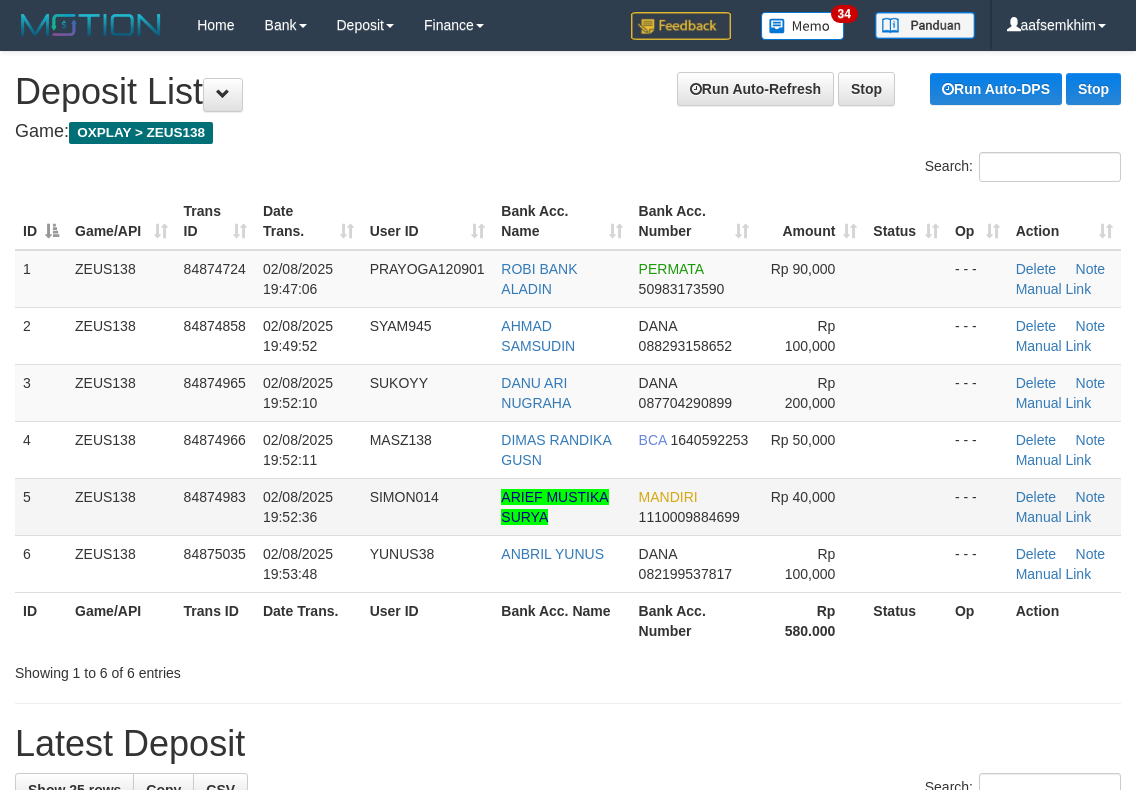 click on "84874983" at bounding box center (215, 497) 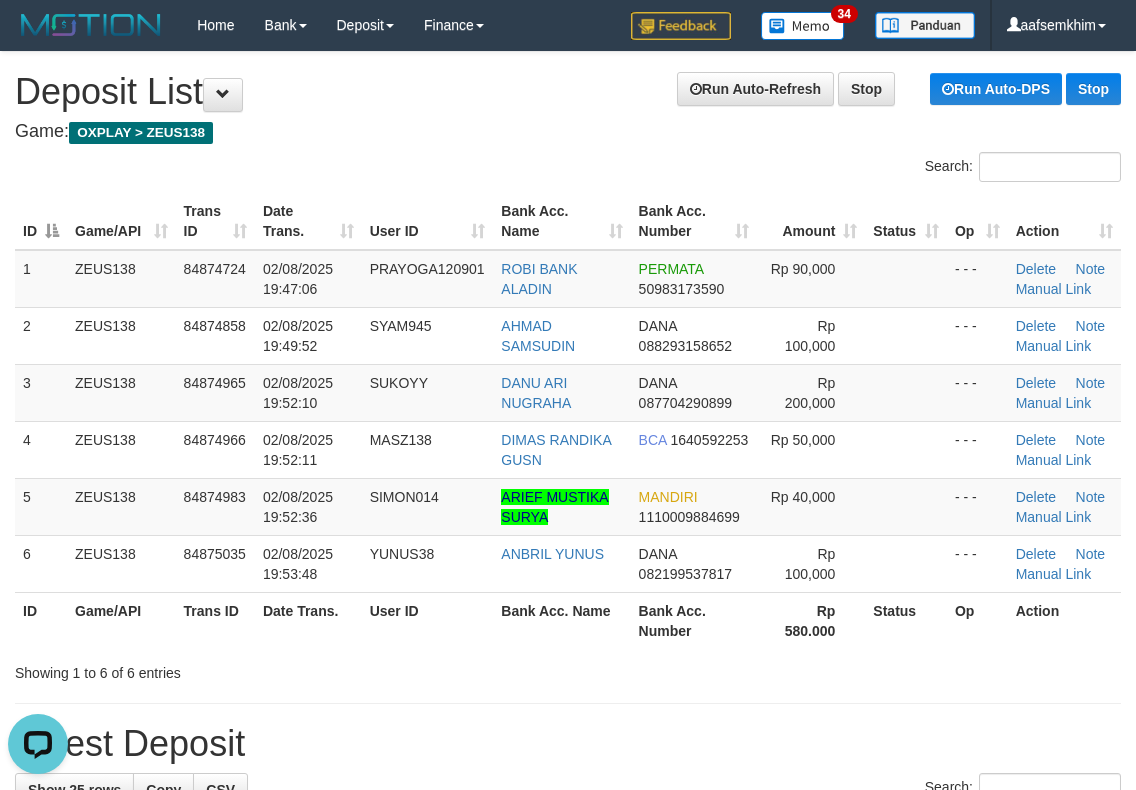 scroll, scrollTop: 0, scrollLeft: 0, axis: both 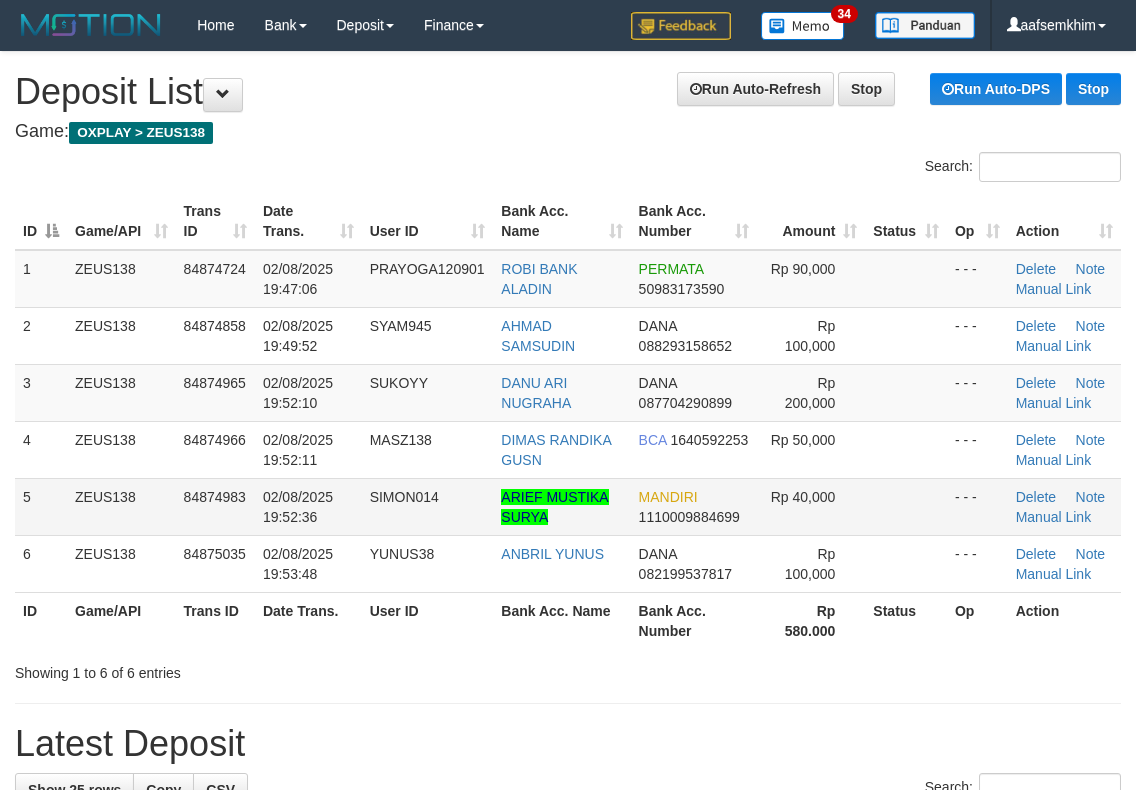 click on "84874983" at bounding box center (215, 497) 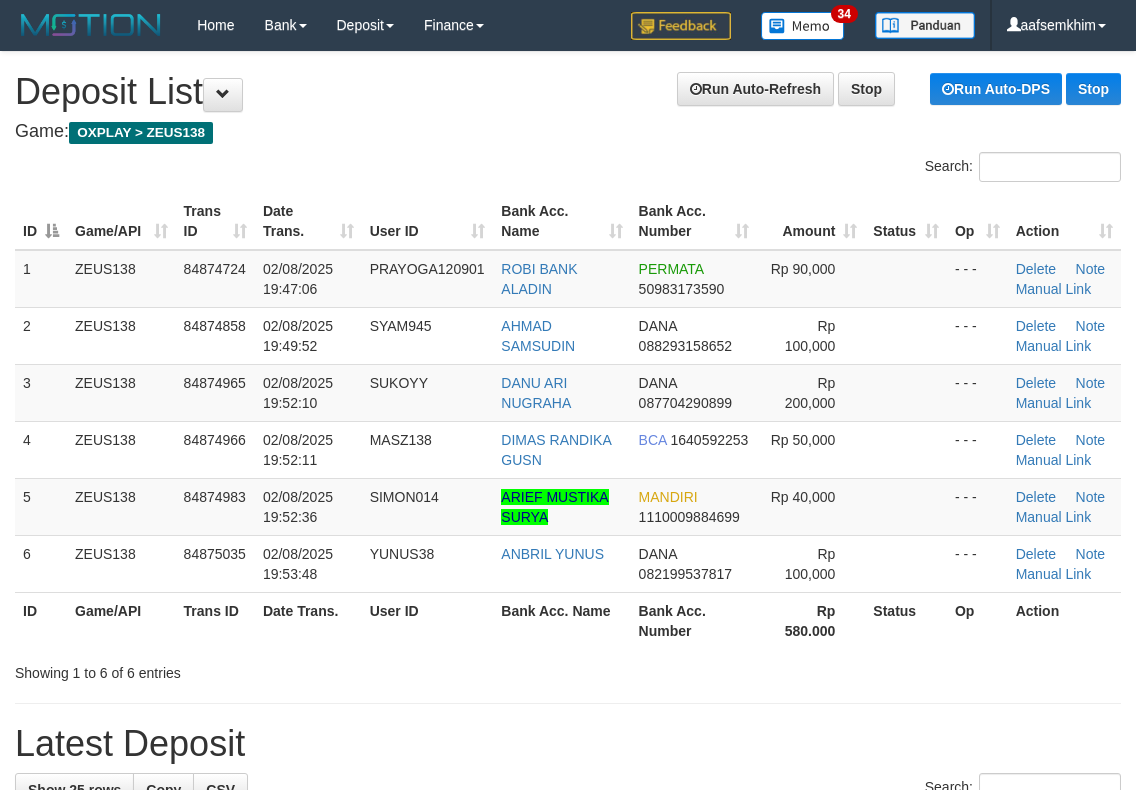 scroll, scrollTop: 0, scrollLeft: 0, axis: both 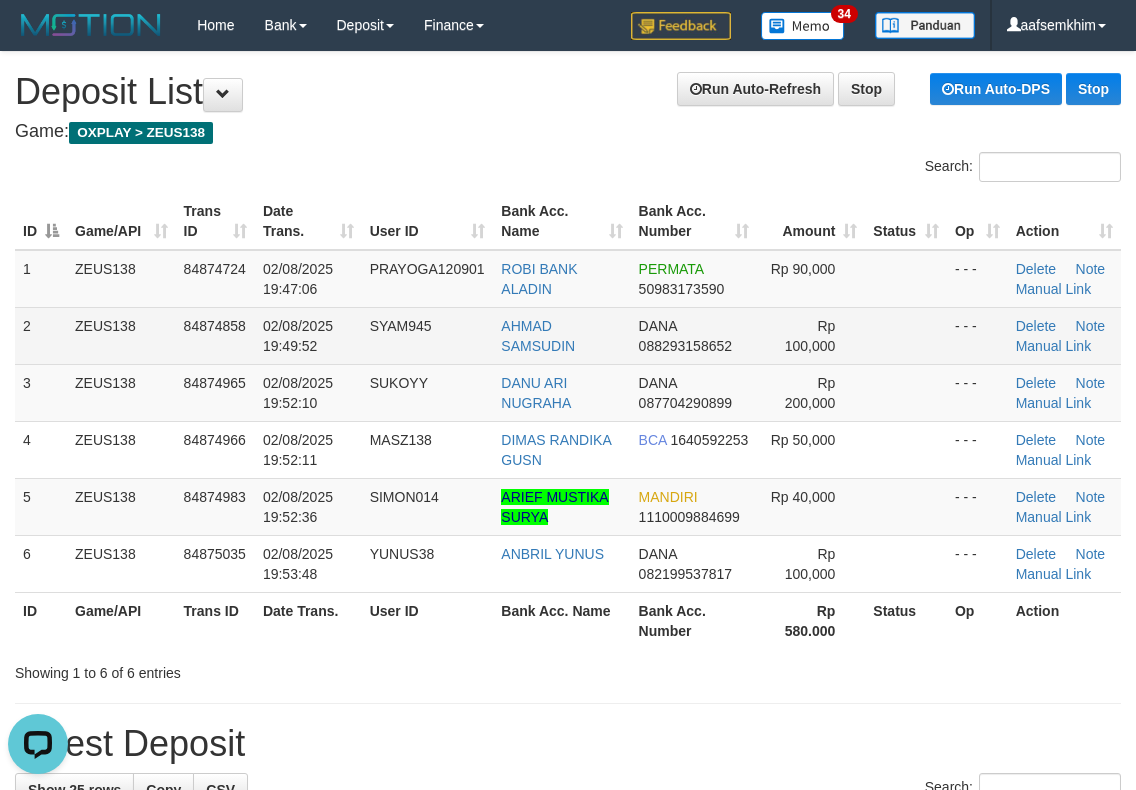 click on "02/08/2025 19:49:52" at bounding box center [298, 336] 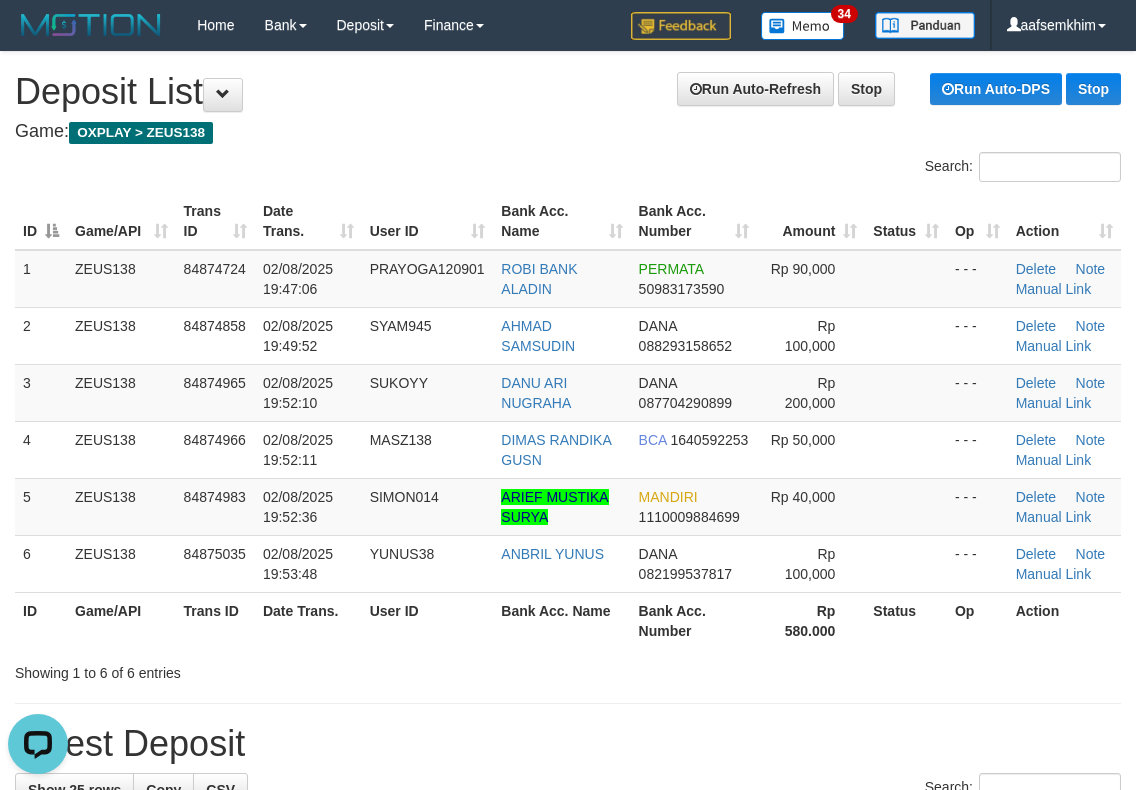 drag, startPoint x: 665, startPoint y: 162, endPoint x: 261, endPoint y: 266, distance: 417.17142 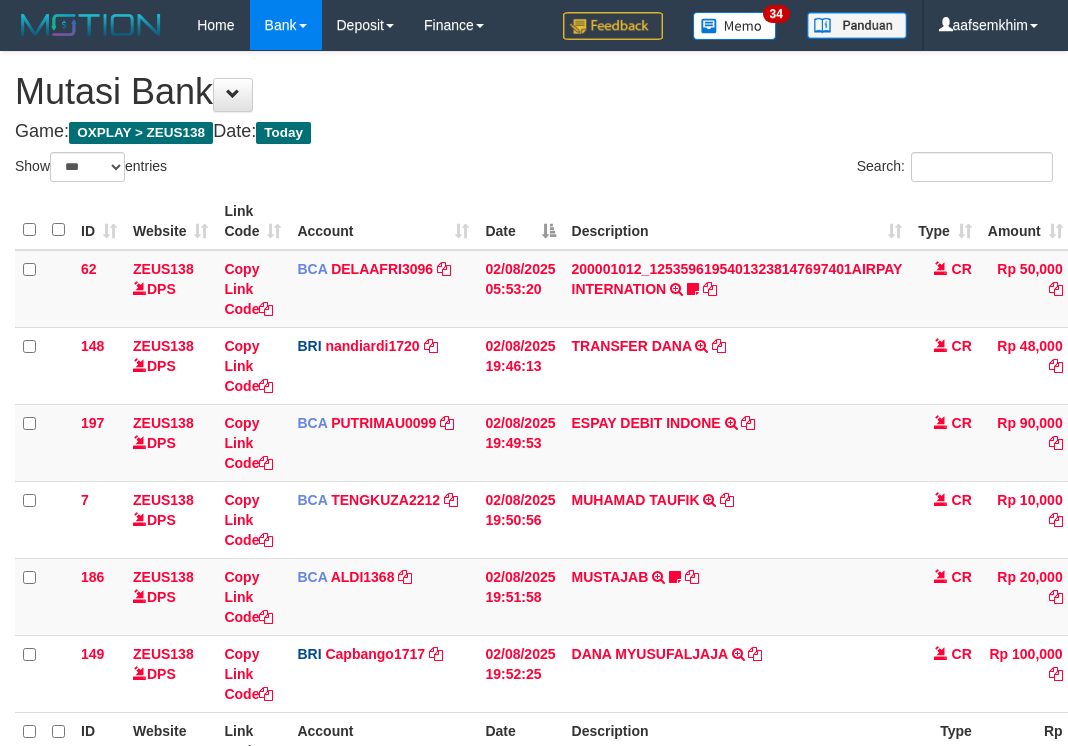 select on "***" 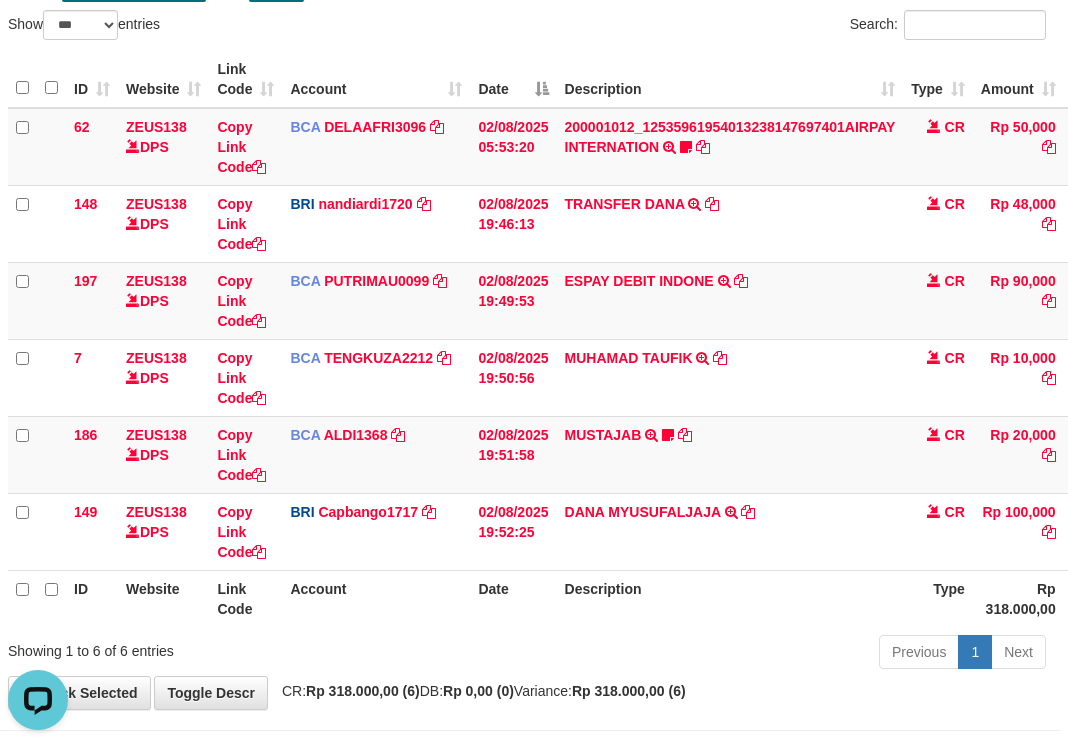scroll, scrollTop: 0, scrollLeft: 0, axis: both 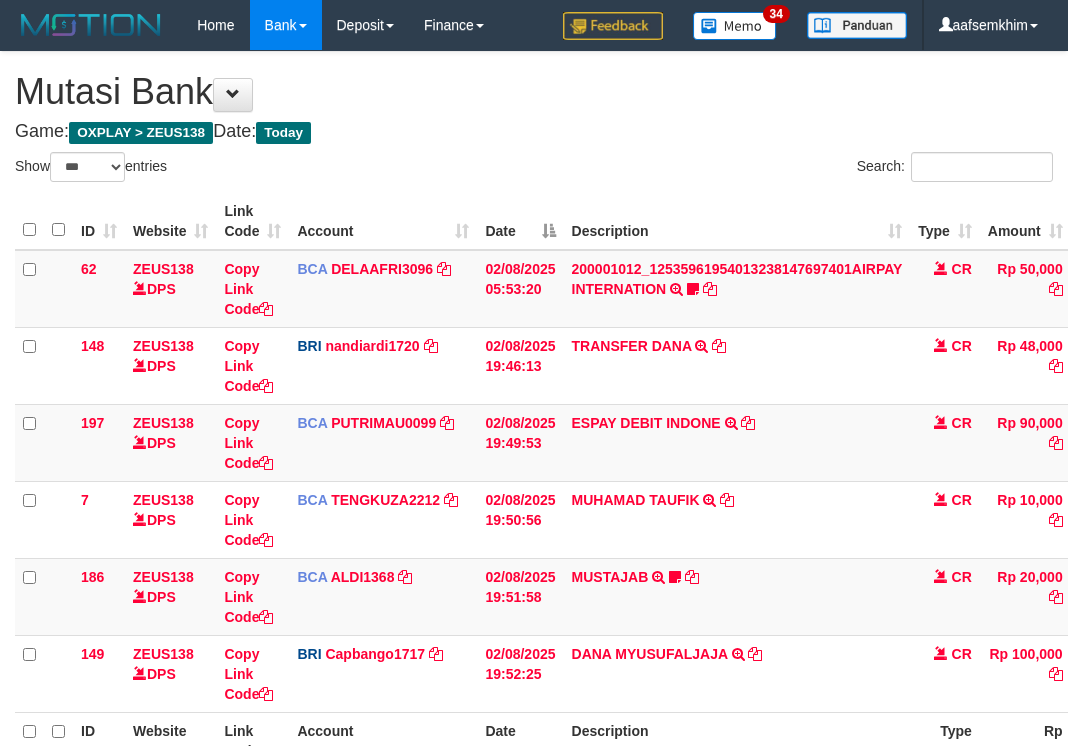 select on "***" 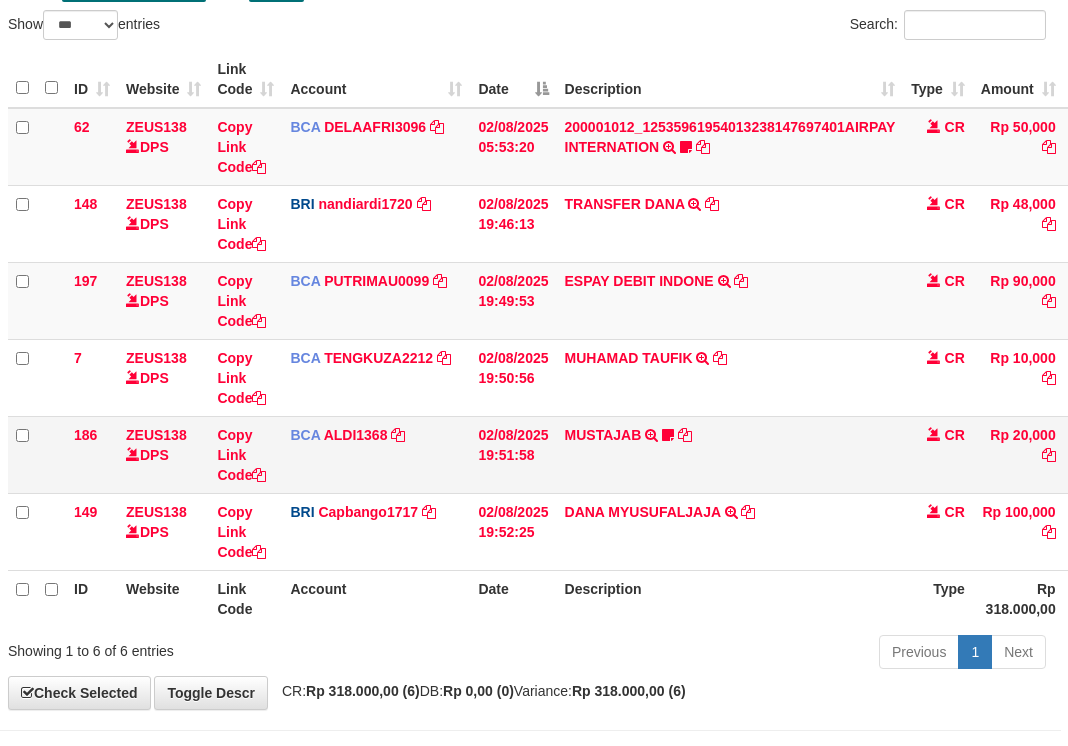 click on "MUSTAJAB            TRSF E-BANKING CR 08/02 Z3K31
MUSTAJAB    Almajelita7" at bounding box center [730, 454] 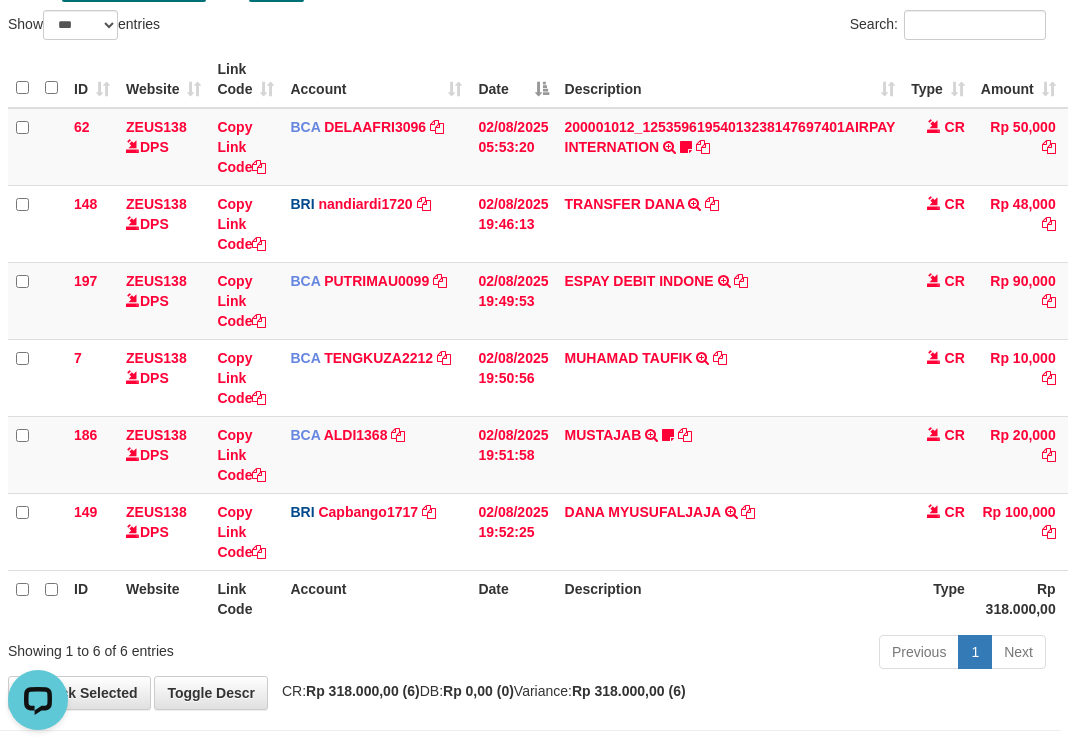 scroll, scrollTop: 0, scrollLeft: 0, axis: both 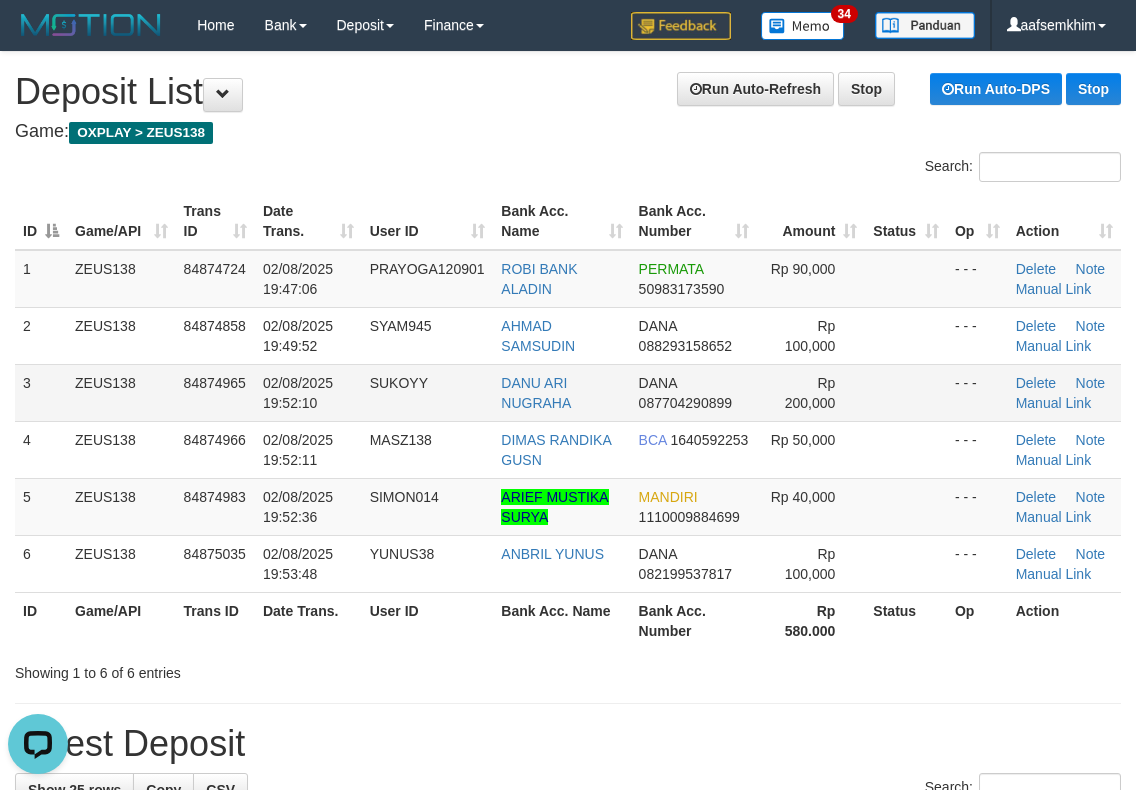 drag, startPoint x: 335, startPoint y: 408, endPoint x: 359, endPoint y: 404, distance: 24.33105 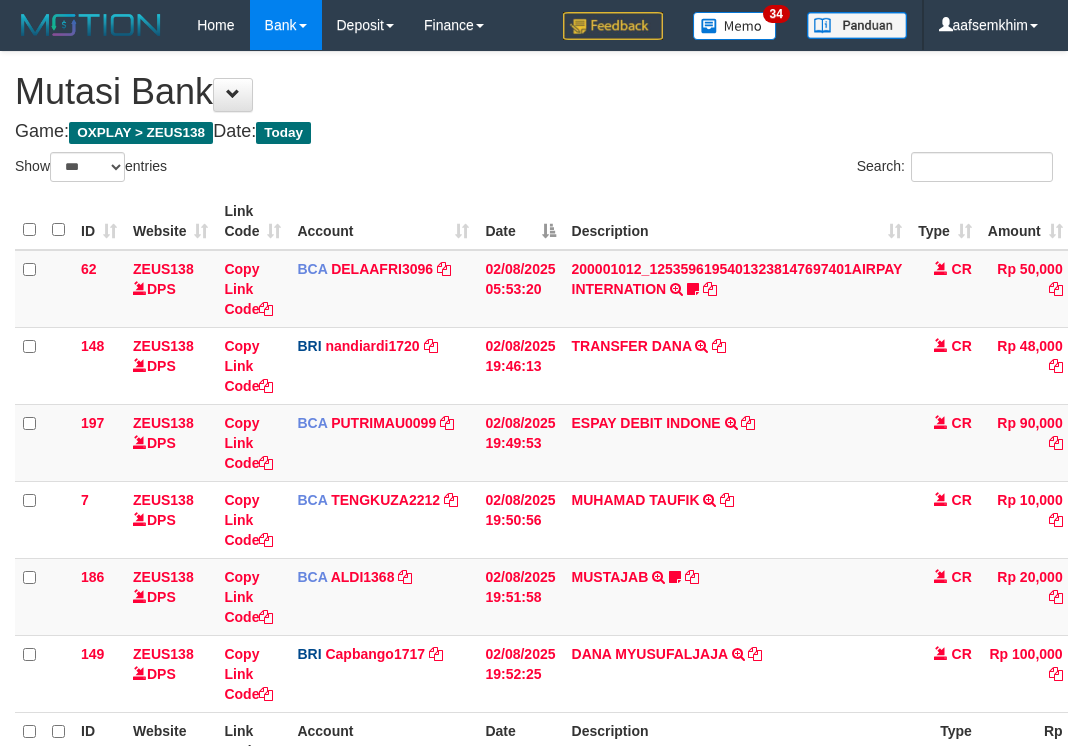 select on "***" 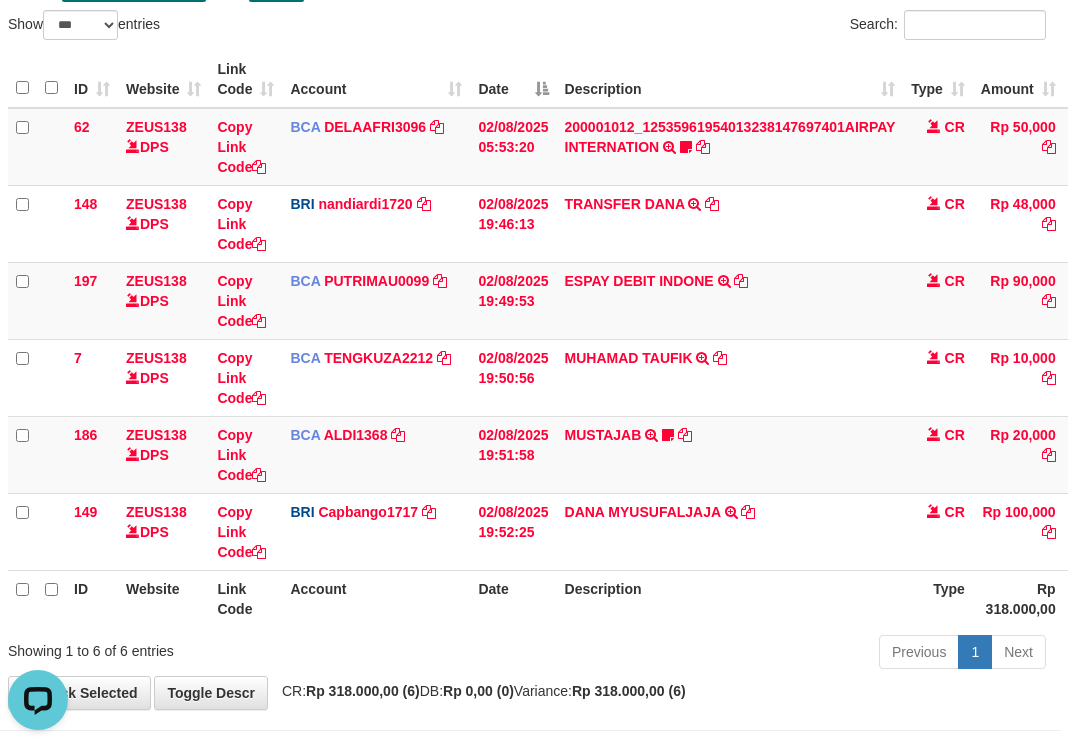 scroll, scrollTop: 0, scrollLeft: 0, axis: both 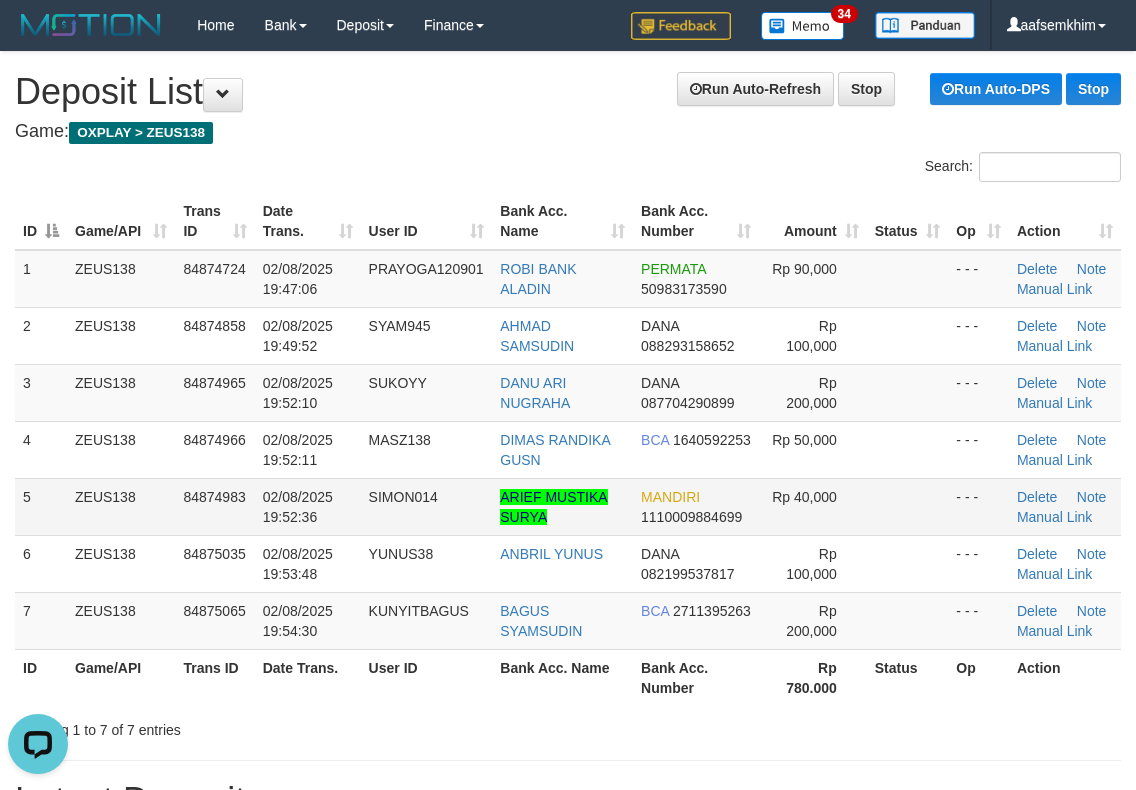 drag, startPoint x: 226, startPoint y: 455, endPoint x: 882, endPoint y: 502, distance: 657.6815 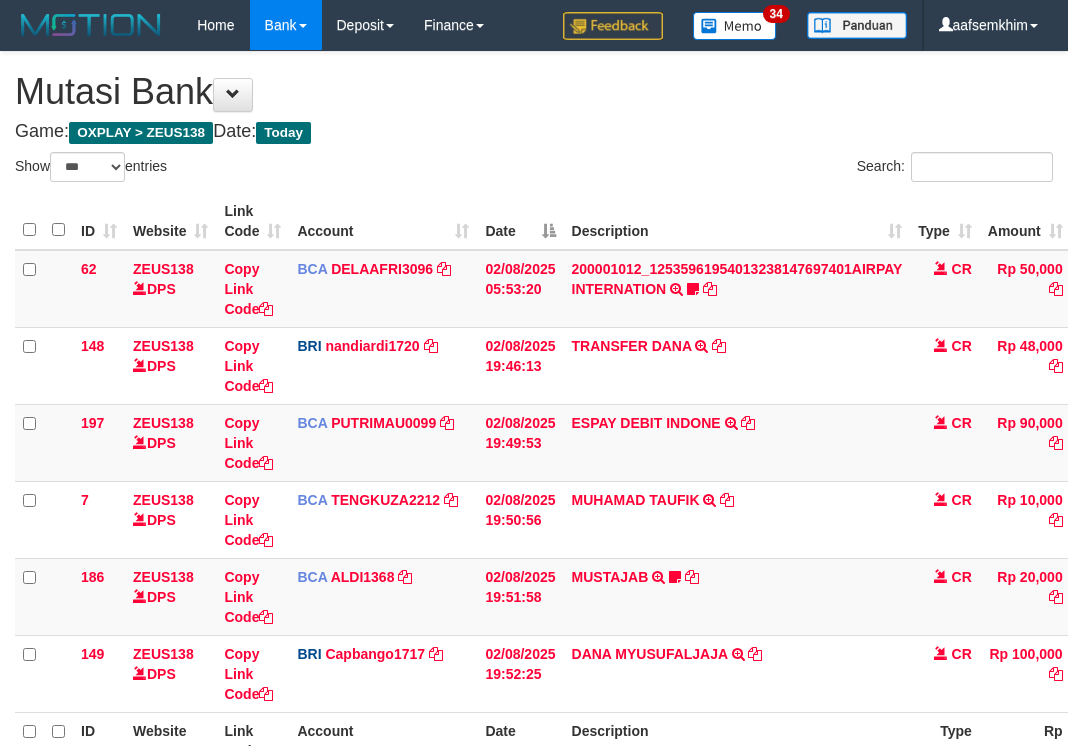 select on "***" 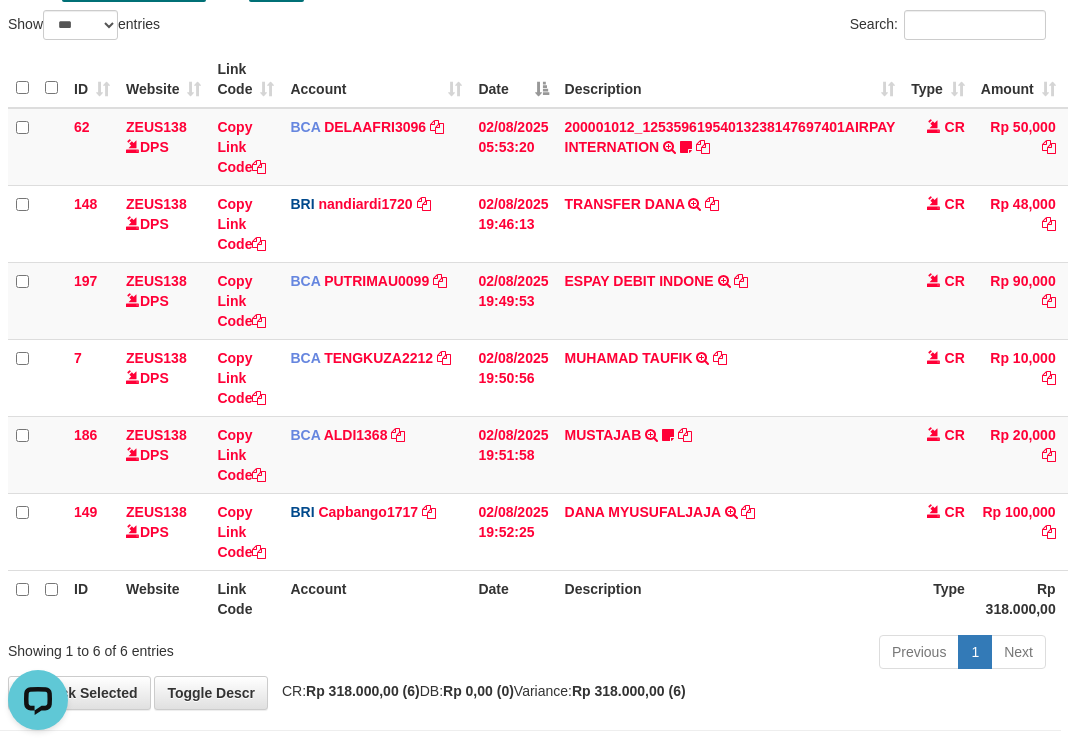 scroll, scrollTop: 0, scrollLeft: 0, axis: both 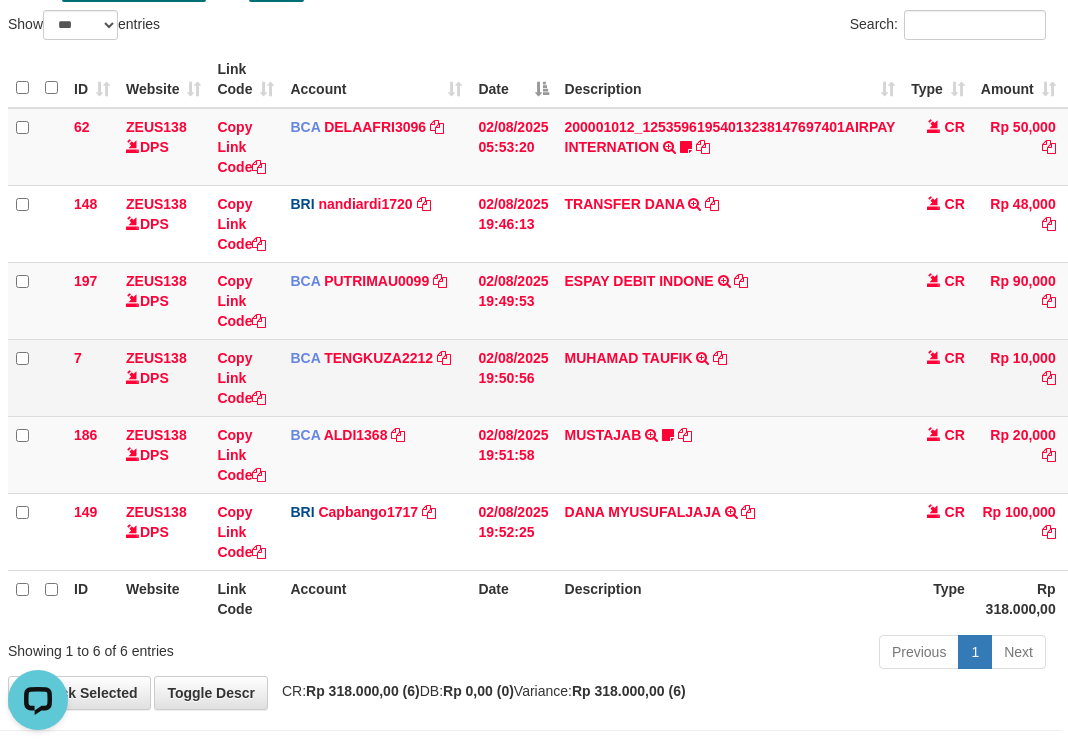 drag, startPoint x: 193, startPoint y: 403, endPoint x: 99, endPoint y: 399, distance: 94.08507 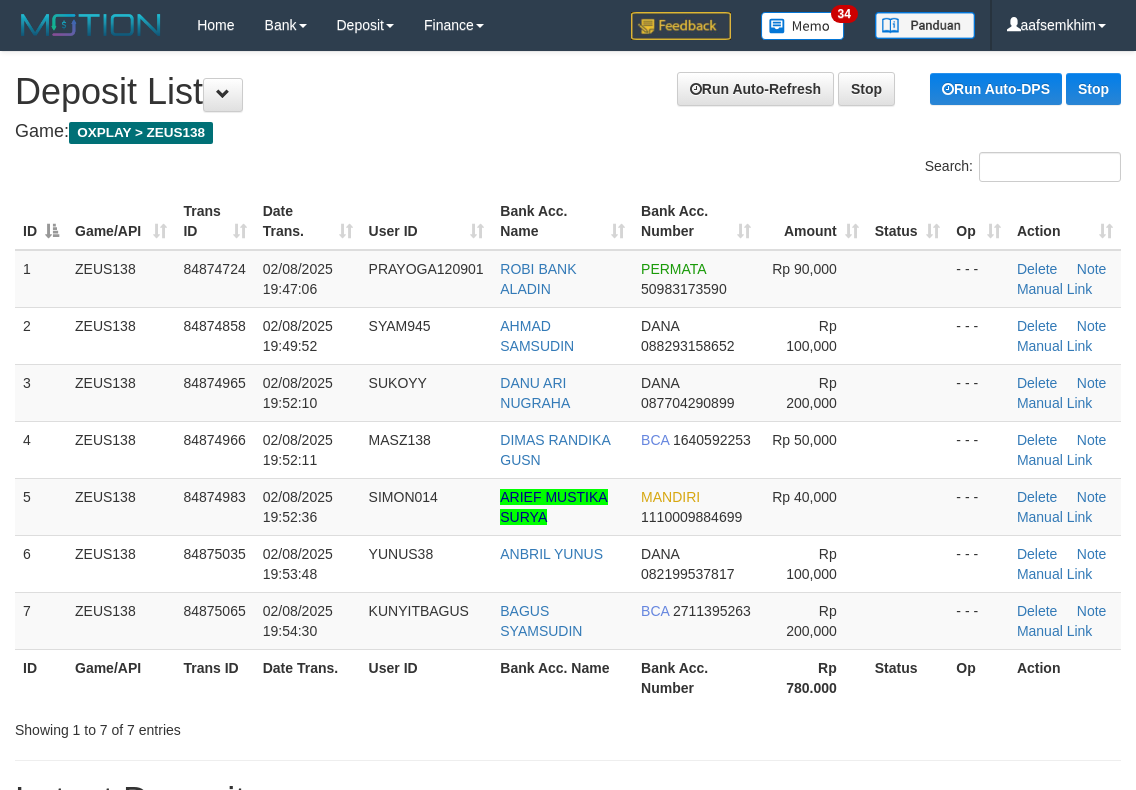 scroll, scrollTop: 0, scrollLeft: 0, axis: both 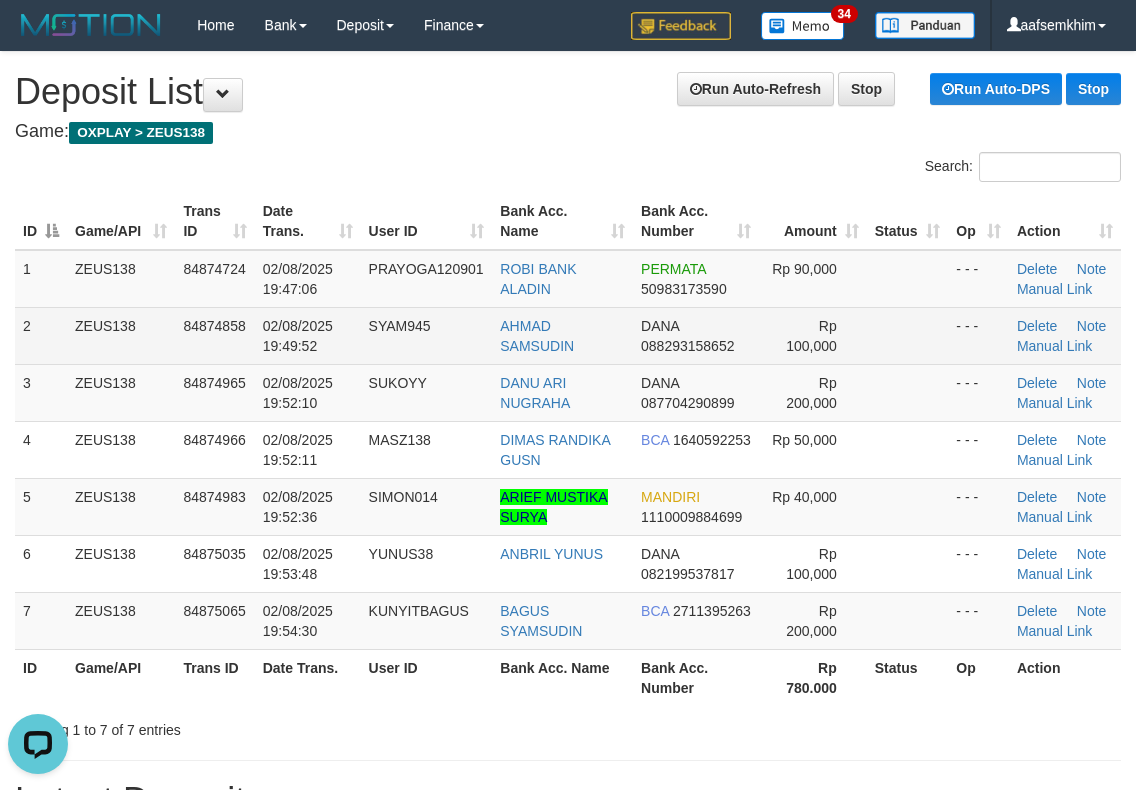 click on "ZEUS138" at bounding box center [121, 335] 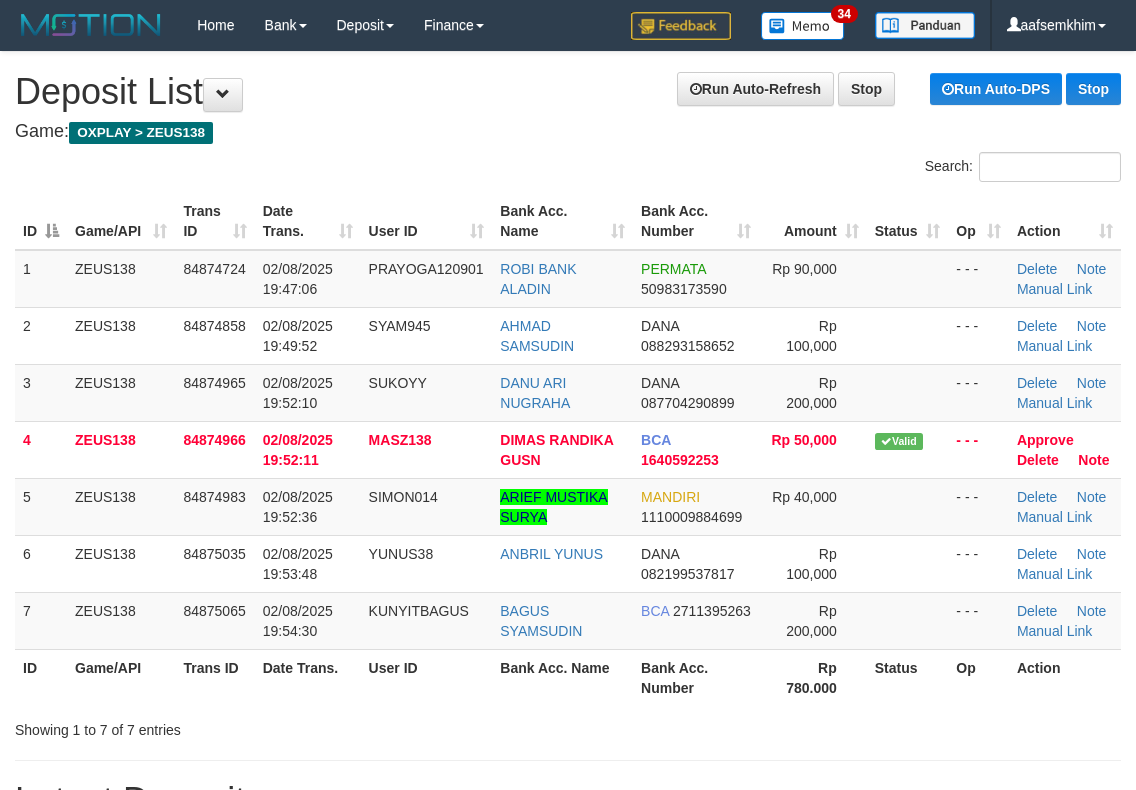 scroll, scrollTop: 0, scrollLeft: 0, axis: both 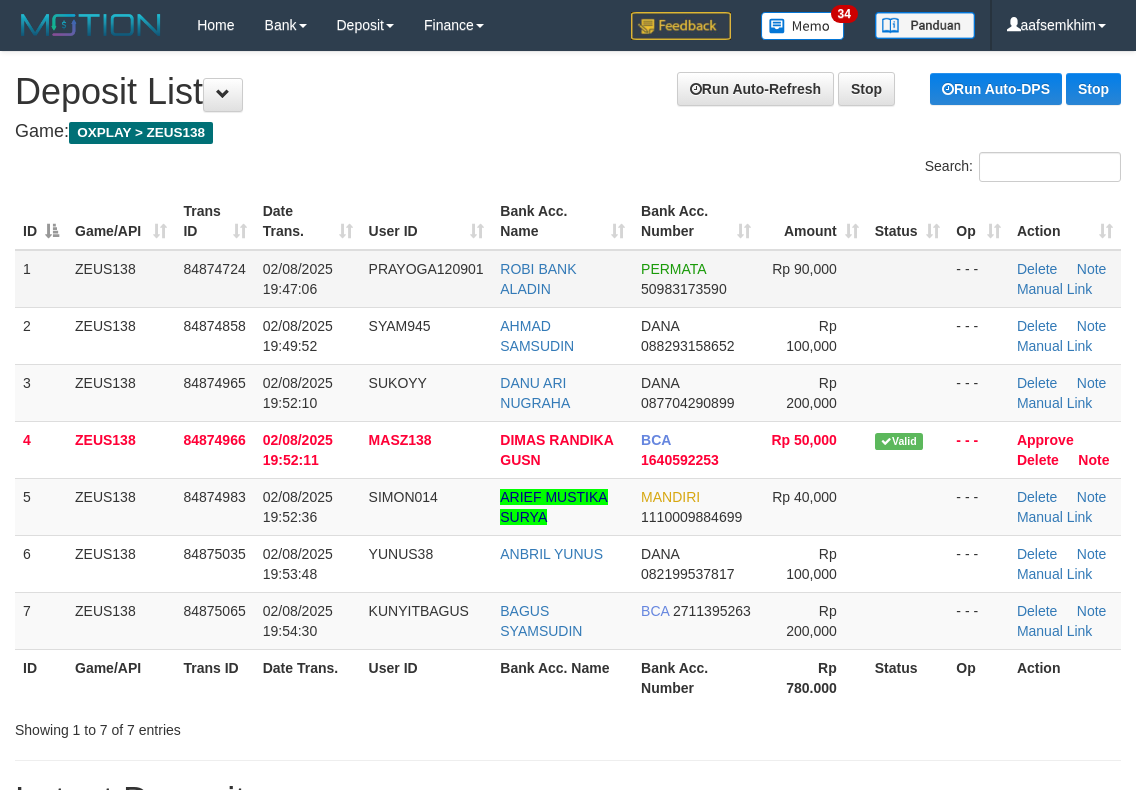 click on "PRAYOGA120901" at bounding box center [427, 279] 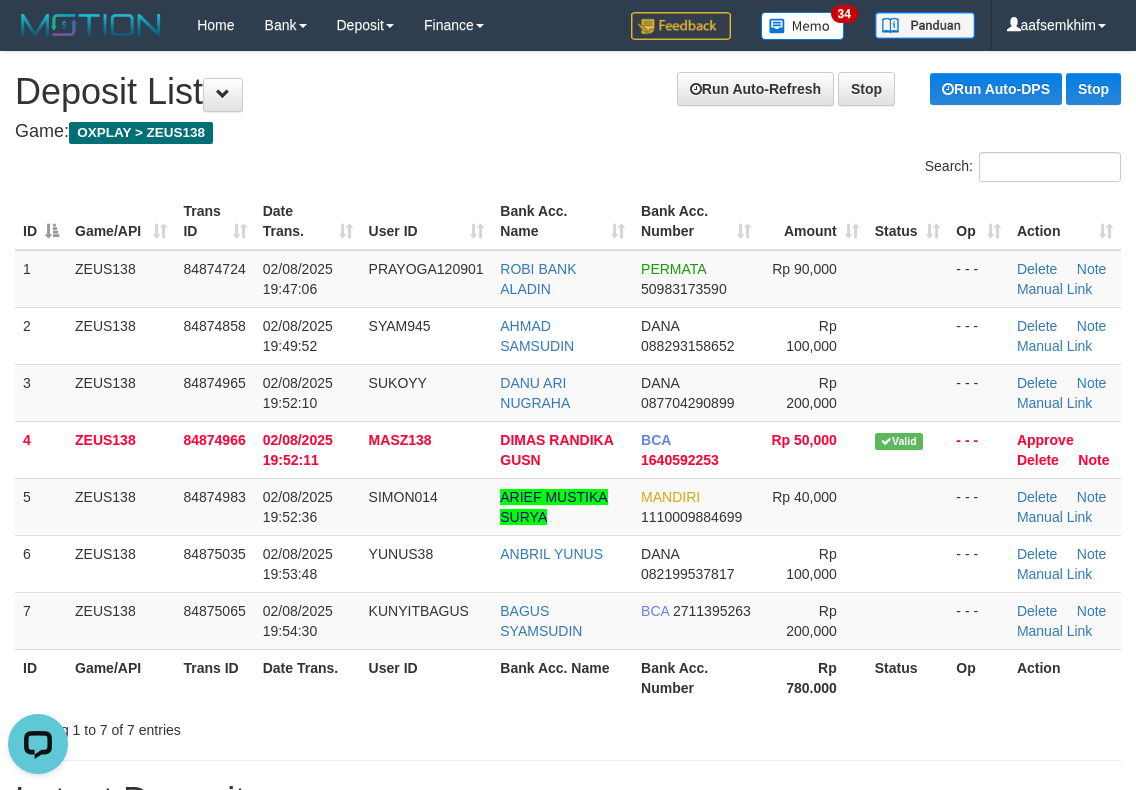 scroll, scrollTop: 0, scrollLeft: 0, axis: both 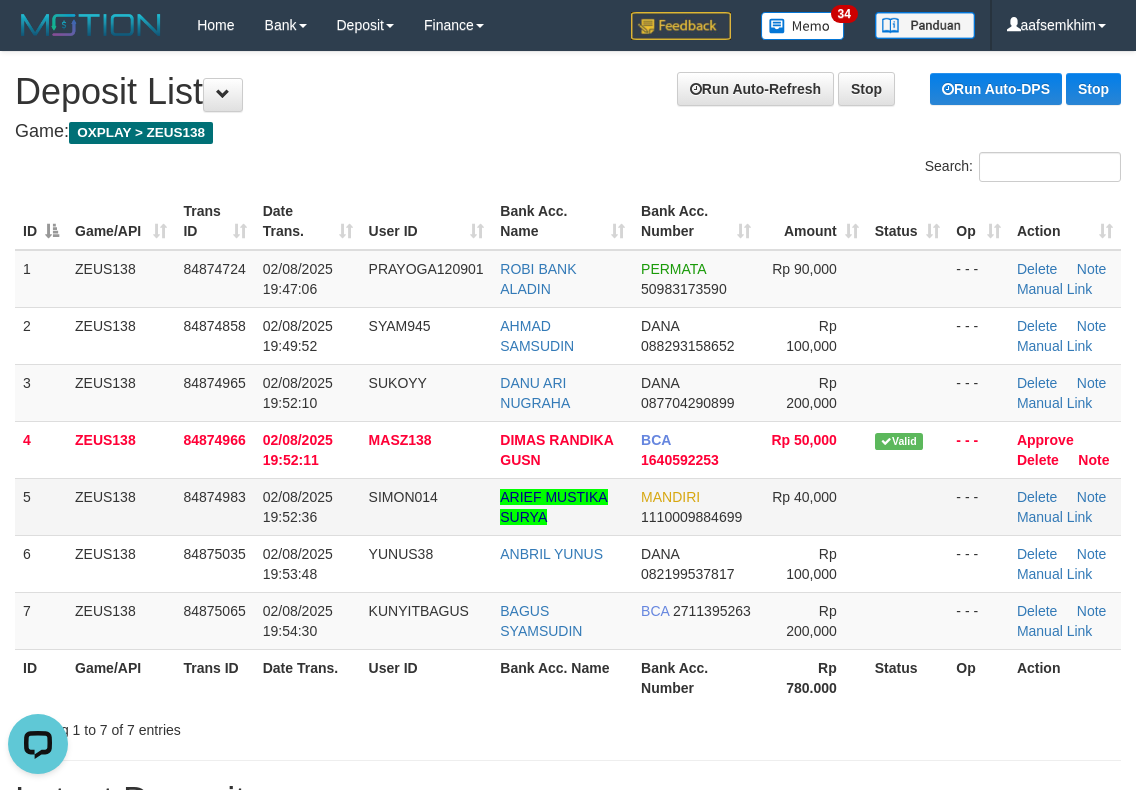 click at bounding box center [908, 506] 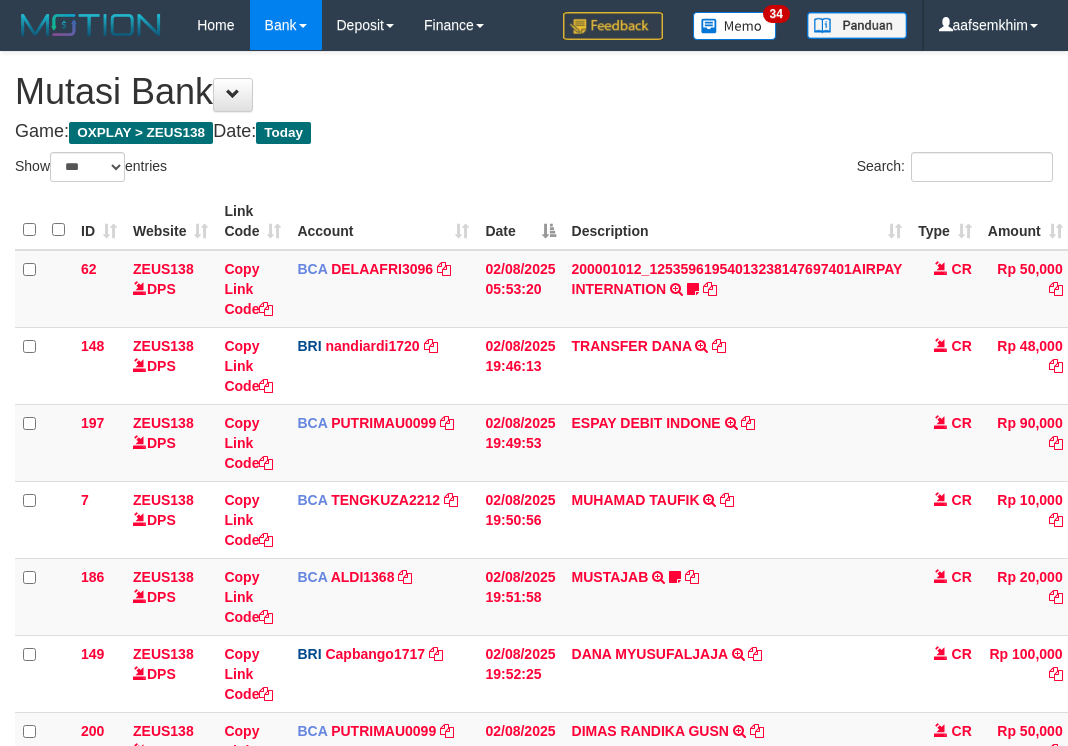select on "***" 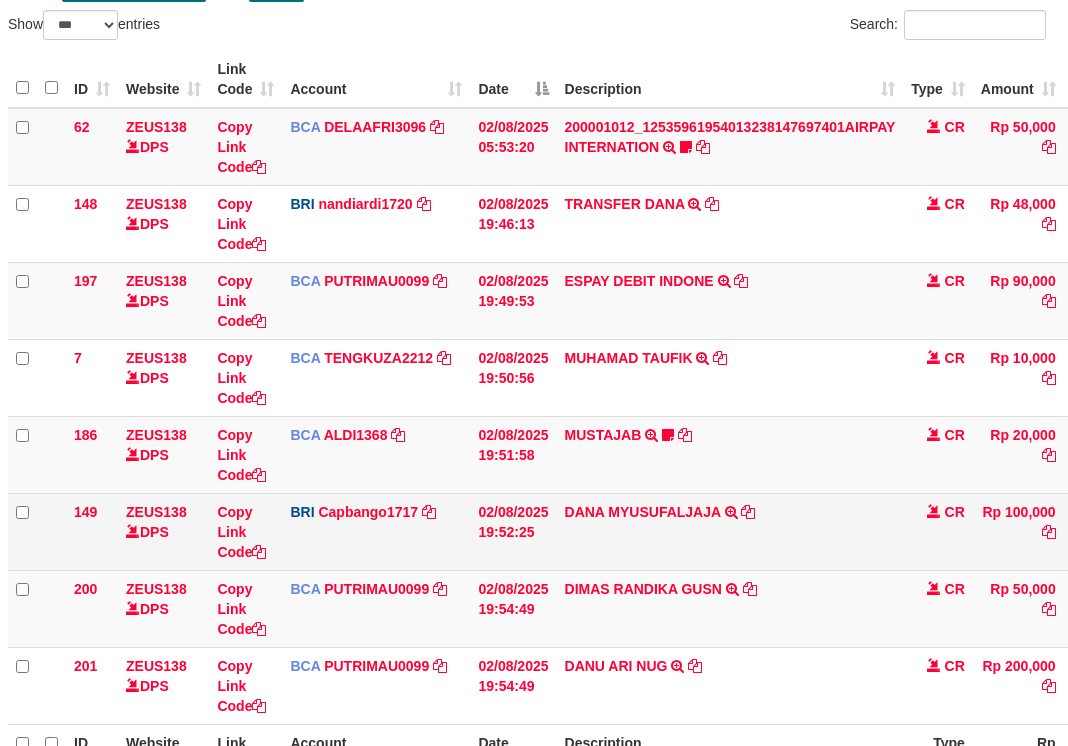 click on "DANA MYUSUFALJAJA         TRANSFER NBMB DANA MYUSUFALJAJA TO HELMI" at bounding box center (730, 531) 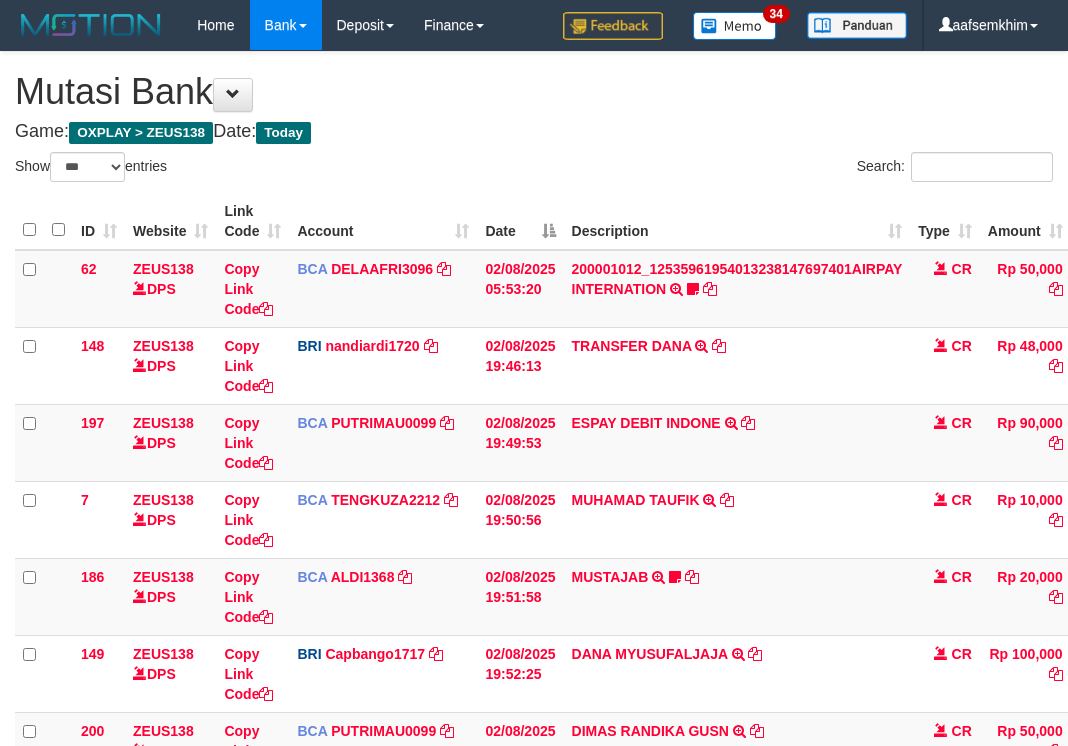 select on "***" 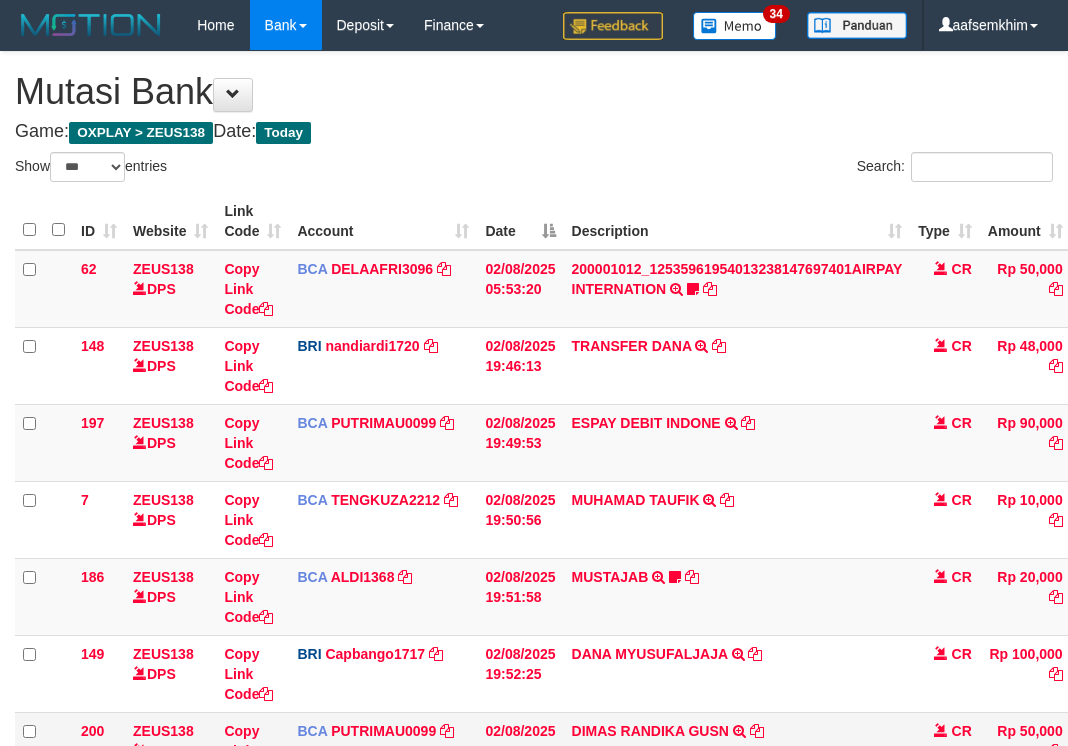 scroll, scrollTop: 142, scrollLeft: 7, axis: both 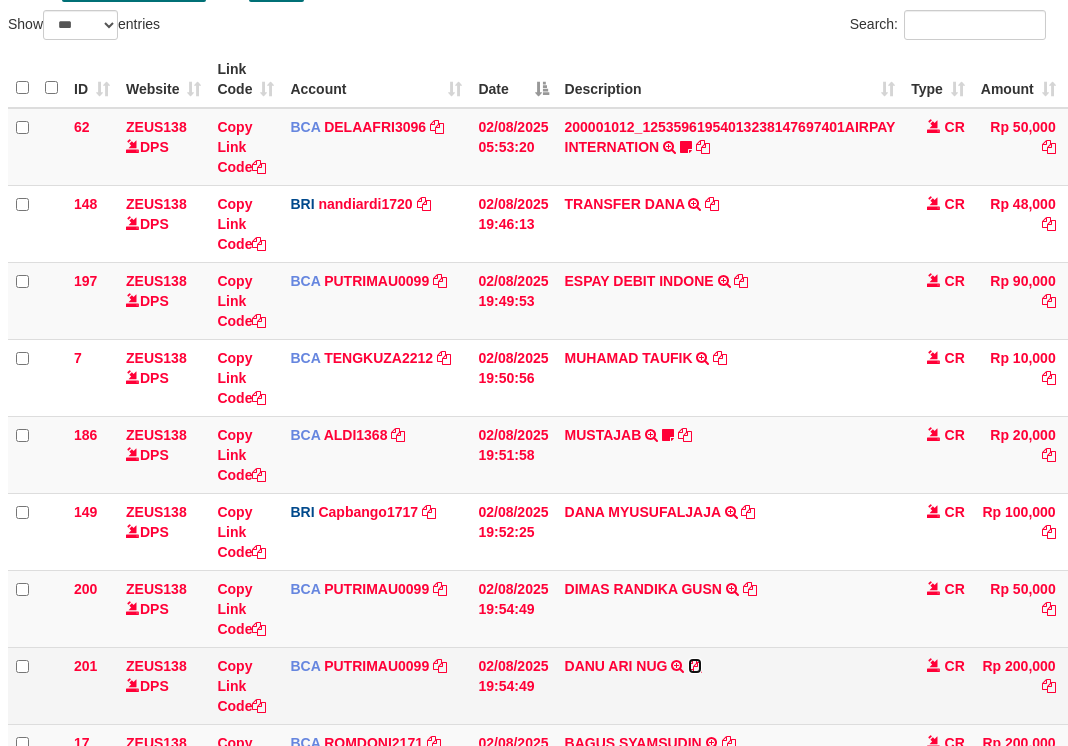 click at bounding box center [695, 666] 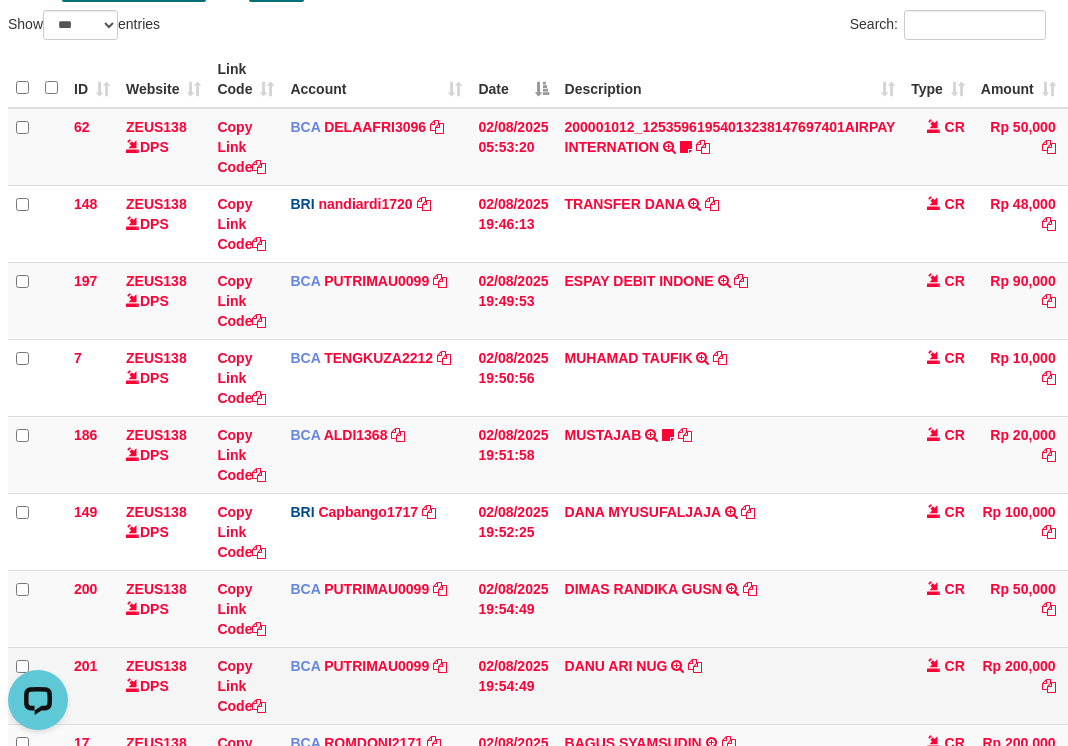 scroll, scrollTop: 0, scrollLeft: 0, axis: both 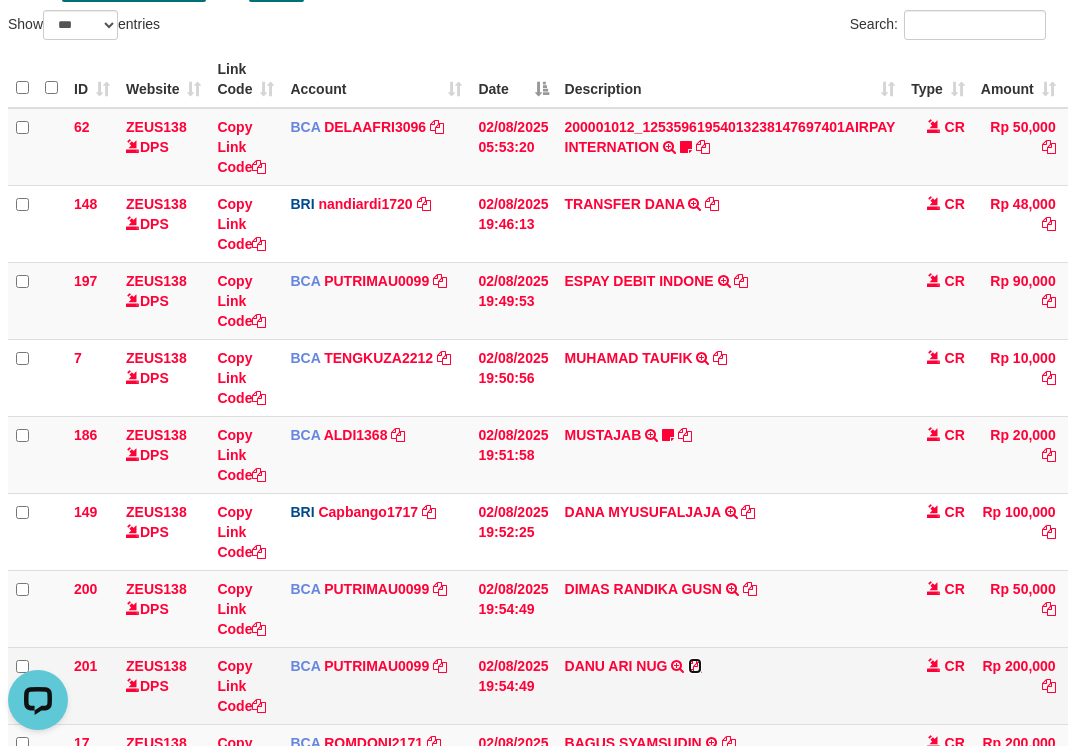 click at bounding box center (695, 666) 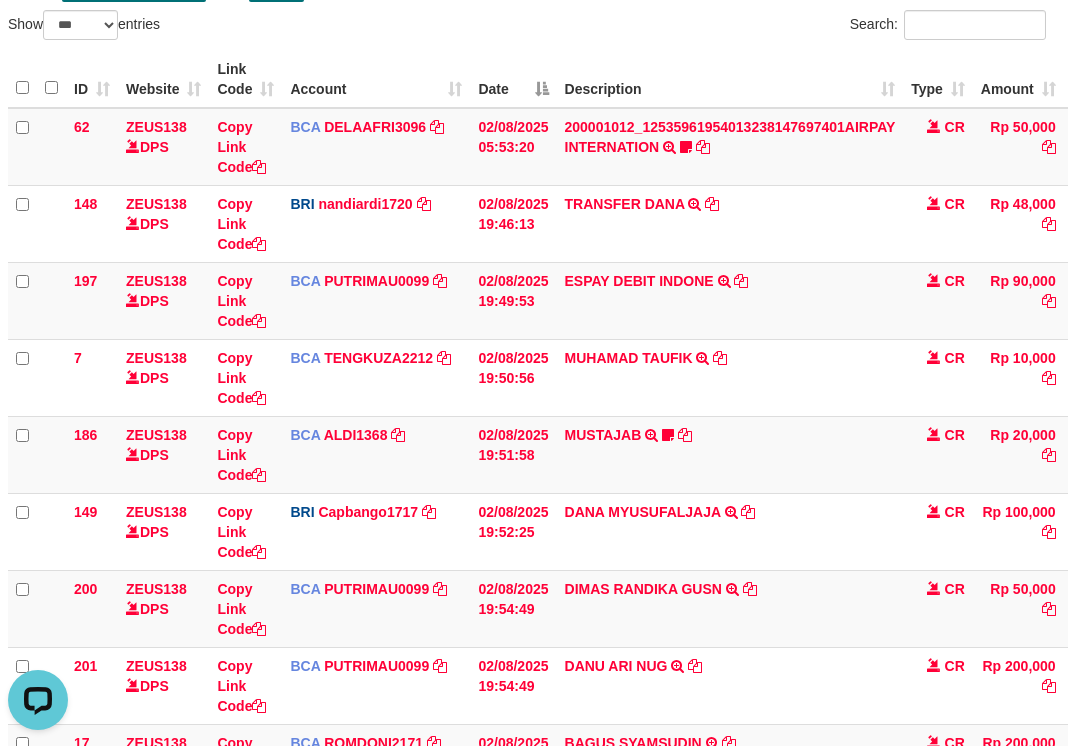 scroll, scrollTop: 448, scrollLeft: 7, axis: both 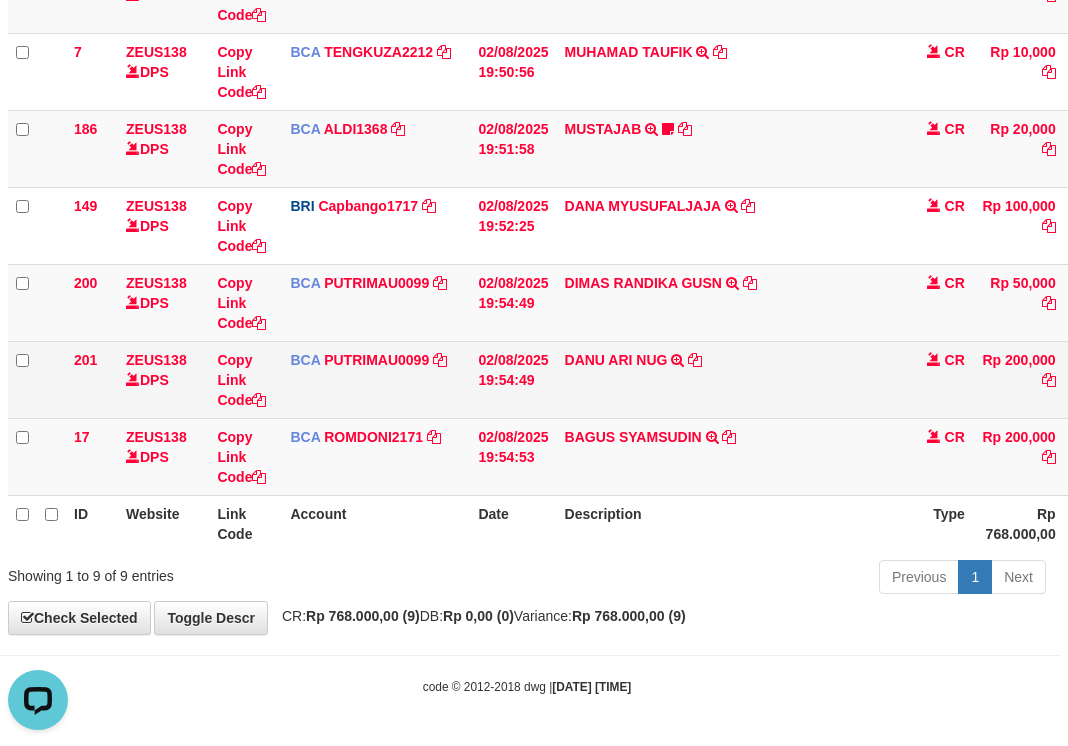 drag, startPoint x: 744, startPoint y: 630, endPoint x: 107, endPoint y: 411, distance: 673.59485 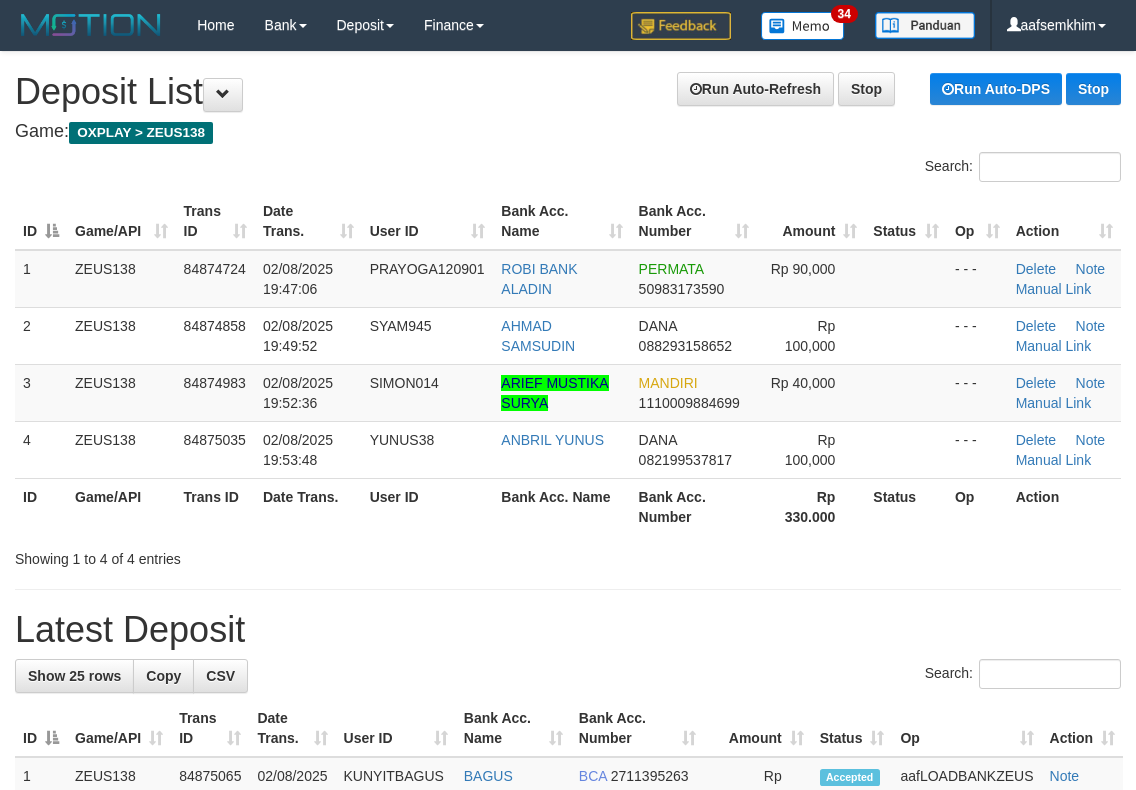 scroll, scrollTop: 526, scrollLeft: 0, axis: vertical 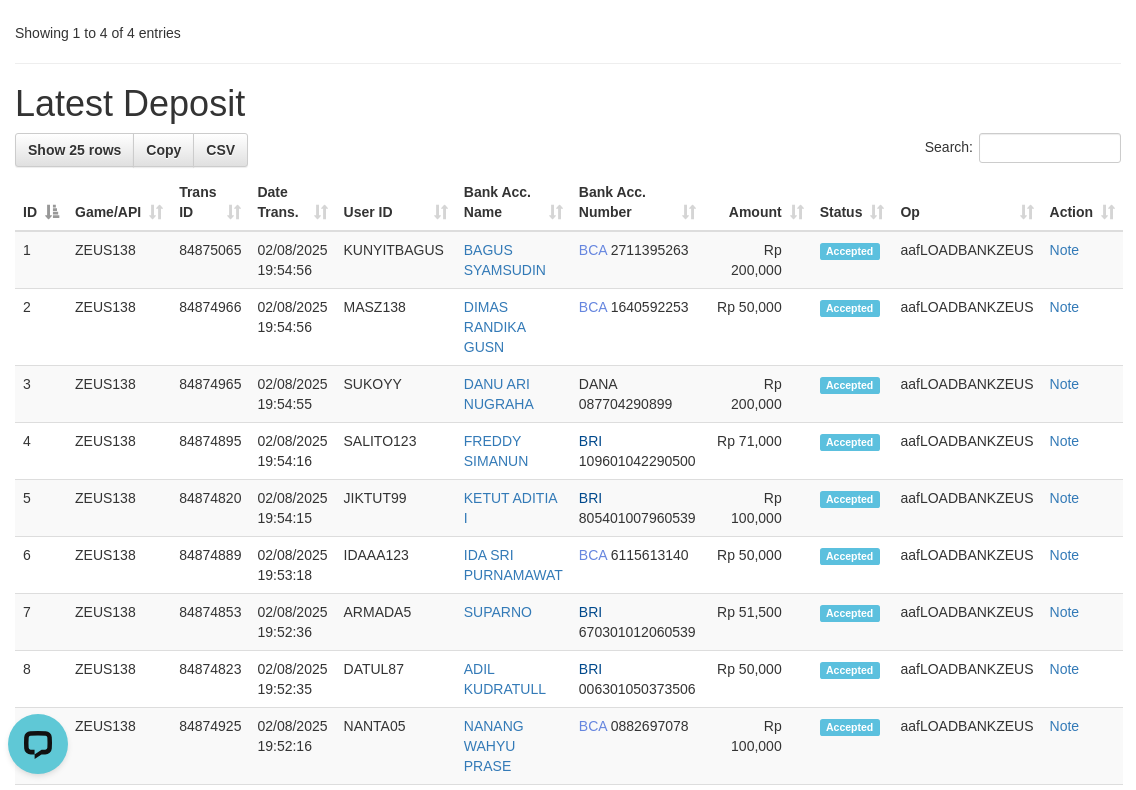 click on "Show 25 rows Copy CSV Search:
ID Game/API Trans ID Date Trans. User ID Bank Acc. Name Bank Acc. Number Amount Status Op Action
1
ZEUS138
2" at bounding box center [568, 981] 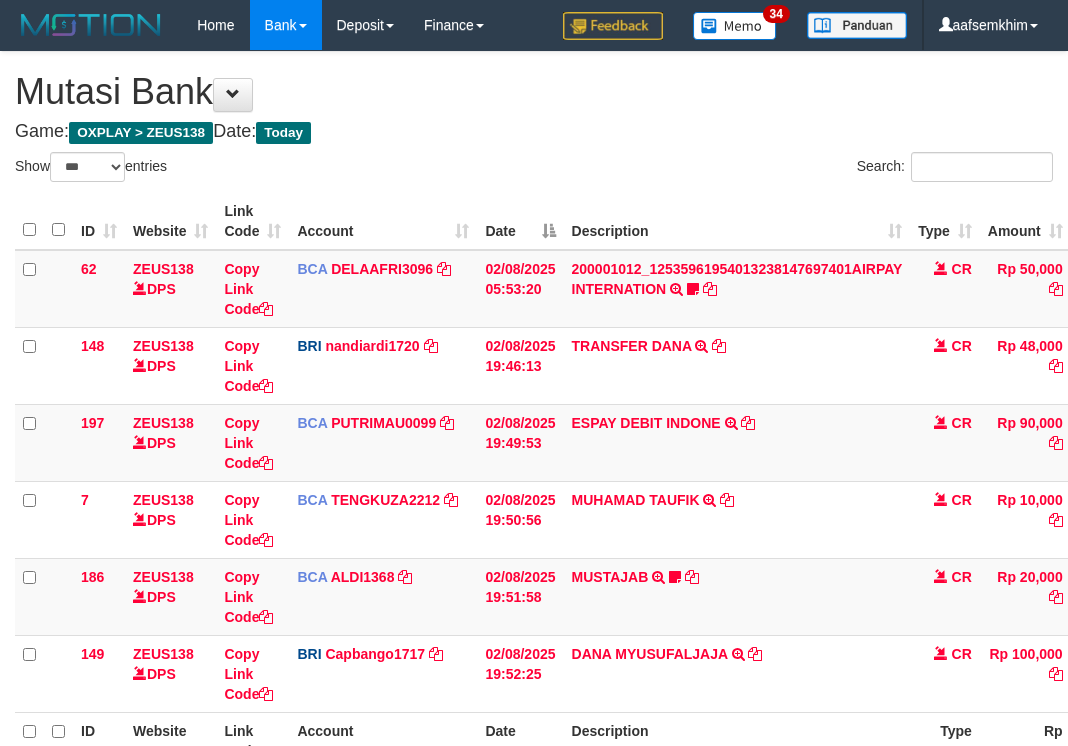 select on "***" 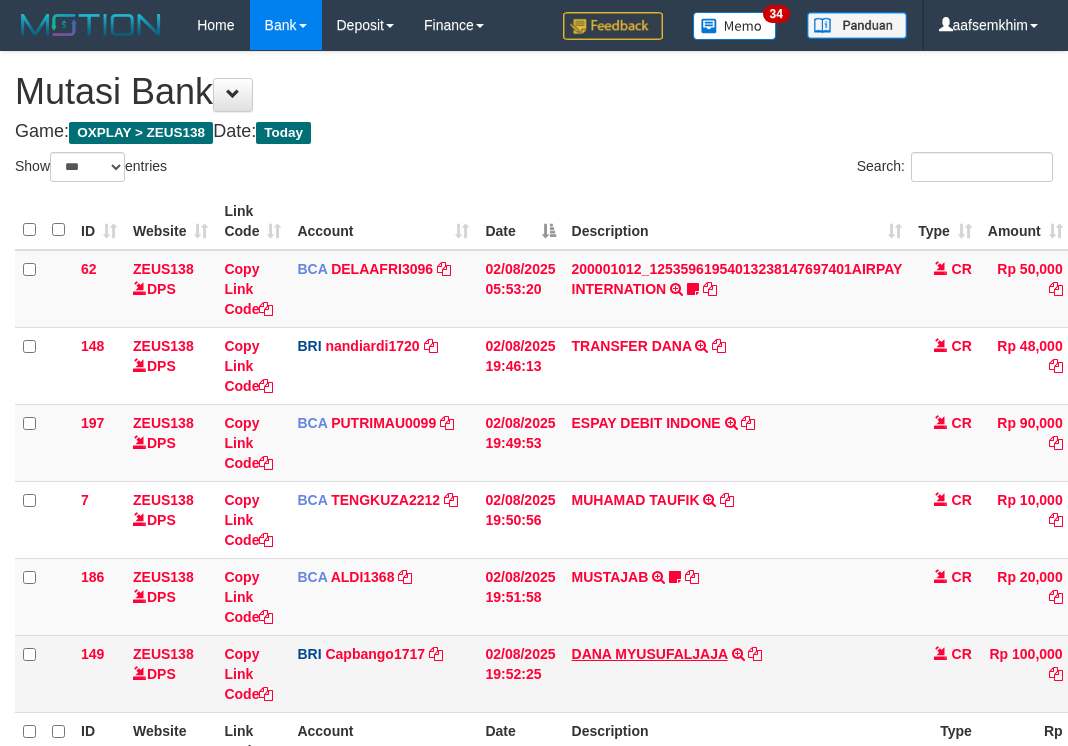scroll, scrollTop: 217, scrollLeft: 7, axis: both 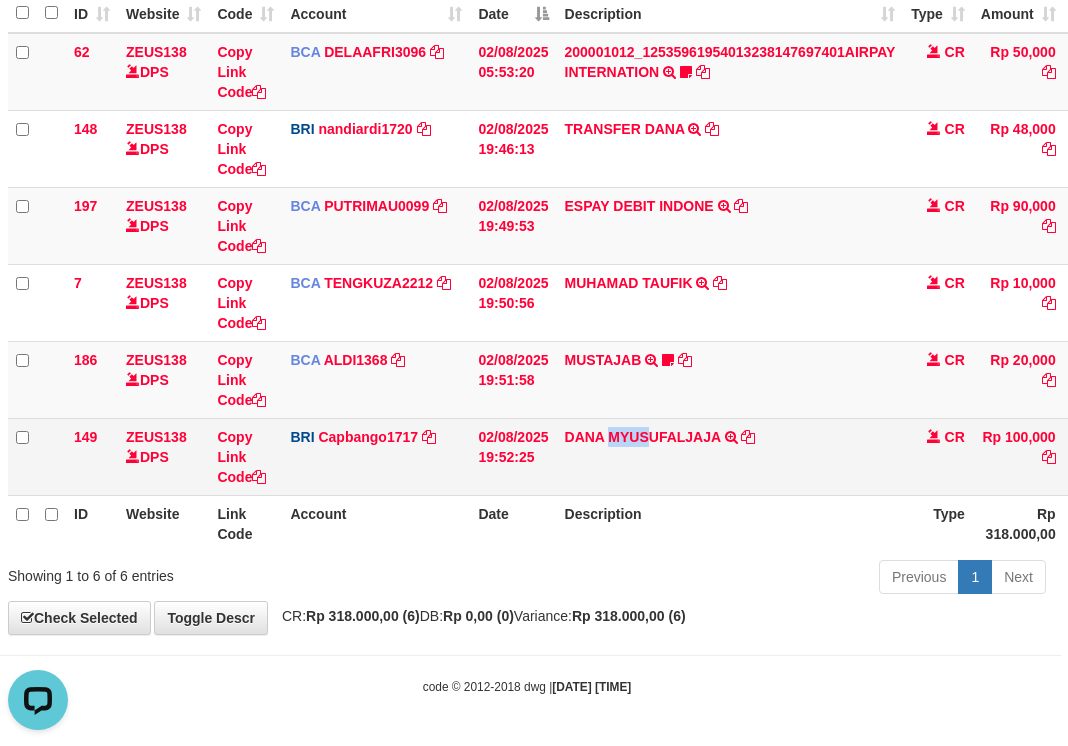 drag, startPoint x: 612, startPoint y: 455, endPoint x: 642, endPoint y: 457, distance: 30.066593 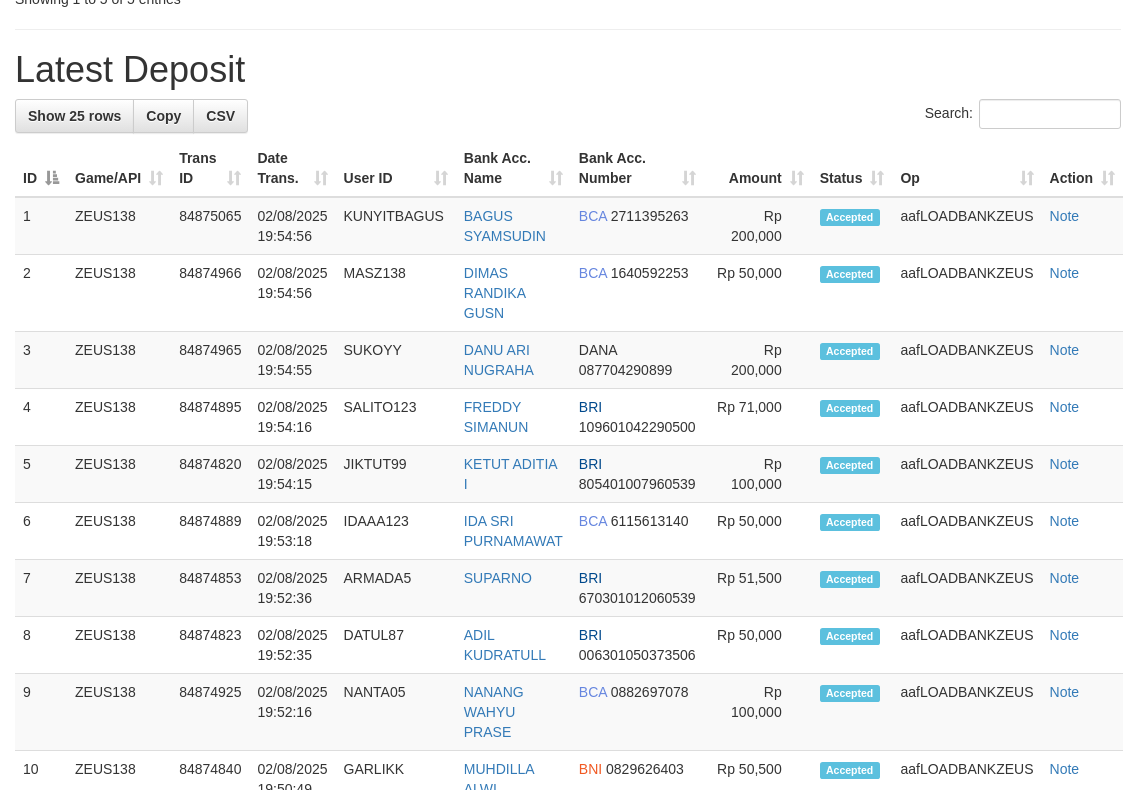 scroll, scrollTop: 526, scrollLeft: 0, axis: vertical 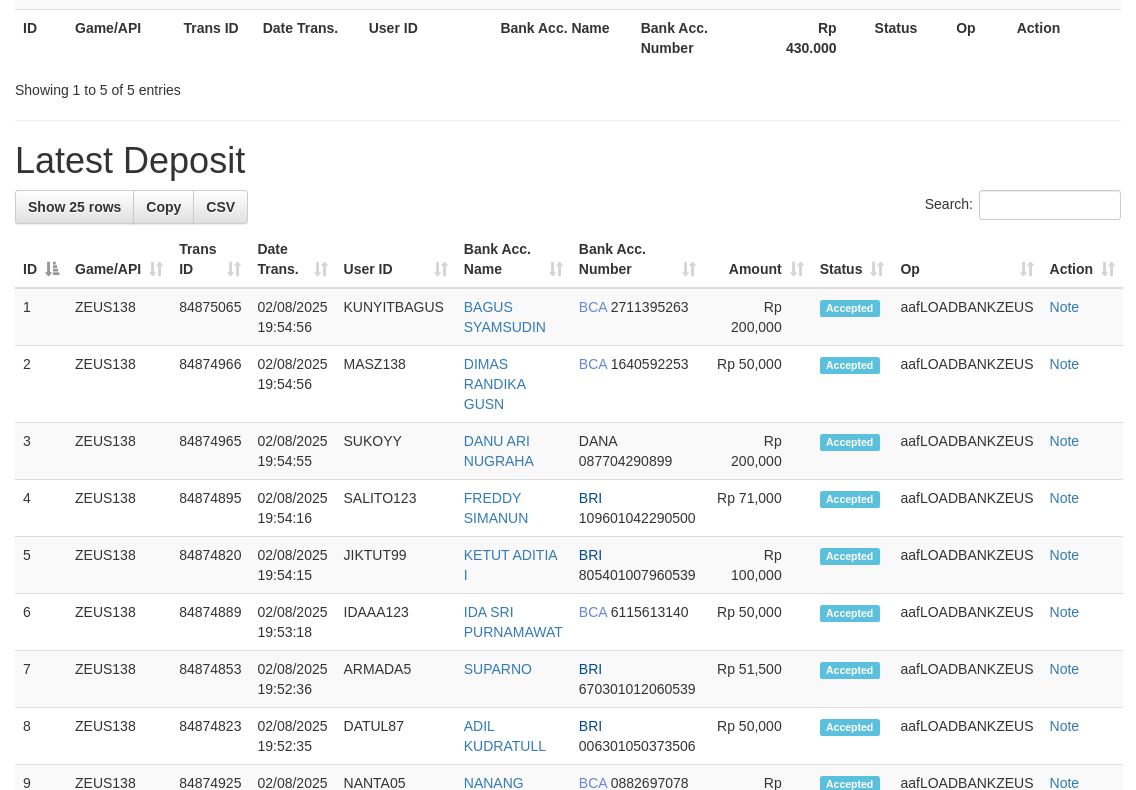 click on "Latest Deposit" at bounding box center (568, 161) 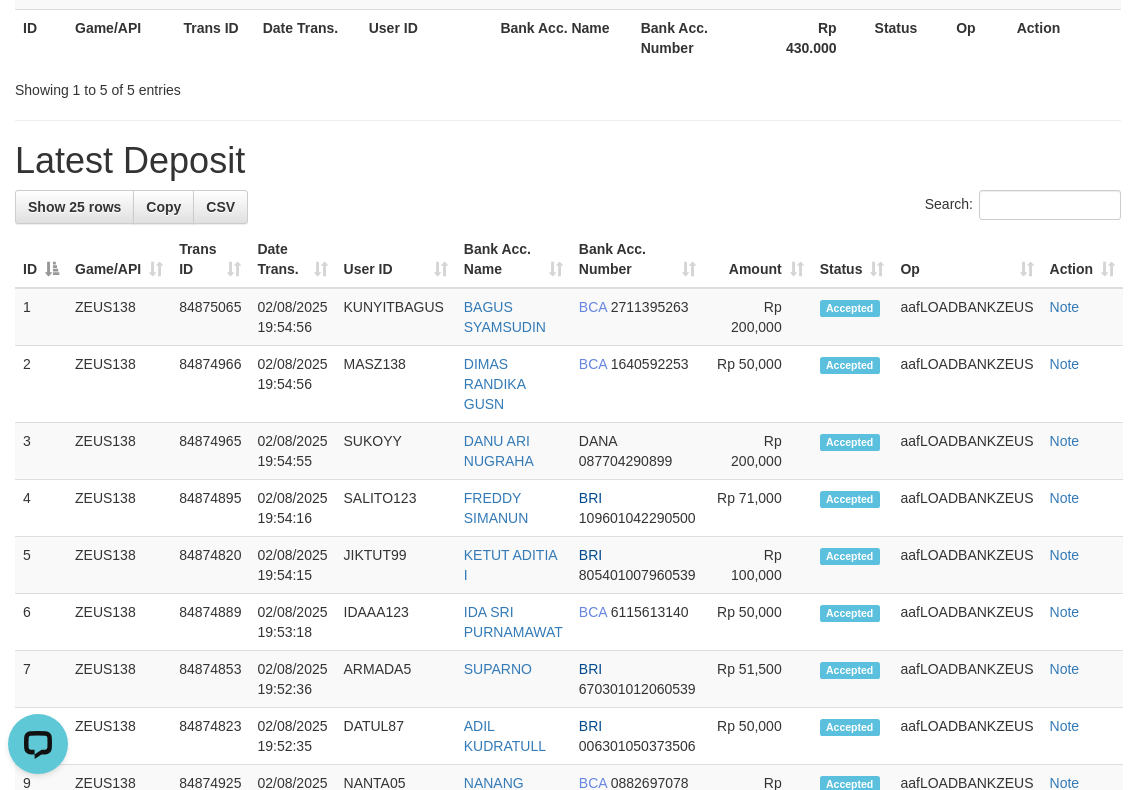 scroll, scrollTop: 0, scrollLeft: 0, axis: both 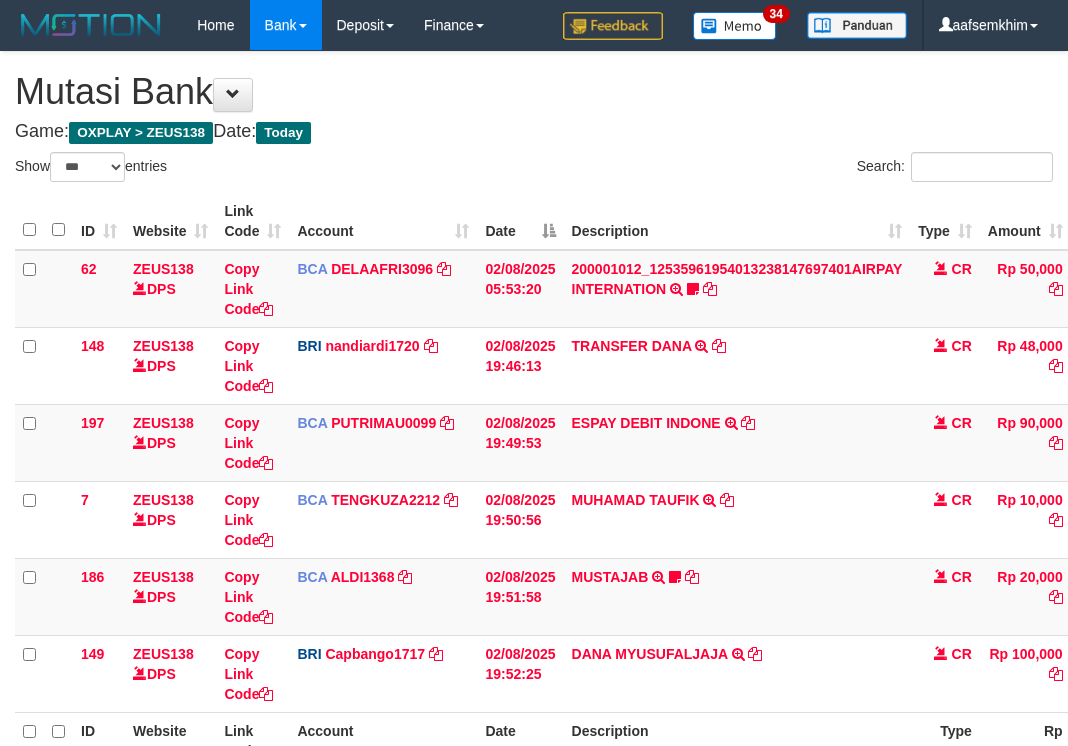 select on "***" 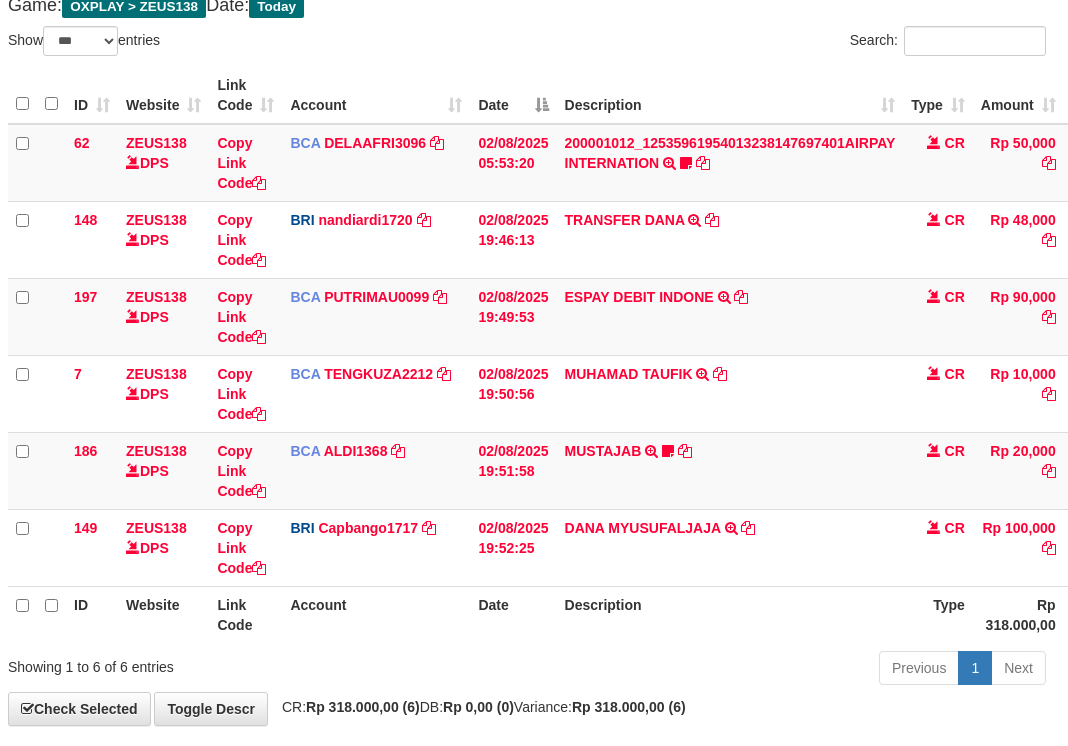 drag, startPoint x: 451, startPoint y: 503, endPoint x: 6, endPoint y: 427, distance: 451.44324 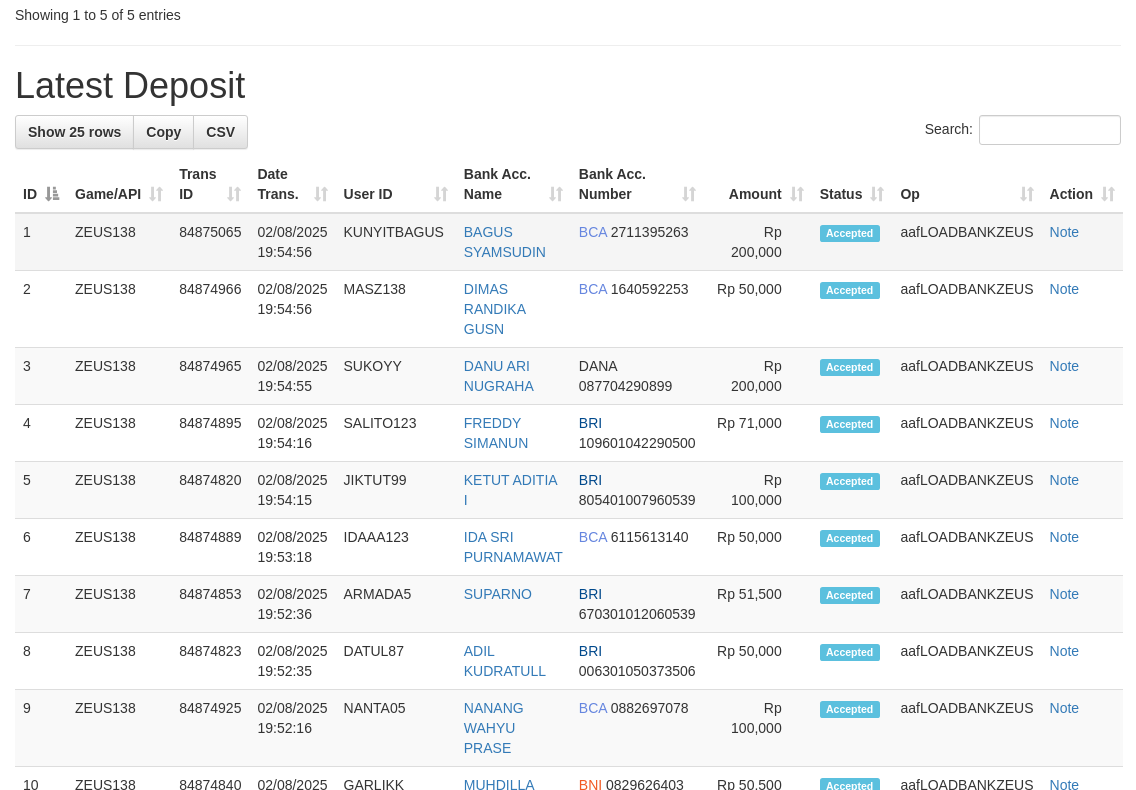 click on "MASZ138" at bounding box center [396, 309] 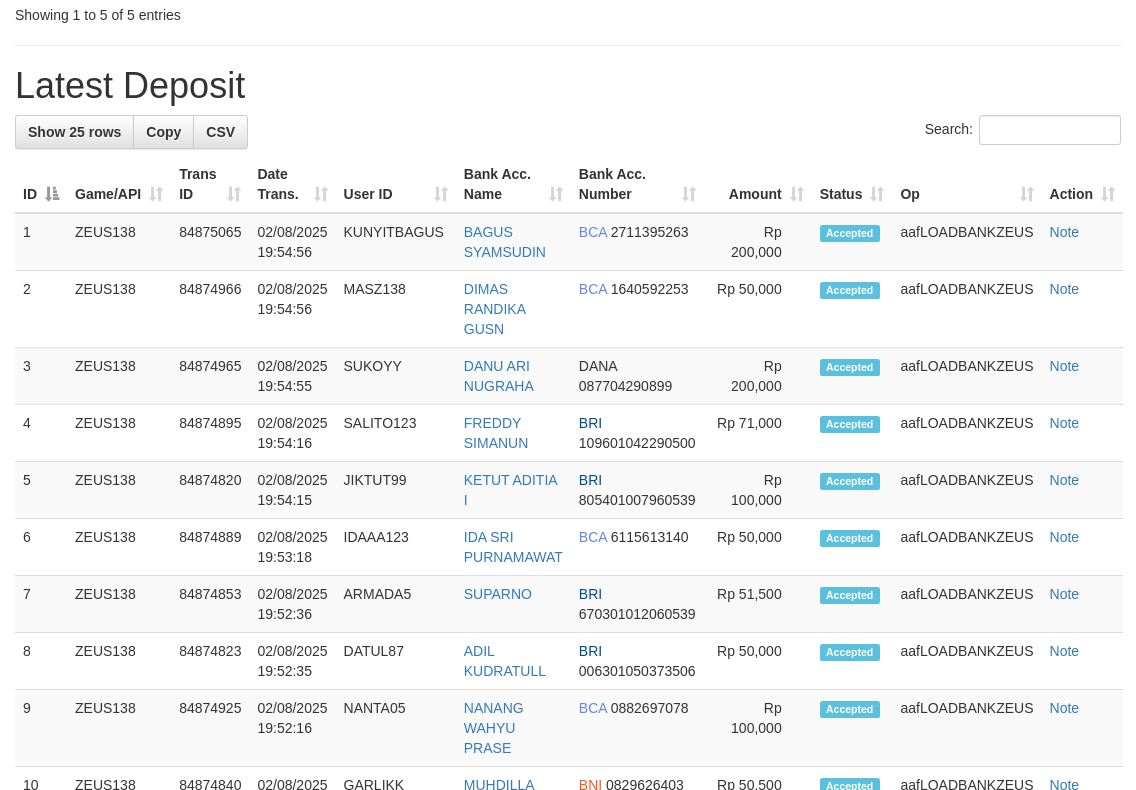 scroll, scrollTop: 526, scrollLeft: 0, axis: vertical 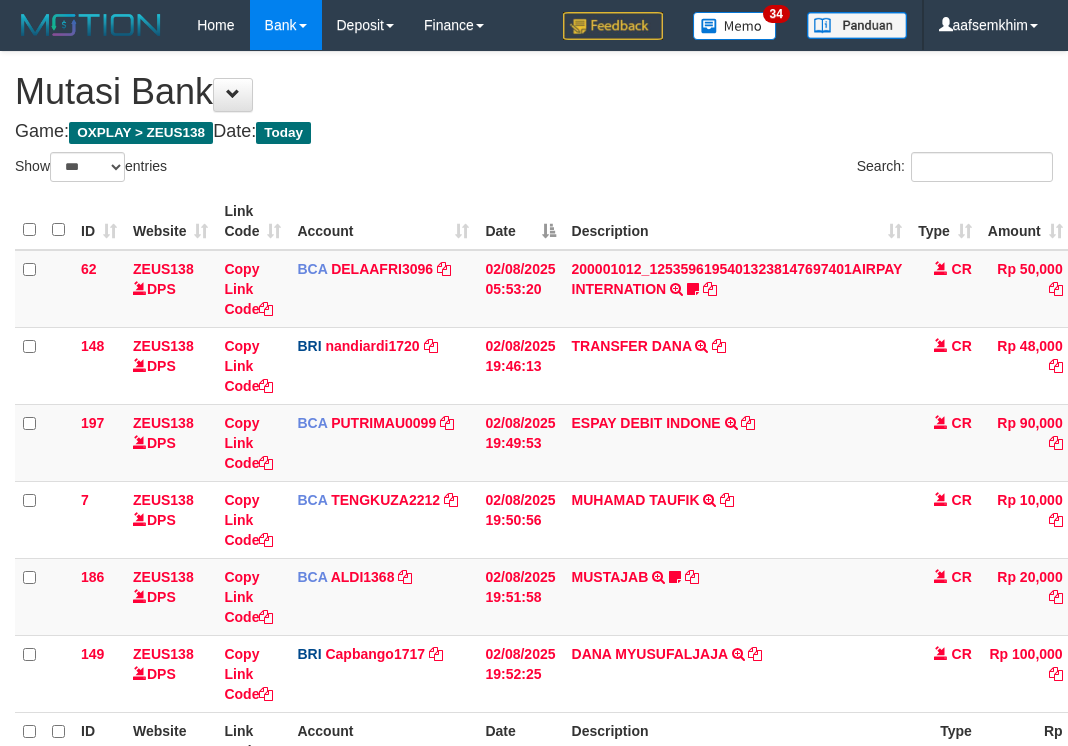 select on "***" 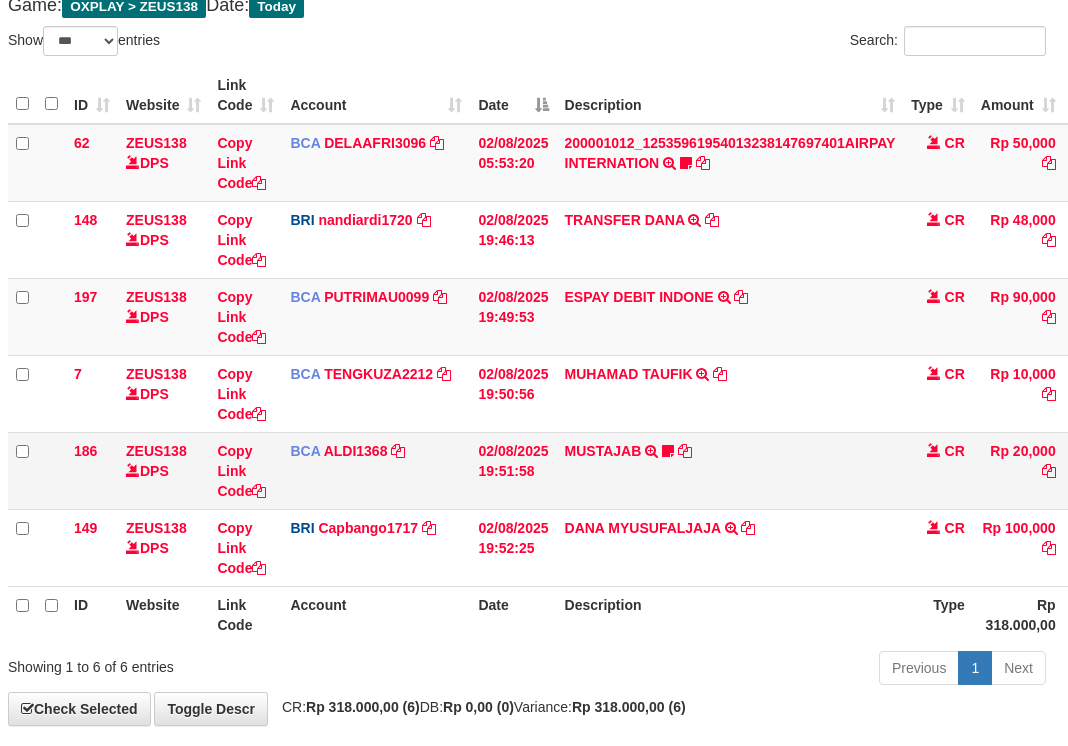 scroll, scrollTop: 217, scrollLeft: 7, axis: both 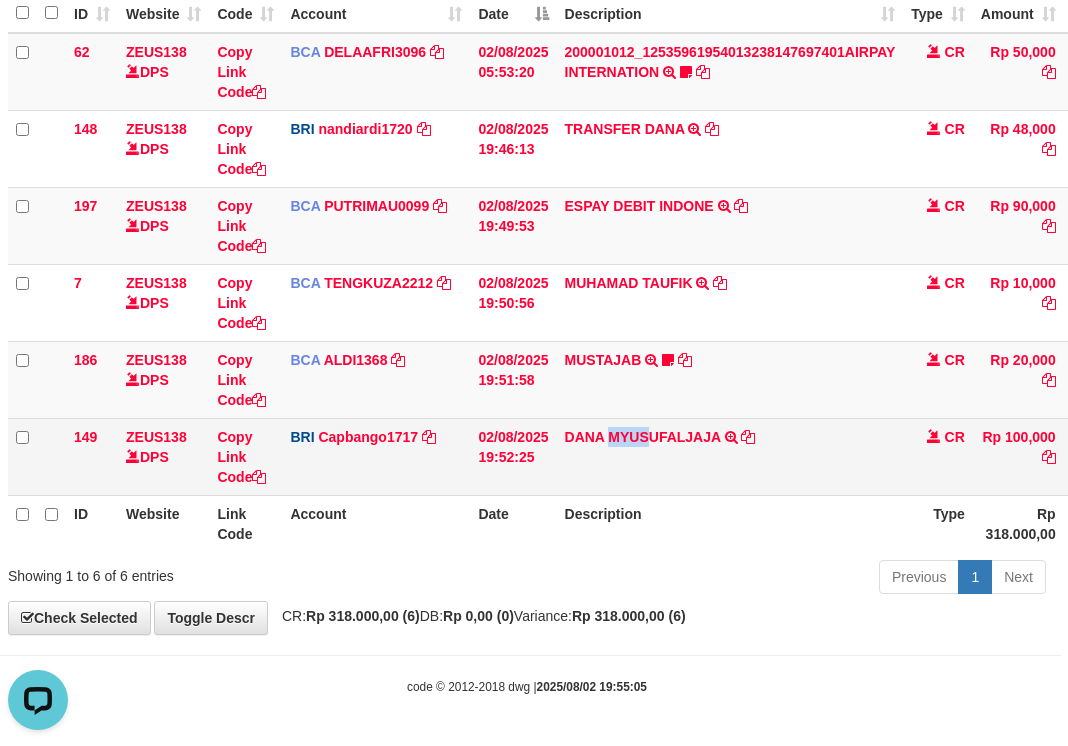 drag, startPoint x: 609, startPoint y: 452, endPoint x: 650, endPoint y: 451, distance: 41.01219 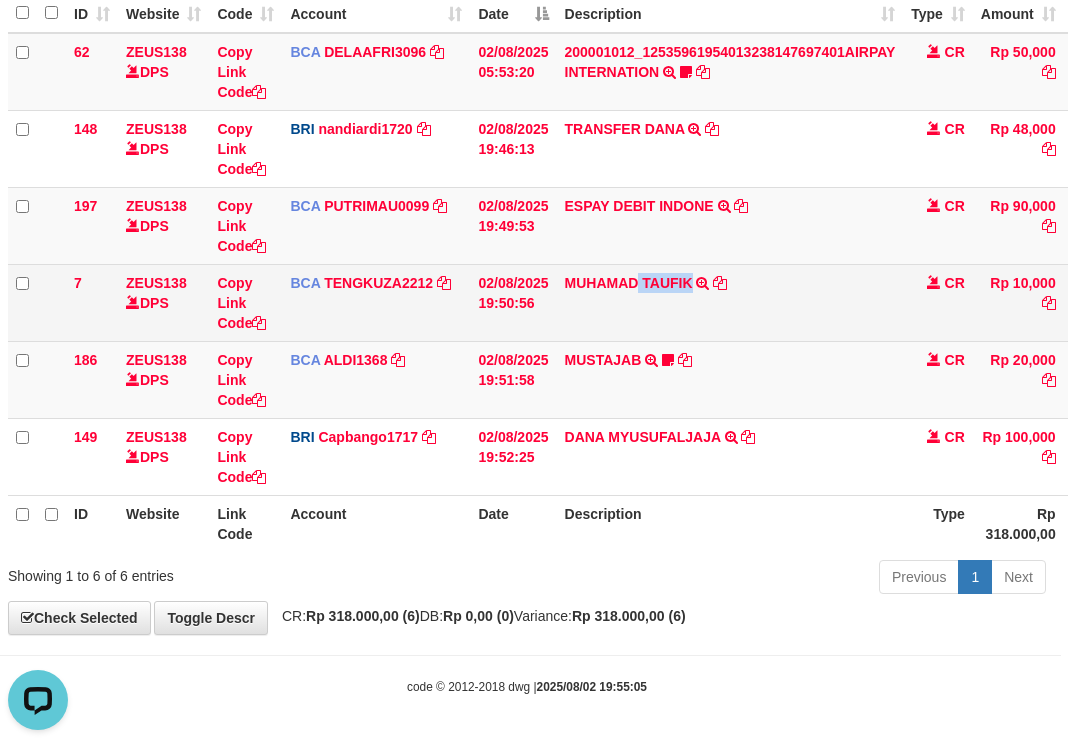 drag, startPoint x: 685, startPoint y: 317, endPoint x: 466, endPoint y: 308, distance: 219.18486 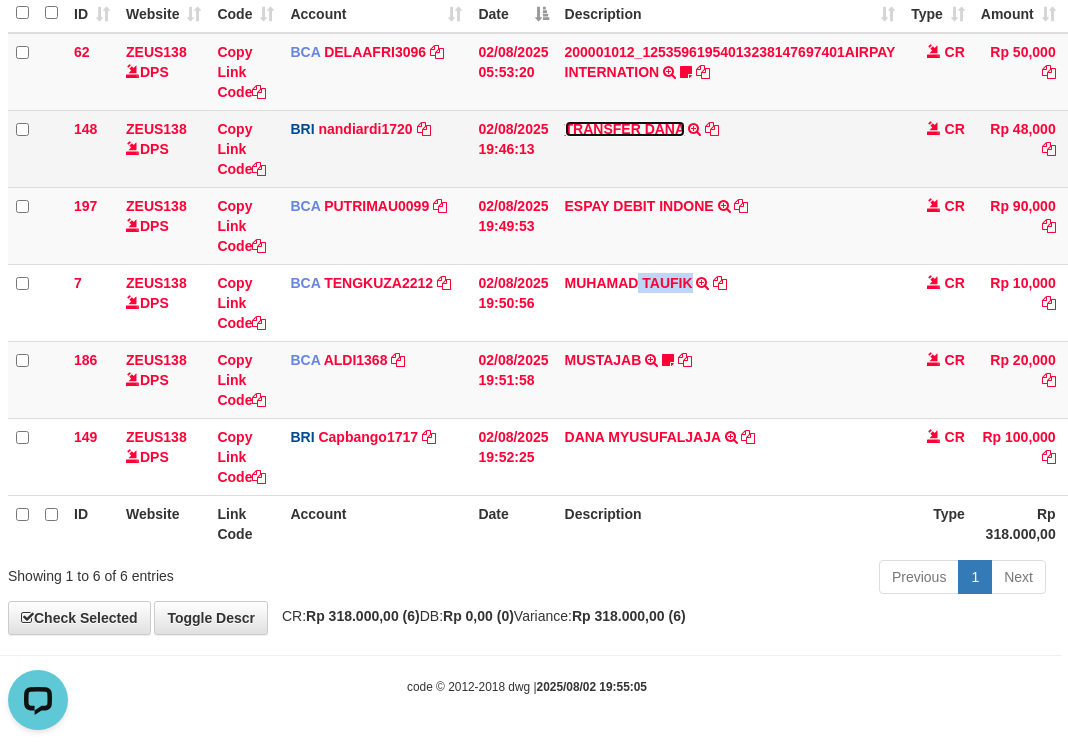 click on "TRANSFER DANA" at bounding box center (625, 129) 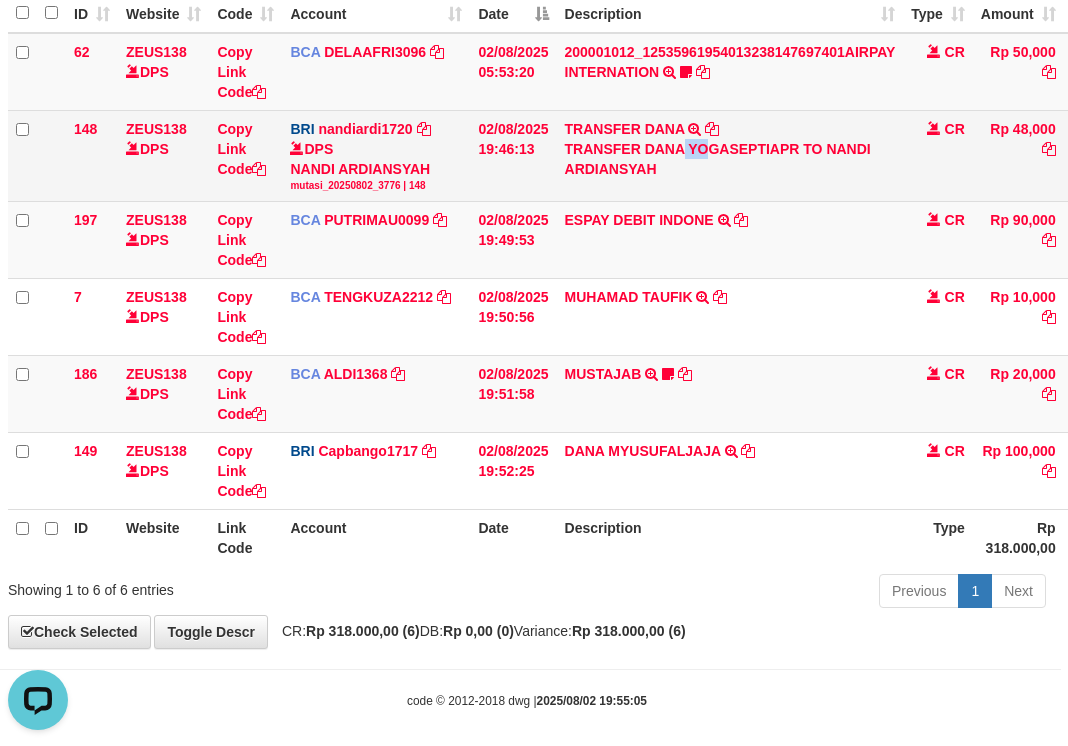 drag, startPoint x: 686, startPoint y: 145, endPoint x: 711, endPoint y: 156, distance: 27.313 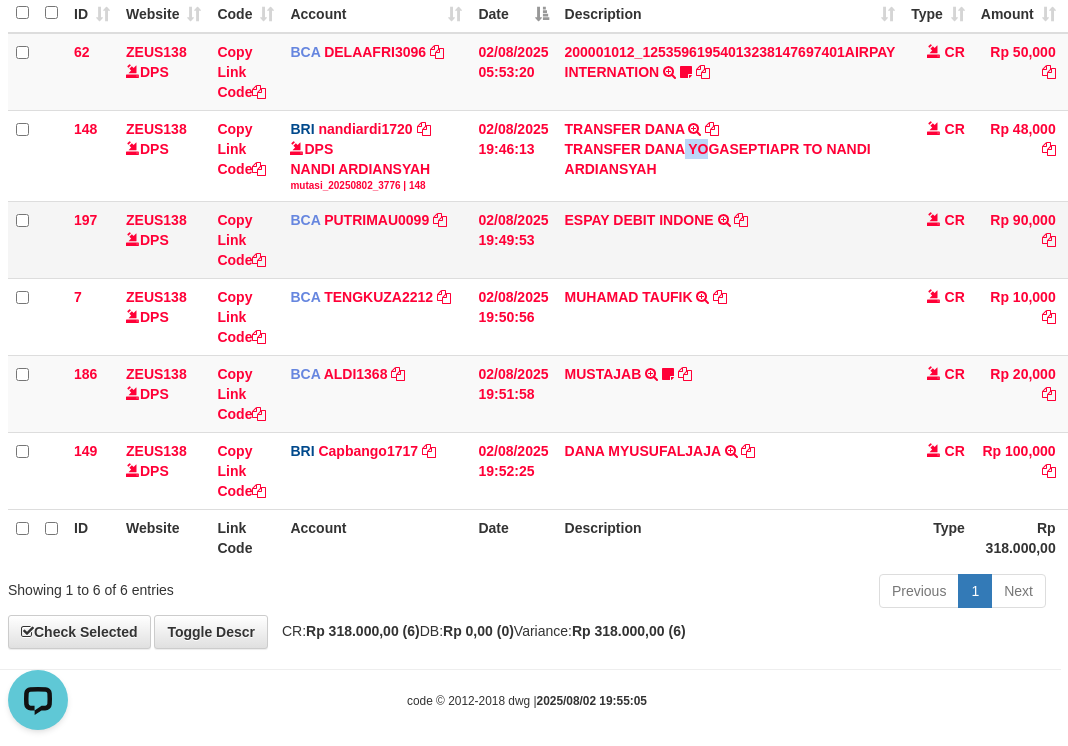 copy on "YO" 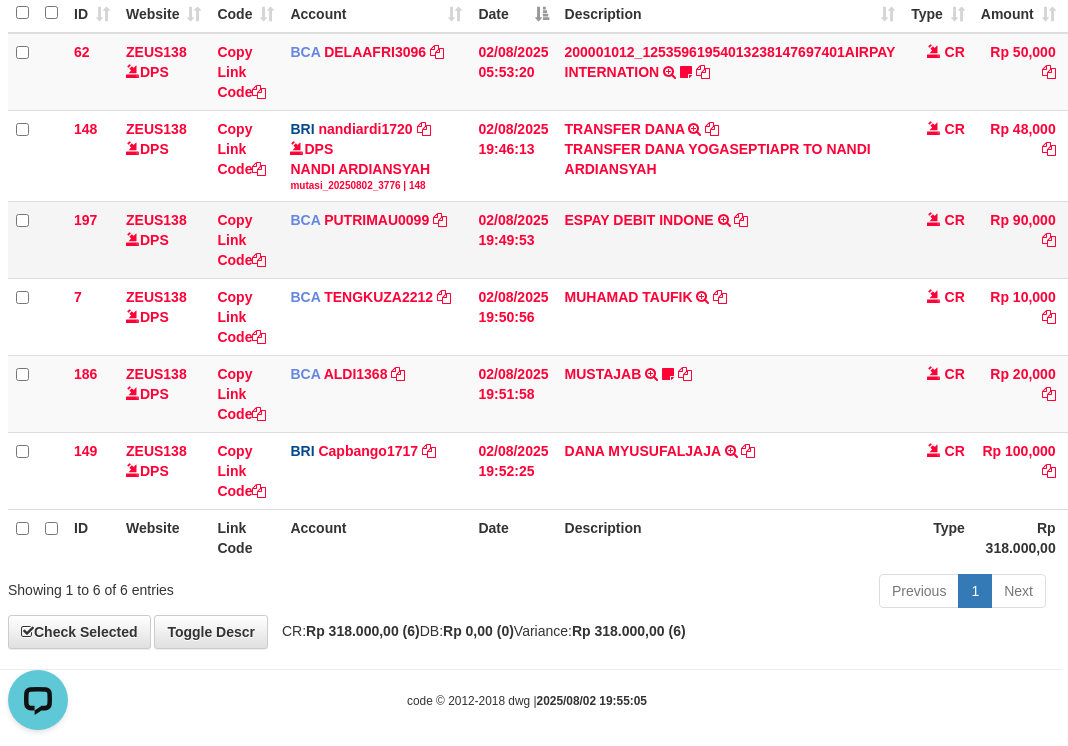 drag, startPoint x: 435, startPoint y: 351, endPoint x: 11, endPoint y: 259, distance: 433.86633 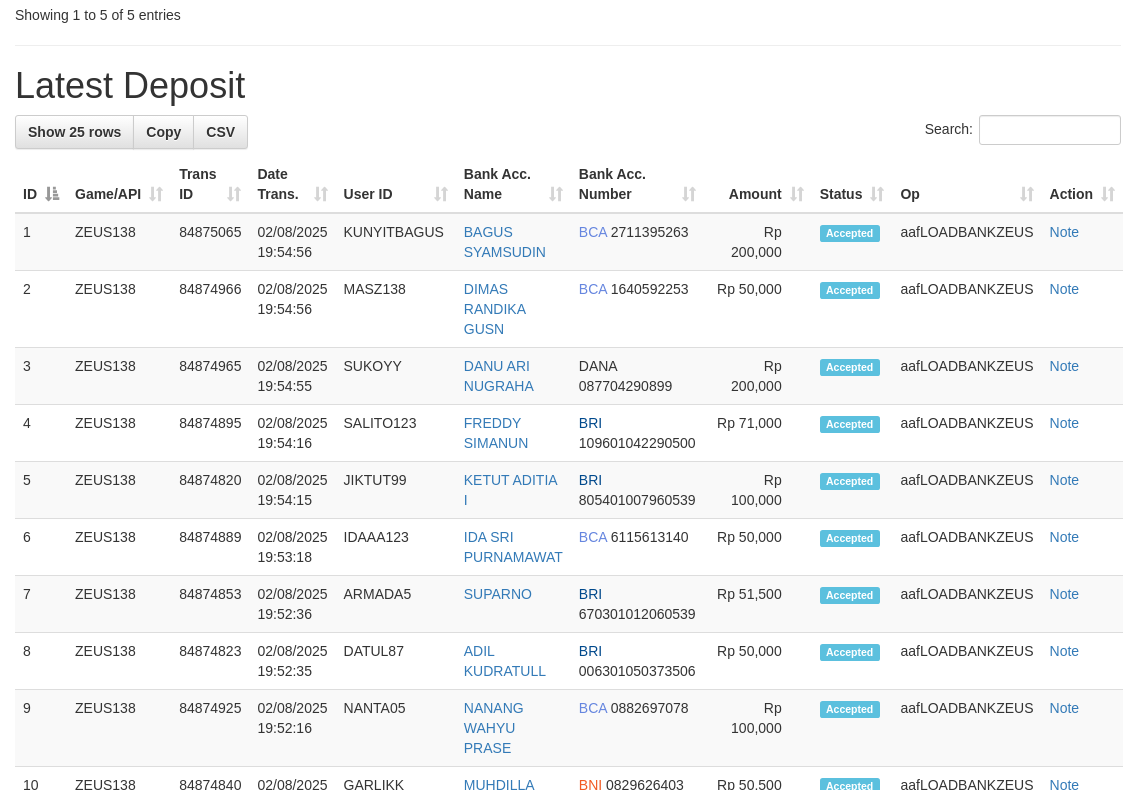 scroll, scrollTop: 526, scrollLeft: 0, axis: vertical 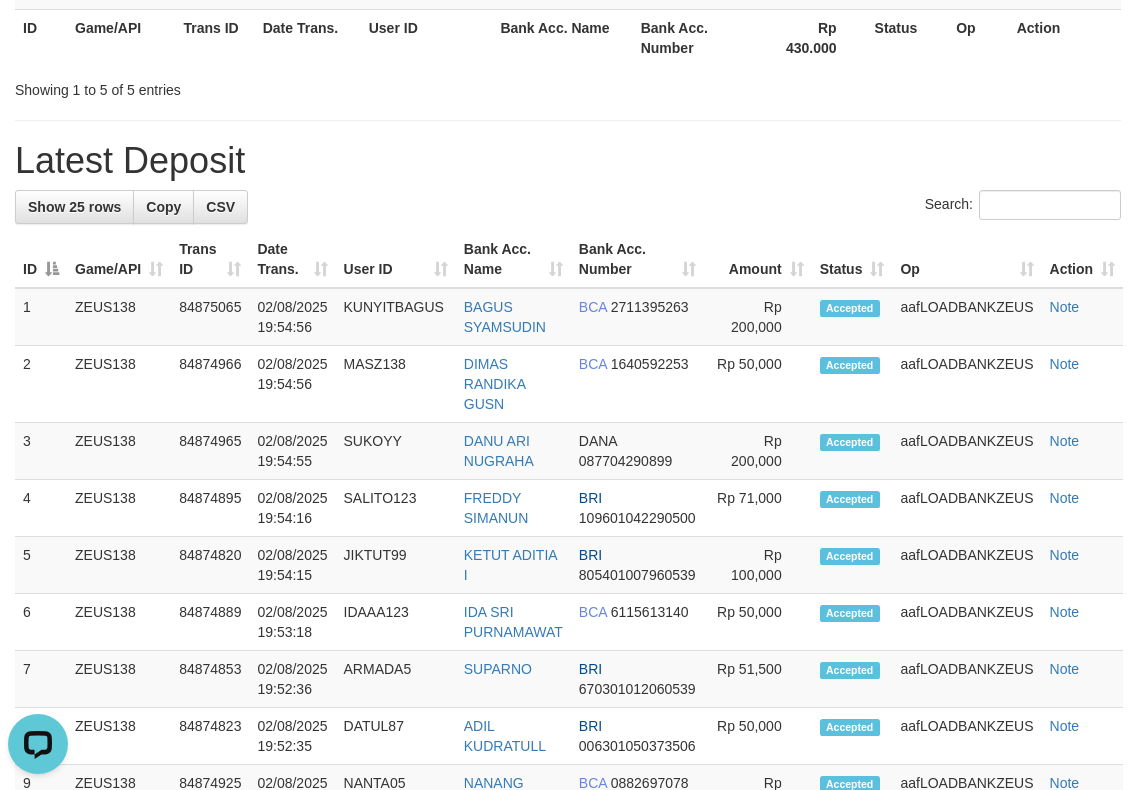 drag, startPoint x: 914, startPoint y: 184, endPoint x: 1149, endPoint y: 192, distance: 235.13612 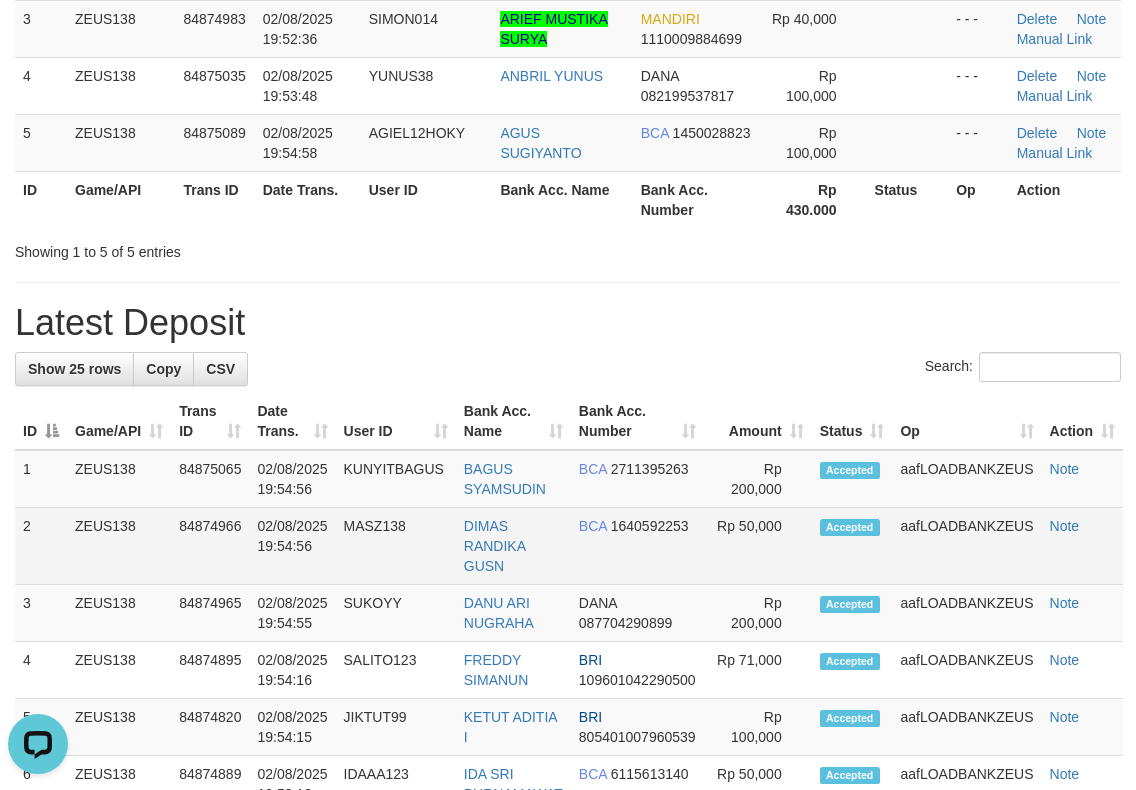 scroll, scrollTop: 0, scrollLeft: 0, axis: both 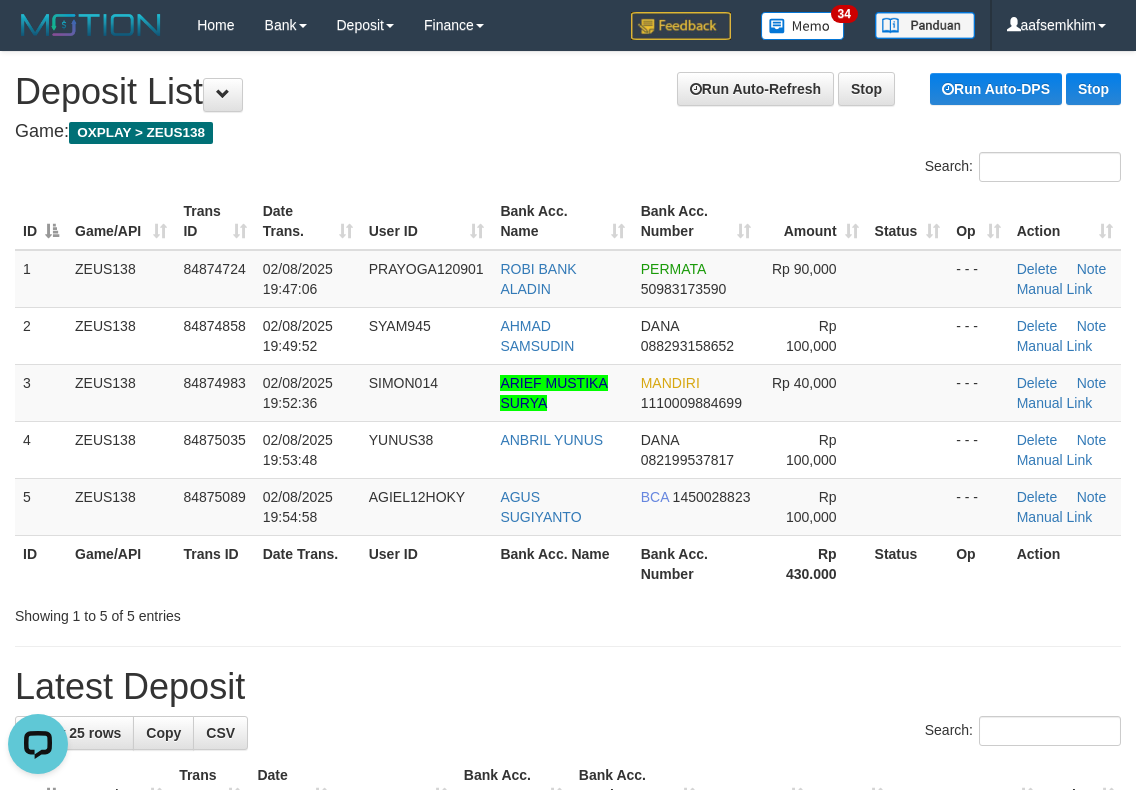 click on "Run Auto-Refresh
Stop
Run Auto-DPS
Stop
Deposit List" at bounding box center (568, 92) 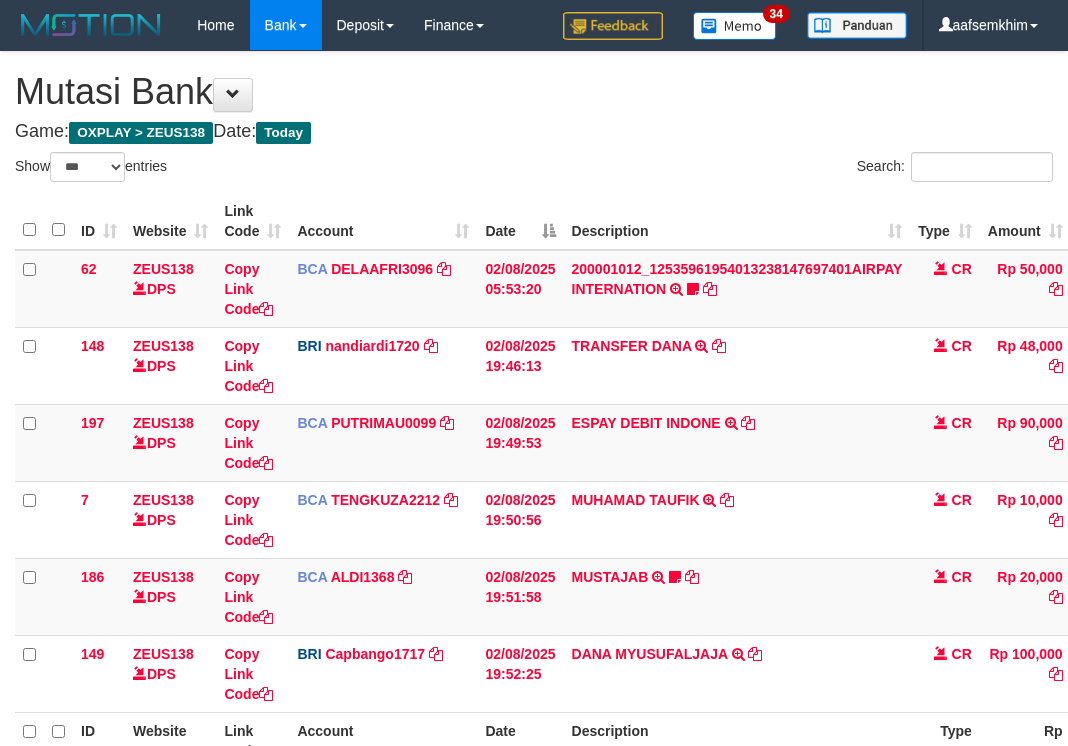 select on "***" 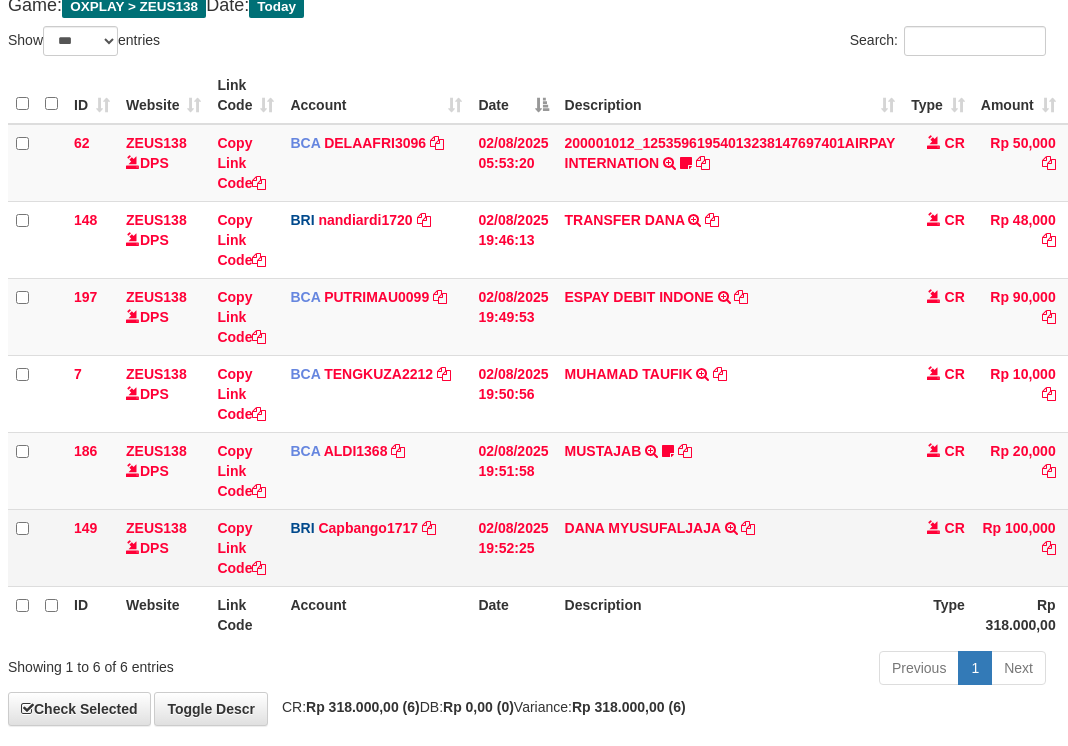 scroll, scrollTop: 217, scrollLeft: 7, axis: both 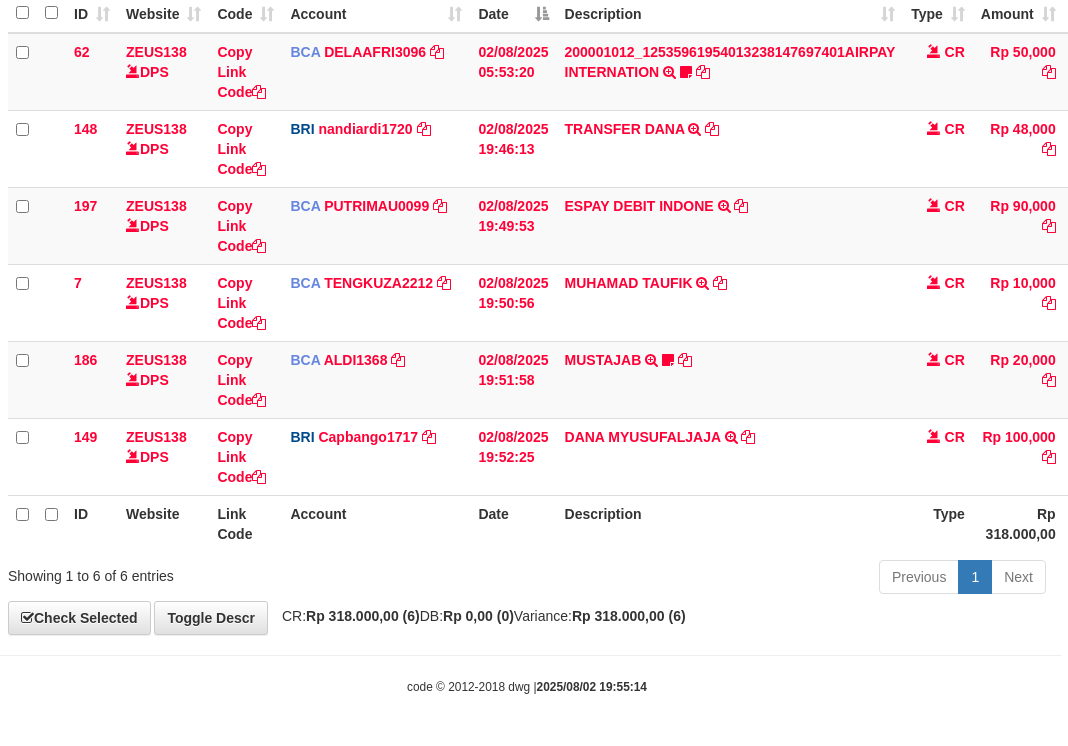 click on "Description" at bounding box center [730, 523] 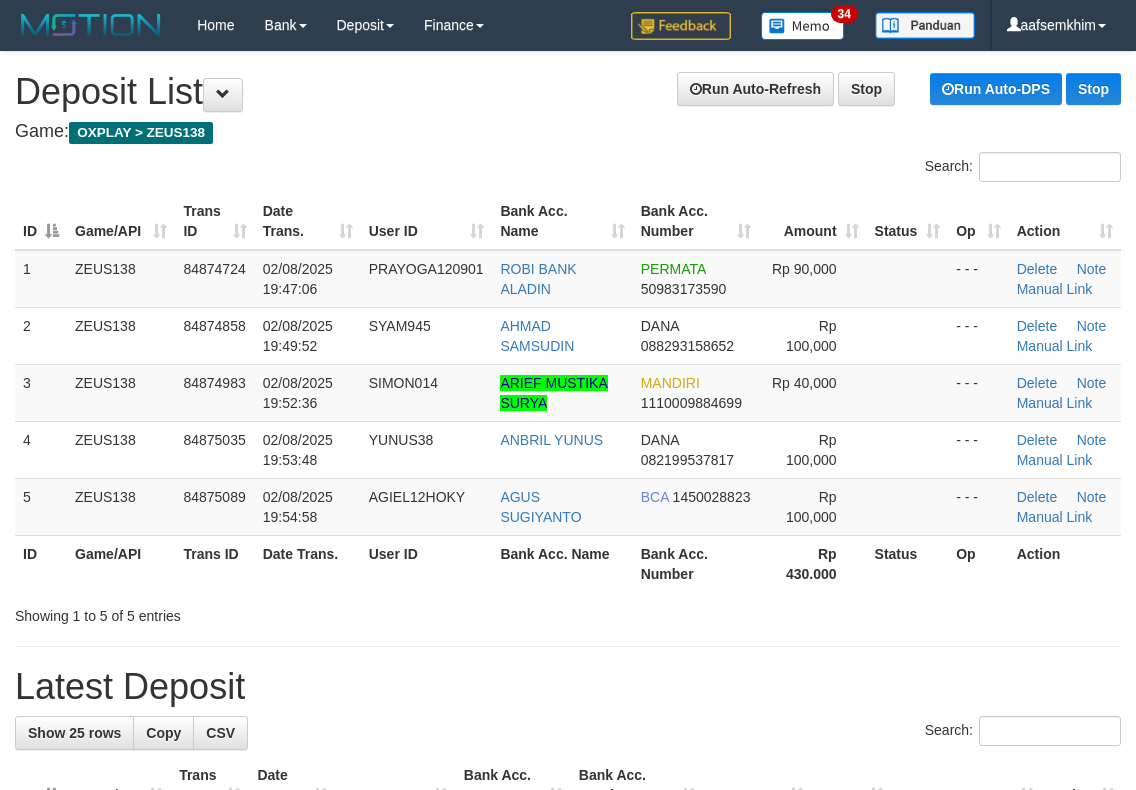 scroll, scrollTop: 0, scrollLeft: 0, axis: both 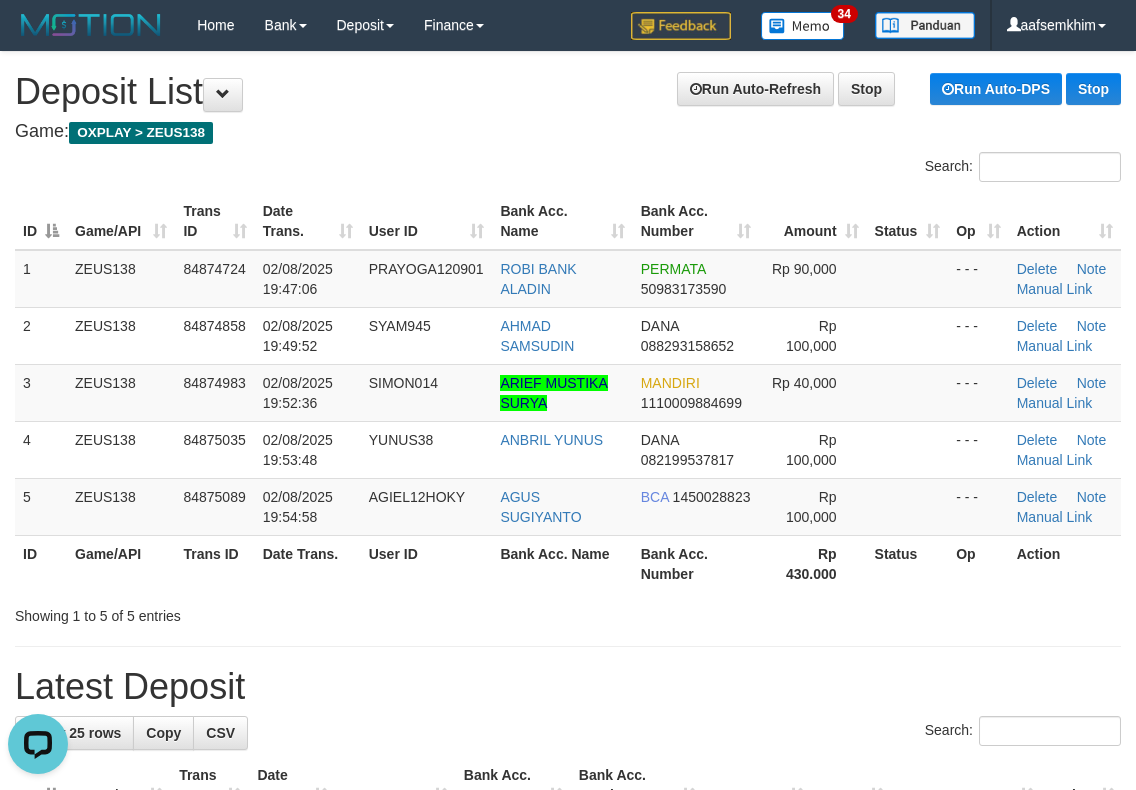 drag, startPoint x: 375, startPoint y: 444, endPoint x: 2, endPoint y: 374, distance: 379.51154 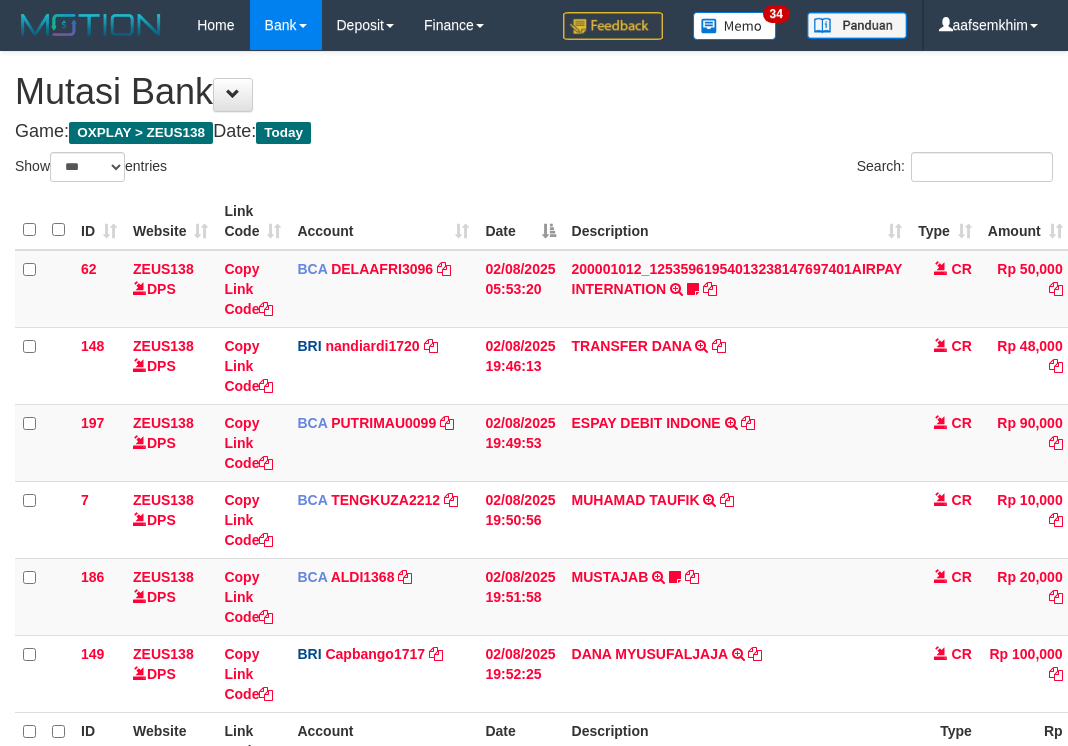 select on "***" 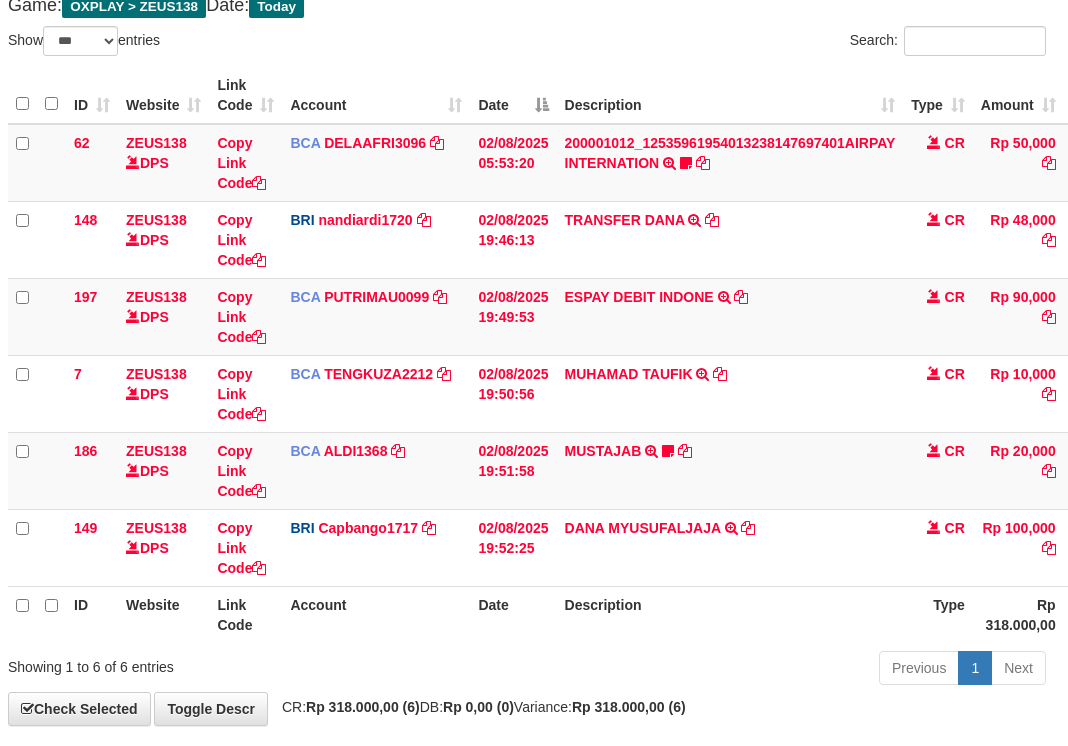 scroll, scrollTop: 217, scrollLeft: 7, axis: both 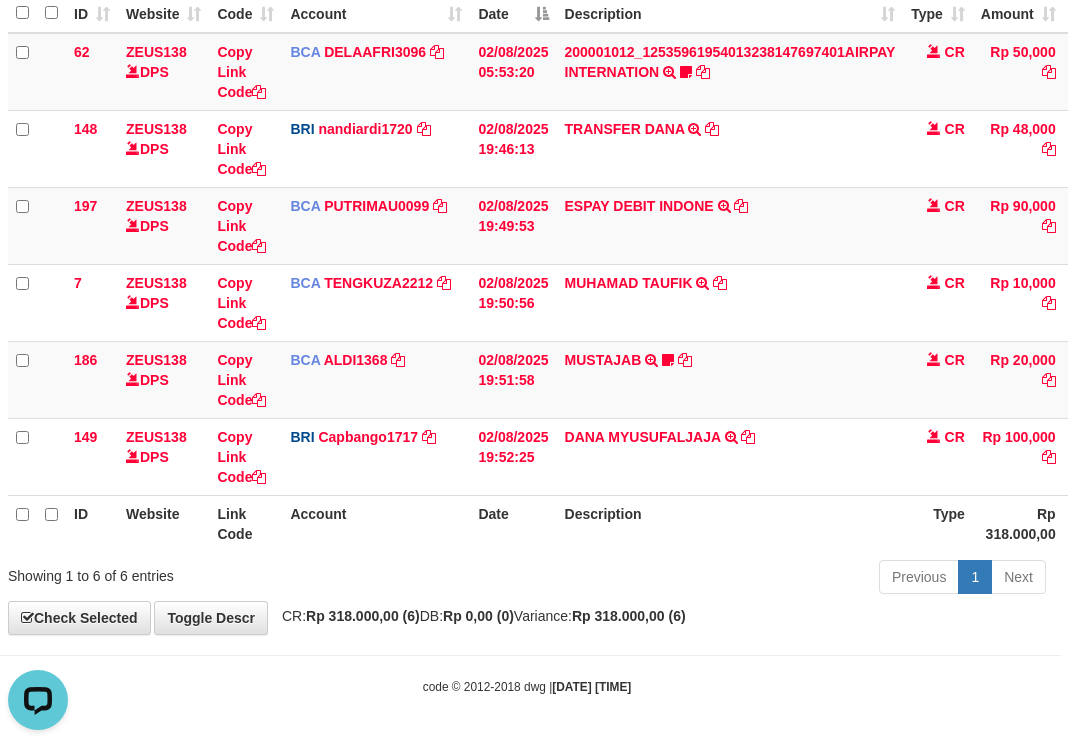 drag, startPoint x: 522, startPoint y: 534, endPoint x: 507, endPoint y: 534, distance: 15 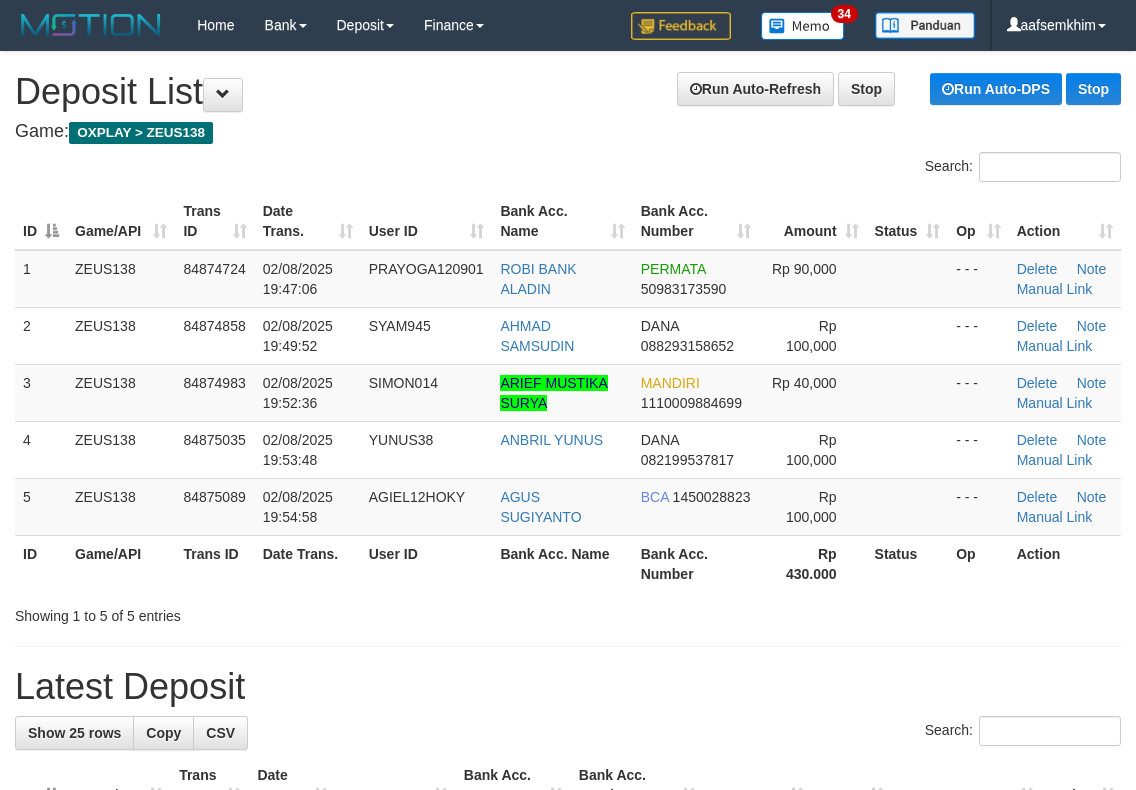 scroll, scrollTop: 0, scrollLeft: 0, axis: both 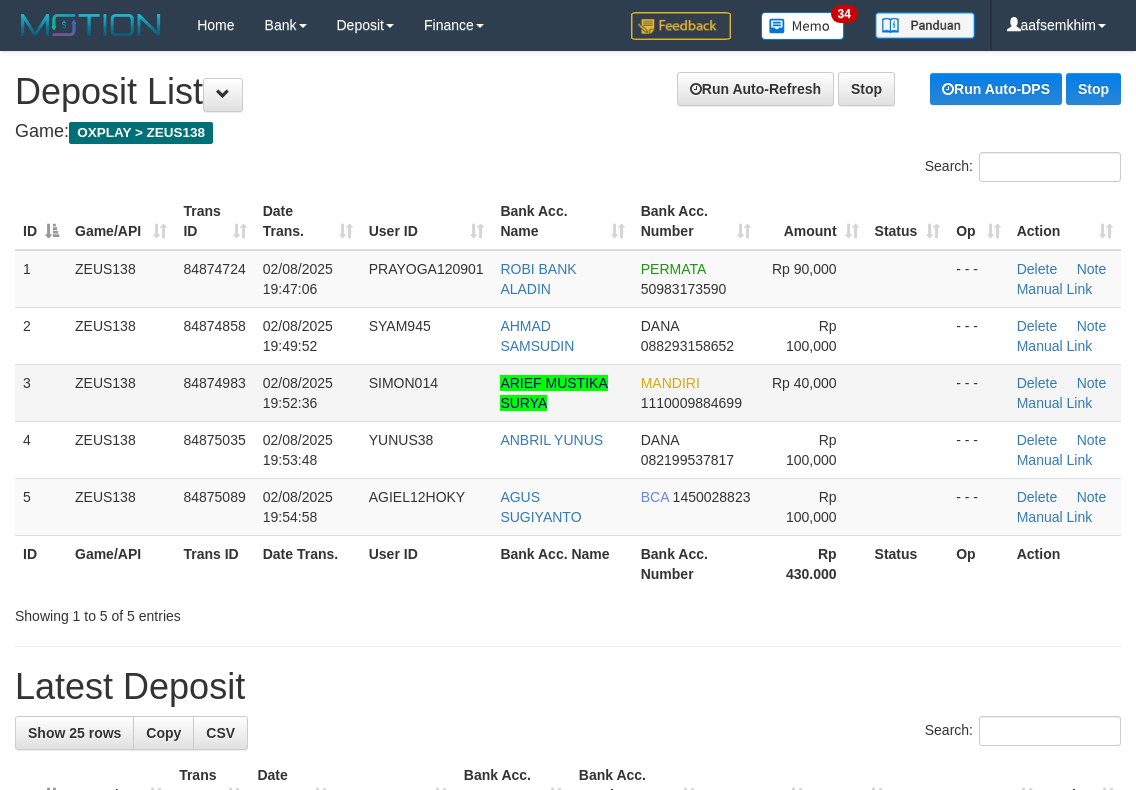 click on "84874983" at bounding box center (214, 383) 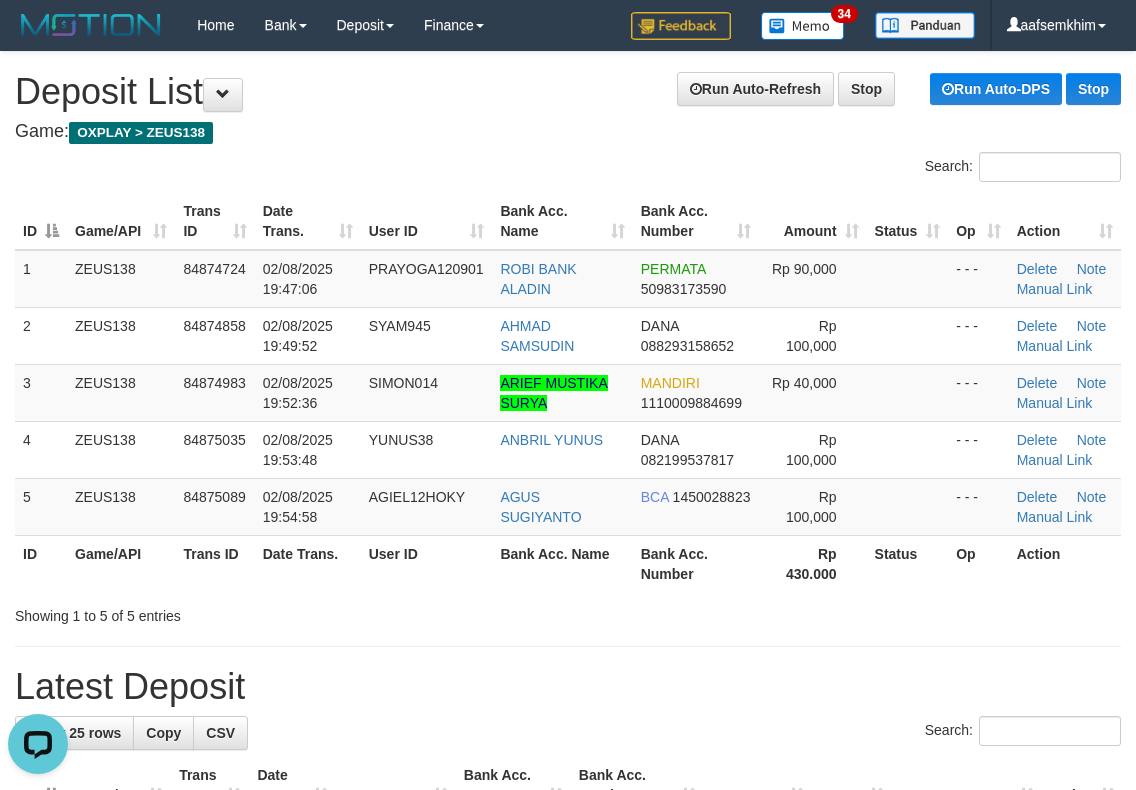 scroll, scrollTop: 0, scrollLeft: 0, axis: both 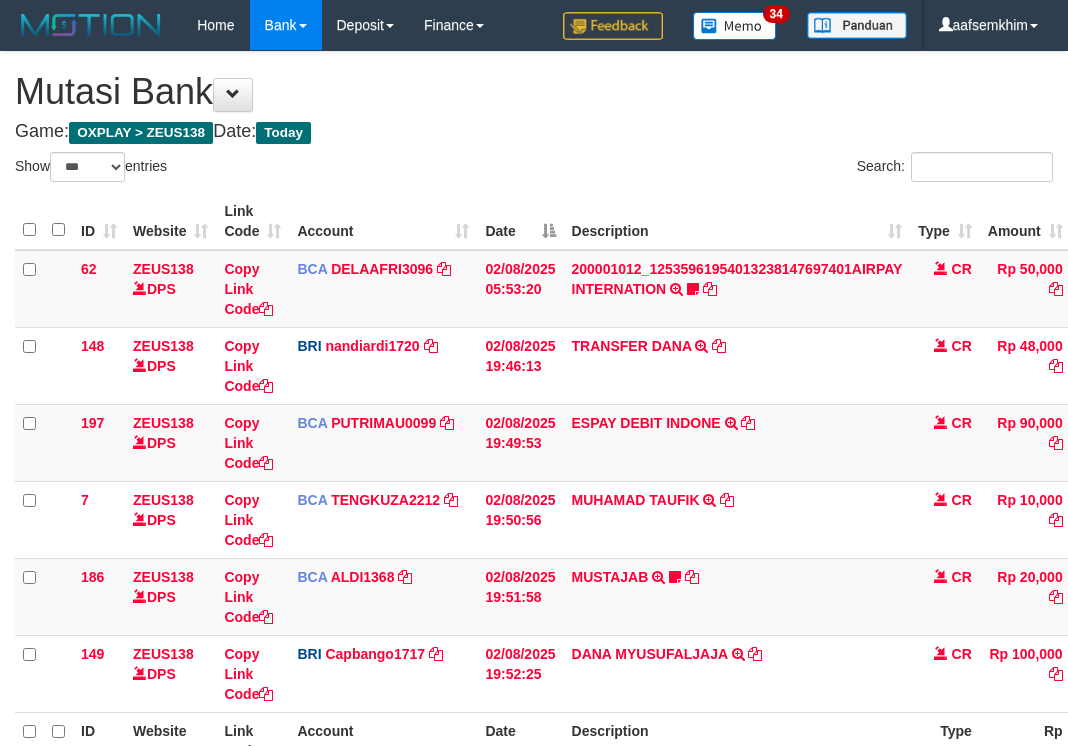 select on "***" 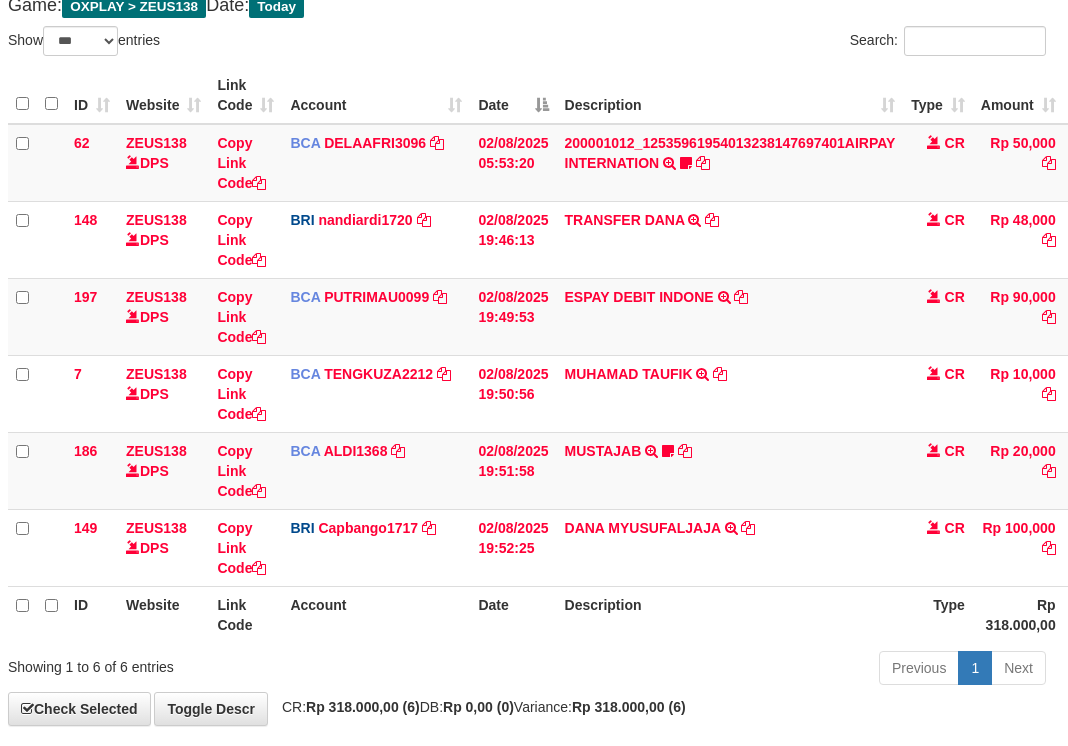 scroll, scrollTop: 217, scrollLeft: 7, axis: both 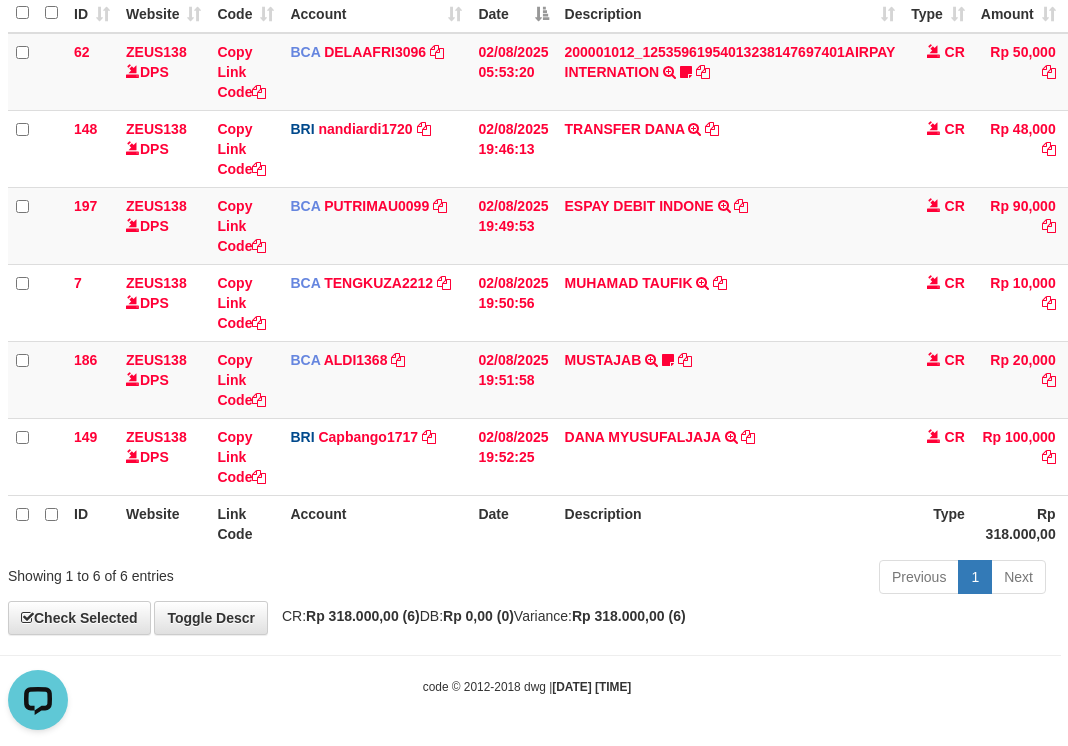 drag, startPoint x: 383, startPoint y: 514, endPoint x: 1, endPoint y: 416, distance: 394.3704 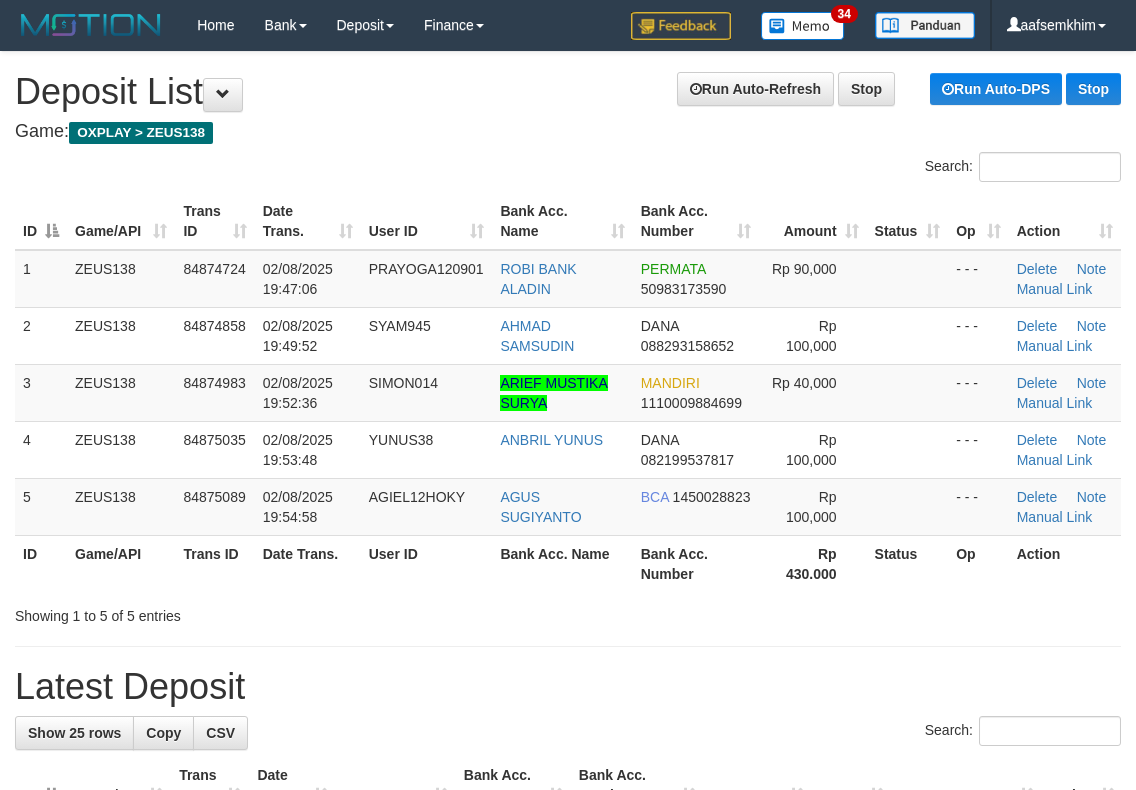 scroll, scrollTop: 0, scrollLeft: 0, axis: both 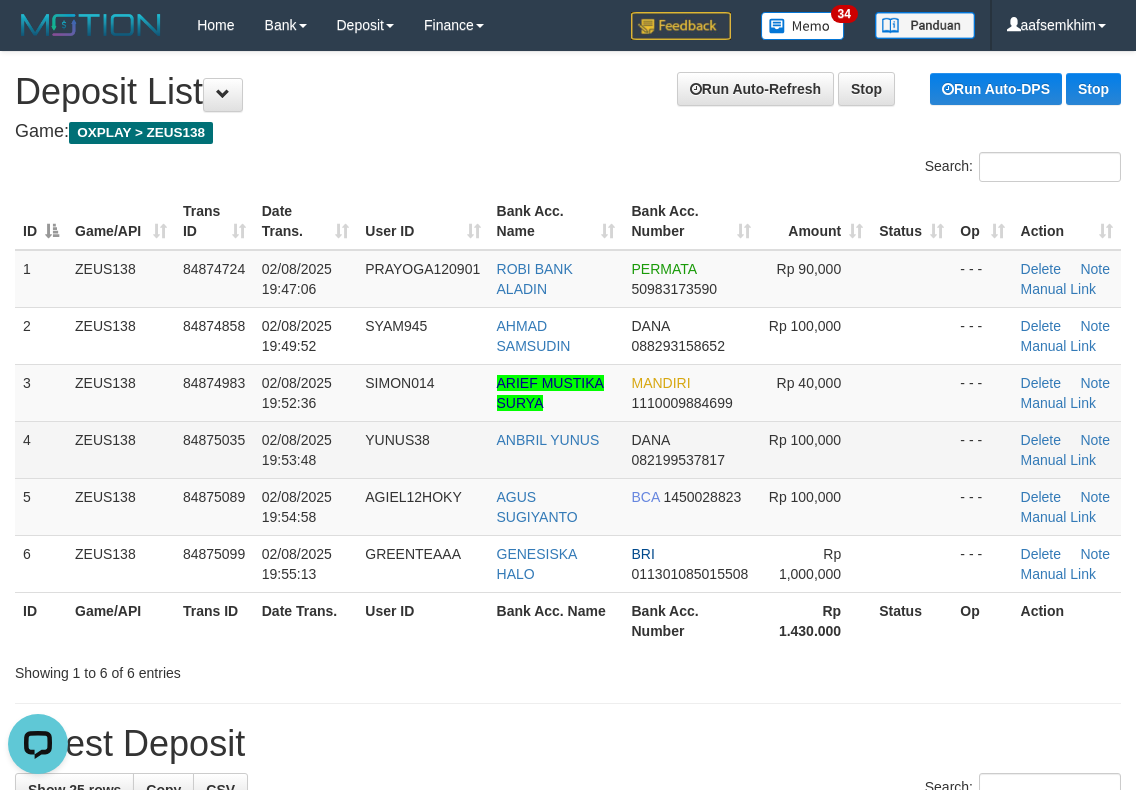 drag, startPoint x: 290, startPoint y: 422, endPoint x: 343, endPoint y: 418, distance: 53.15073 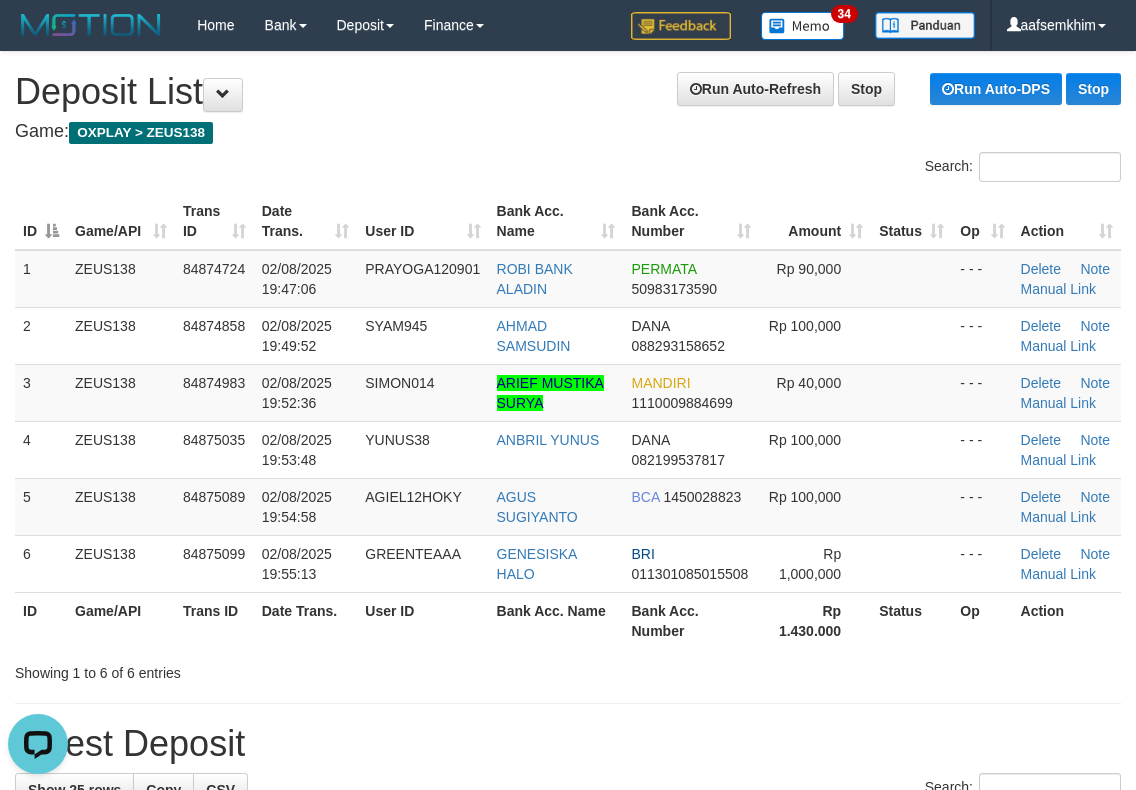 click on "Search:" at bounding box center [568, 169] 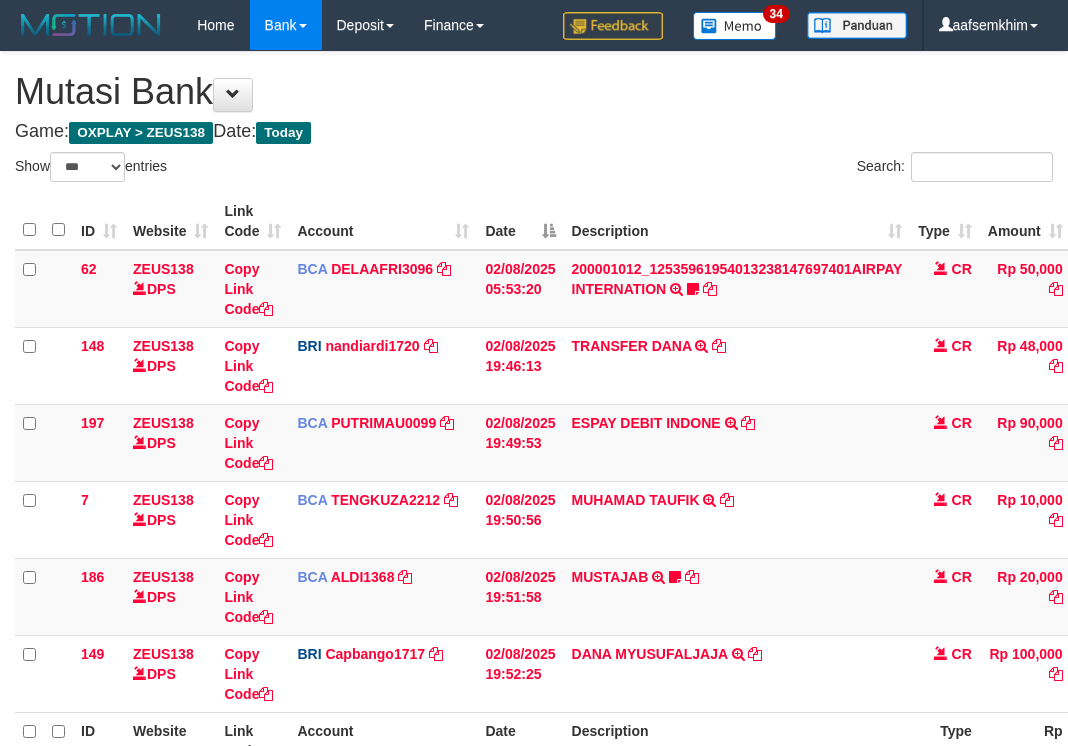 select on "***" 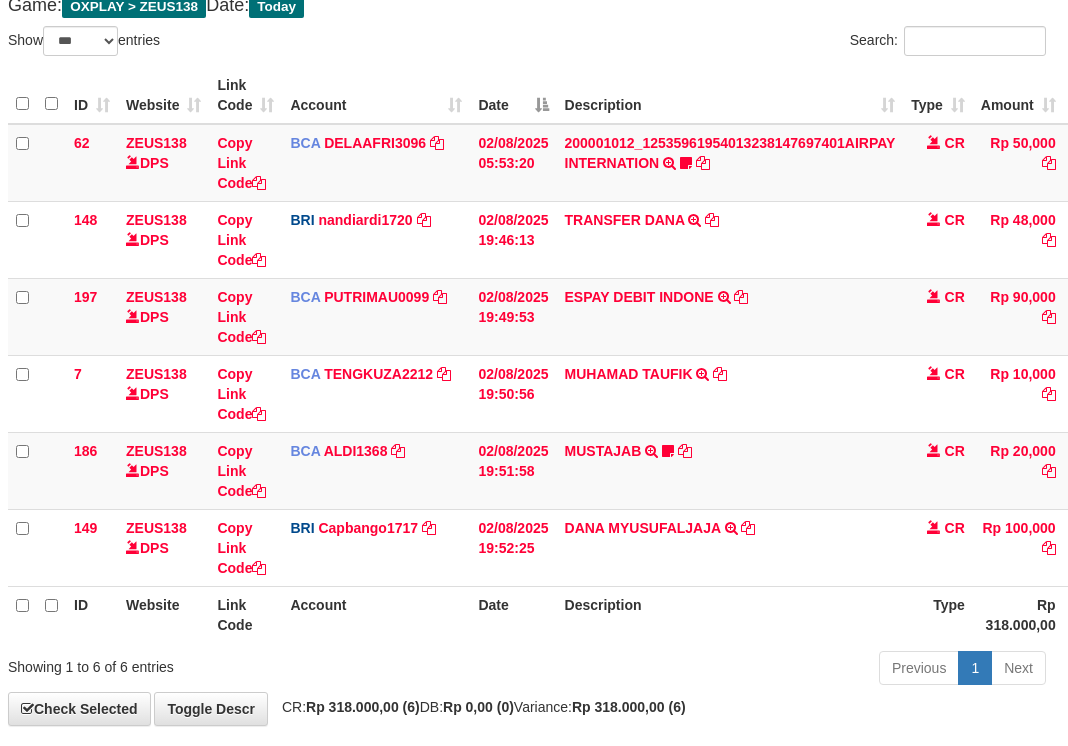 scroll, scrollTop: 217, scrollLeft: 7, axis: both 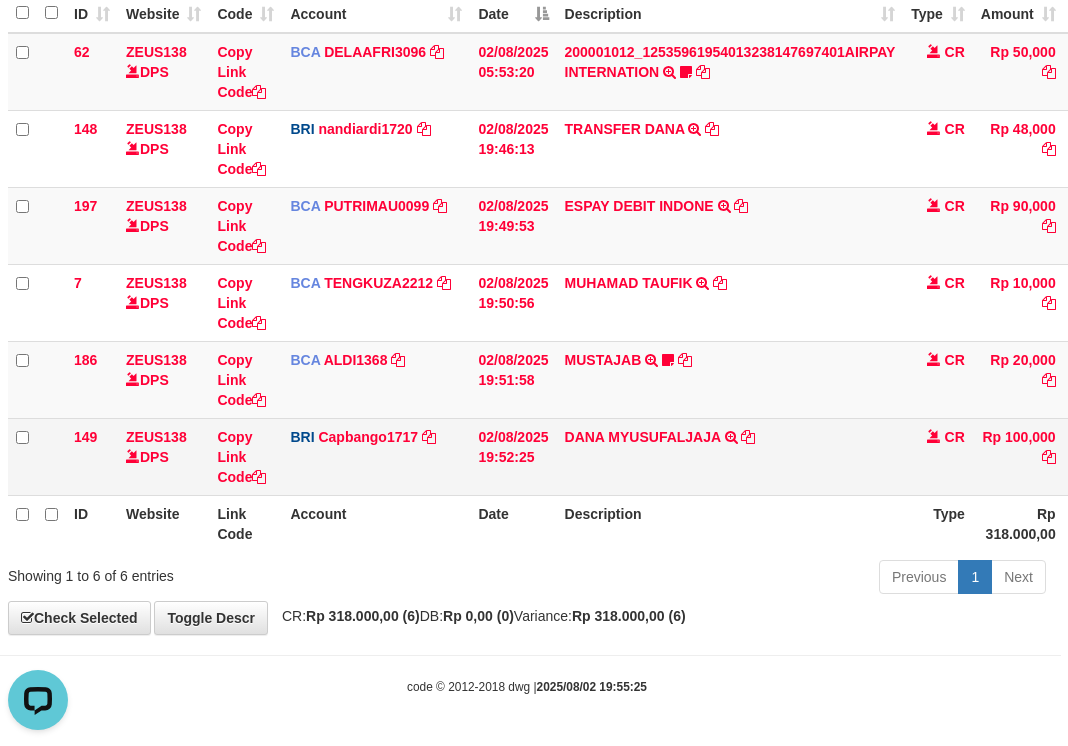 click on "BRI
Capbango1717
DPS
HELMI
mutasi_20250802_2435 | 149
mutasi_20250802_2435 | 149" at bounding box center [376, 456] 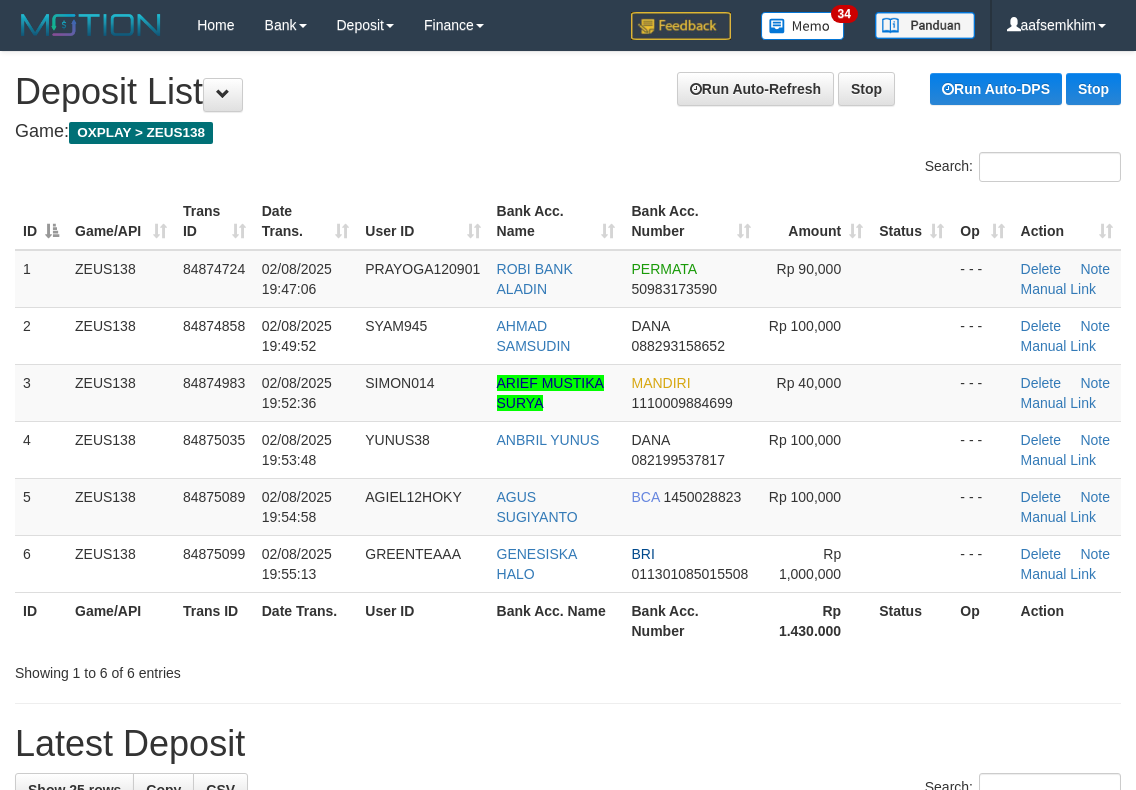 scroll, scrollTop: 0, scrollLeft: 0, axis: both 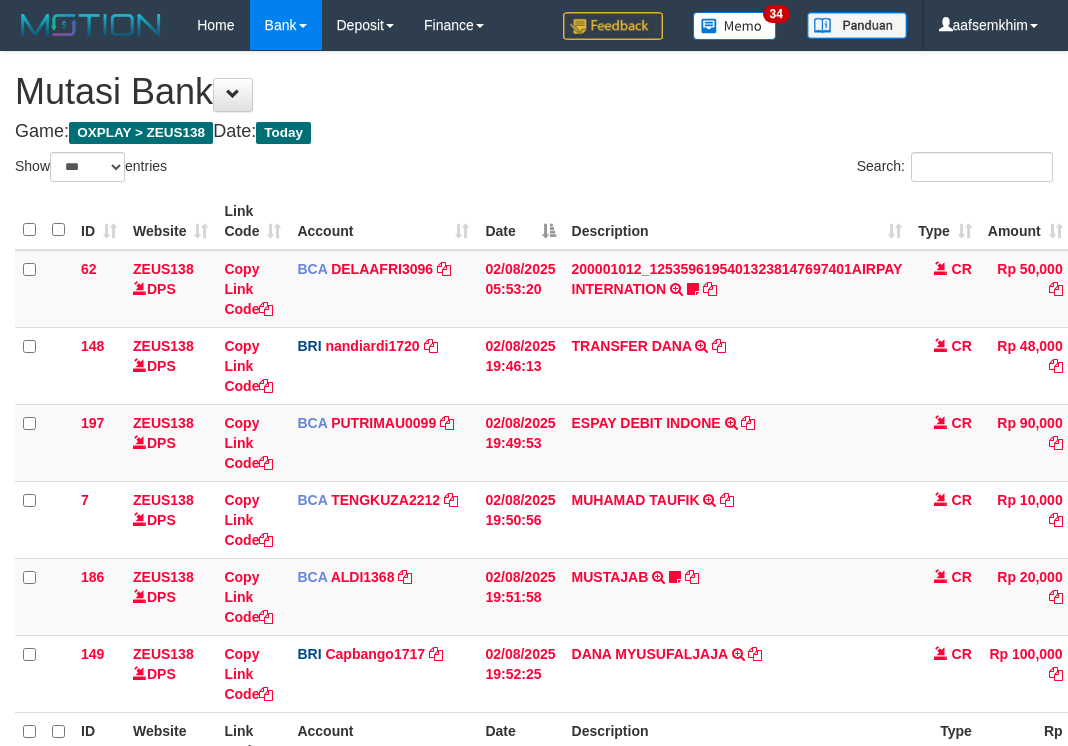 select on "***" 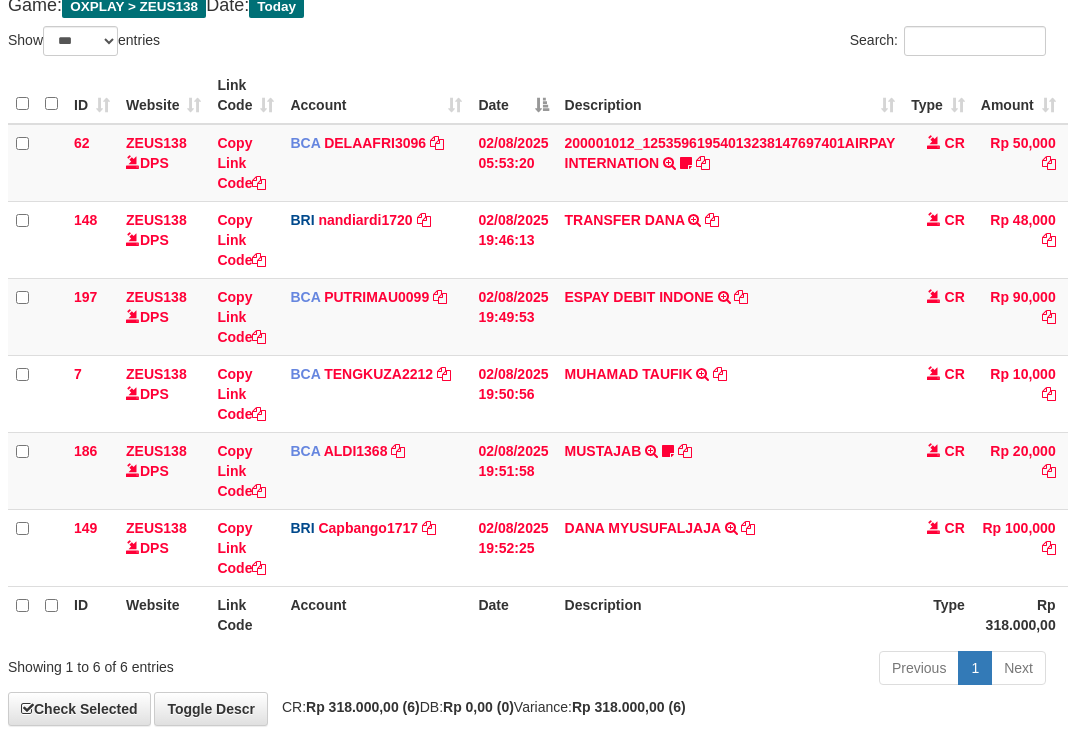 scroll, scrollTop: 217, scrollLeft: 7, axis: both 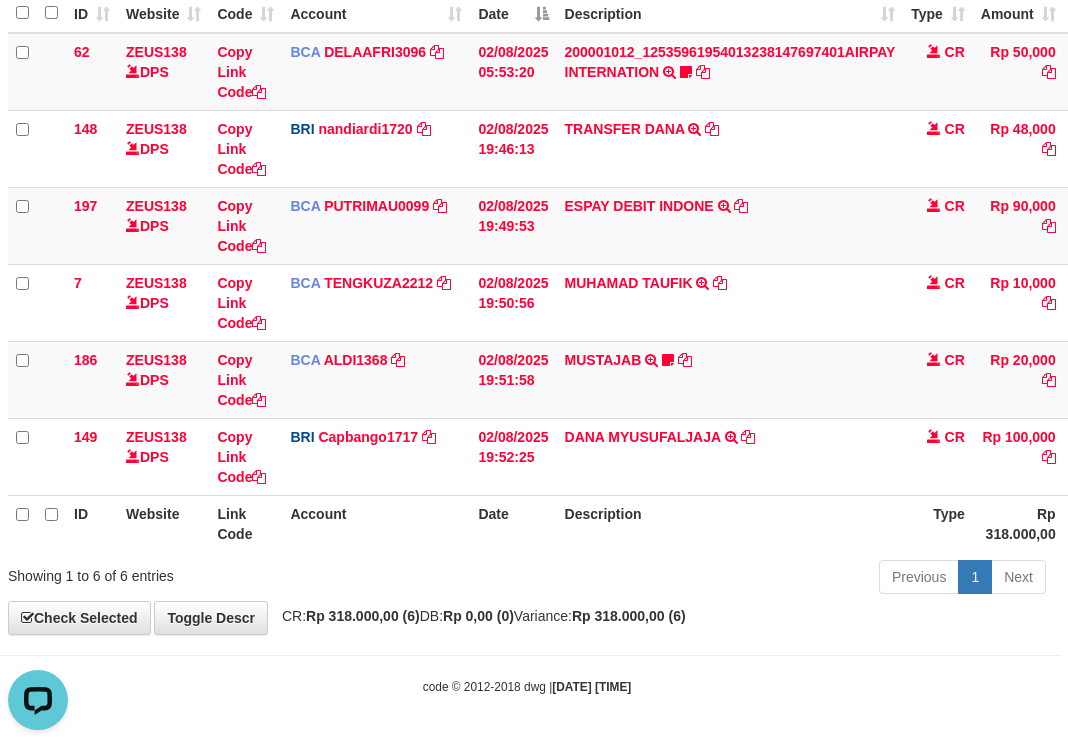 drag, startPoint x: 685, startPoint y: 523, endPoint x: 658, endPoint y: 519, distance: 27.294687 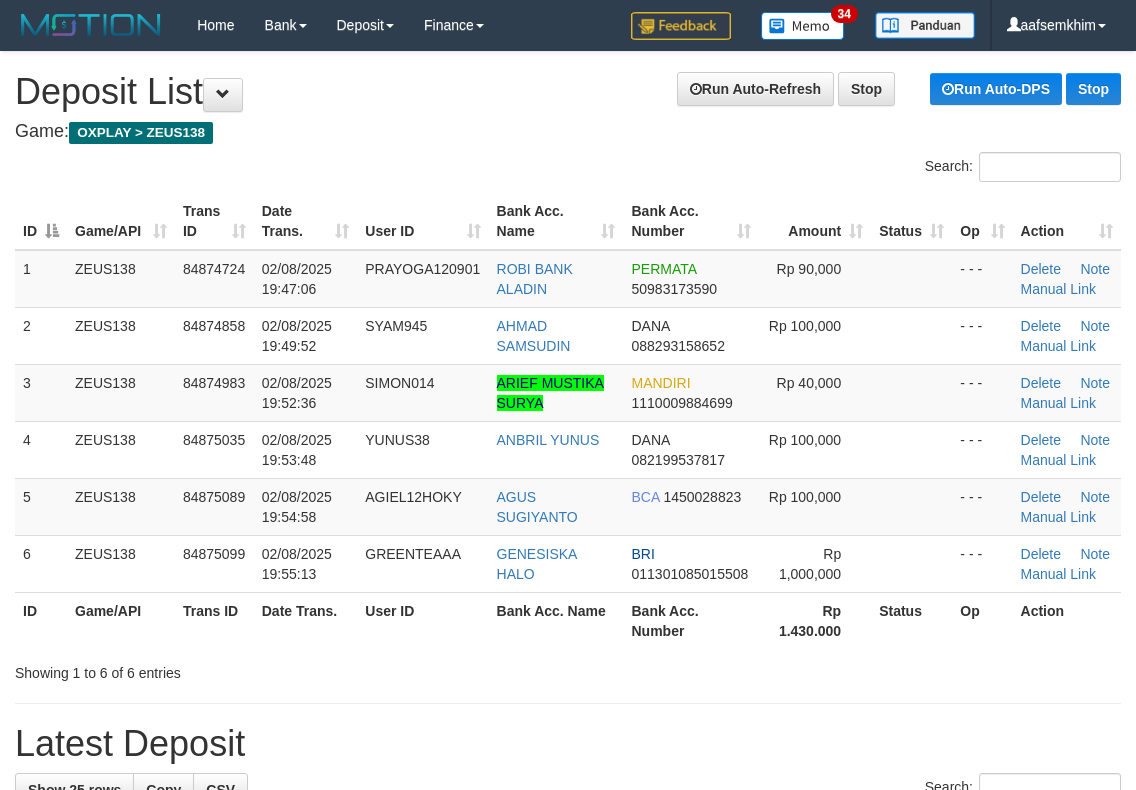 scroll, scrollTop: 0, scrollLeft: 0, axis: both 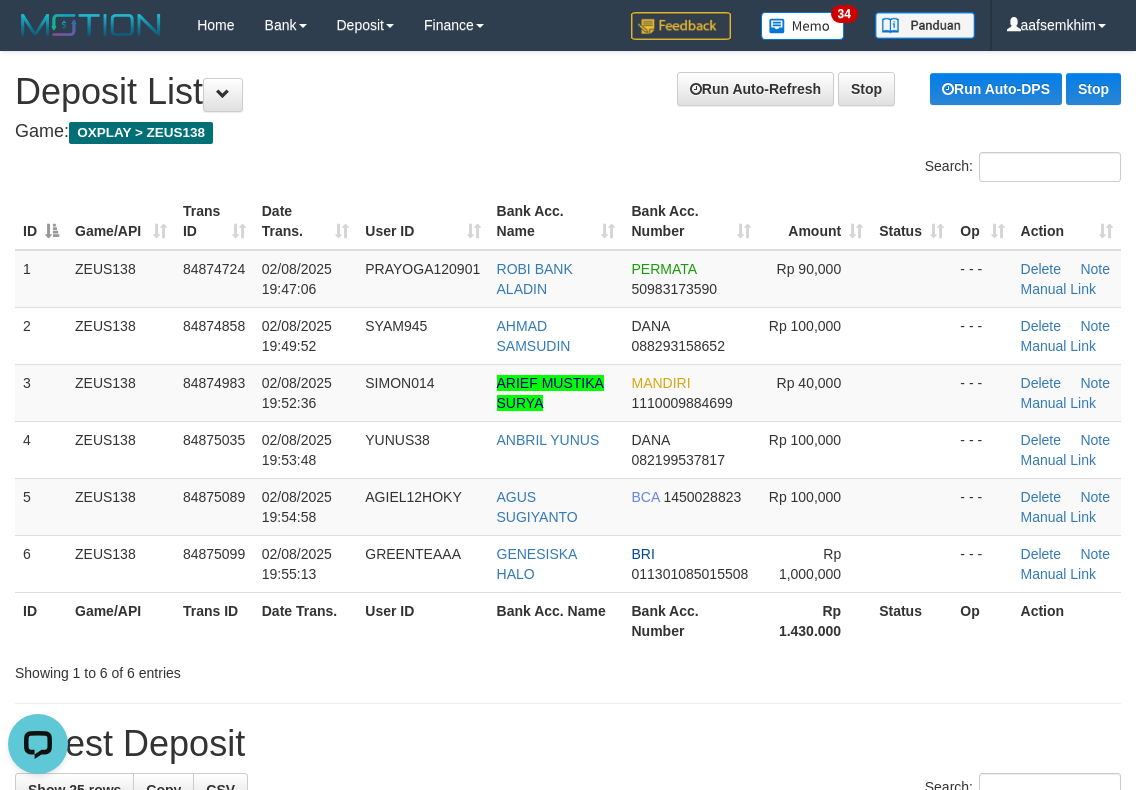 drag, startPoint x: 107, startPoint y: 463, endPoint x: 4, endPoint y: 458, distance: 103.121284 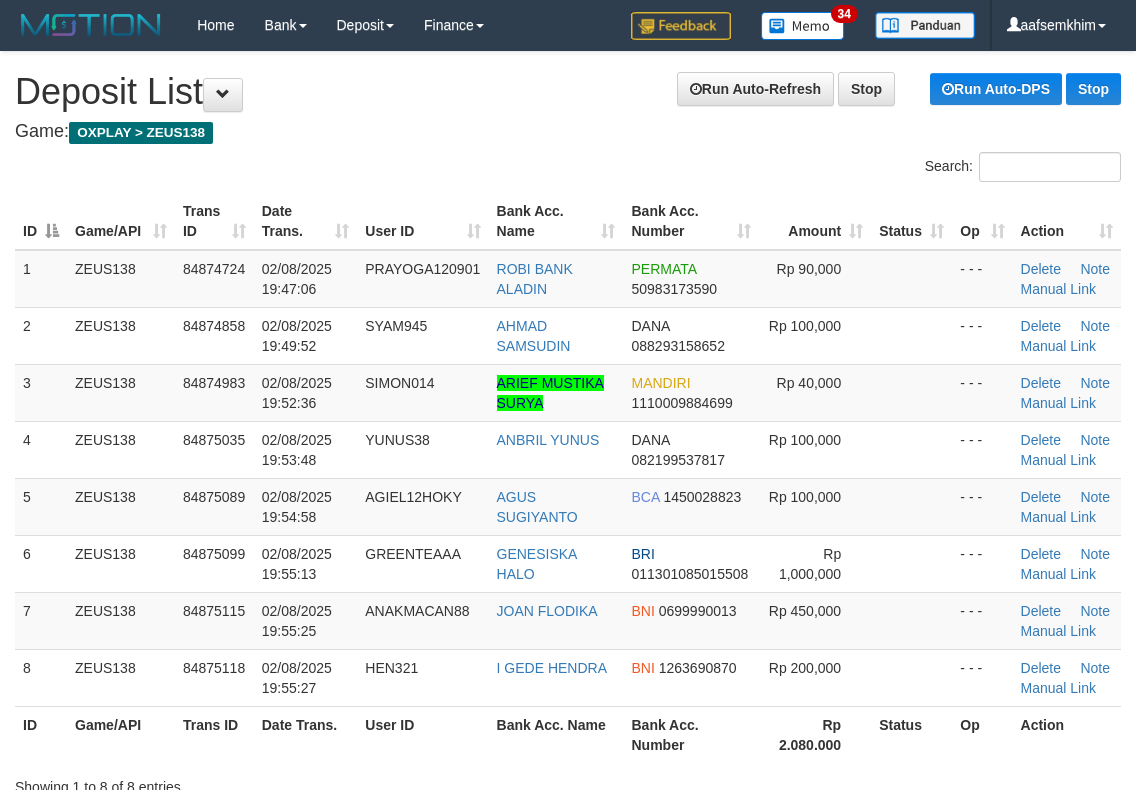 scroll, scrollTop: 0, scrollLeft: 0, axis: both 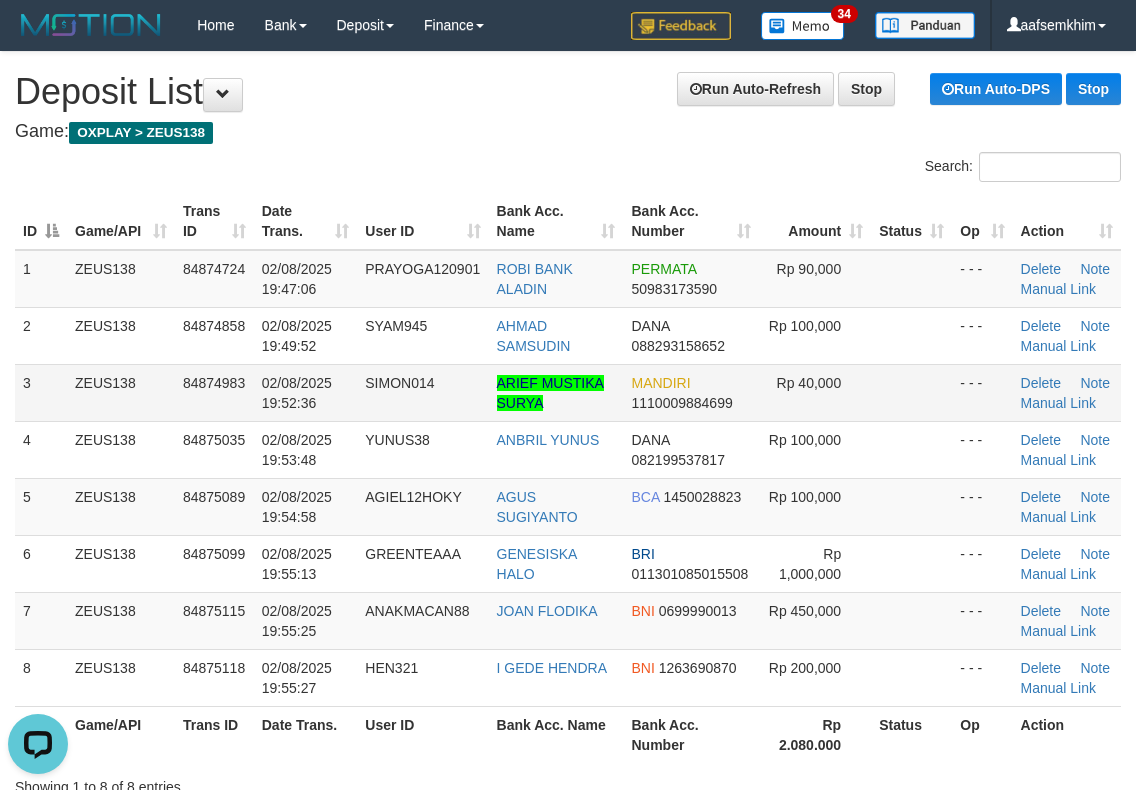 click on "ZEUS138" at bounding box center [121, 392] 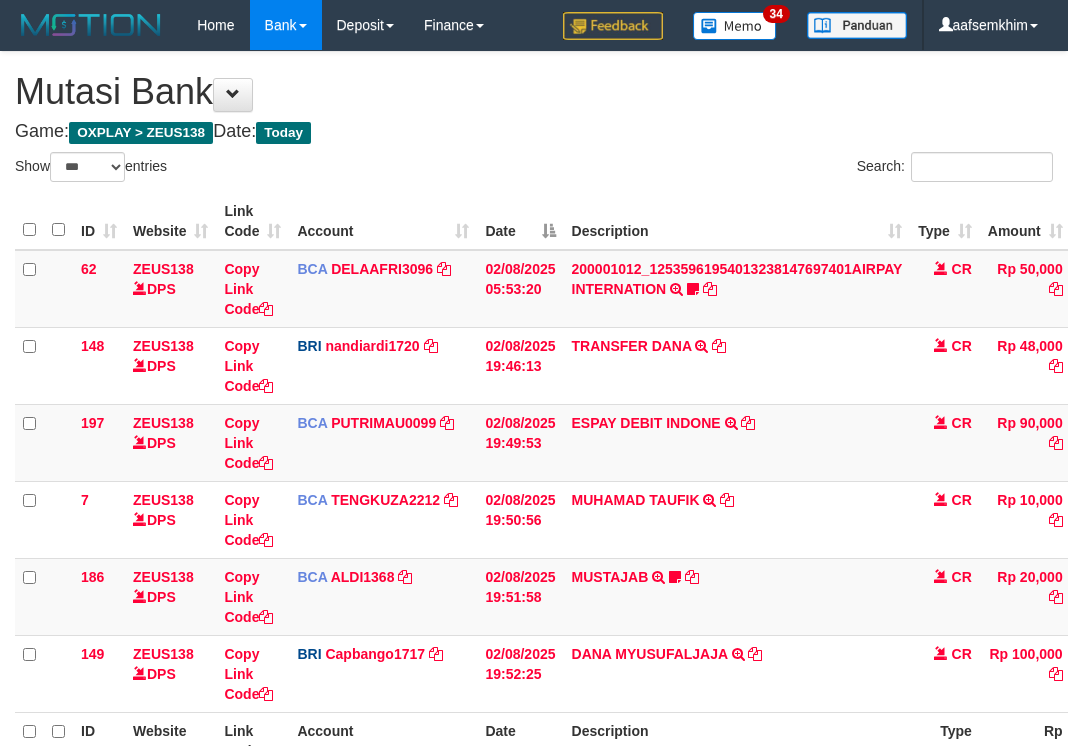 select on "***" 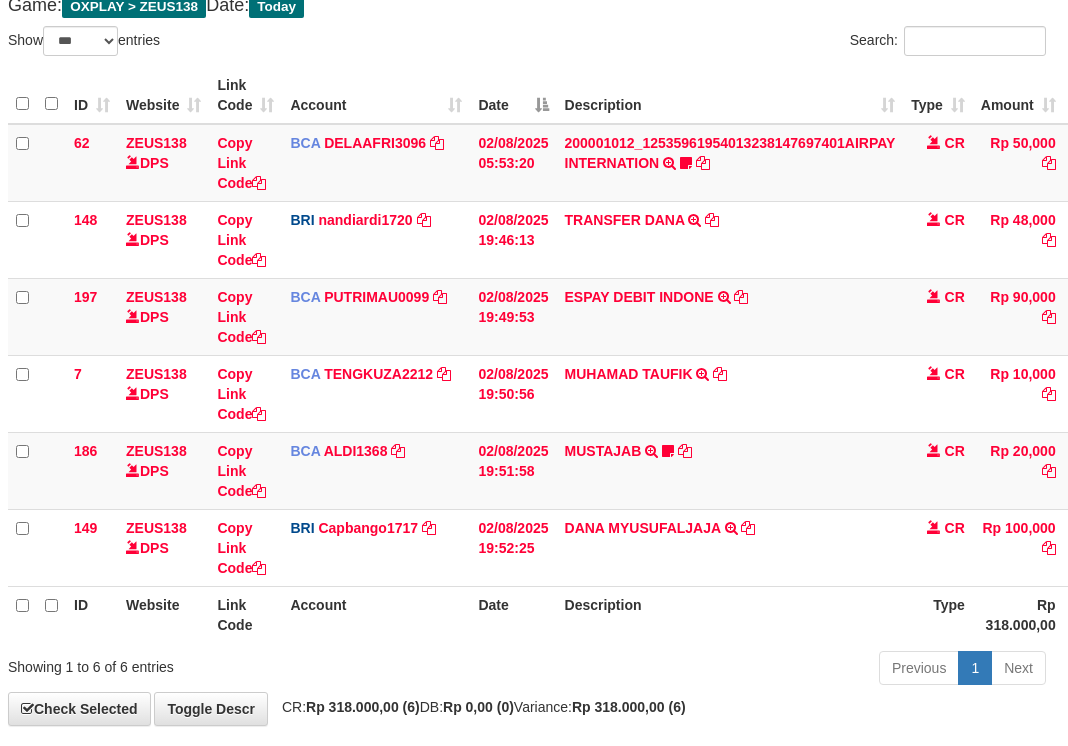 scroll, scrollTop: 217, scrollLeft: 7, axis: both 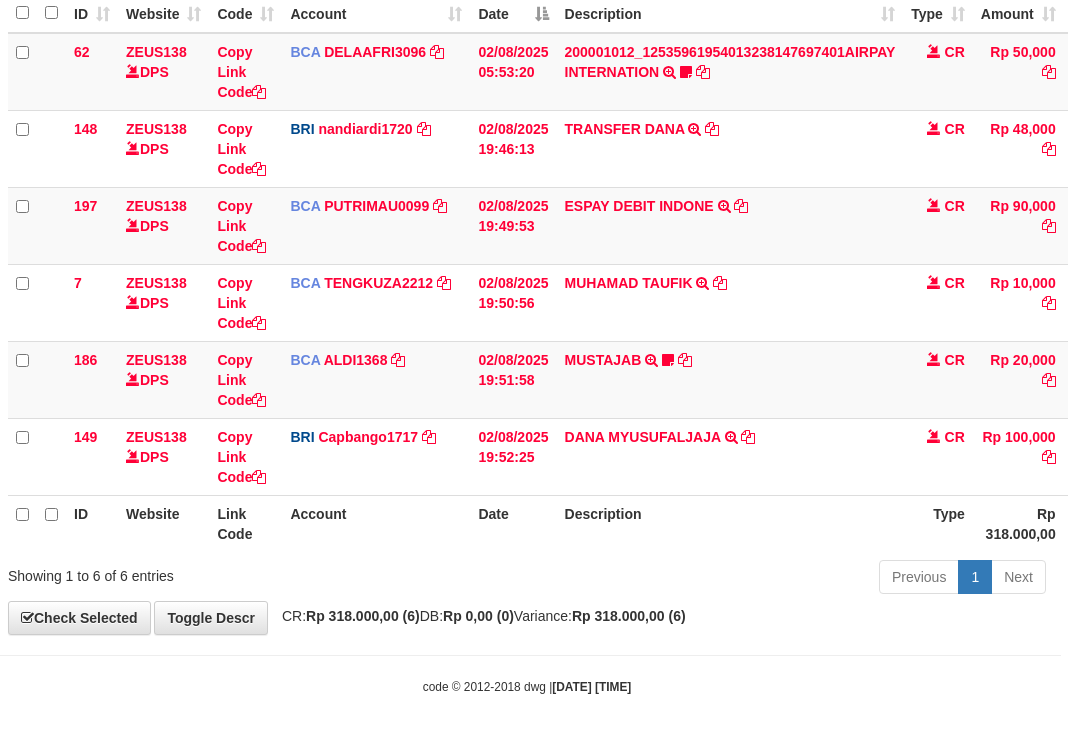 click on "**********" at bounding box center [527, 234] 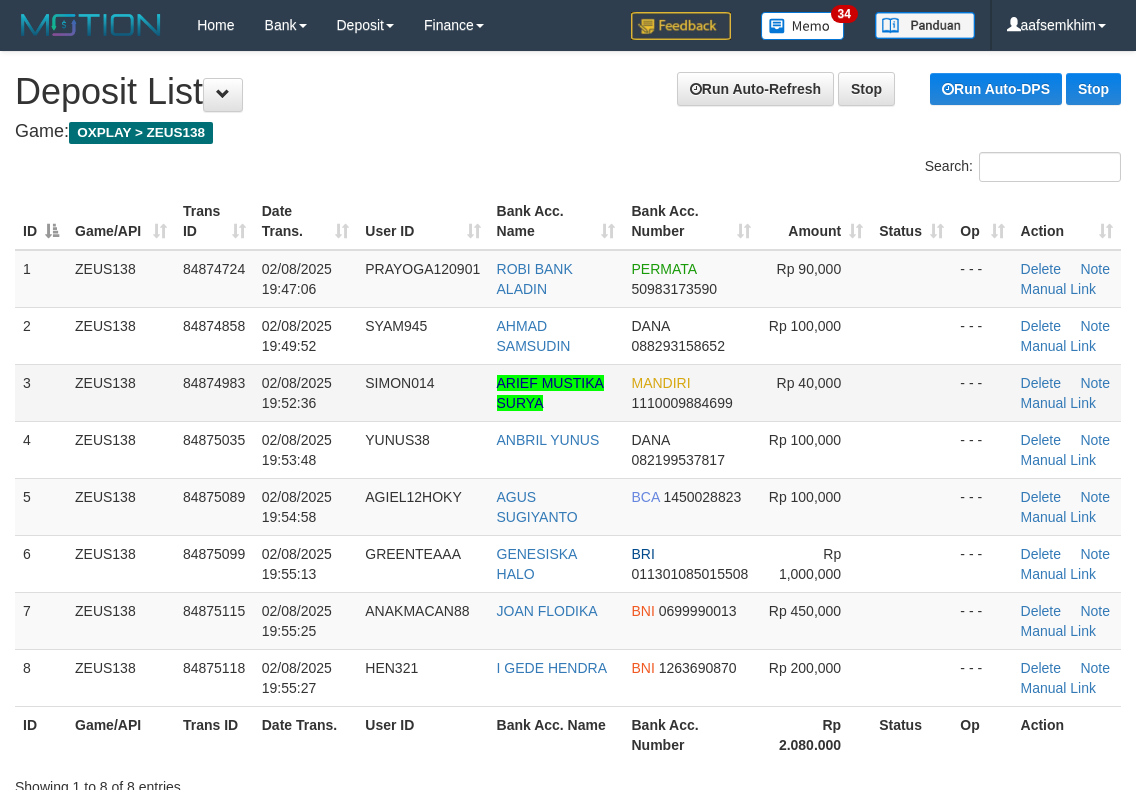 scroll, scrollTop: 0, scrollLeft: 0, axis: both 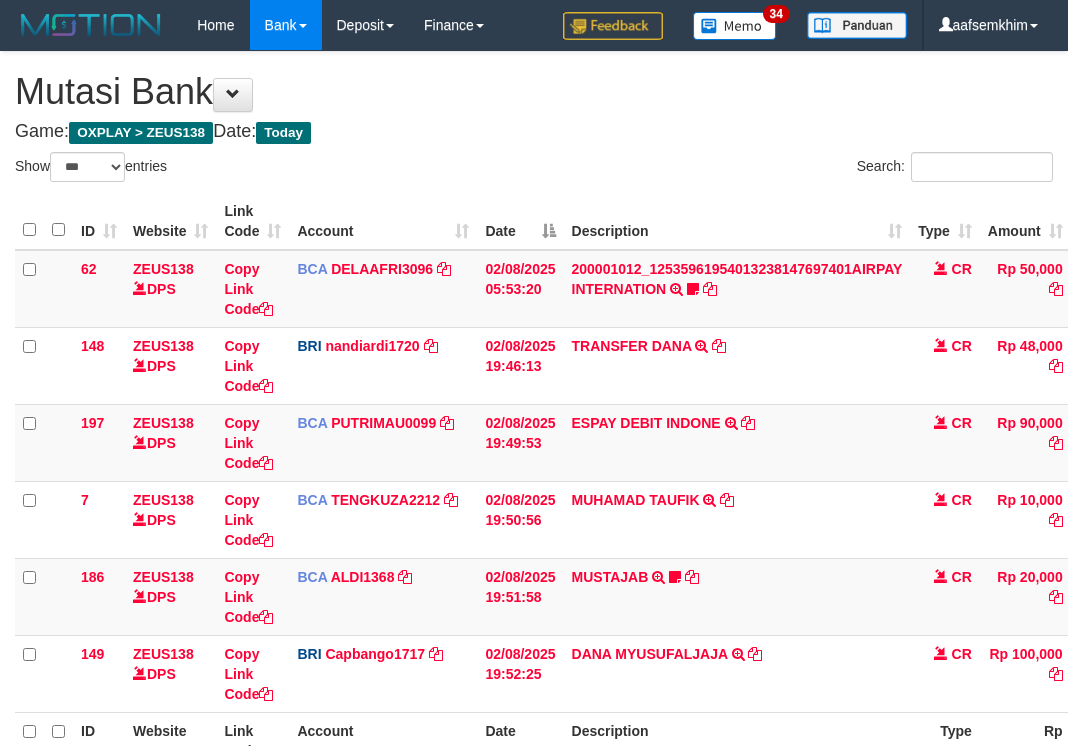 select on "***" 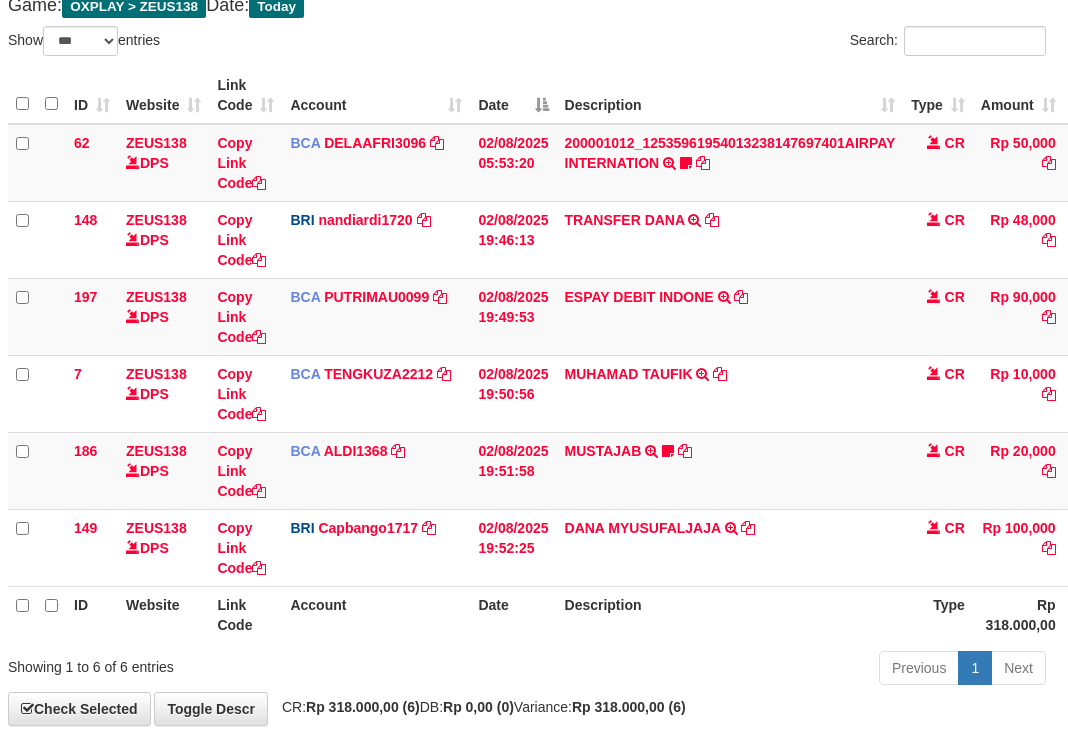 scroll, scrollTop: 217, scrollLeft: 7, axis: both 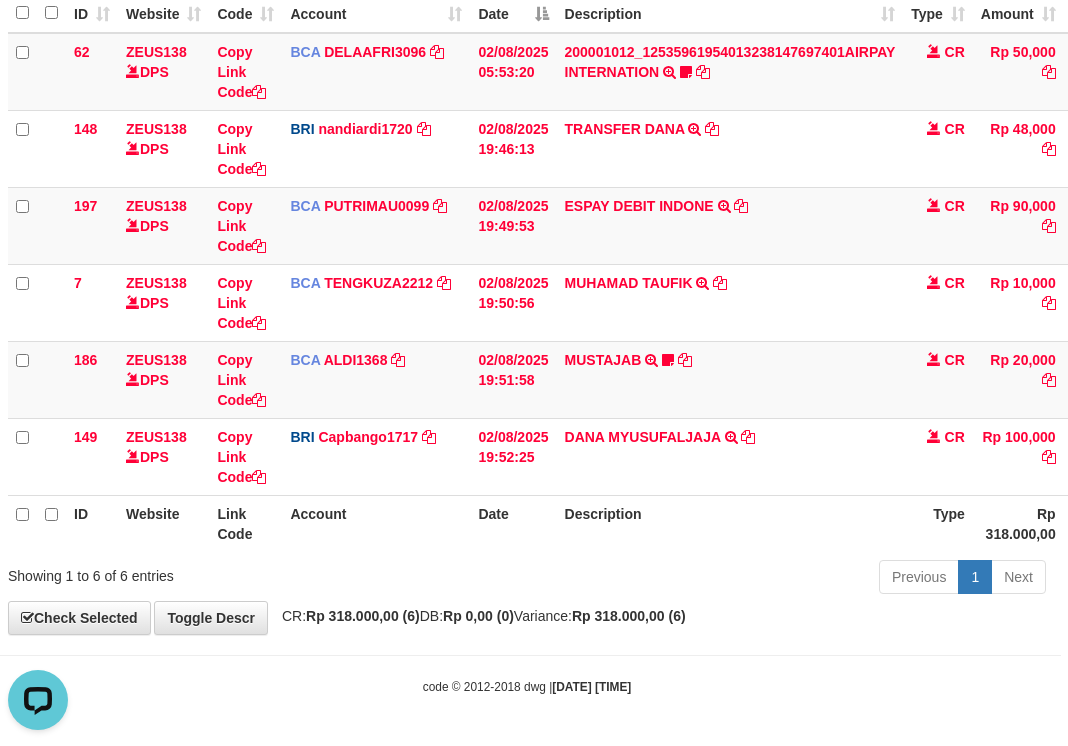 drag, startPoint x: 151, startPoint y: 501, endPoint x: 88, endPoint y: 499, distance: 63.03174 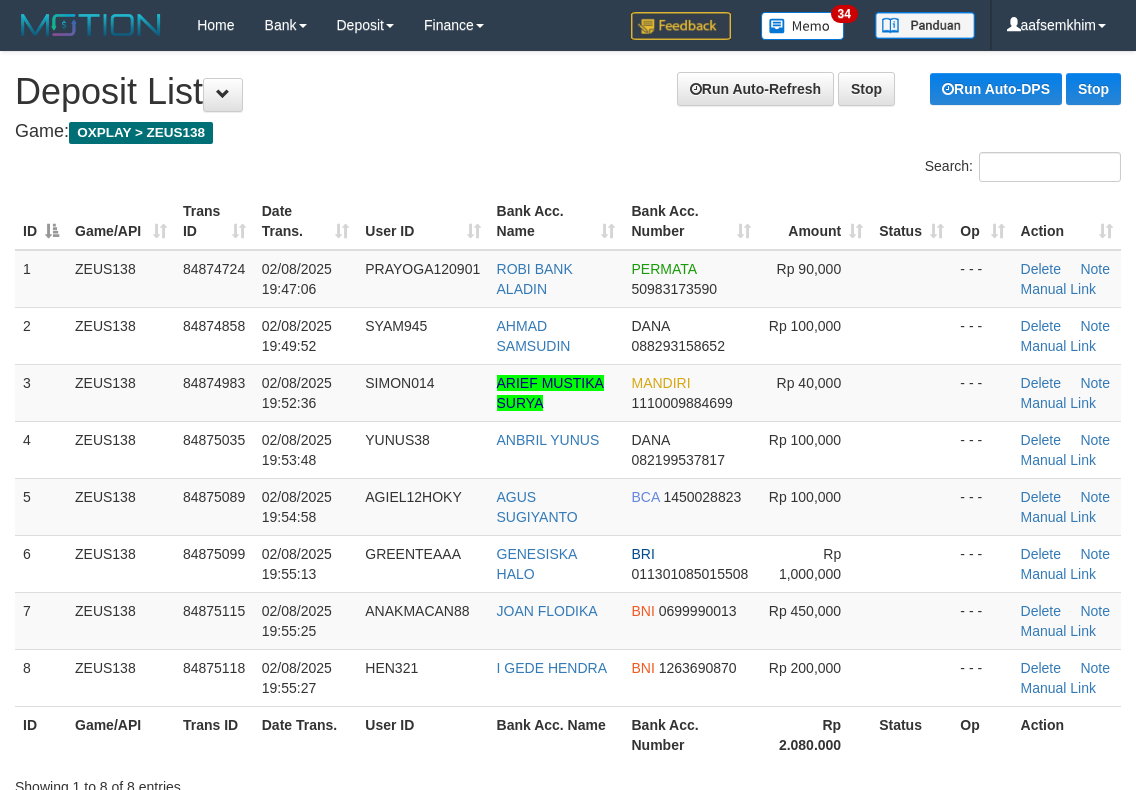 scroll, scrollTop: 0, scrollLeft: 0, axis: both 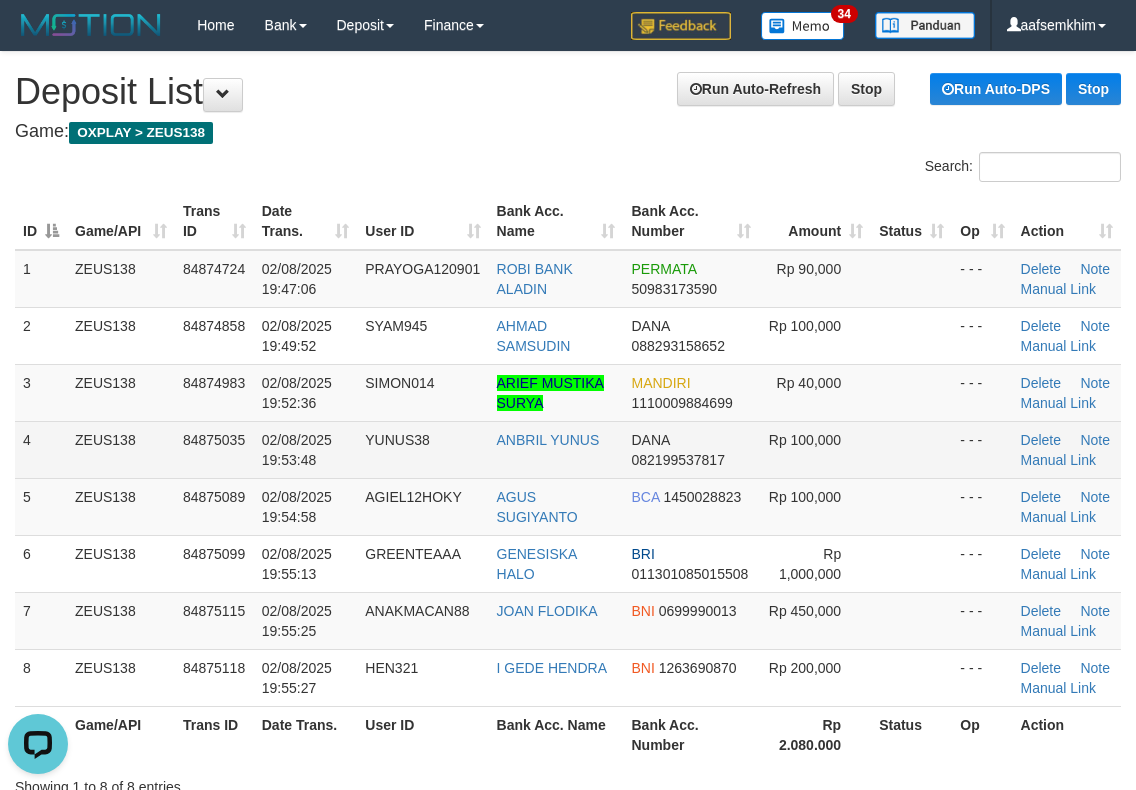 click on "84875035" at bounding box center (214, 440) 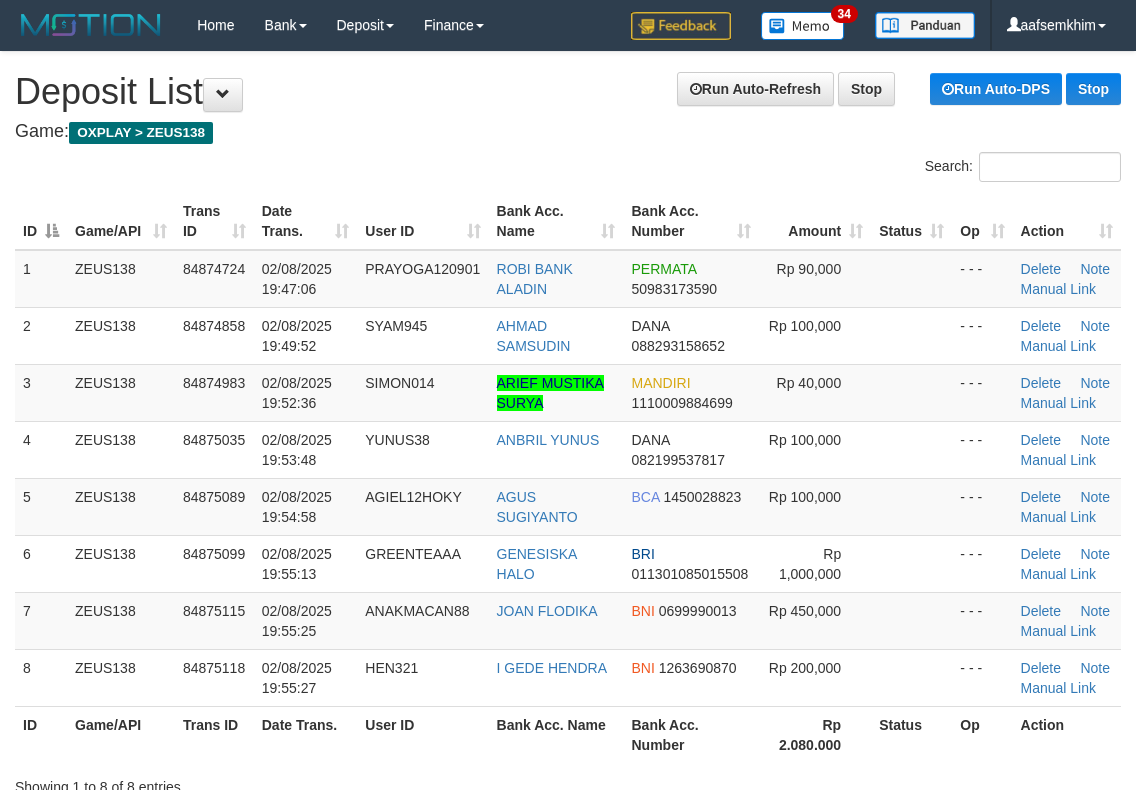 scroll, scrollTop: 0, scrollLeft: 0, axis: both 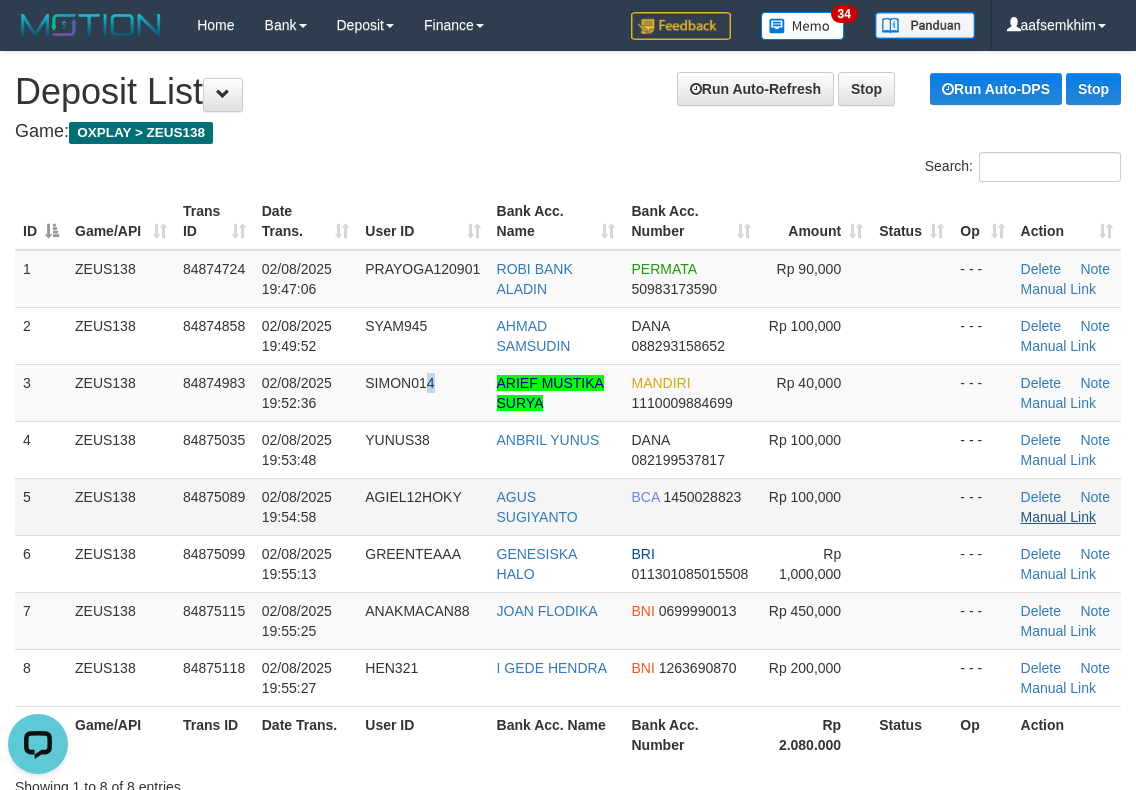 drag, startPoint x: 427, startPoint y: 411, endPoint x: 1065, endPoint y: 516, distance: 646.5826 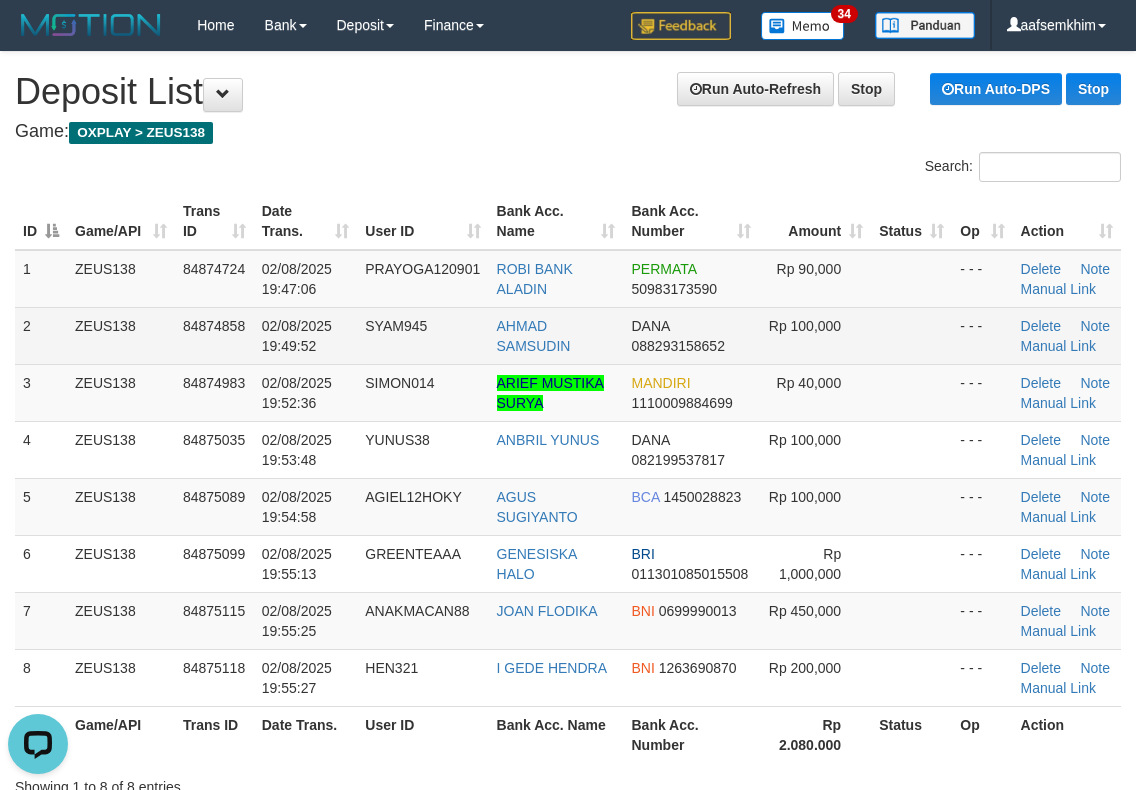 drag, startPoint x: 600, startPoint y: 335, endPoint x: 590, endPoint y: 338, distance: 10.440307 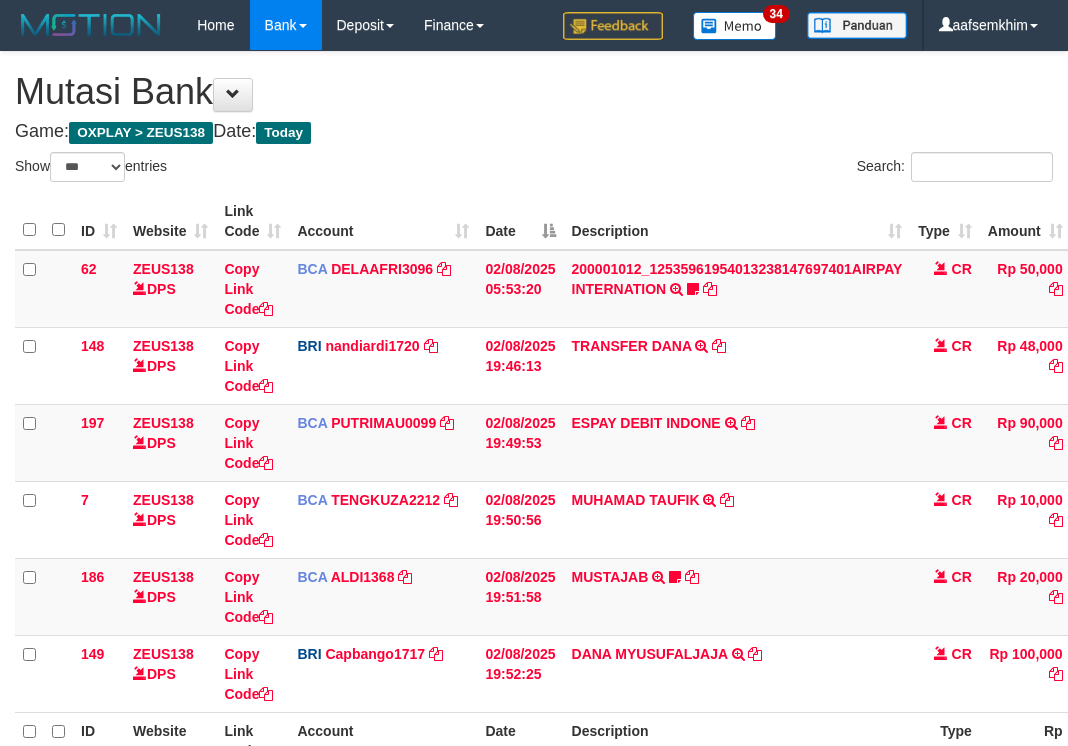 select on "***" 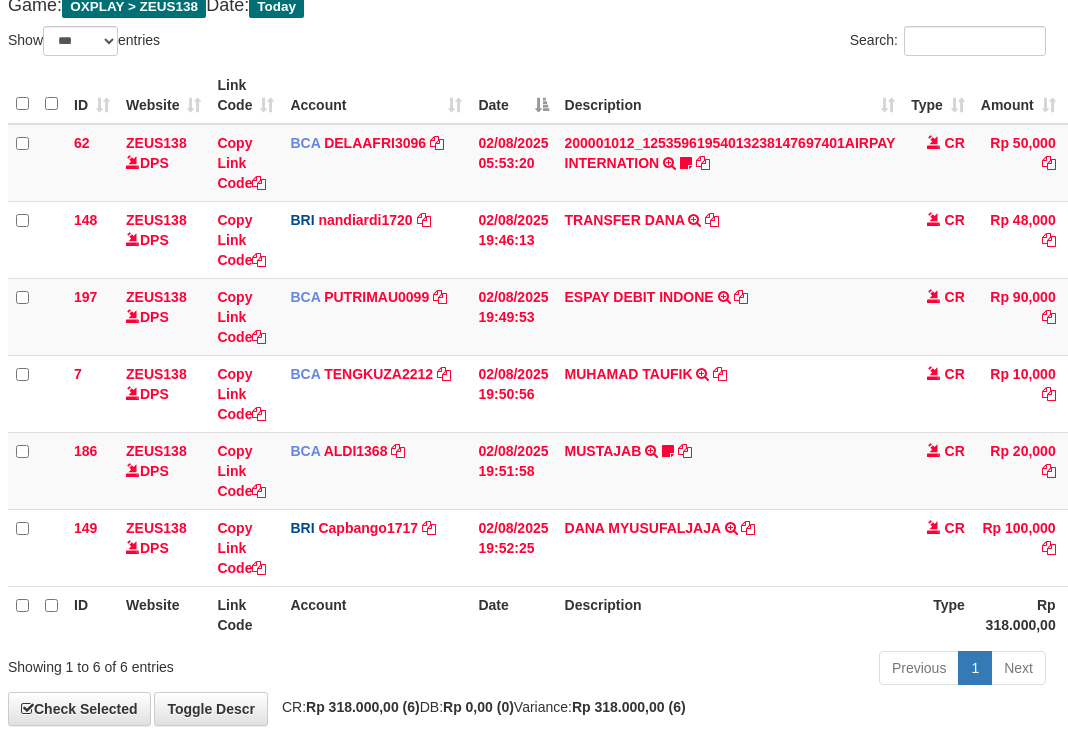 scroll, scrollTop: 217, scrollLeft: 7, axis: both 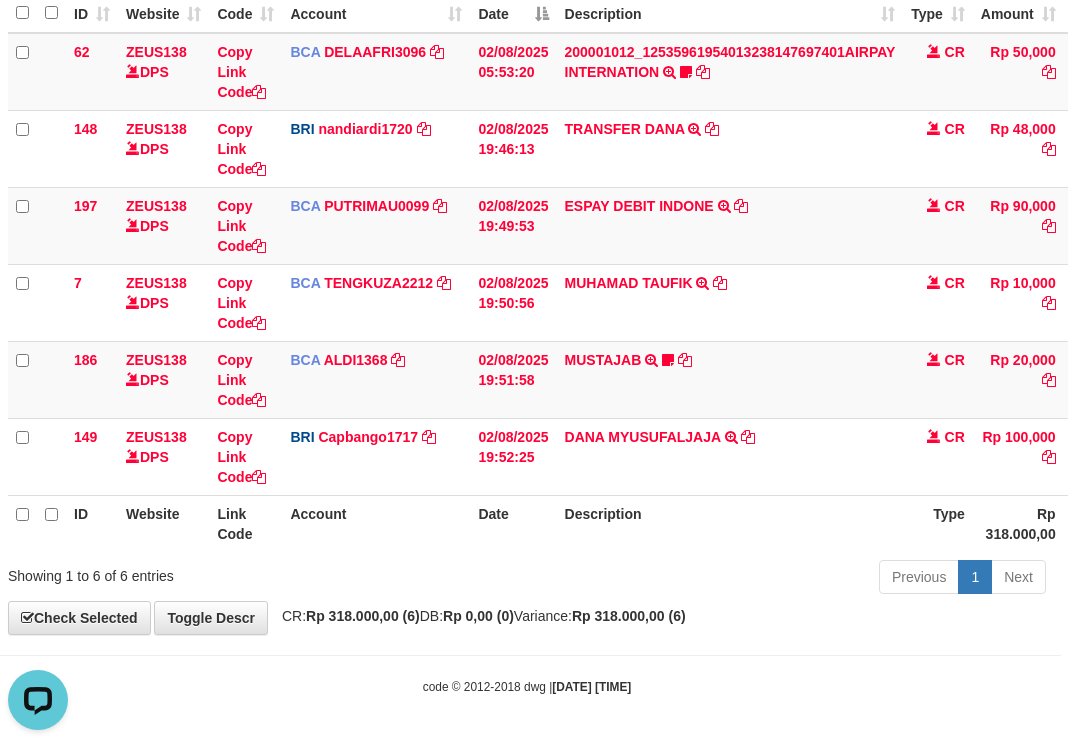 click on "Toggle navigation
Home
Bank
Account List
Load
By Website
Group
[OXPLAY]													ZEUS138
By Load Group (DPS)" at bounding box center [527, 264] 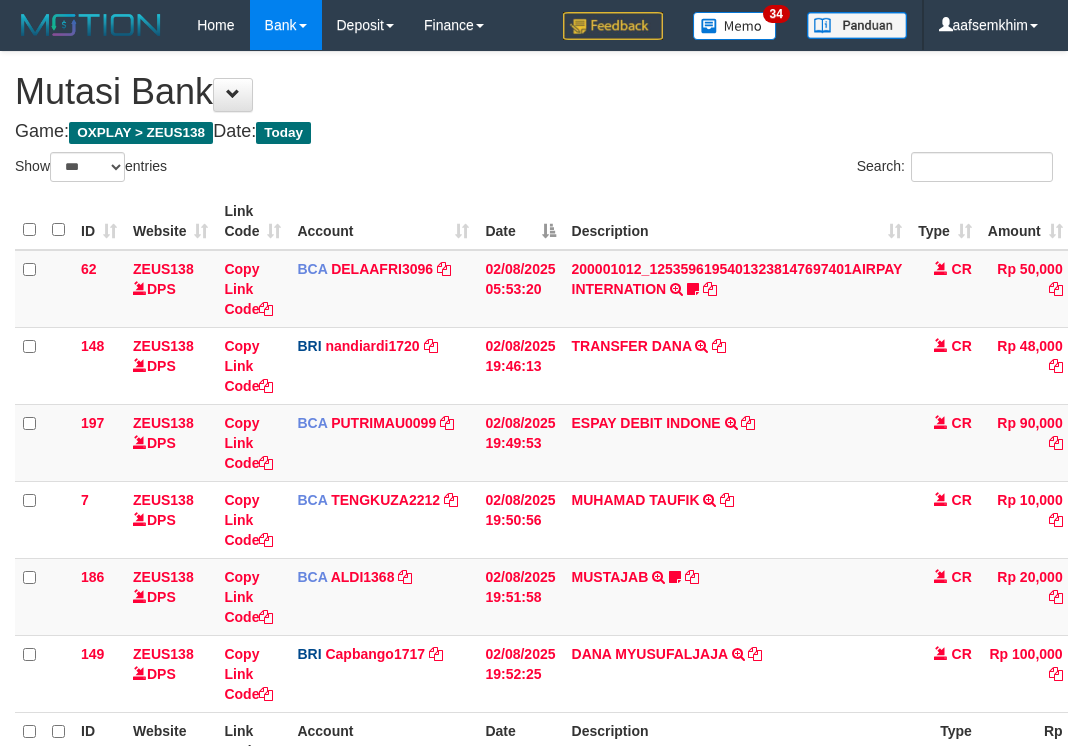 select on "***" 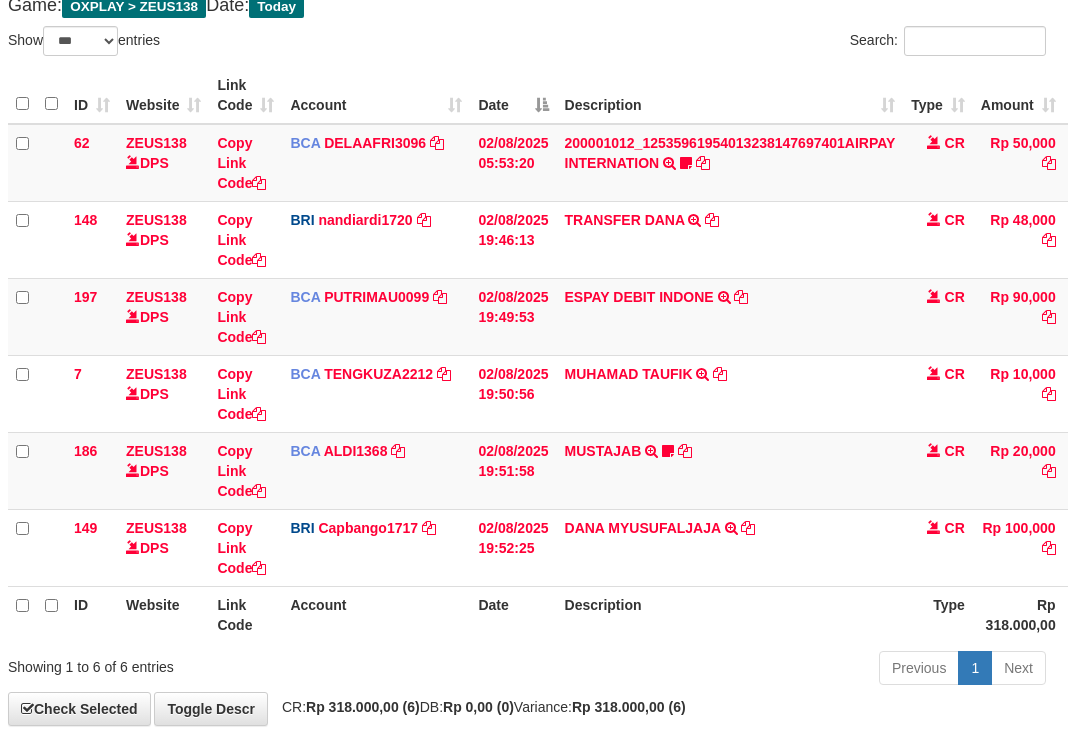 scroll, scrollTop: 217, scrollLeft: 7, axis: both 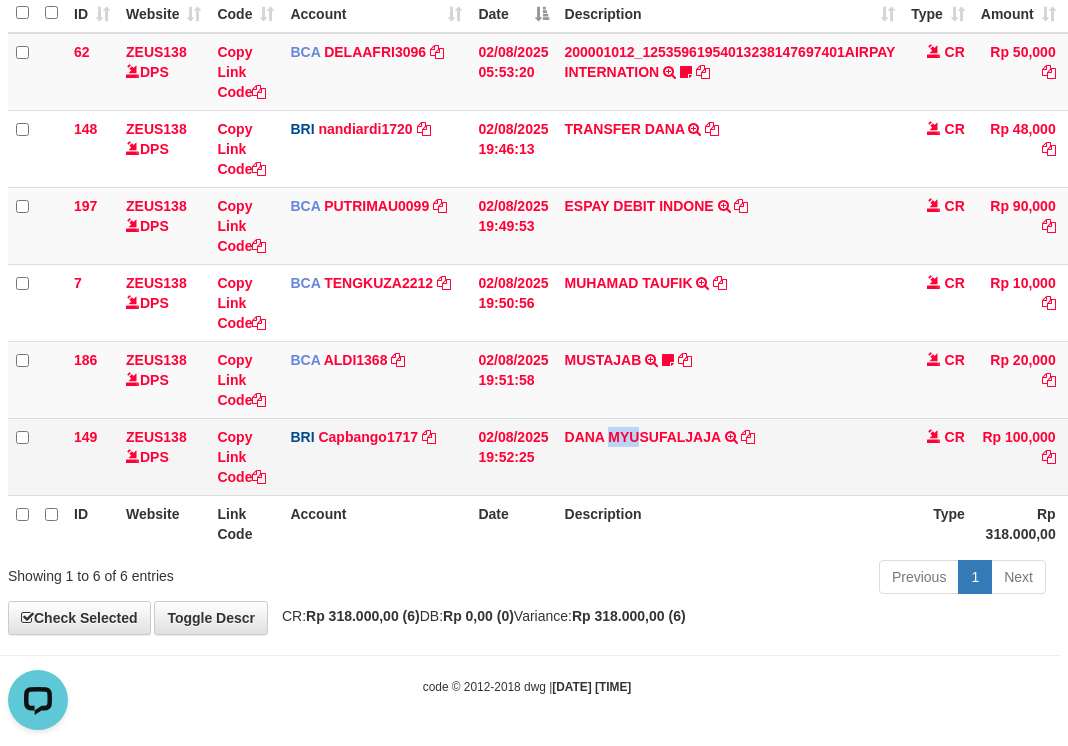 click on "DANA MYUSUFALJAJA         TRANSFER NBMB DANA MYUSUFALJAJA TO HELMI" at bounding box center [730, 456] 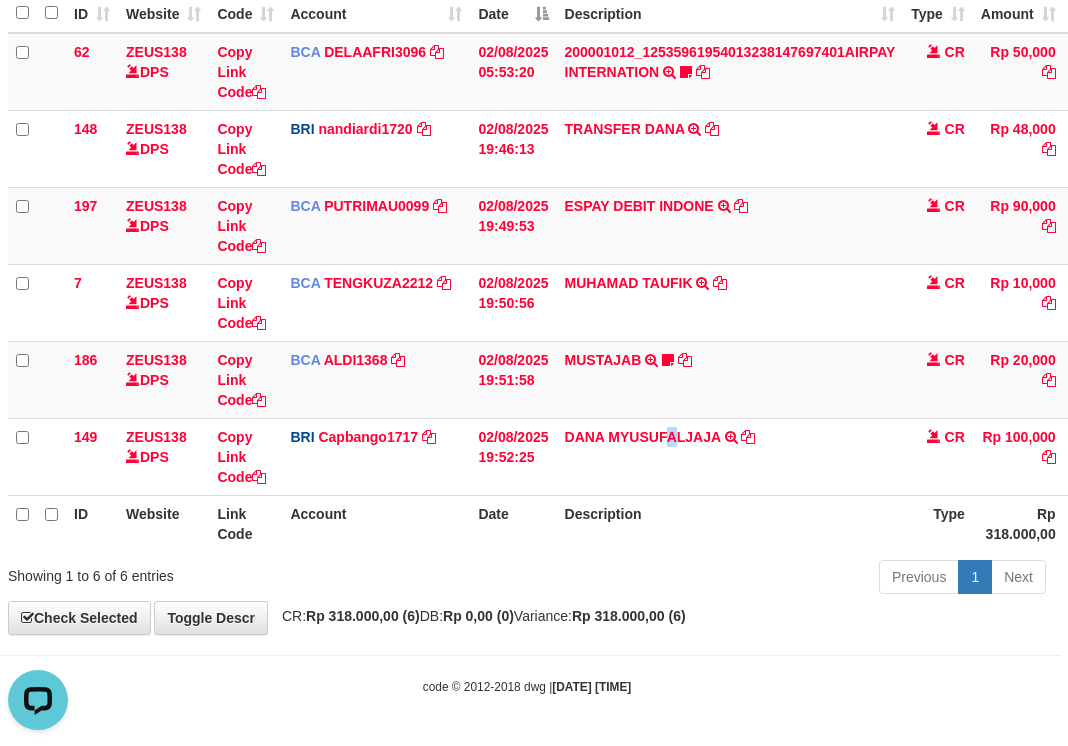 drag, startPoint x: 672, startPoint y: 493, endPoint x: 633, endPoint y: 495, distance: 39.051247 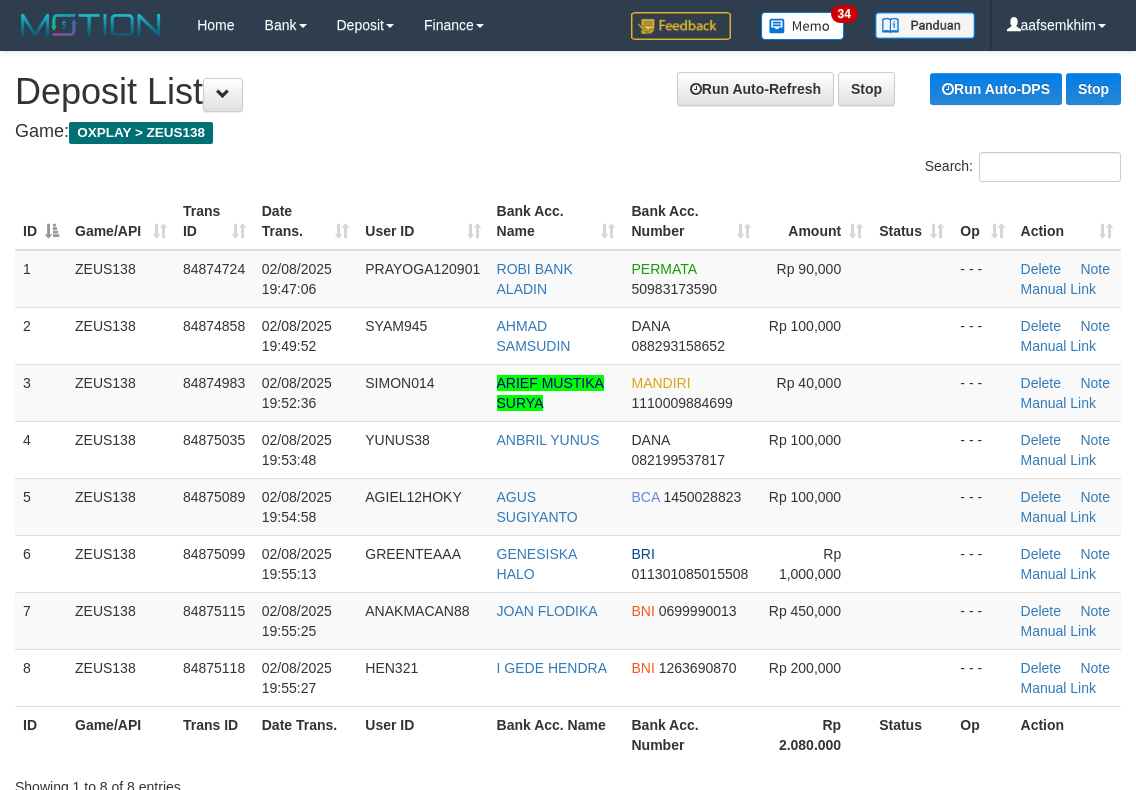 scroll, scrollTop: 0, scrollLeft: 0, axis: both 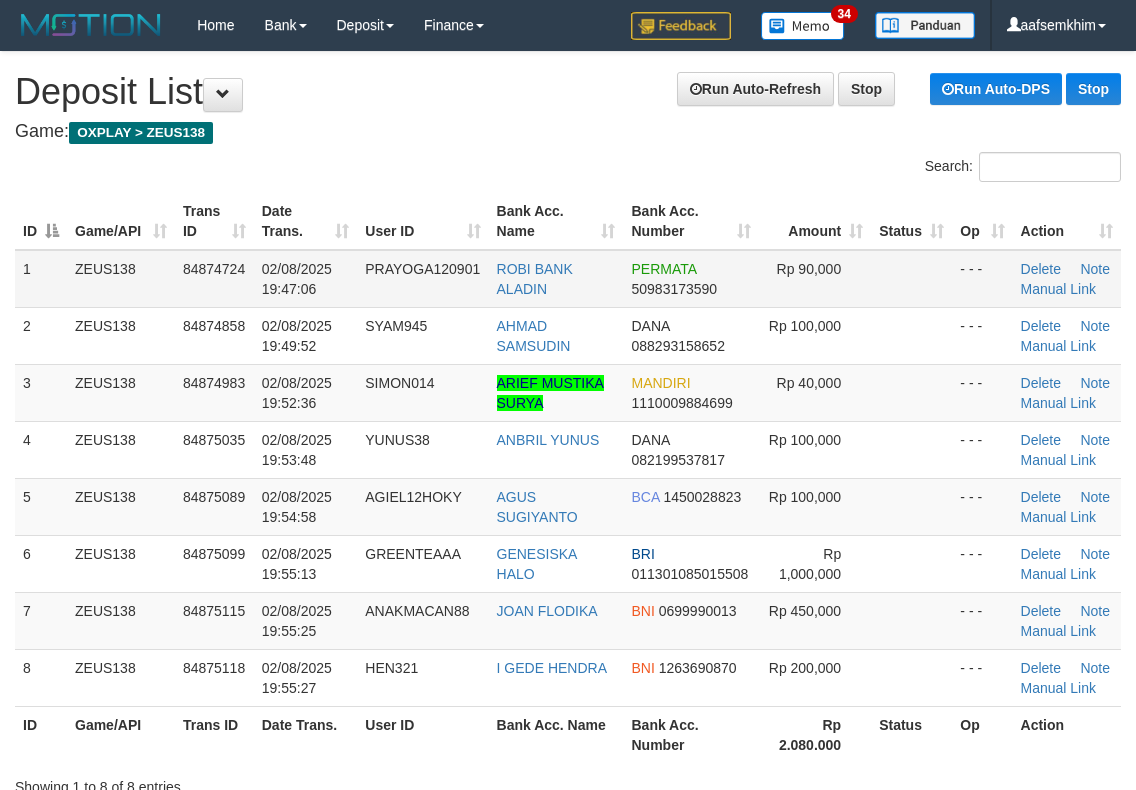 click on "PERMATA
50983173590" at bounding box center (690, 279) 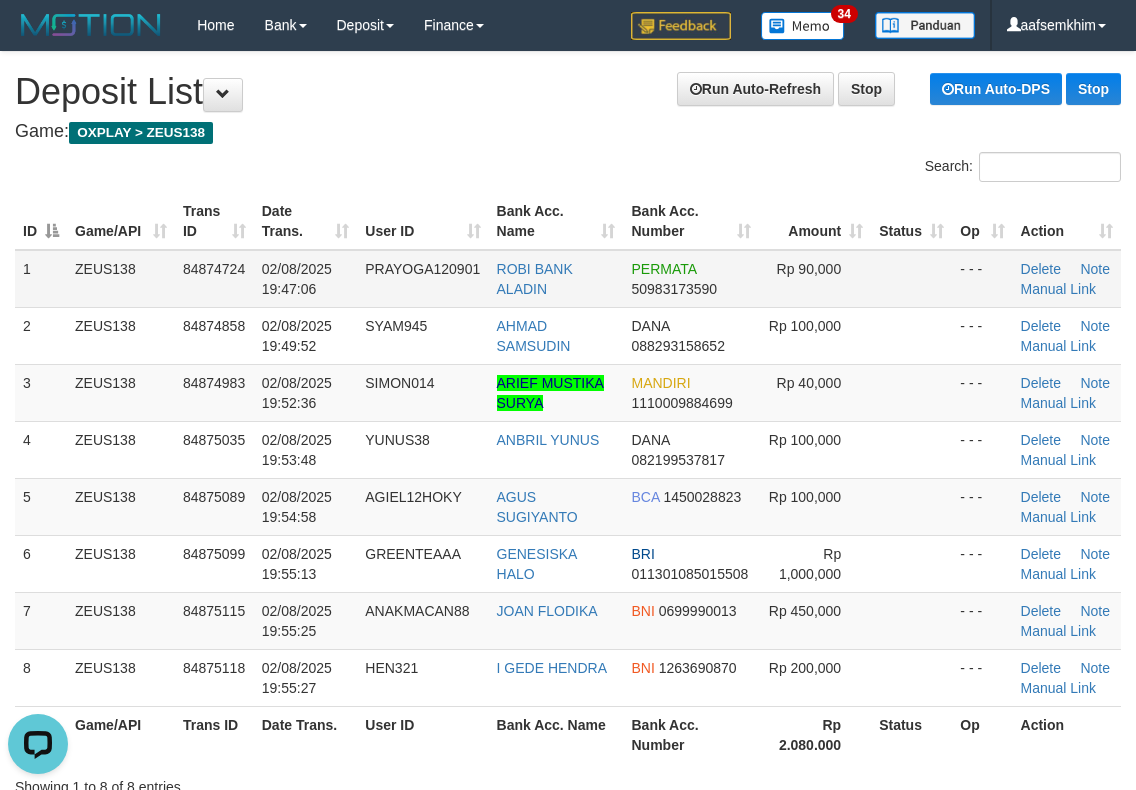 scroll, scrollTop: 0, scrollLeft: 0, axis: both 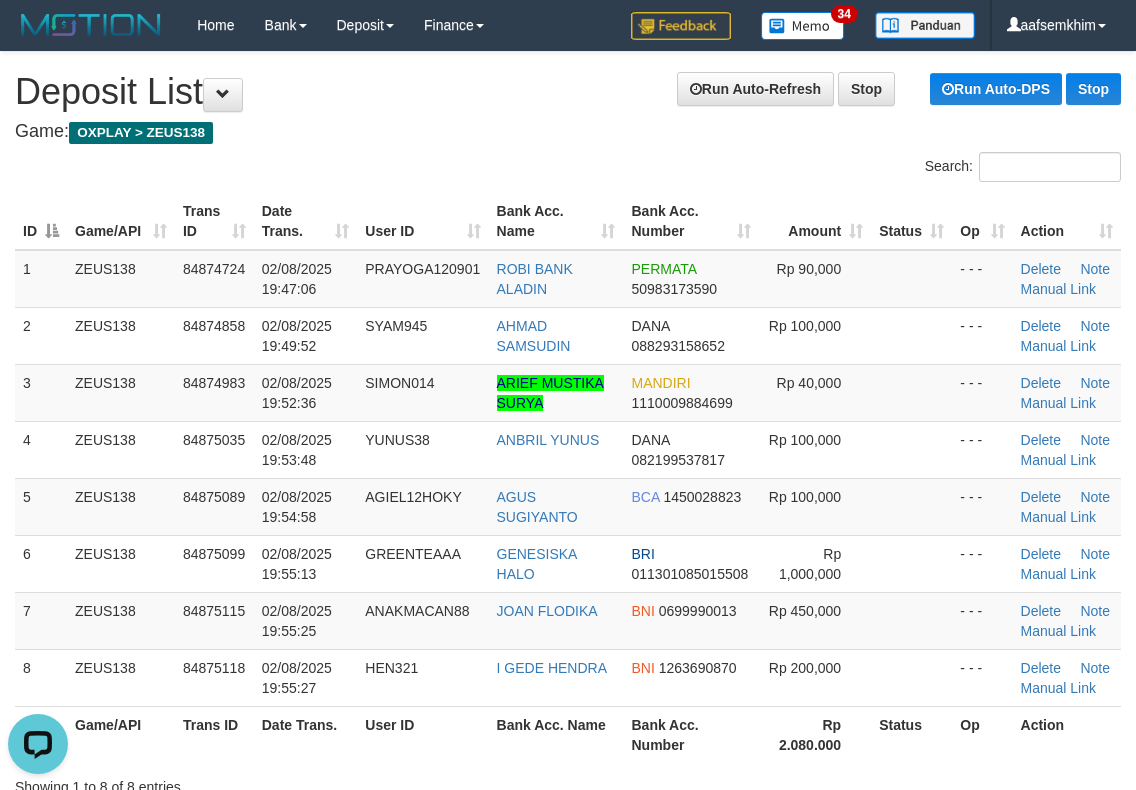 click on "Search:" at bounding box center [568, 169] 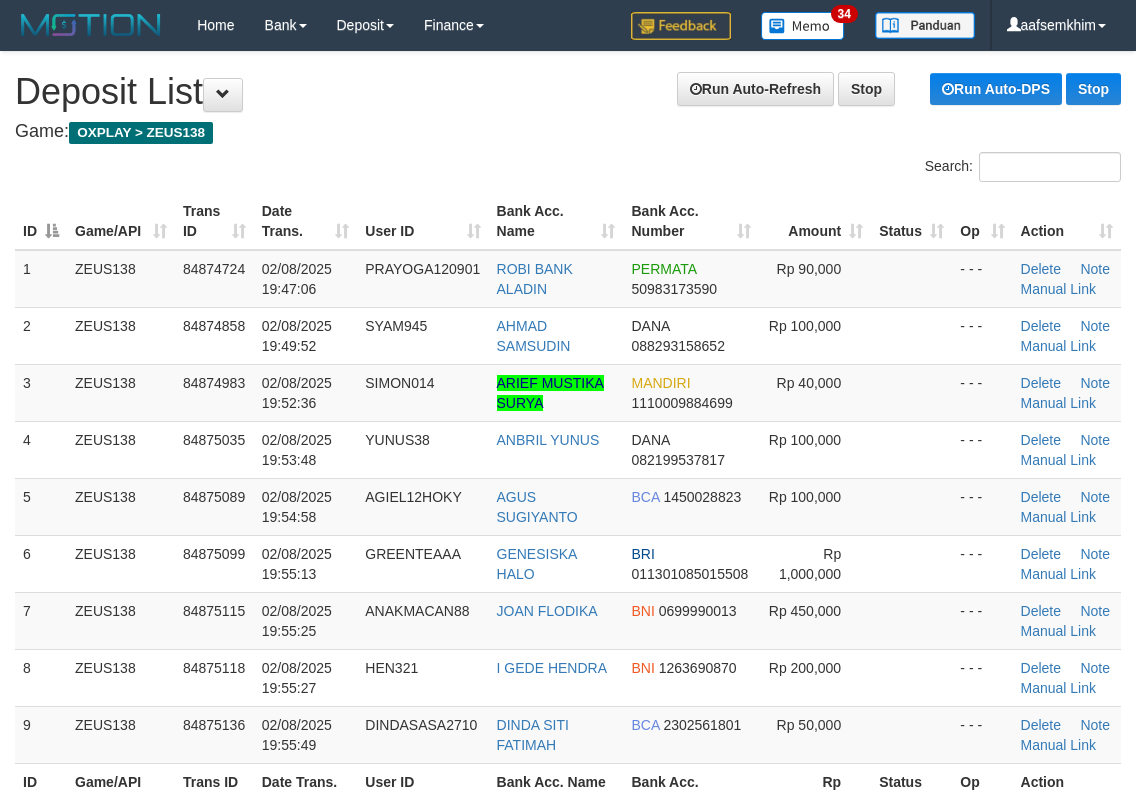 scroll, scrollTop: 0, scrollLeft: 0, axis: both 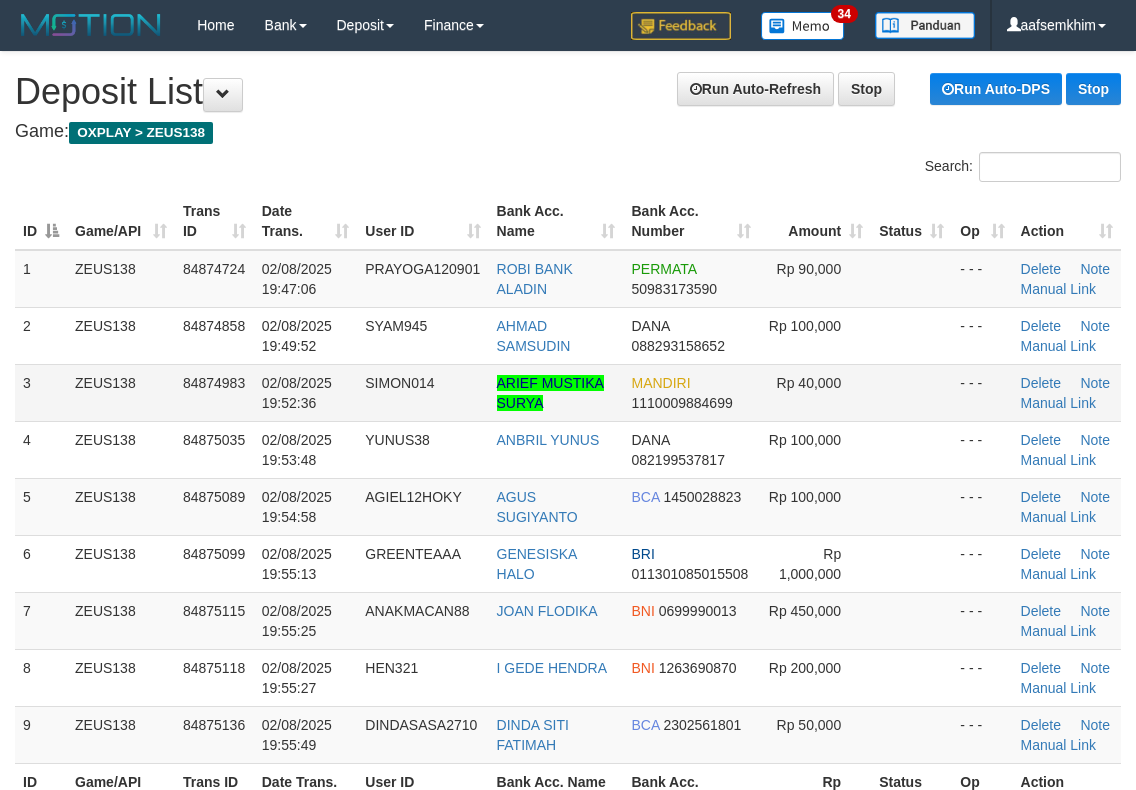click on "02/08/2025 19:52:36" at bounding box center (306, 392) 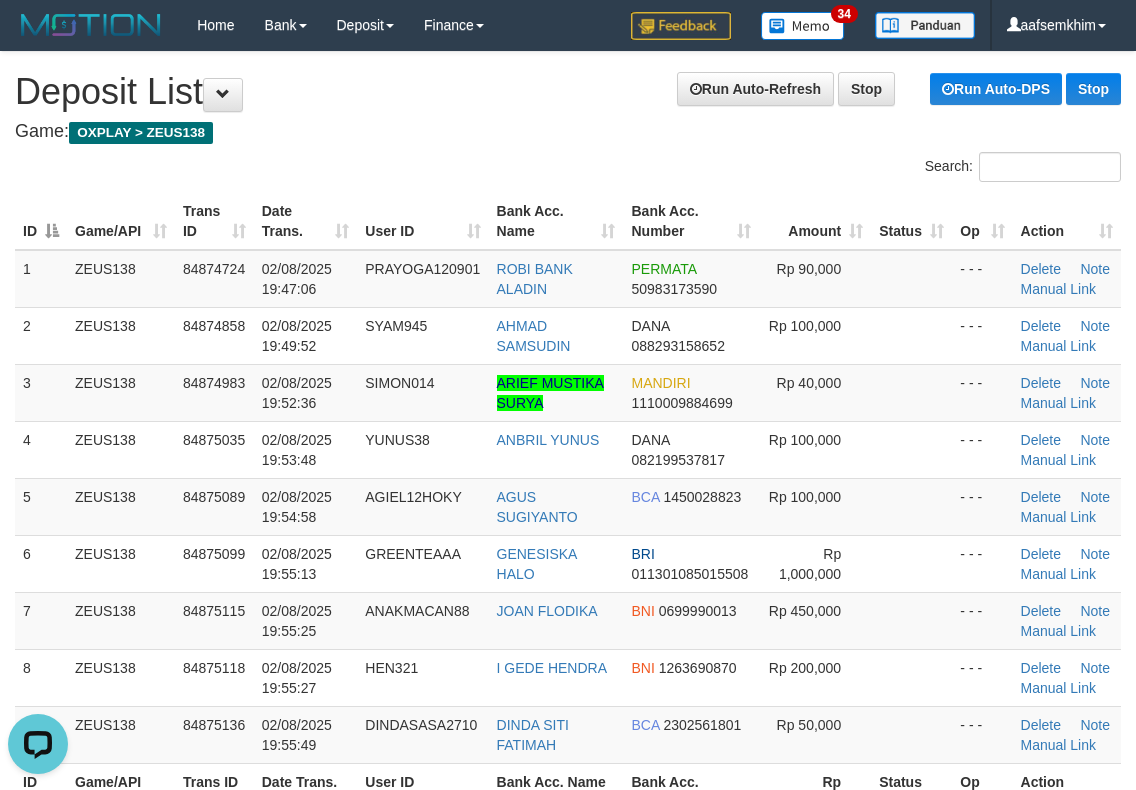 scroll, scrollTop: 0, scrollLeft: 0, axis: both 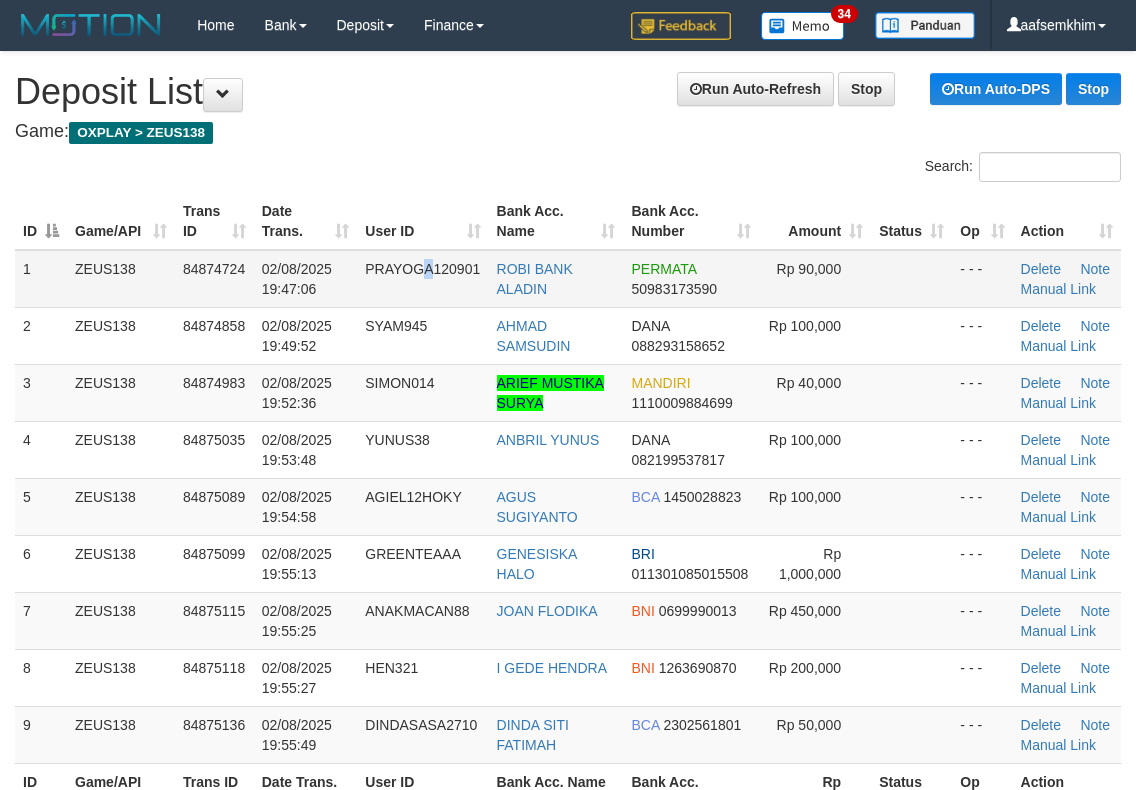 drag, startPoint x: 429, startPoint y: 298, endPoint x: 446, endPoint y: 299, distance: 17.029387 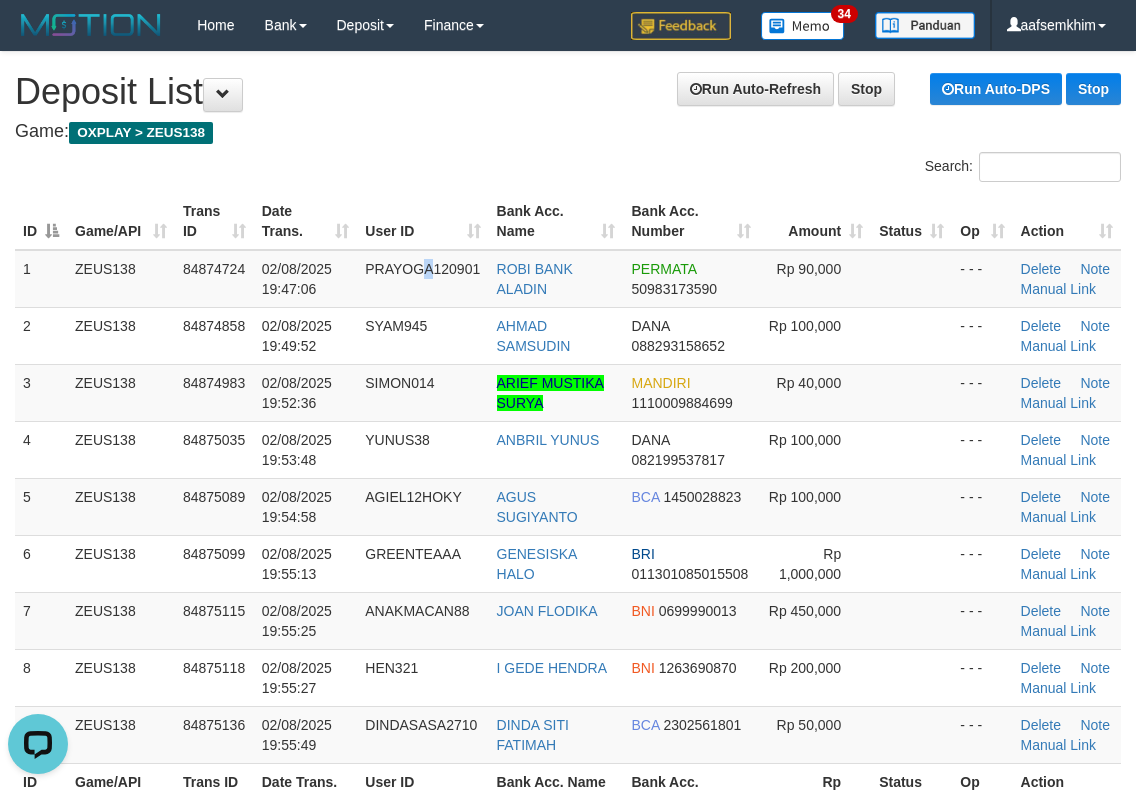 scroll, scrollTop: 0, scrollLeft: 0, axis: both 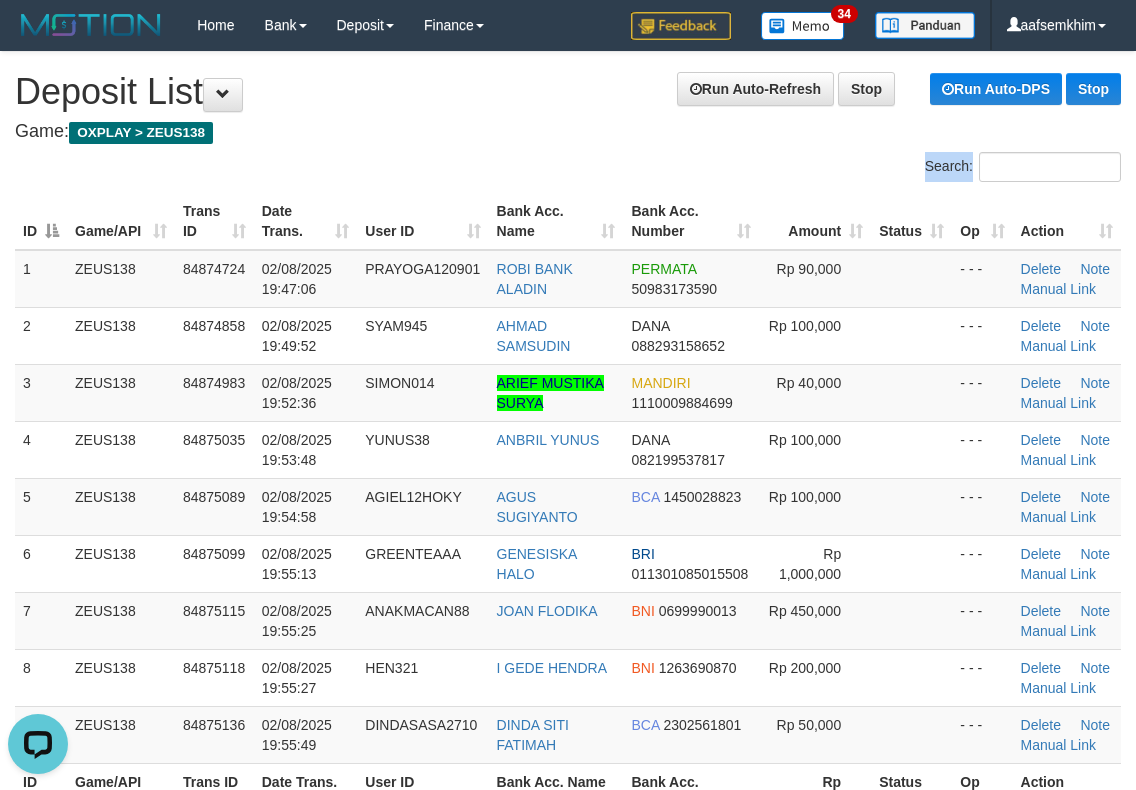click on "Search:
ID Game/API Trans ID Date Trans. User ID Bank Acc. Name Bank Acc. Number Amount Status Op Action
1
ZEUS138
84874724
[DATE] [TIME]
PRAYOGA120901
ROBI BANK ALADIN
PERMATA
50983173590
Rp 90,000
- - -
Delete
Note
Manual Link
2
ZEUS138
84874858
[DATE] [TIME]
SYAM945
[FULL NAME]
DANA
[PHONE]
Rp 100,000
- - -
Delete BCA" at bounding box center [568, 503] 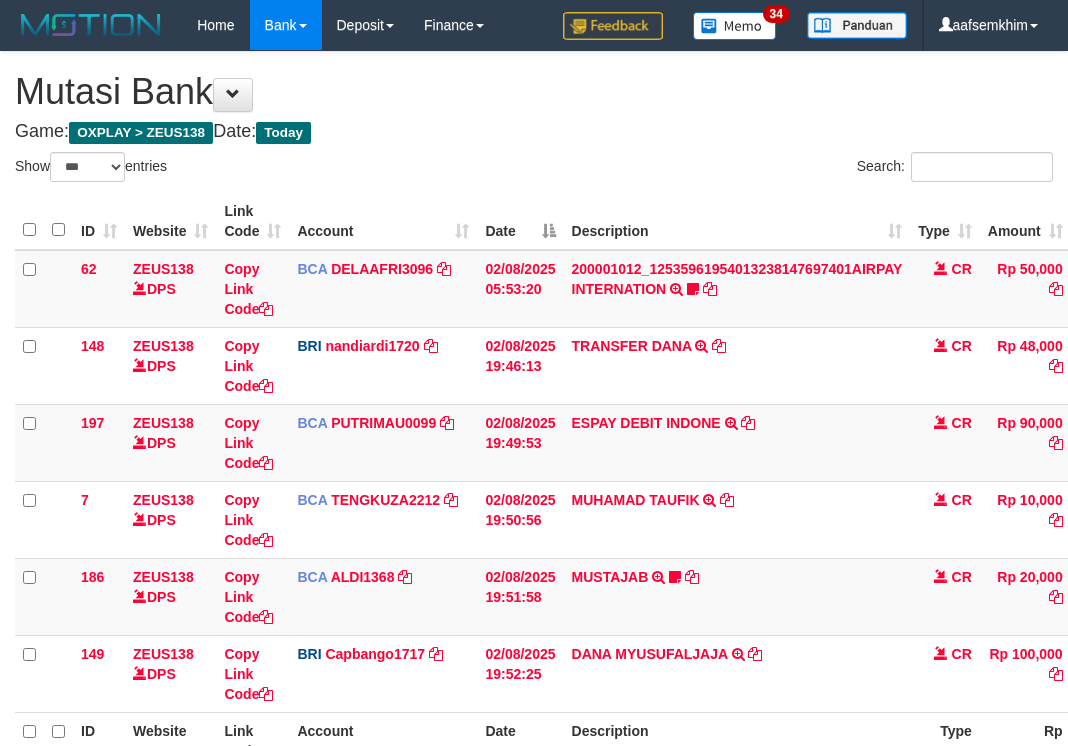select on "***" 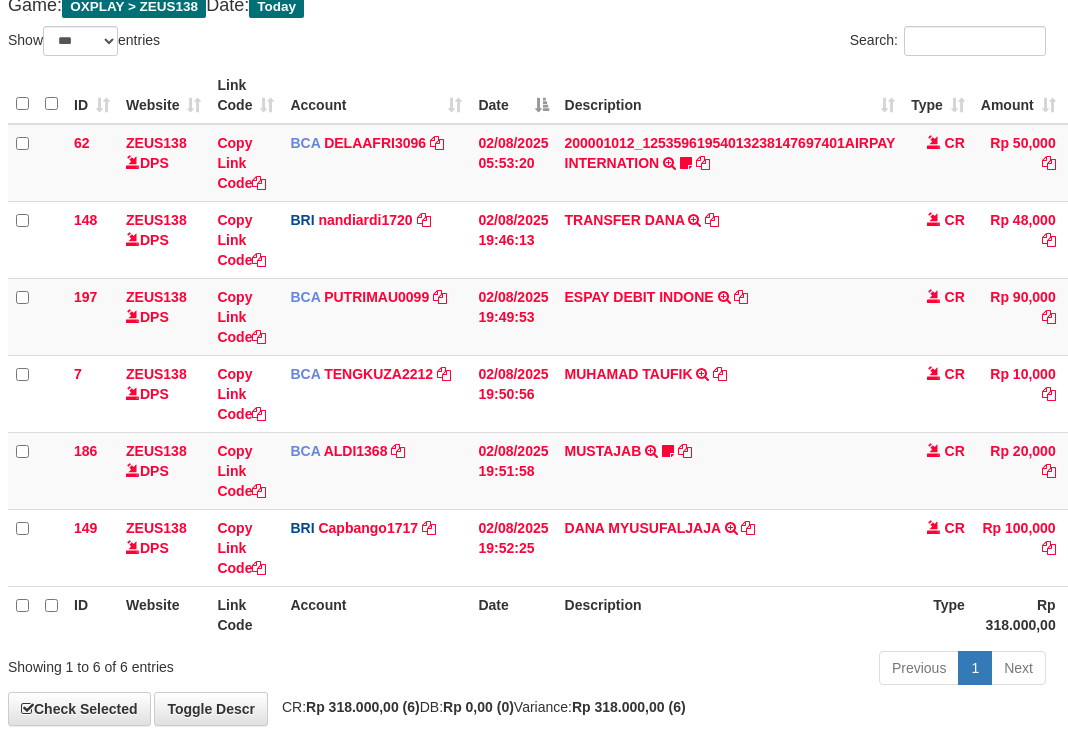 scroll, scrollTop: 217, scrollLeft: 7, axis: both 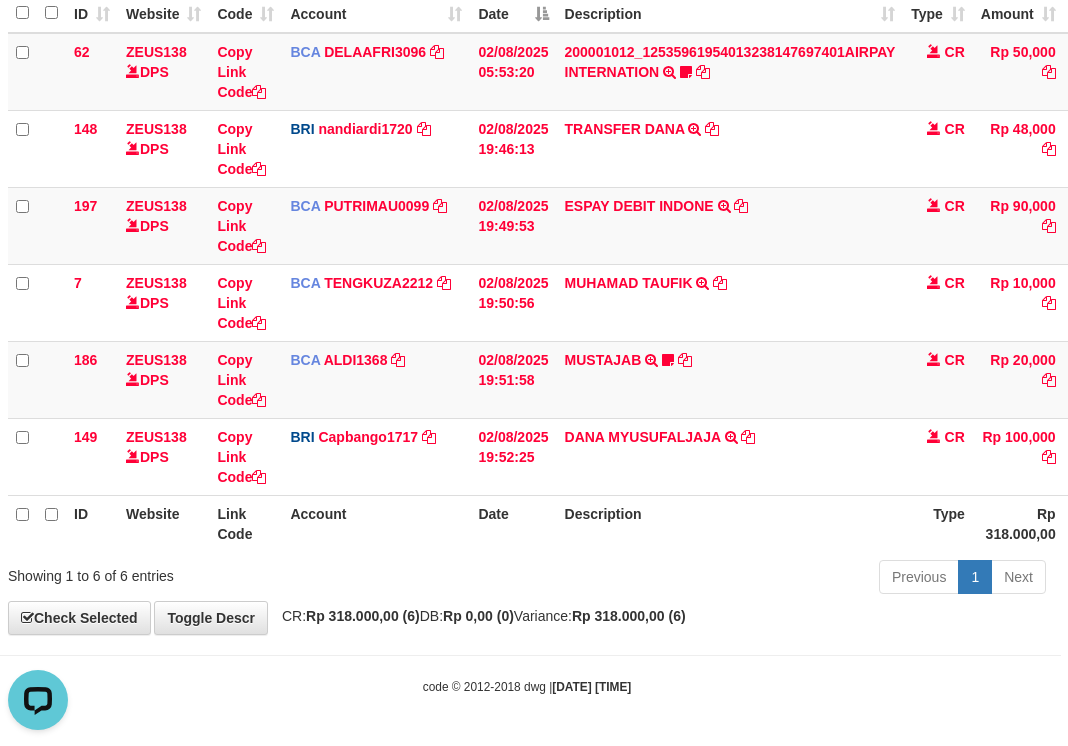 drag, startPoint x: 391, startPoint y: 637, endPoint x: 96, endPoint y: 564, distance: 303.898 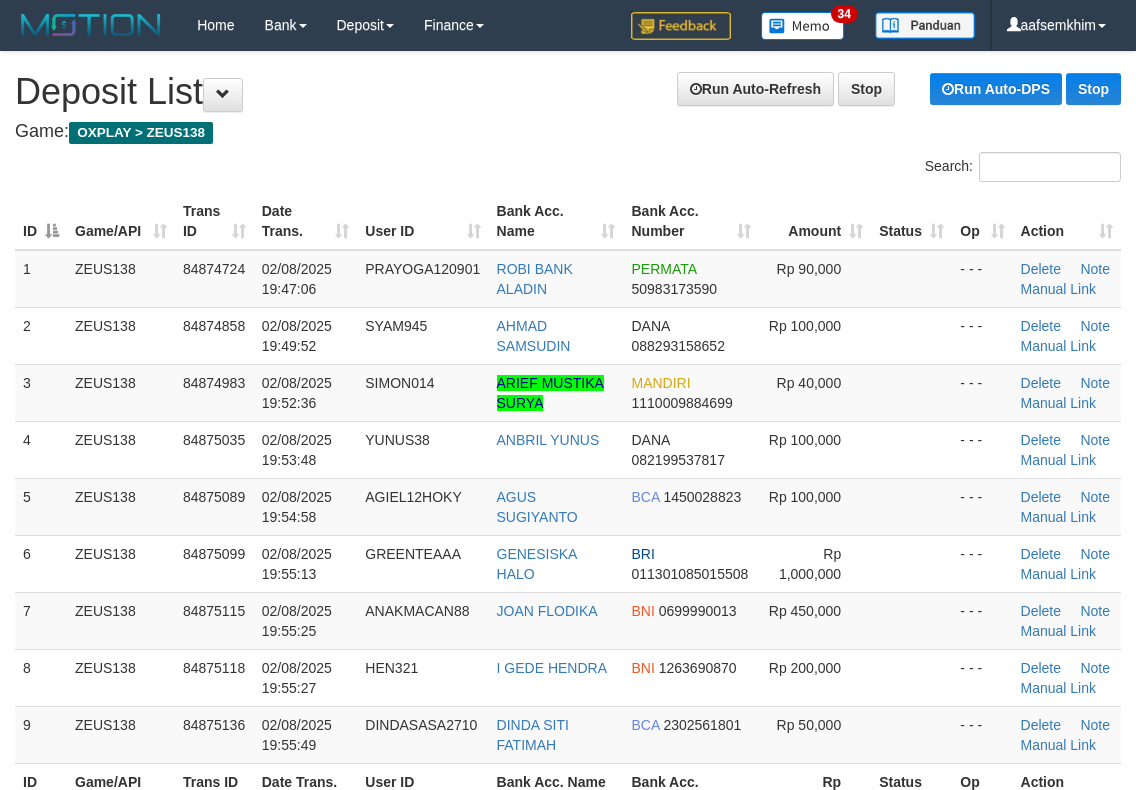 scroll, scrollTop: 0, scrollLeft: 0, axis: both 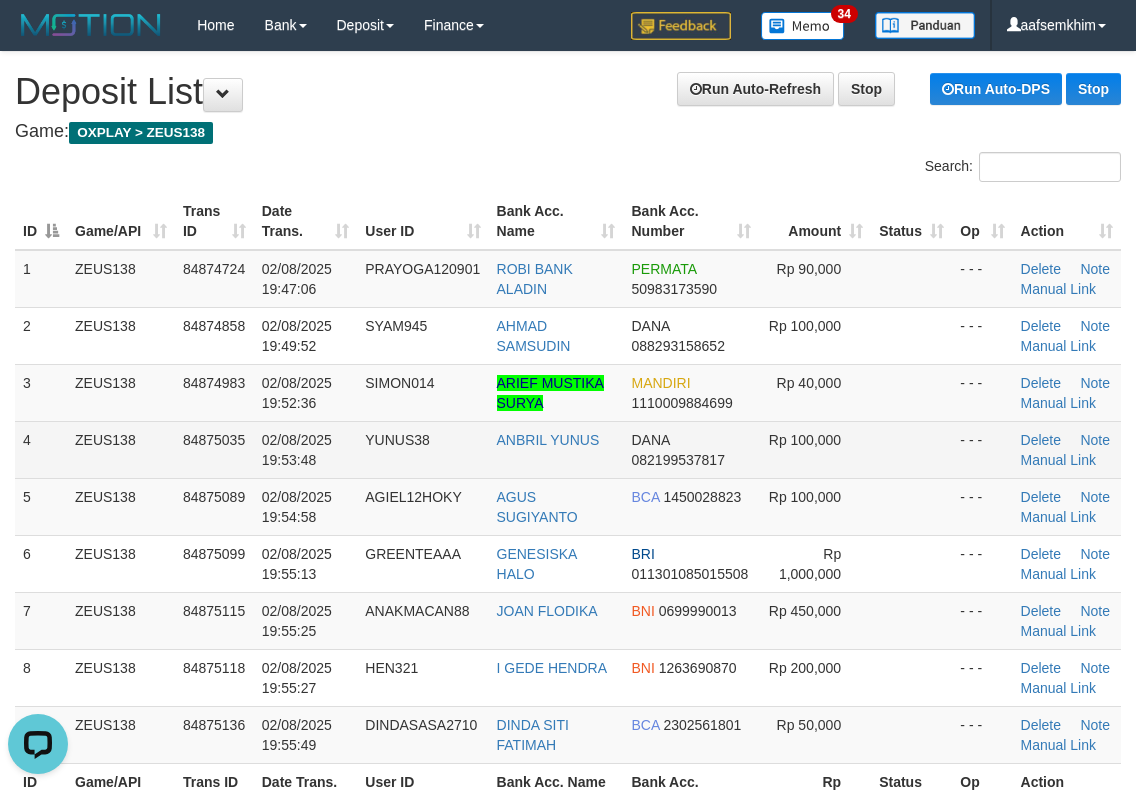 drag, startPoint x: 316, startPoint y: 450, endPoint x: 379, endPoint y: 453, distance: 63.07139 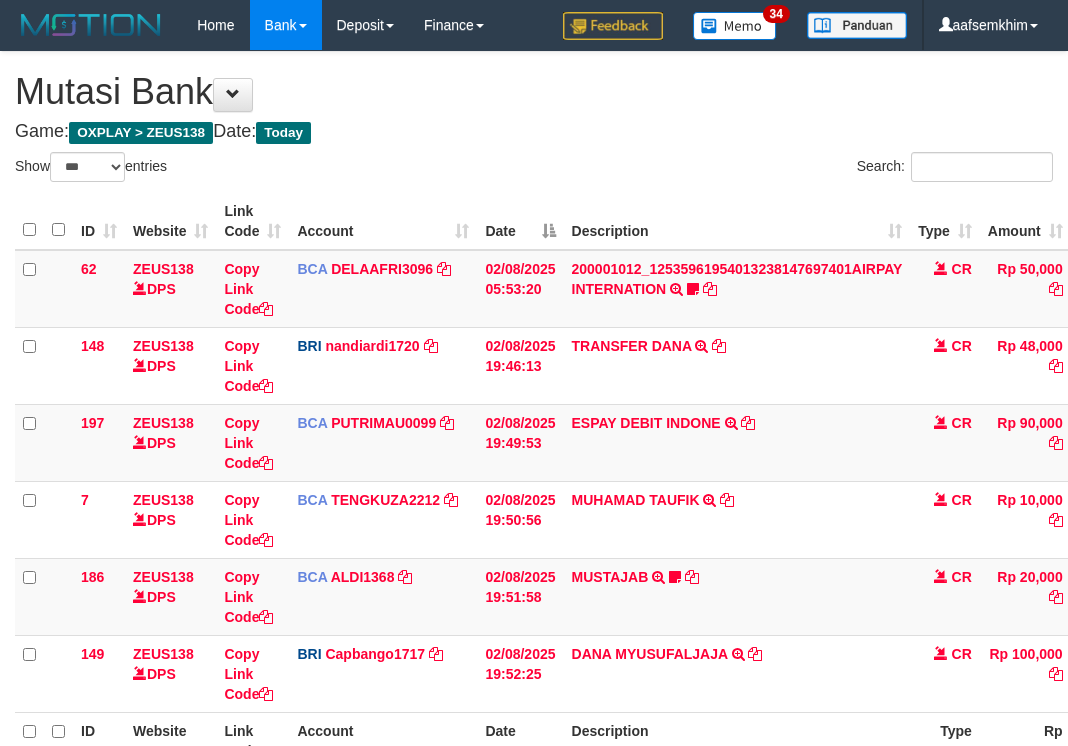 select on "***" 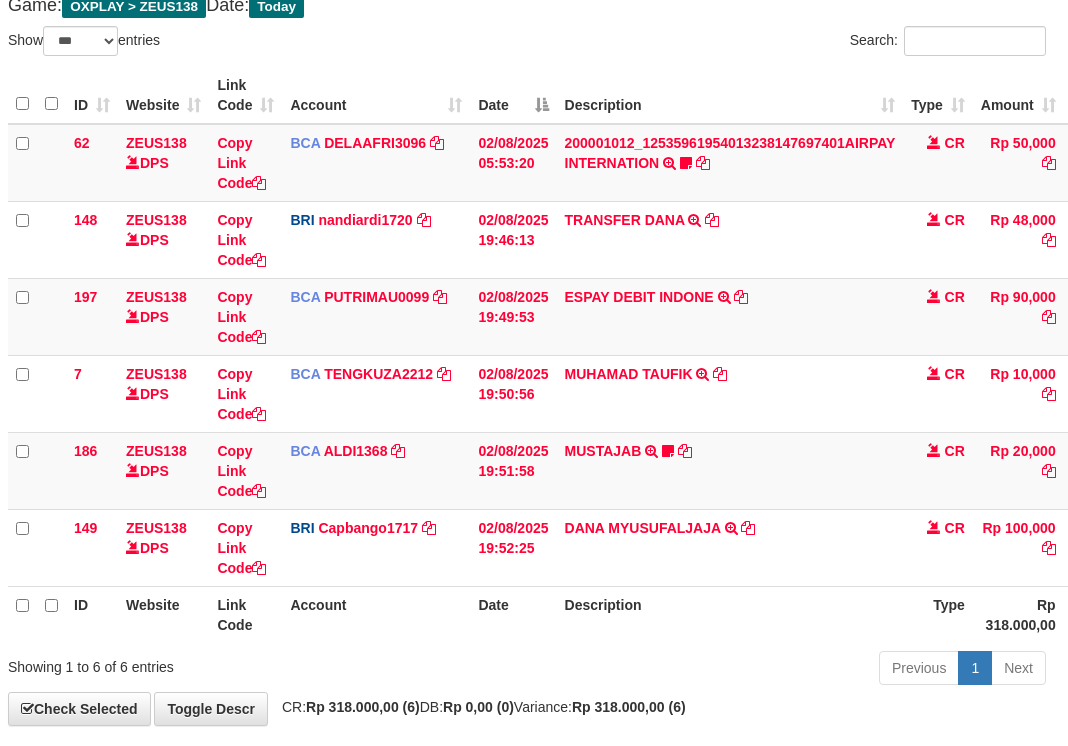 scroll, scrollTop: 217, scrollLeft: 7, axis: both 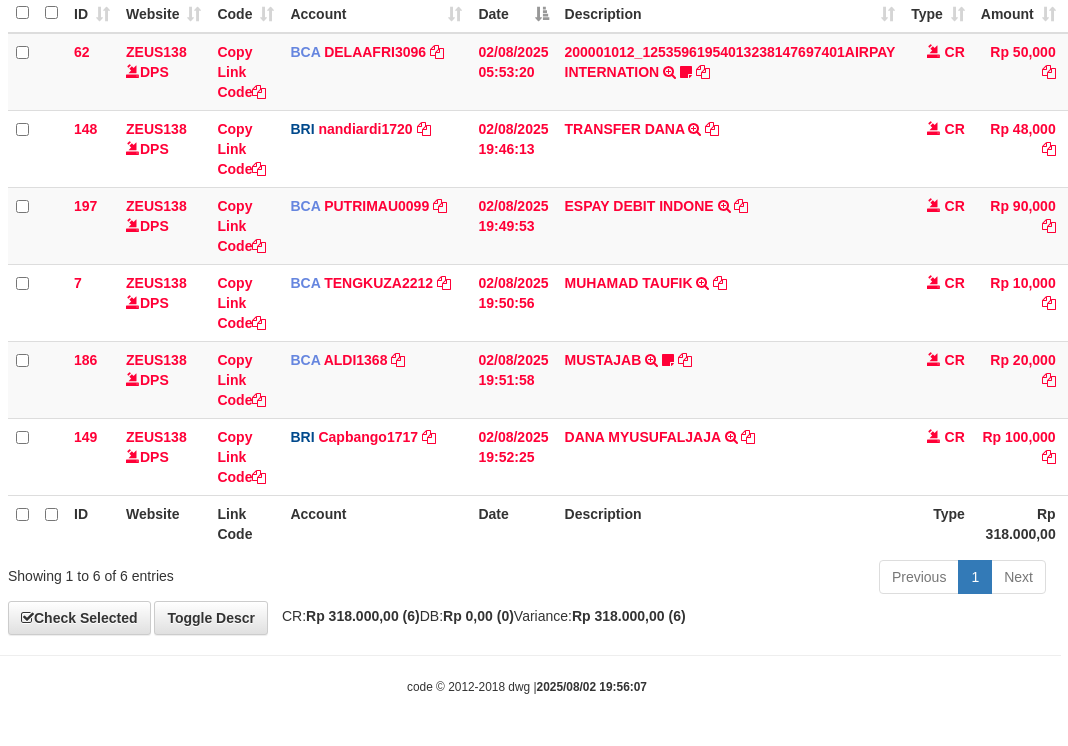 click on "Date" at bounding box center (513, 523) 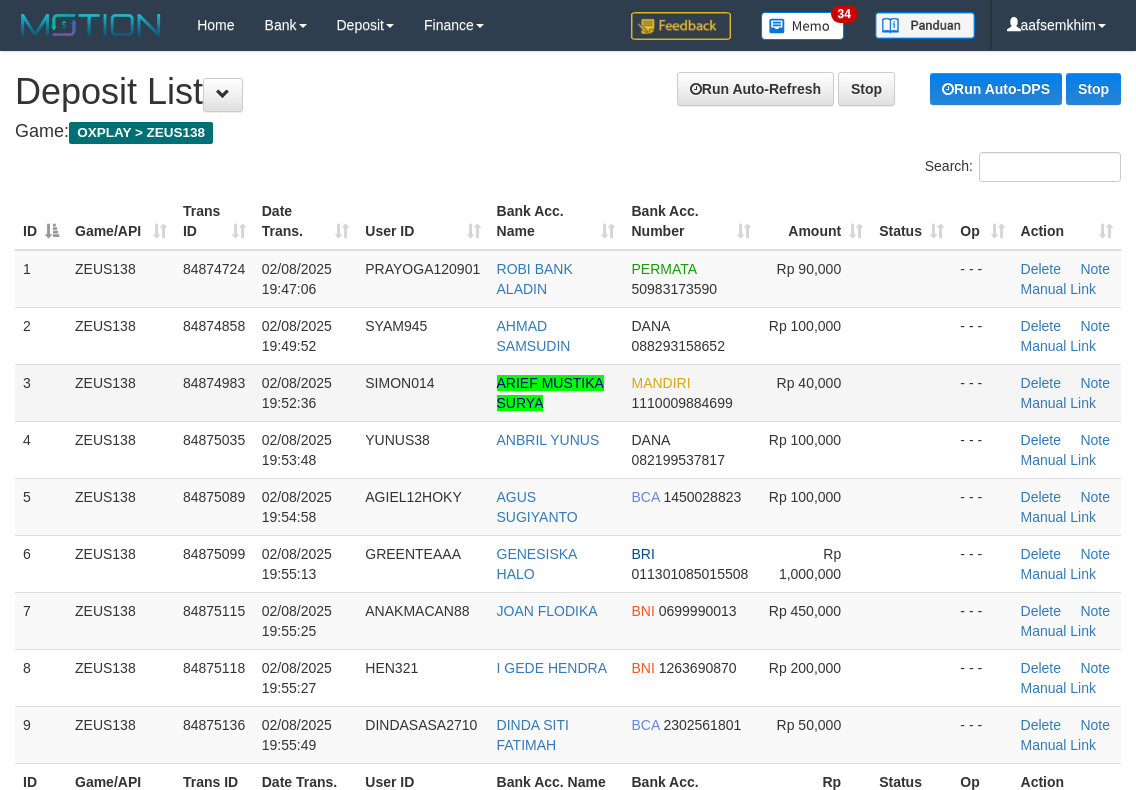 scroll, scrollTop: 0, scrollLeft: 0, axis: both 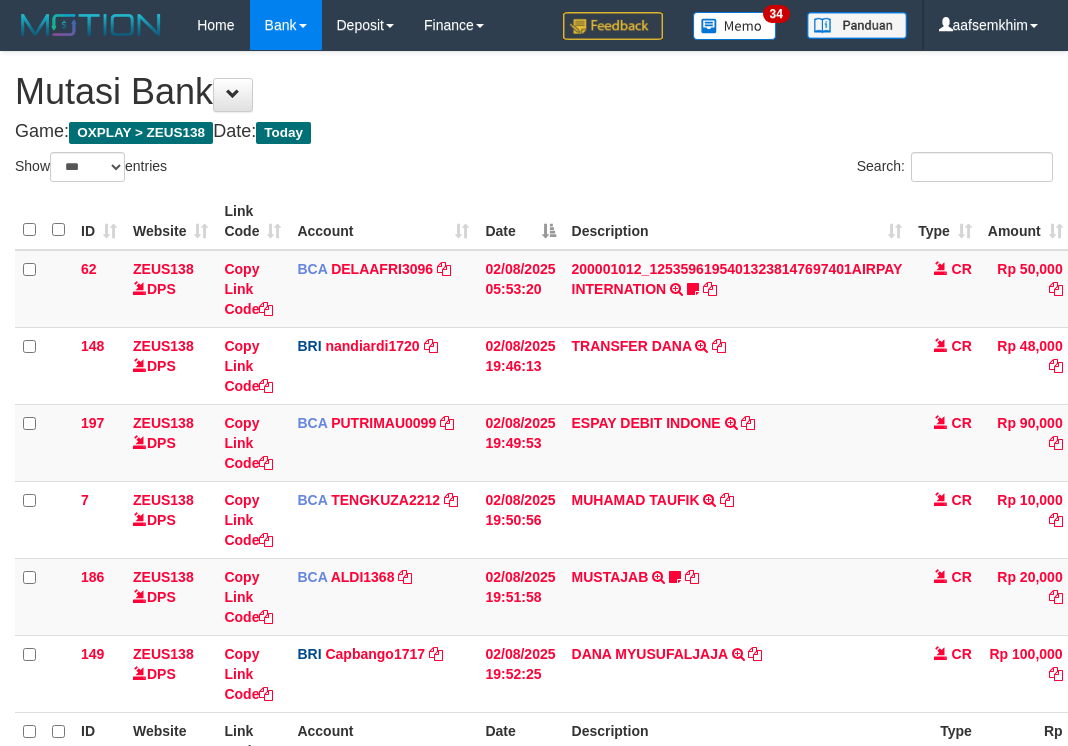 select on "***" 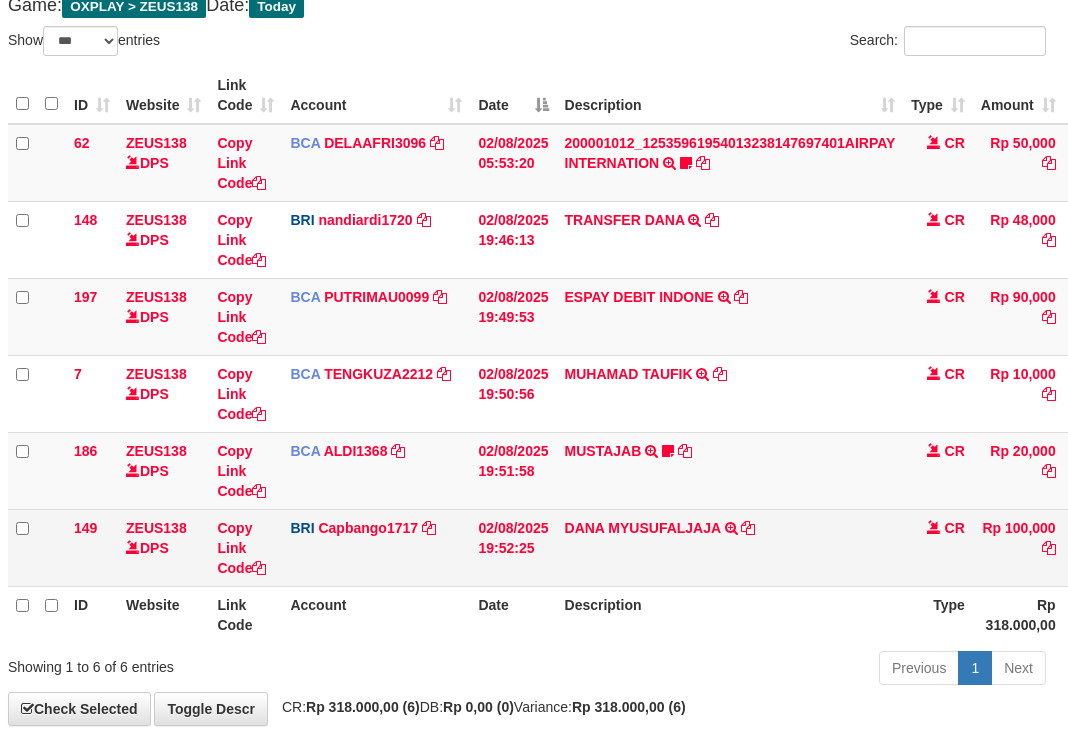 scroll, scrollTop: 217, scrollLeft: 7, axis: both 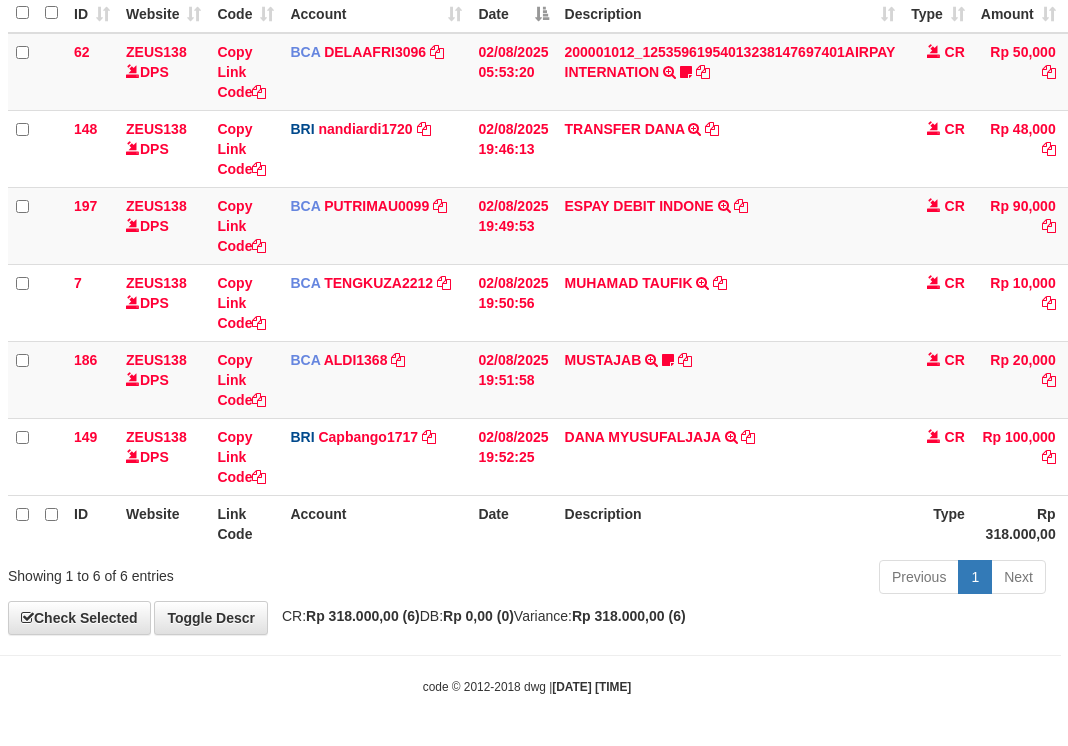 click on "Date" at bounding box center (513, 523) 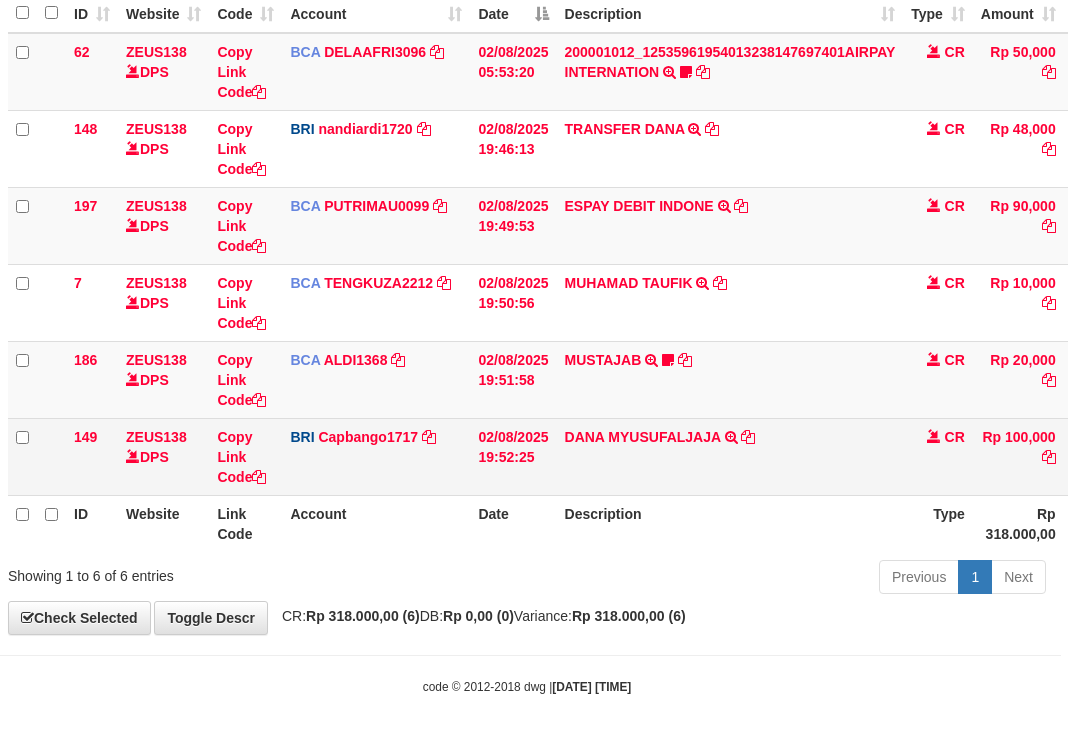 click on "02/08/2025 19:52:25" at bounding box center (513, 456) 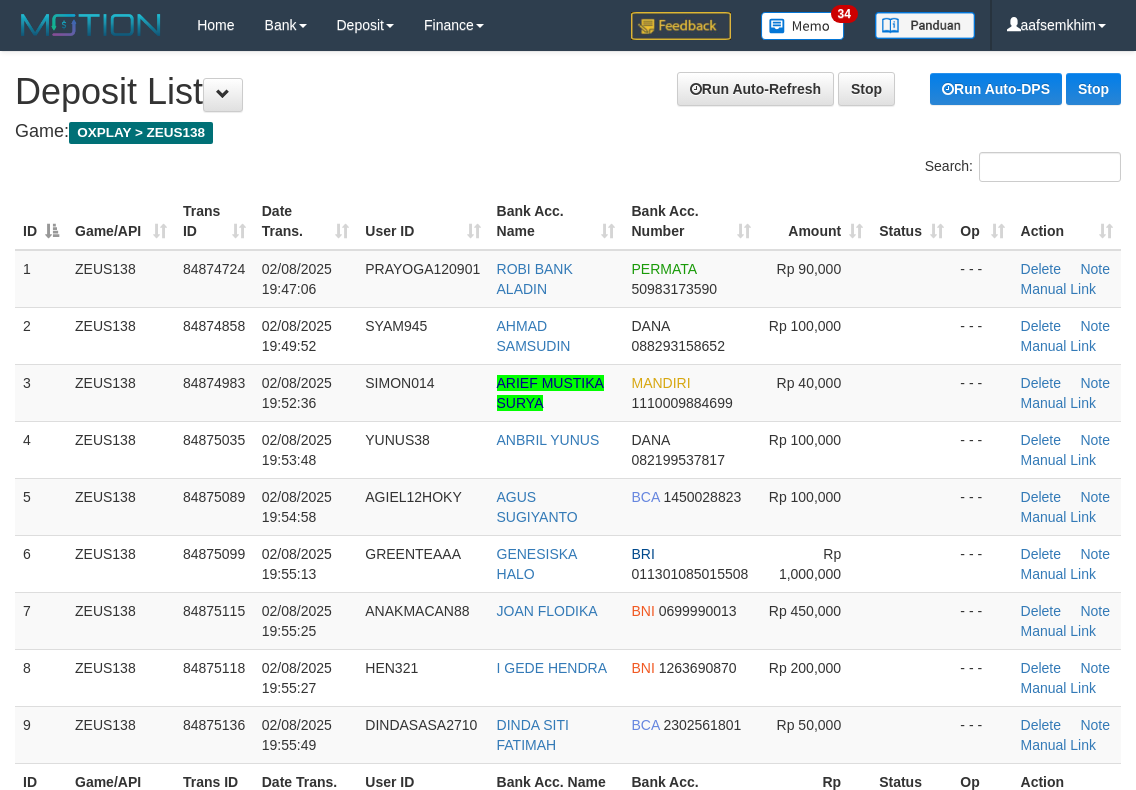 scroll, scrollTop: 0, scrollLeft: 0, axis: both 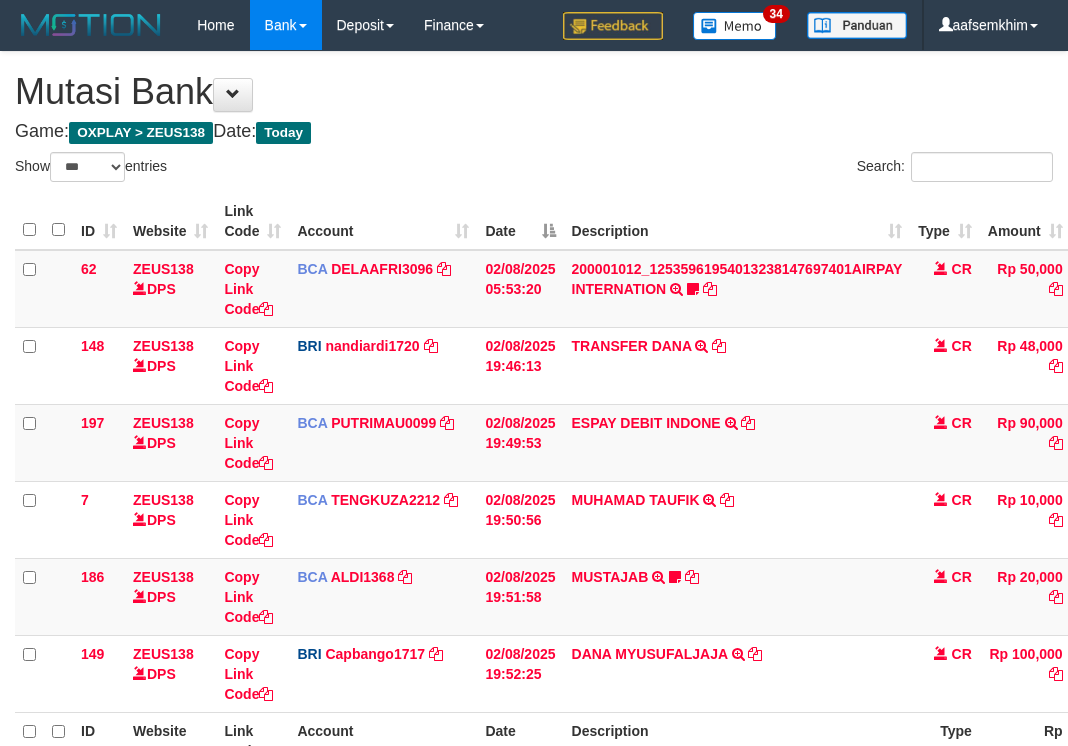 select on "***" 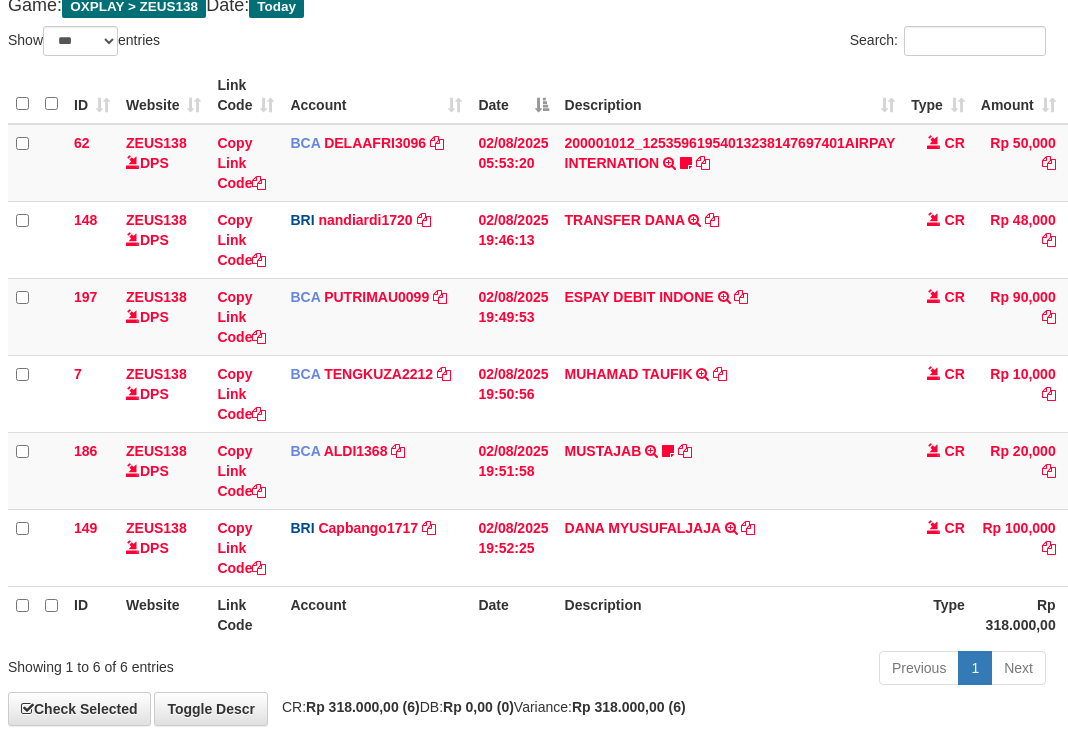 scroll, scrollTop: 217, scrollLeft: 7, axis: both 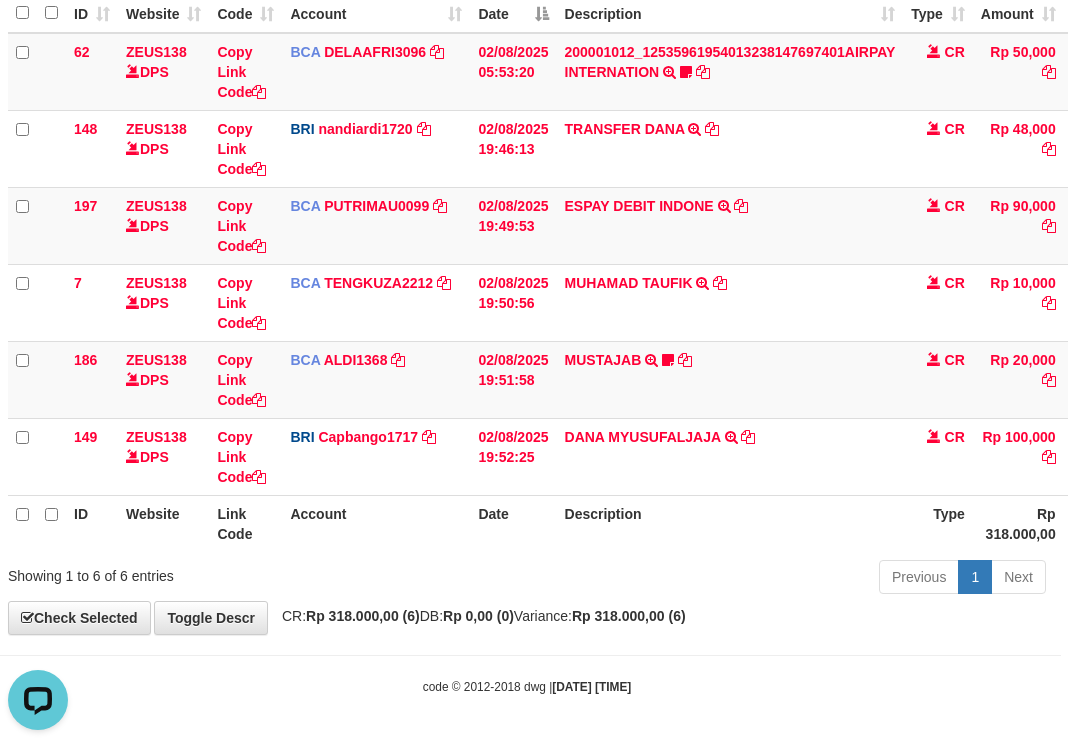 click on "Account" at bounding box center (376, 523) 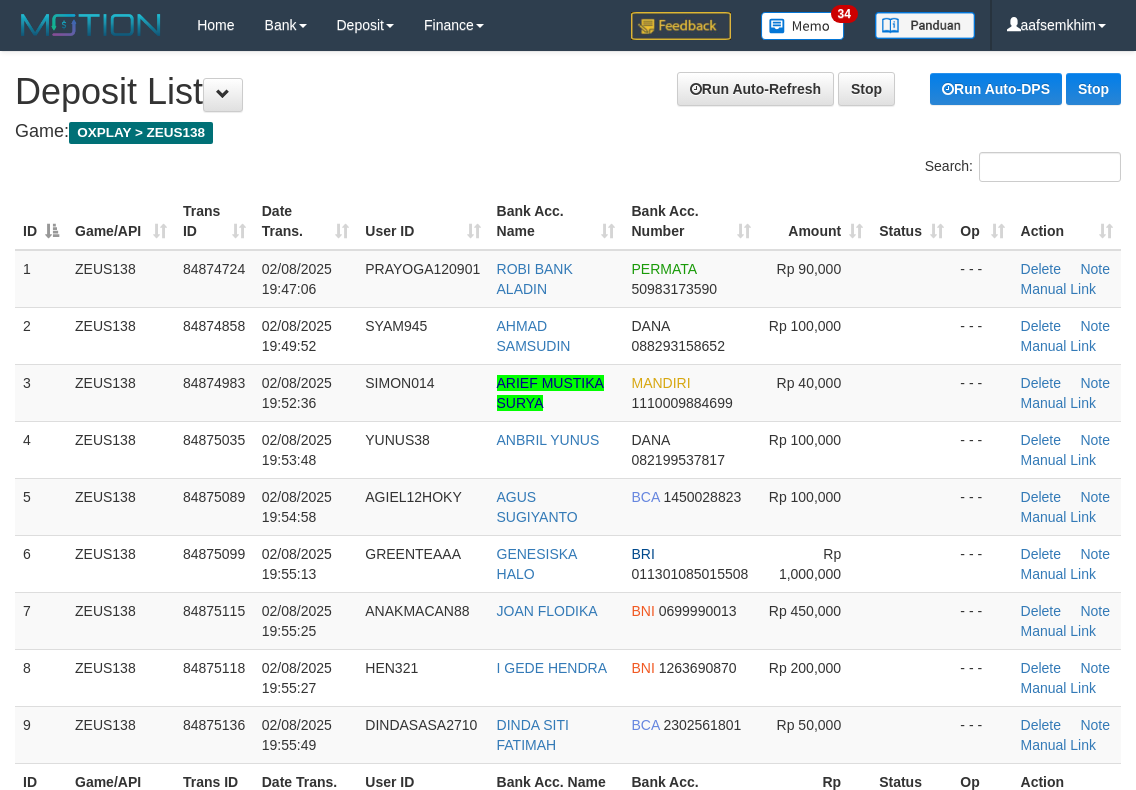 scroll, scrollTop: 0, scrollLeft: 0, axis: both 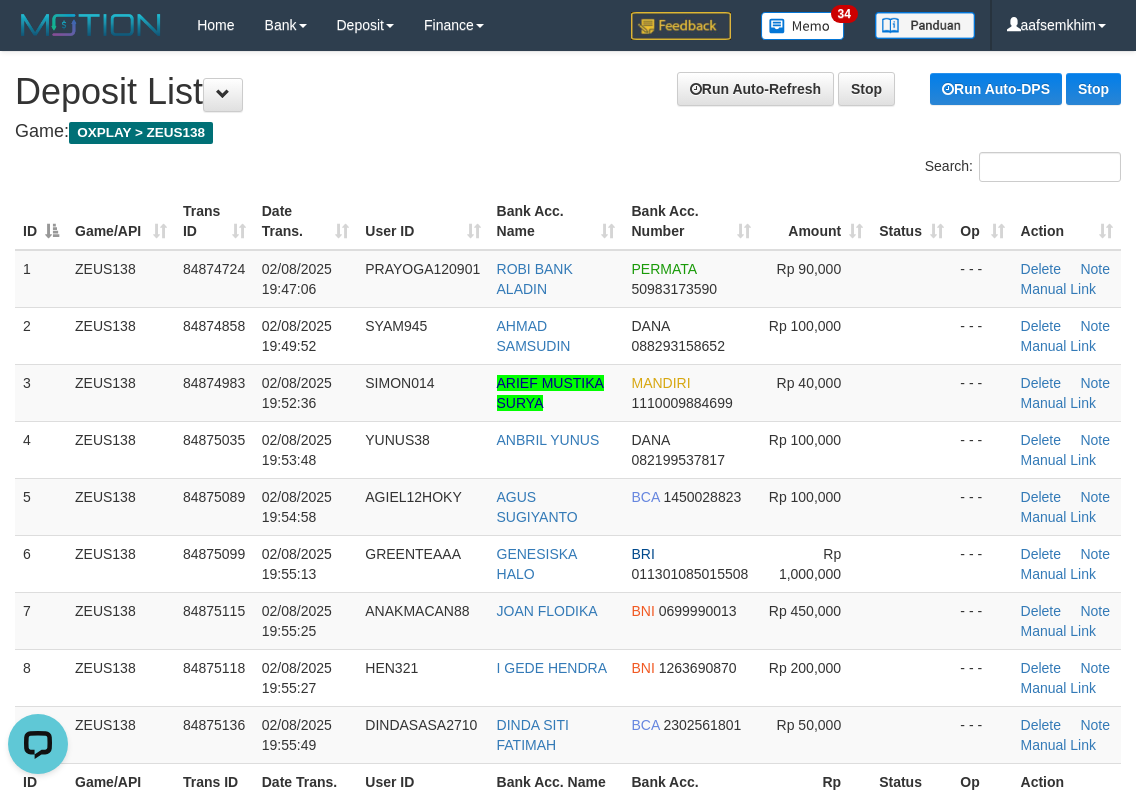 drag, startPoint x: 187, startPoint y: 209, endPoint x: 197, endPoint y: 212, distance: 10.440307 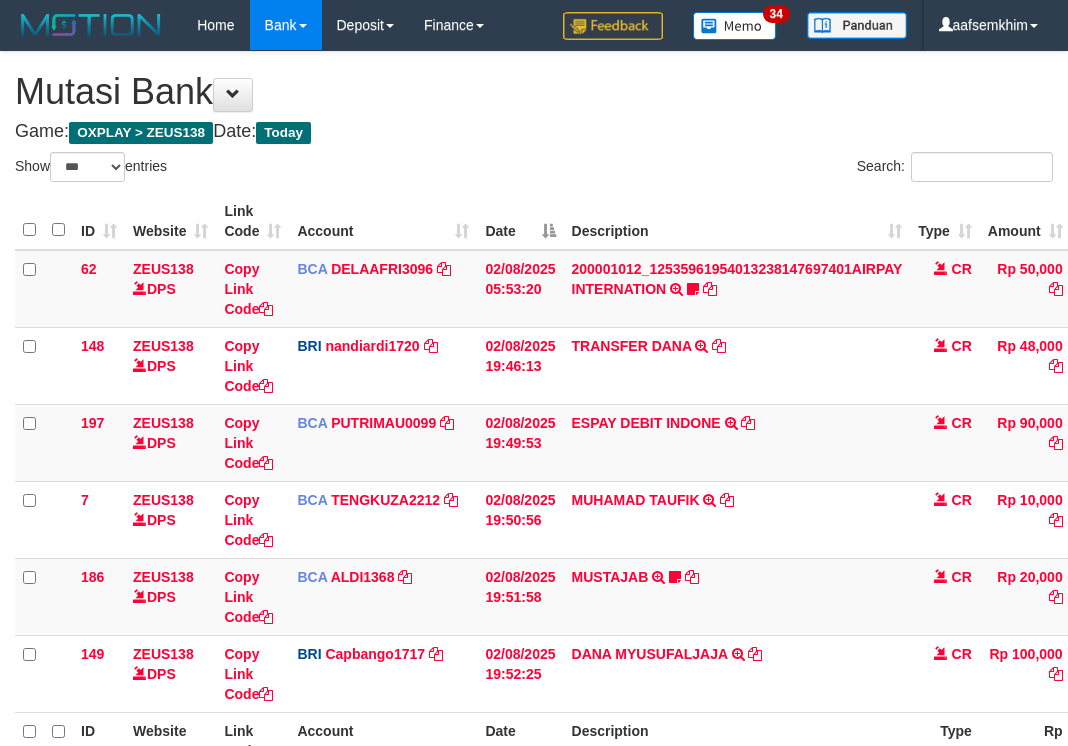 select on "***" 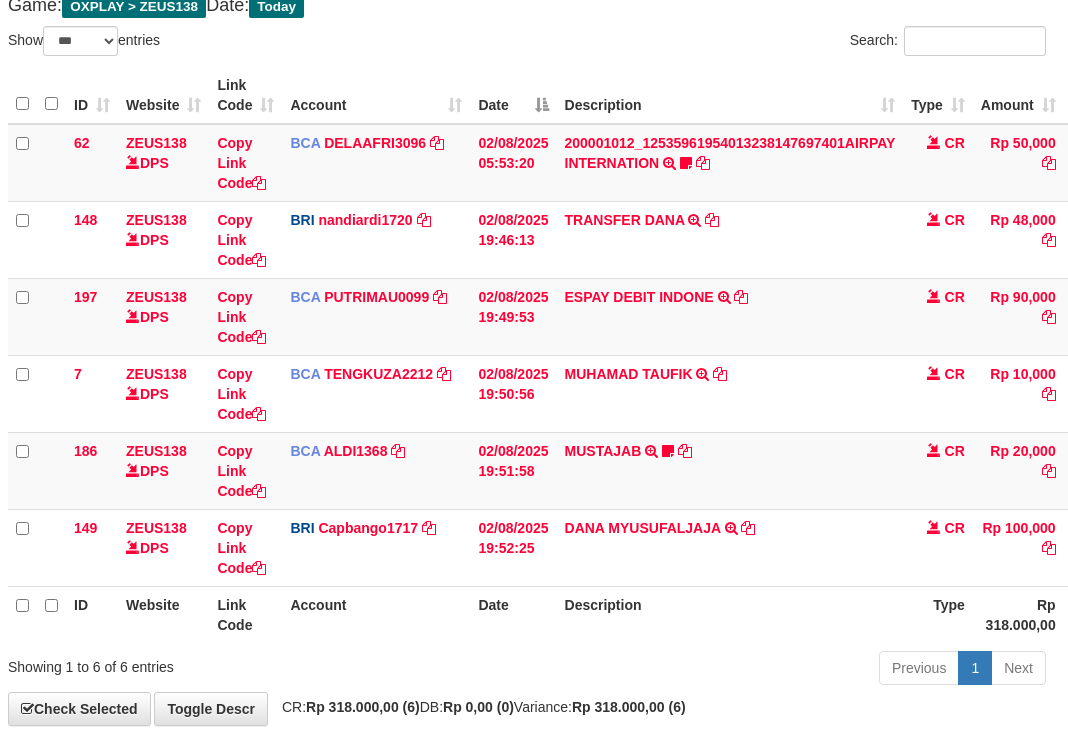 scroll, scrollTop: 217, scrollLeft: 7, axis: both 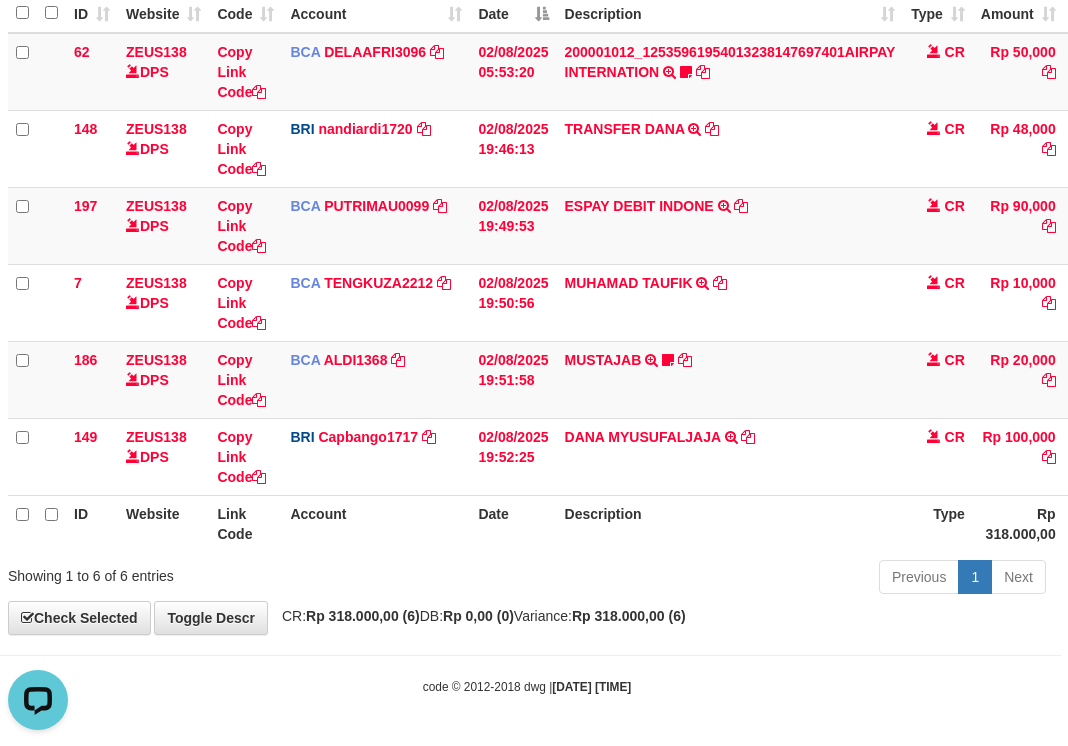 drag, startPoint x: 392, startPoint y: 531, endPoint x: 126, endPoint y: 458, distance: 275.83508 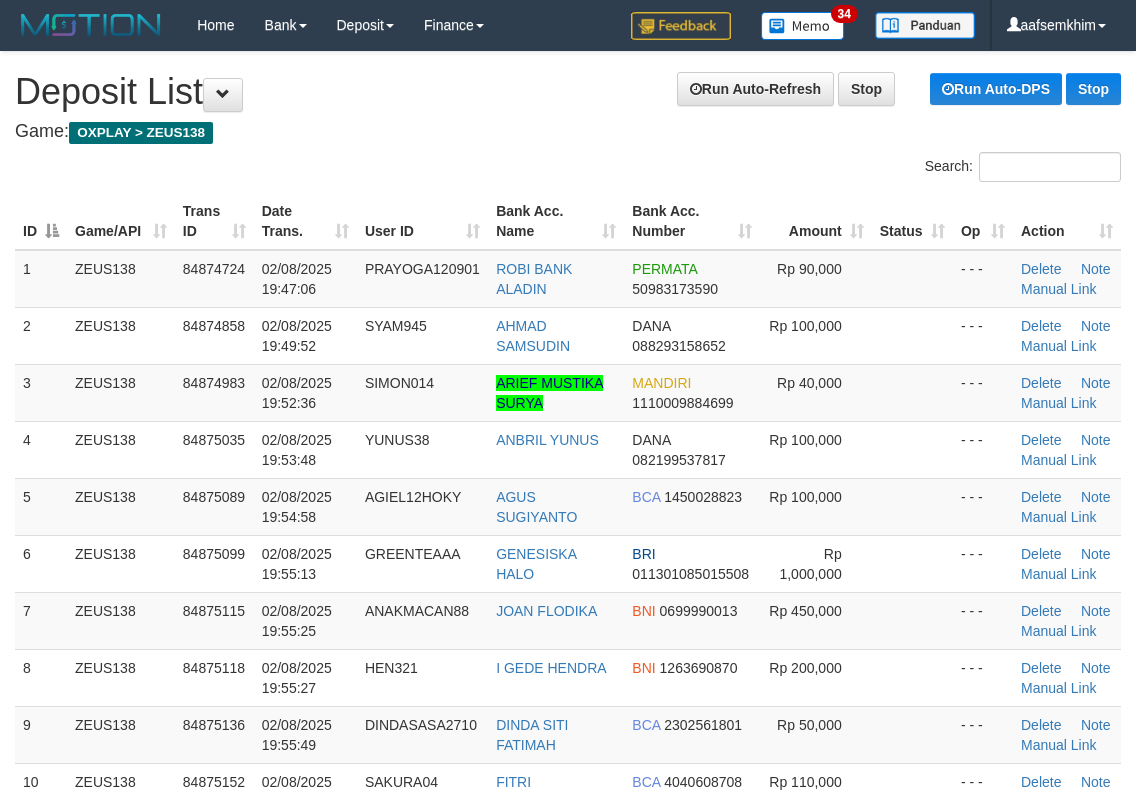scroll, scrollTop: 0, scrollLeft: 0, axis: both 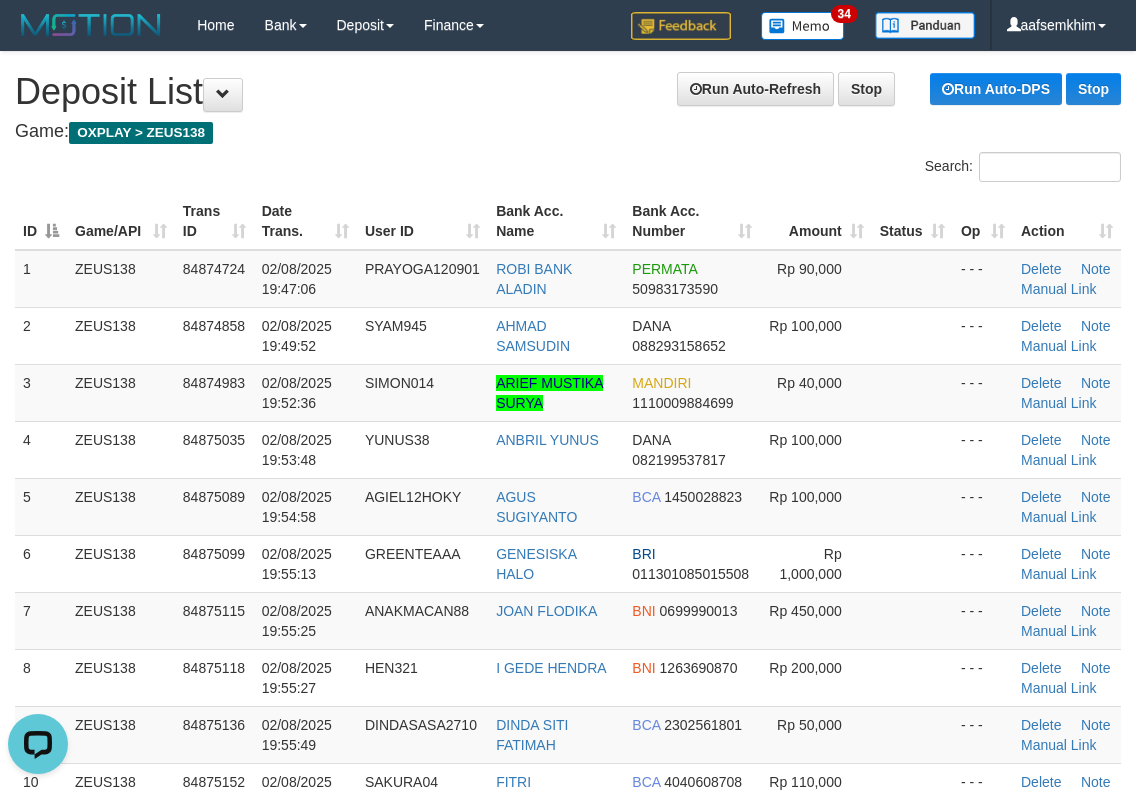 drag, startPoint x: 256, startPoint y: 202, endPoint x: 327, endPoint y: 210, distance: 71.44928 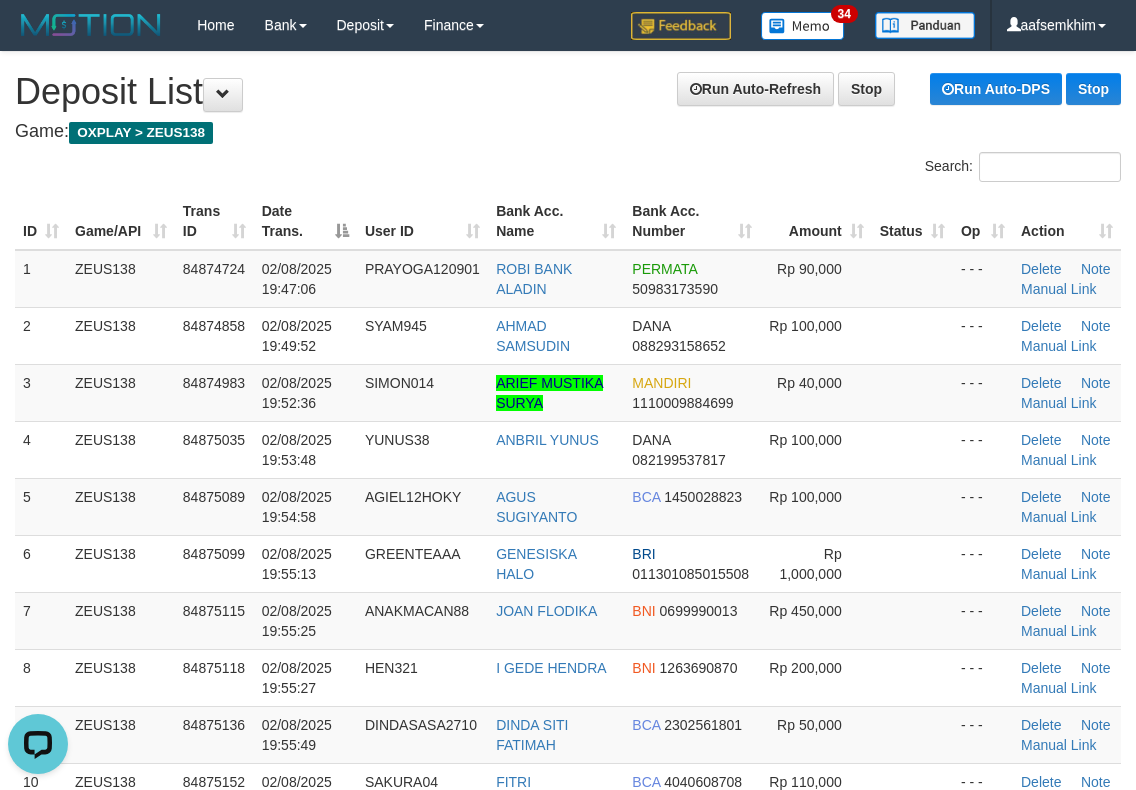click on "Search:" at bounding box center (852, 169) 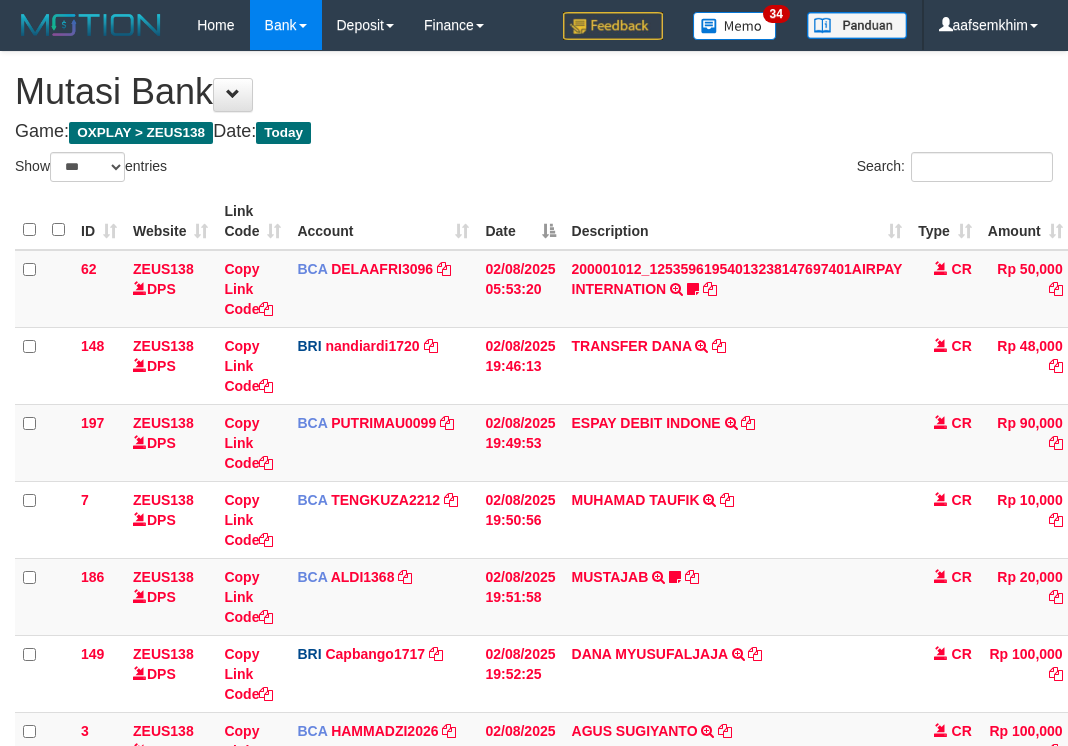 select on "***" 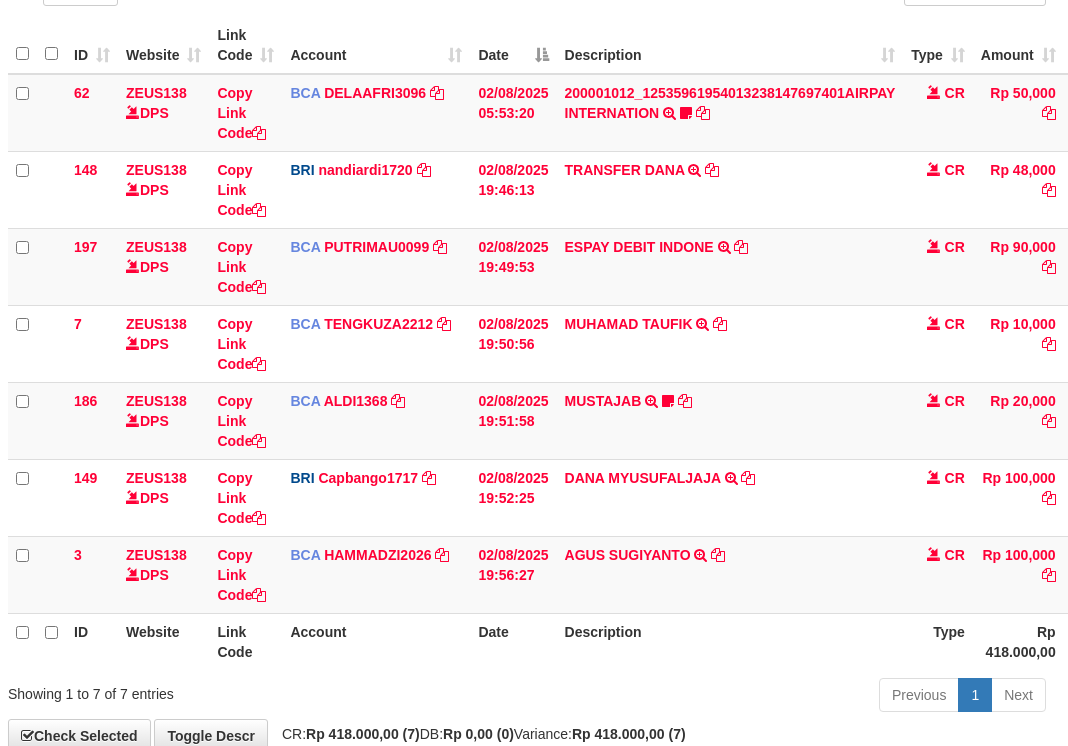 scroll, scrollTop: 217, scrollLeft: 7, axis: both 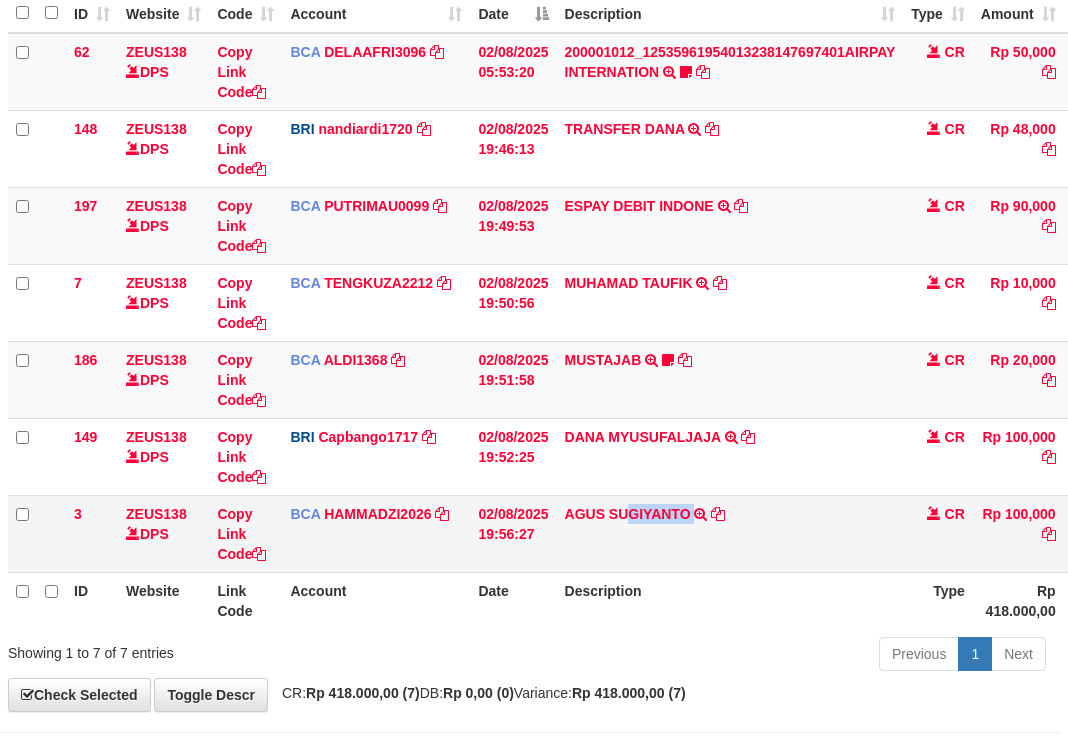 click on "AGUS SUGIYANTO         TRSF E-BANKING CR 0208/FTSCY/WS95031
100000.00AGUS SUGIYANTO" at bounding box center [730, 533] 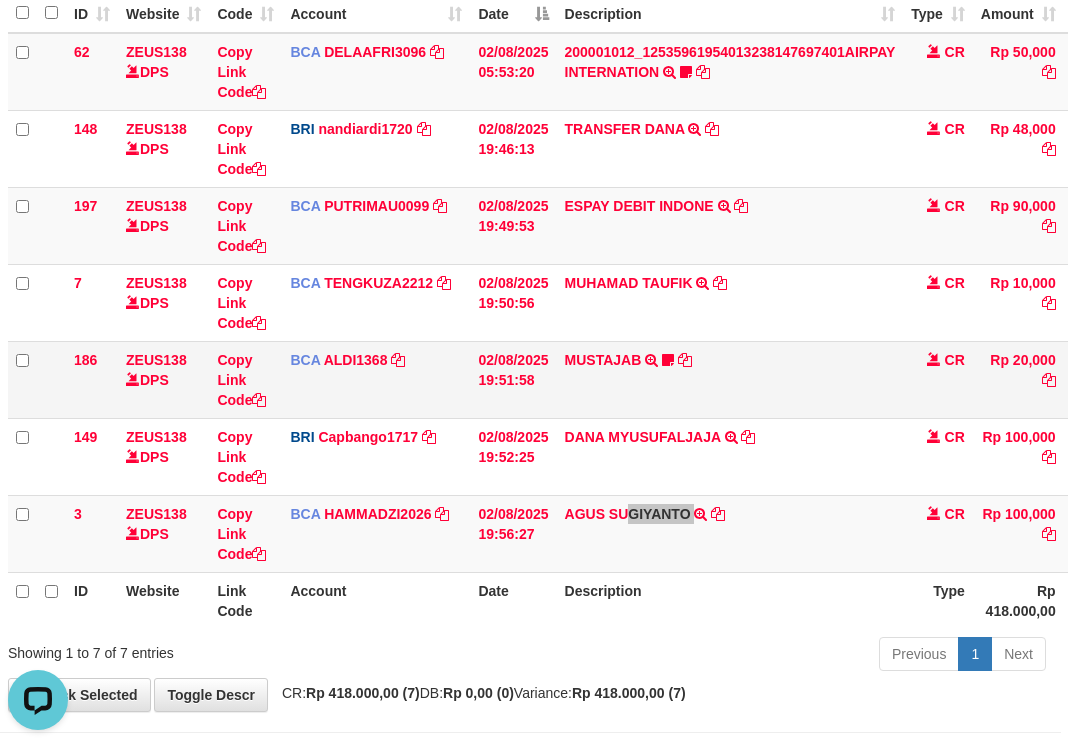 scroll, scrollTop: 0, scrollLeft: 0, axis: both 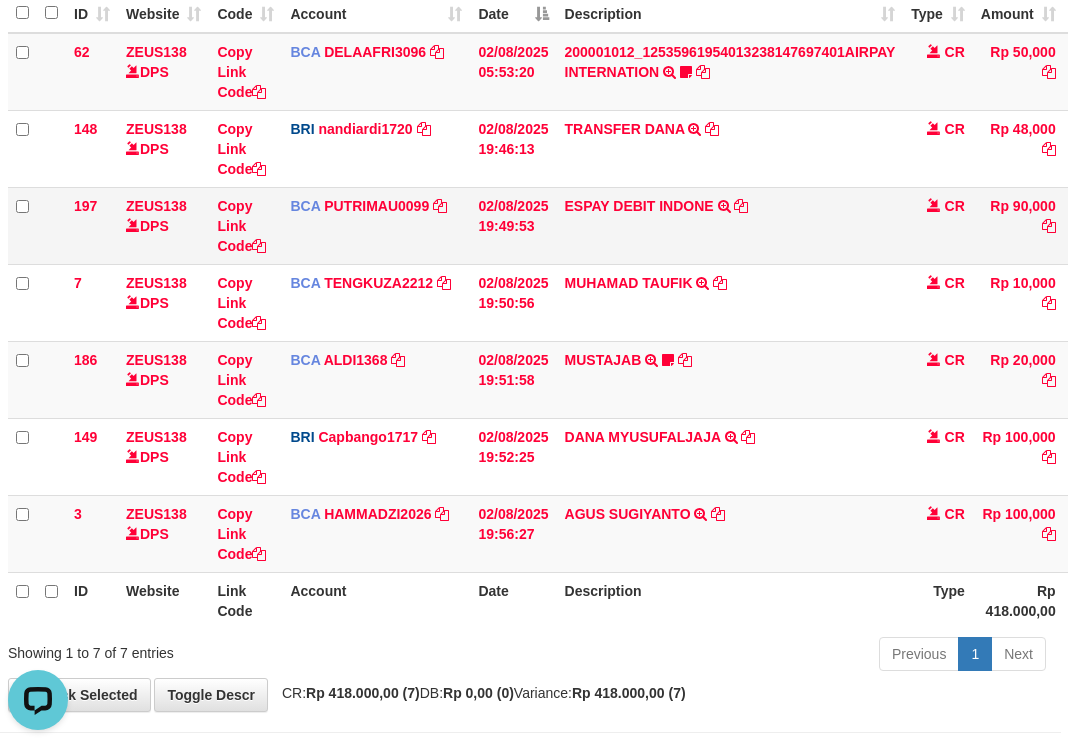 drag, startPoint x: 279, startPoint y: 226, endPoint x: 200, endPoint y: 216, distance: 79.630394 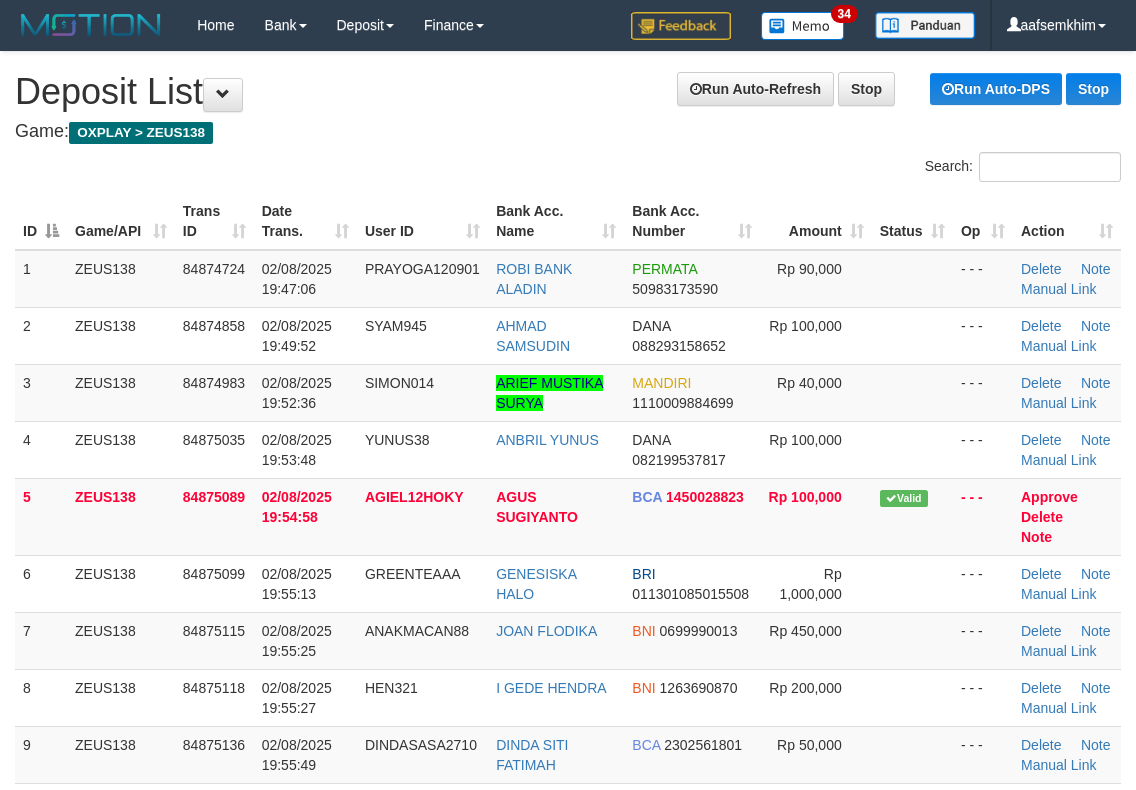 scroll, scrollTop: 0, scrollLeft: 0, axis: both 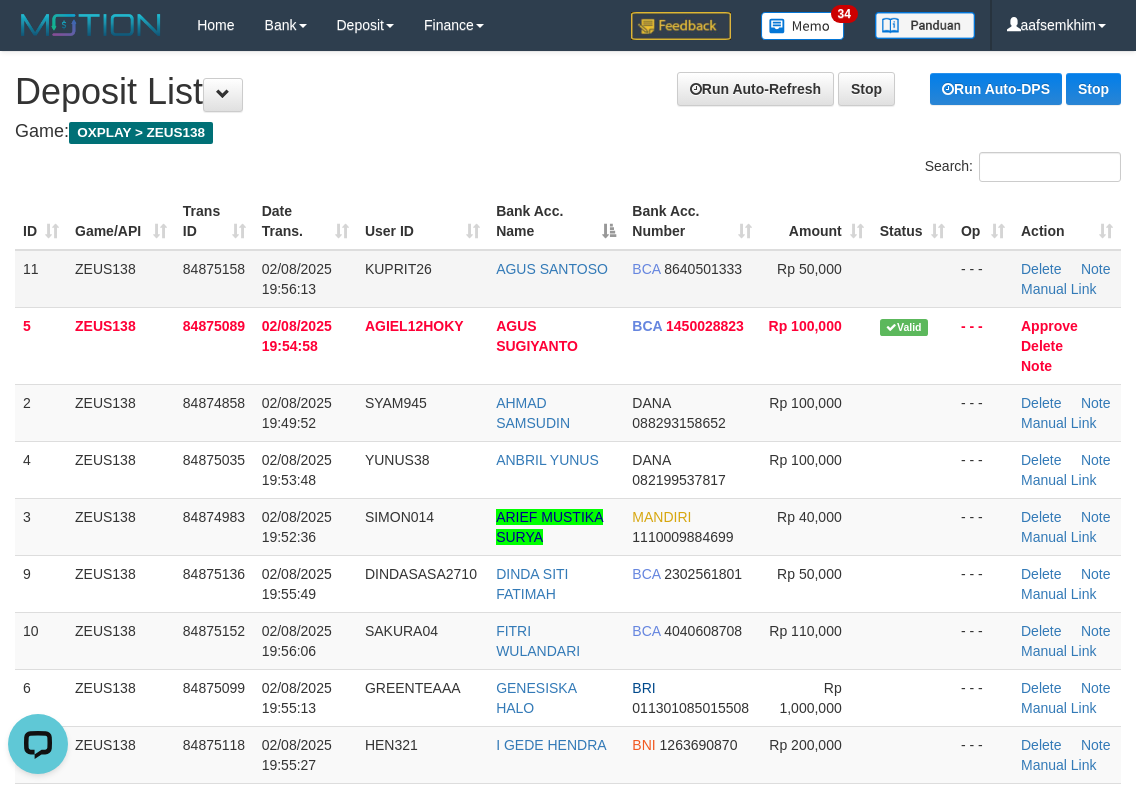 click on "KUPRIT26" at bounding box center [422, 279] 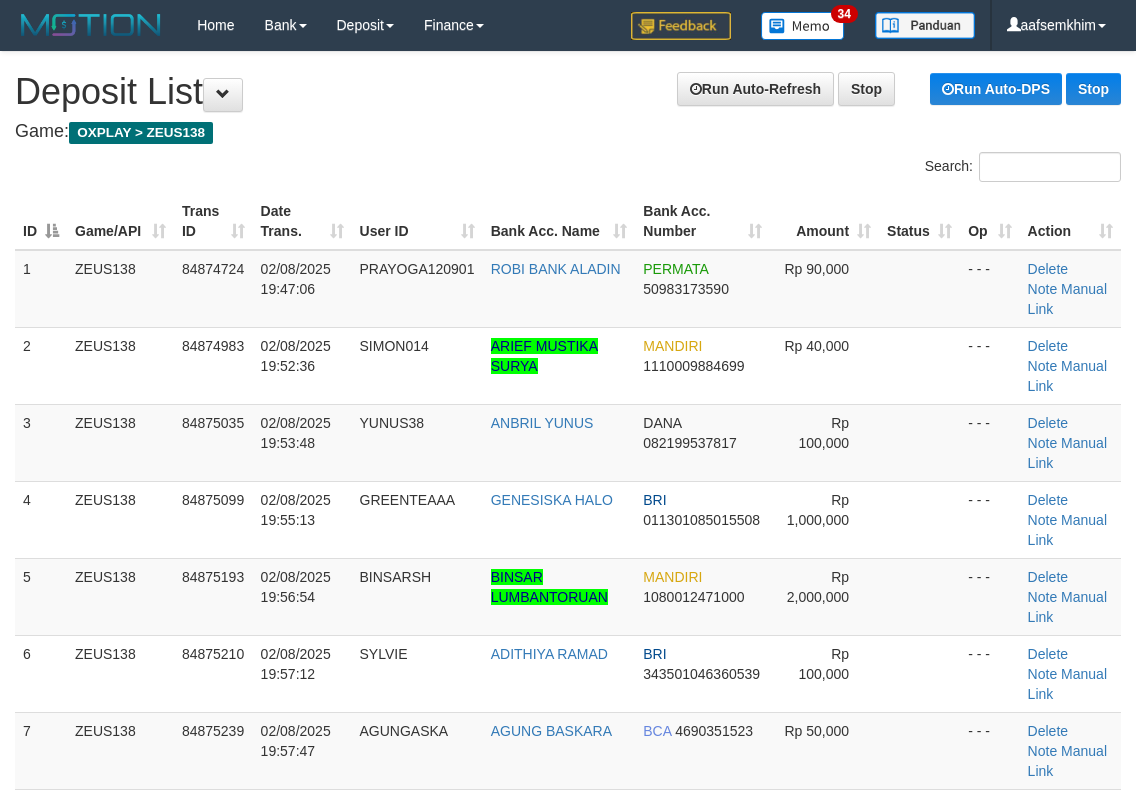 scroll, scrollTop: 0, scrollLeft: 0, axis: both 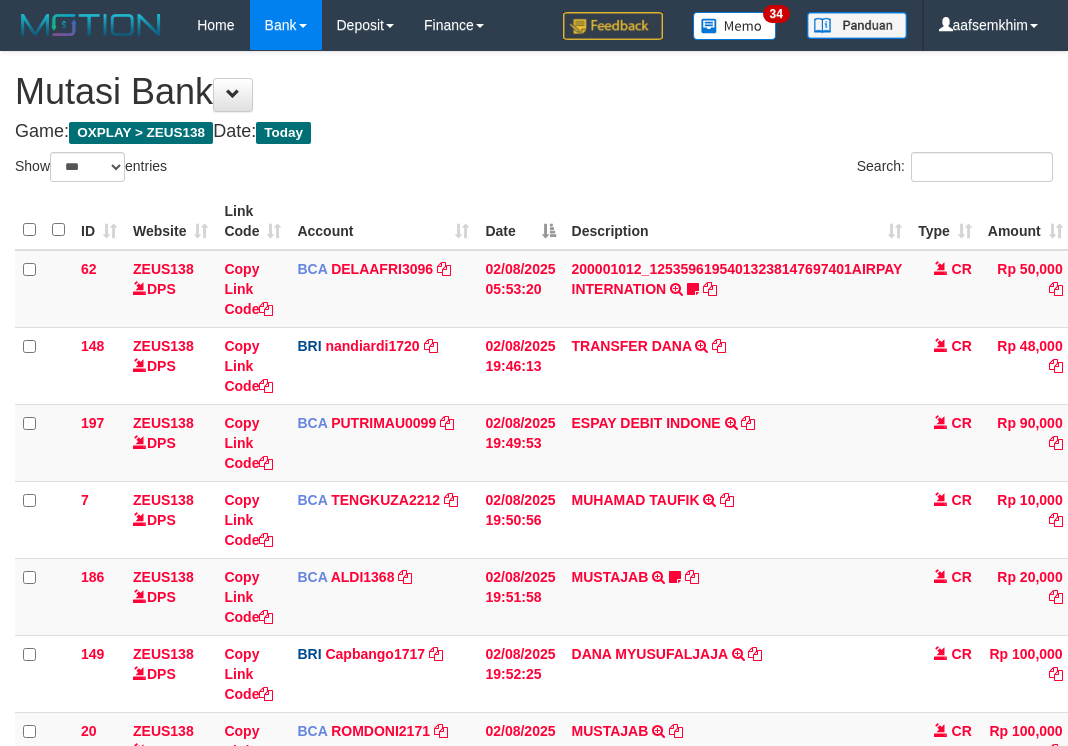 select on "***" 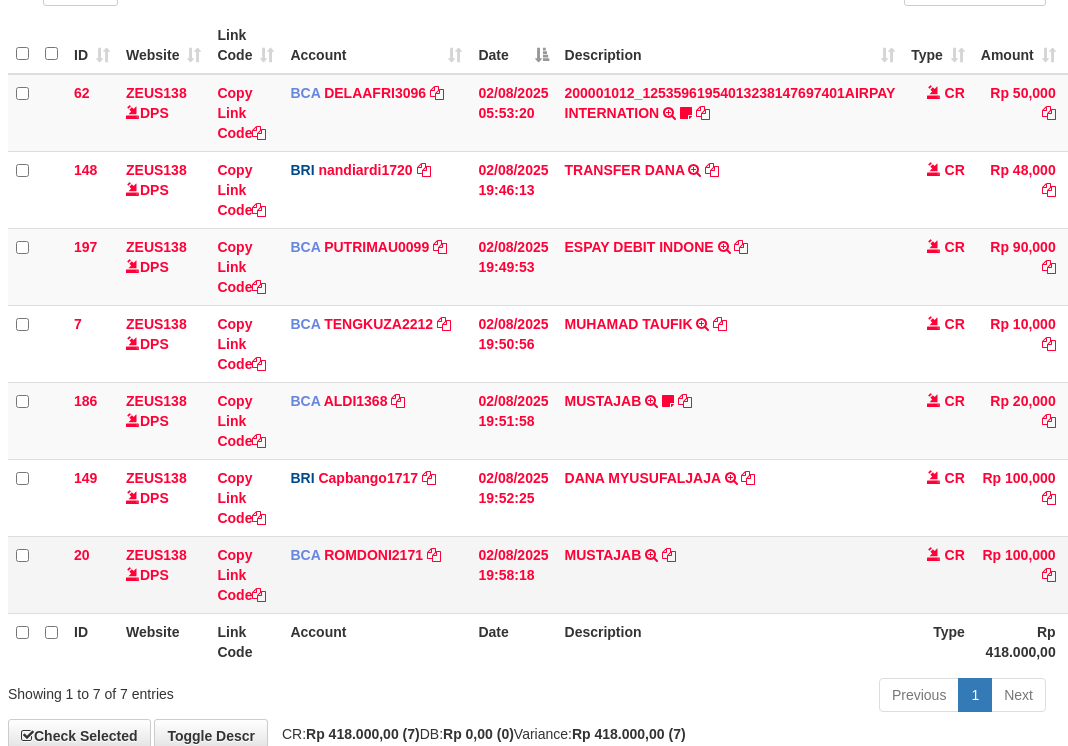 scroll, scrollTop: 217, scrollLeft: 7, axis: both 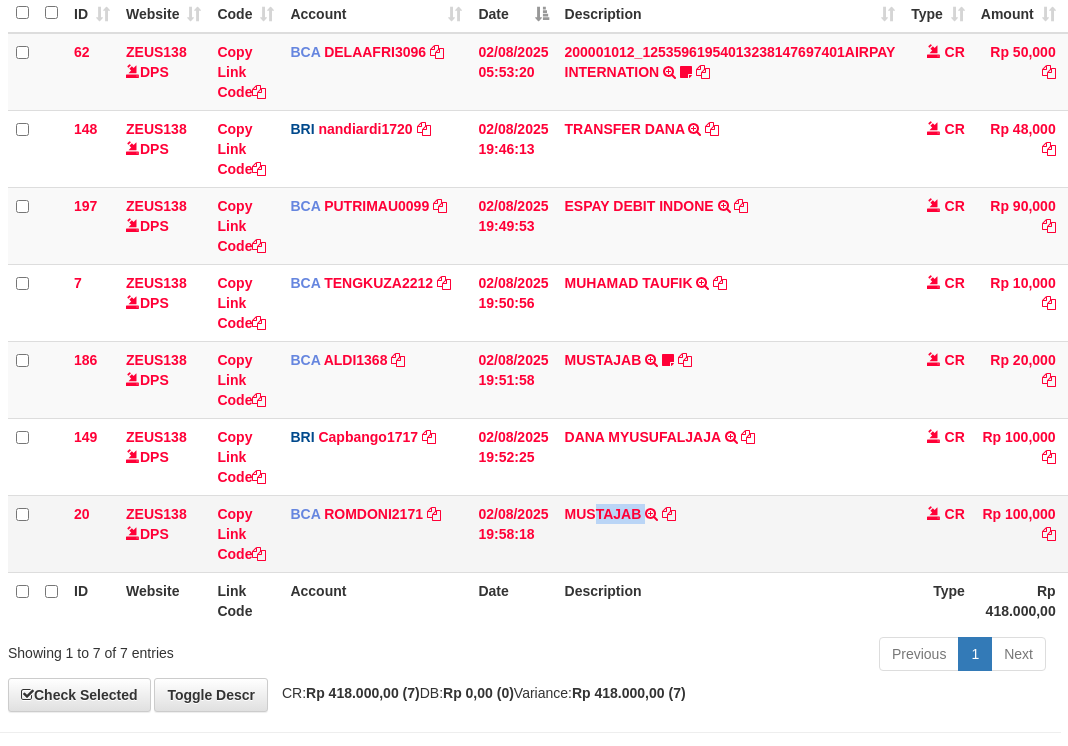 drag, startPoint x: 600, startPoint y: 539, endPoint x: 581, endPoint y: 540, distance: 19.026299 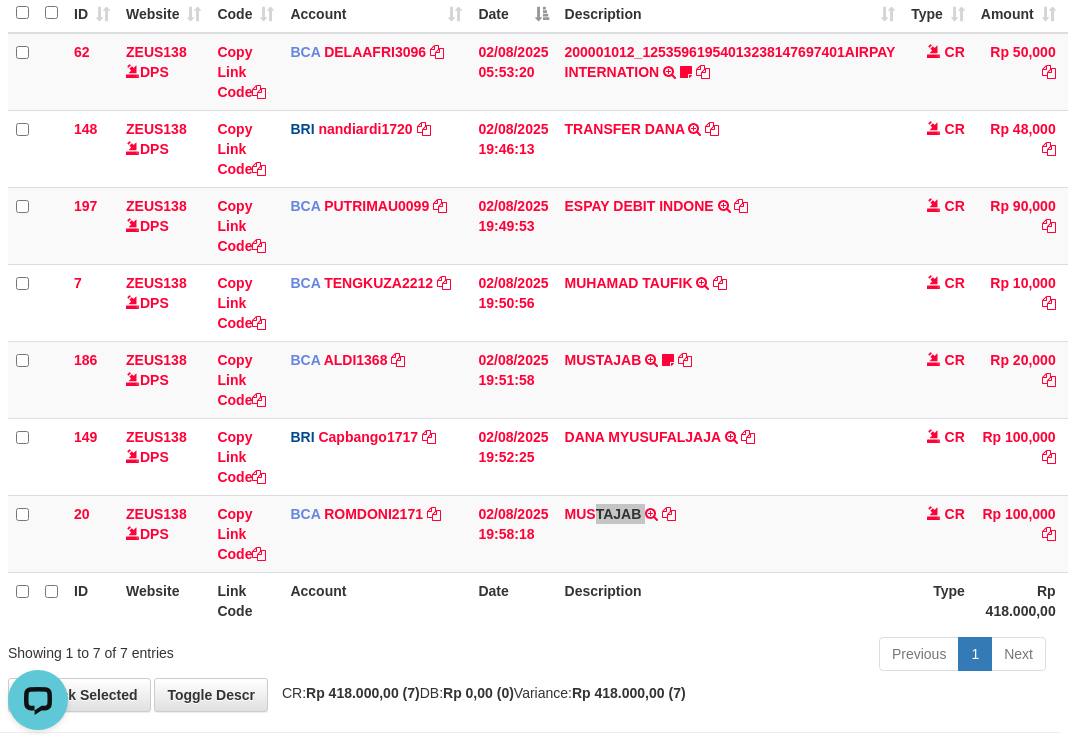 scroll, scrollTop: 0, scrollLeft: 0, axis: both 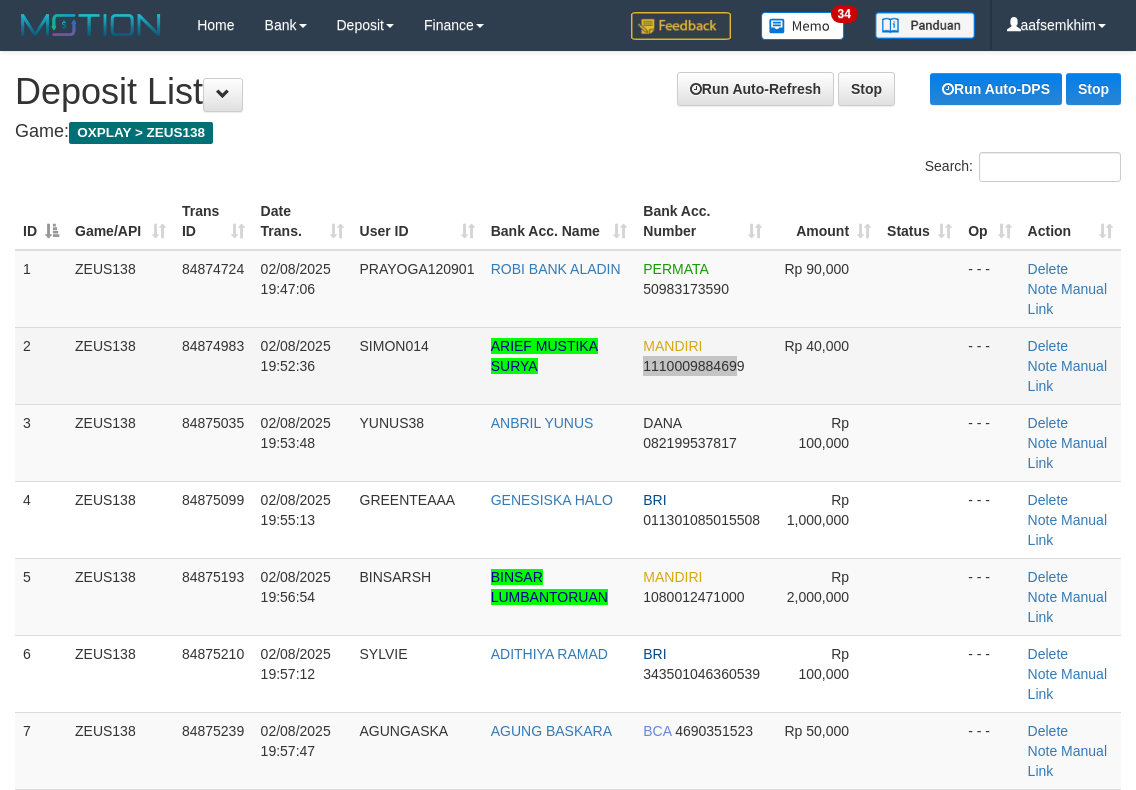 click on "MANDIRI
1110009884699" at bounding box center (702, 365) 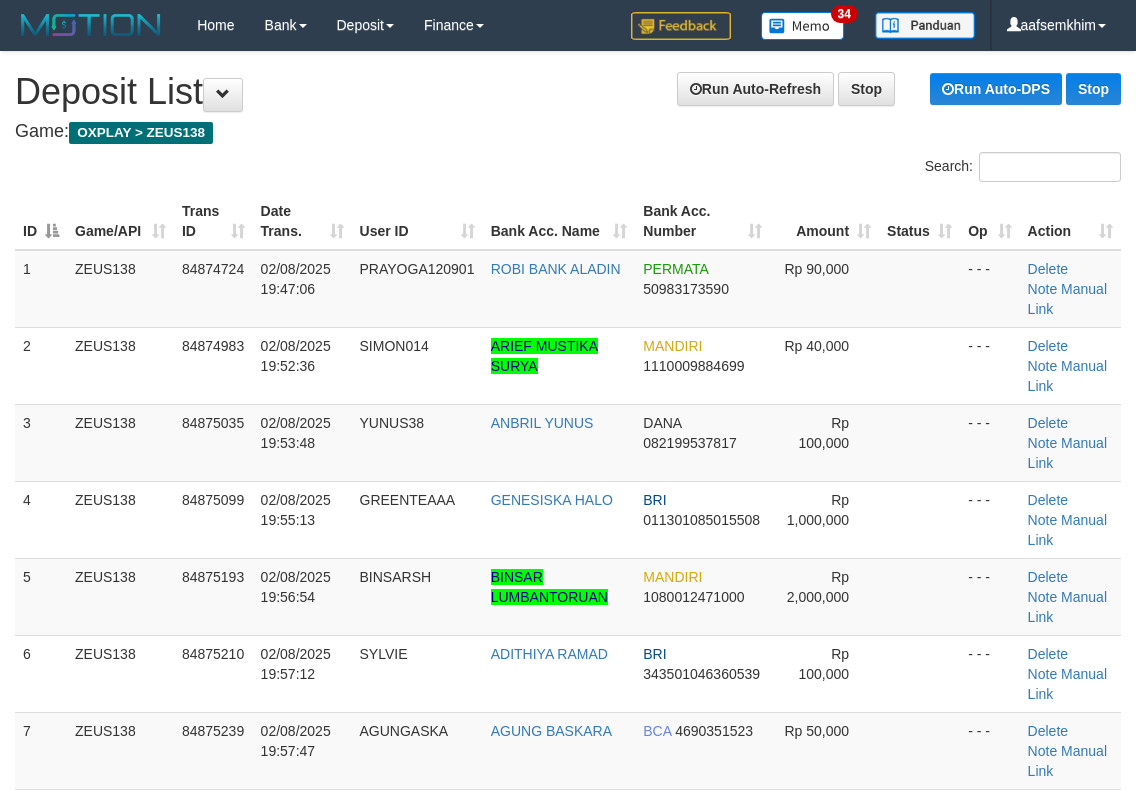 click on "Search:" at bounding box center (568, 169) 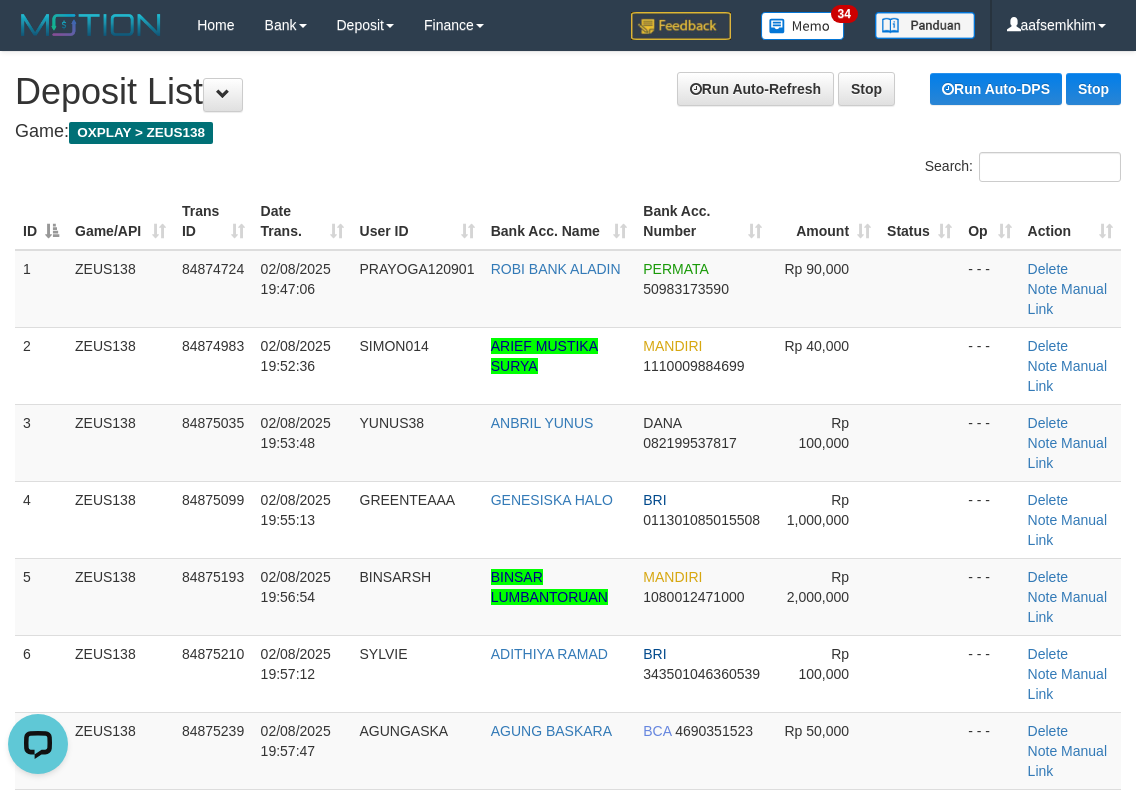 scroll, scrollTop: 0, scrollLeft: 0, axis: both 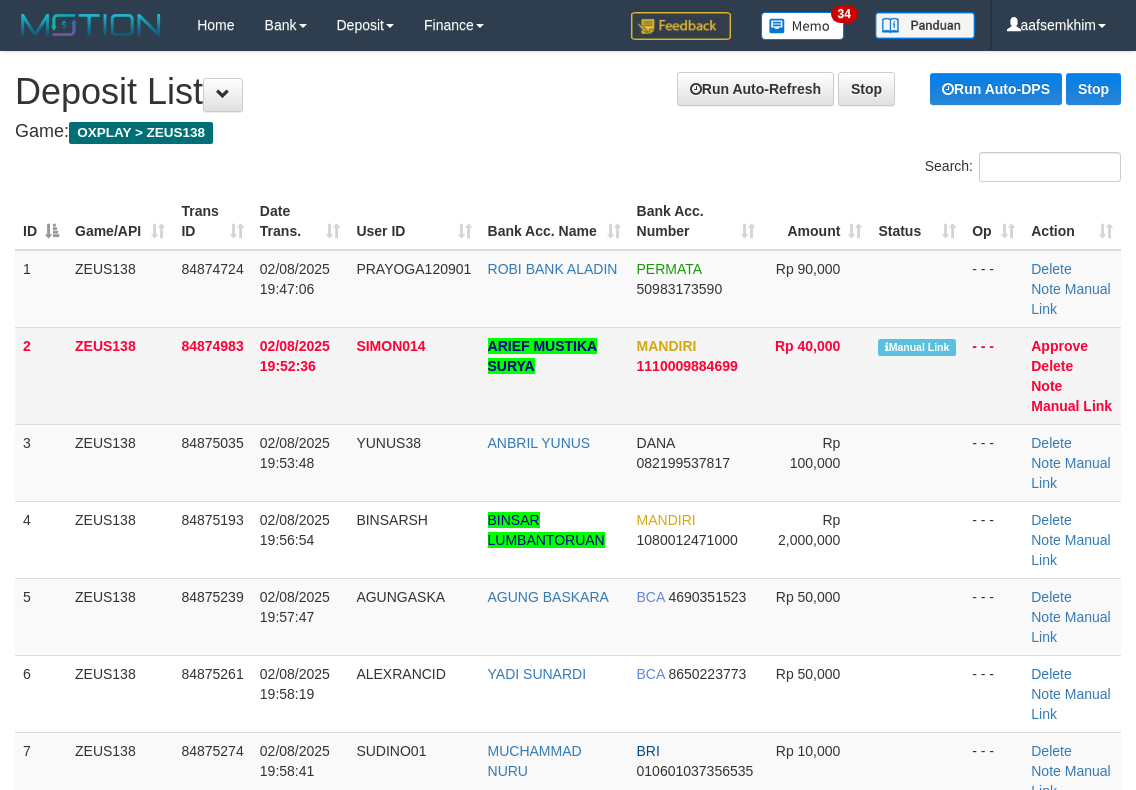 click on "Approve
Delete
Note
Manual Link" at bounding box center (1072, 375) 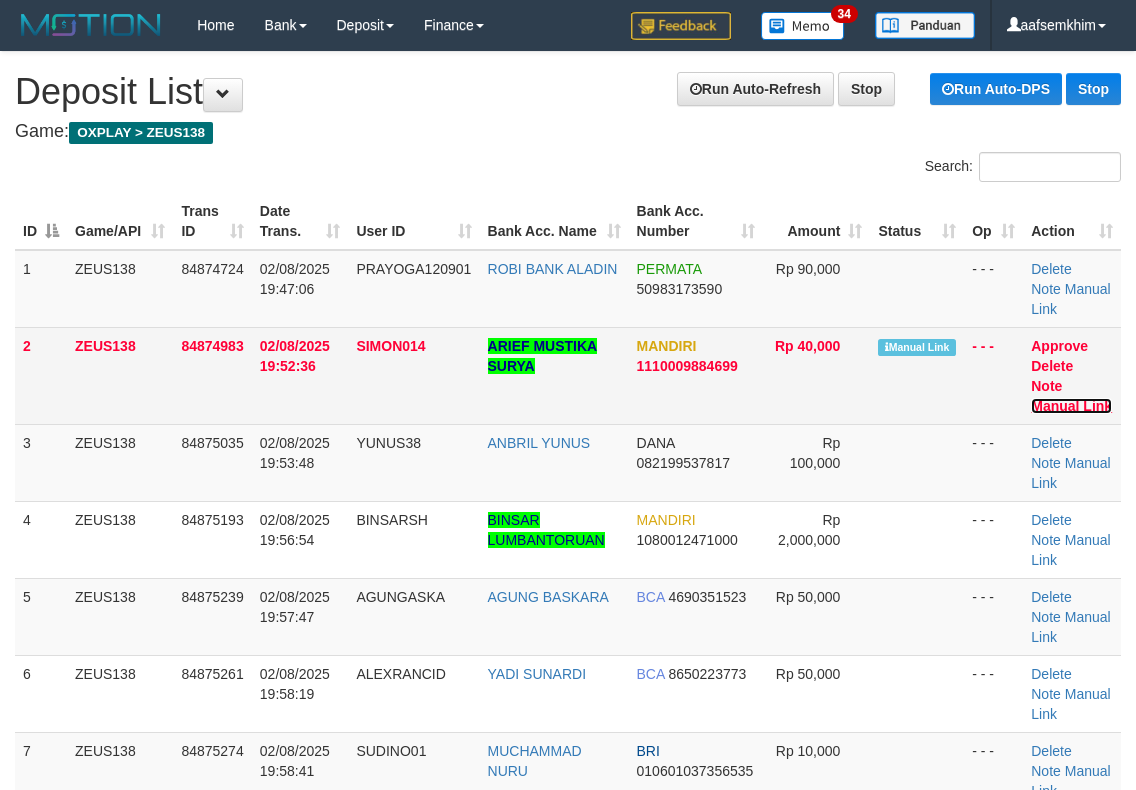 click on "Manual Link" at bounding box center [1071, 406] 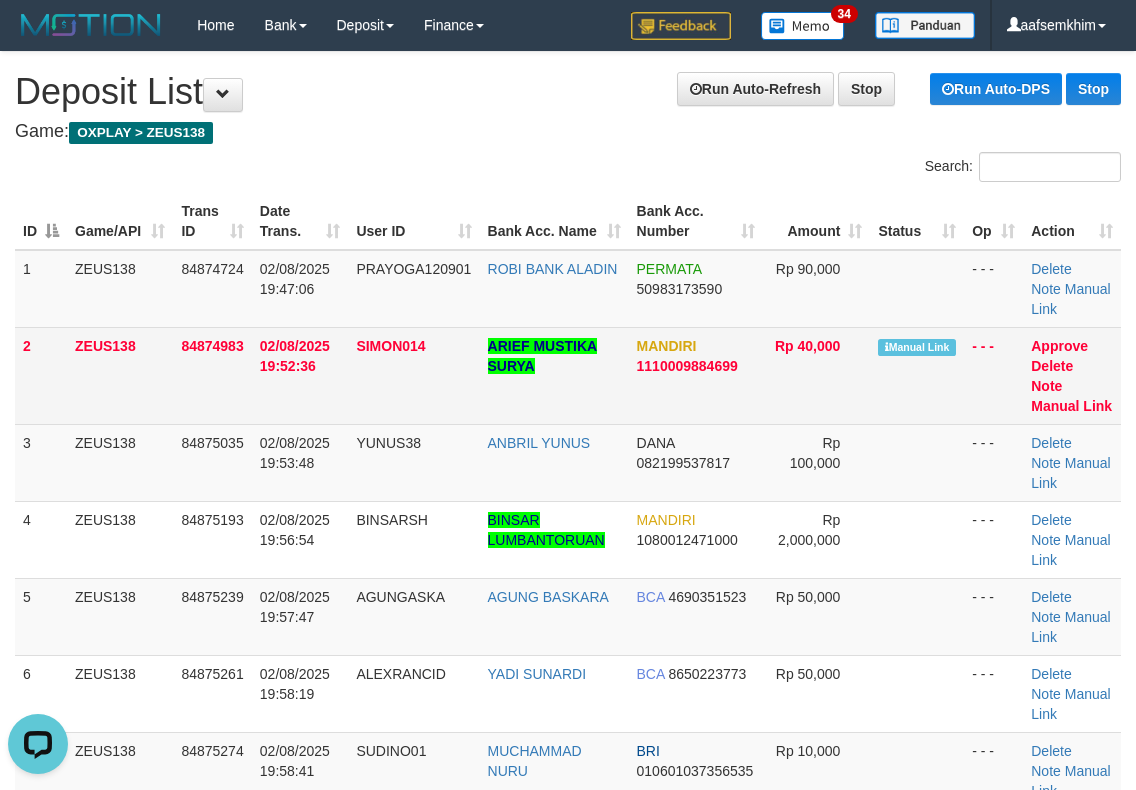 scroll, scrollTop: 0, scrollLeft: 0, axis: both 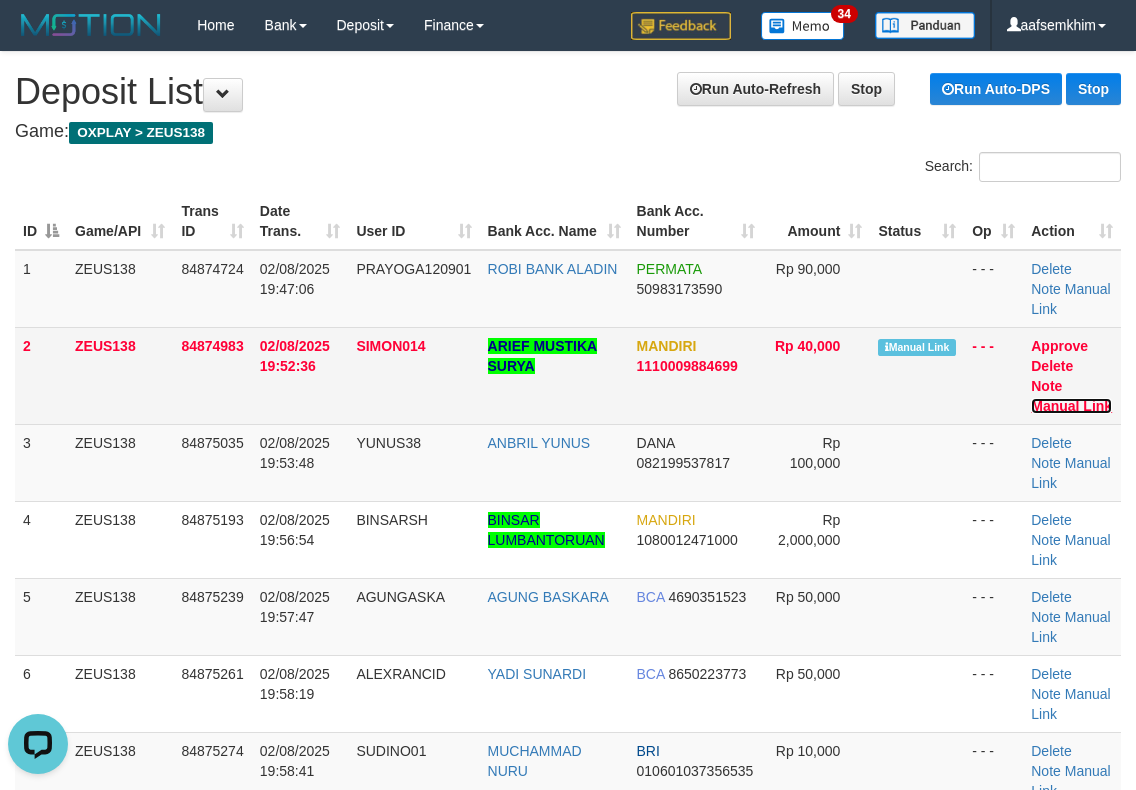 click on "Manual Link" at bounding box center [1071, 406] 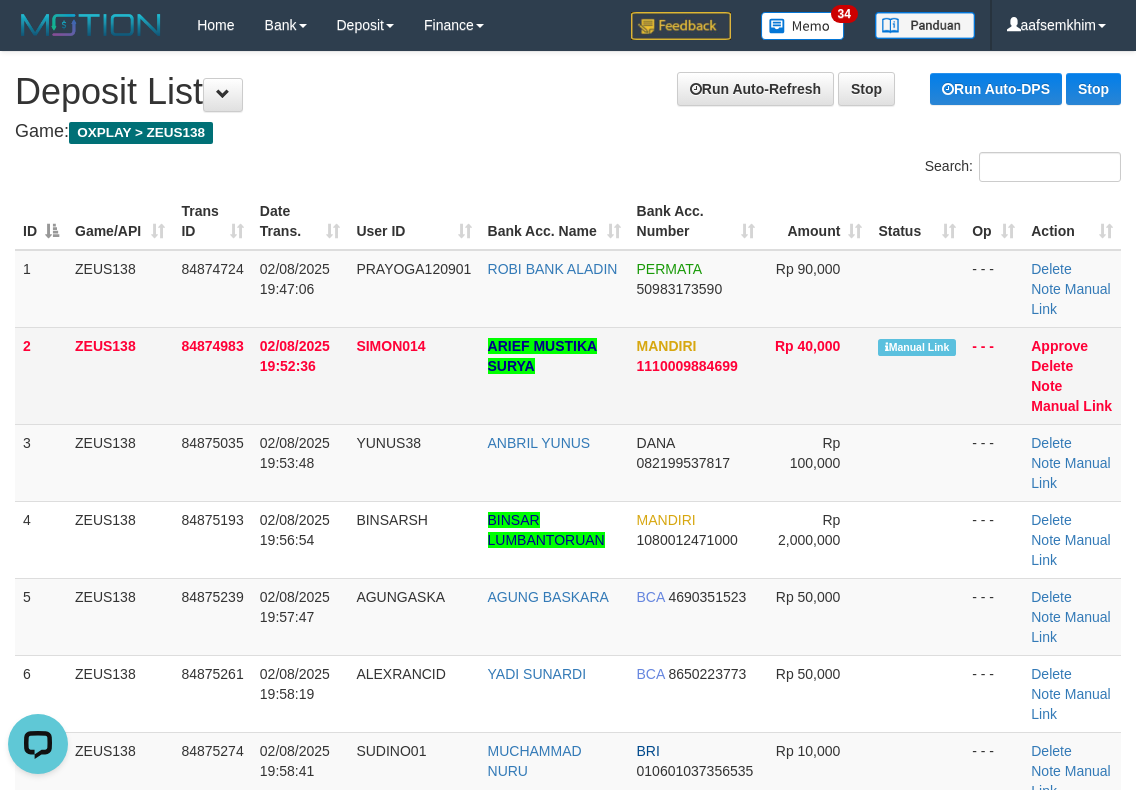 click on "Rp 40,000" at bounding box center [816, 375] 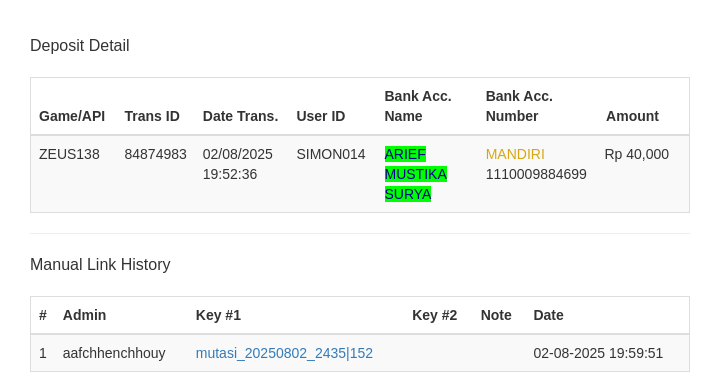 click on "**********" at bounding box center [394, 473] 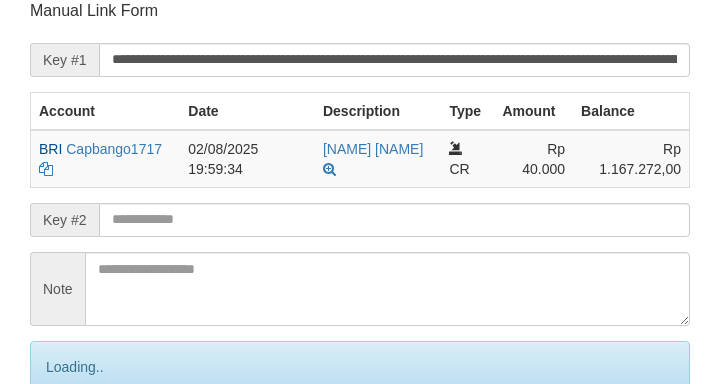scroll, scrollTop: 0, scrollLeft: 144, axis: horizontal 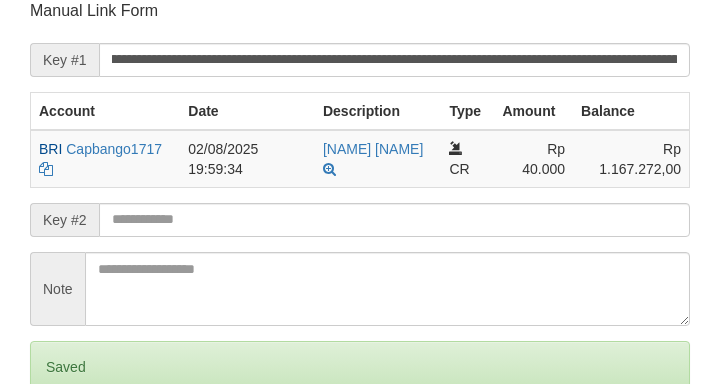 click on "Save" at bounding box center (58, 451) 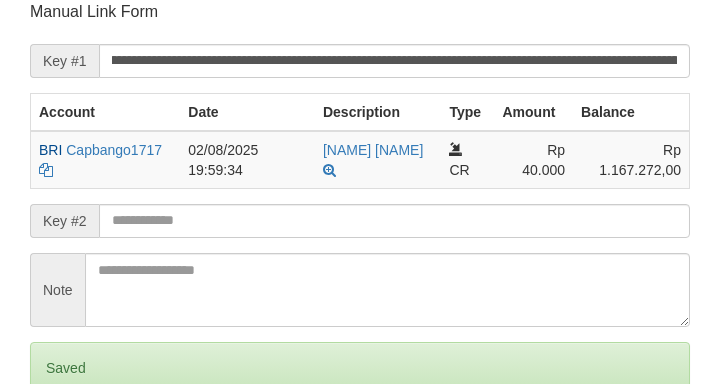 click on "Save" at bounding box center [58, 452] 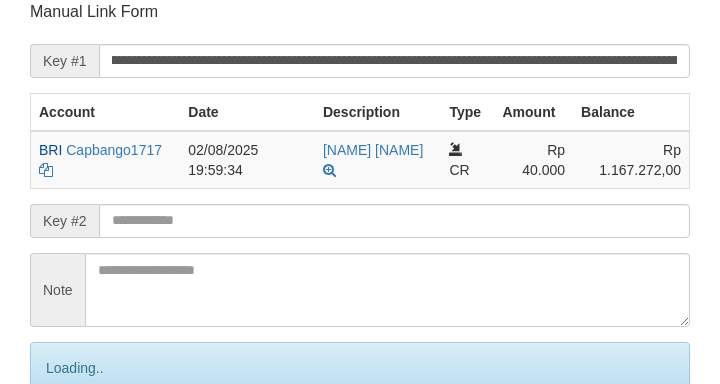 click on "Save" at bounding box center (80, 452) 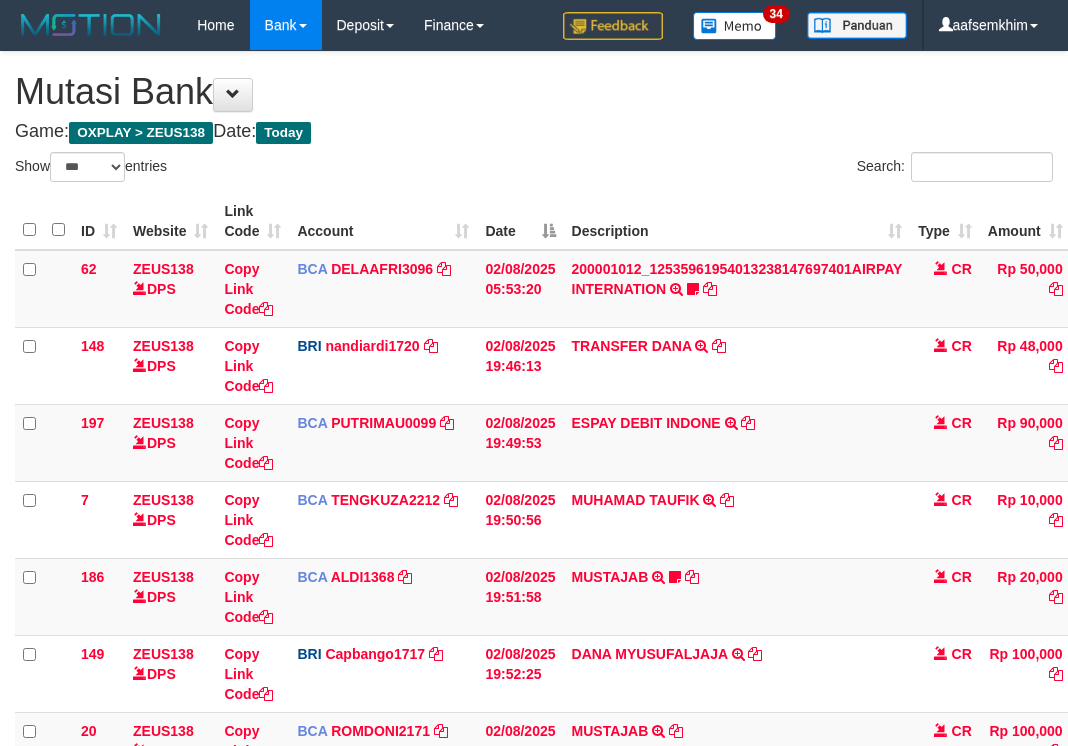 select on "***" 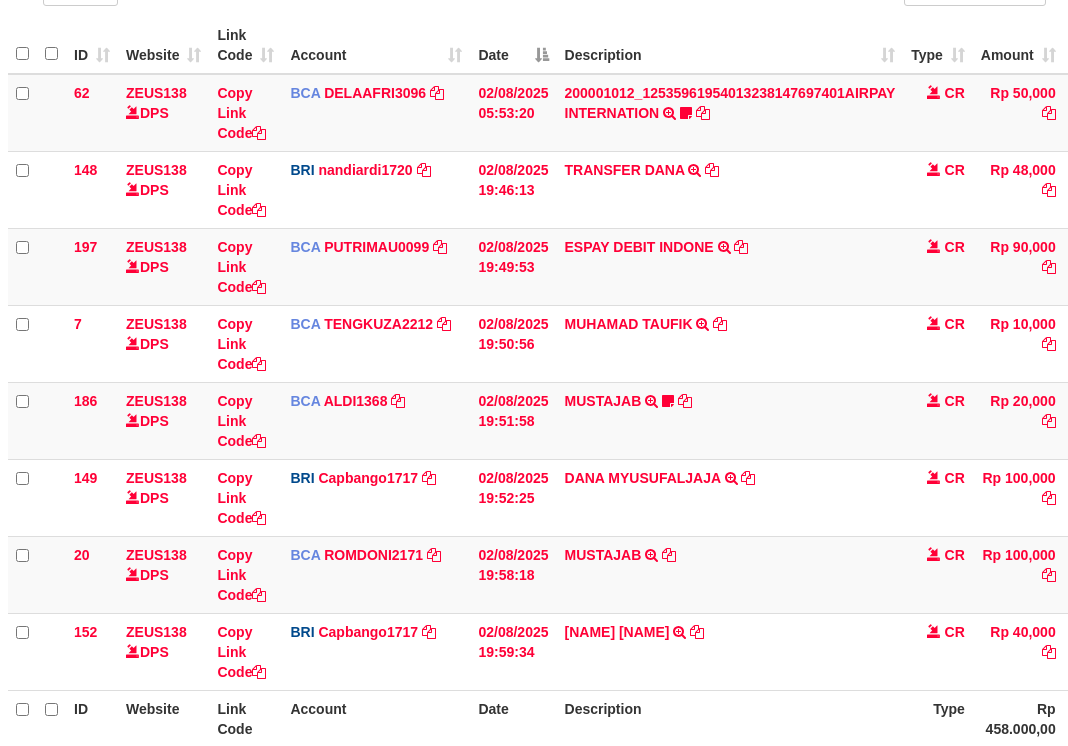 scroll, scrollTop: 217, scrollLeft: 7, axis: both 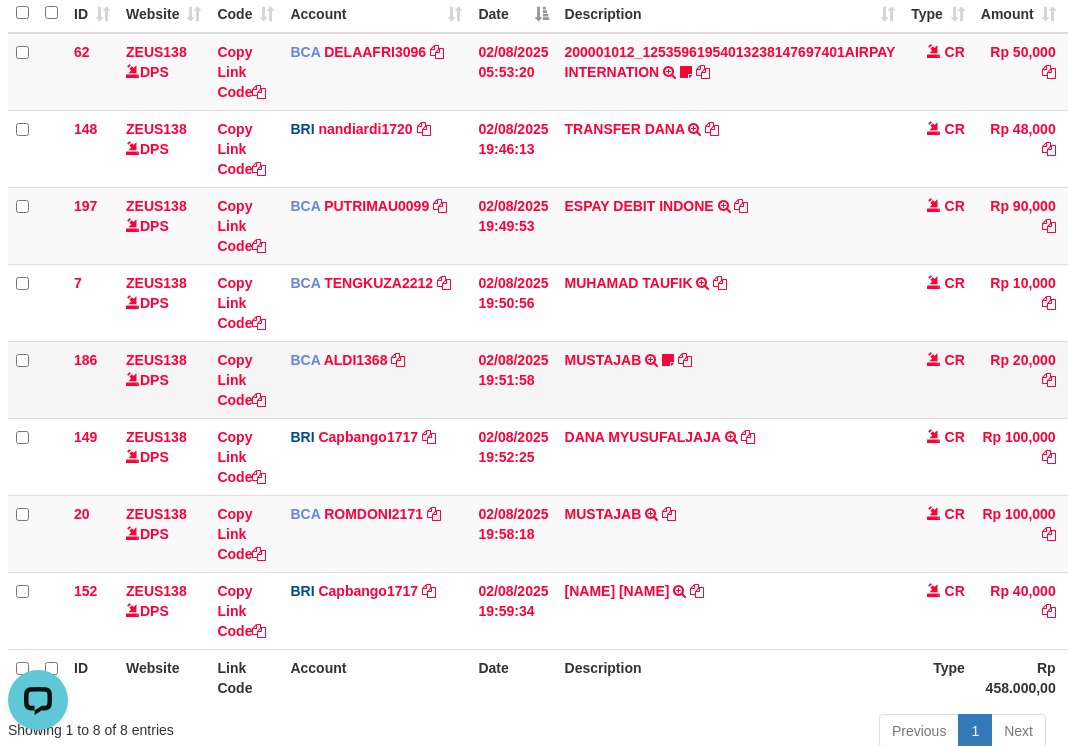 drag, startPoint x: 832, startPoint y: 330, endPoint x: 496, endPoint y: 360, distance: 337.33664 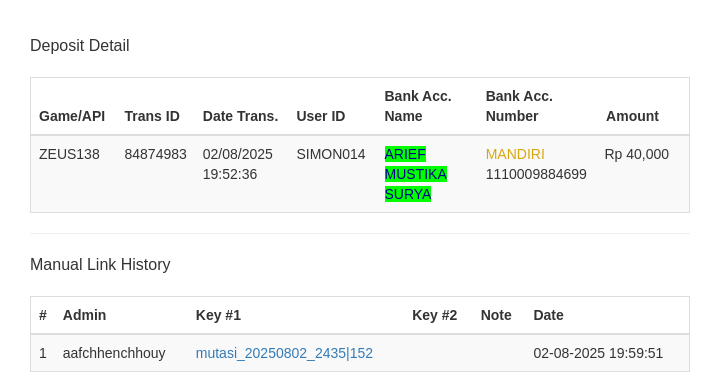 click on "**********" at bounding box center [394, 473] 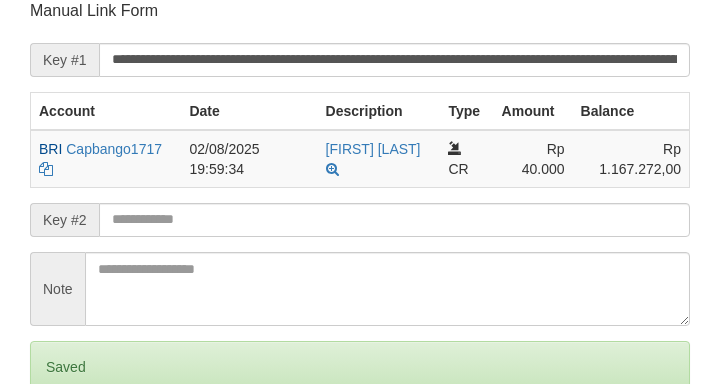 click on "Save" at bounding box center [58, 451] 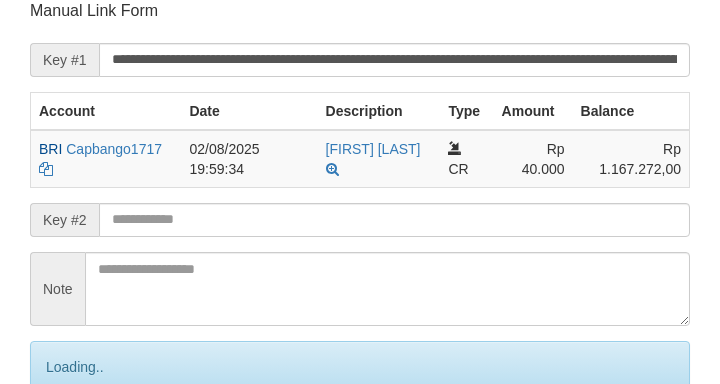 scroll, scrollTop: 412, scrollLeft: 0, axis: vertical 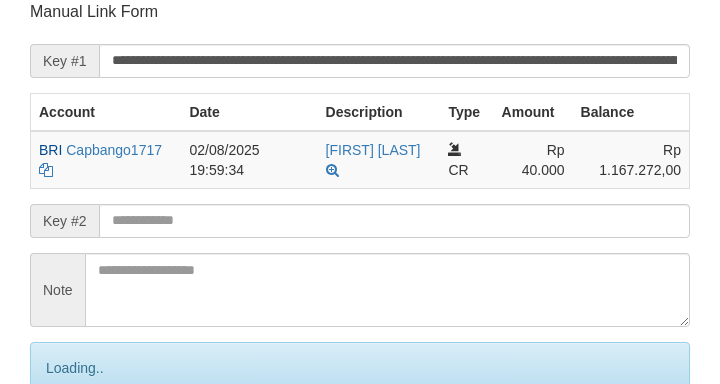 click on "**********" at bounding box center [394, 61] 